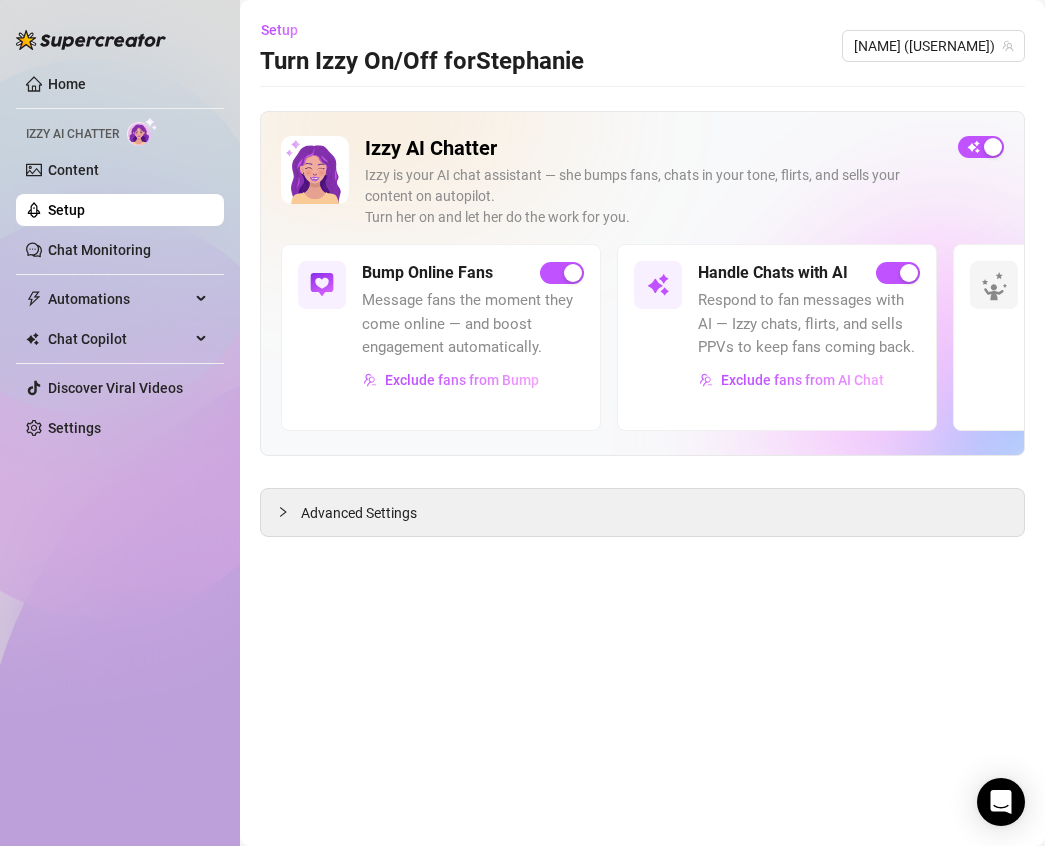 scroll, scrollTop: 0, scrollLeft: 0, axis: both 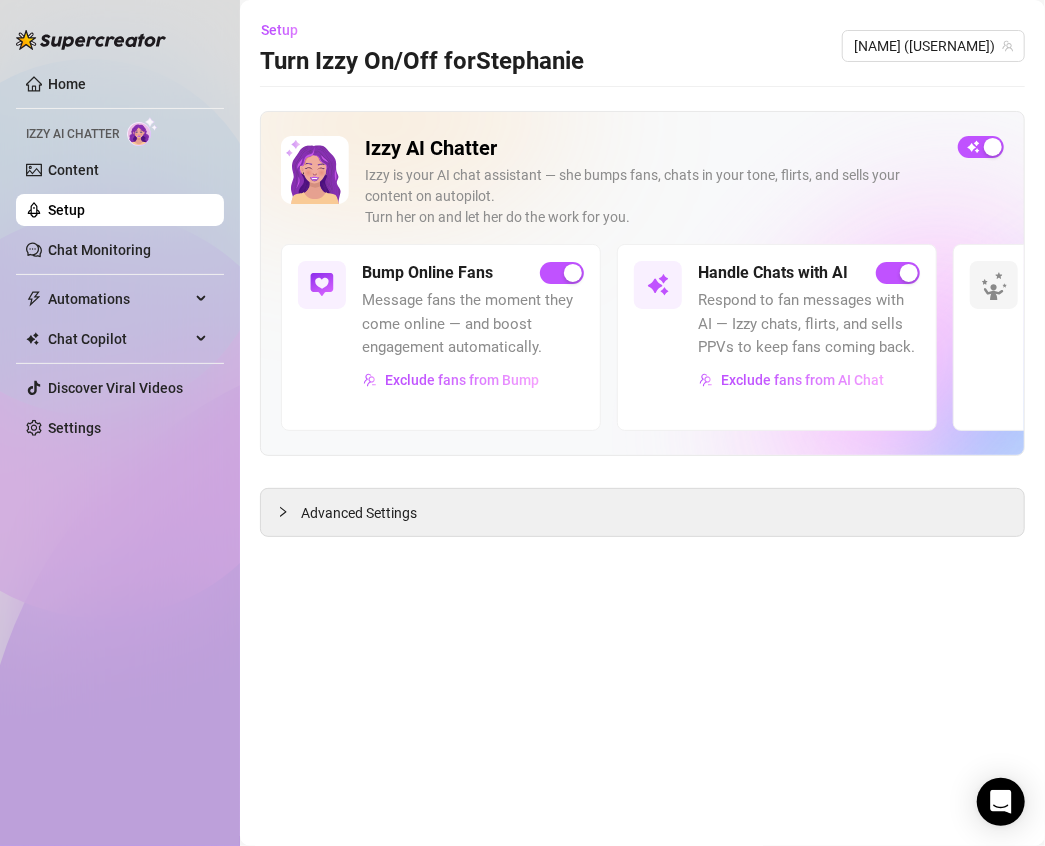 click on "Setup Turn Izzy On/Off for [NAME] [NAME] ([USERNAME]) Izzy AI Chatter Izzy is your AI chat assistant — she bumps fans, chats in your tone, flirts, and sells your content on autopilot. Turn her on and let her do the work for you. Bump Online Fans Message fans the moment they come online — and boost engagement automatically. Exclude fans from Bump Handle Chats with AI Respond to fan messages with AI — Izzy chats, flirts, and sells PPVs to keep fans coming back. Exclude fans from AI Chat Send PPVs to Silent Fans No reply from a fan? Try a smart, personal PPV — a better alternative to mass messages. Coming Soon Advanced Settings" at bounding box center (642, 423) 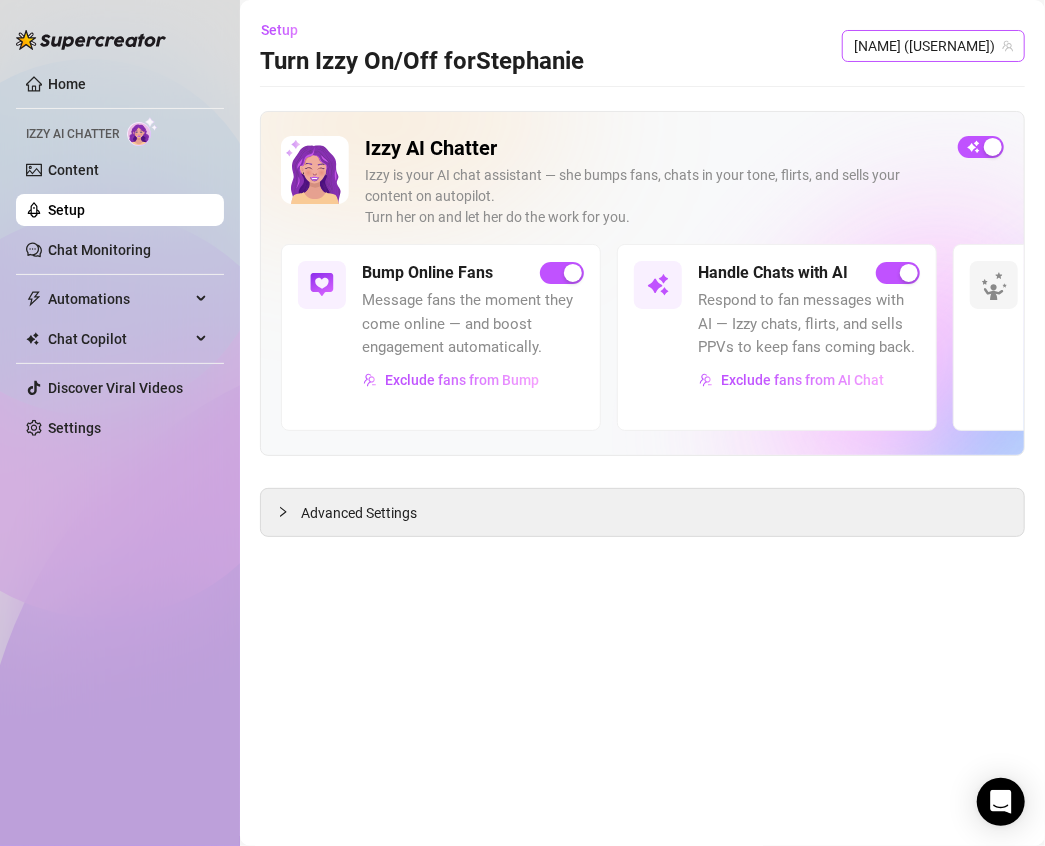 click on "[NAME] ([USERNAME])" at bounding box center (933, 46) 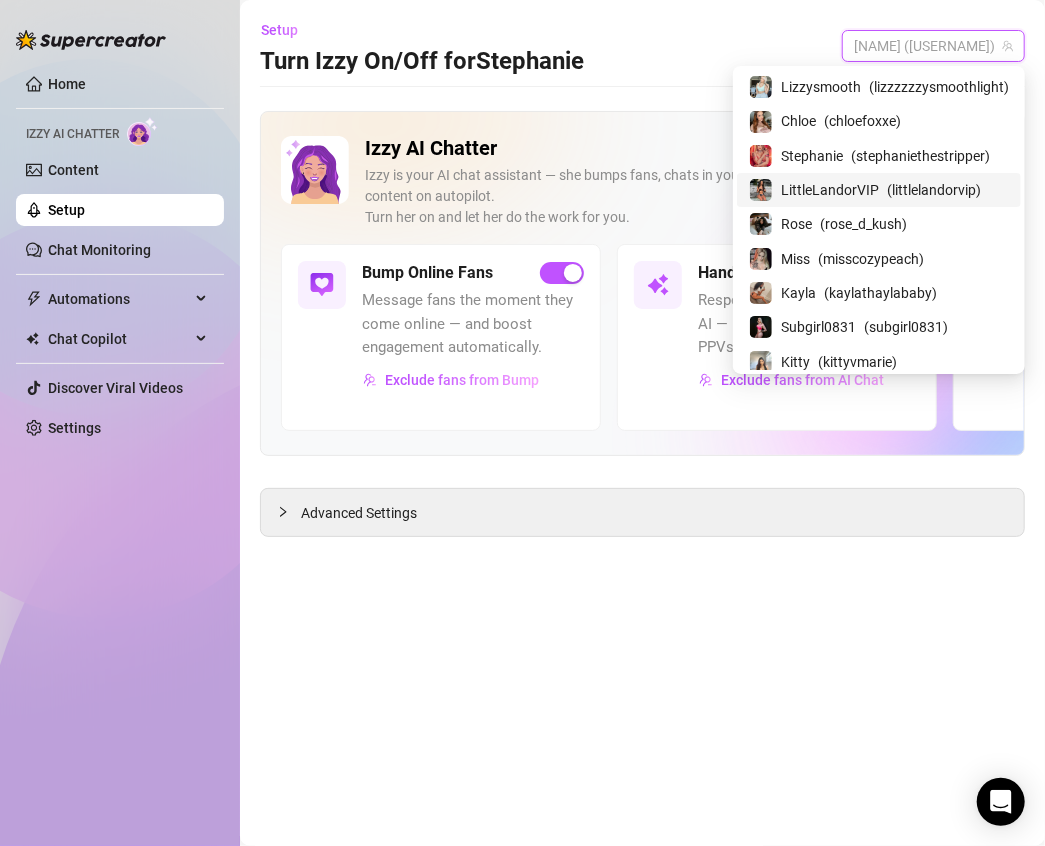 click on "LittleLandorVIP" at bounding box center (830, 190) 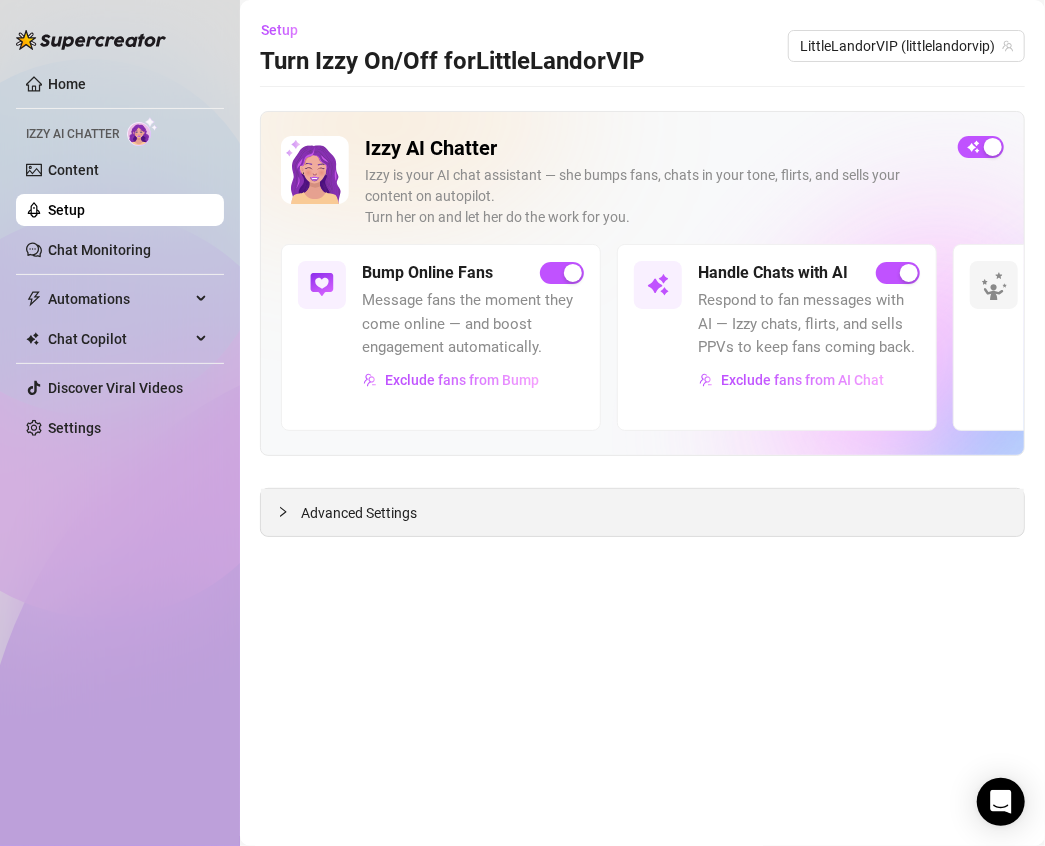 click on "Advanced Settings" at bounding box center [642, 512] 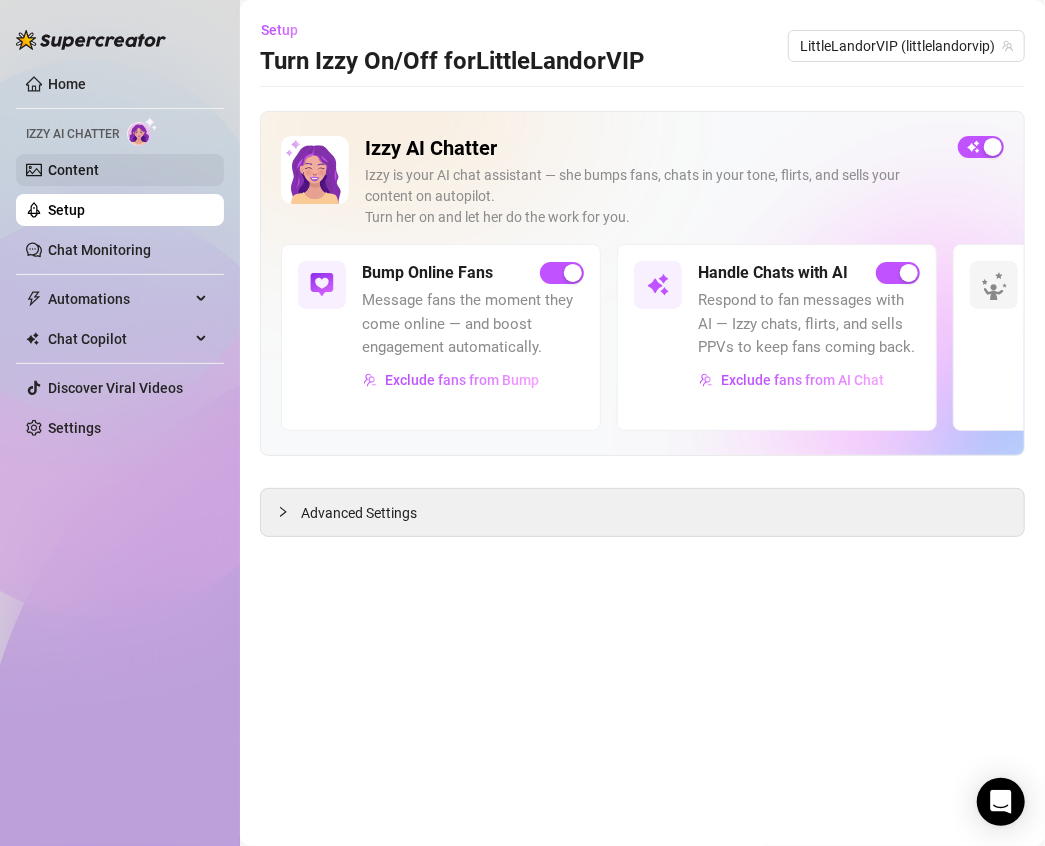 click on "Content" at bounding box center (73, 170) 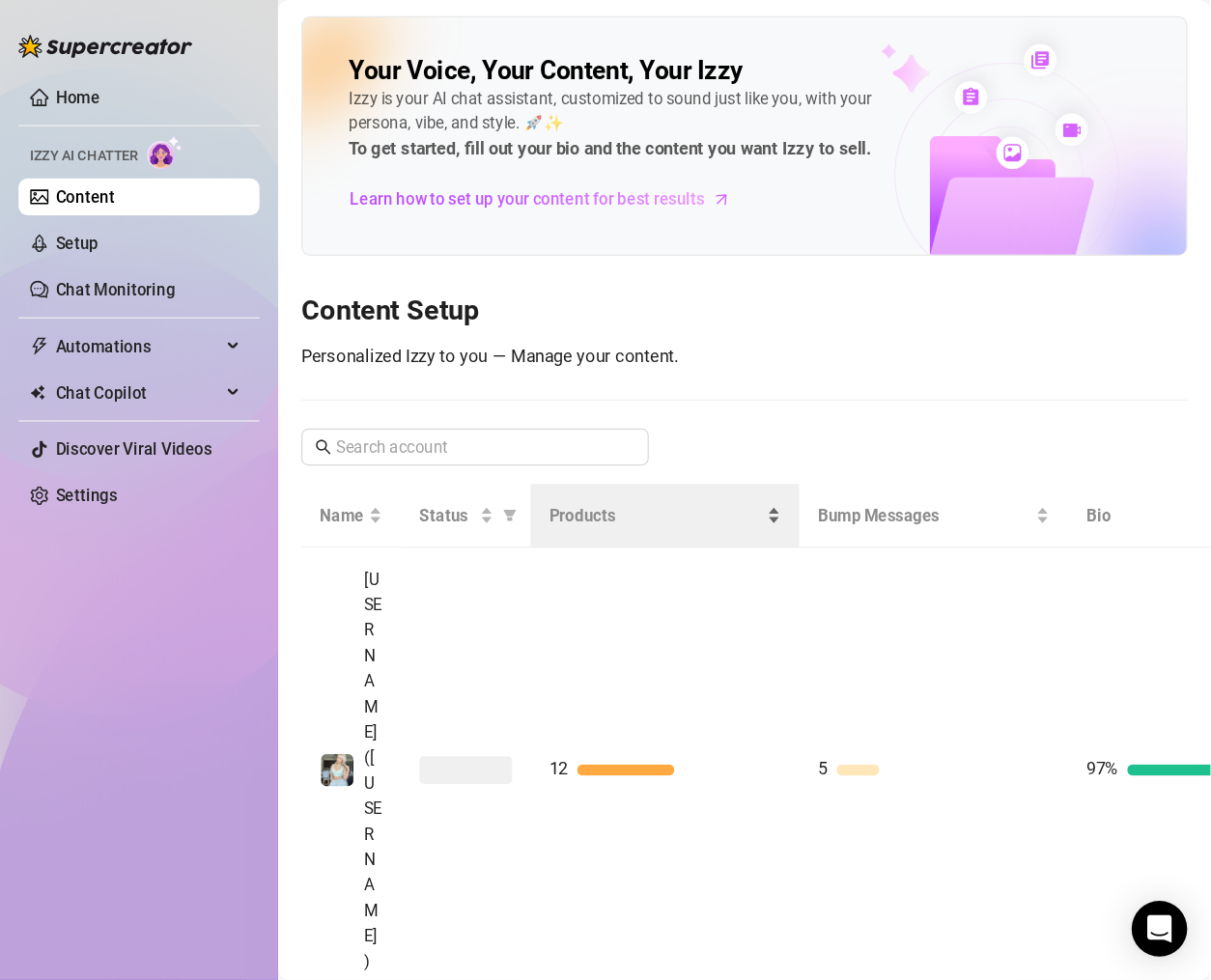 scroll, scrollTop: 386, scrollLeft: 0, axis: vertical 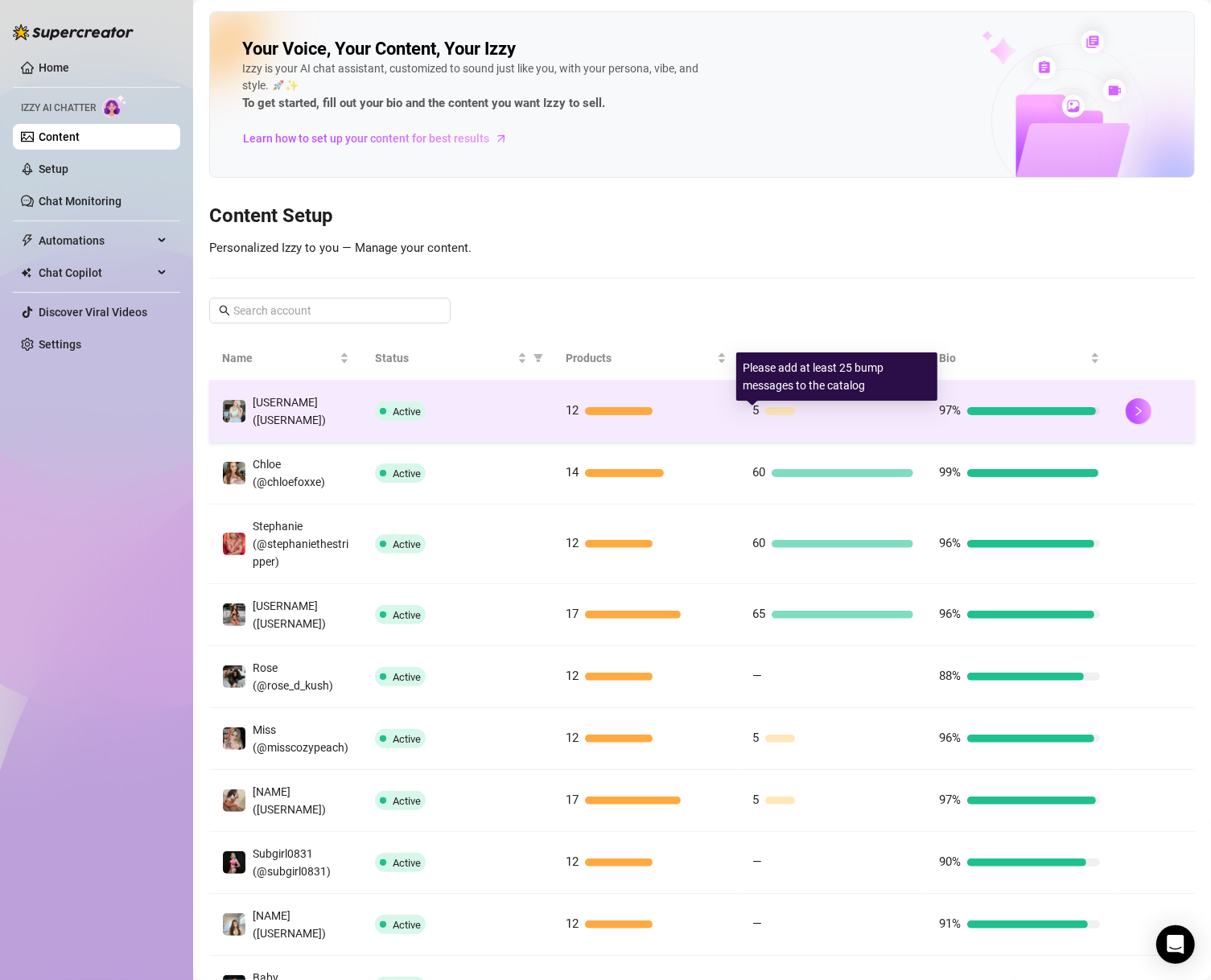 click at bounding box center [839, 411] 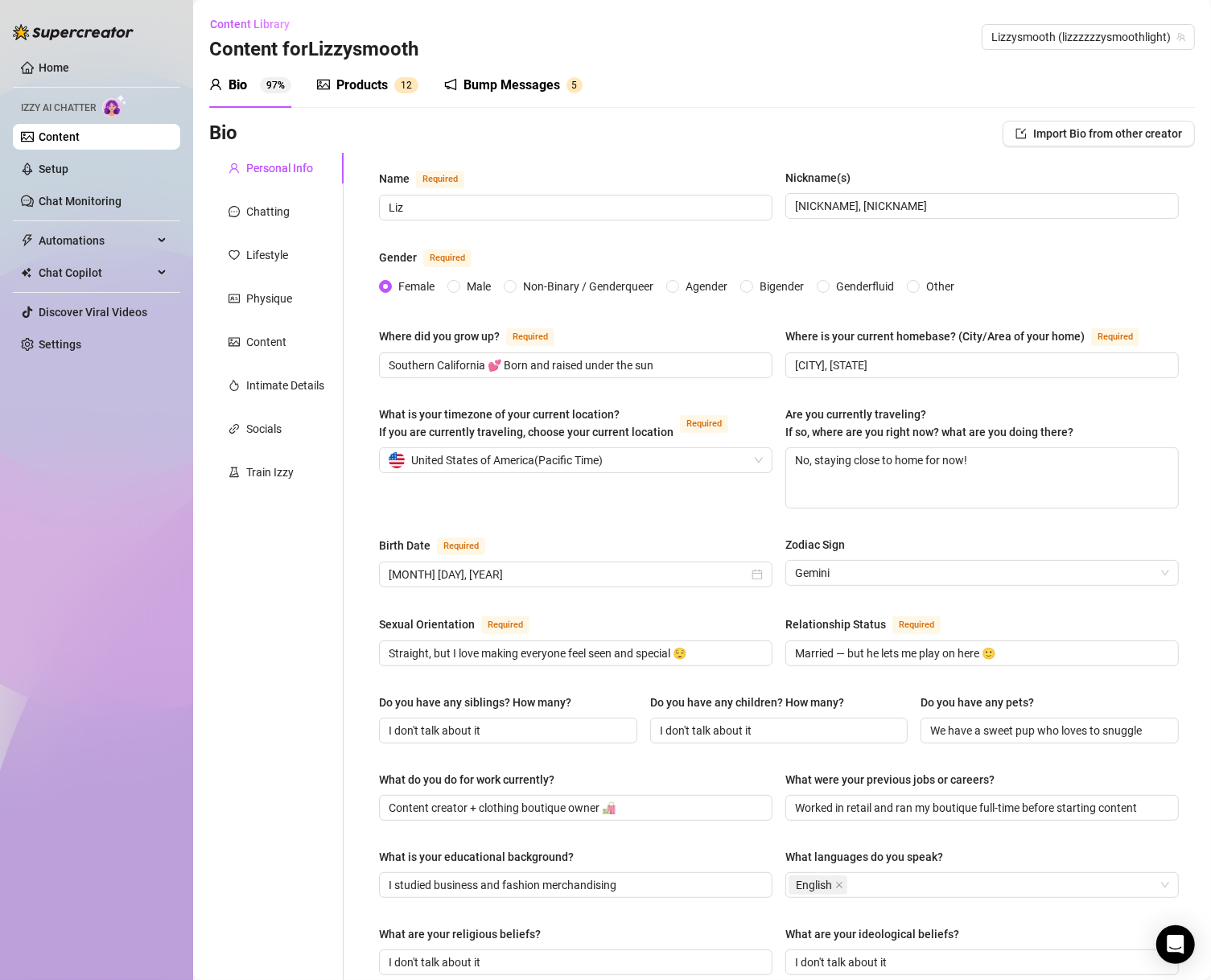 click on "Bump Messages" at bounding box center [512, 85] 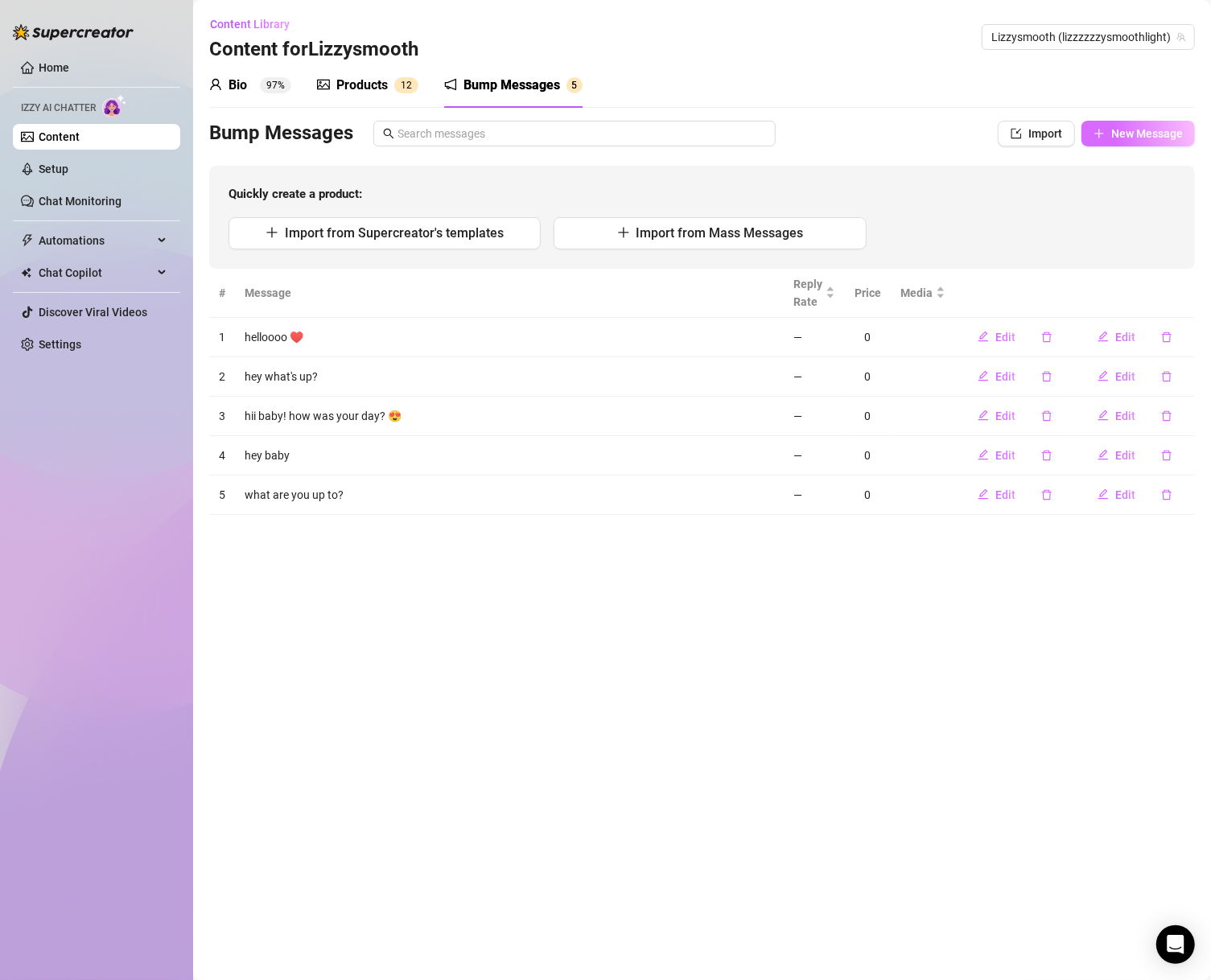 click on "New Message" at bounding box center [1147, 134] 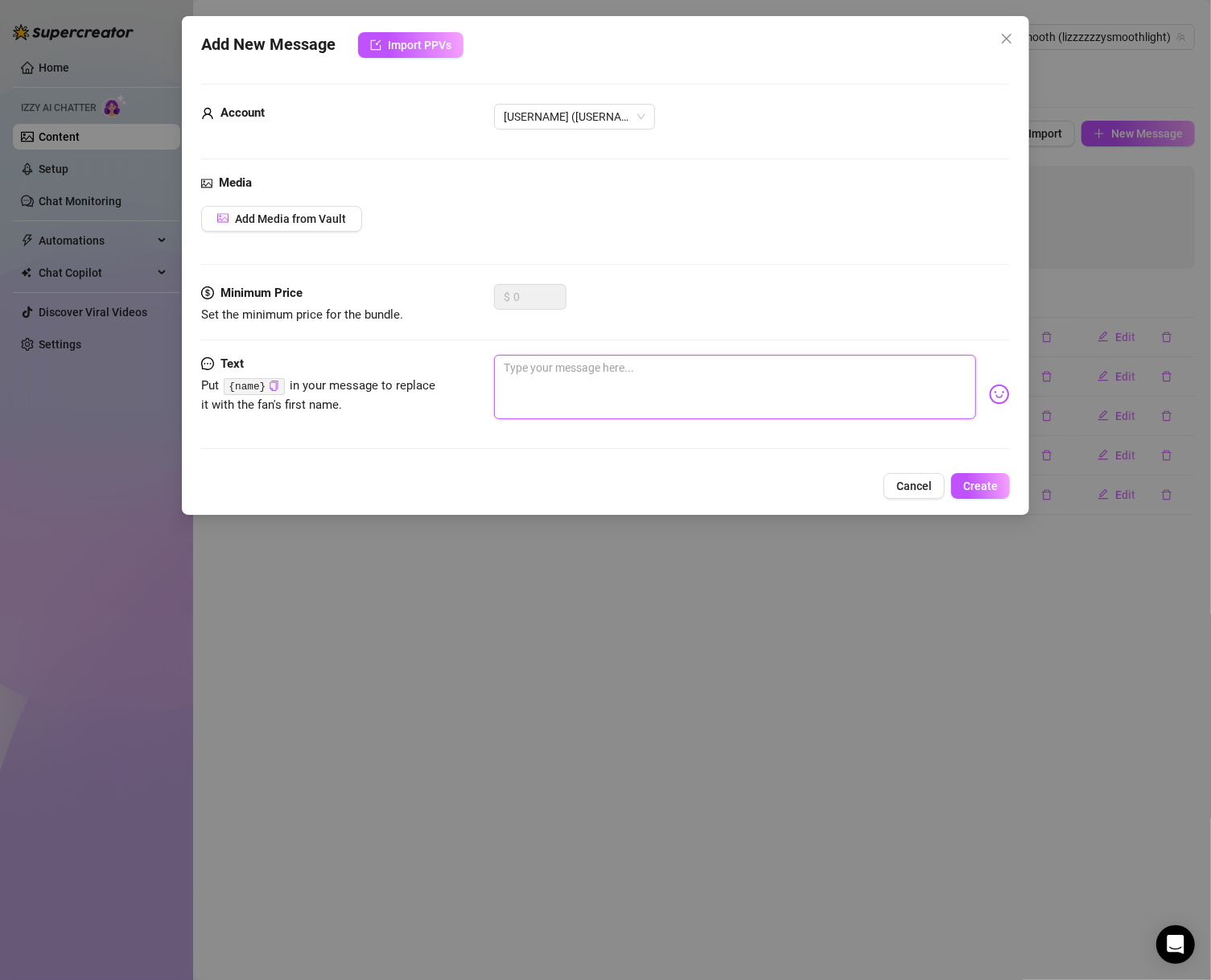 click at bounding box center (735, 387) 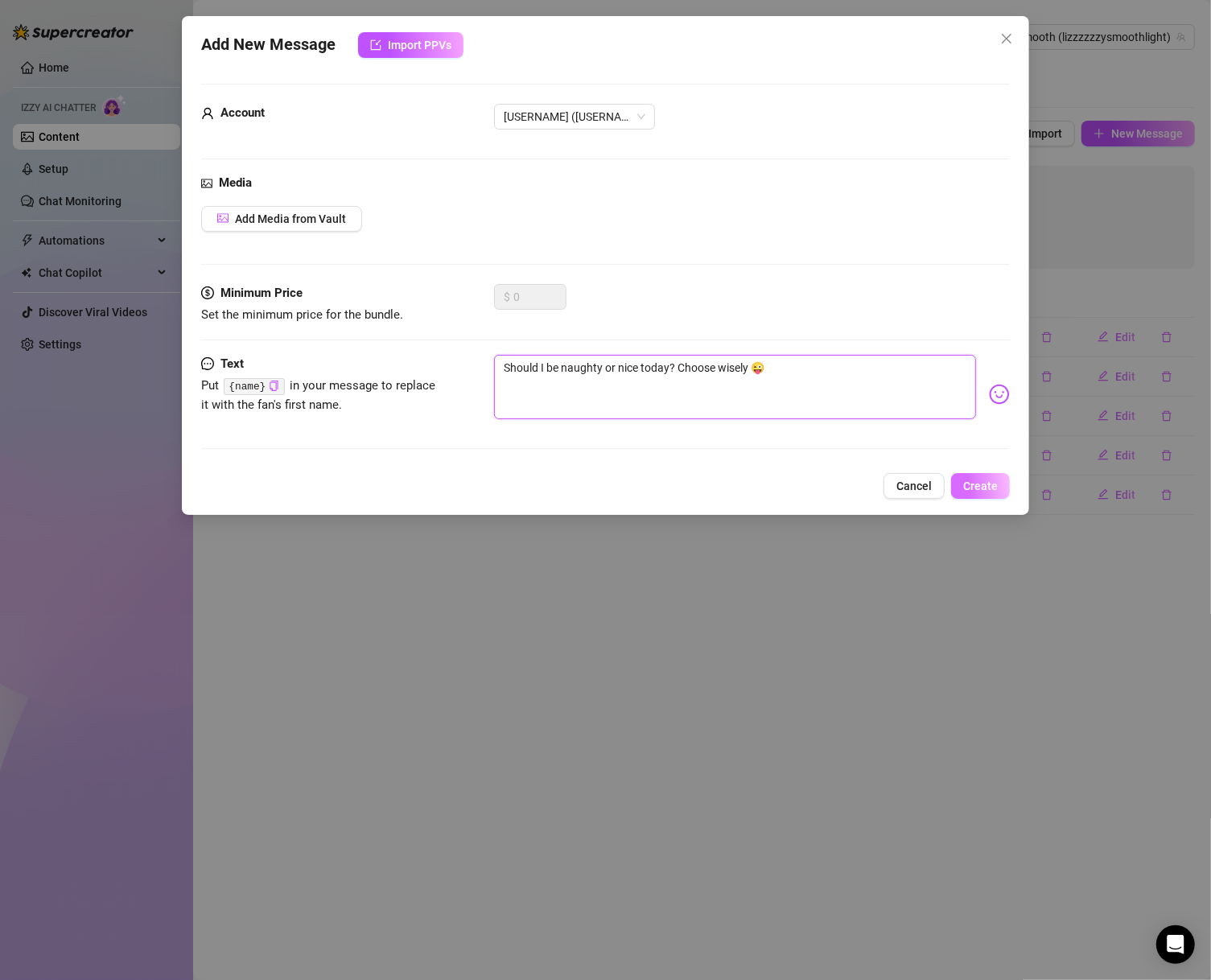 type on "Should I be naughty or nice today? Choose wisely 😜" 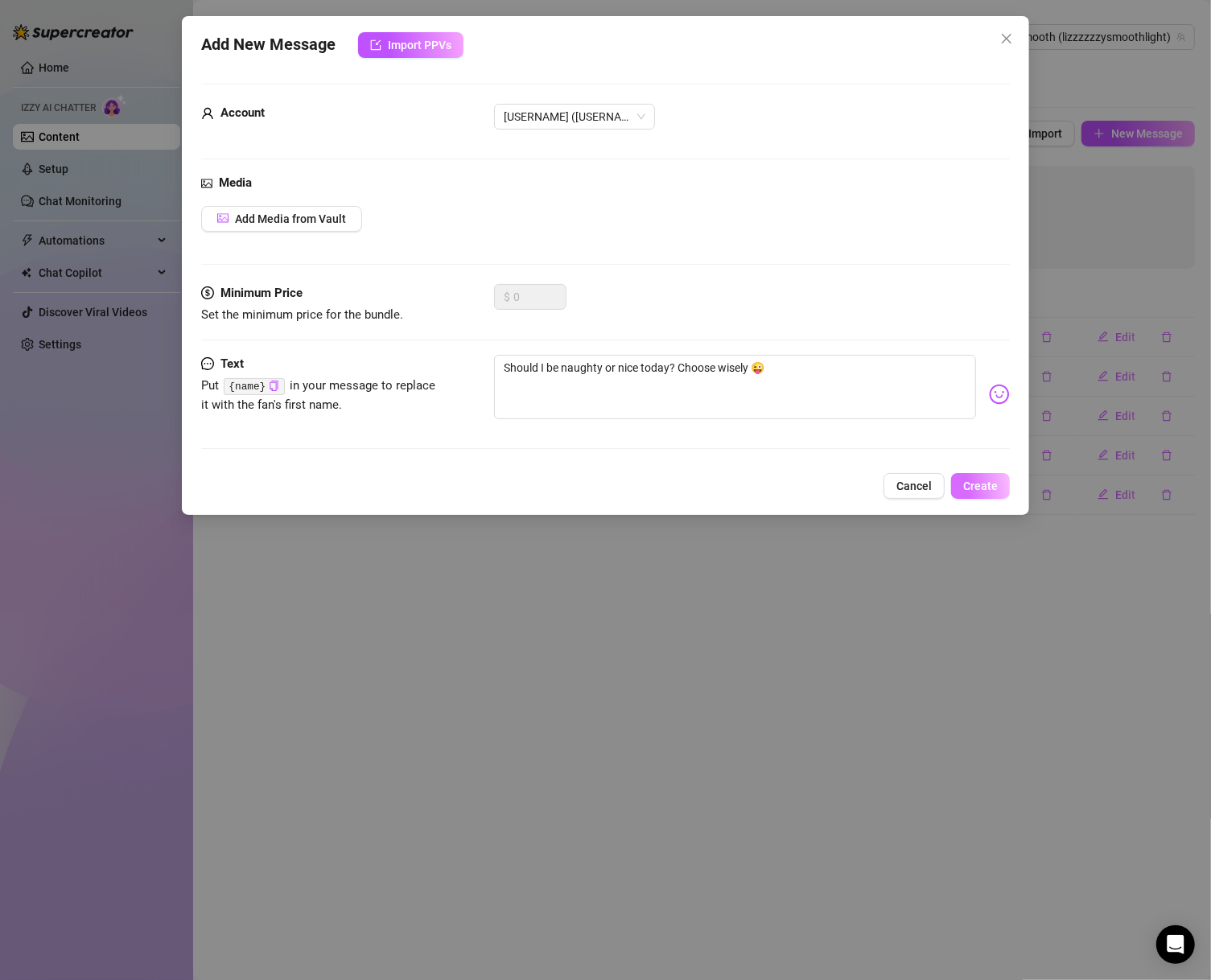 click on "Create" at bounding box center [980, 486] 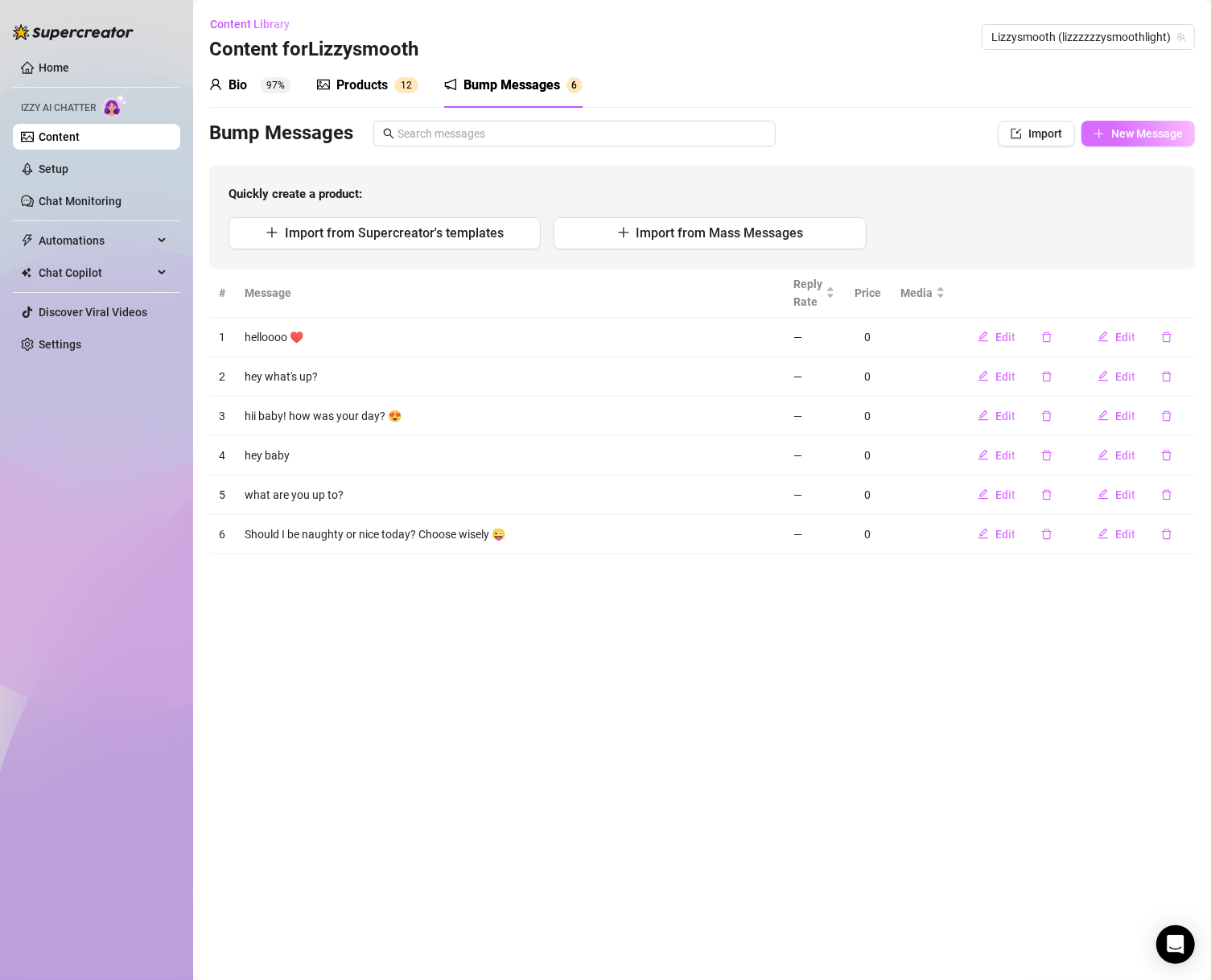 click on "New Message" at bounding box center (1147, 134) 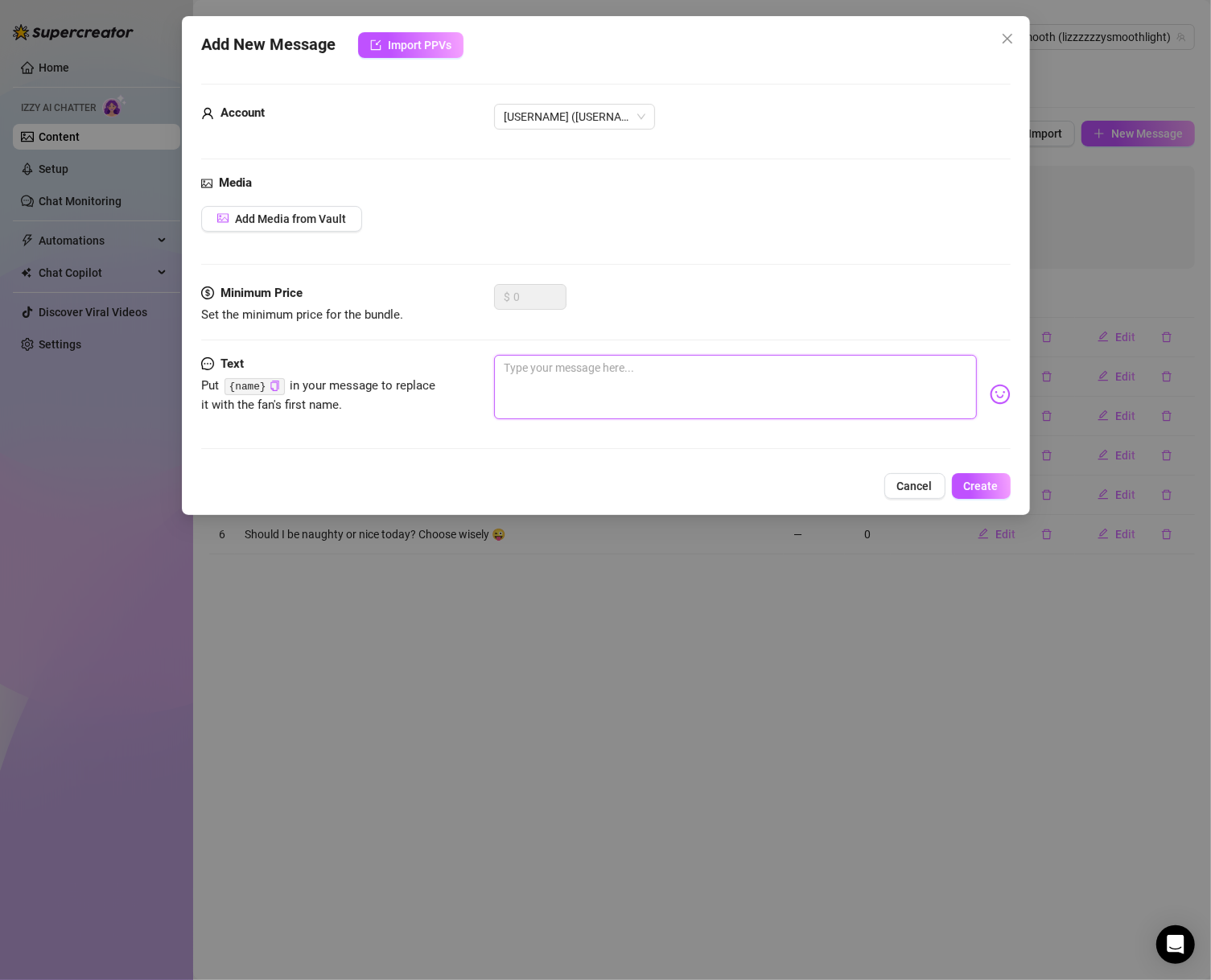 click at bounding box center [735, 387] 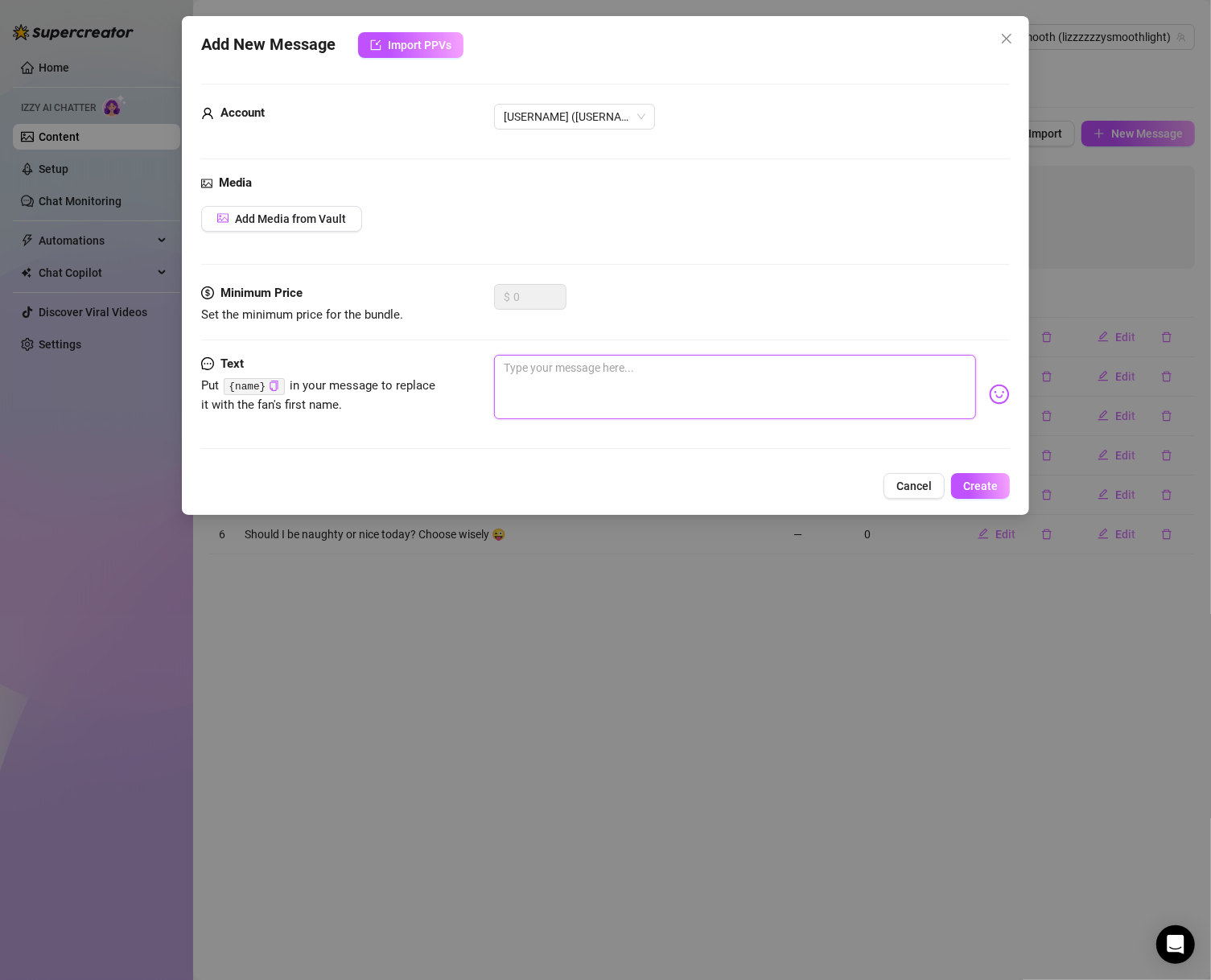 paste on "Mmm you came online just for me, didn’t you? 👅" 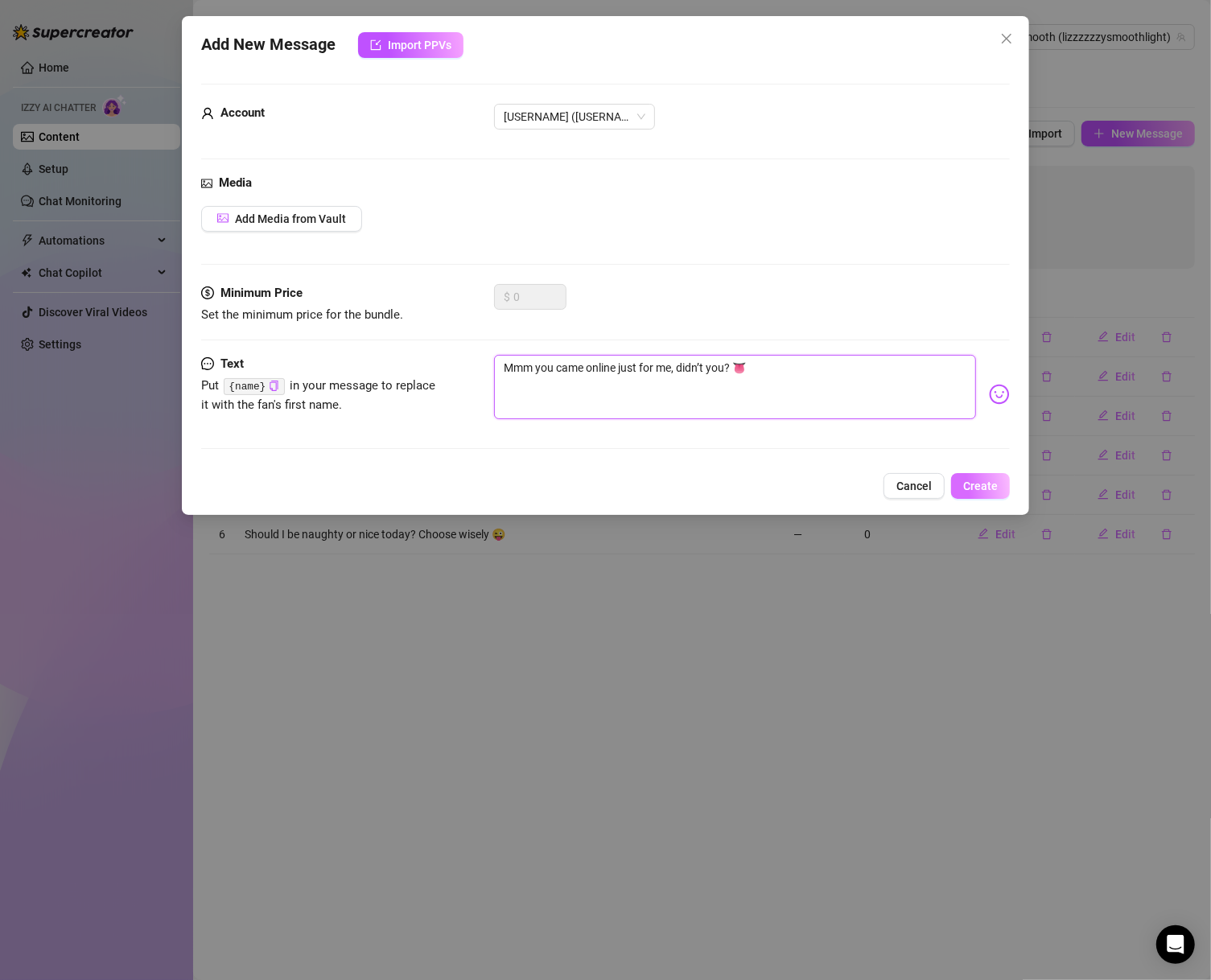 type on "Mmm you came online just for me, didn’t you? 👅" 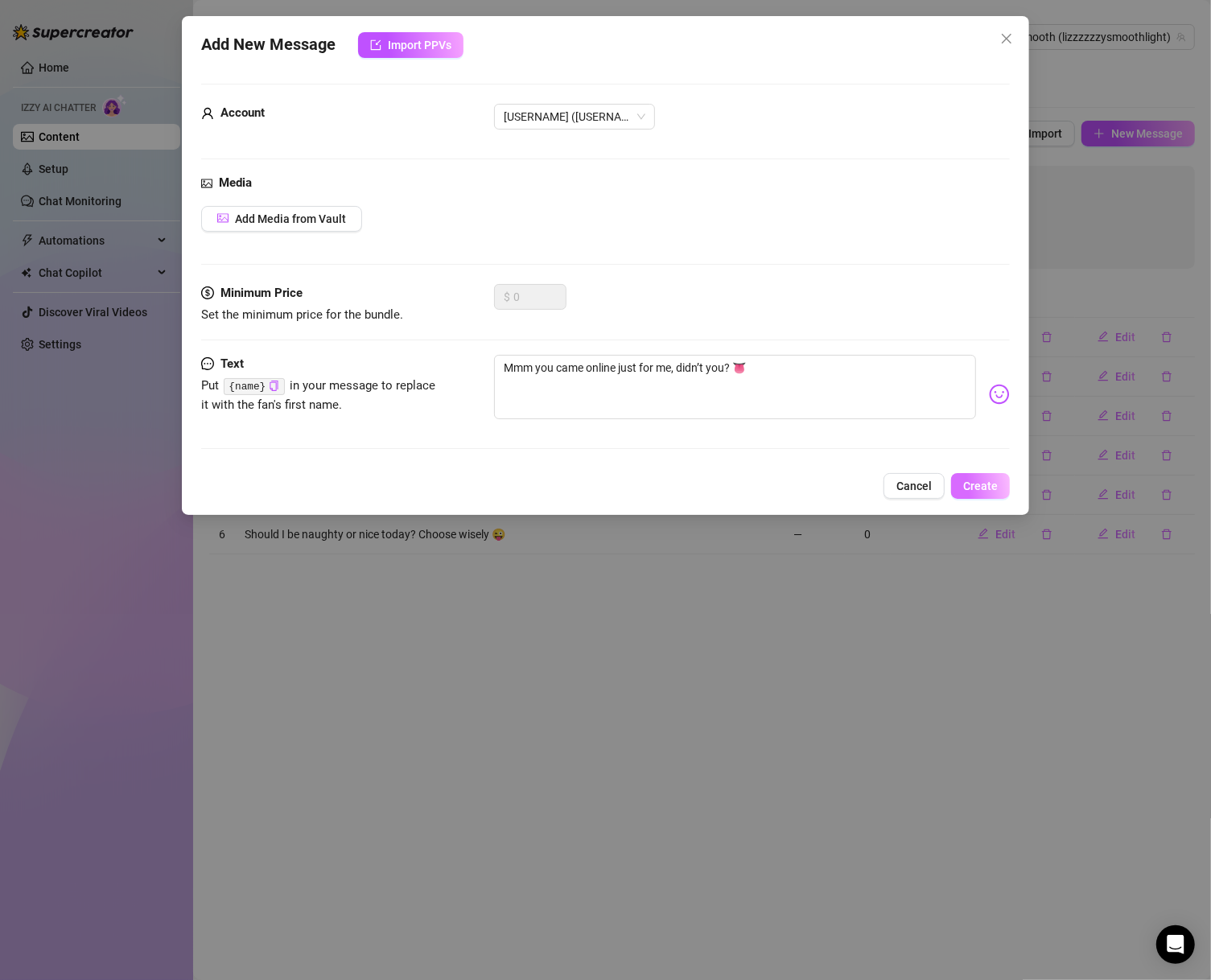 click on "Create" at bounding box center [980, 486] 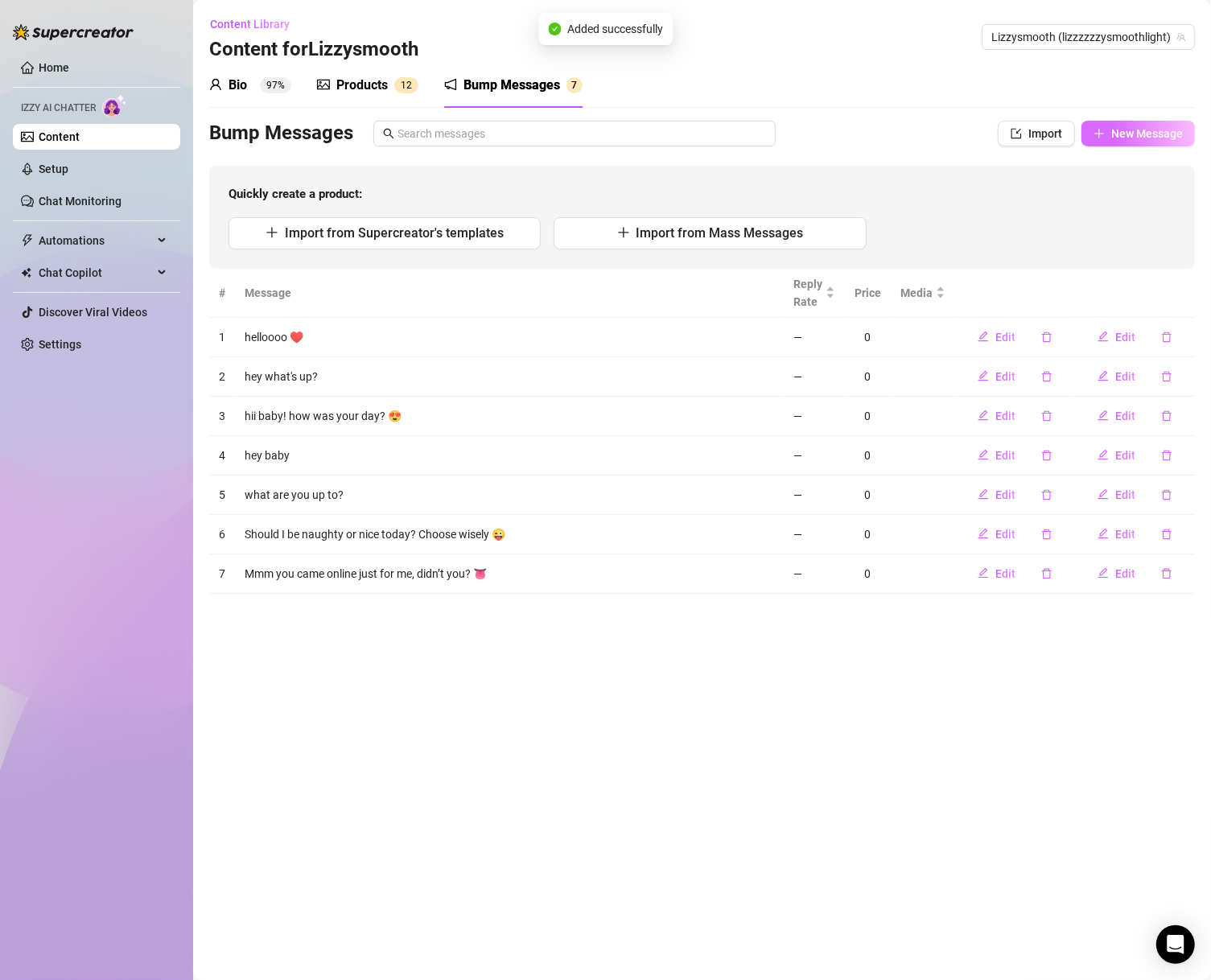 drag, startPoint x: 1119, startPoint y: 119, endPoint x: 1111, endPoint y: 129, distance: 12.8062 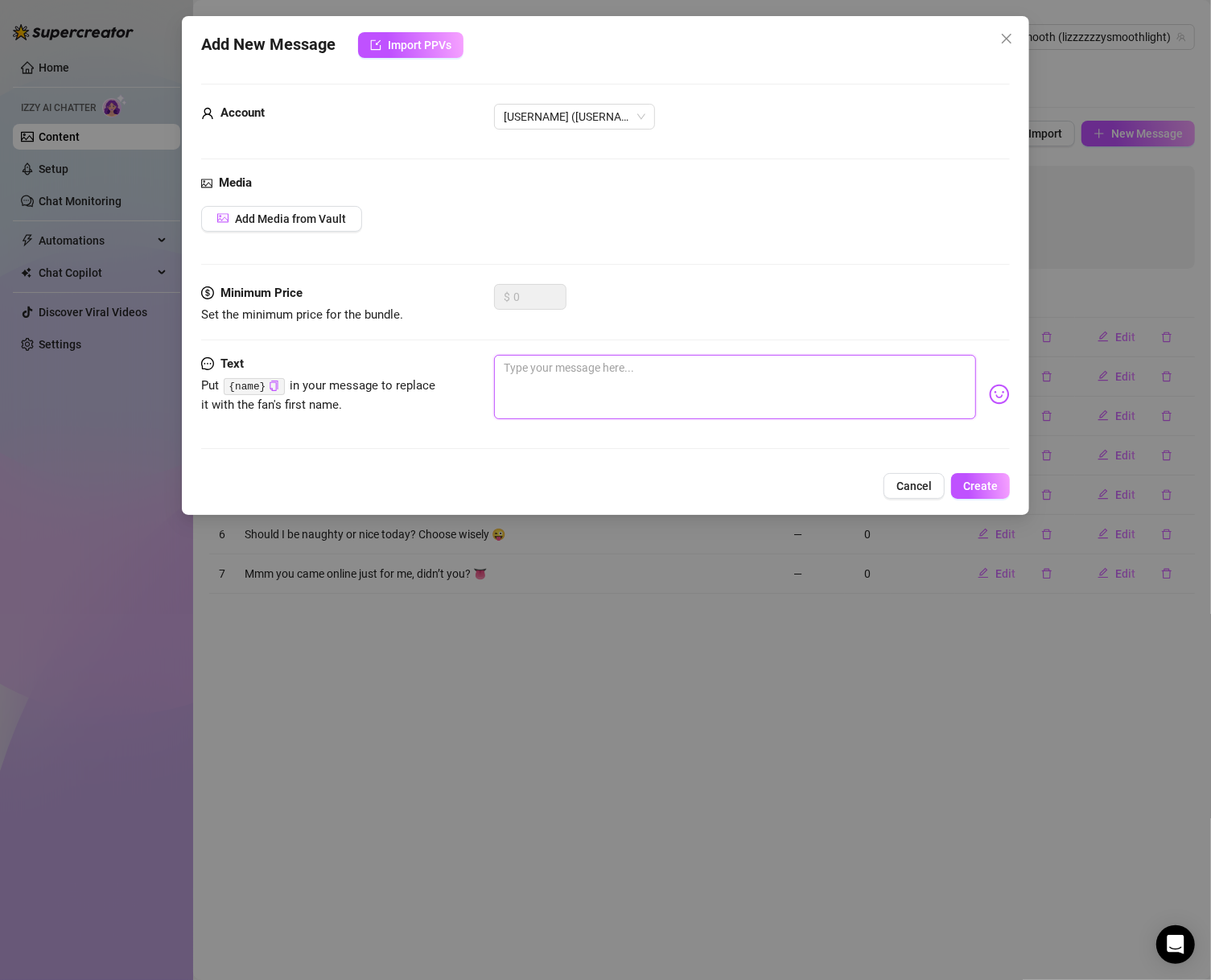 click at bounding box center (735, 387) 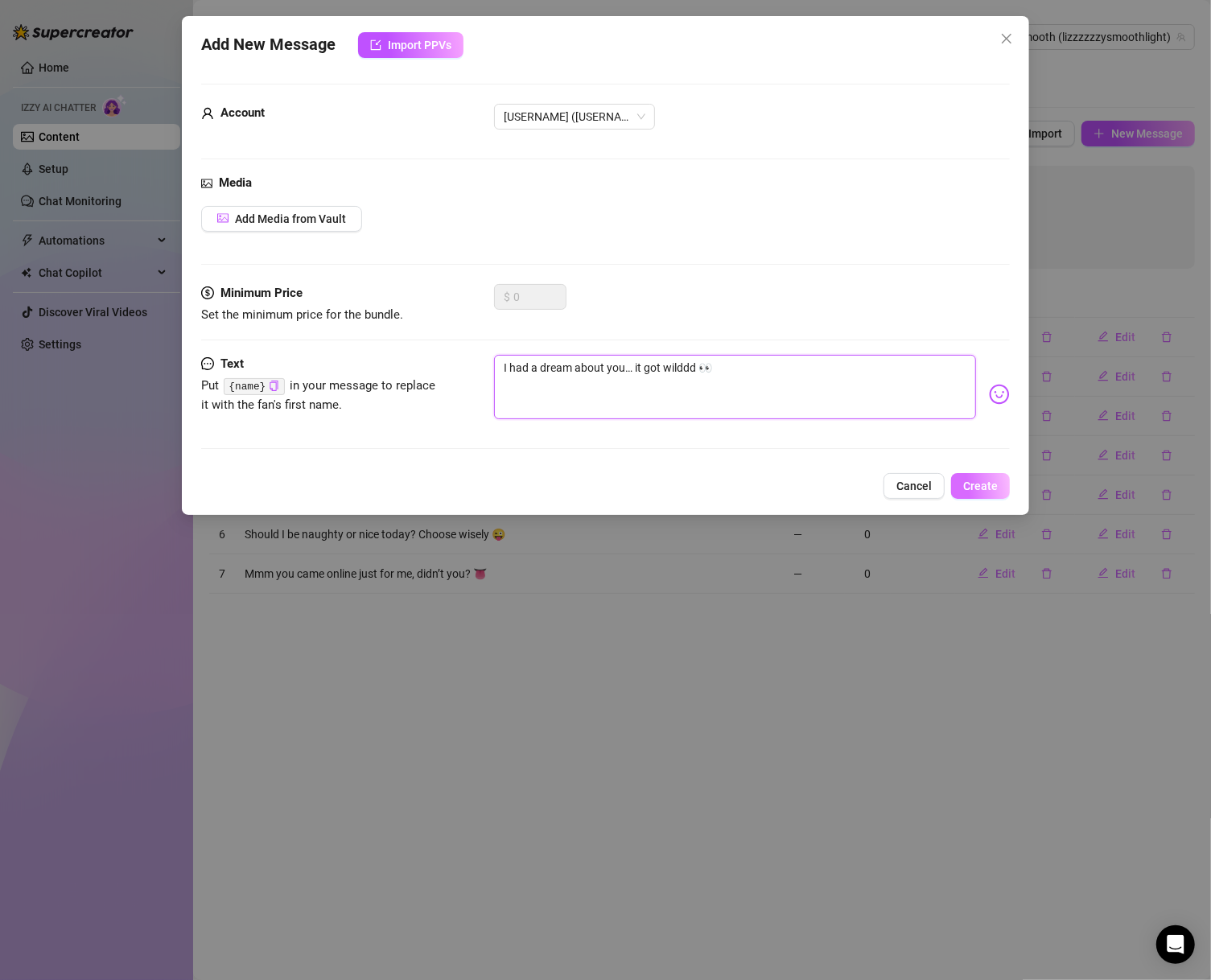 type on "I had a dream about you… it got wilddd 👀" 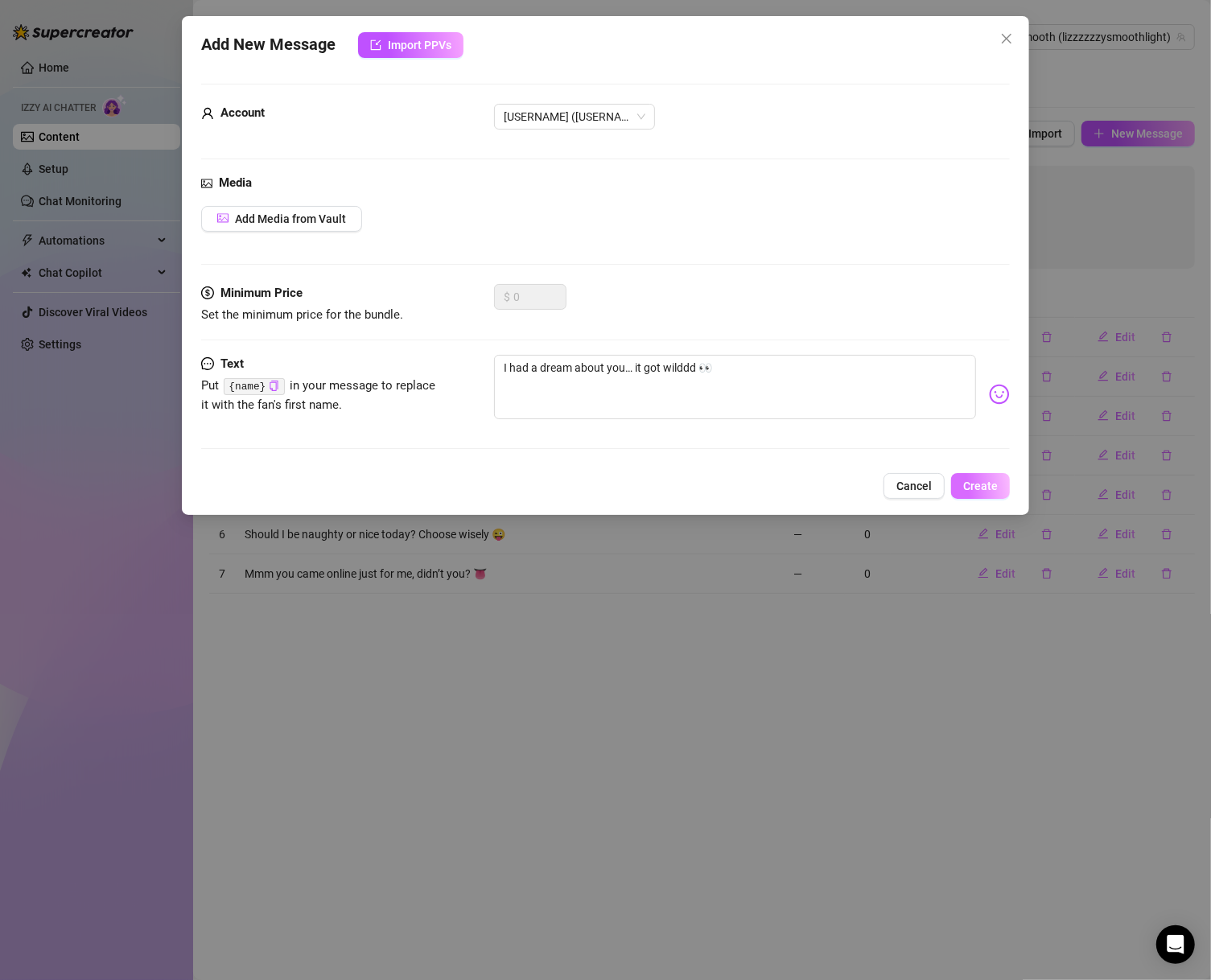 click on "Create" at bounding box center [980, 486] 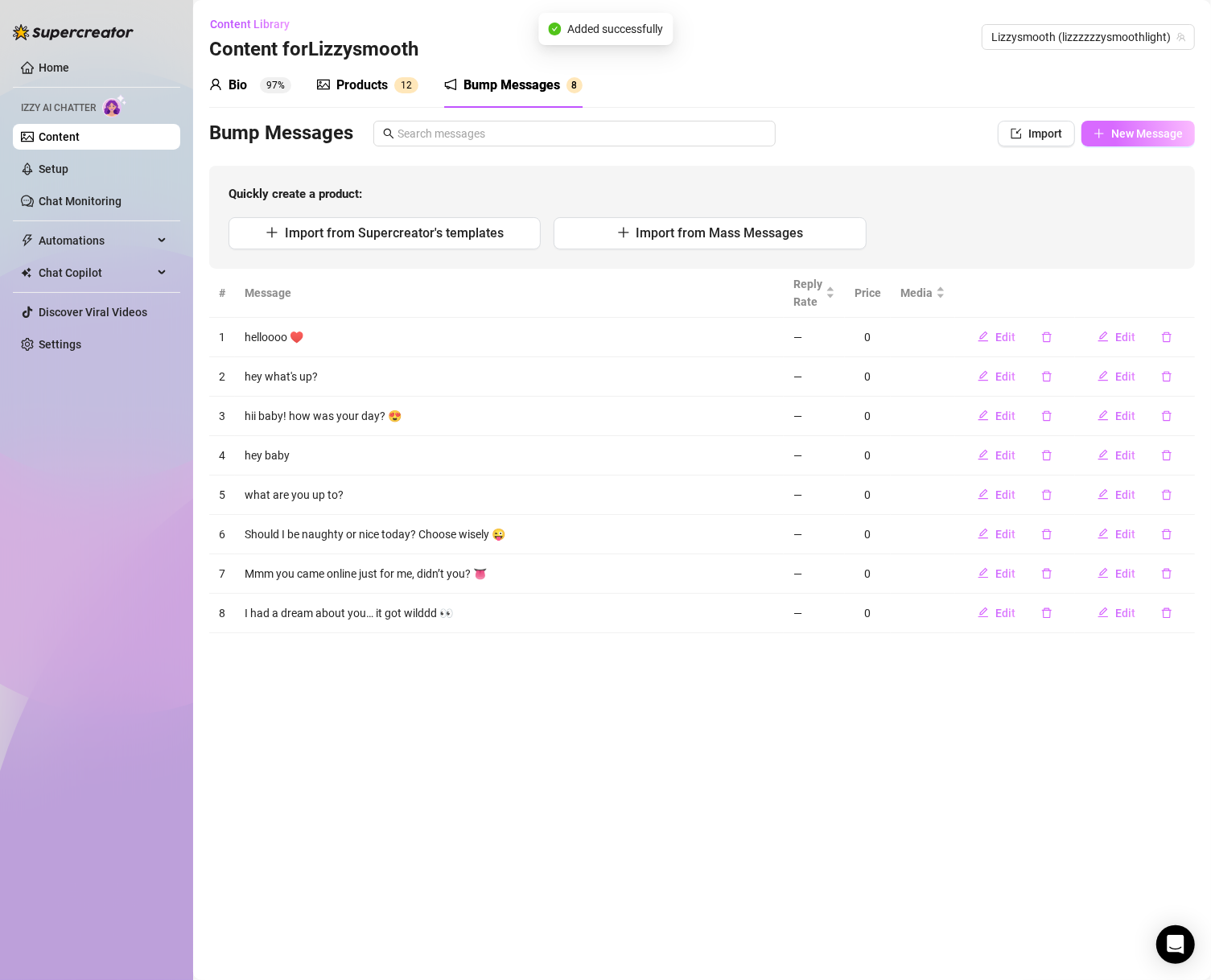 click on "New Message" at bounding box center (1147, 134) 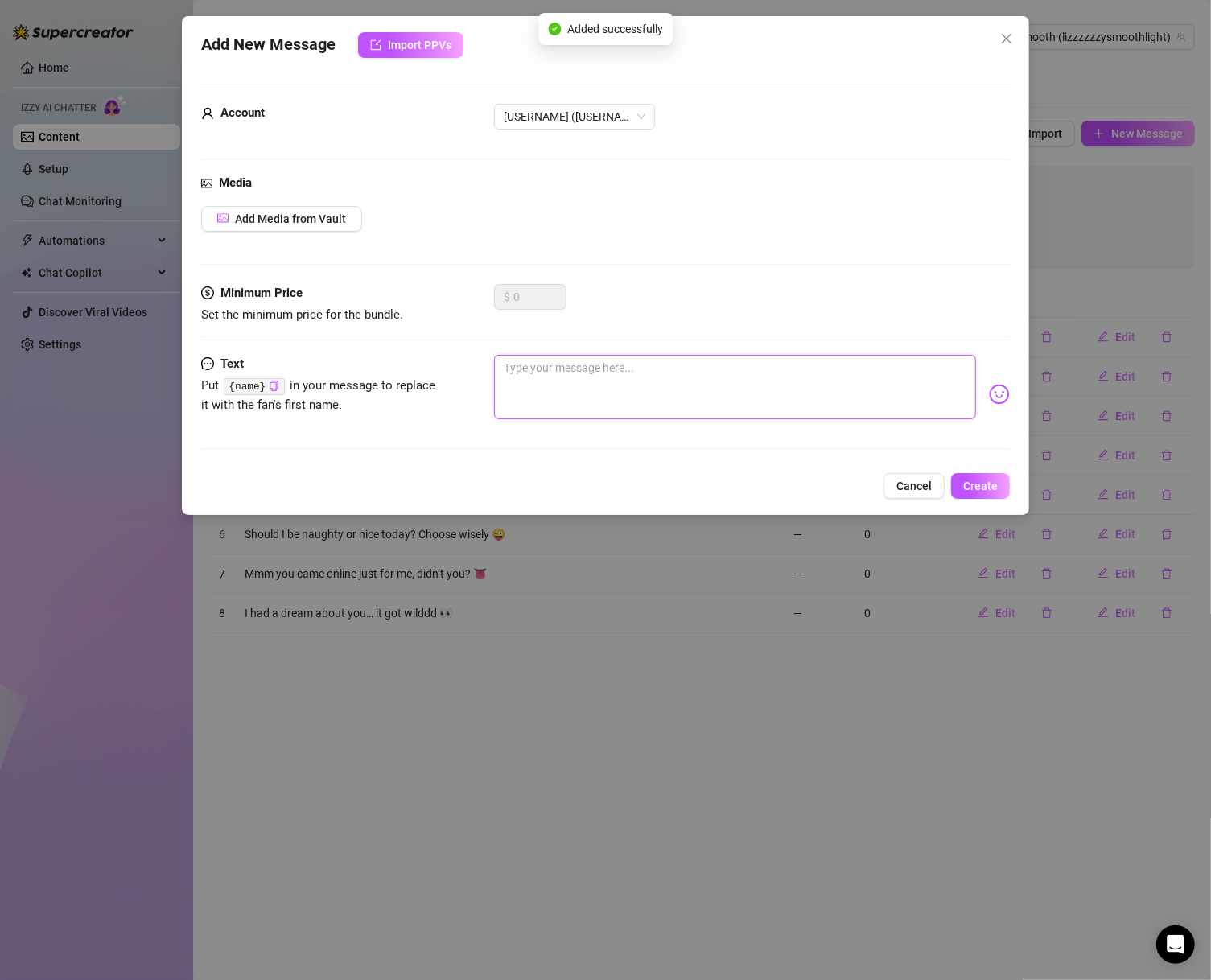 click at bounding box center (735, 387) 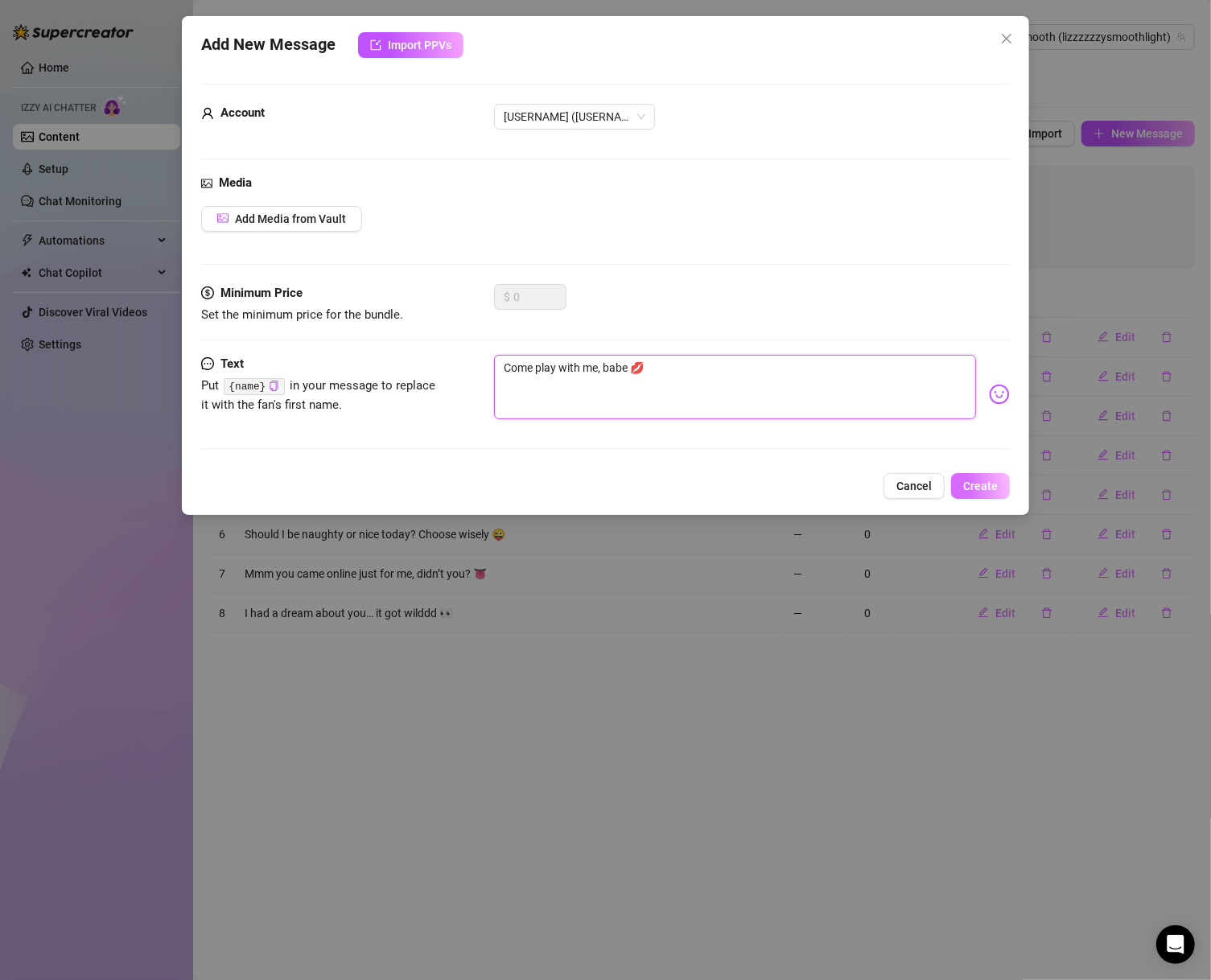 type on "Come play with me, babe 💋" 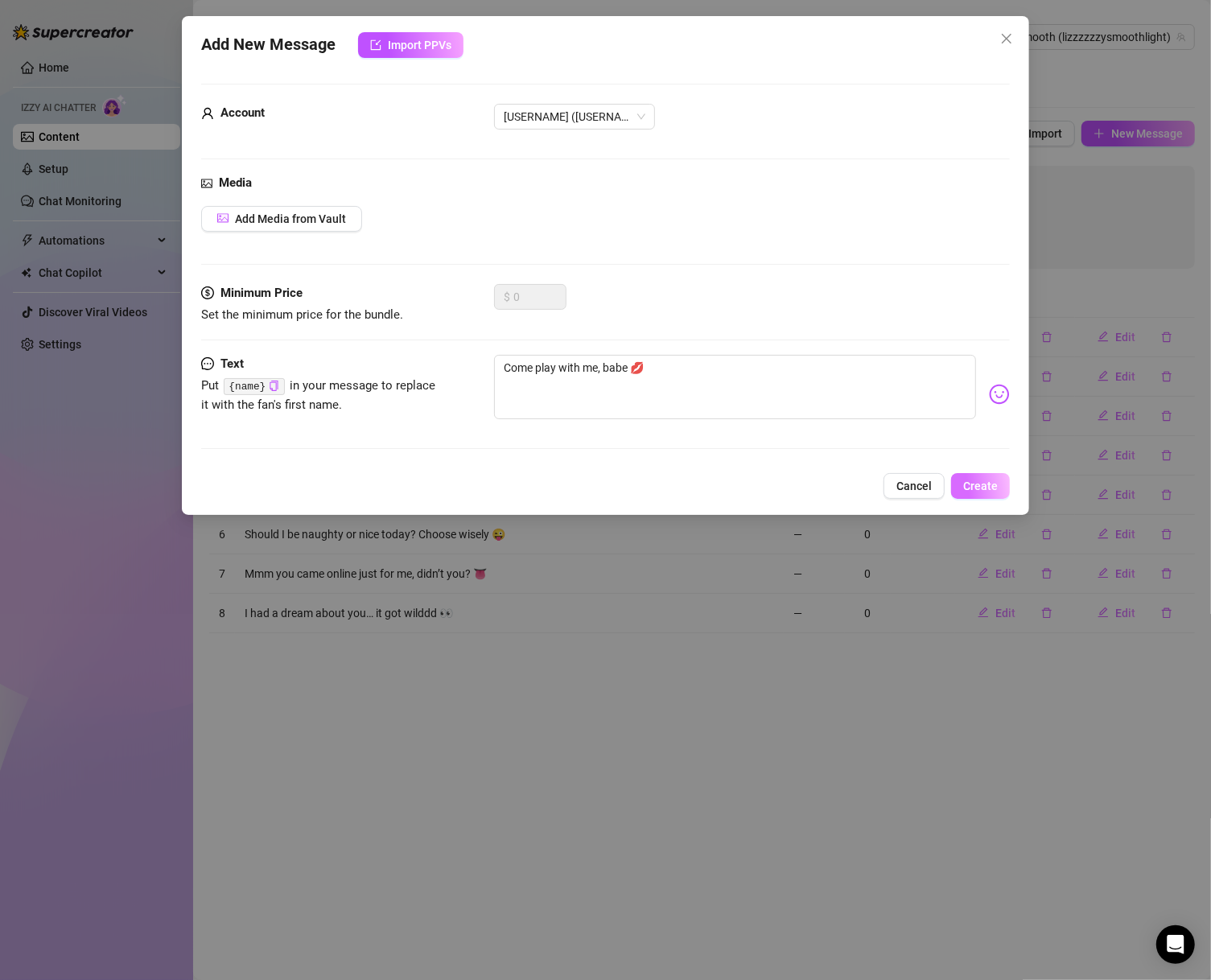 click on "Create" at bounding box center (980, 486) 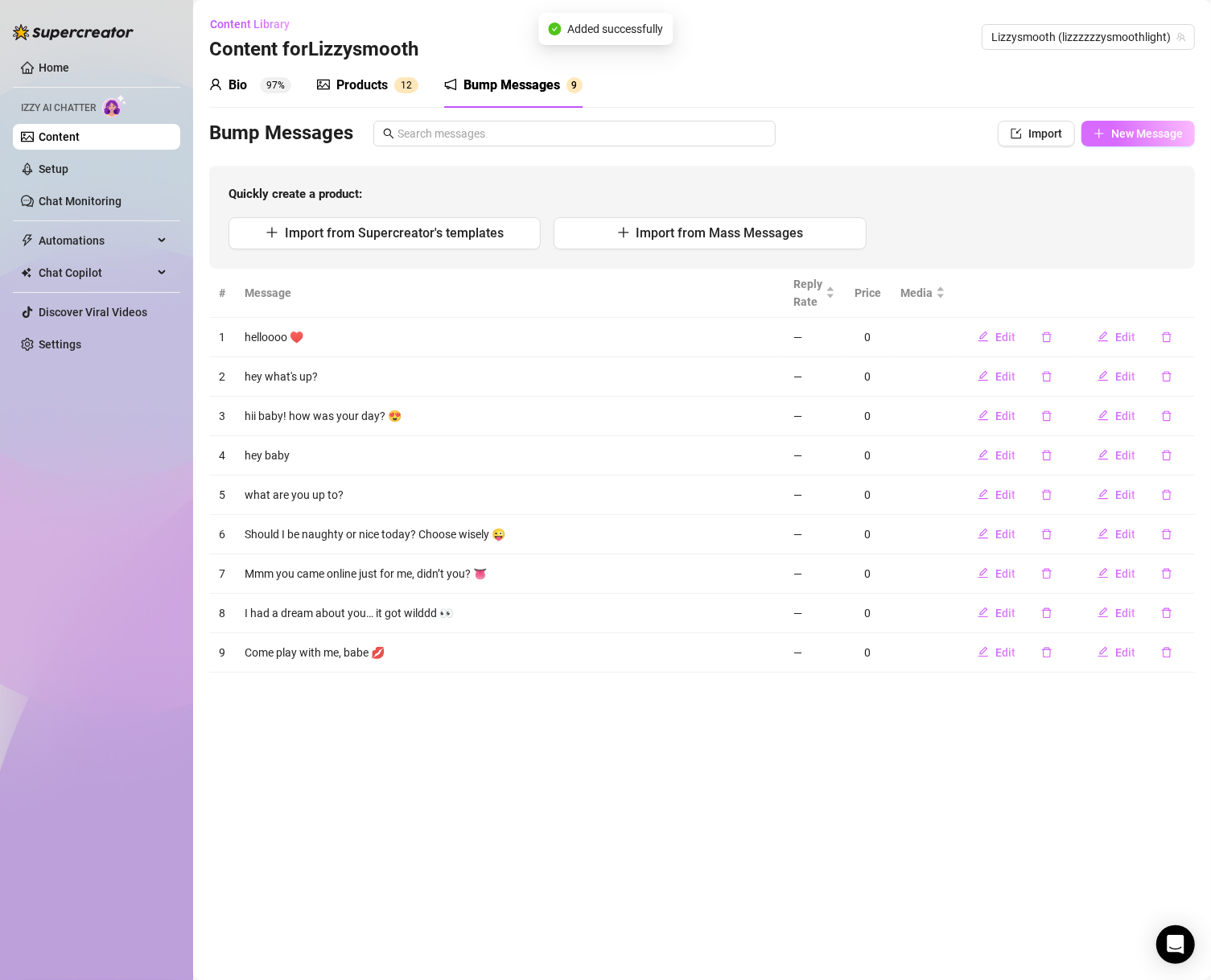 click on "New Message" at bounding box center [1147, 134] 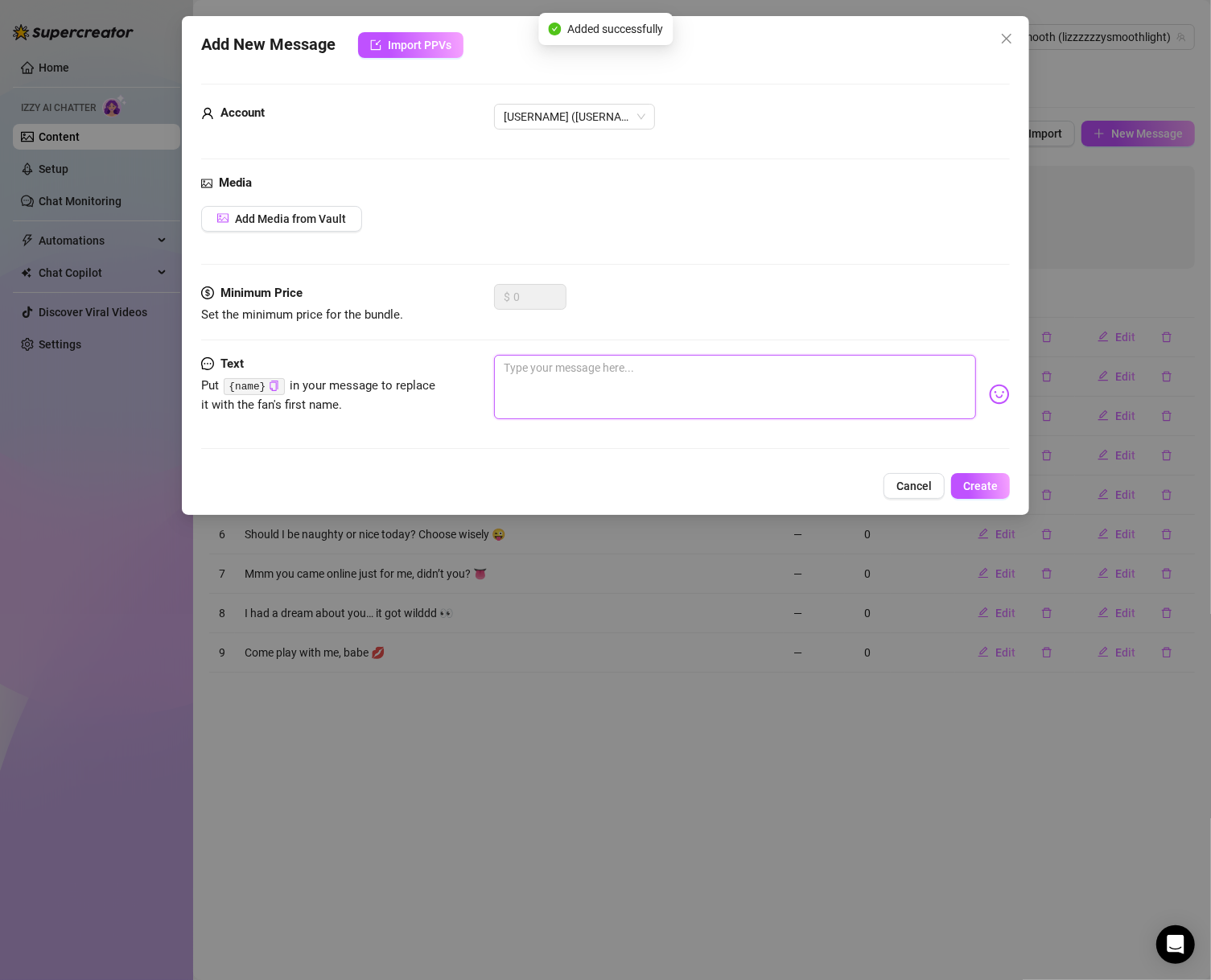 click at bounding box center (735, 387) 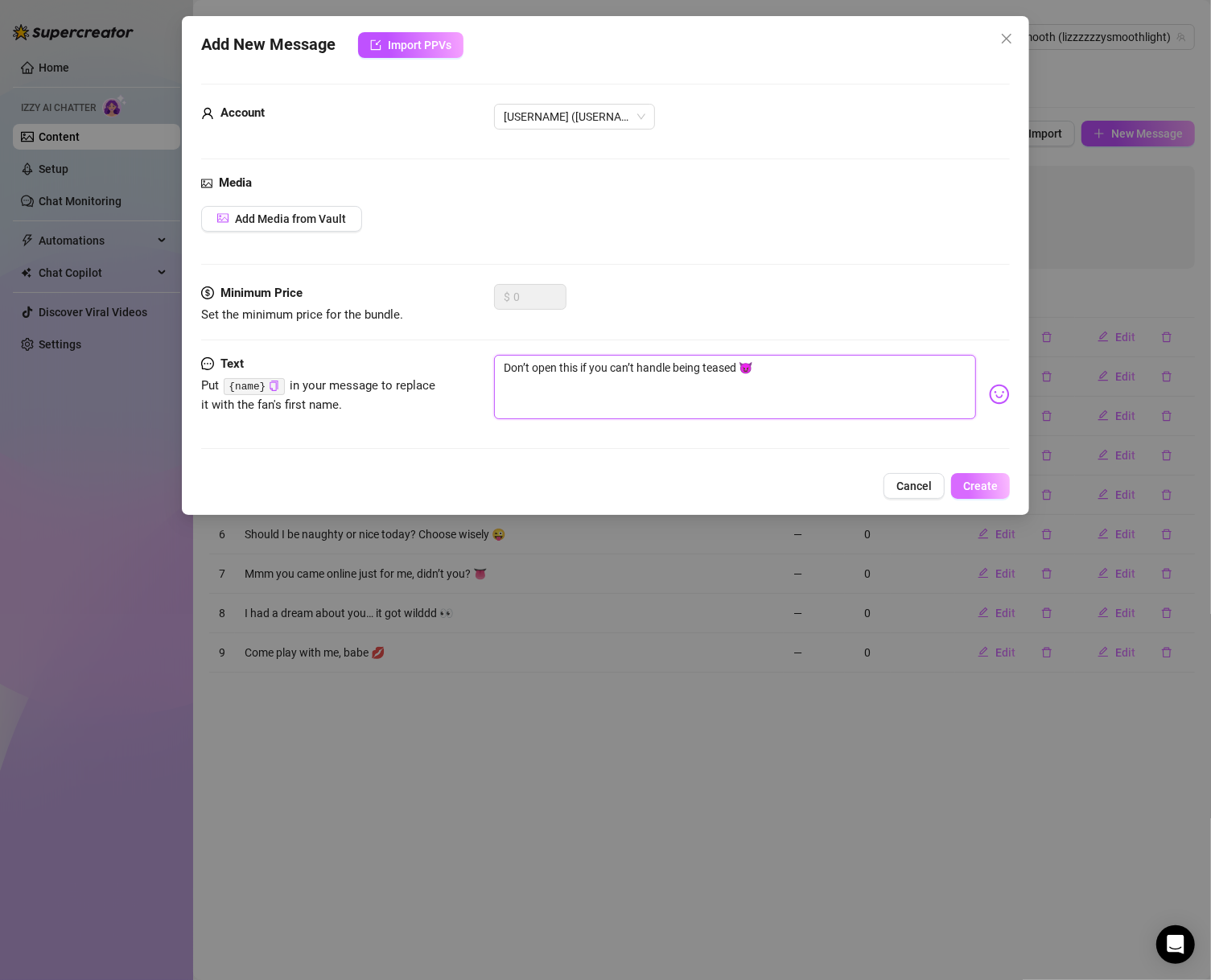 type on "Don’t open this if you can’t handle being teased 😈" 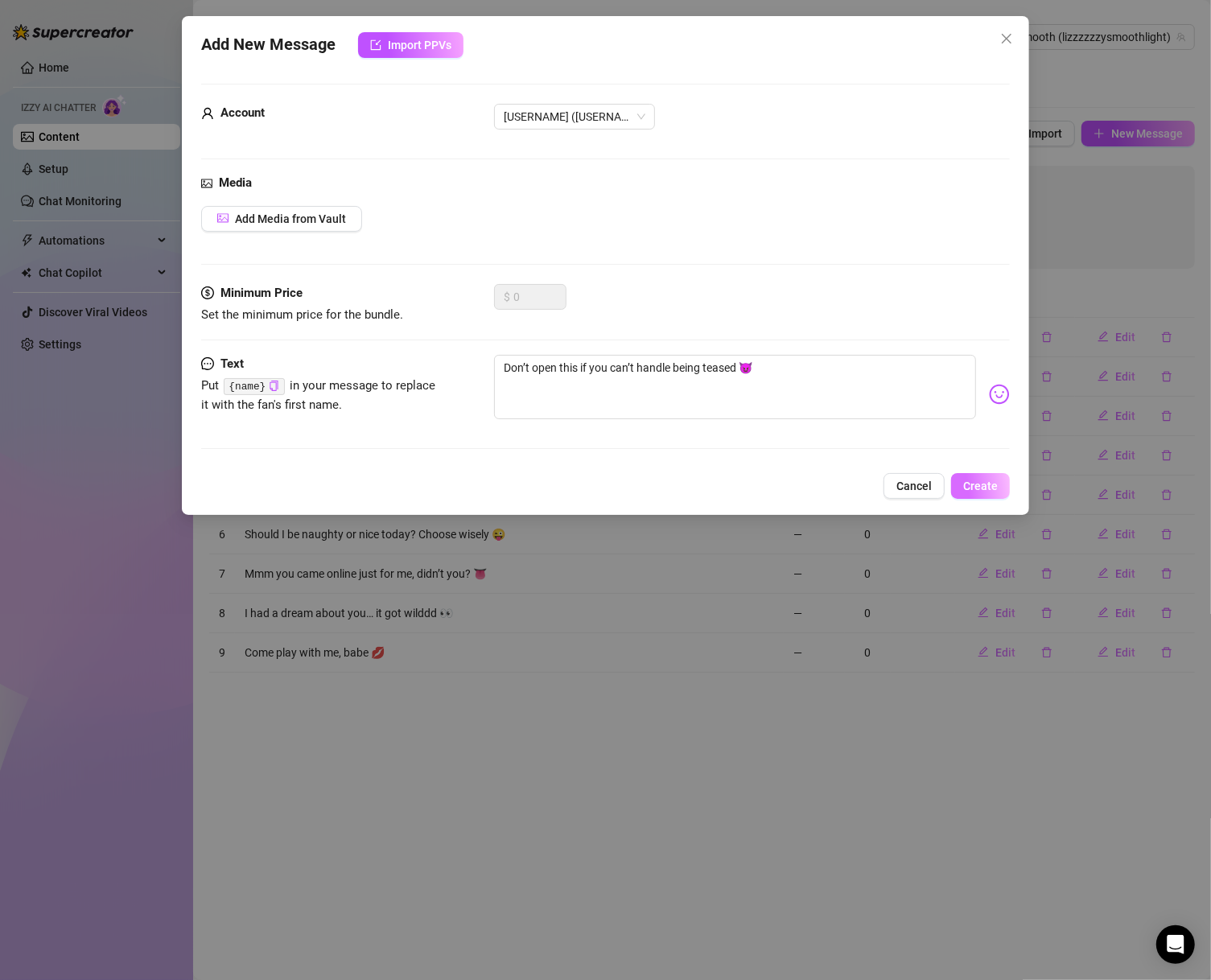 click on "Create" at bounding box center (980, 486) 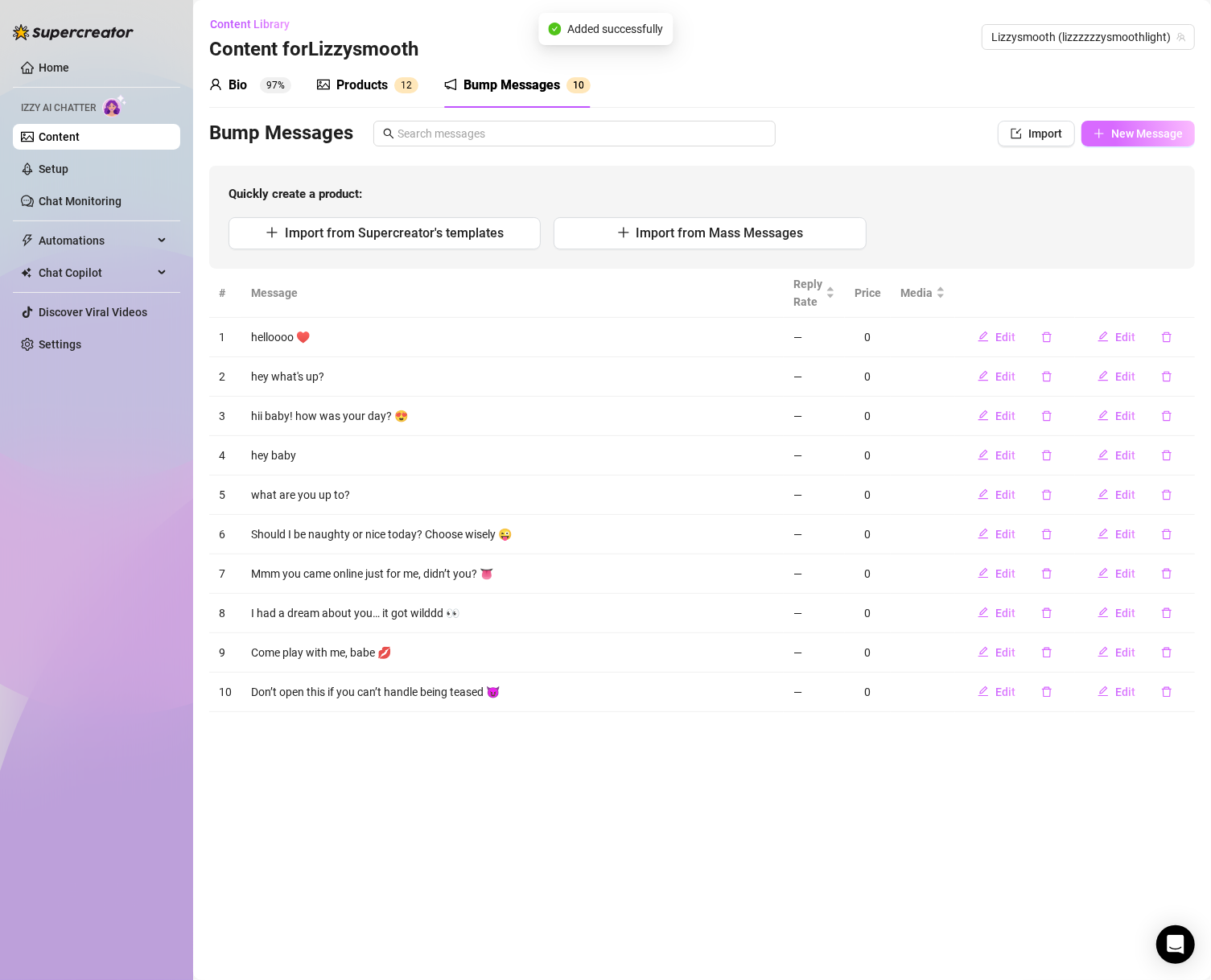 click on "New Message" at bounding box center (1138, 134) 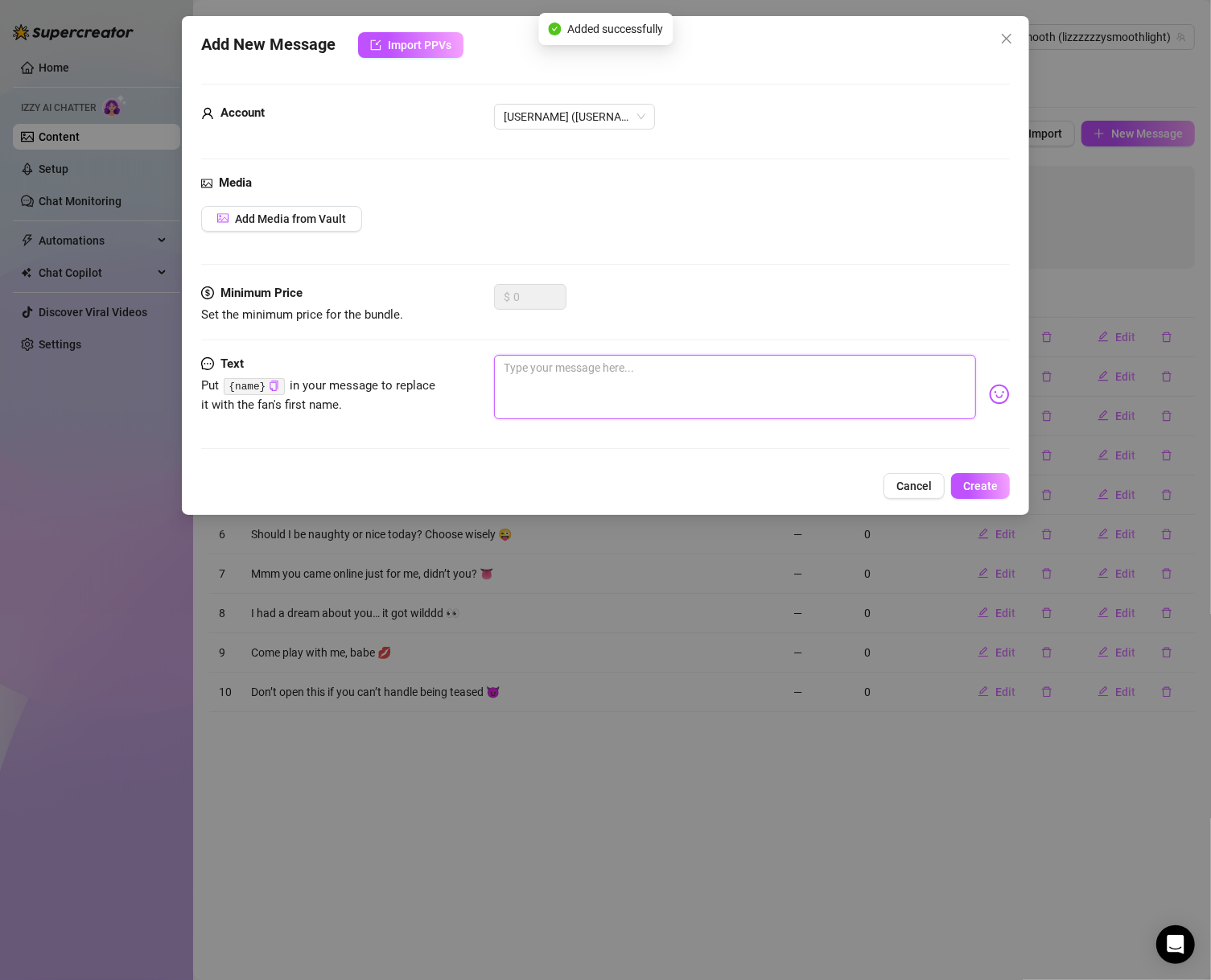 paste on "Mmm what if I told you I’m not wearing anything comfy rn…" 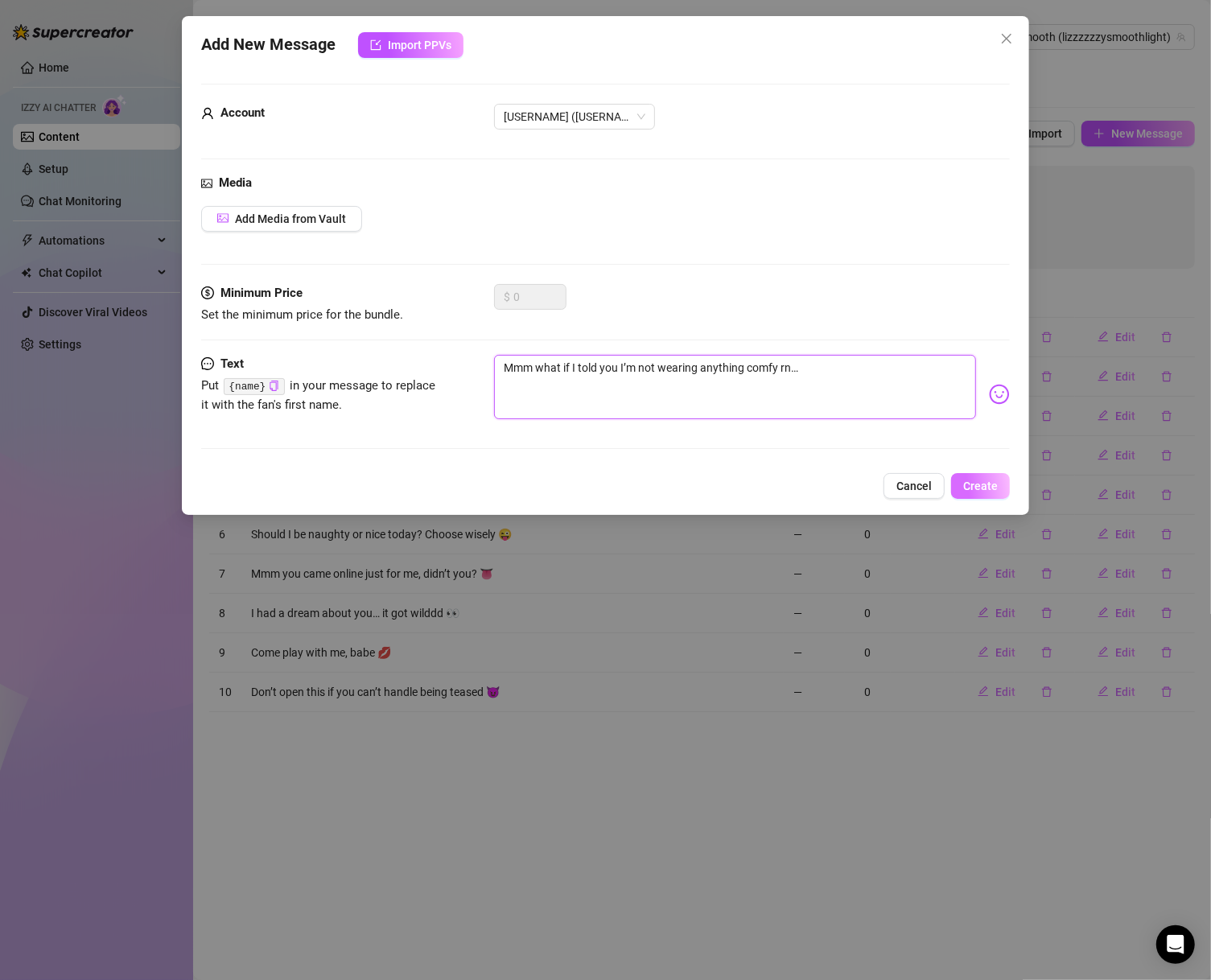 type on "Mmm what if I told you I’m not wearing anything comfy rn…" 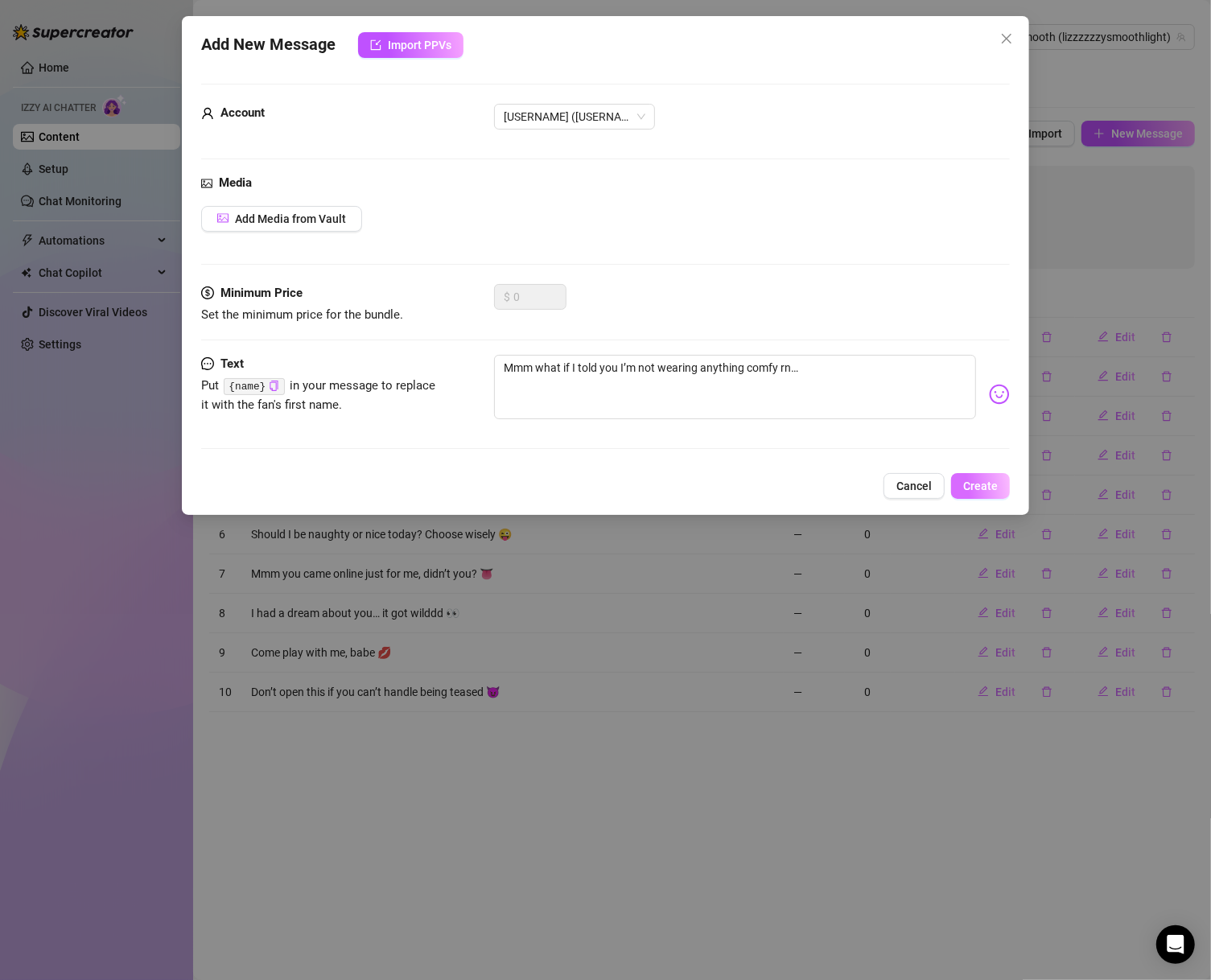 click on "Create" at bounding box center (980, 486) 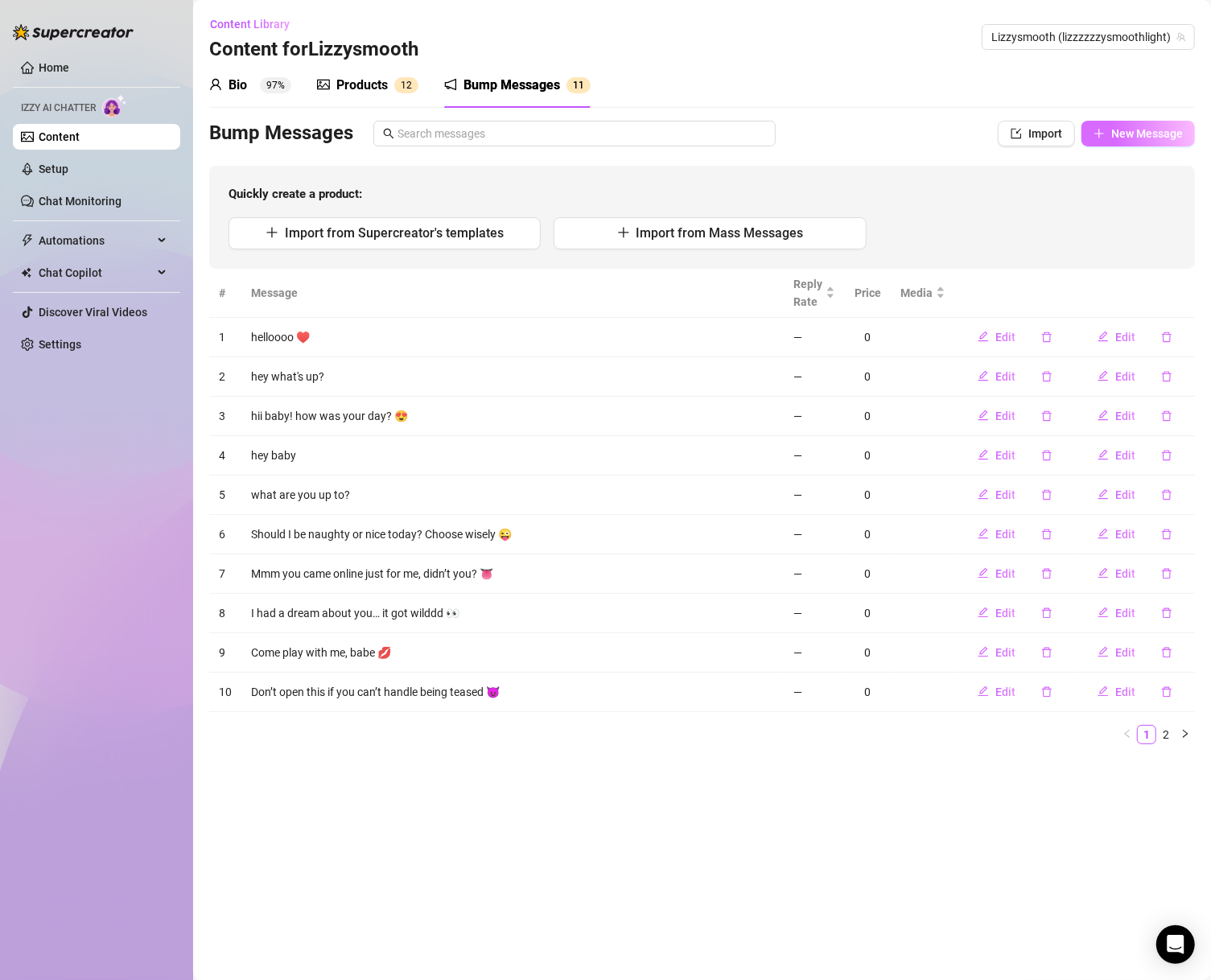 click on "New Message" at bounding box center (1138, 134) 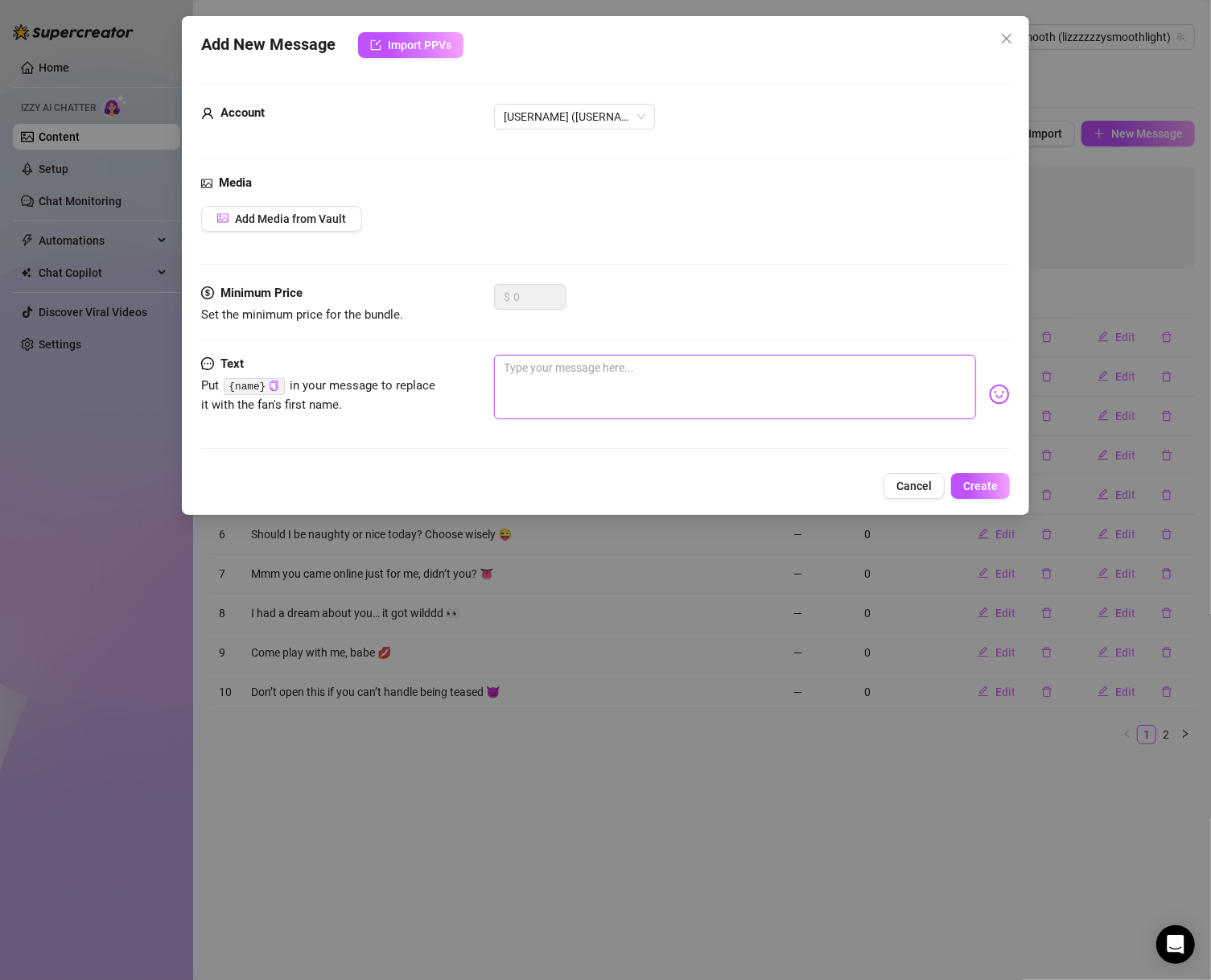 click at bounding box center (735, 387) 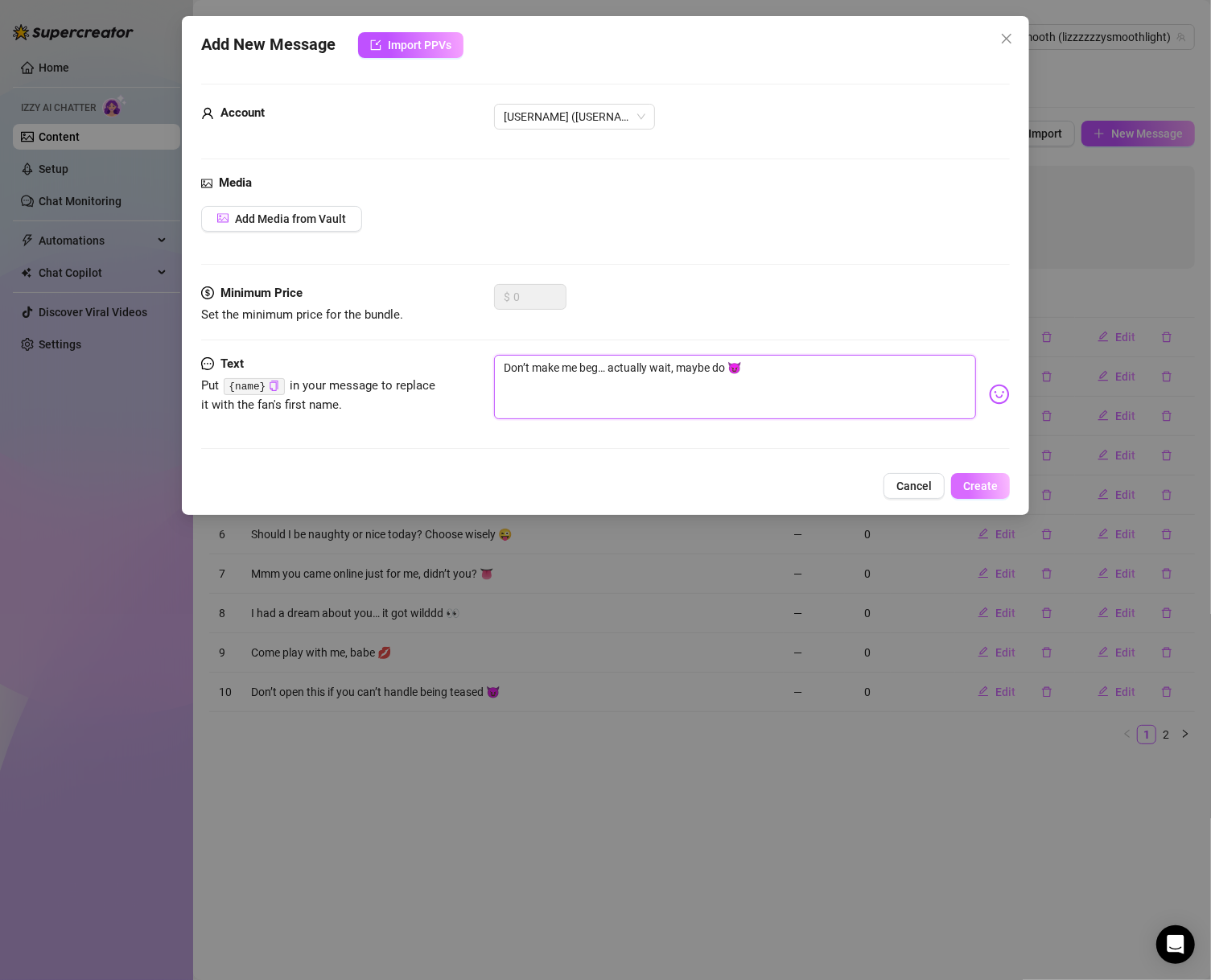 type on "Don’t make me beg… actually wait, maybe do 😈" 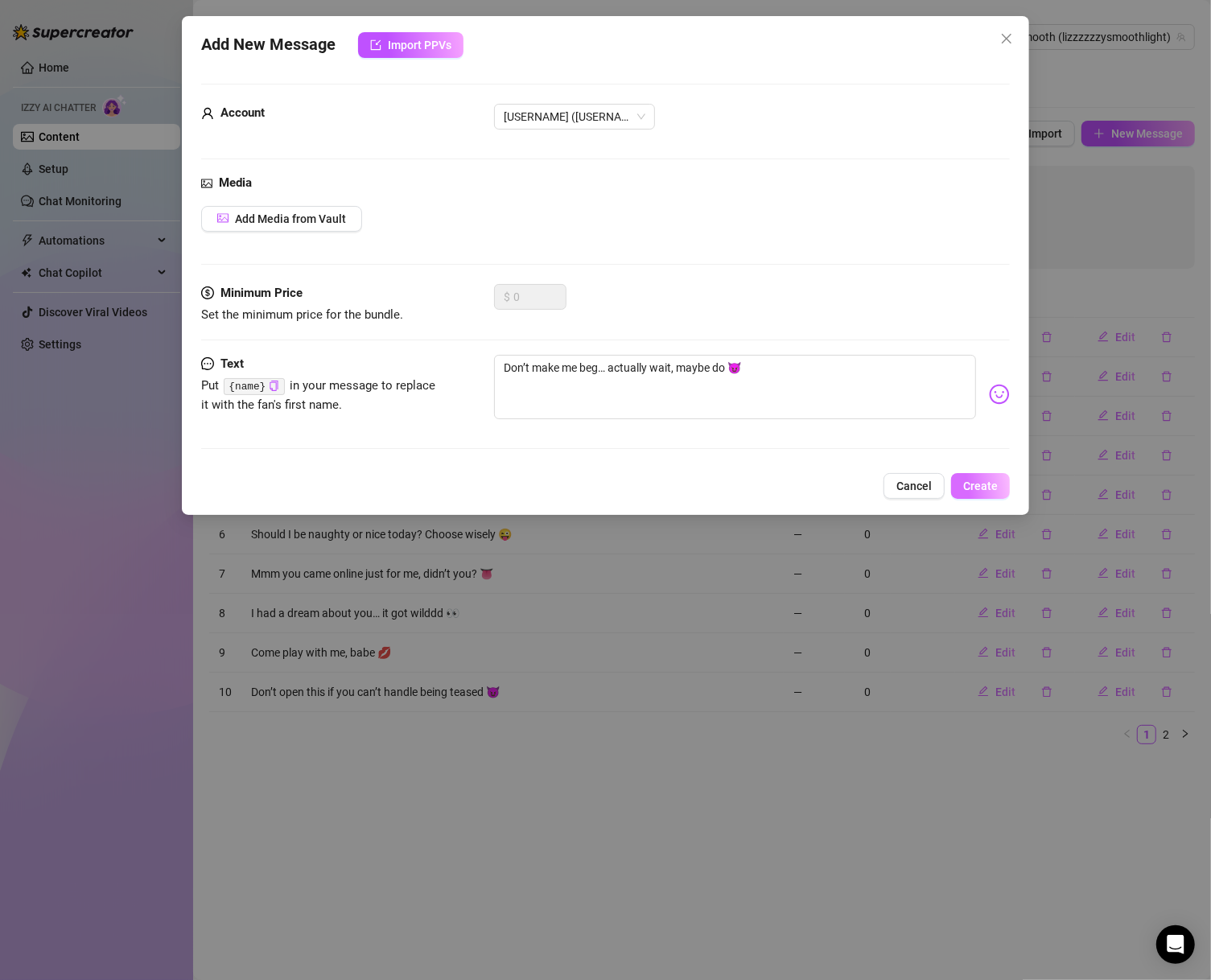 click on "Create" at bounding box center (980, 486) 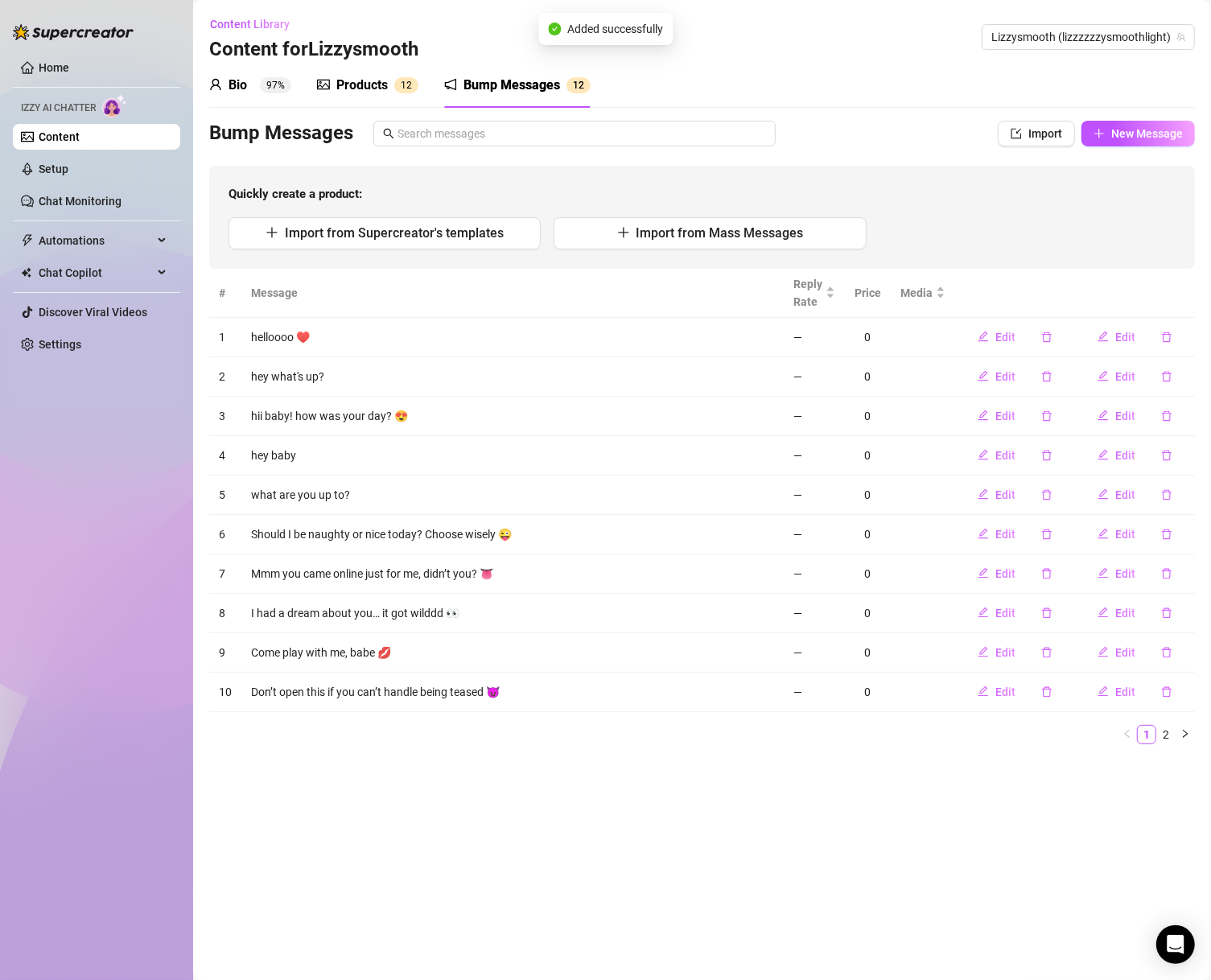 drag, startPoint x: 999, startPoint y: 751, endPoint x: 1032, endPoint y: 709, distance: 53.41348 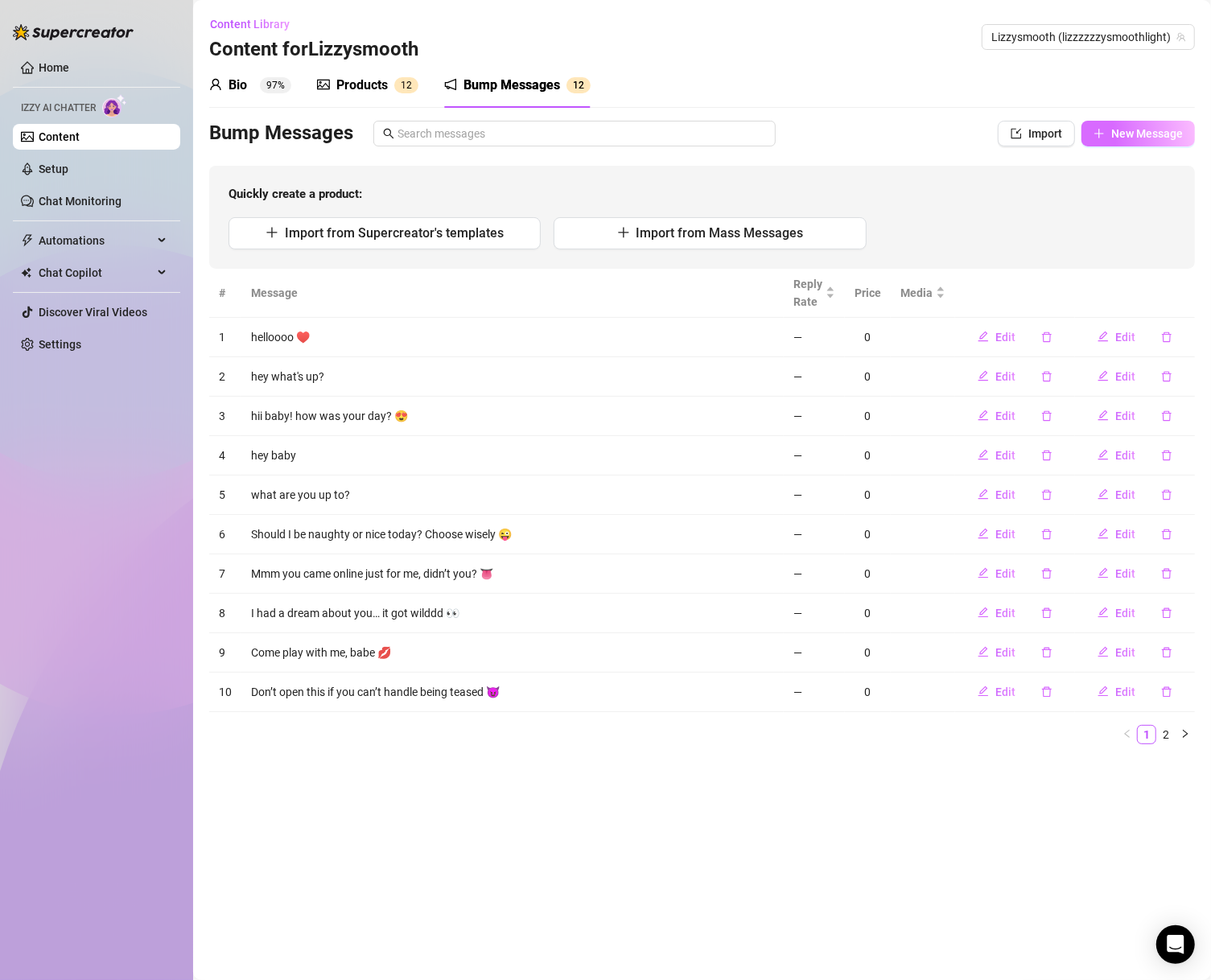 click on "New Message" at bounding box center [1138, 134] 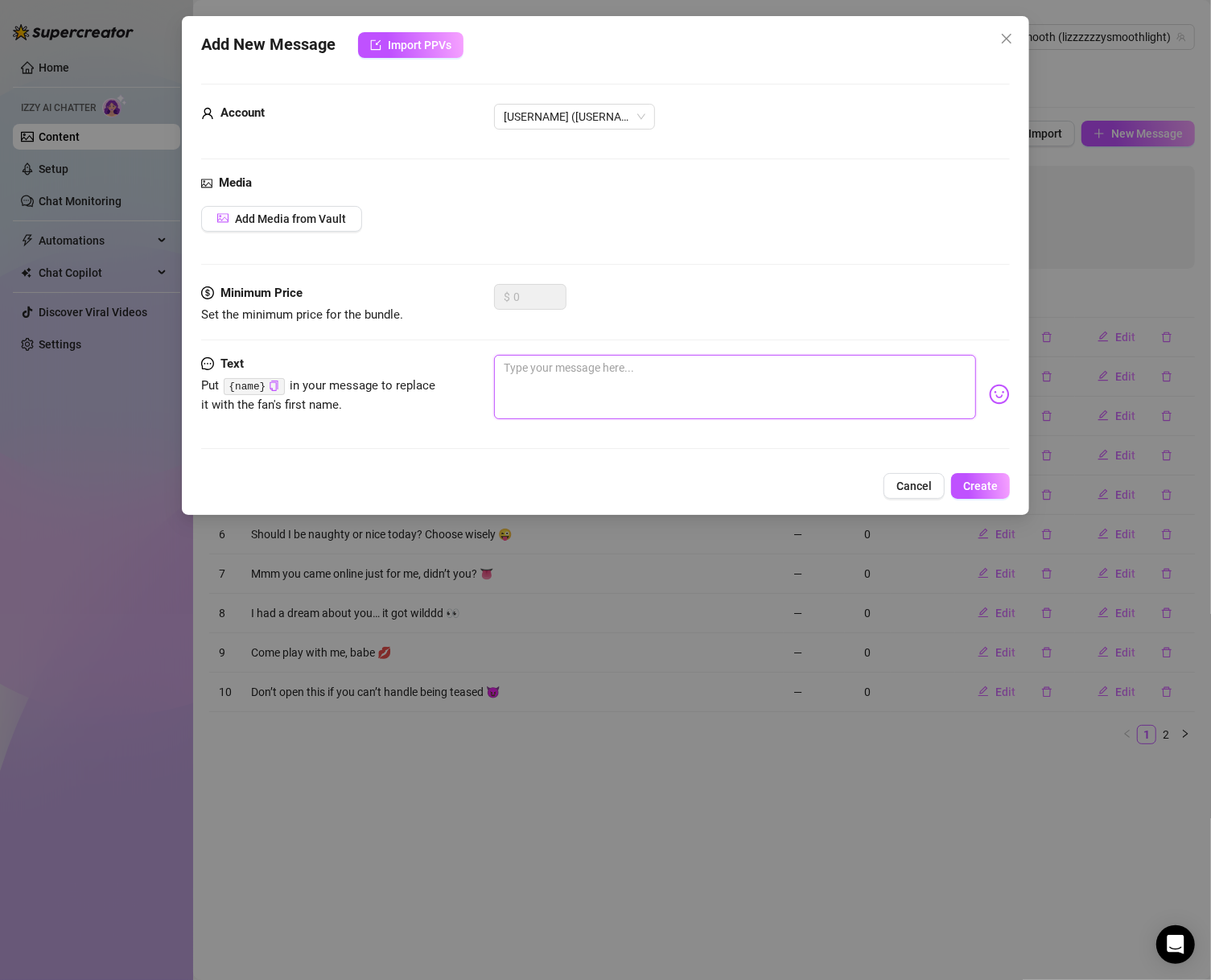 click at bounding box center [735, 387] 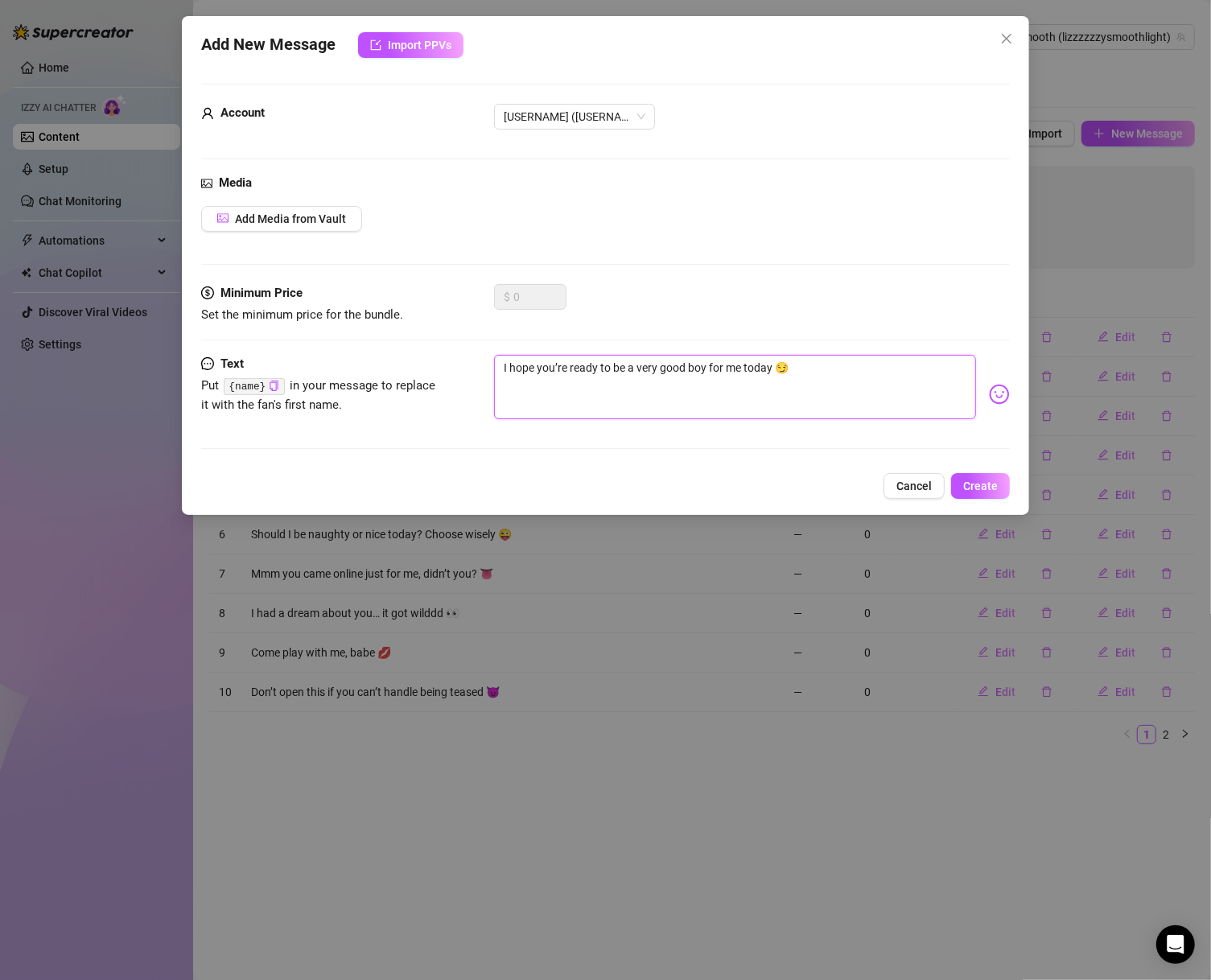 type on "I hope you’re ready to be a very good boy for me today 😏" 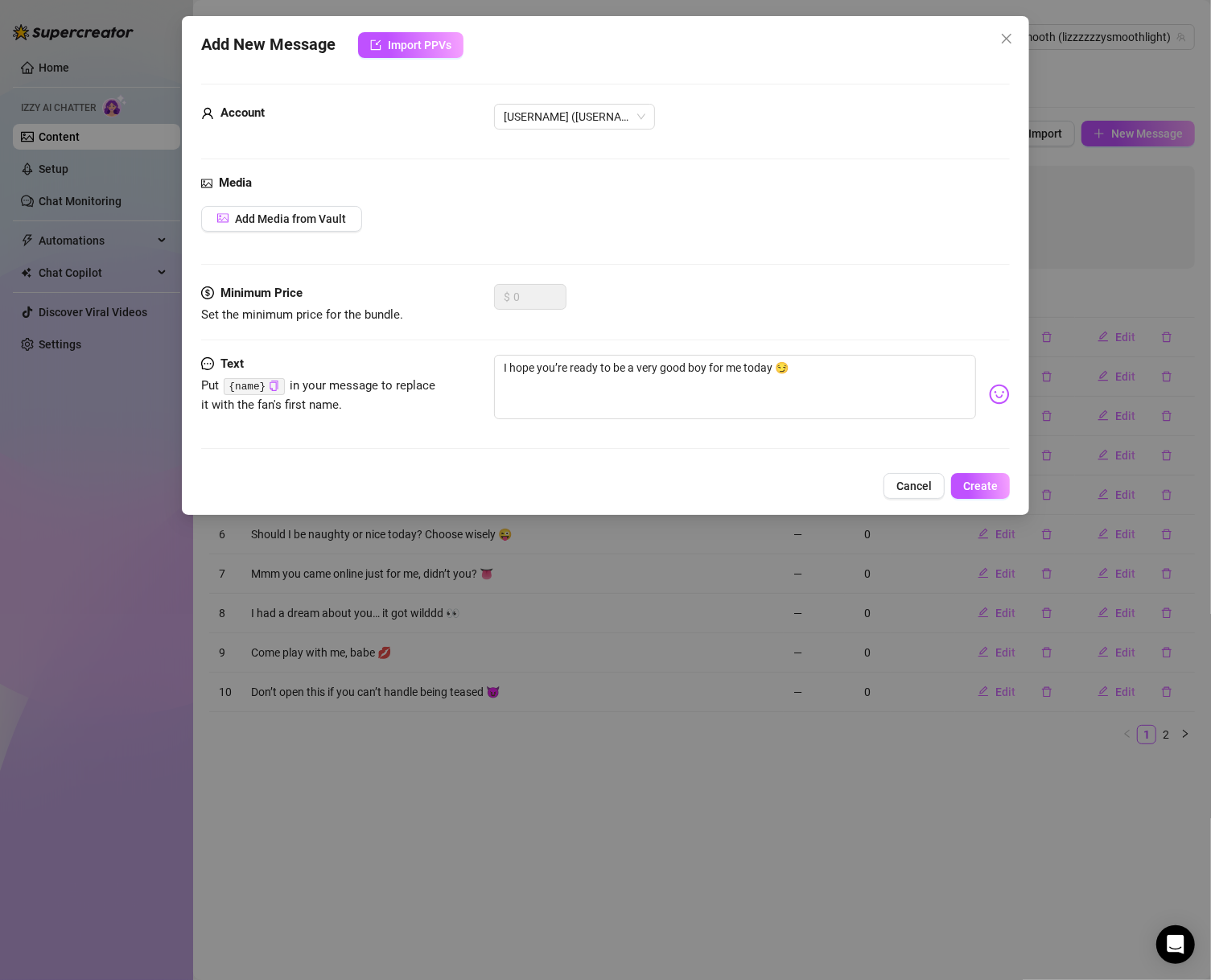 click on "Add New Message Import PPVs Account [USERNAME] ([USERNAME]) Media Add Media from Vault Minimum Price Set the minimum price for the bundle. $ 0 Text Put {name} in your message to replace it with the fan's first name. I hope you’re ready to be a very good boy for me today 😏 Cancel Create" at bounding box center (606, 266) 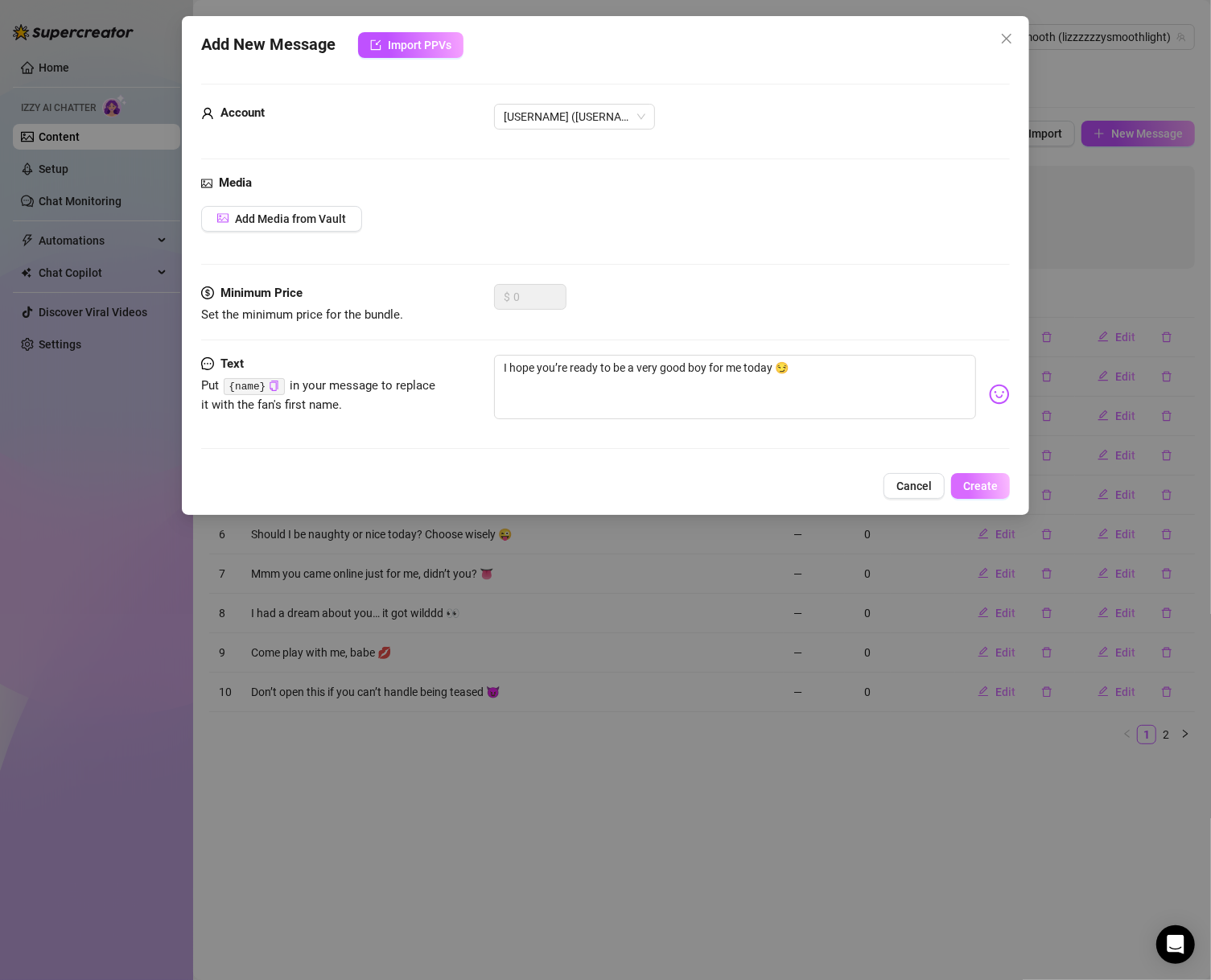click on "Create" at bounding box center (980, 486) 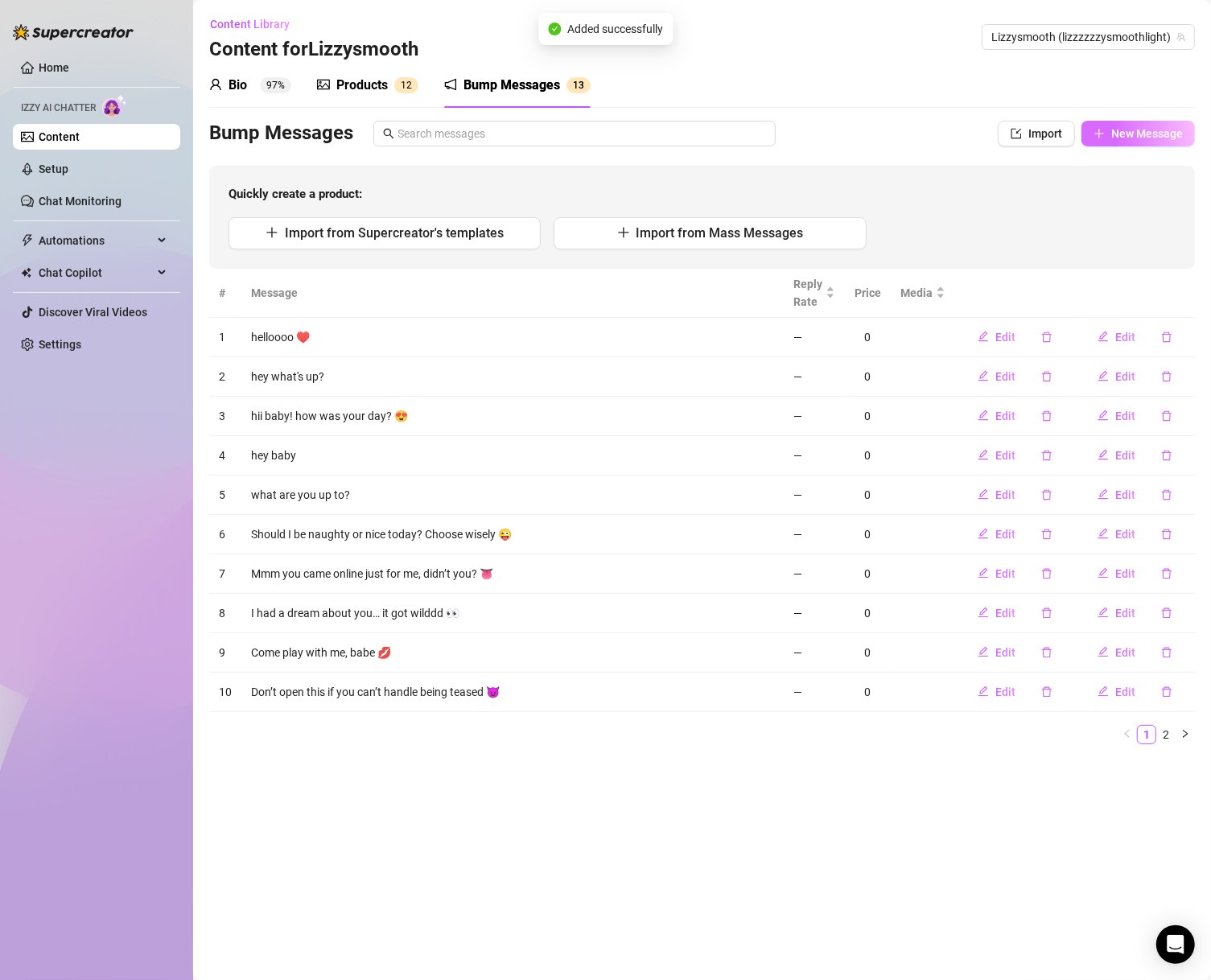 click on "New Message" at bounding box center (1147, 134) 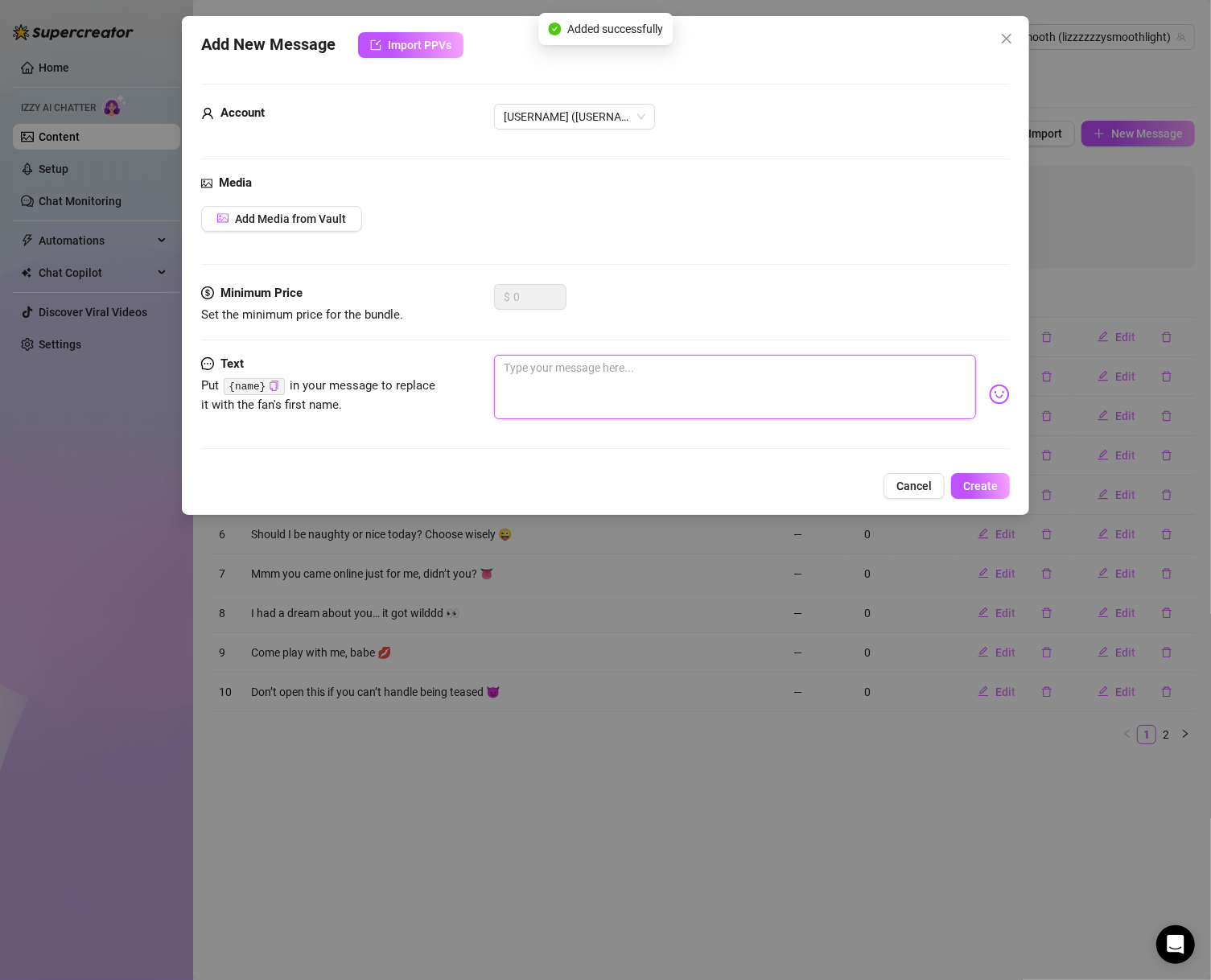 click at bounding box center [735, 387] 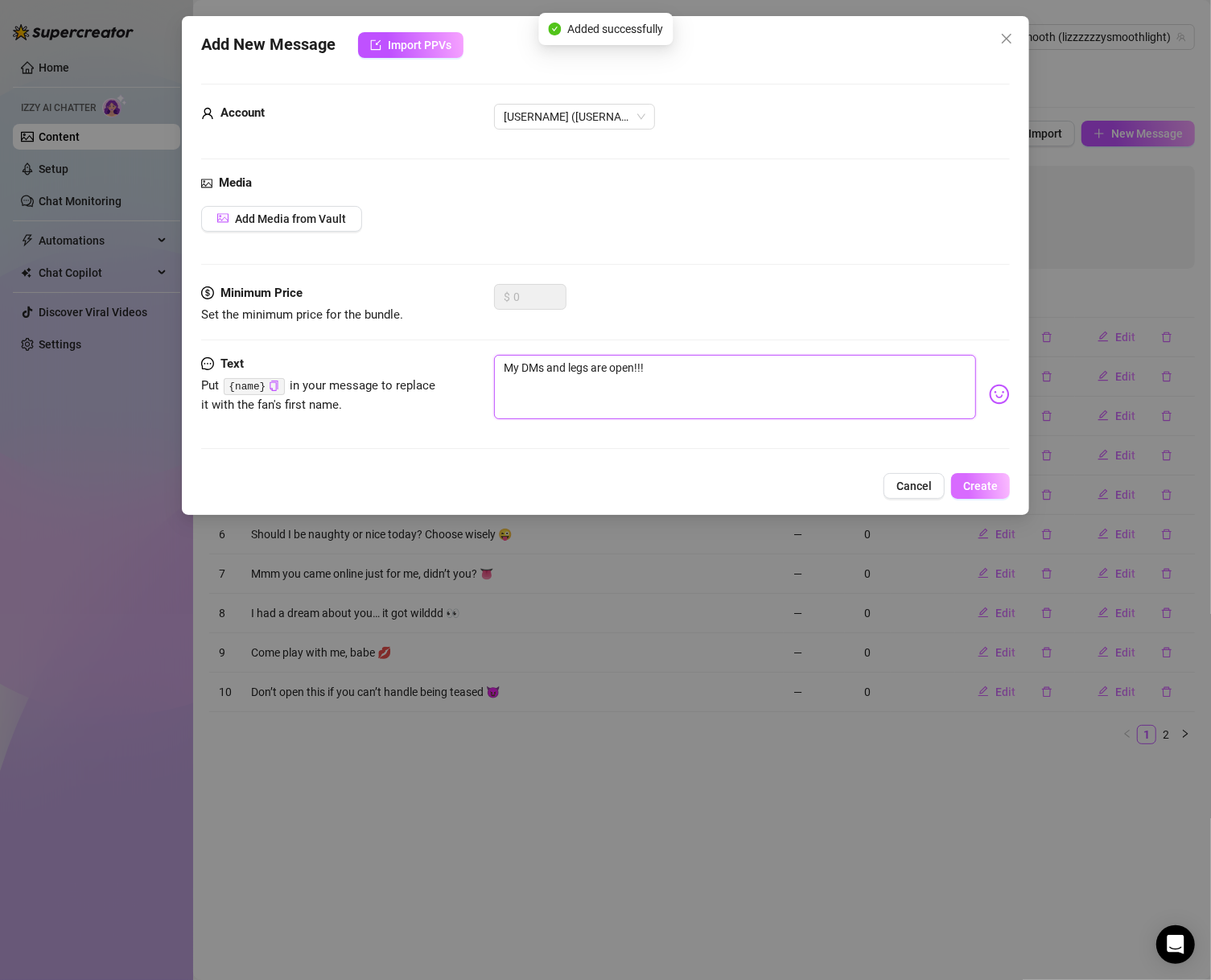 type on "My DMs and legs are open!!!" 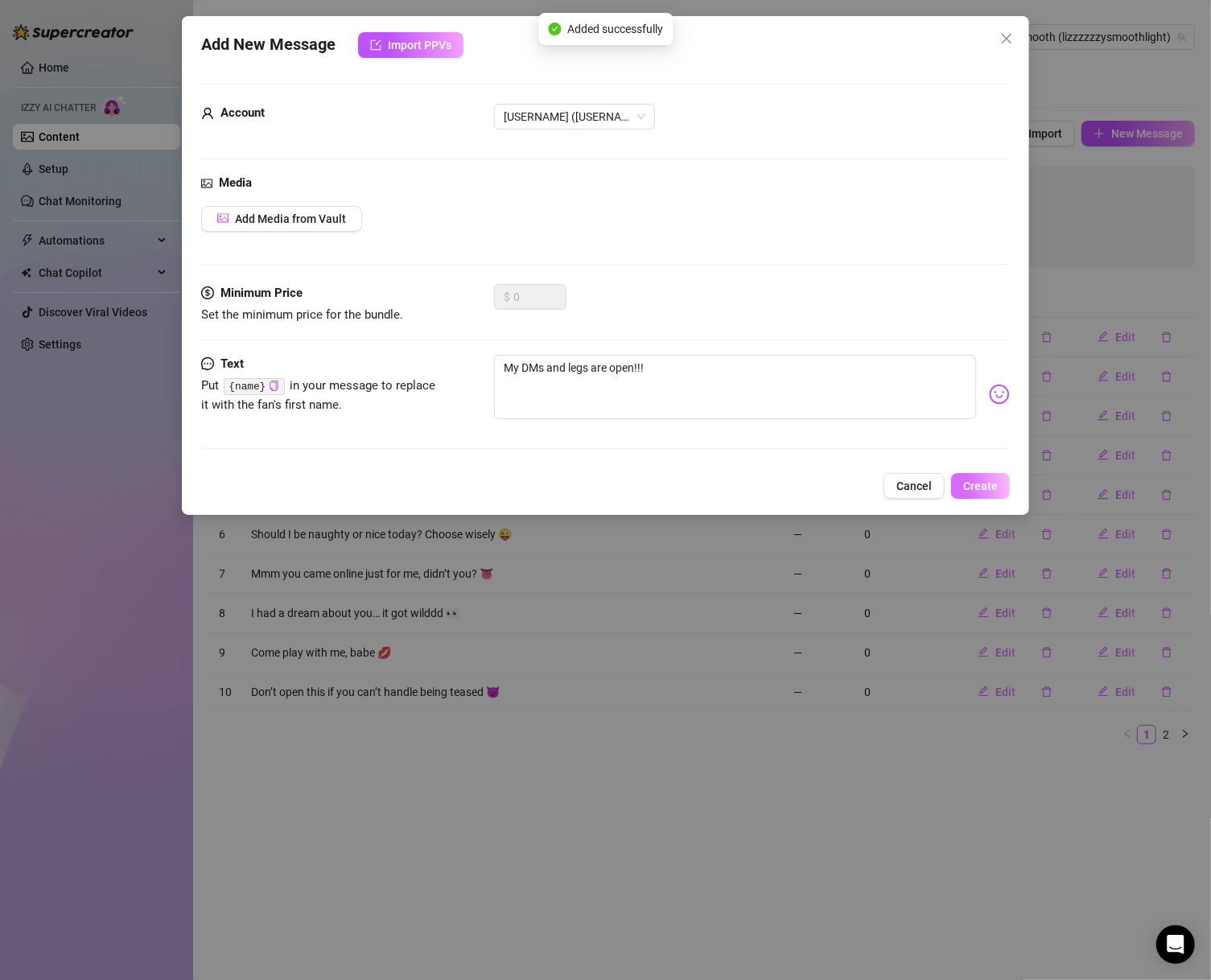 click on "Create" at bounding box center [980, 486] 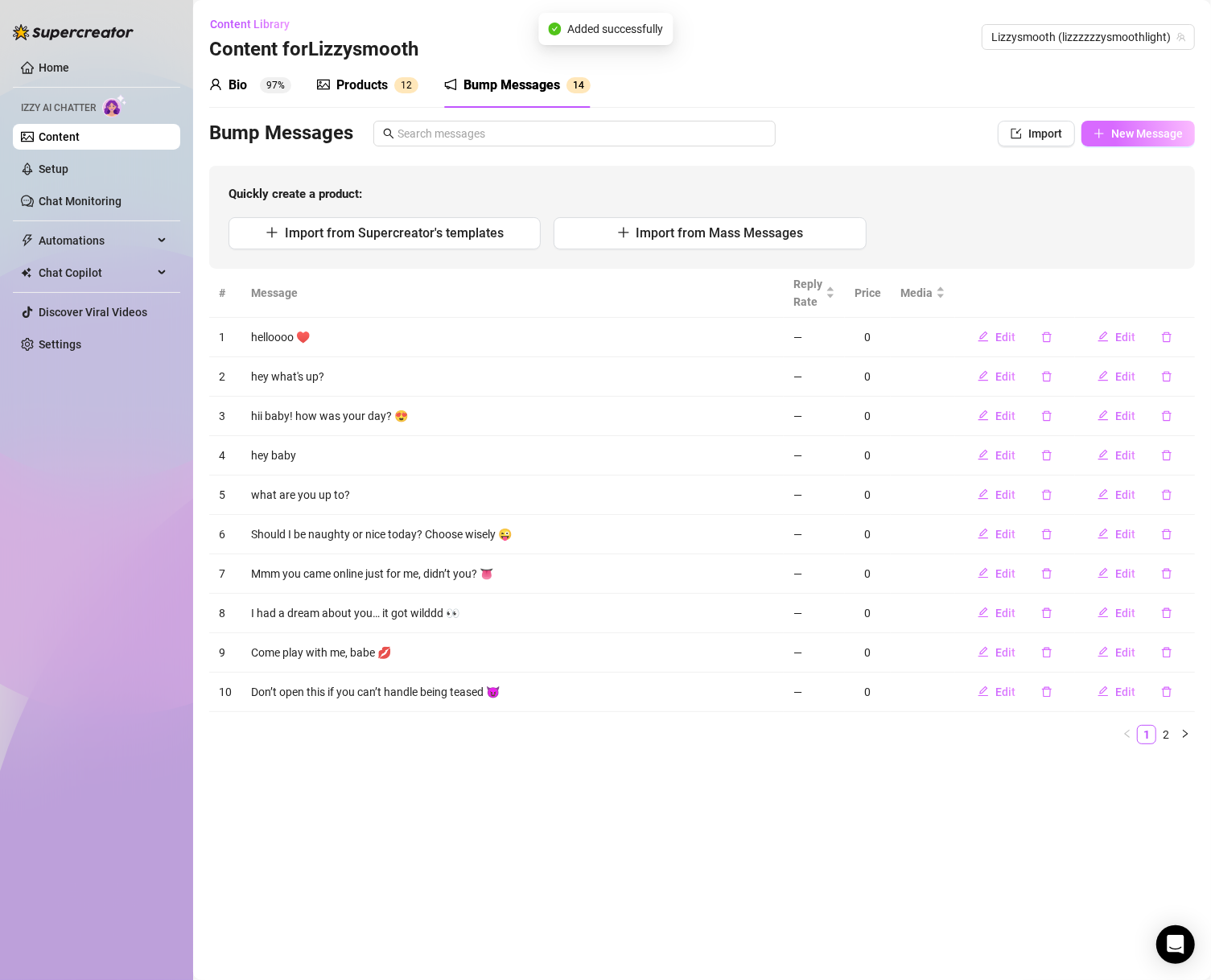 click on "New Message" at bounding box center [1138, 134] 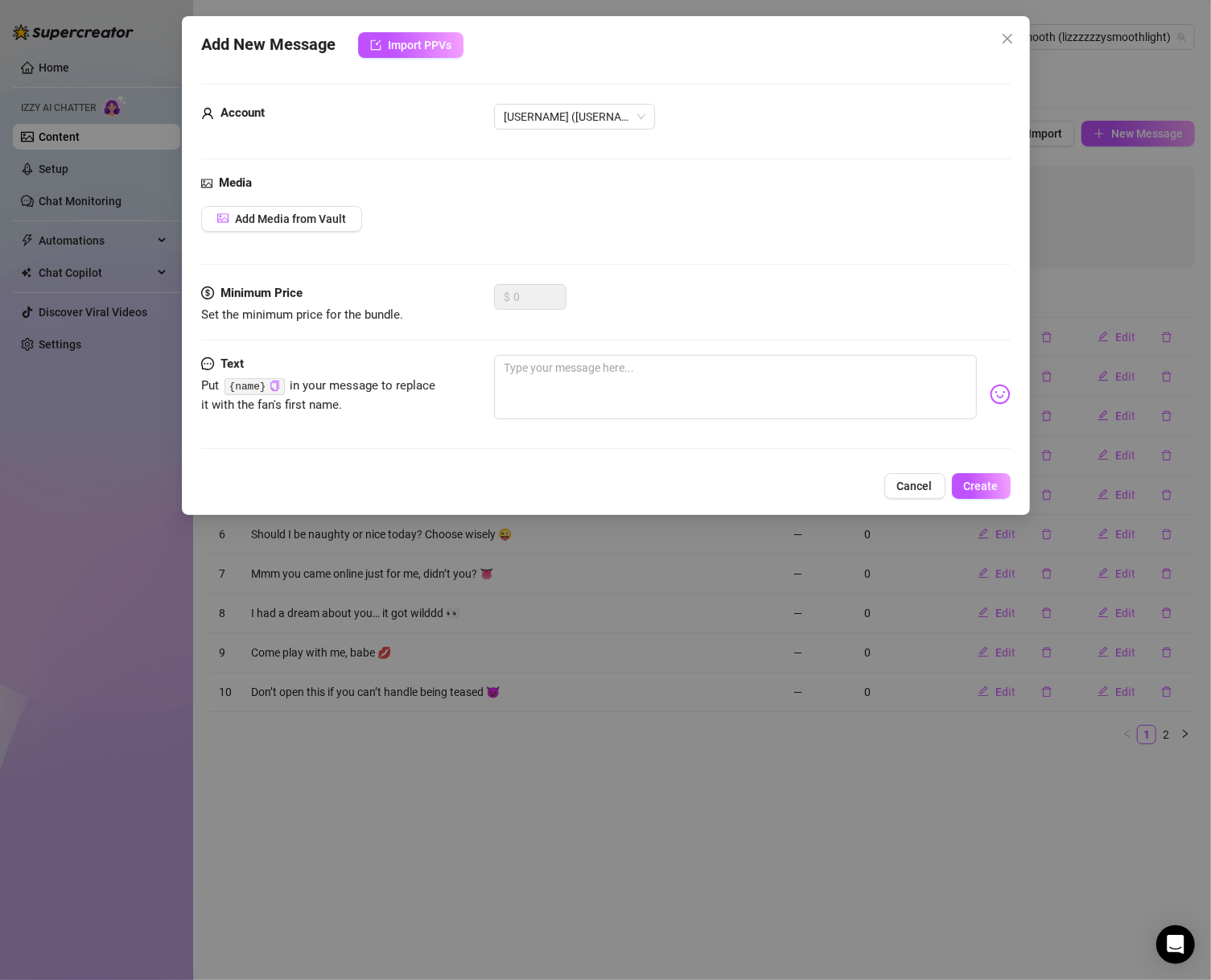 click on "Minimum Price Set the minimum price for the bundle. $ 0" at bounding box center [606, 304] 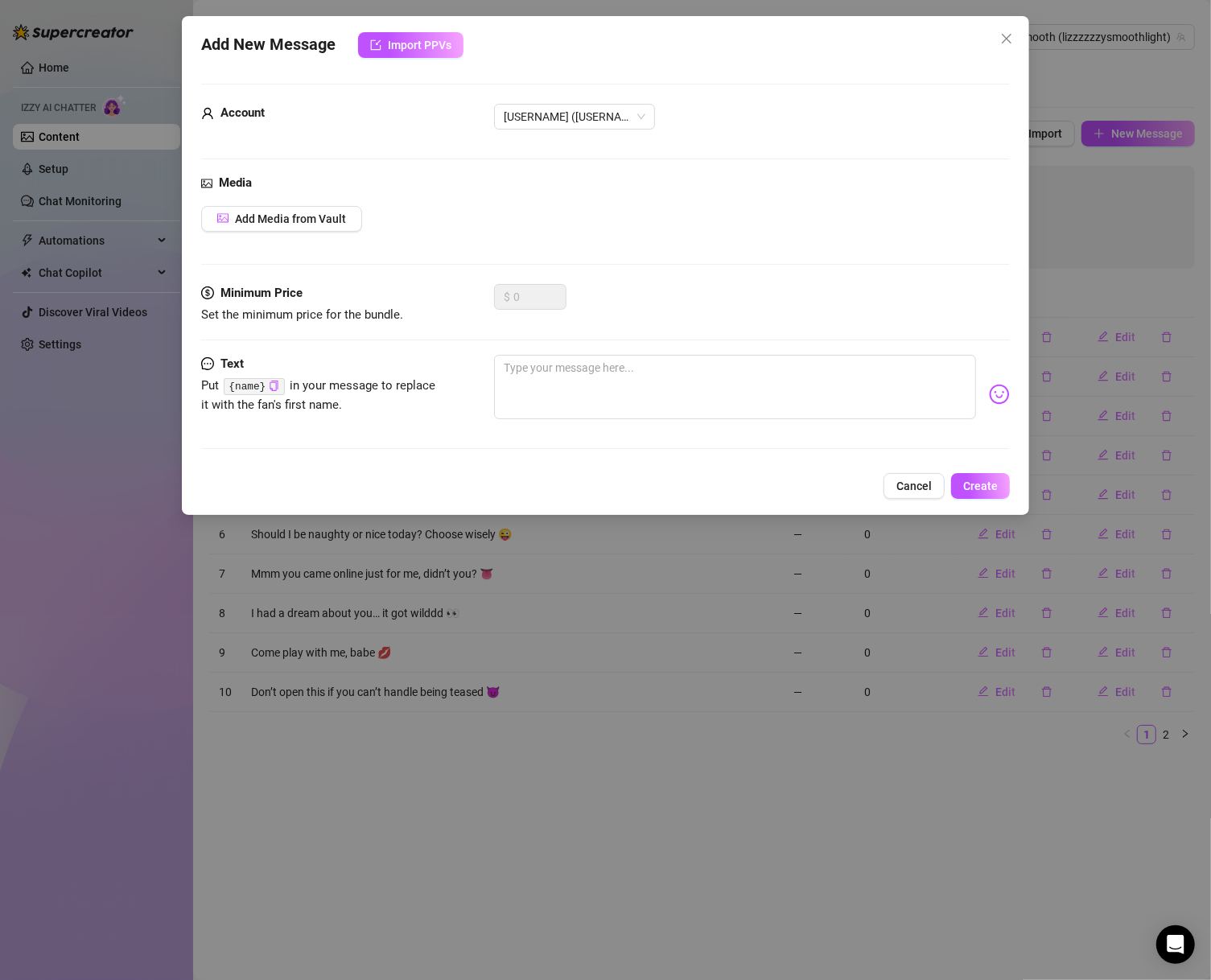 click on "Minimum Price Set the minimum price for the bundle. $ 0" at bounding box center (606, 319) 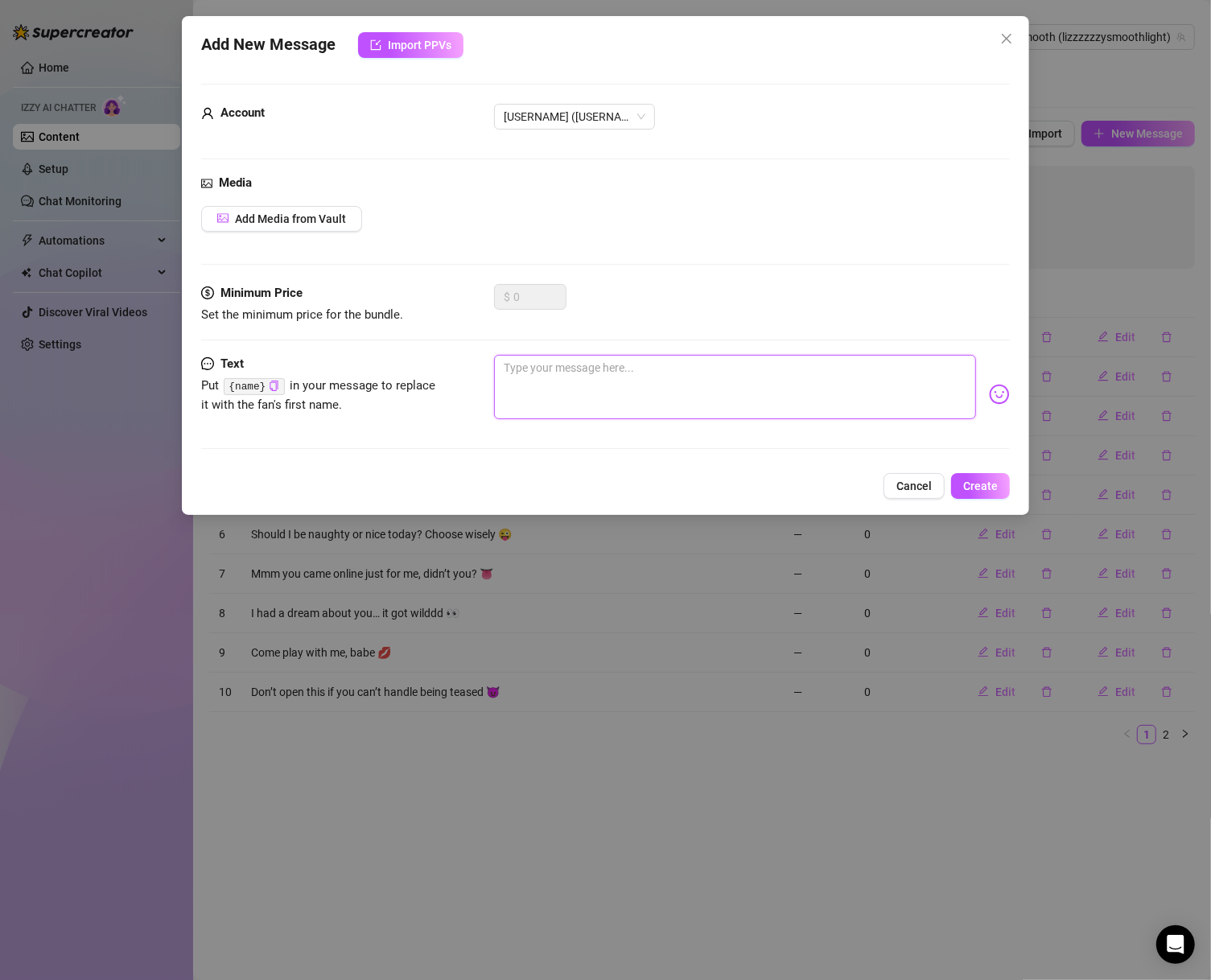 click at bounding box center (735, 387) 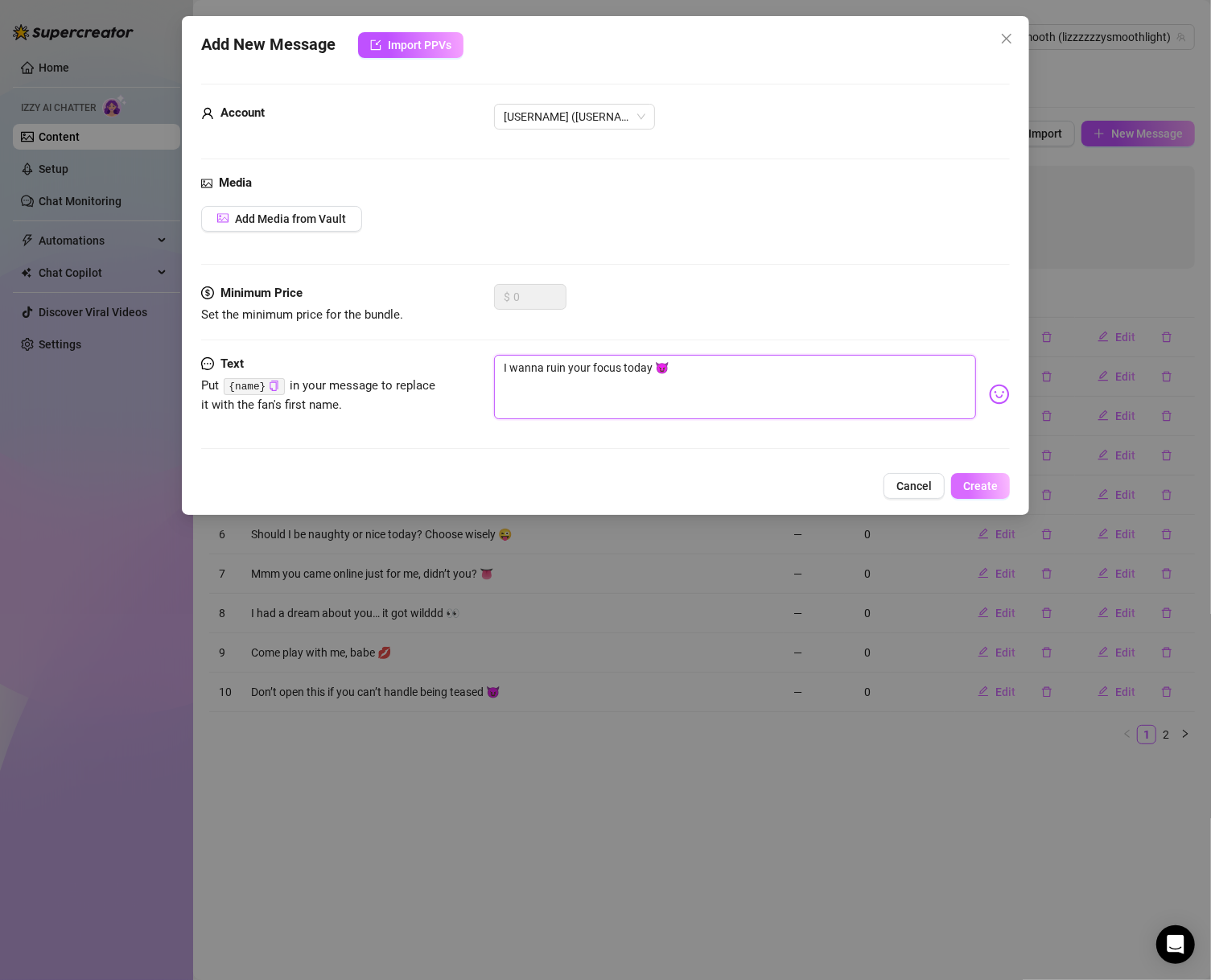 type on "I wanna ruin your focus today 😈" 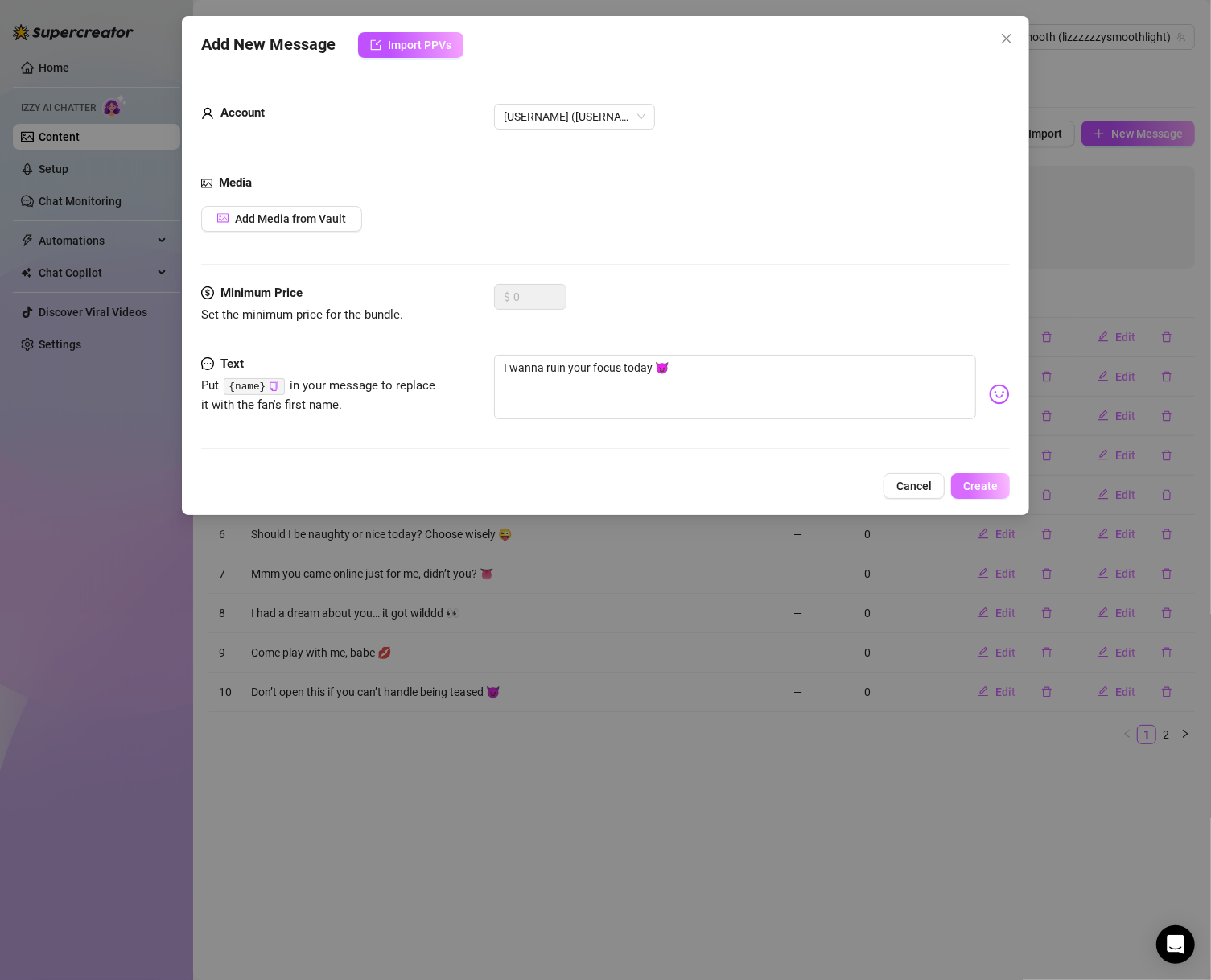 click on "Create" at bounding box center [980, 486] 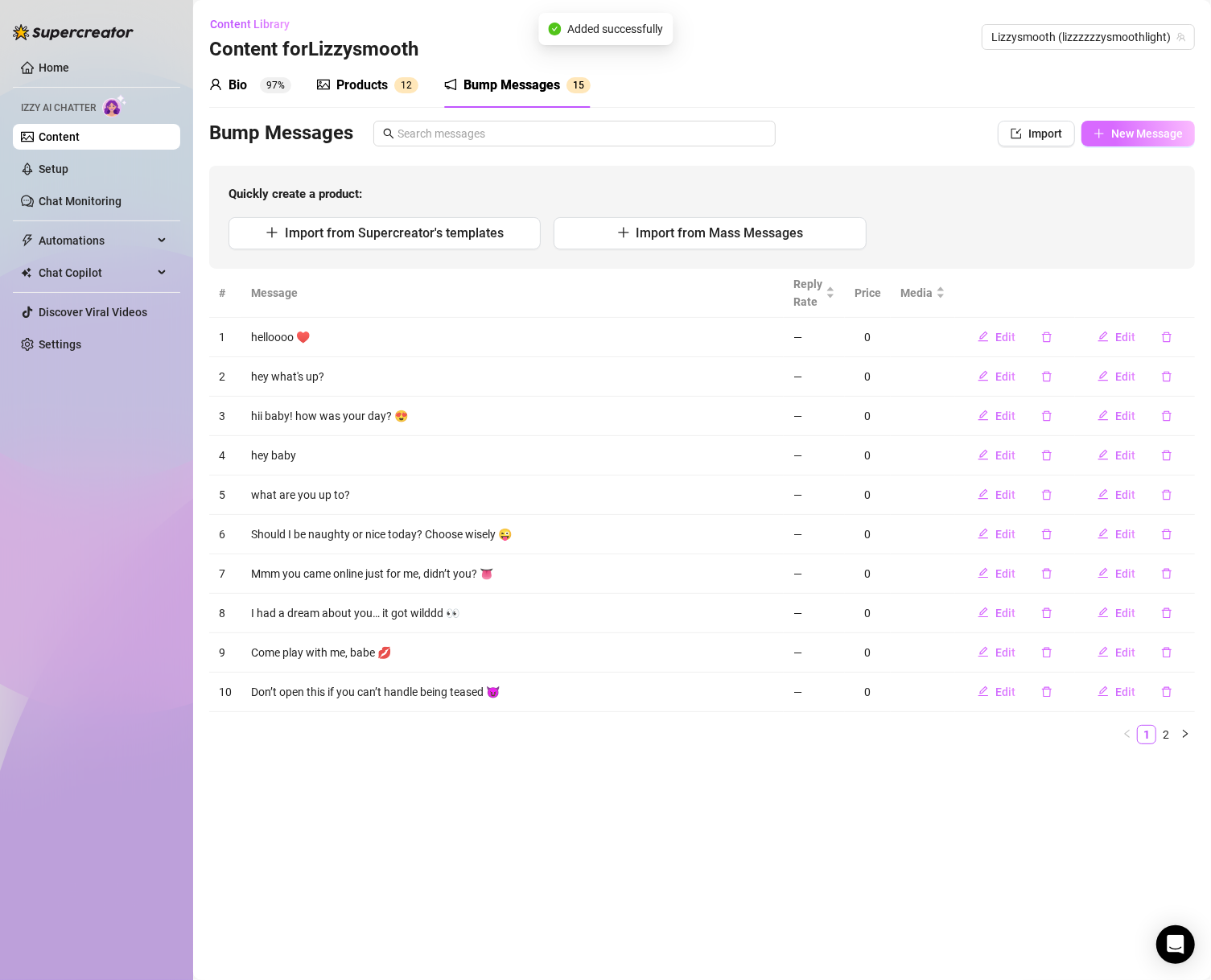 click on "New Message" at bounding box center (1138, 134) 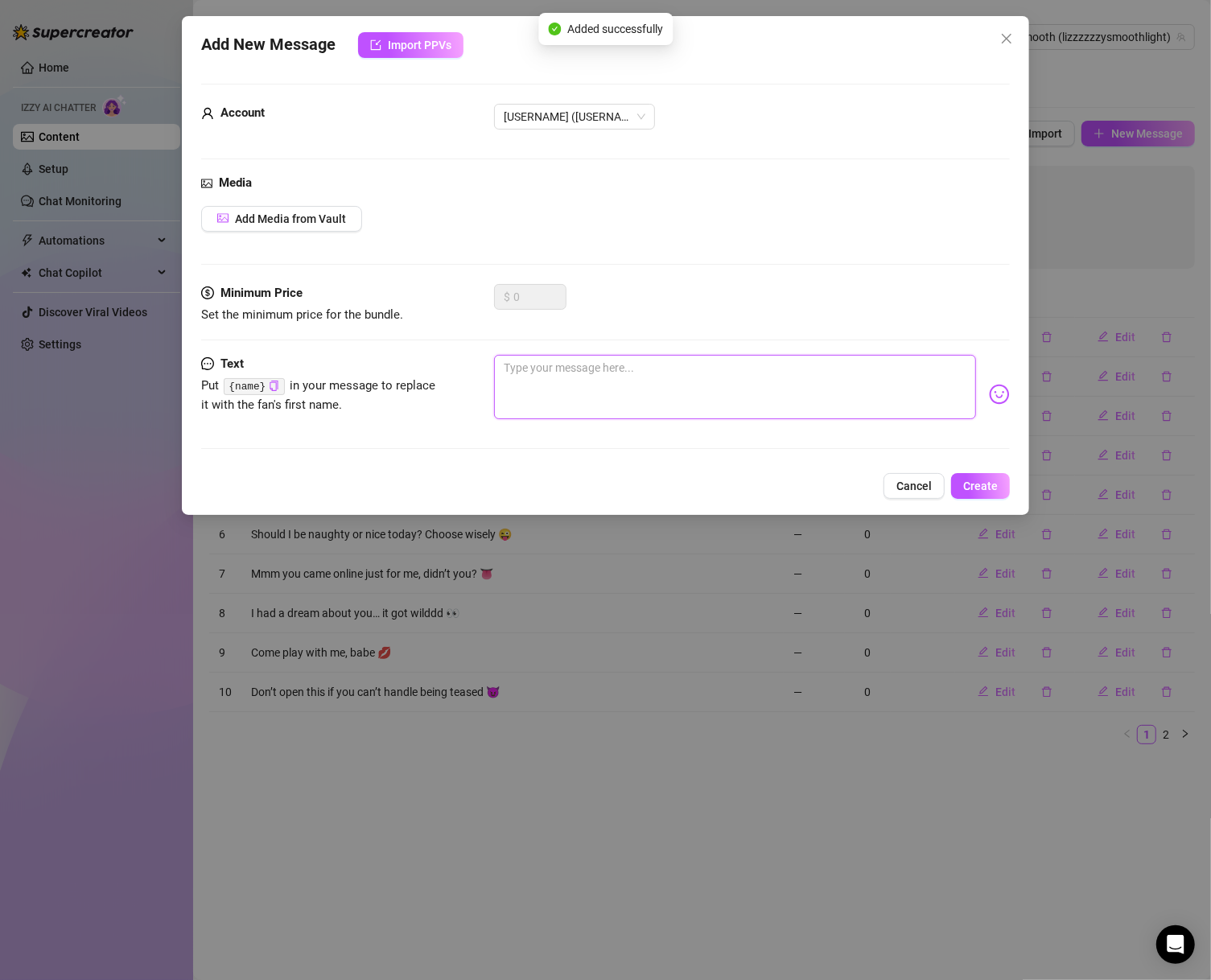 click at bounding box center (735, 387) 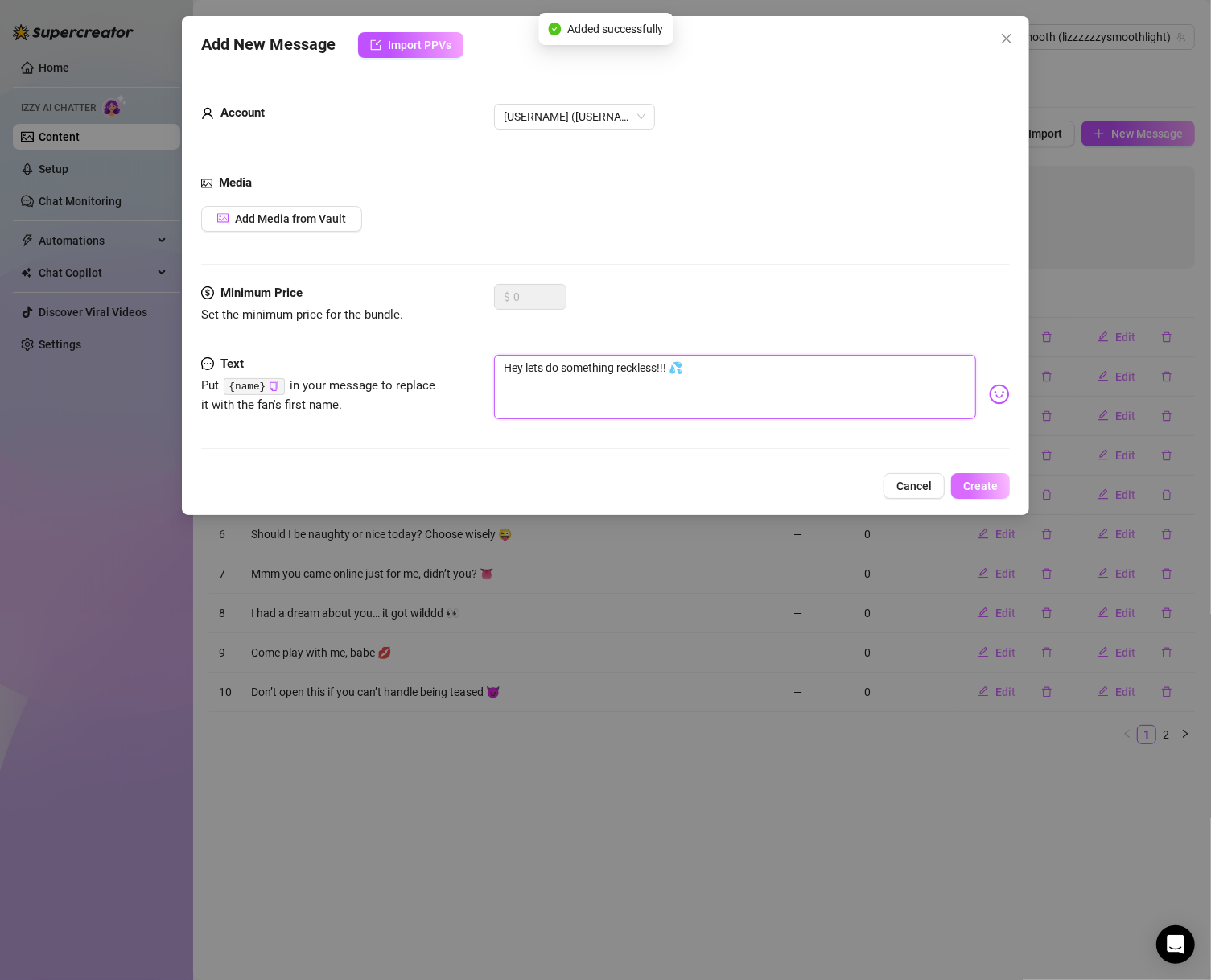 type on "Hey lets do something reckless!!! 💦" 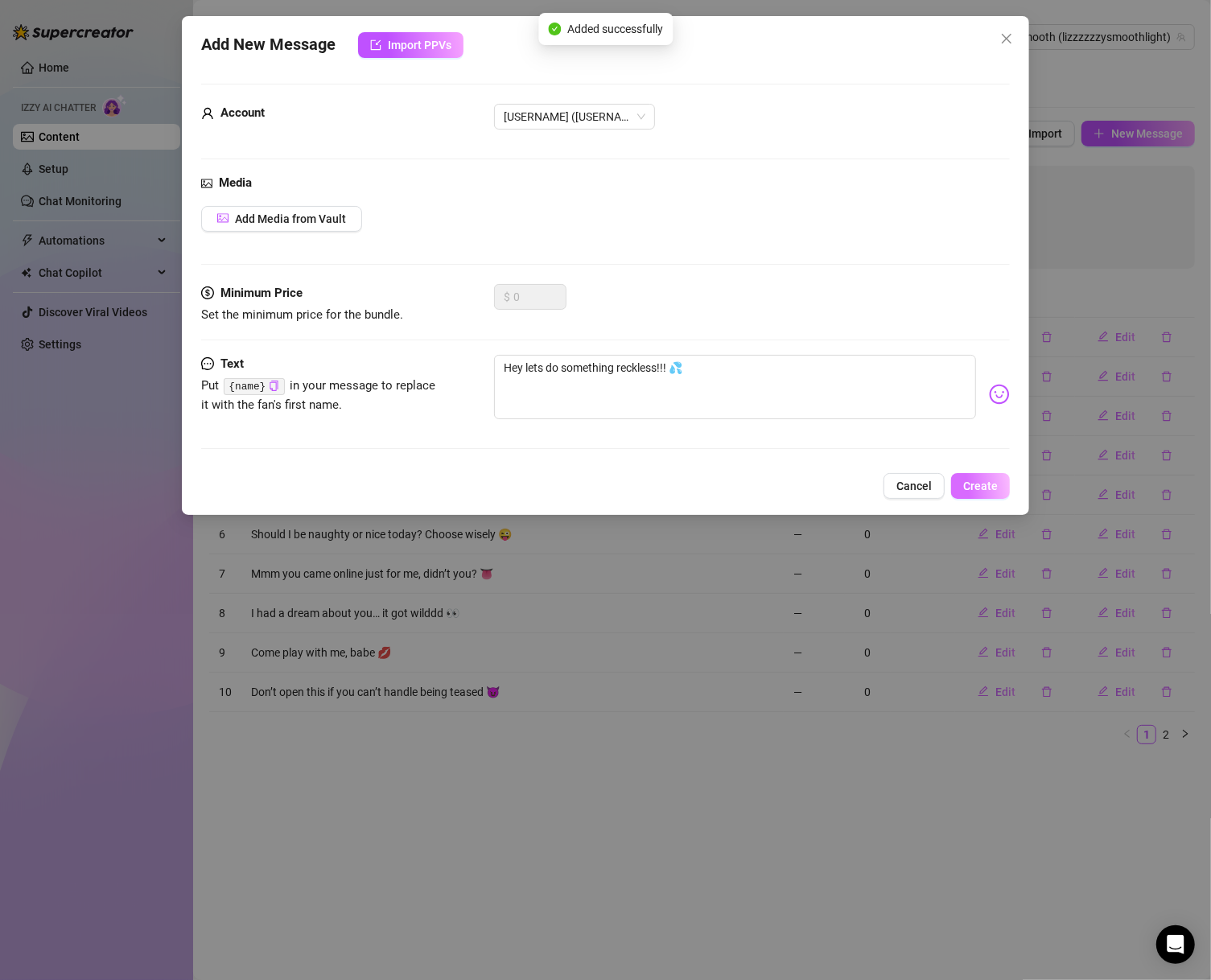 click on "Create" at bounding box center [980, 486] 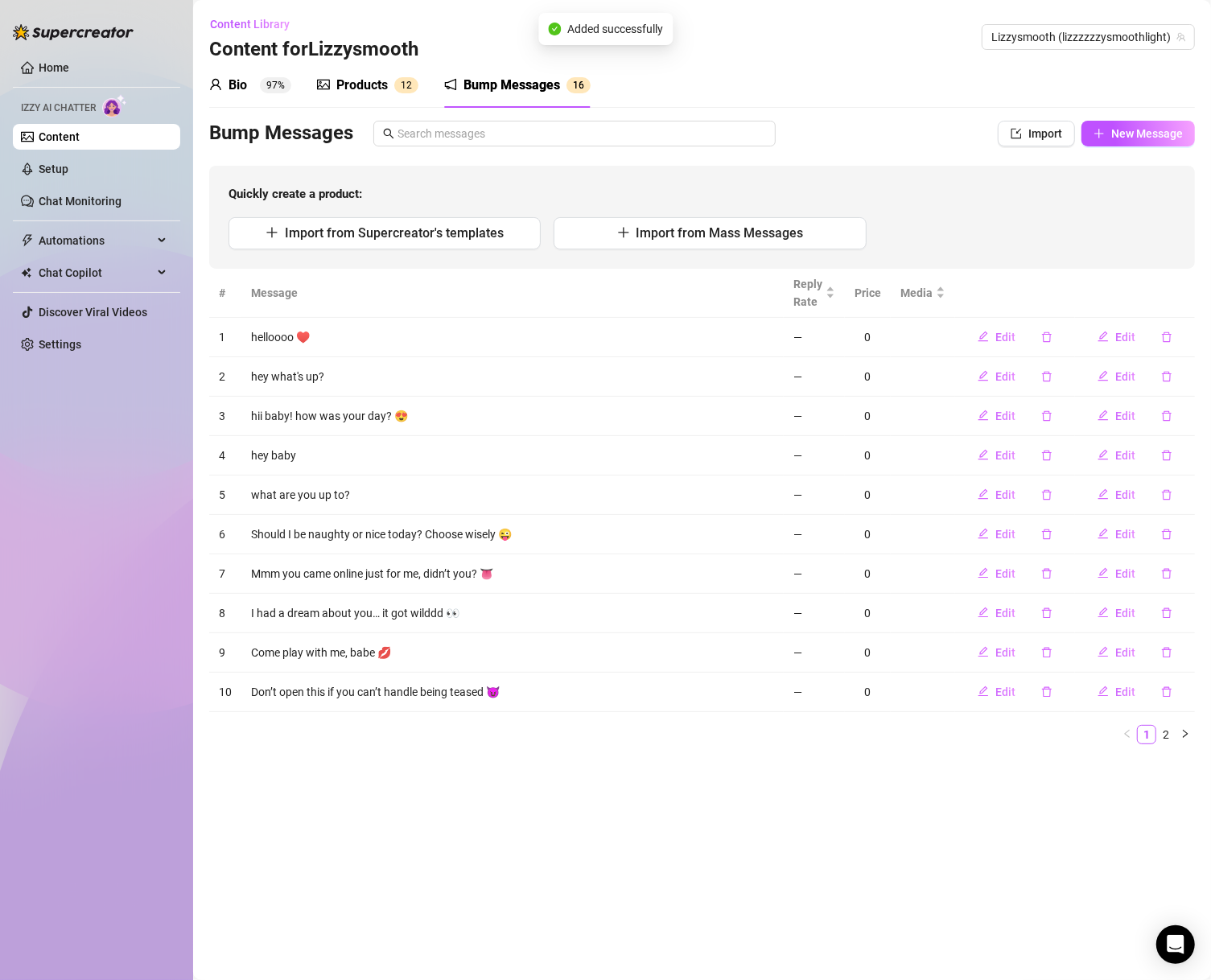 click on "Bio 97% Products 1 2 Bump Messages 1 6 Bio Import Bio from other creator Personal Info Chatting Lifestyle Physique Content Intimate Details Socials Train Izzy Name Required [NAME] Nickname(s) [NICKNAME], [NICKNAME] Gender Required Female Male Non-Binary / Genderqueer Agender Bigender Genderfluid Other Where did you grow up? Required Southern California 💕 Born and raised under the sun Where is your current homebase? (City/Area of your home) Required [CITY], [STATE] What is your timezone of your current location? If you are currently traveling, choose your current location Required United States of America ( Pacific Time ) Are you currently traveling? If so, where are you right now? what are you doing there? No, staying close to home for now! Birth Date Required [MONTH] [DAY], [YEAR] Zodiac Sign Gemini Sexual Orientation Required Straight, but I love making everyone feel seen and special 😌 Relationship Status Required Married — but he lets me play on here 🙂 Do you have any siblings? How many? I don't talk about it English" at bounding box center (702, 410) 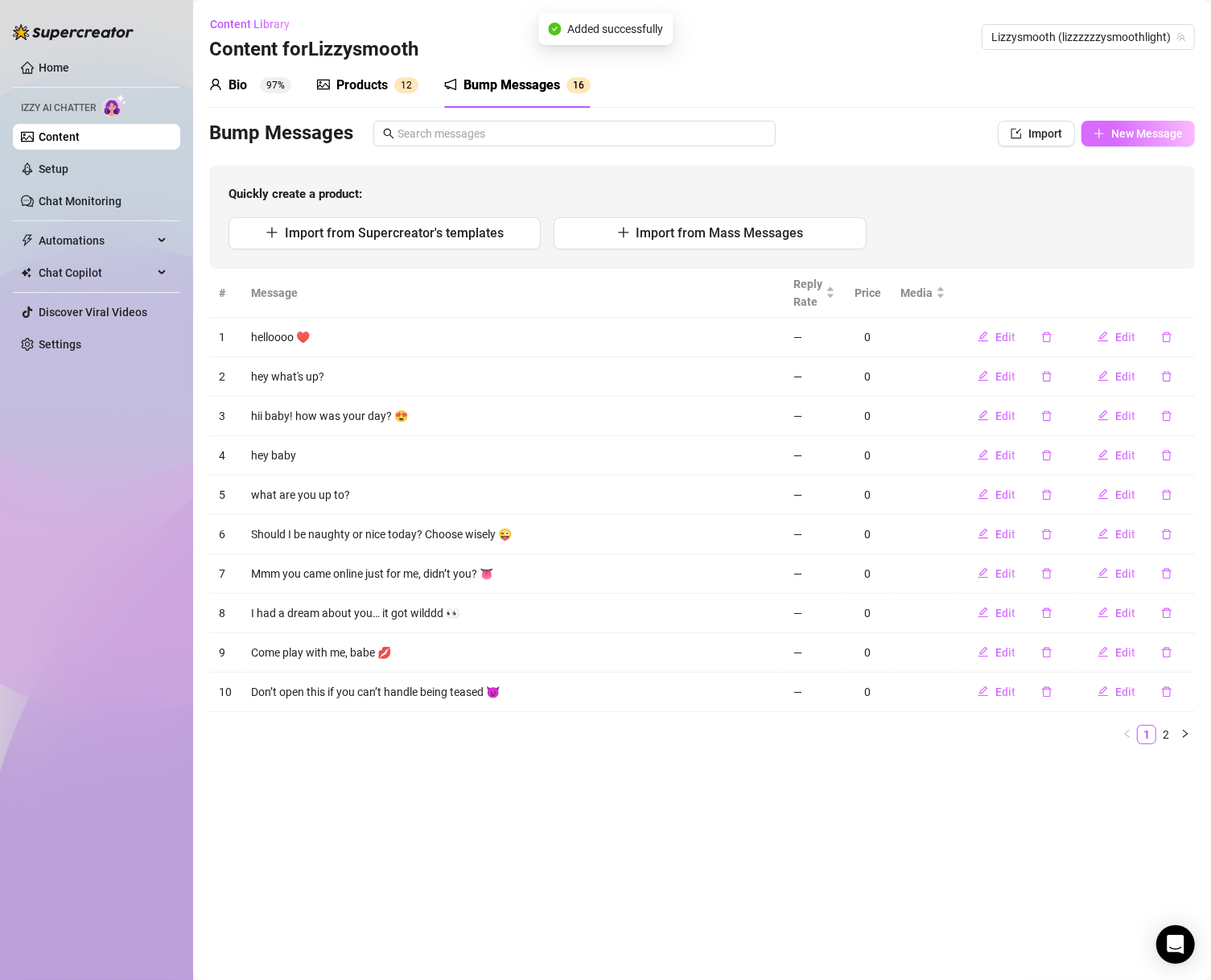 click on "New Message" at bounding box center [1138, 134] 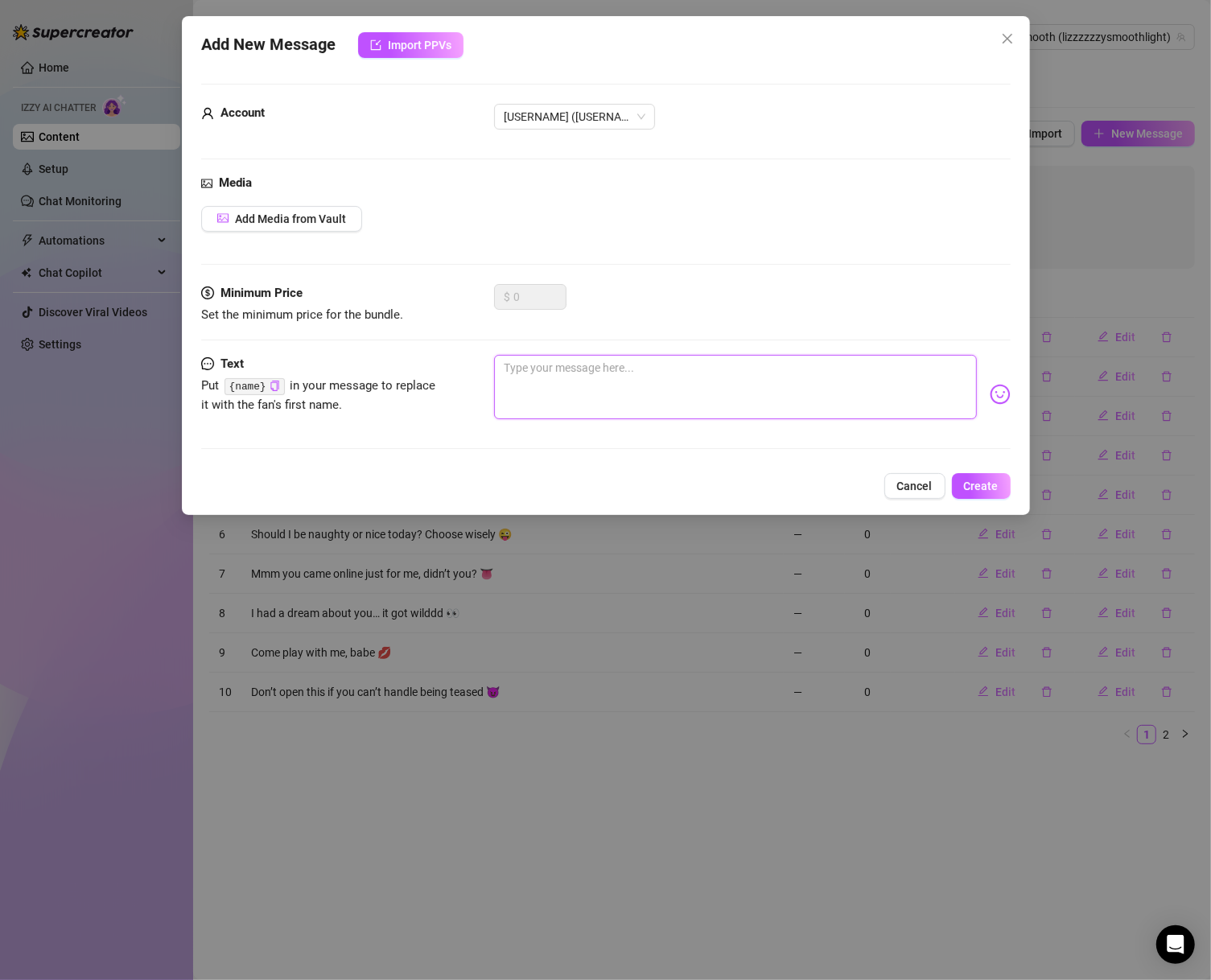 click at bounding box center [735, 387] 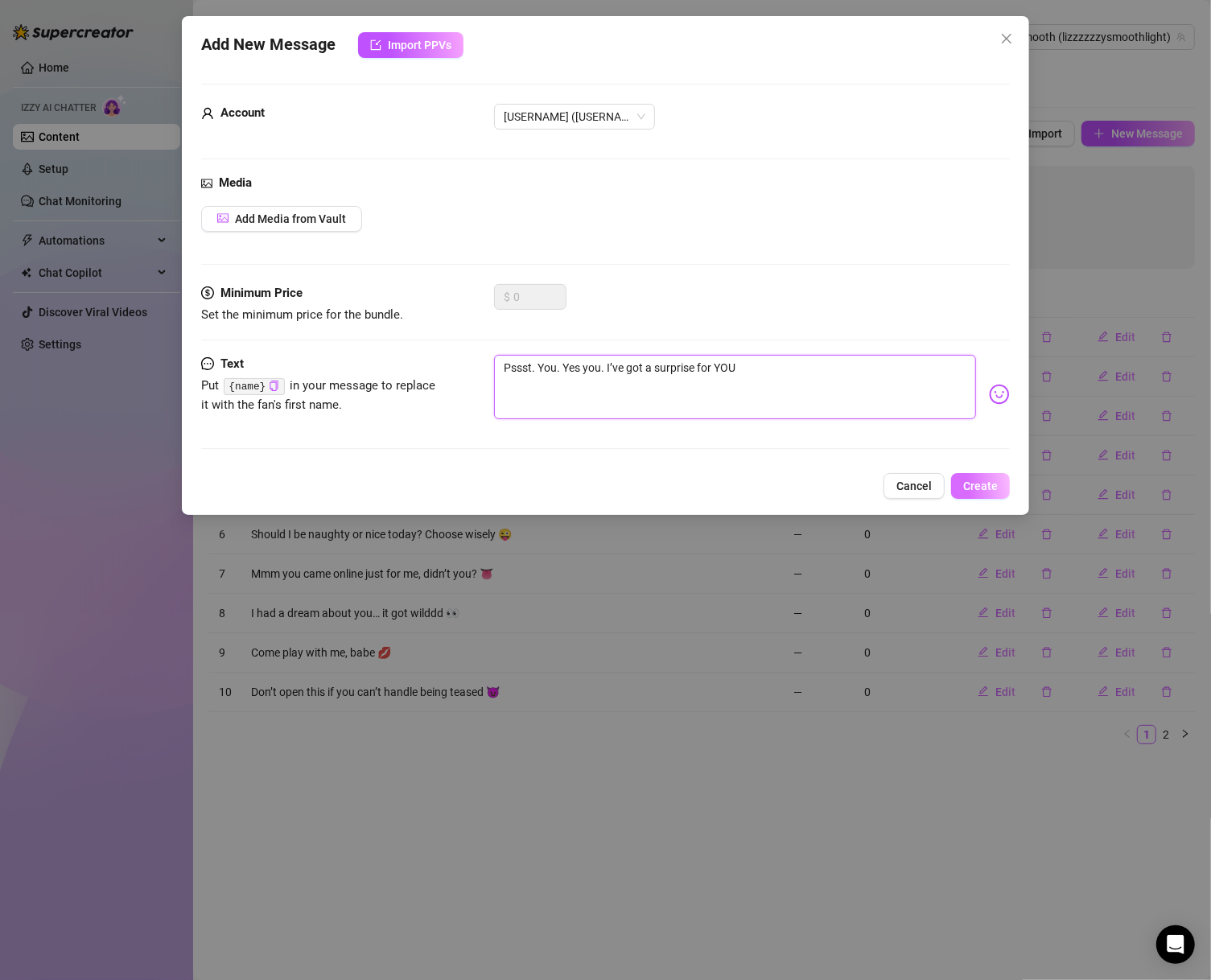 type on "Pssst. You. Yes you. I’ve got a surprise for YOU" 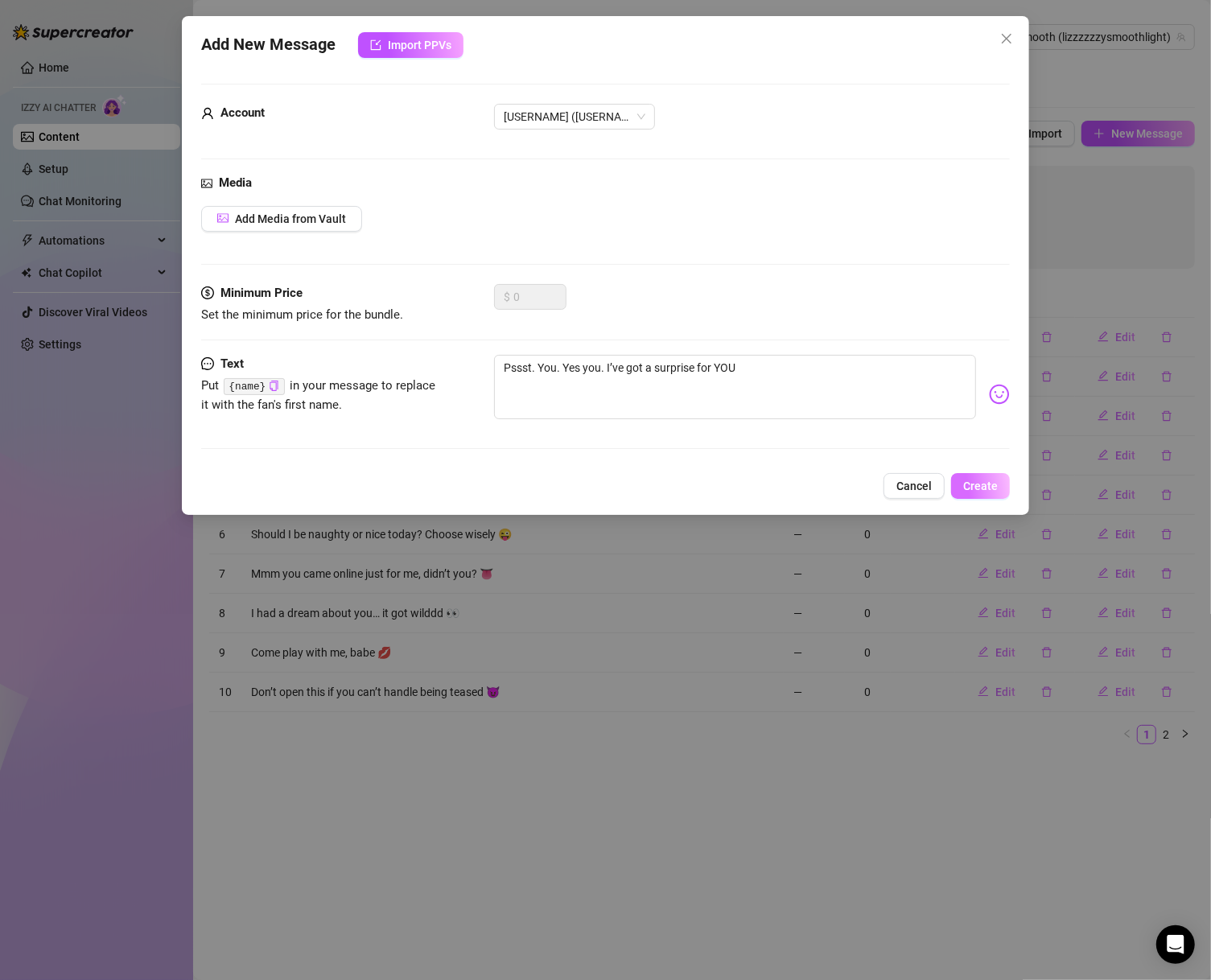 click on "Create" at bounding box center [980, 486] 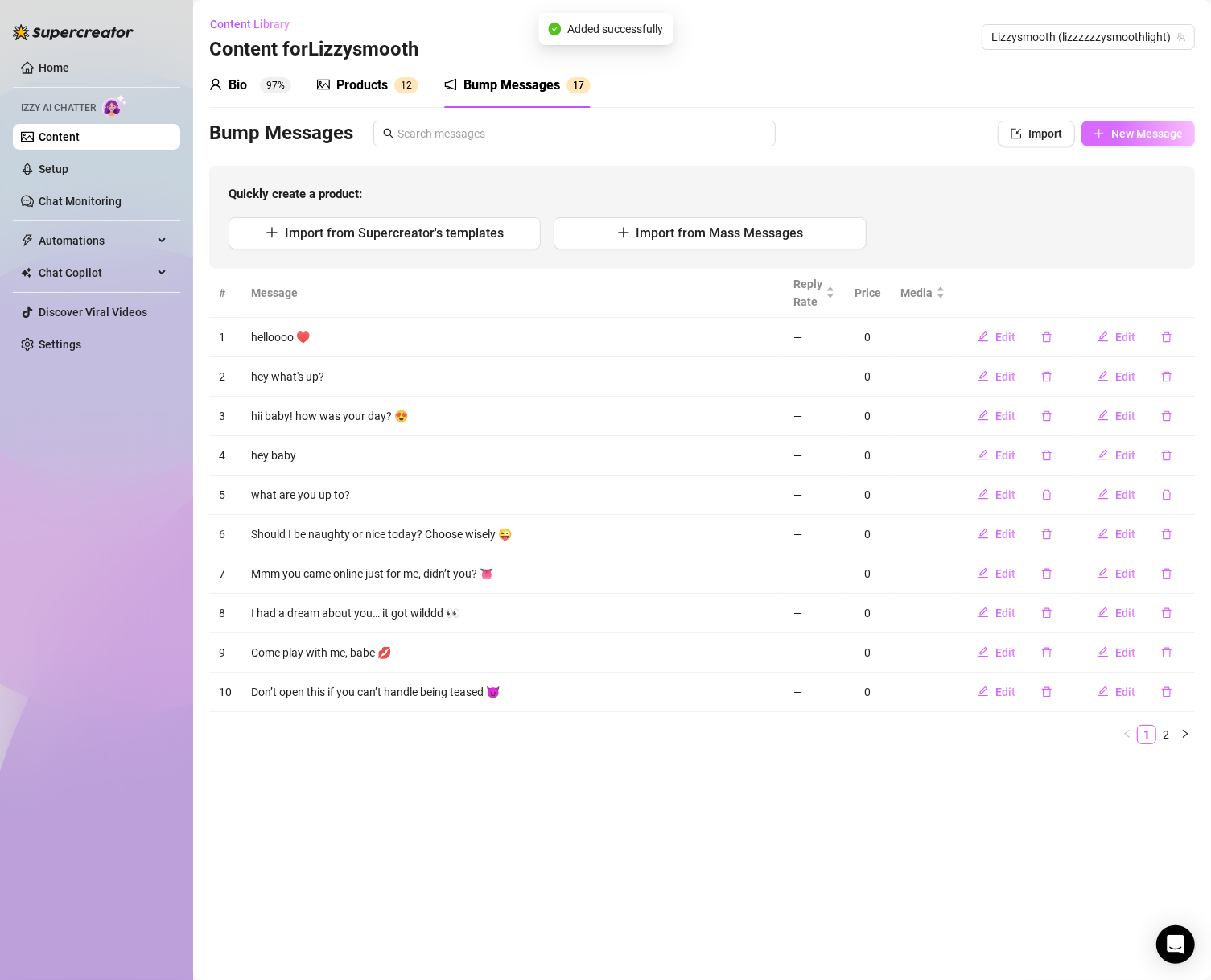 click on "New Message" at bounding box center (1138, 134) 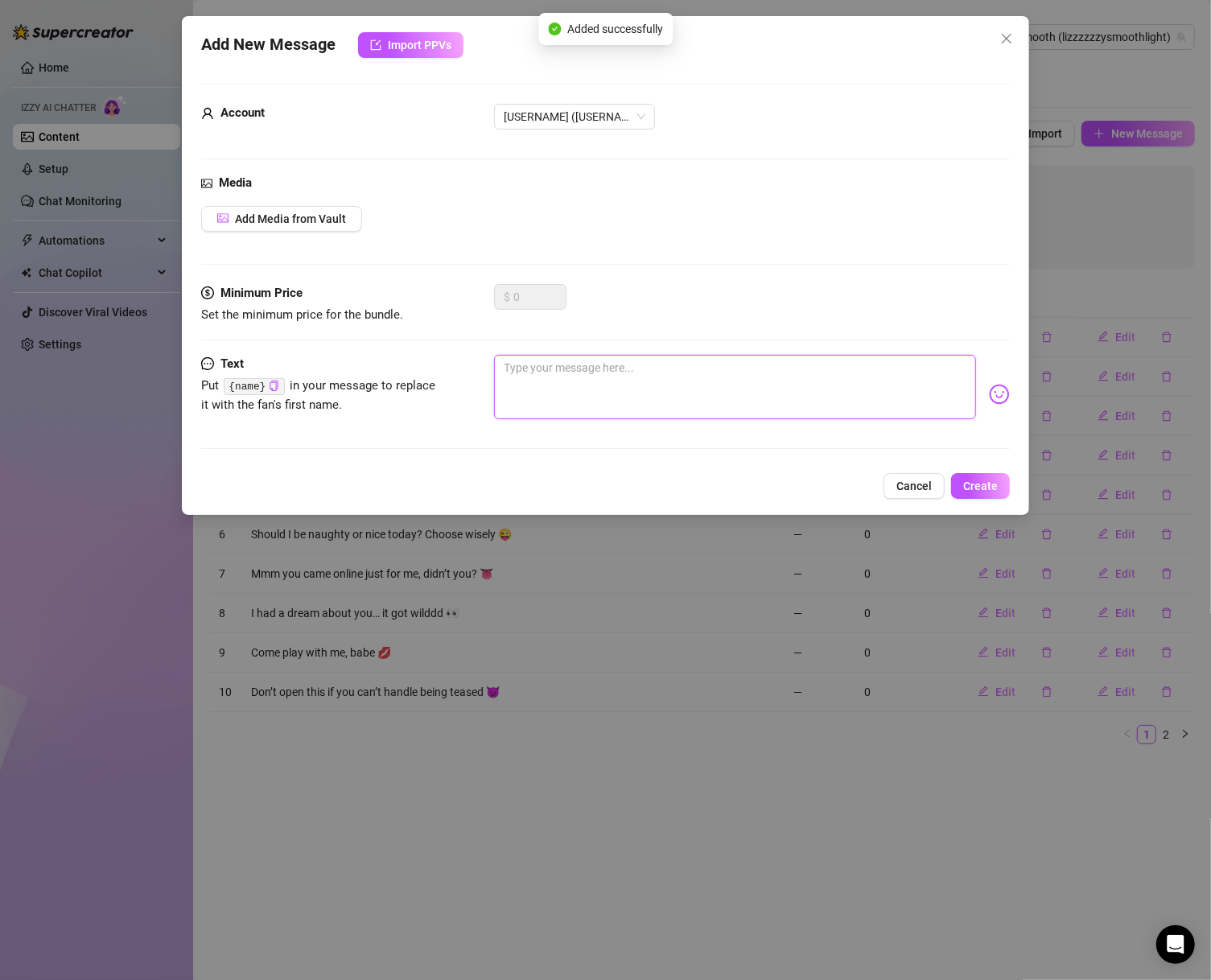 click at bounding box center [735, 387] 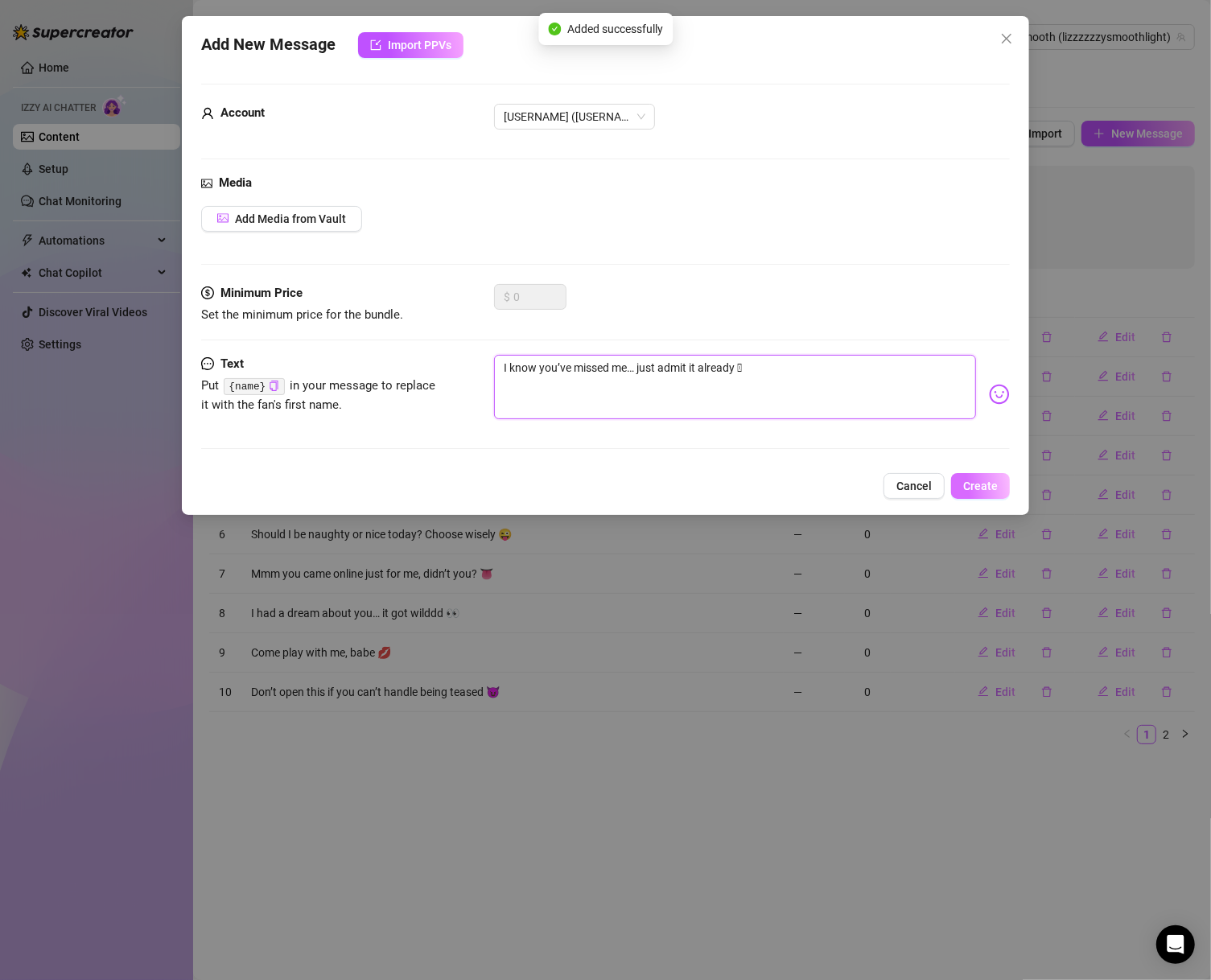 type on "I know you’ve missed me… just admit it already 🫣" 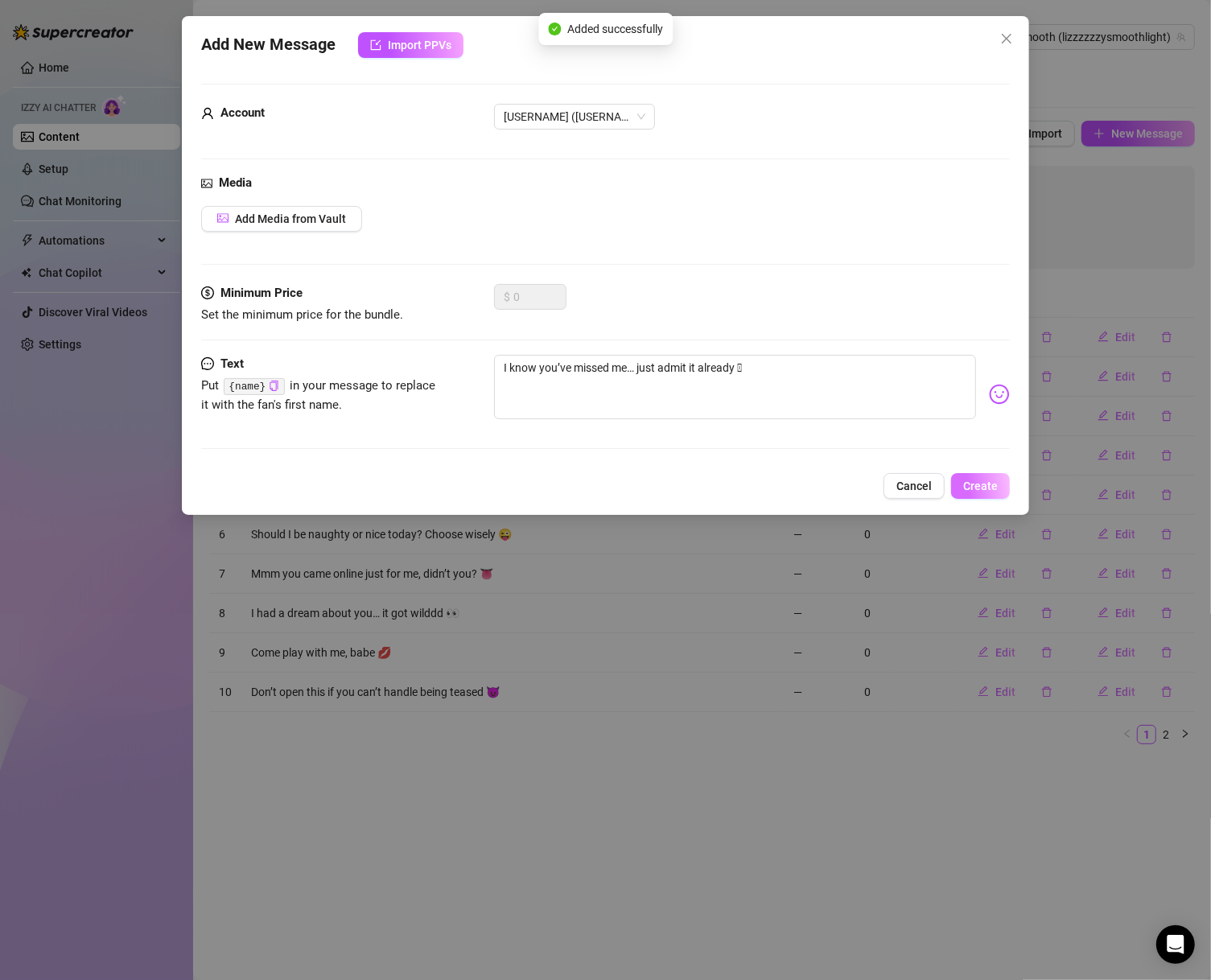 click on "Create" at bounding box center [980, 486] 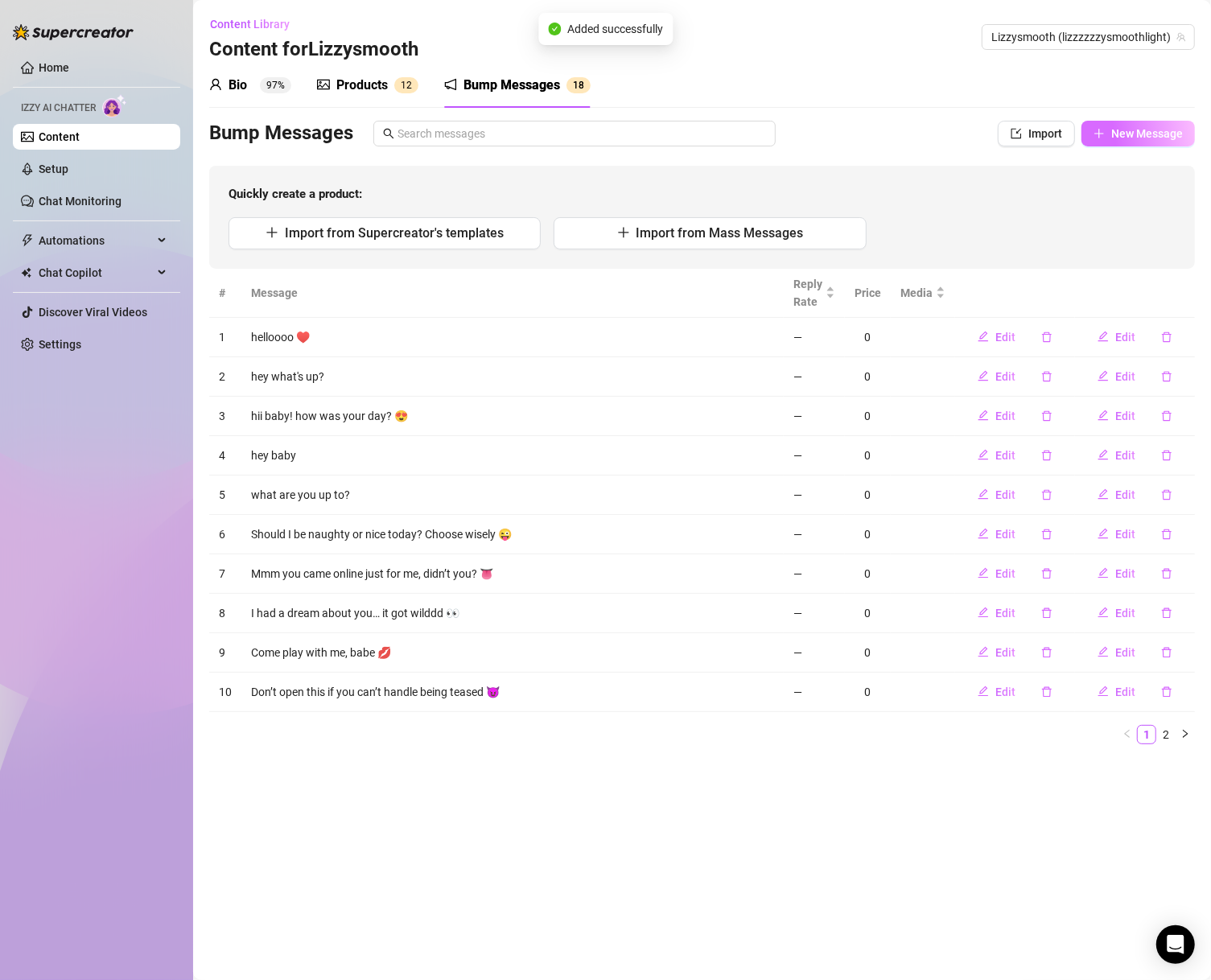 click on "New Message" at bounding box center (1147, 134) 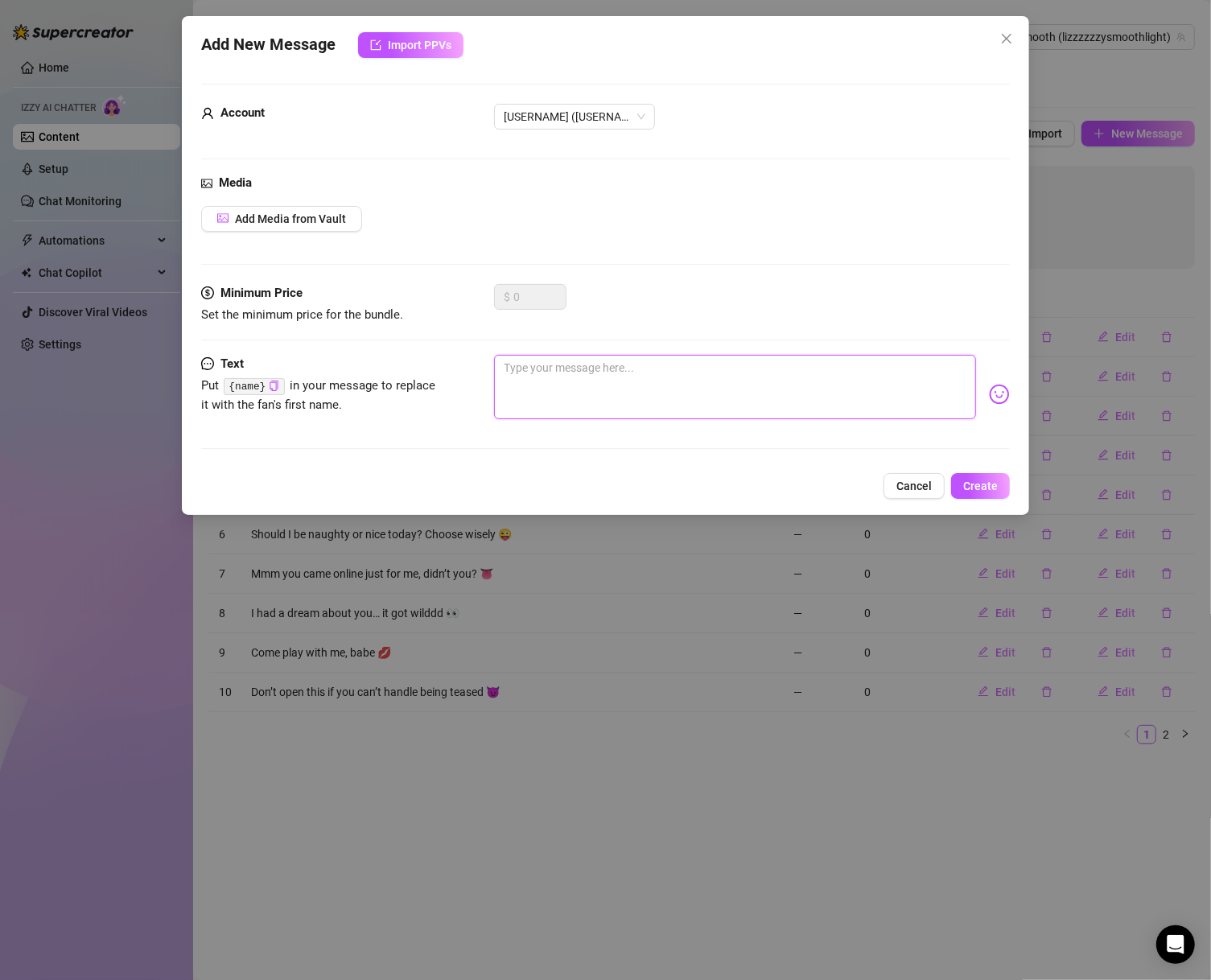 click at bounding box center [735, 387] 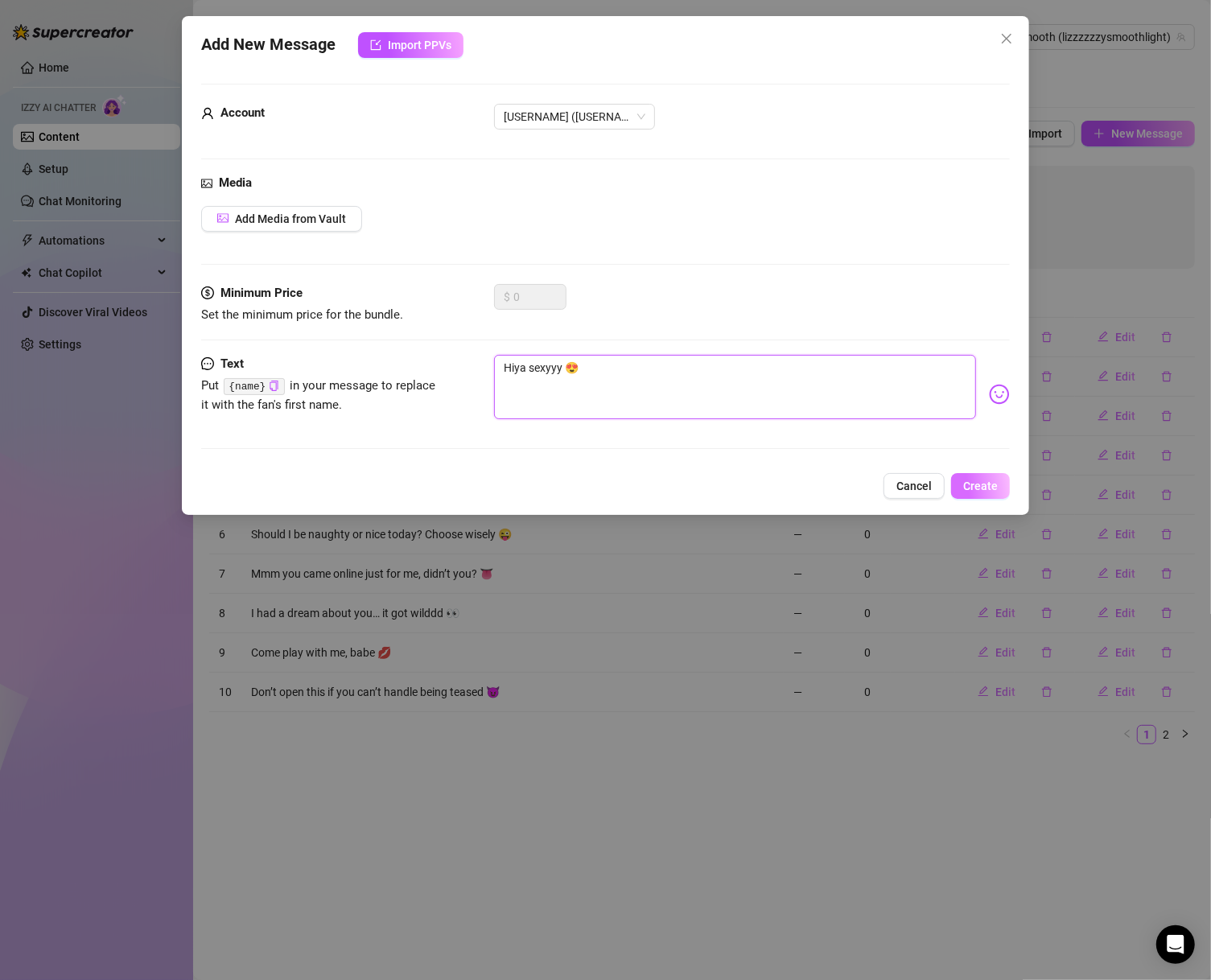 type on "Hiya sexyyy 😍" 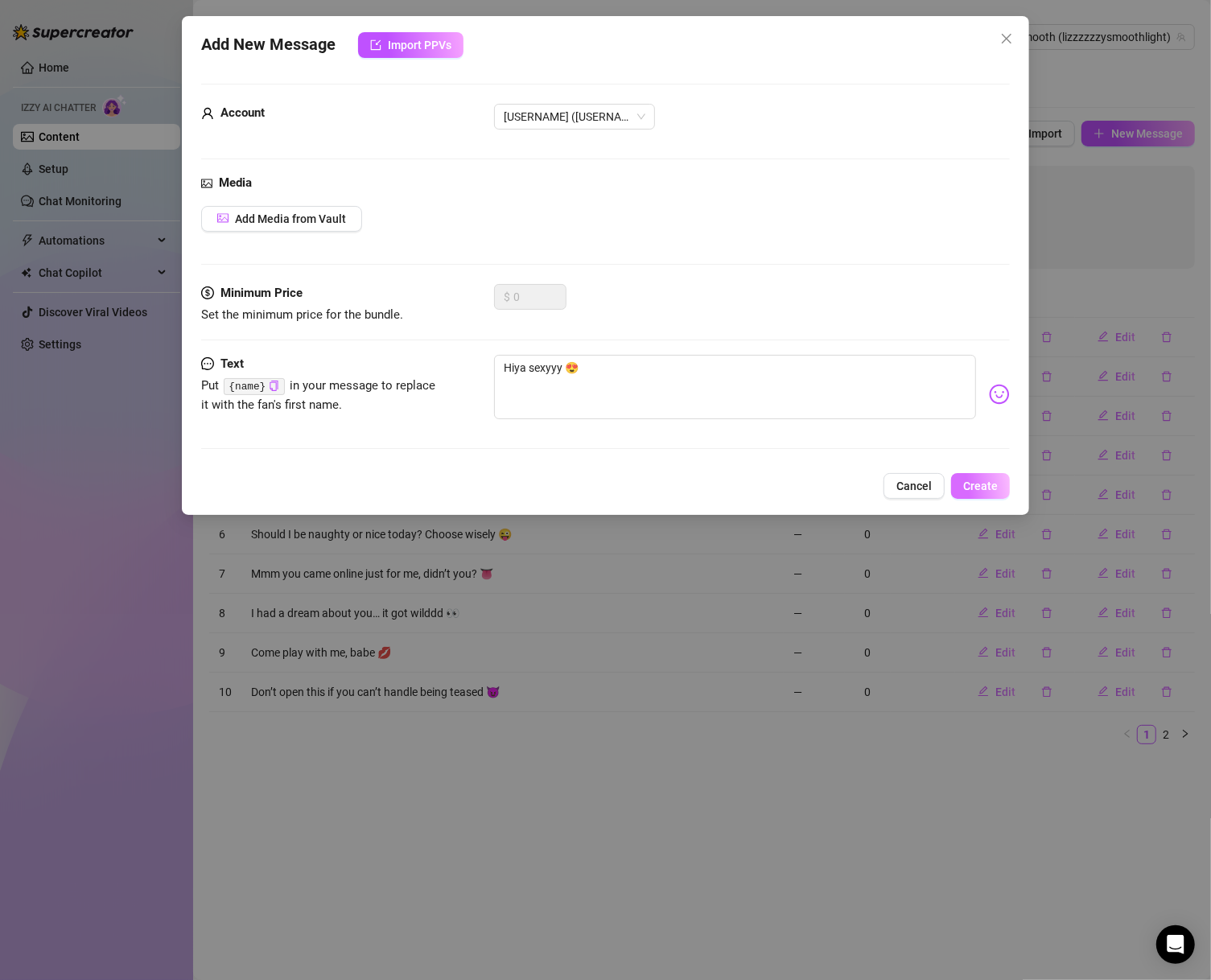 click on "Create" at bounding box center [980, 486] 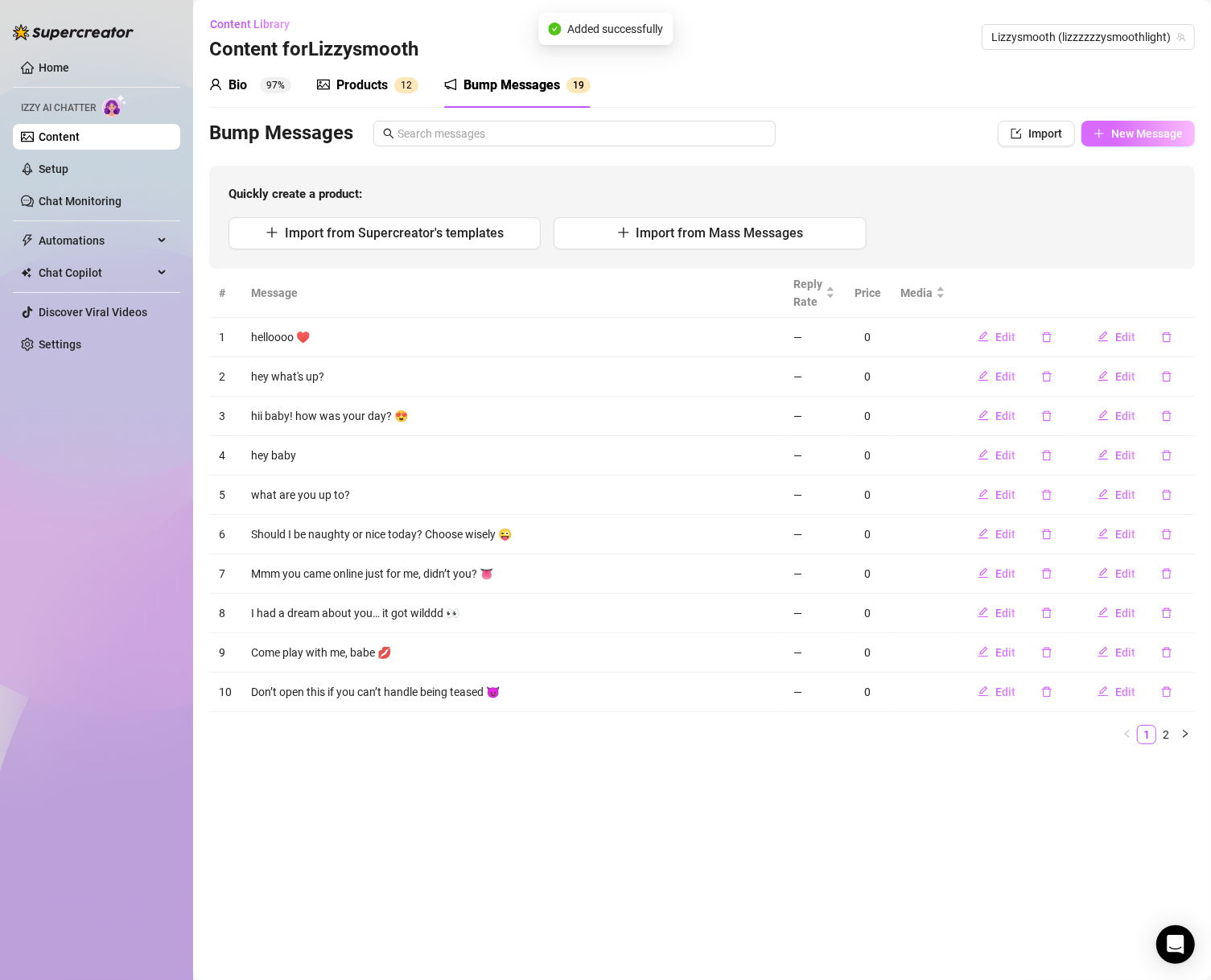 click on "New Message" at bounding box center (1147, 134) 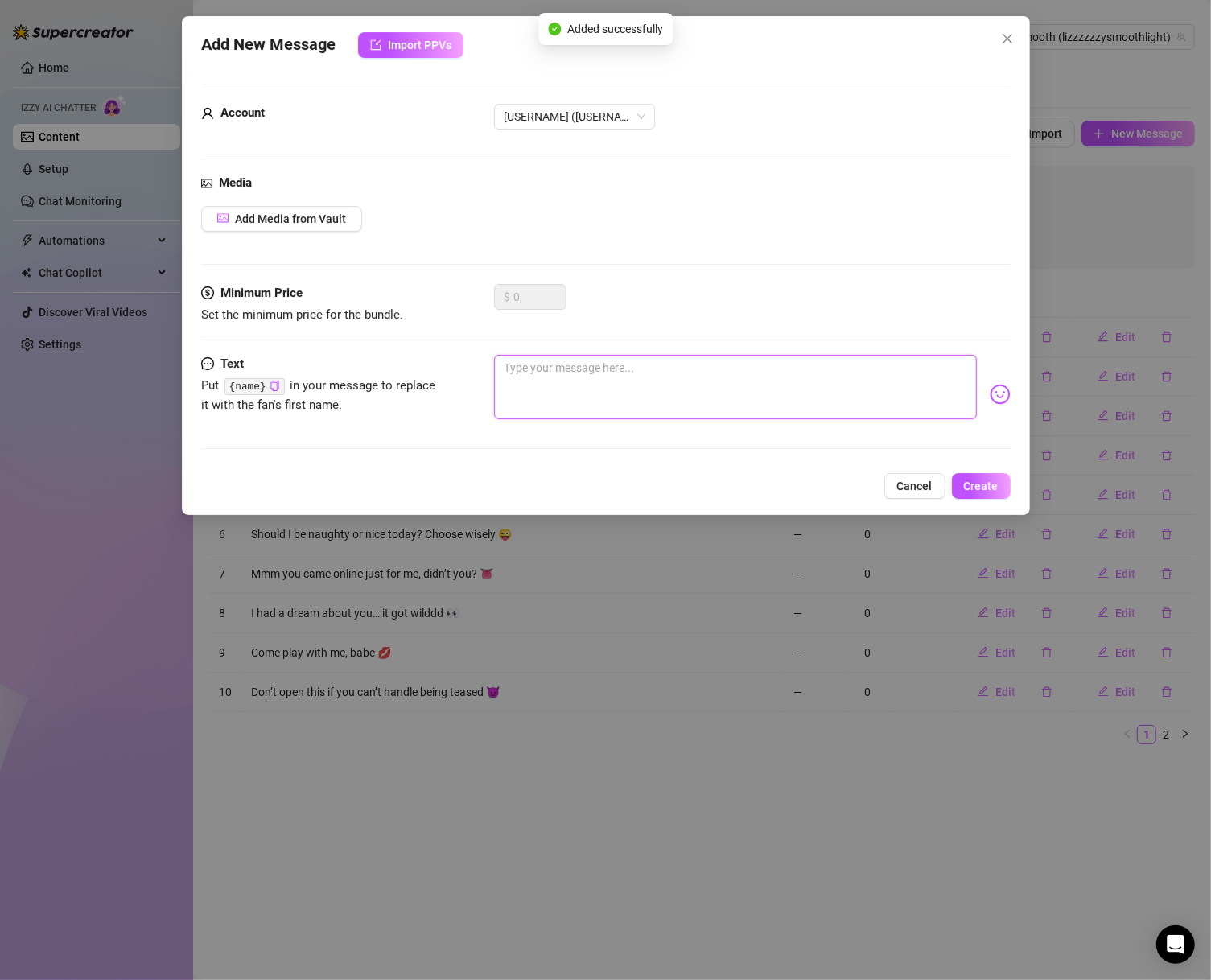 click at bounding box center (735, 387) 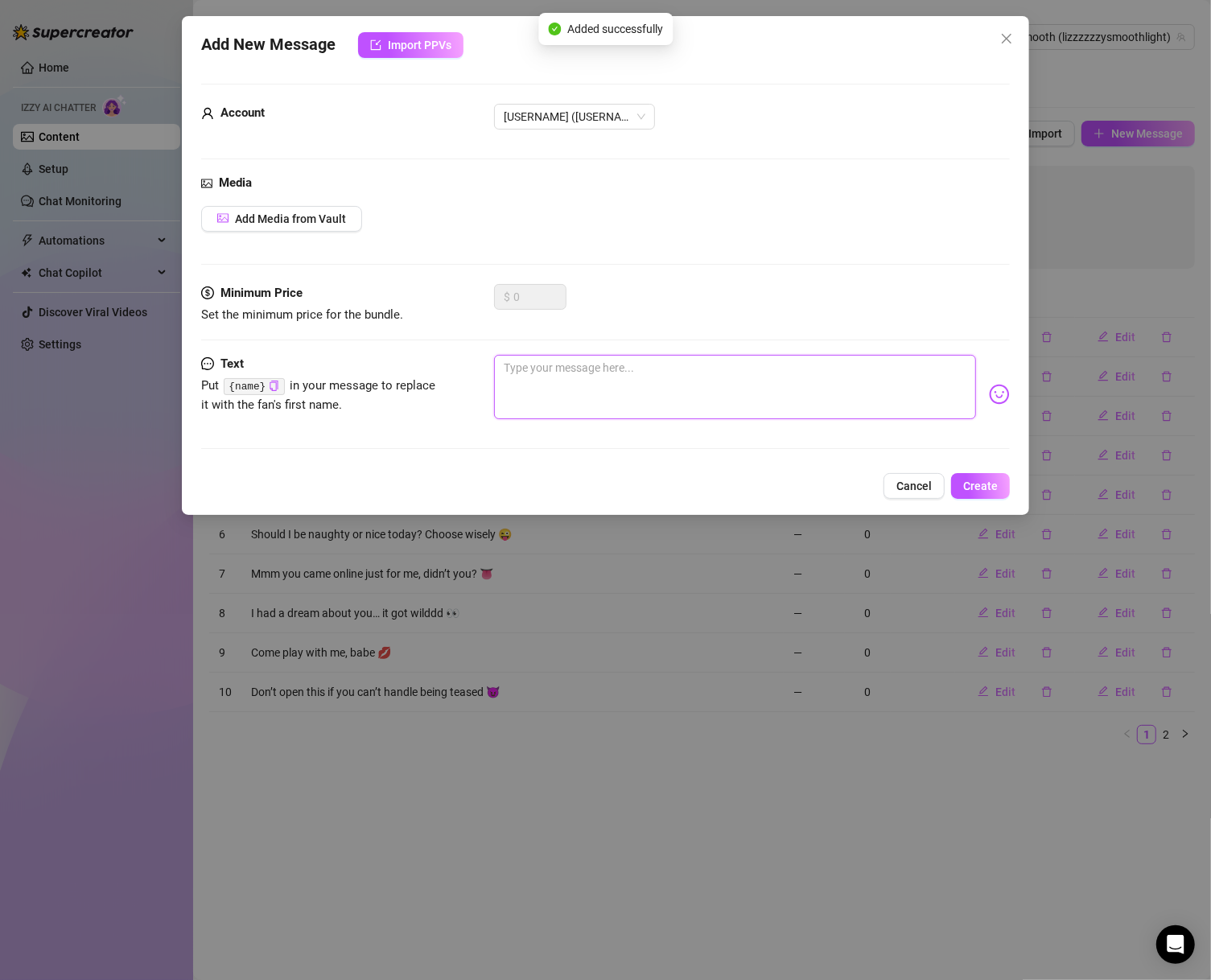 paste on "You’re back online and I’m already wet. Is that coincidence?? 💦" 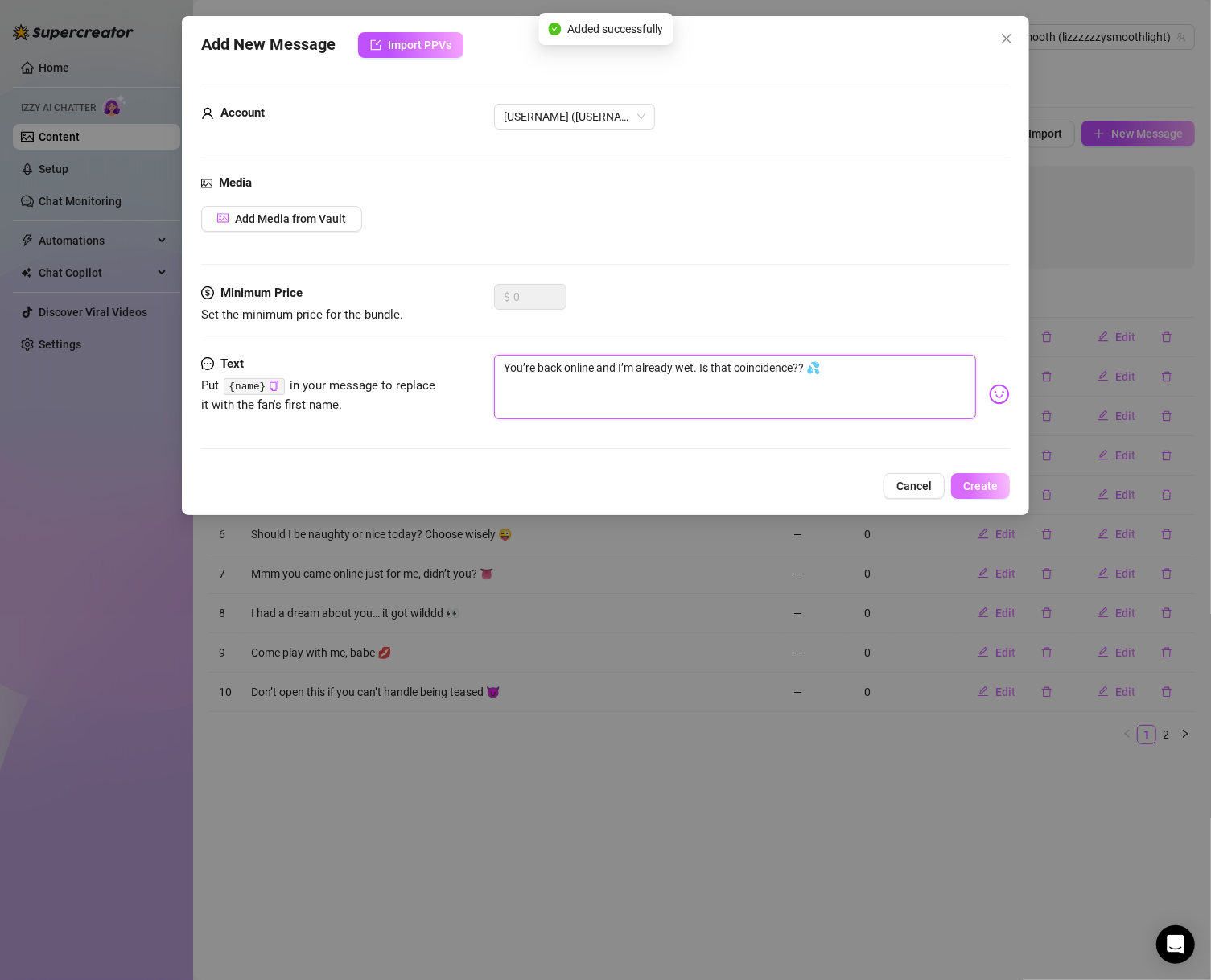 type on "You’re back online and I’m already wet. Is that coincidence?? 💦" 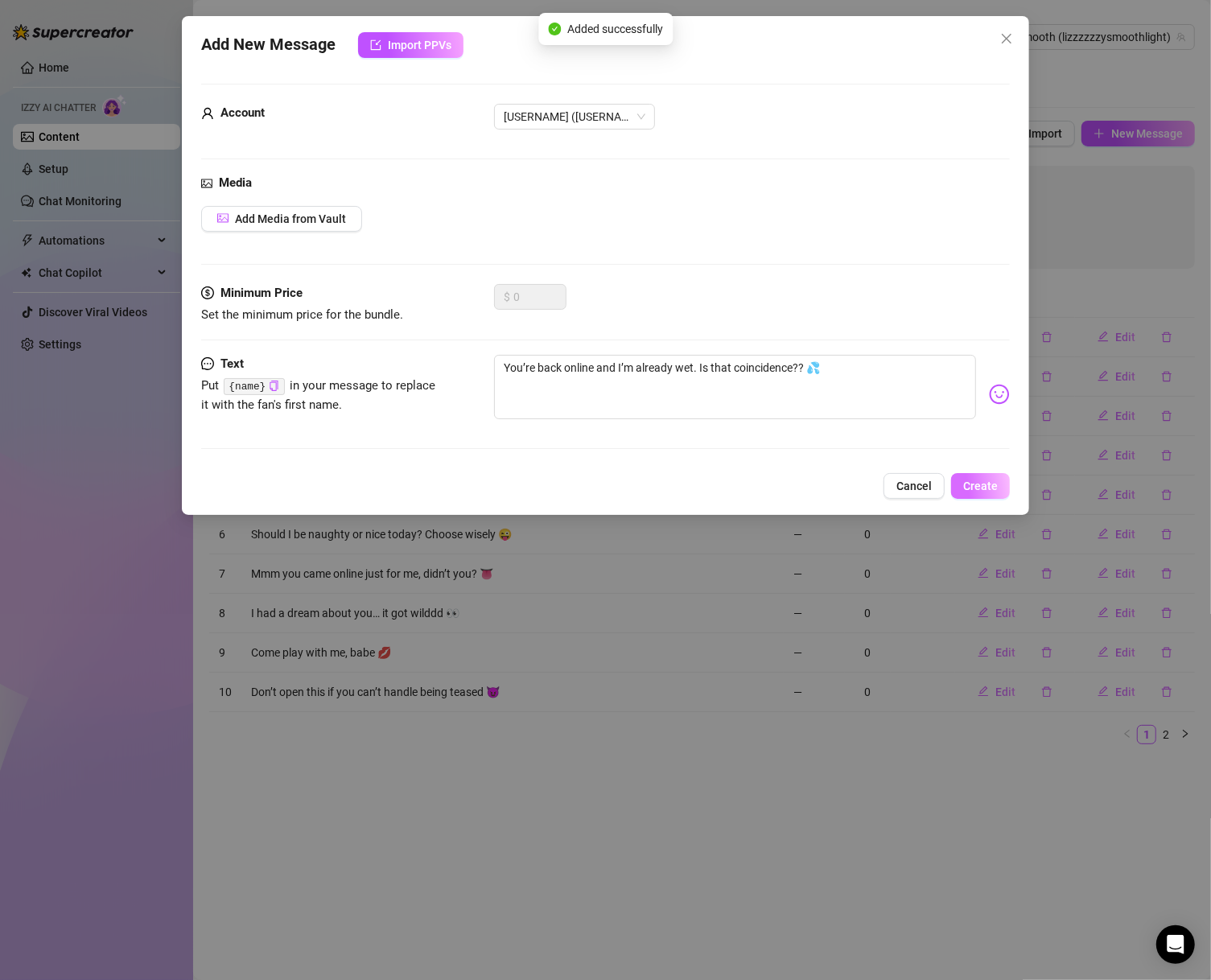click on "Create" at bounding box center [980, 486] 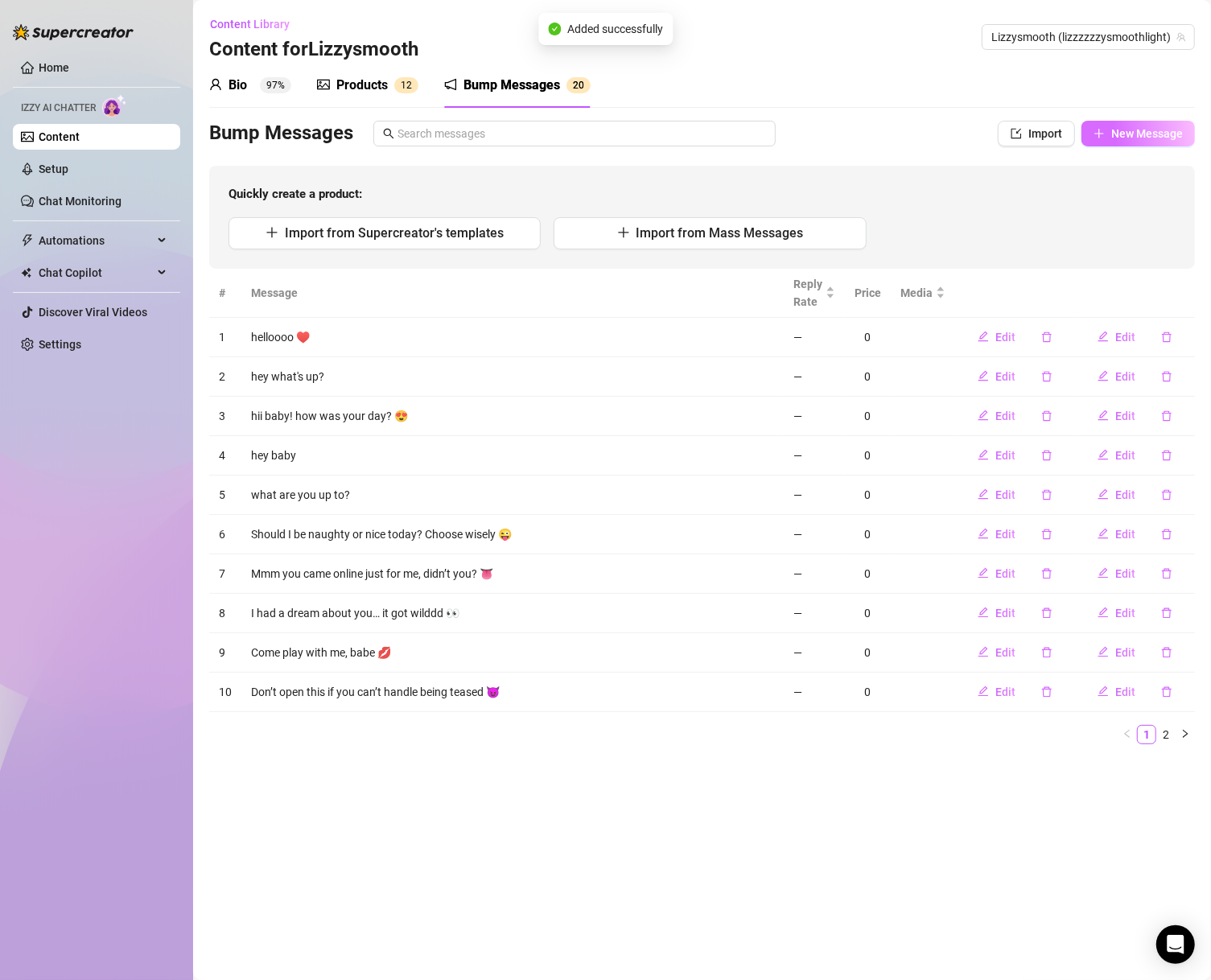 click on "New Message" at bounding box center (1138, 134) 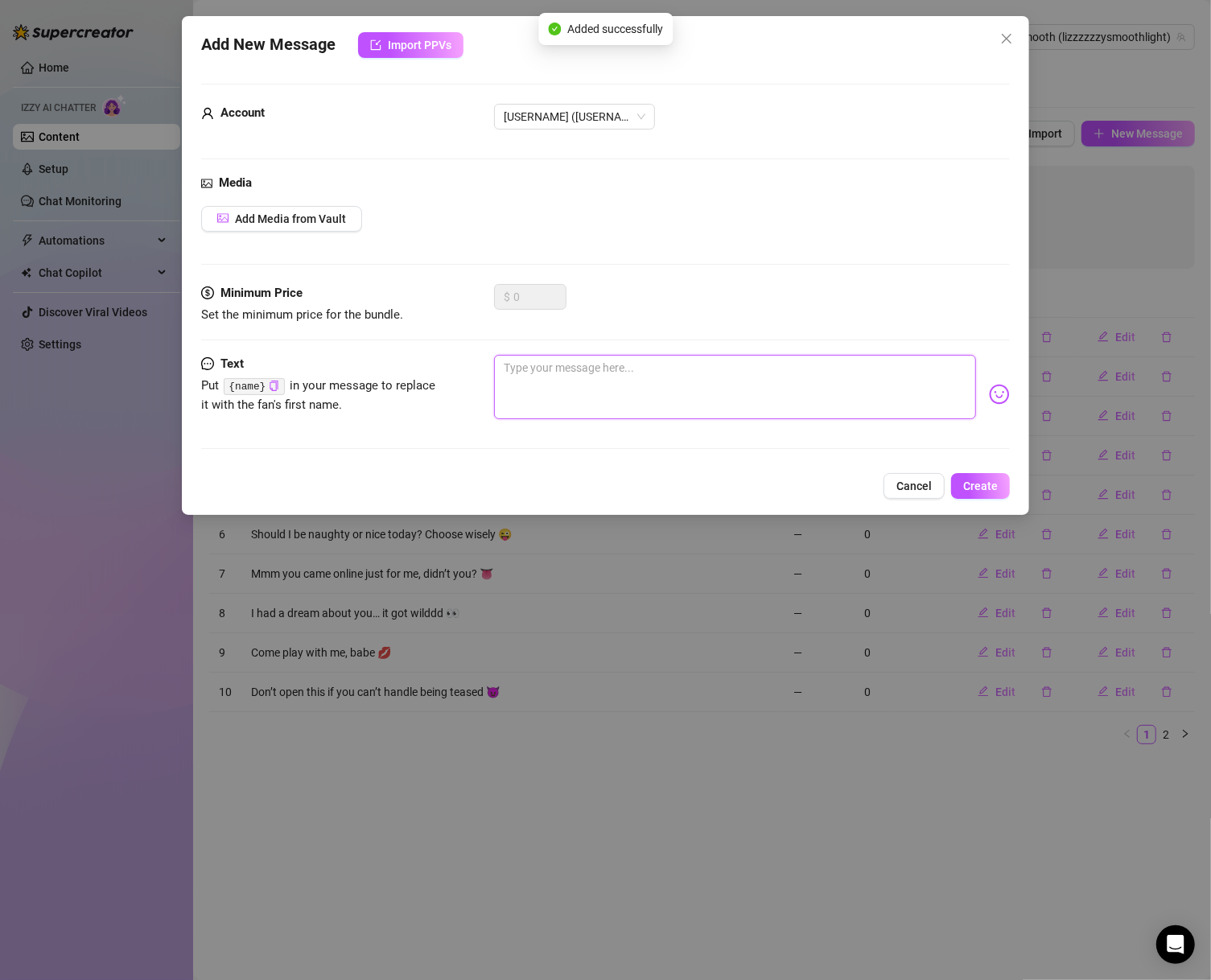 click at bounding box center (735, 387) 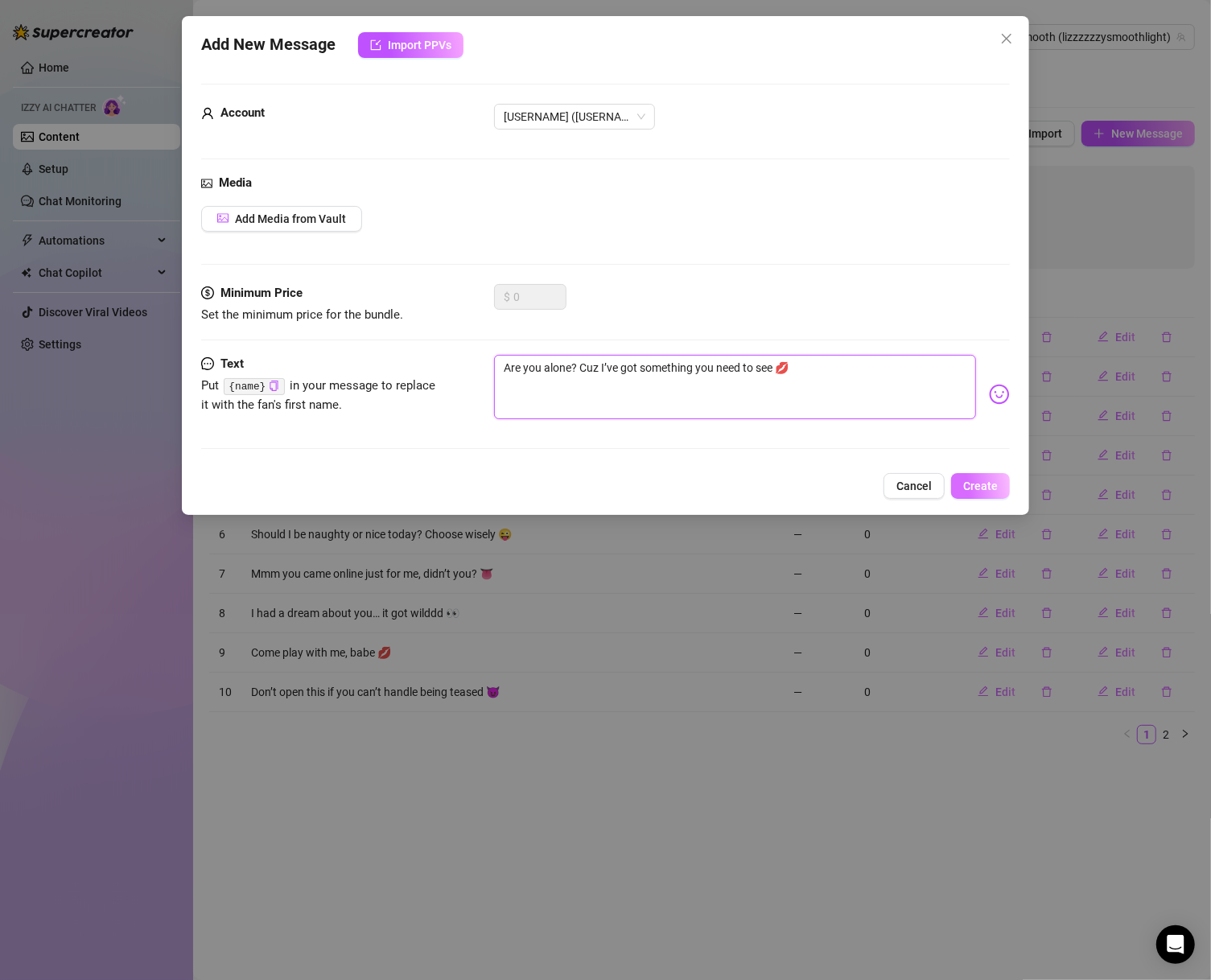 type on "Are you alone? Cuz I’ve got something you need to see 💋" 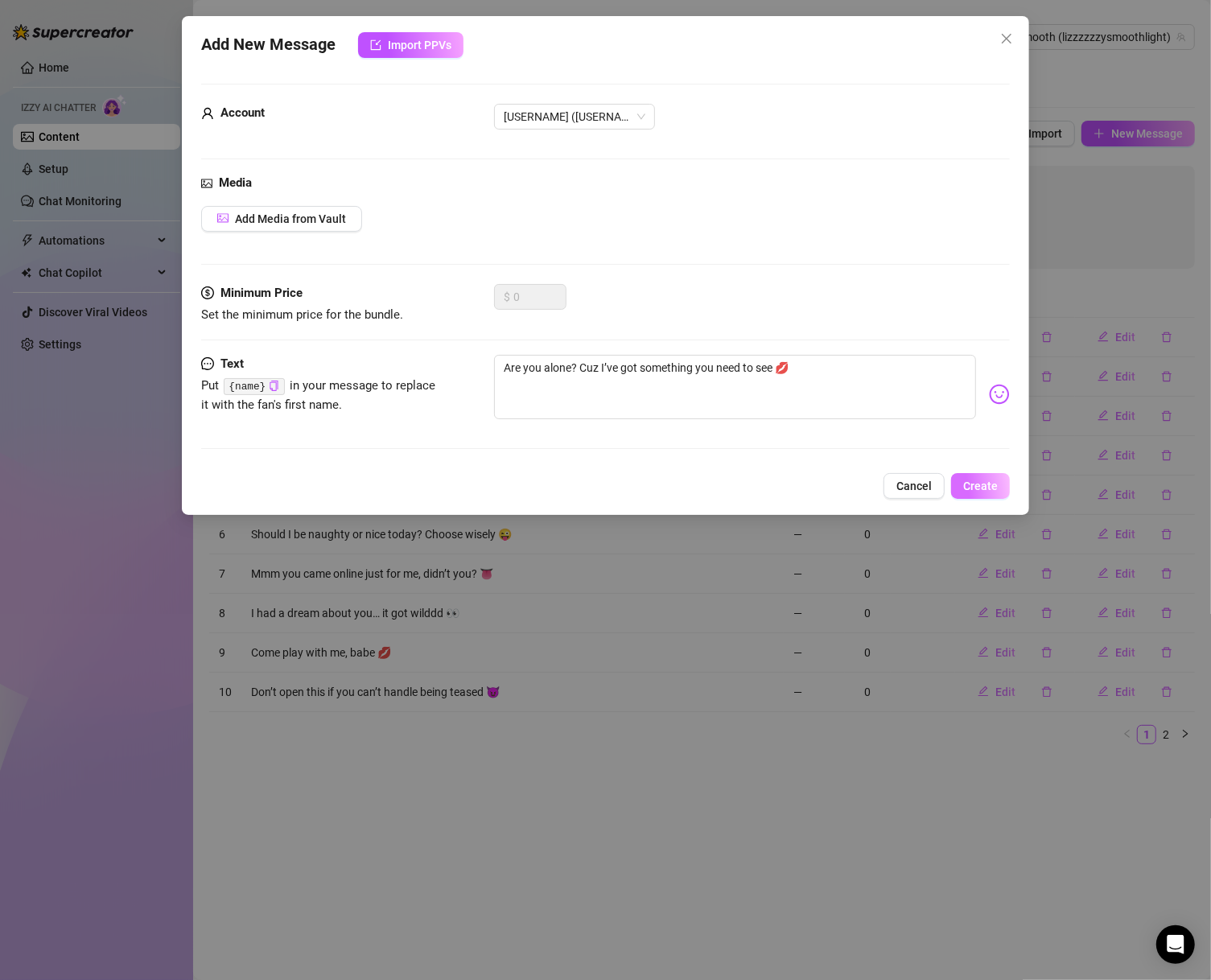 click on "Create" at bounding box center [980, 486] 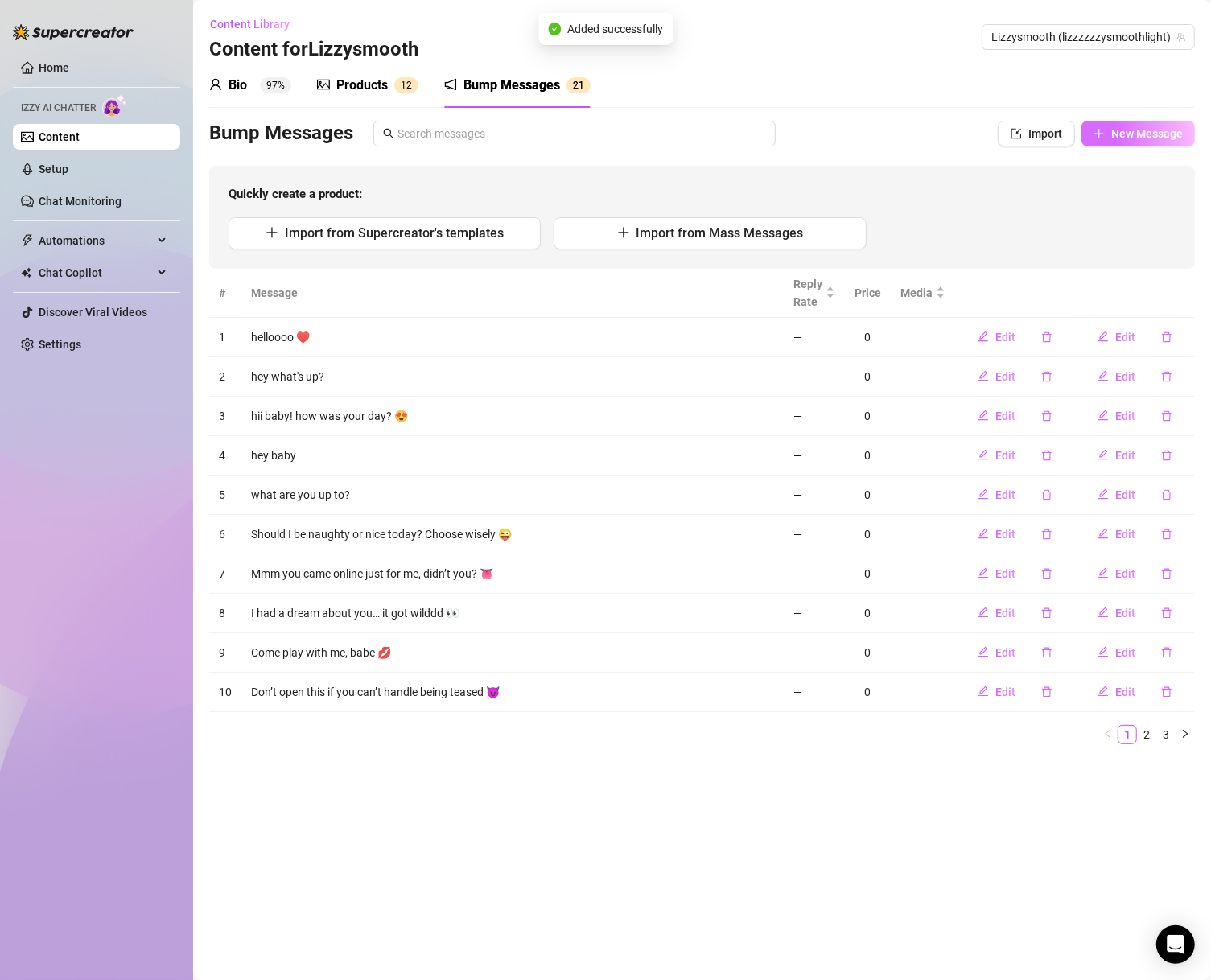 click 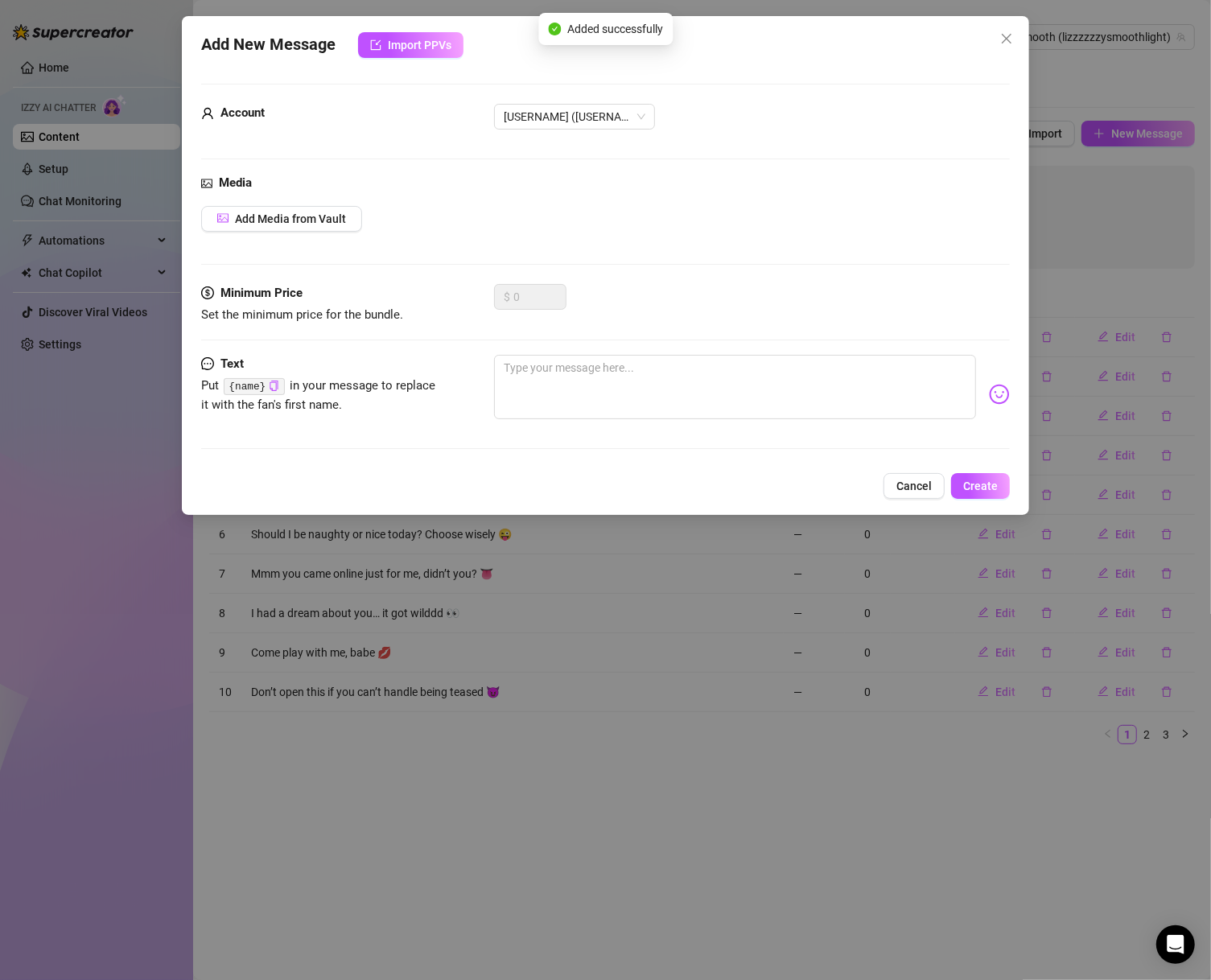 click at bounding box center [606, 340] 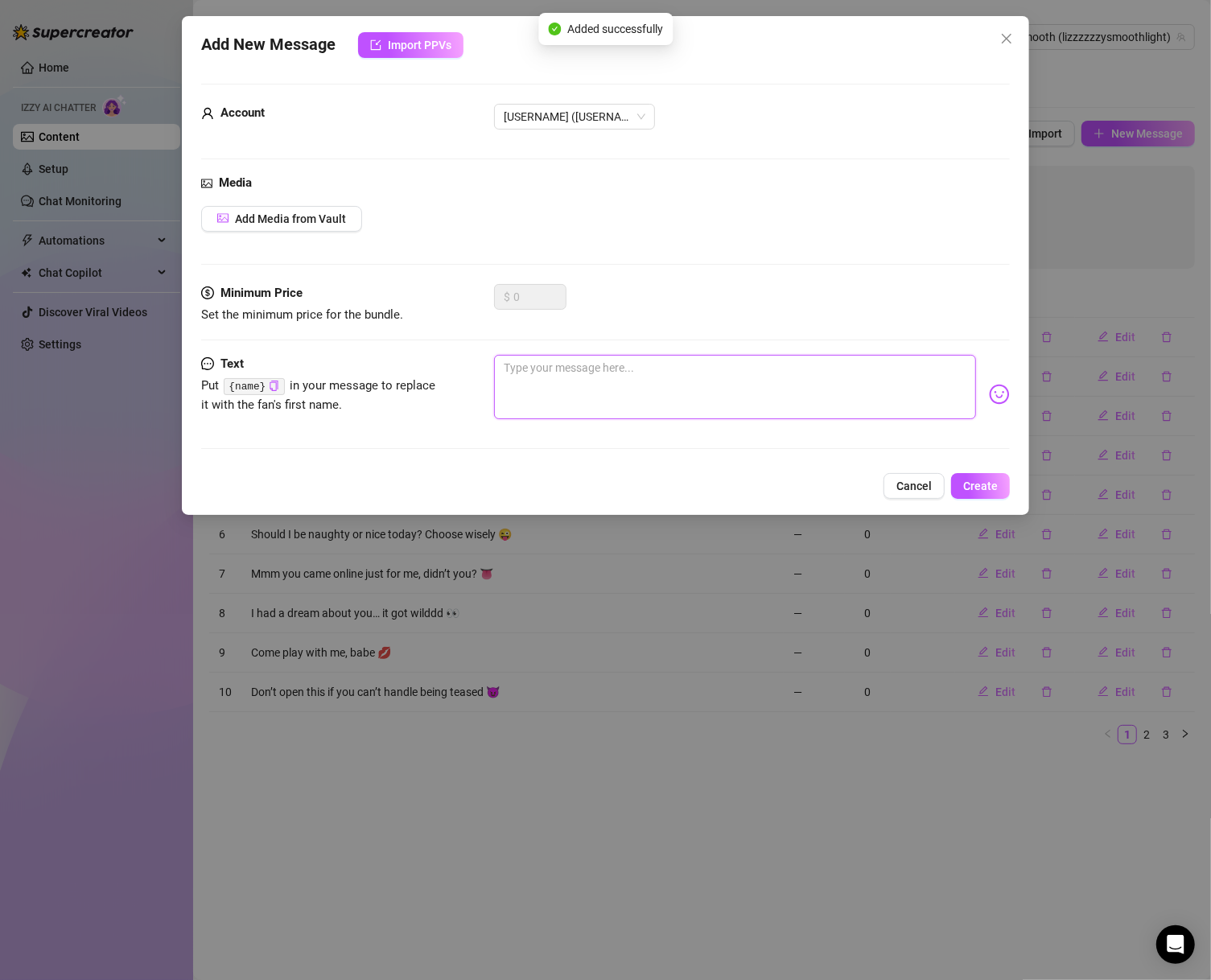click at bounding box center [735, 387] 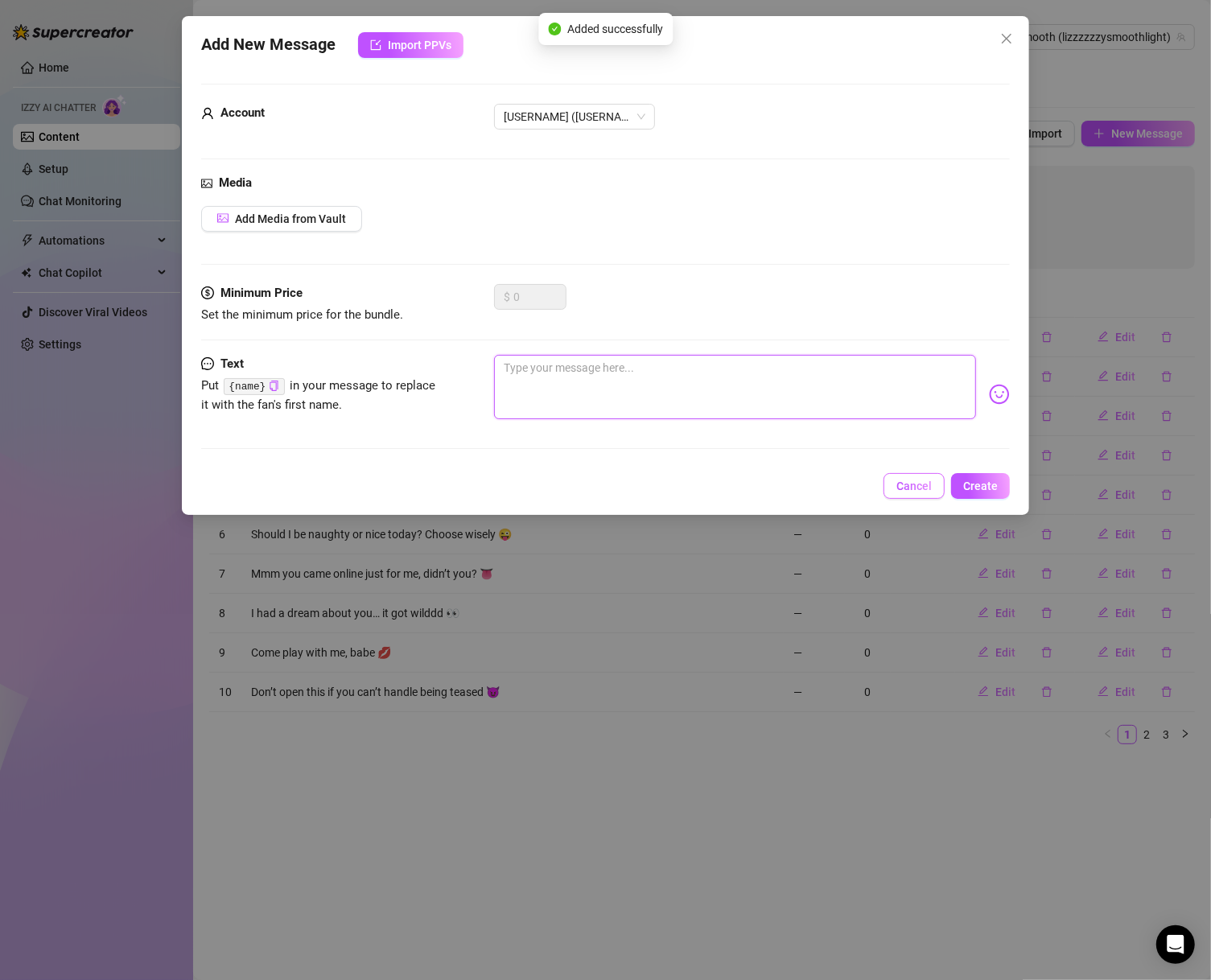 paste on "Oh hey there you are!" 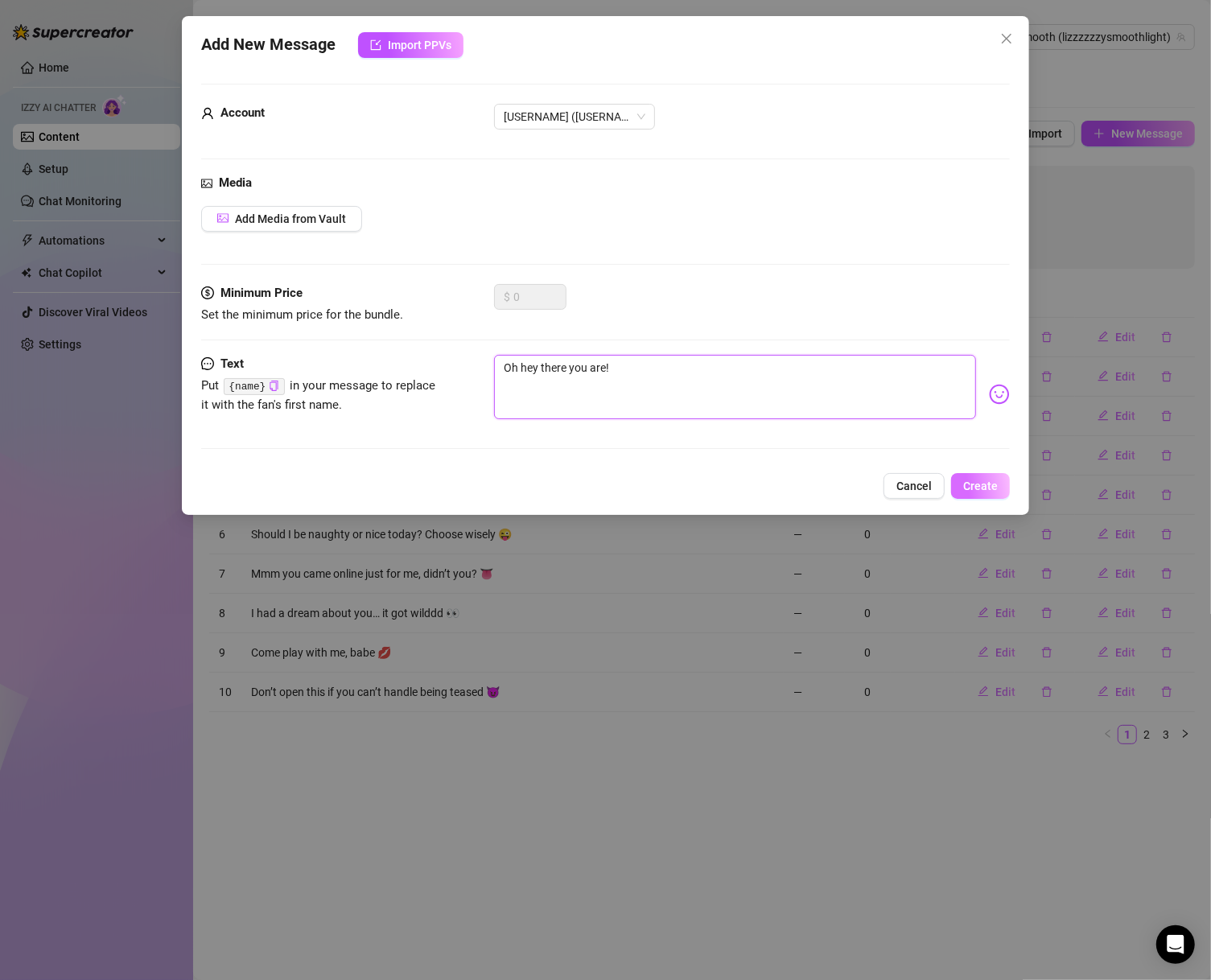 type on "Oh hey there you are!" 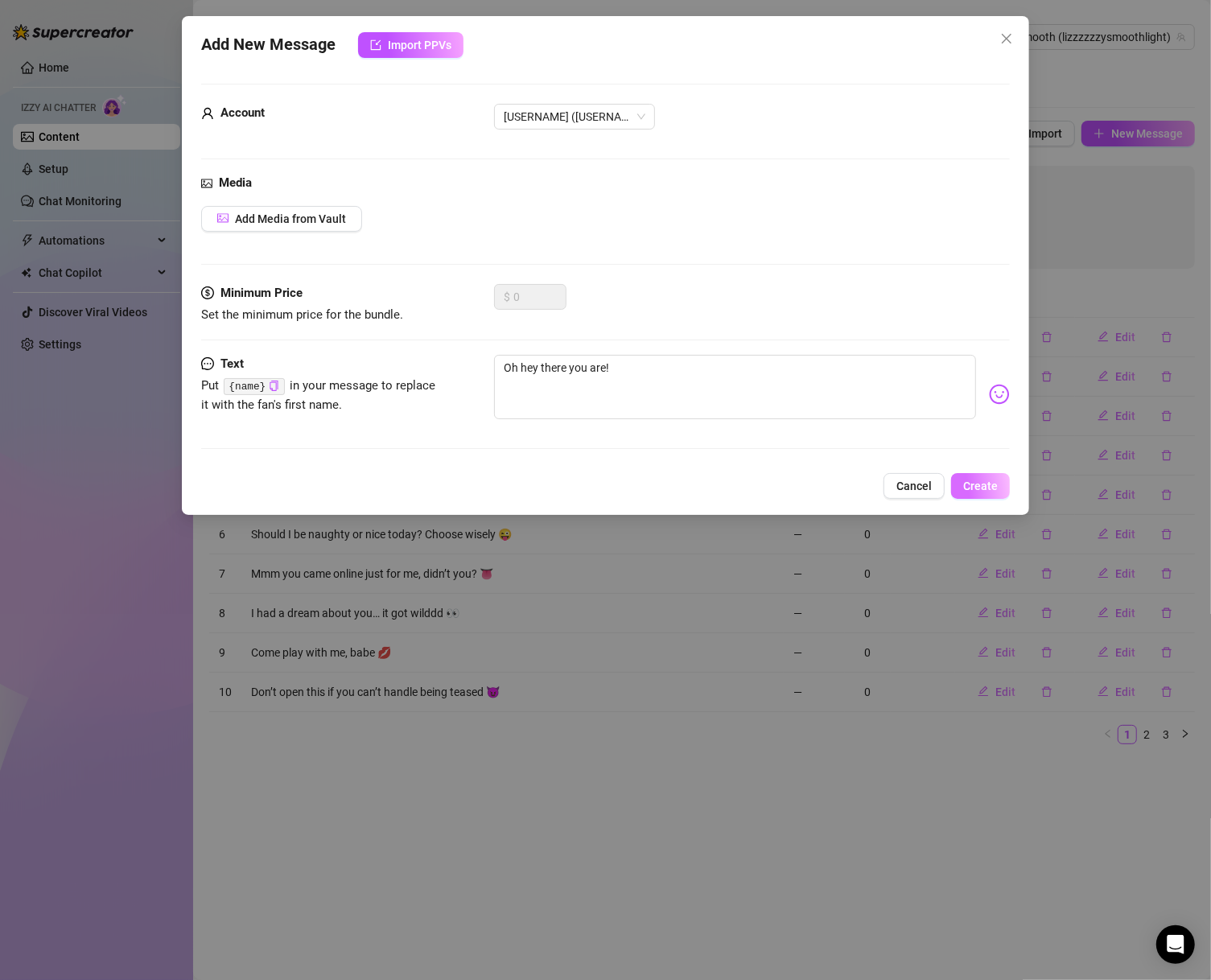 click on "Create" at bounding box center [980, 486] 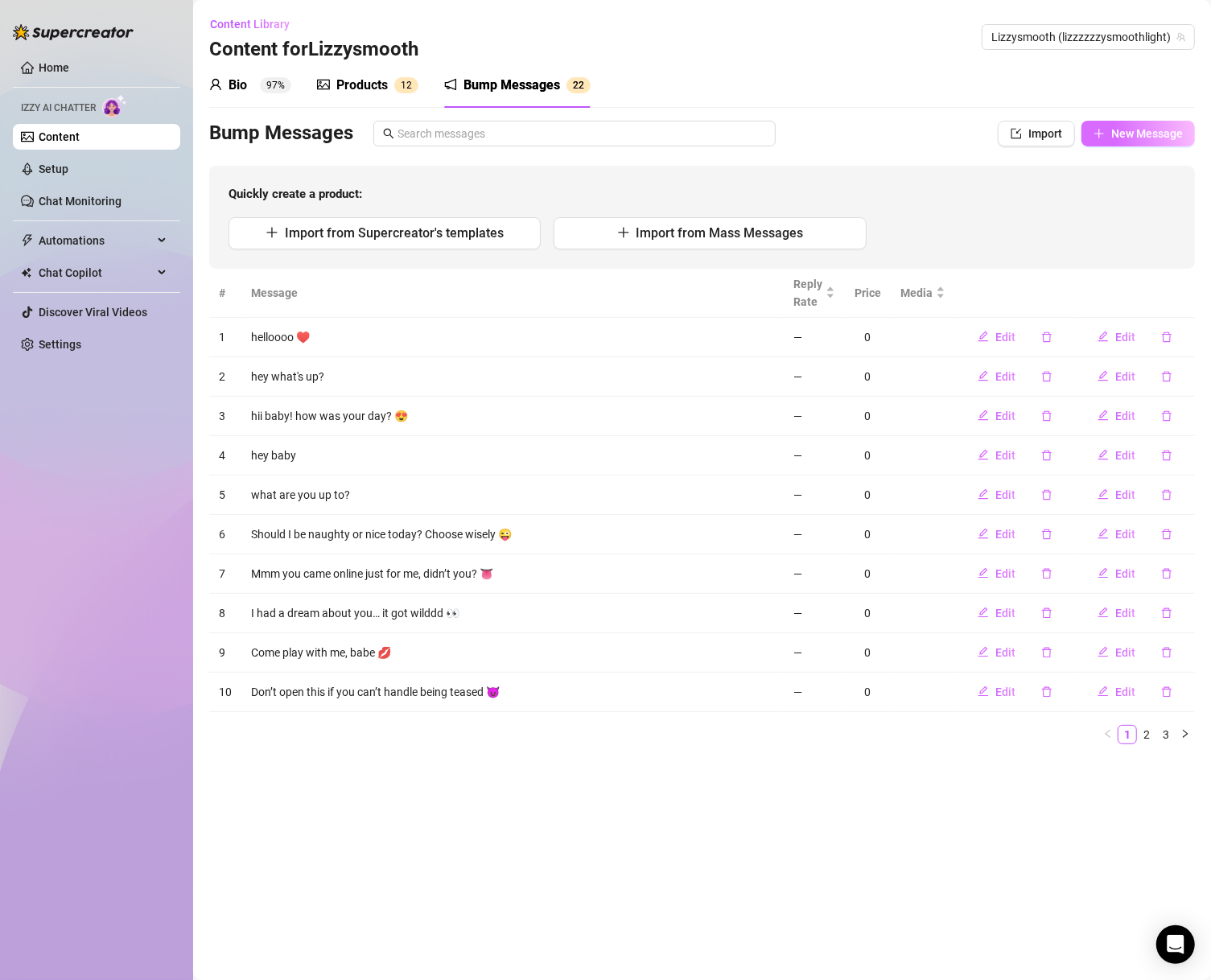 click on "New Message" at bounding box center [1147, 134] 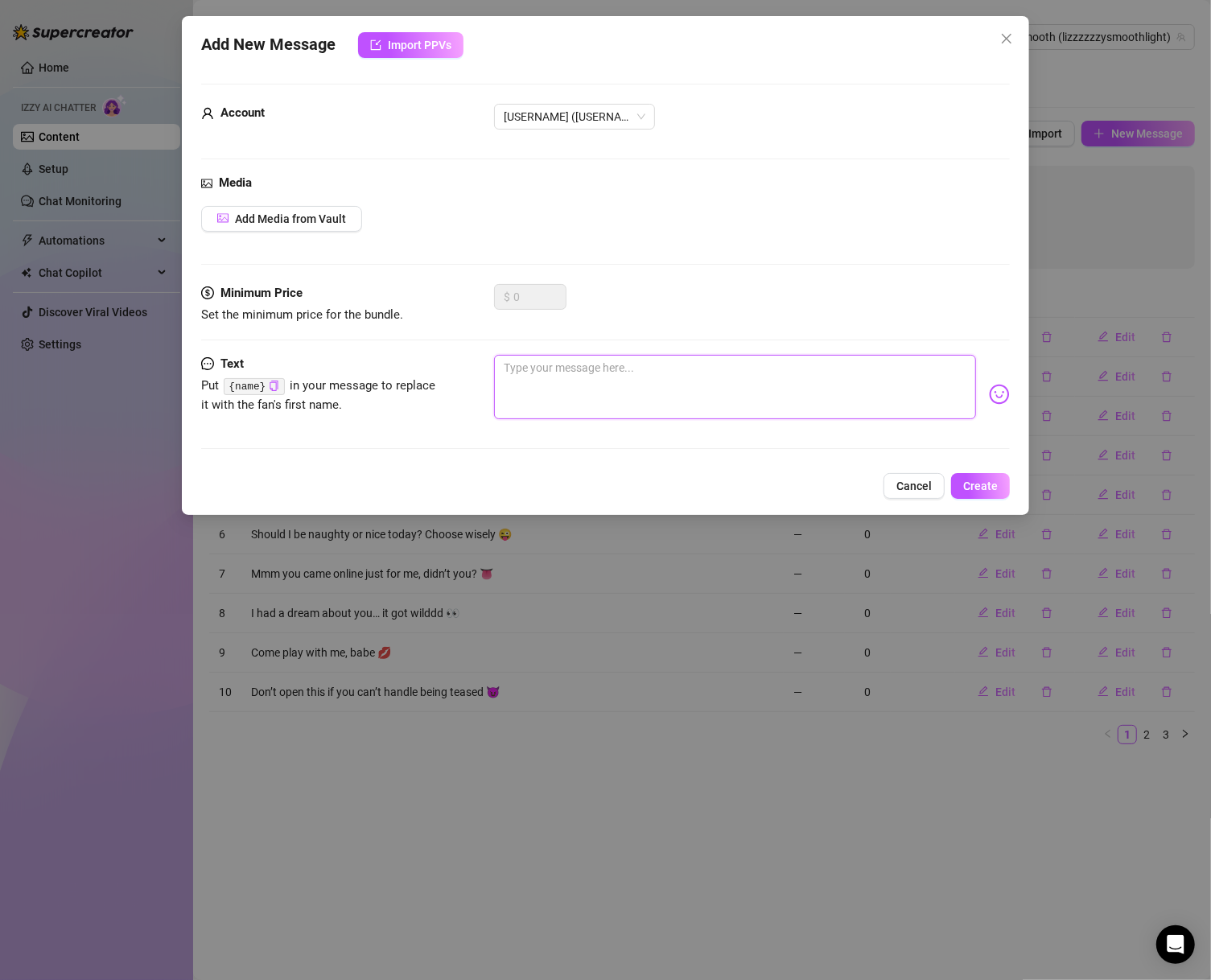 click at bounding box center (735, 387) 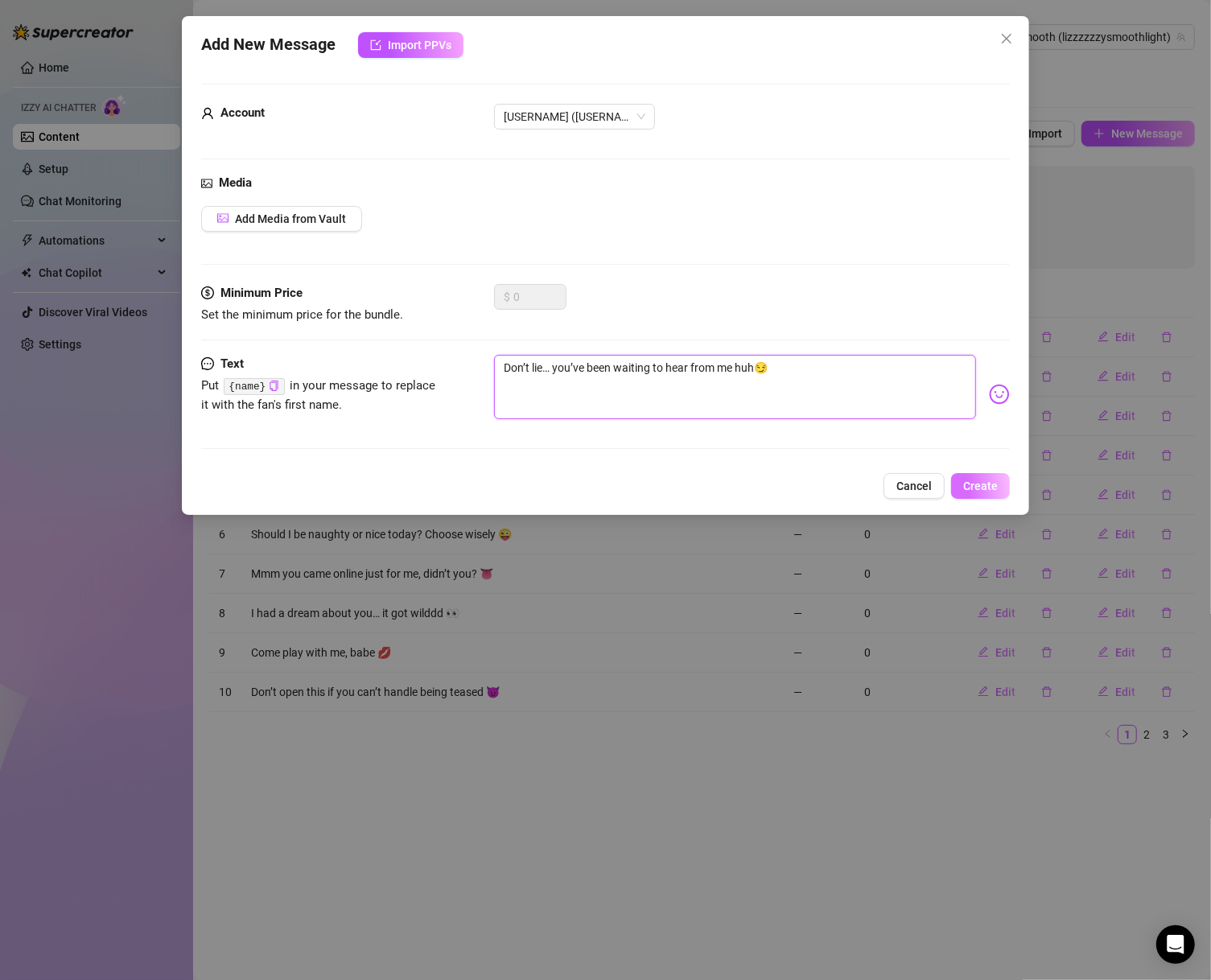 type on "Don’t lie… you’ve been waiting to hear from me huh😏" 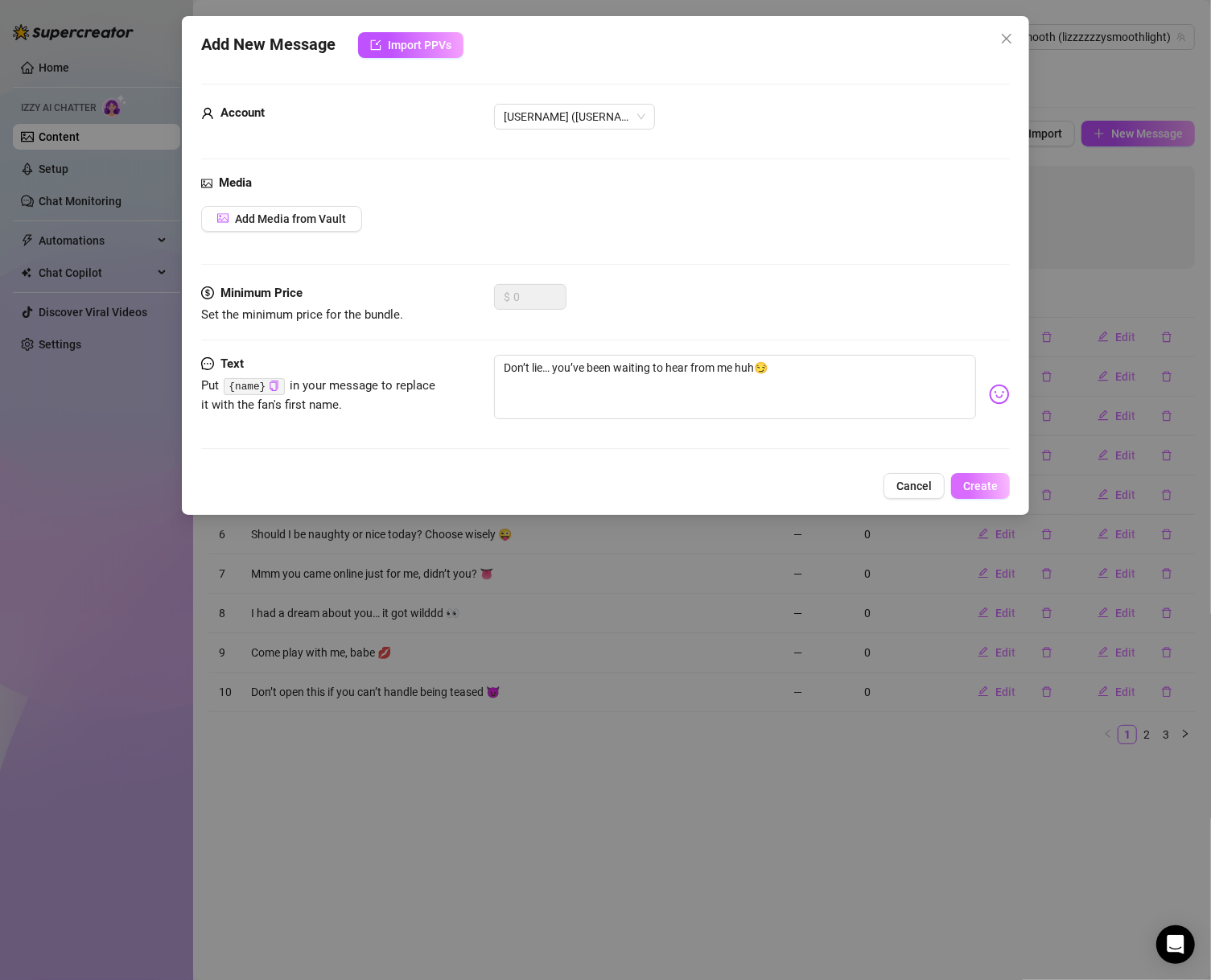 click on "Create" at bounding box center [980, 486] 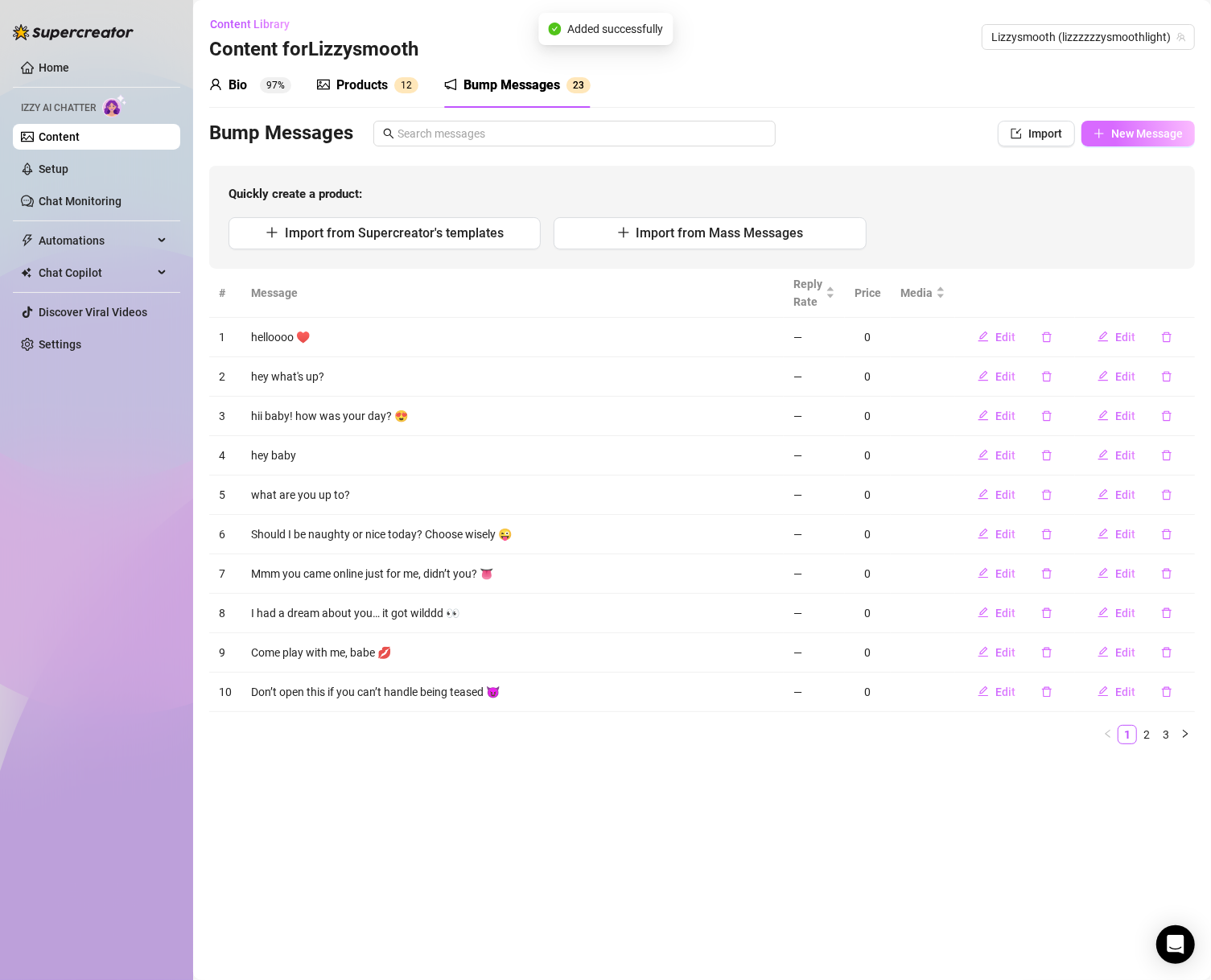 click on "New Message" at bounding box center (1147, 134) 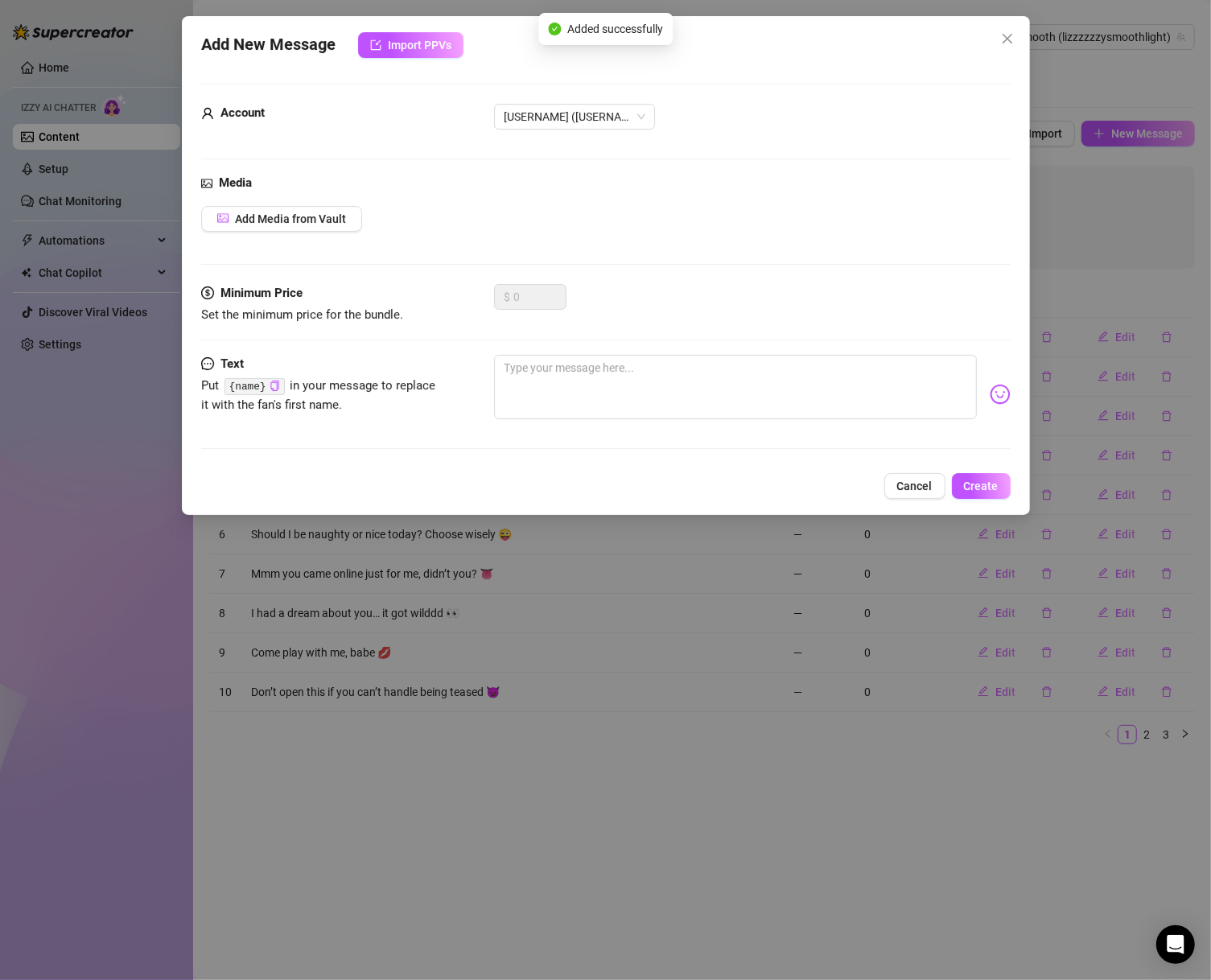 click on "Minimum Price Set the minimum price for the bundle. $ 0" at bounding box center [606, 319] 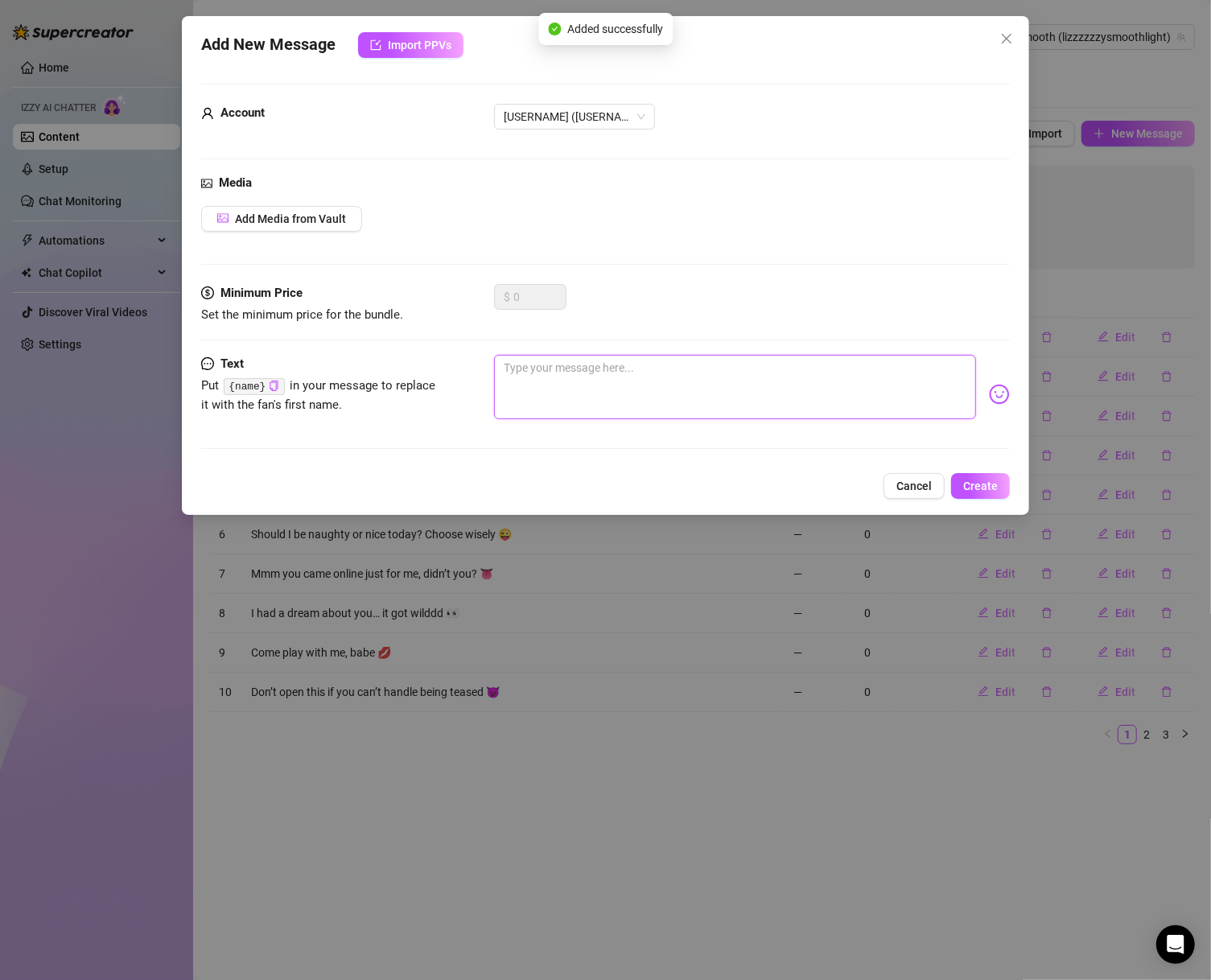 click at bounding box center [735, 387] 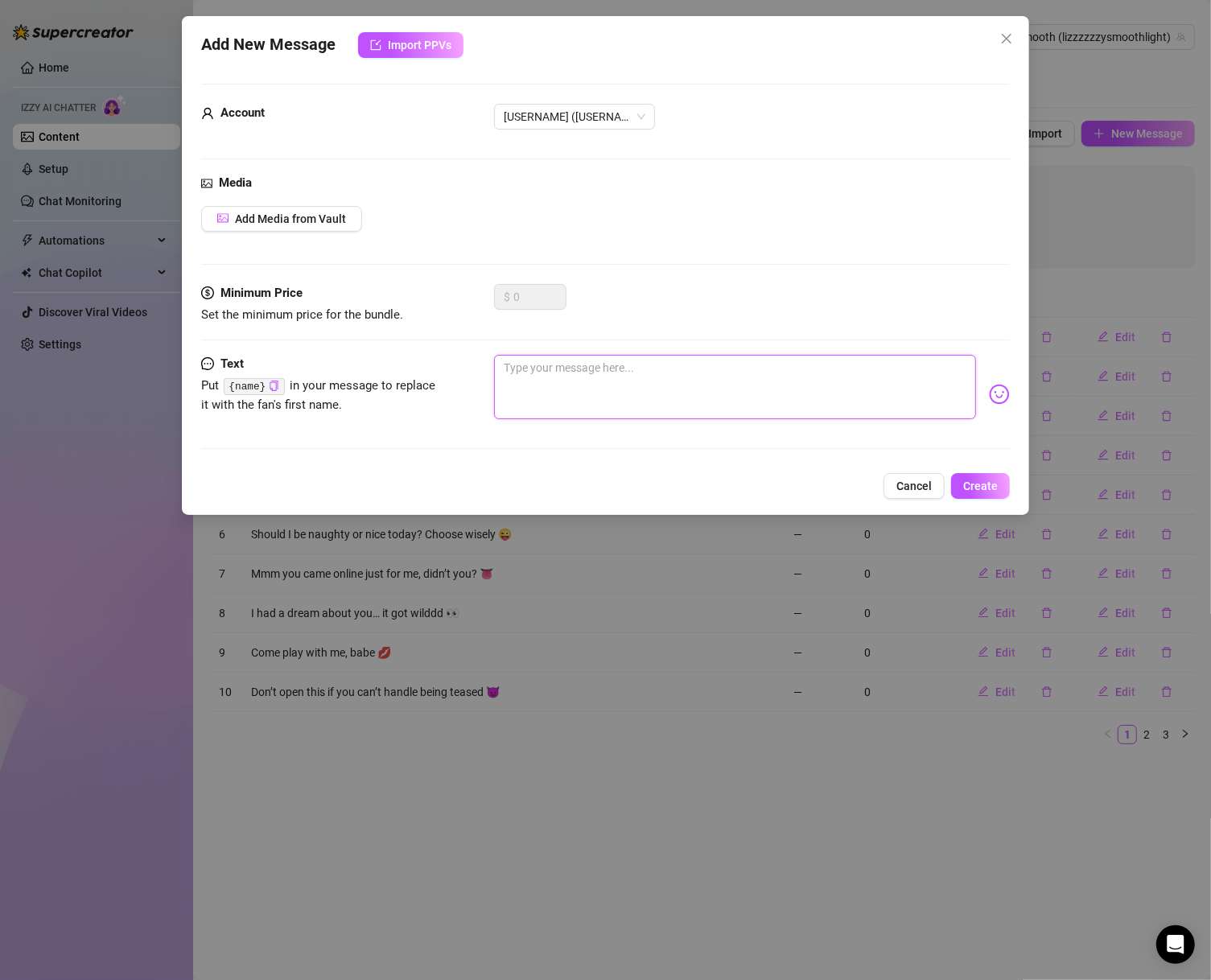 paste on "You logged in and I got excited 🥵" 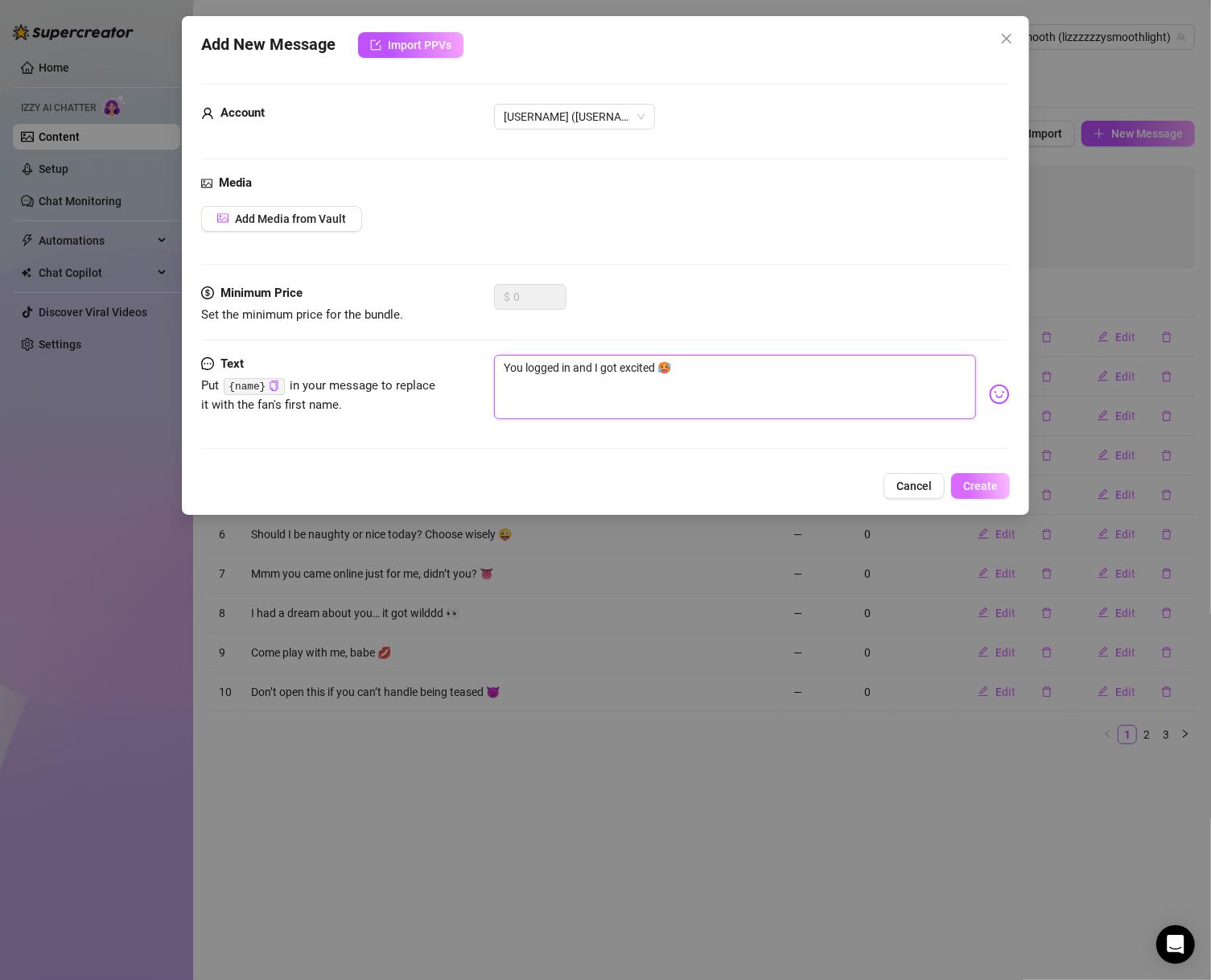 type on "You logged in and I got excited 🥵" 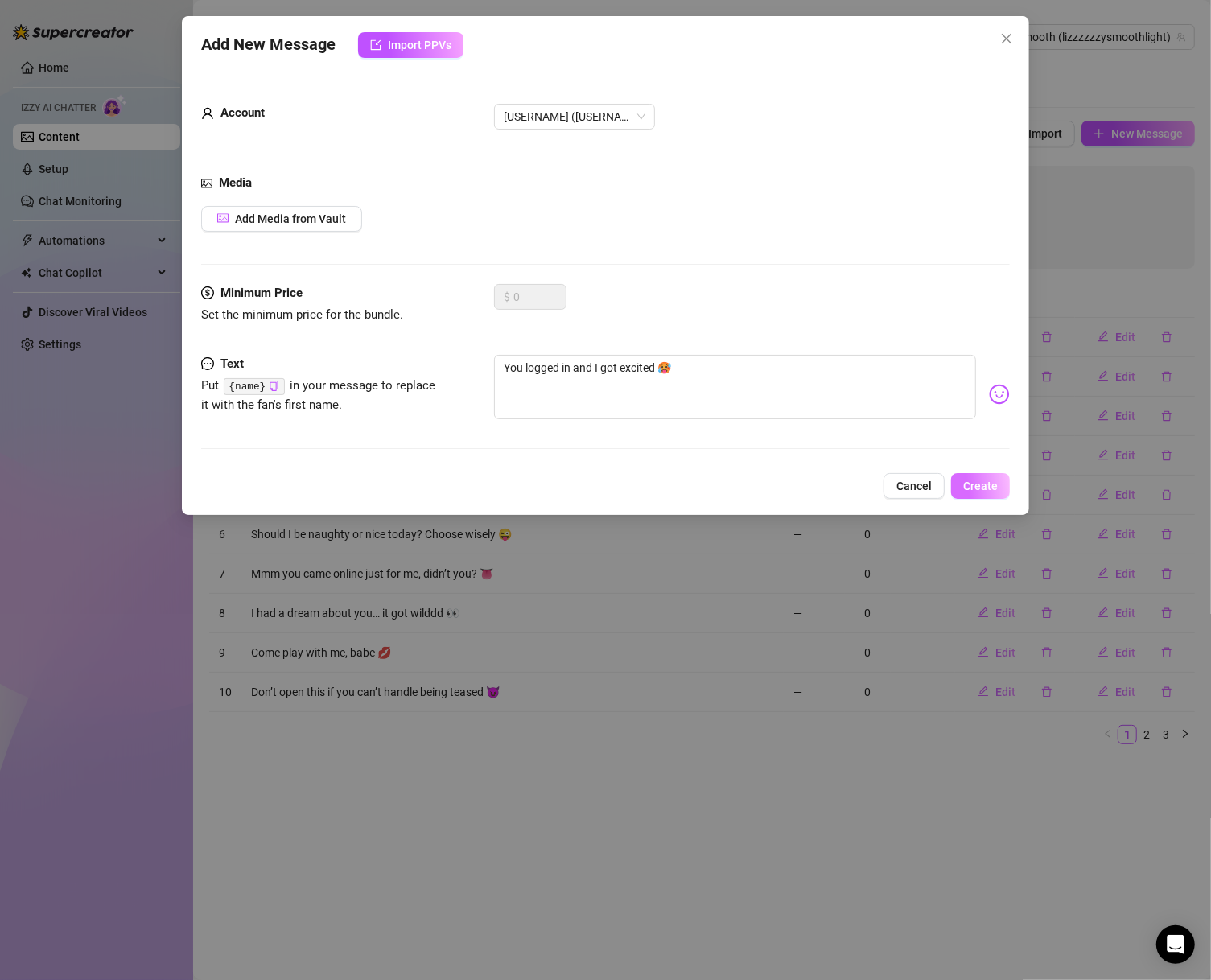 click on "Create" at bounding box center [980, 486] 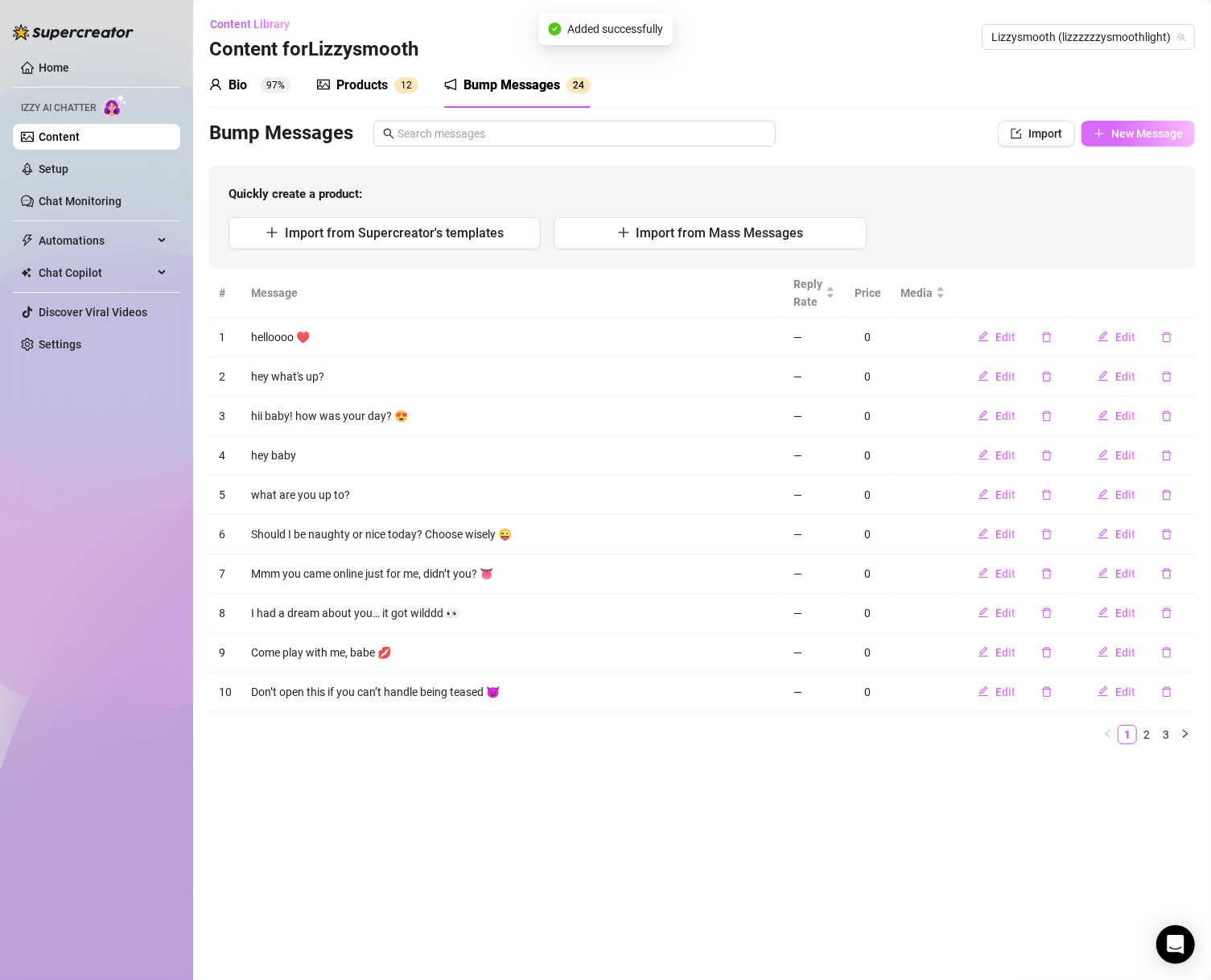 click on "New Message" at bounding box center [1147, 134] 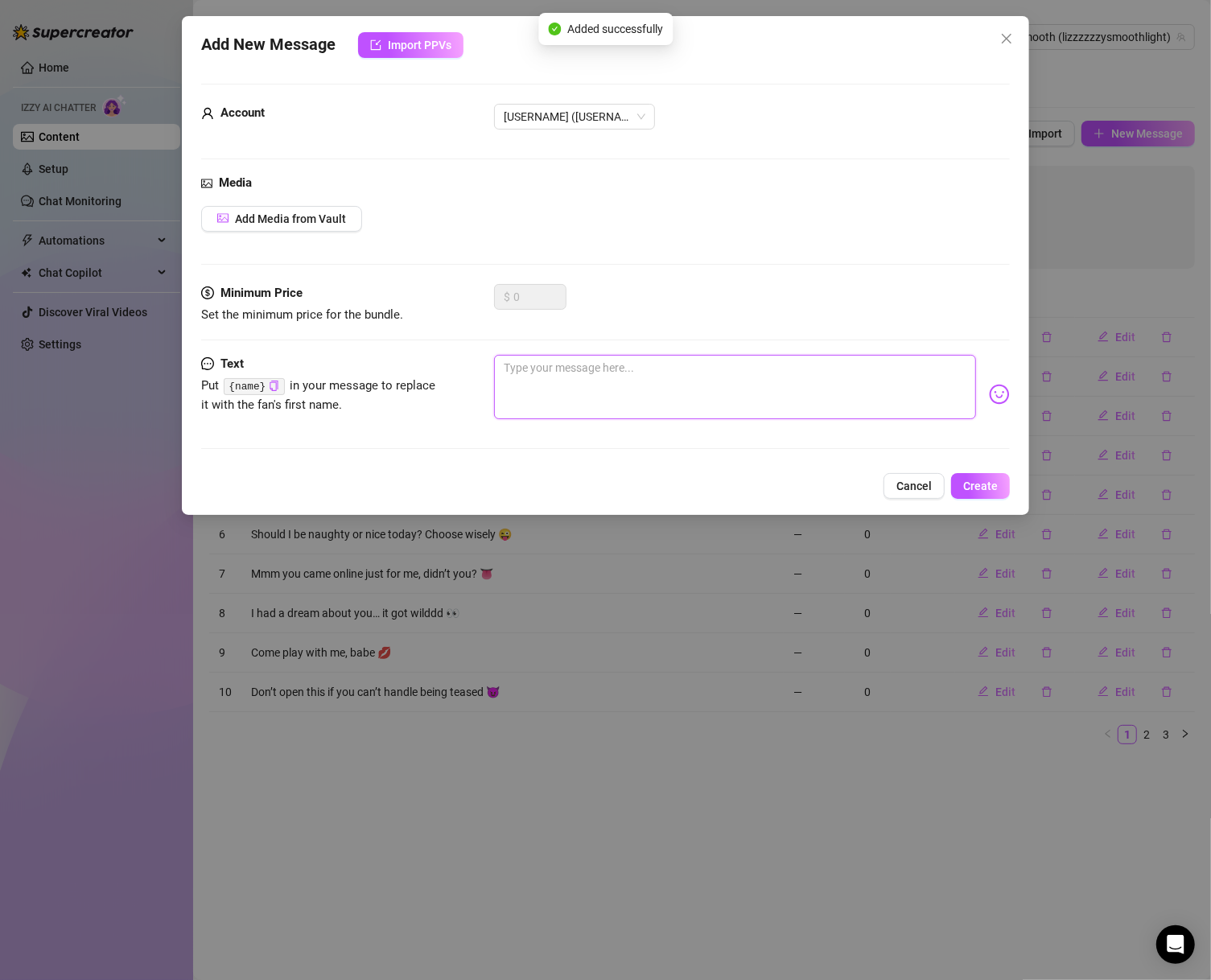 click at bounding box center [735, 387] 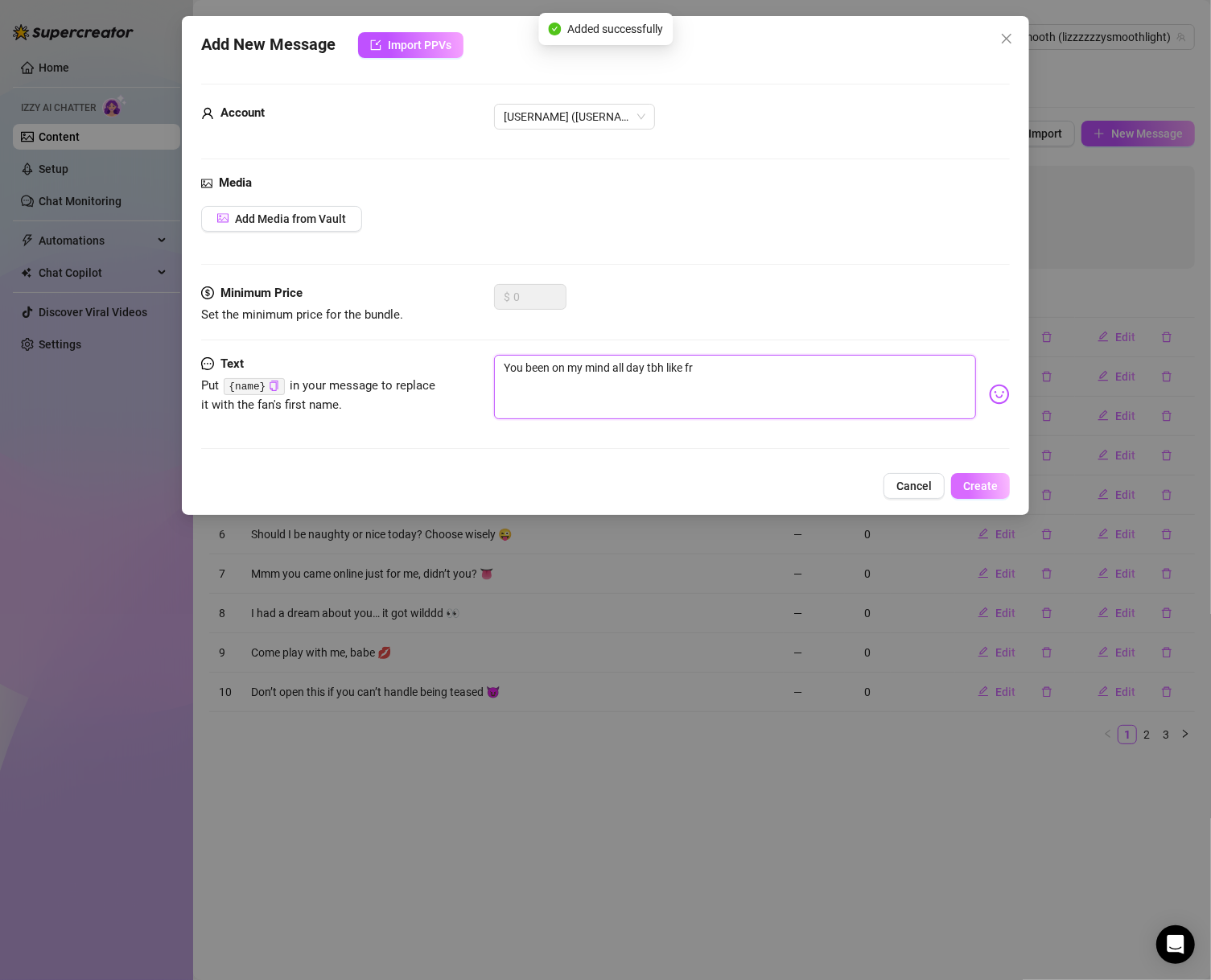 type on "You been on my mind all day tbh like fr" 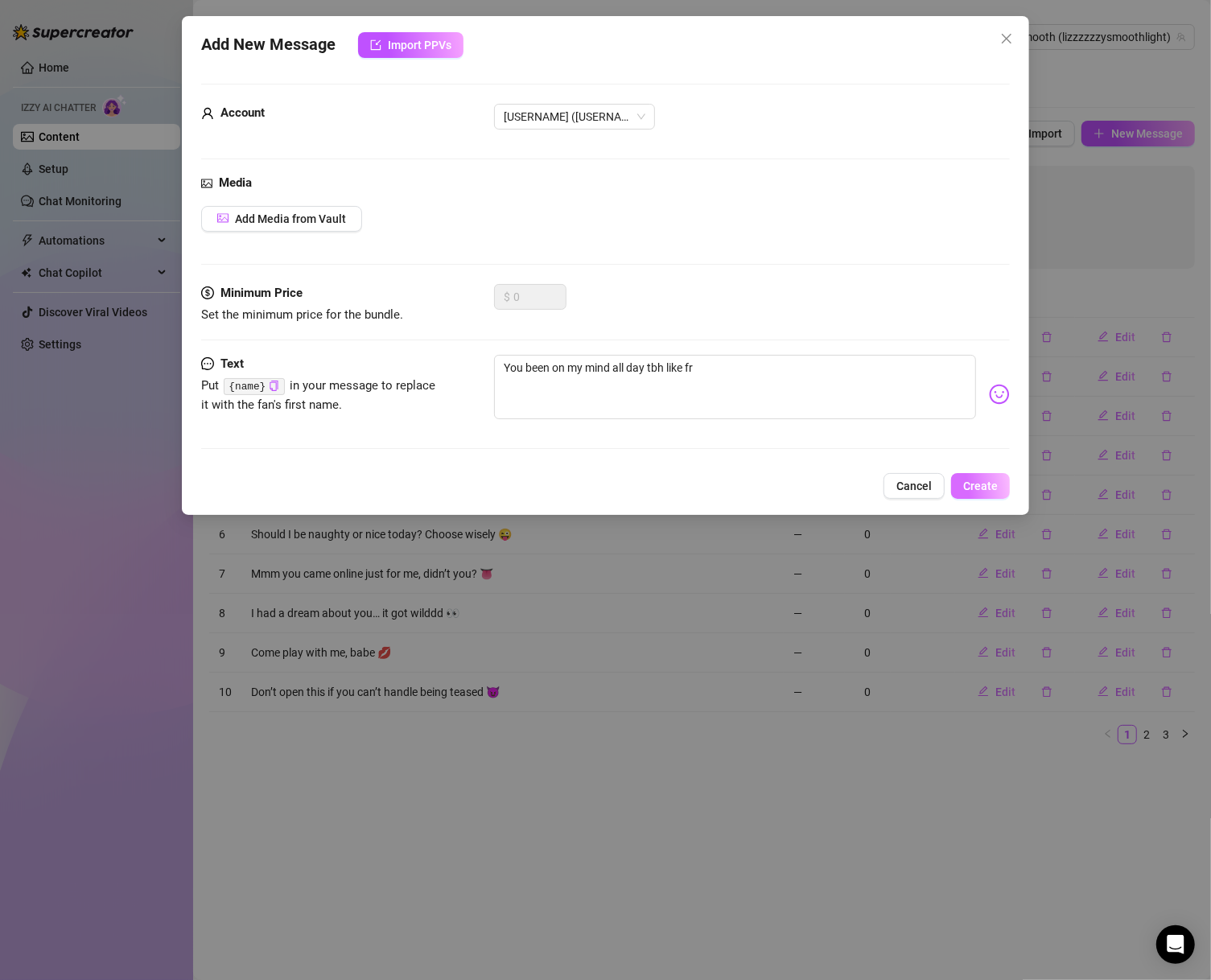 click on "Create" at bounding box center [980, 486] 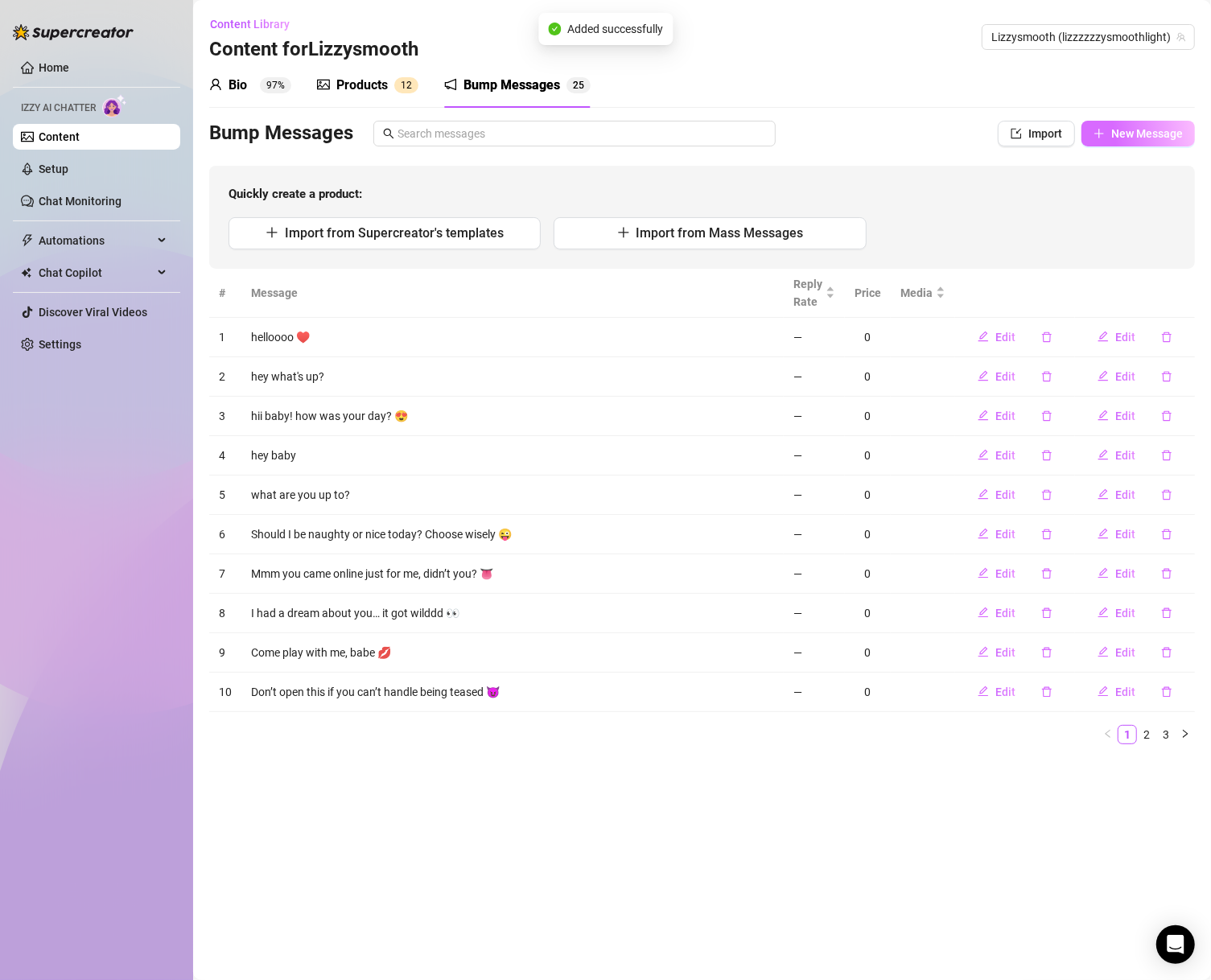 click on "New Message" at bounding box center [1138, 134] 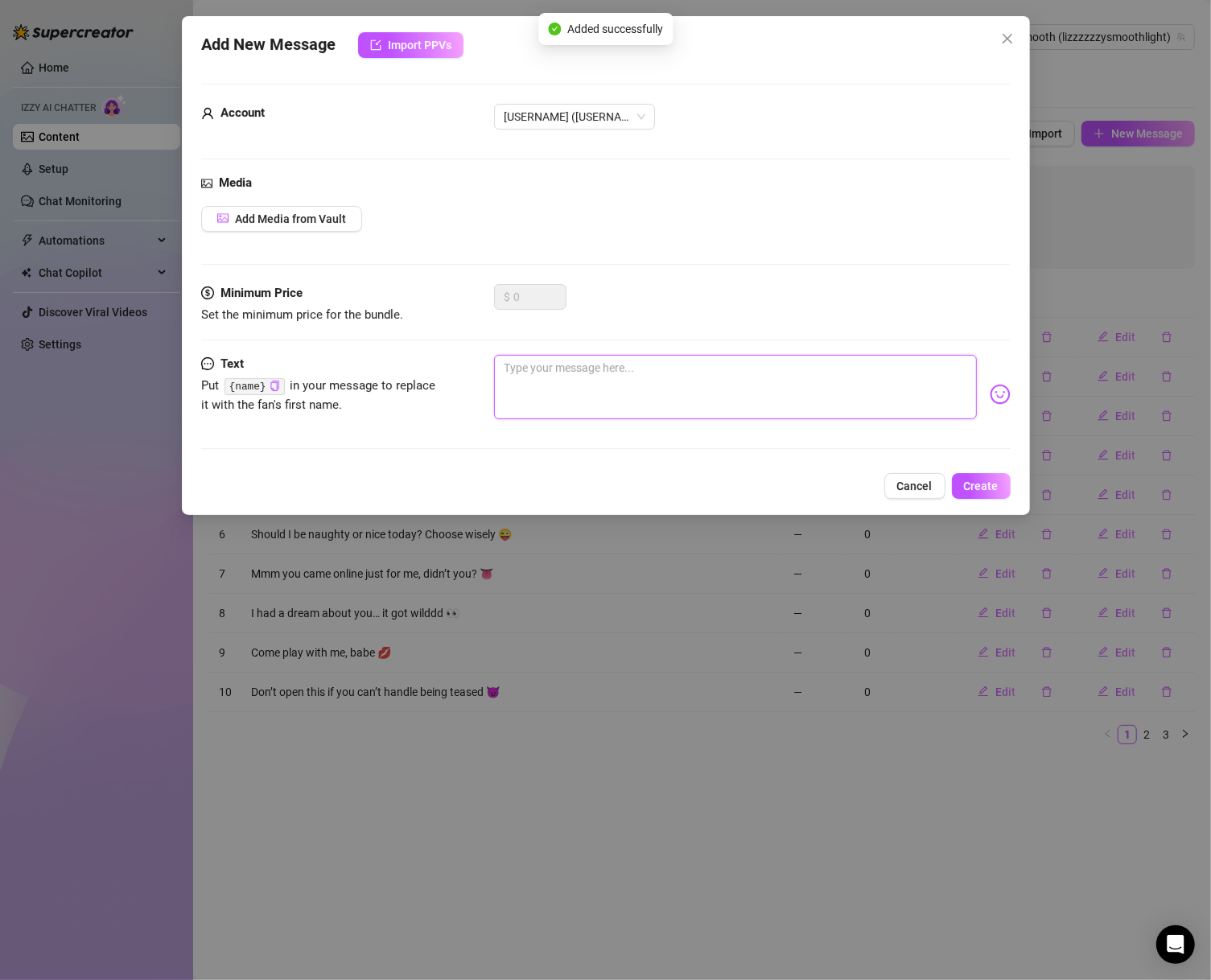 click at bounding box center [735, 387] 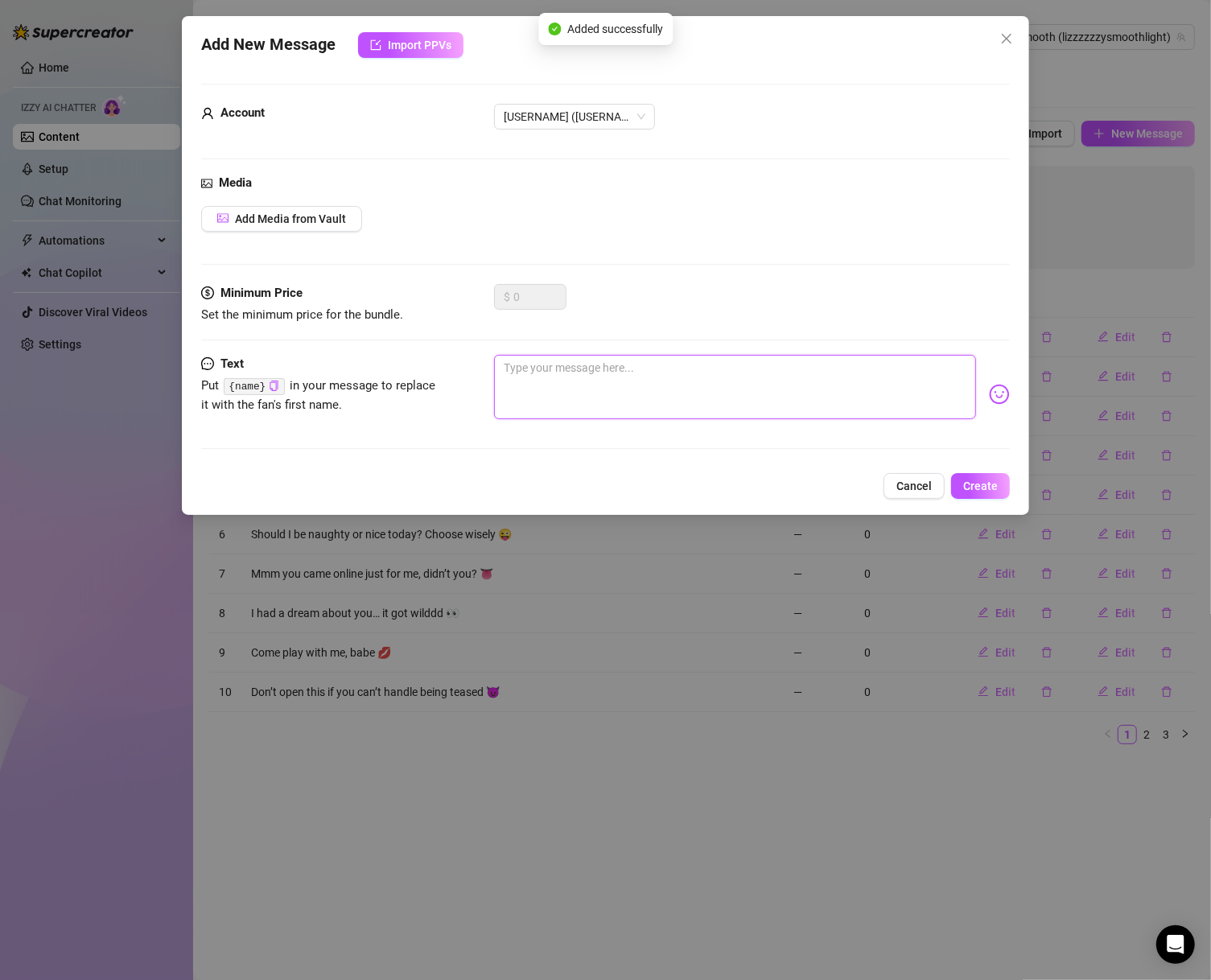 paste on "Are you in the mood? Cause I’m in the mood." 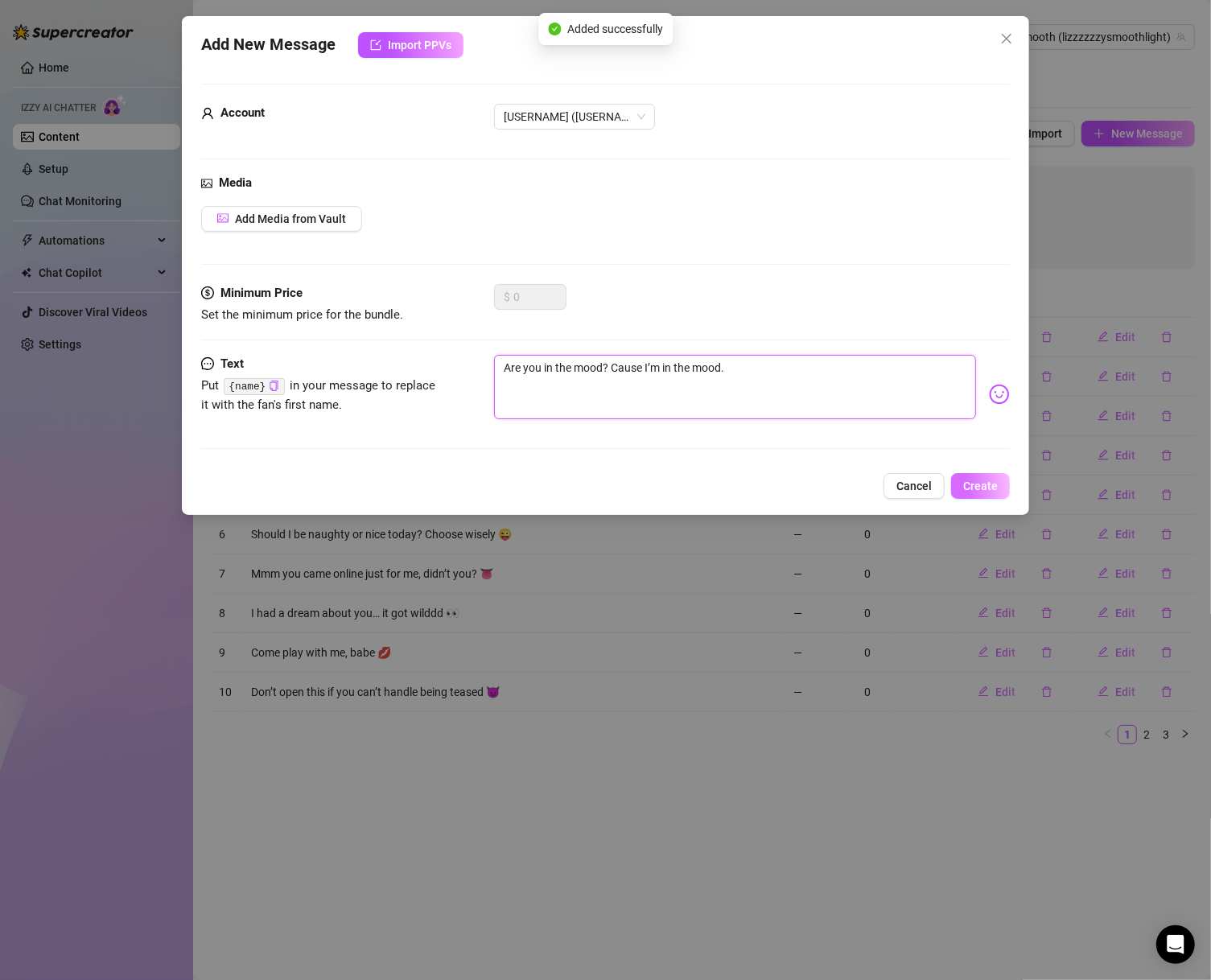 type on "Are you in the mood? Cause I’m in the mood." 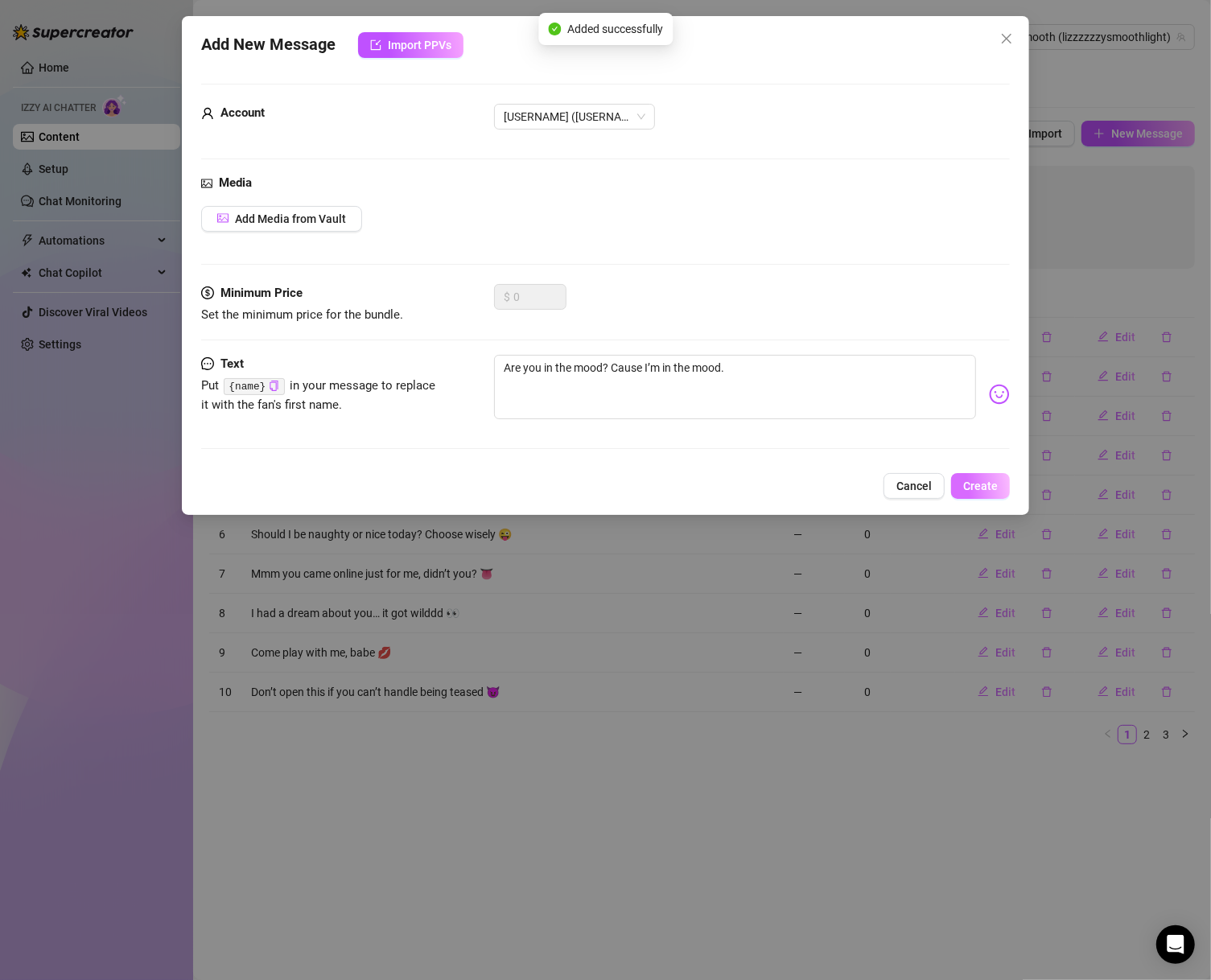 click on "Create" at bounding box center (980, 486) 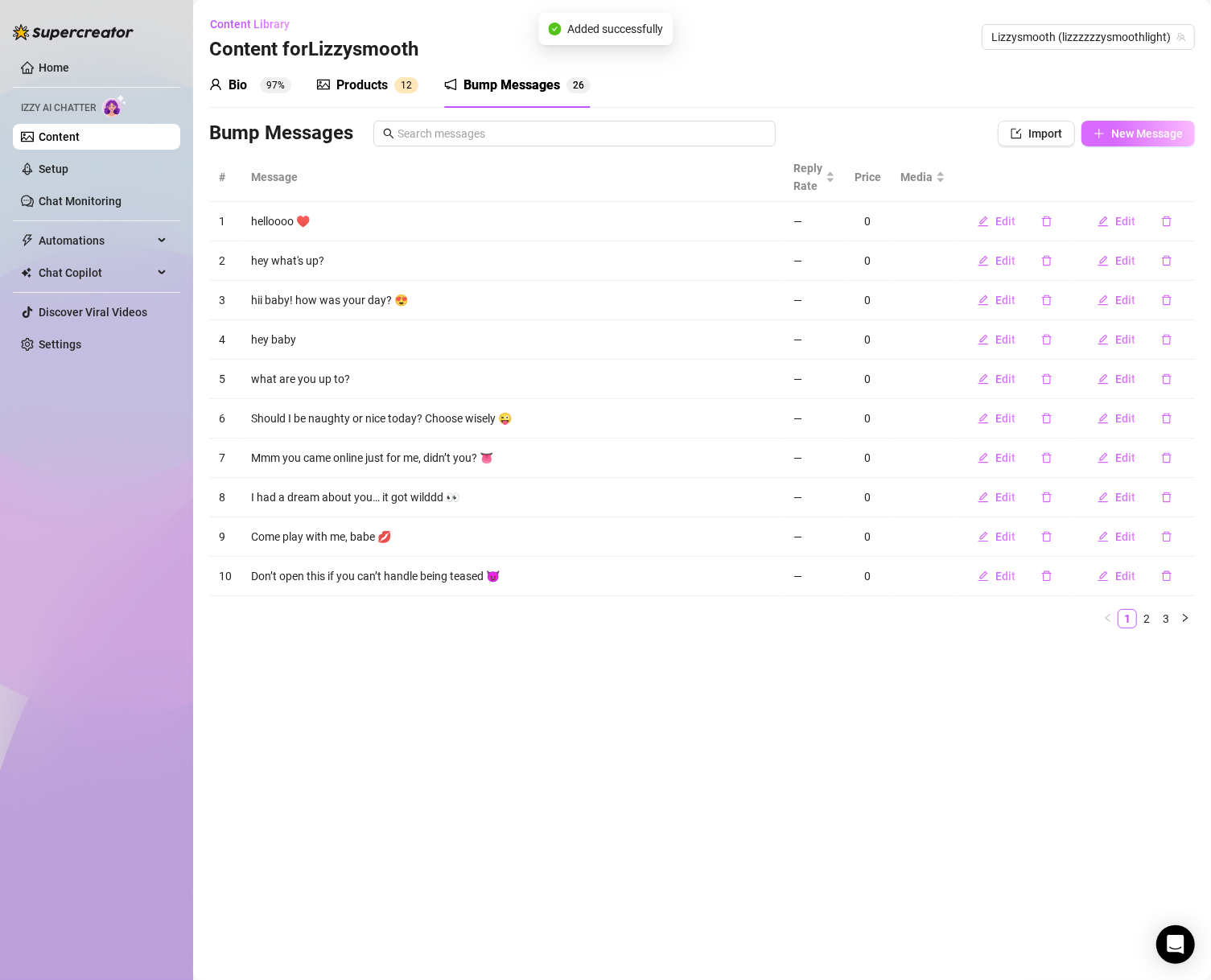 click 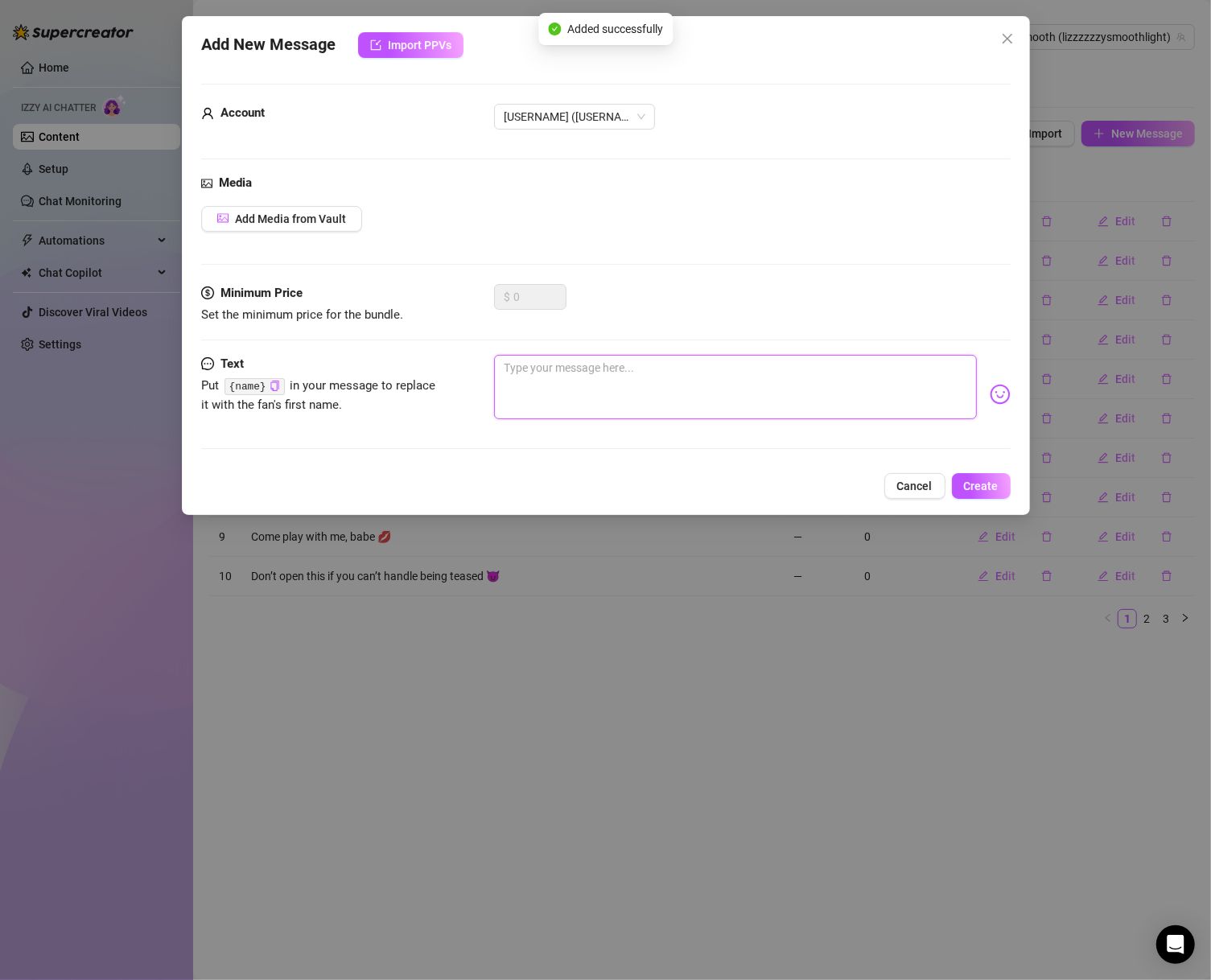 click at bounding box center (735, 387) 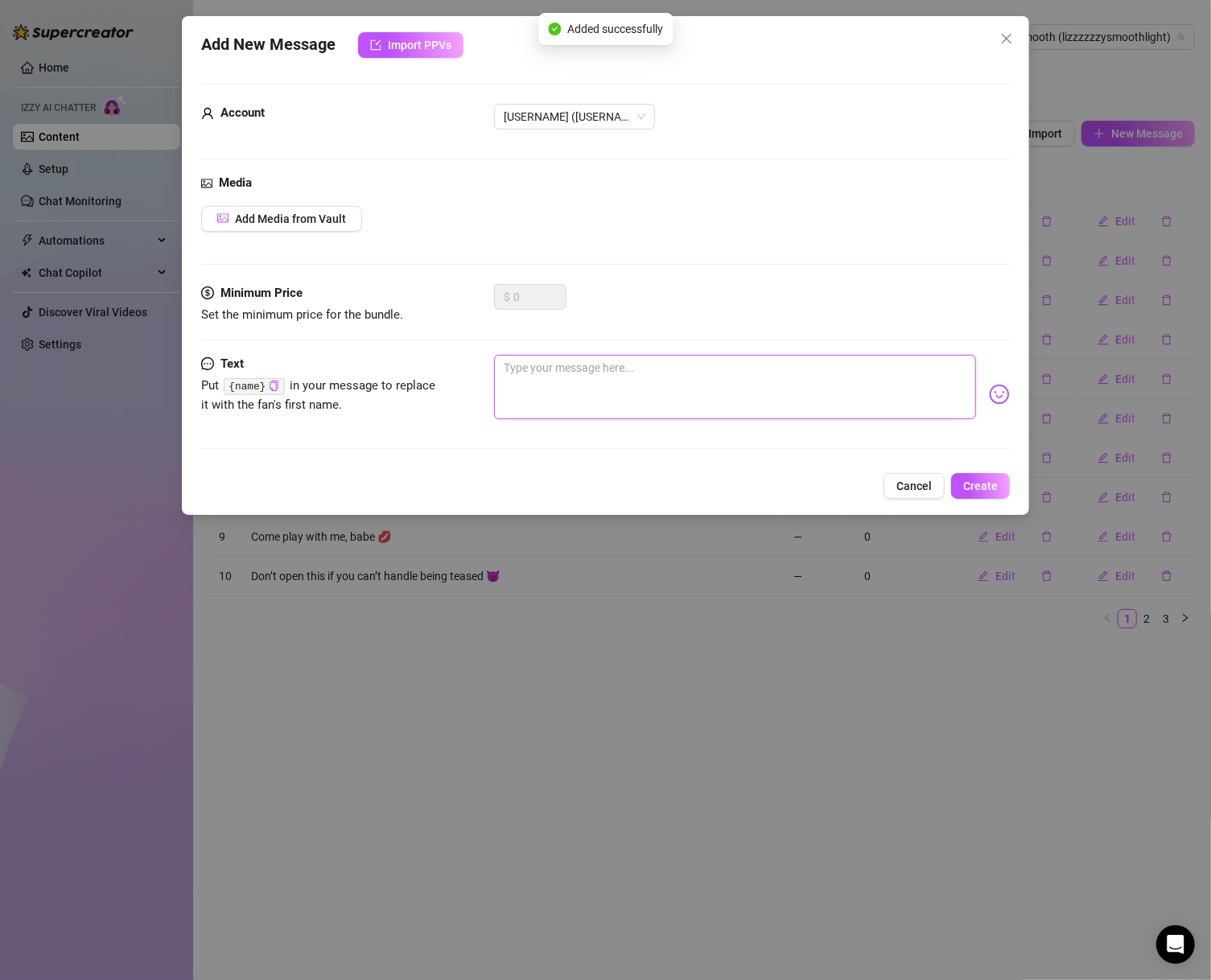 paste on "What’s a hottie like you doing all alone in my DMs?" 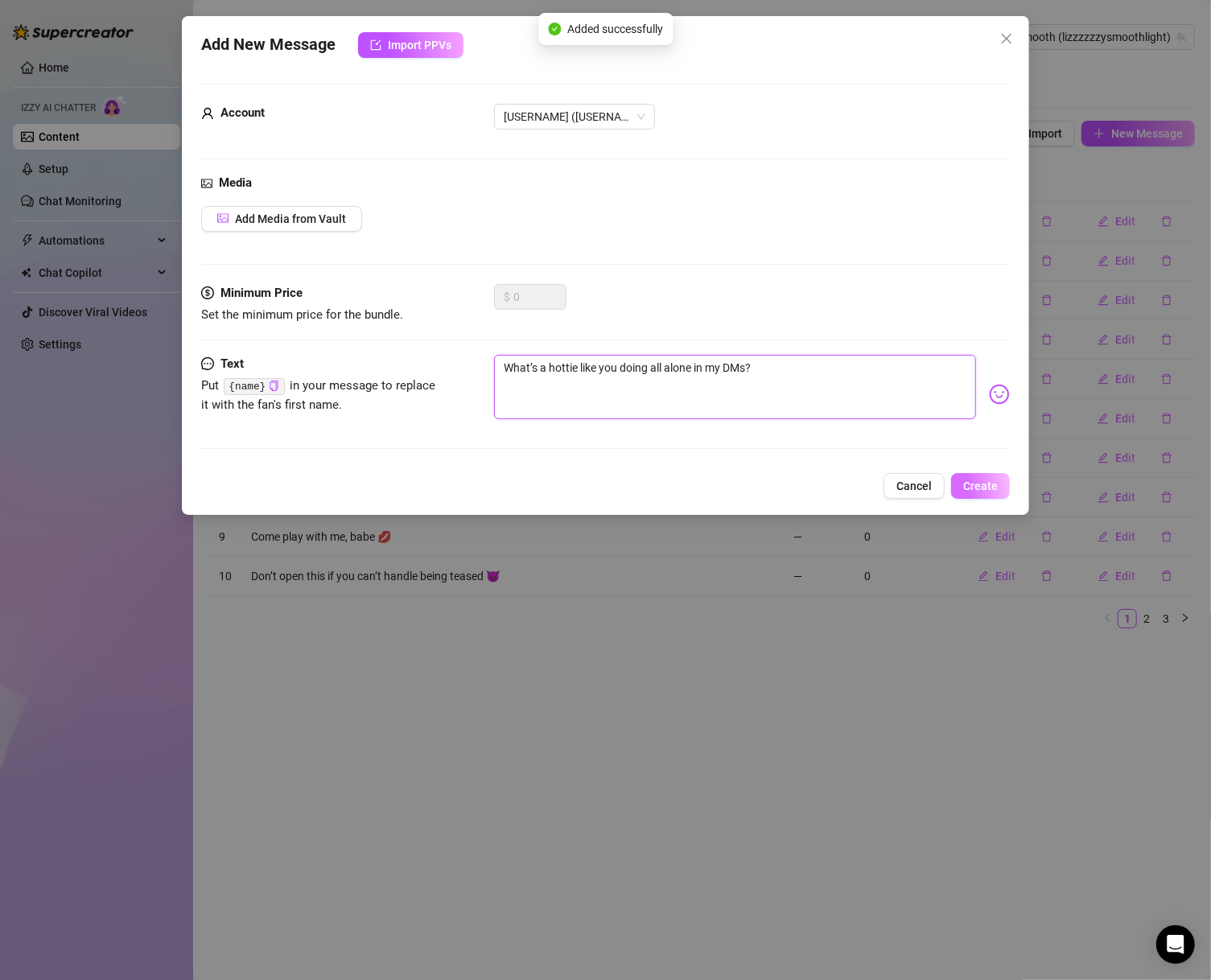 type on "What’s a hottie like you doing all alone in my DMs?" 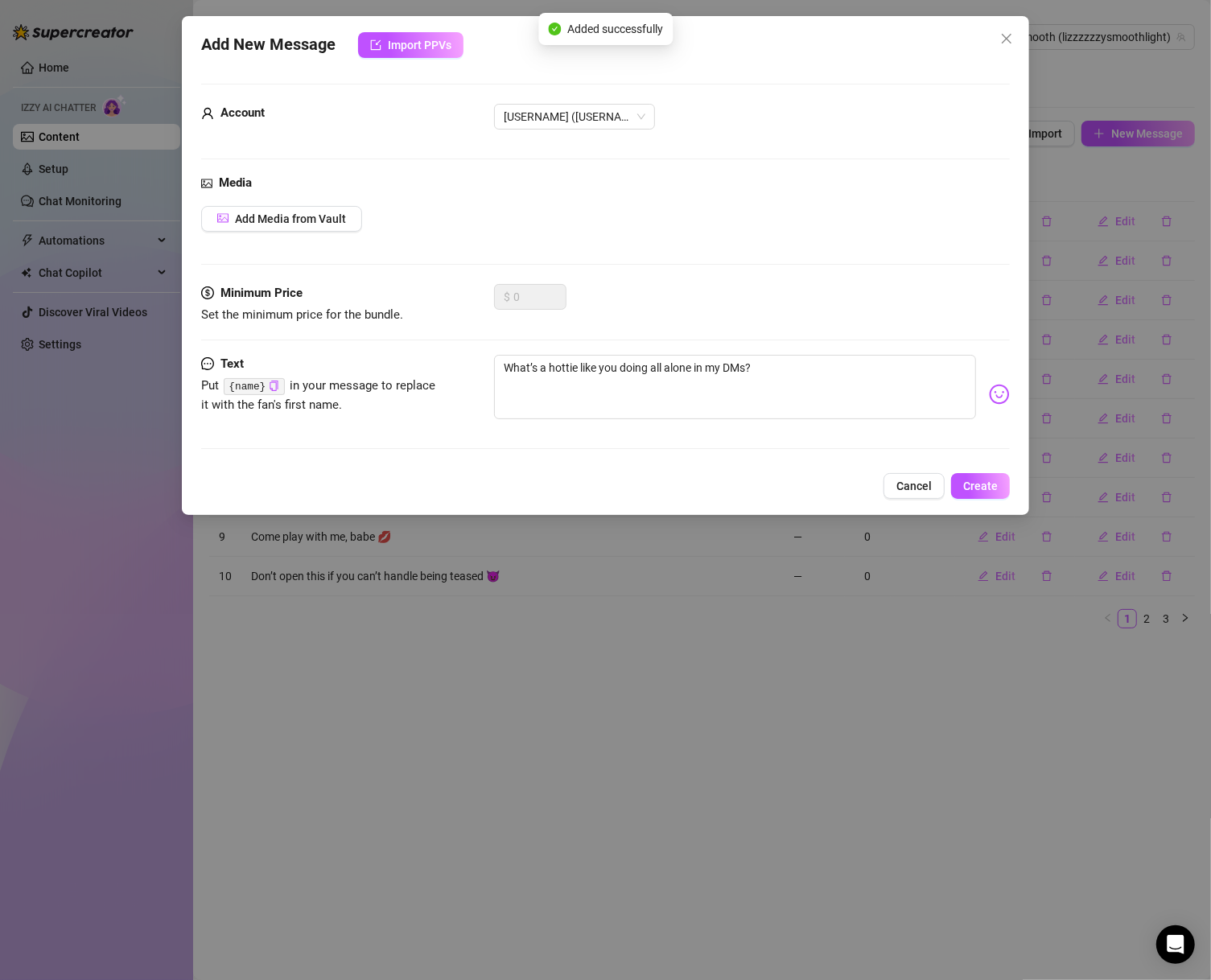 drag, startPoint x: 961, startPoint y: 477, endPoint x: 1011, endPoint y: 471, distance: 50.358713 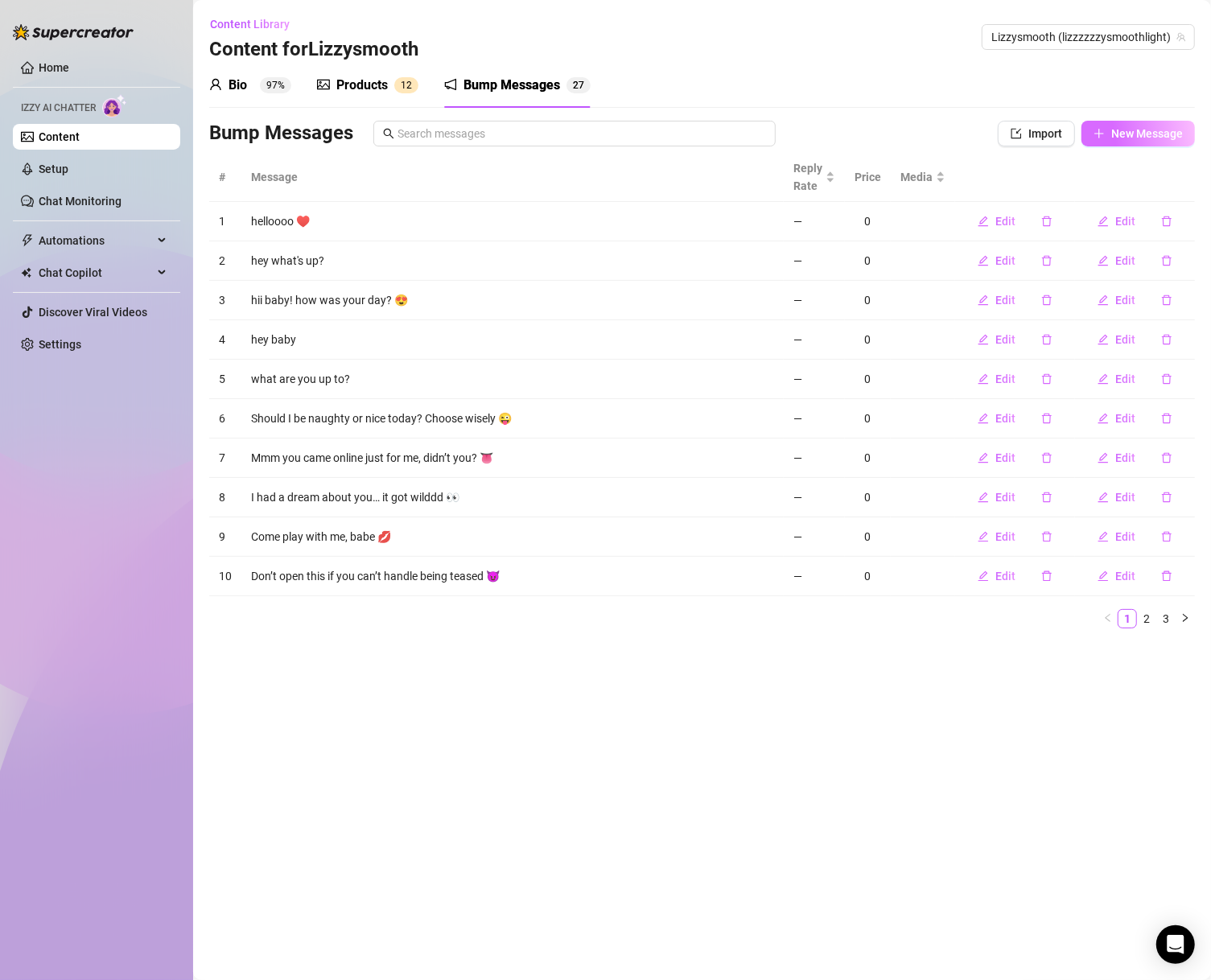 click on "New Message" at bounding box center [1147, 134] 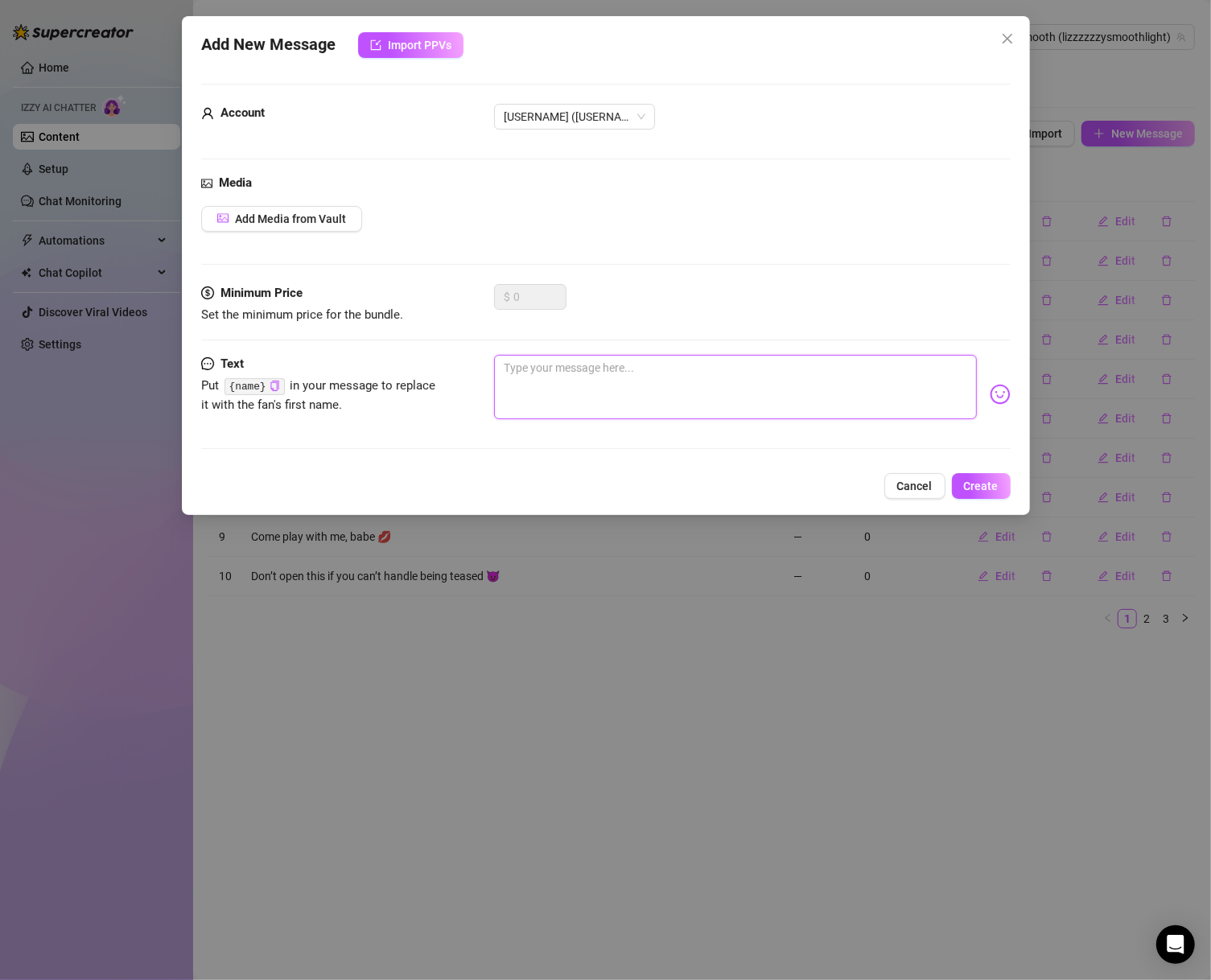click at bounding box center [735, 387] 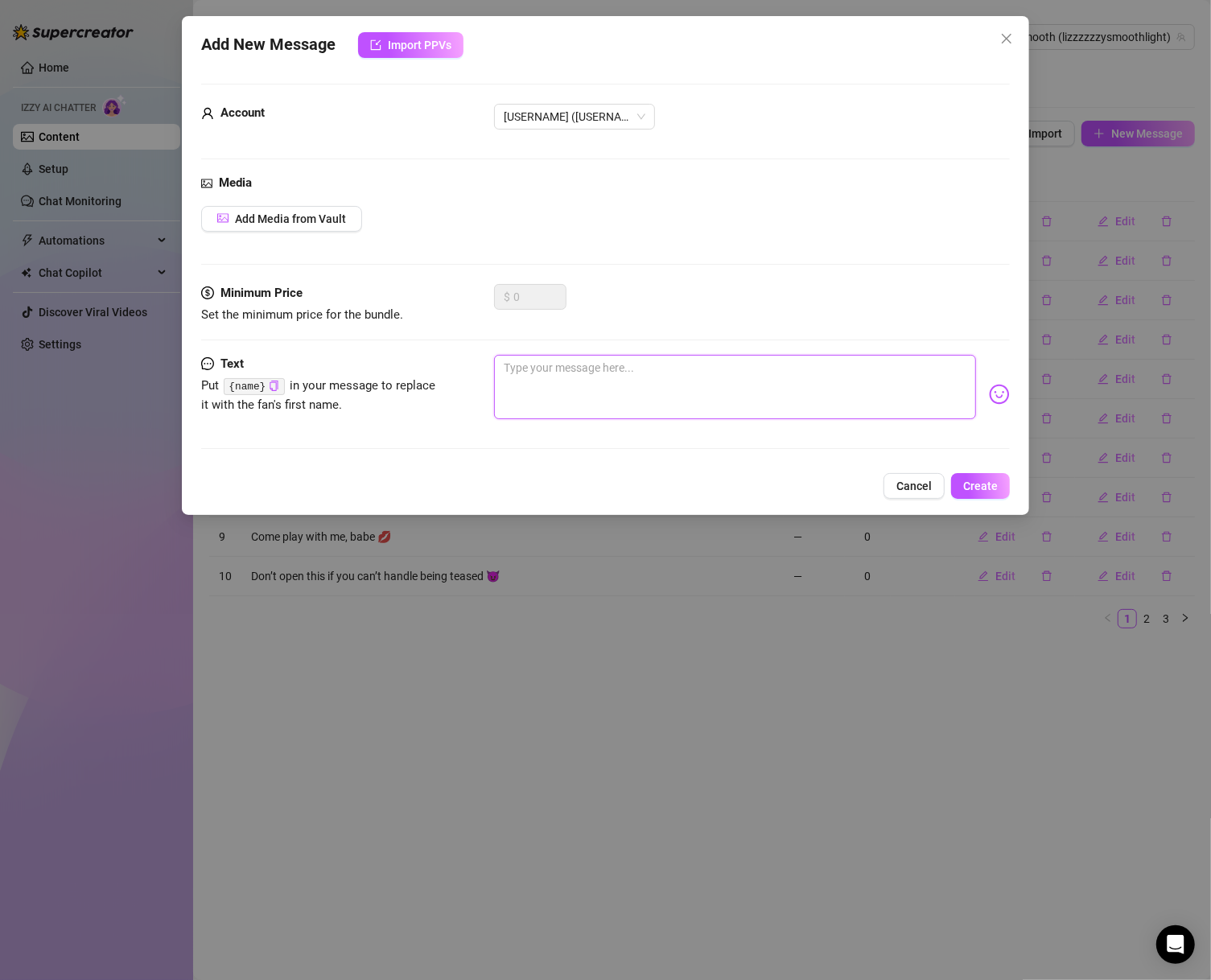 paste on "So when are you making a move? You know I’ve been waiting for you…" 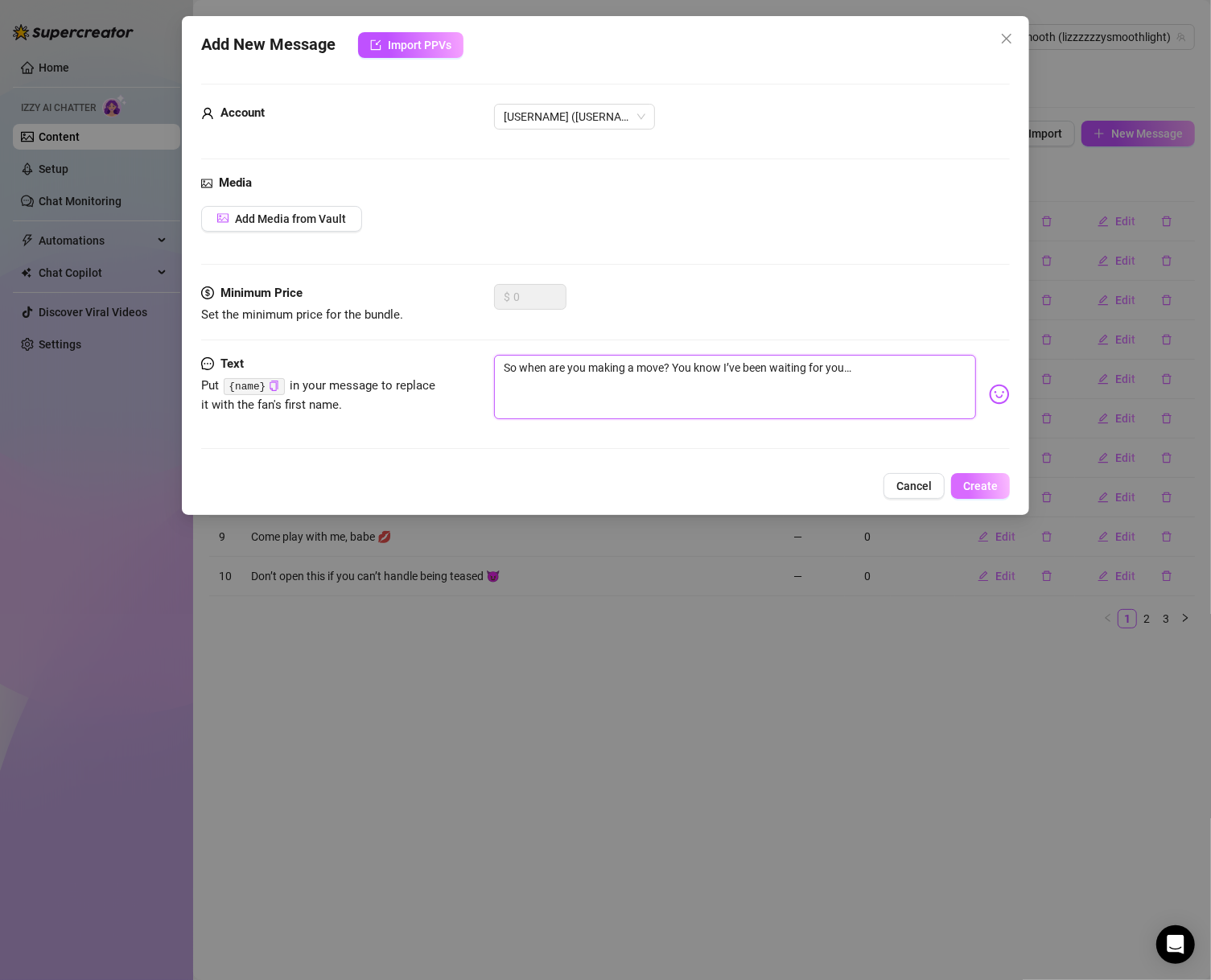 type on "So when are you making a move? You know I’ve been waiting for you…" 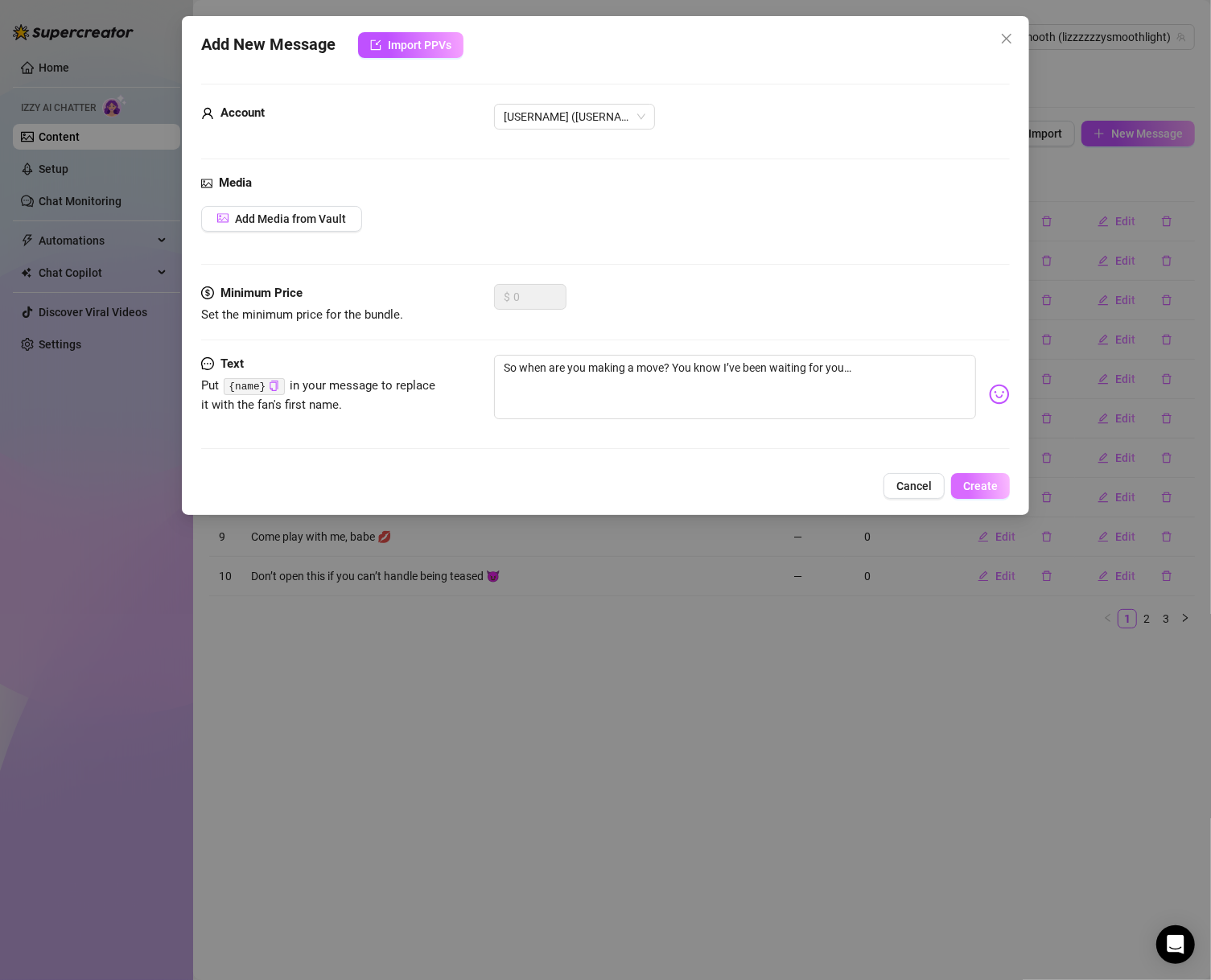 click on "Create" at bounding box center (980, 486) 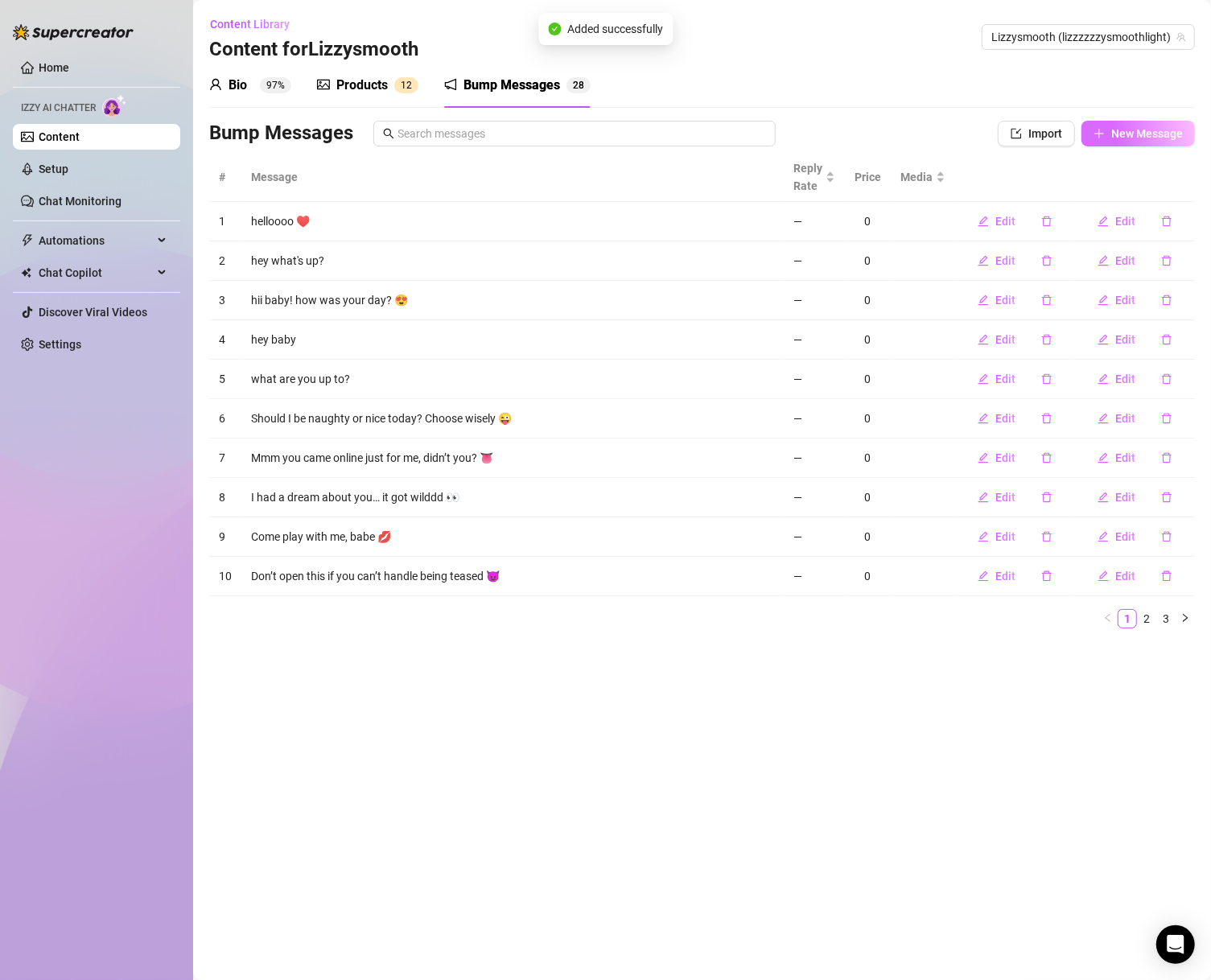 click on "New Message" at bounding box center (1147, 134) 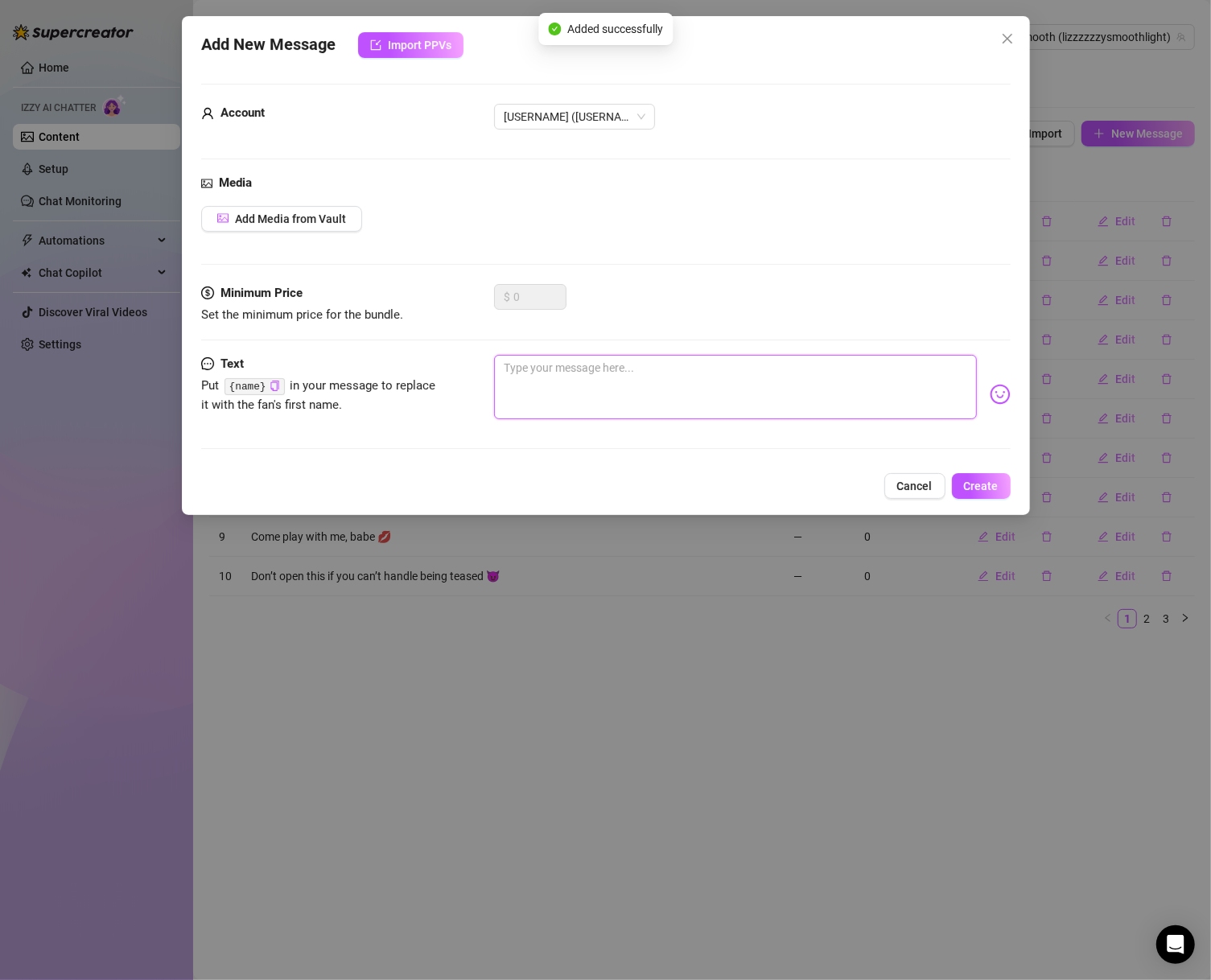 click at bounding box center (735, 387) 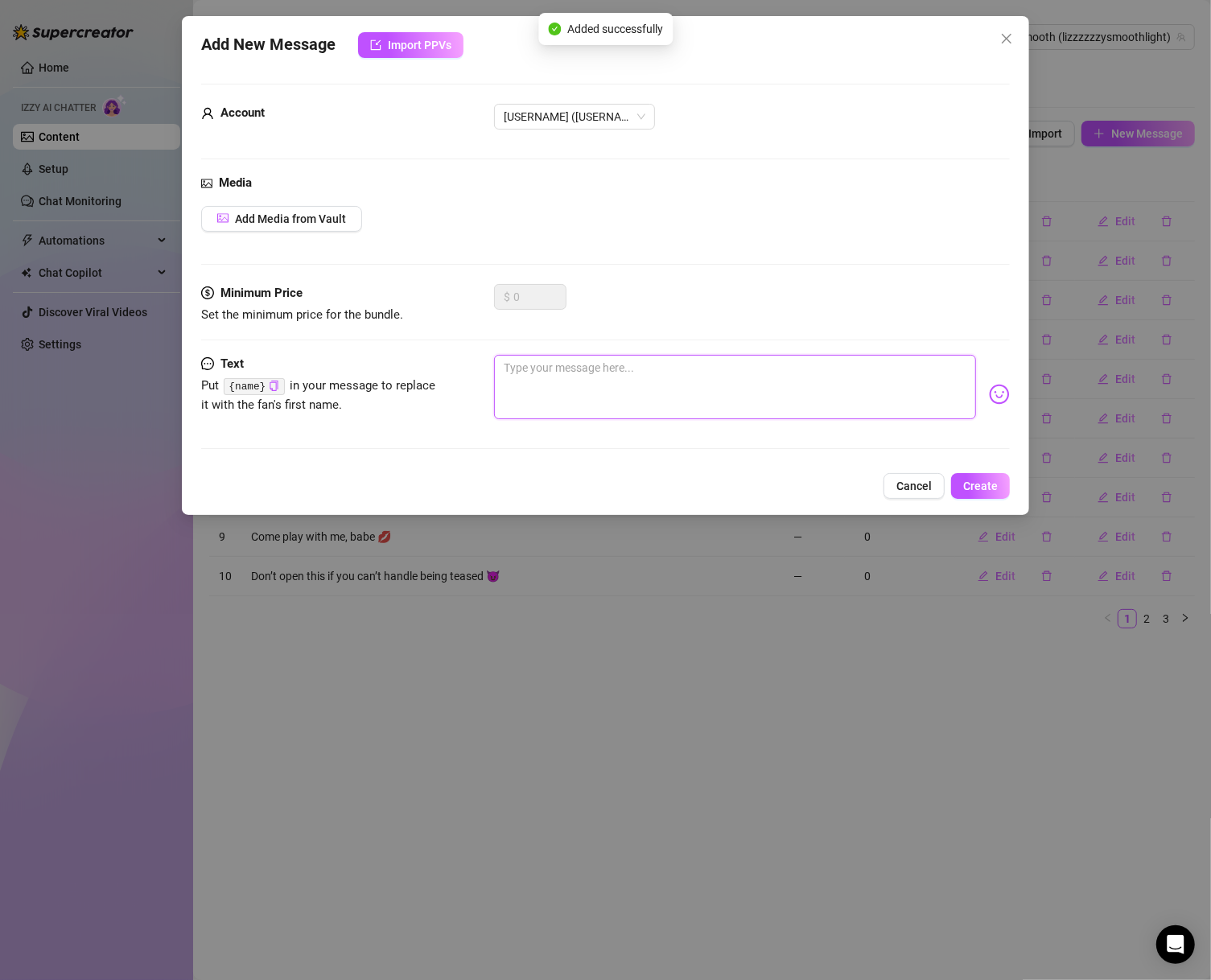 paste on "Hey can I ask you something?" 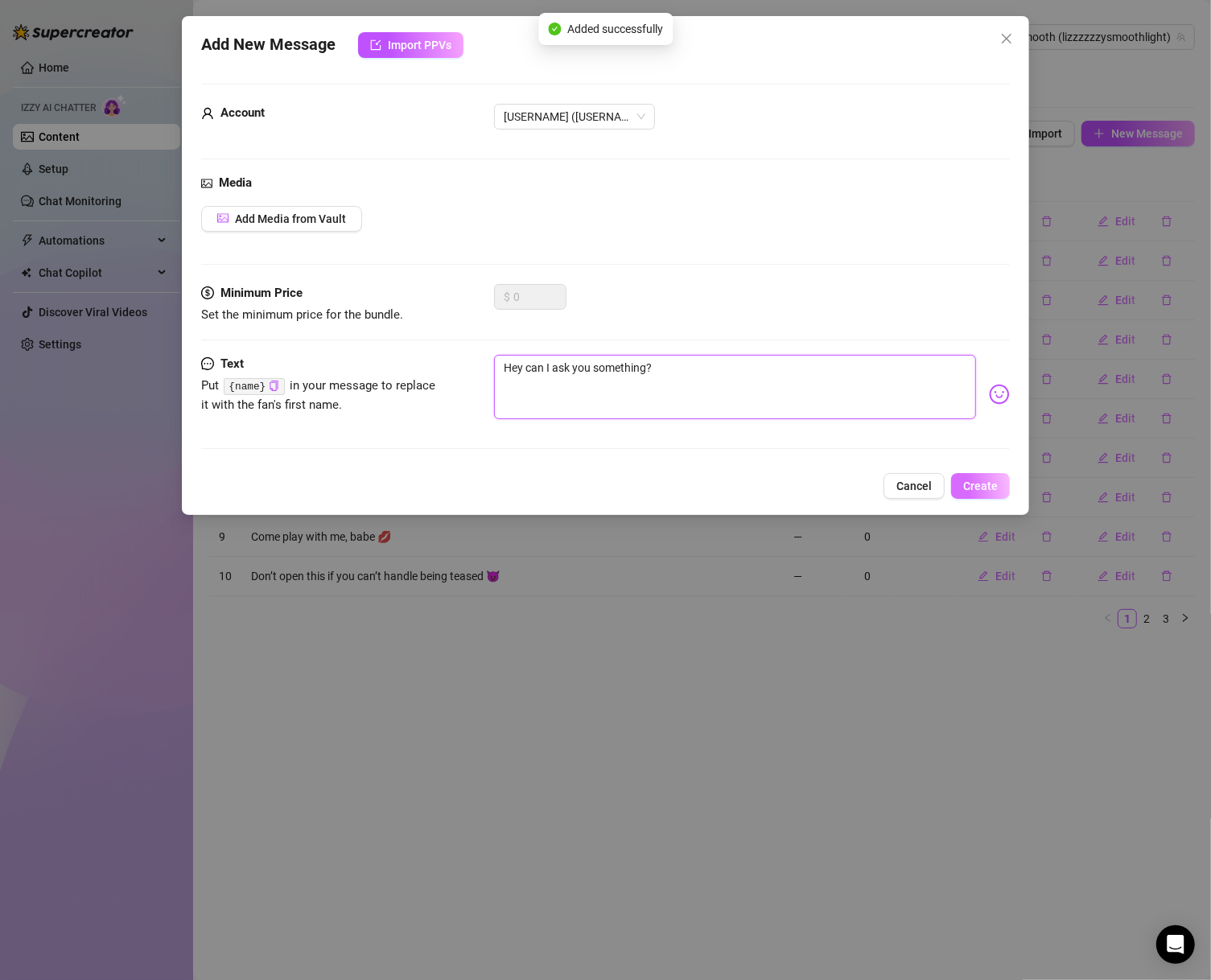 type on "Hey can I ask you something?" 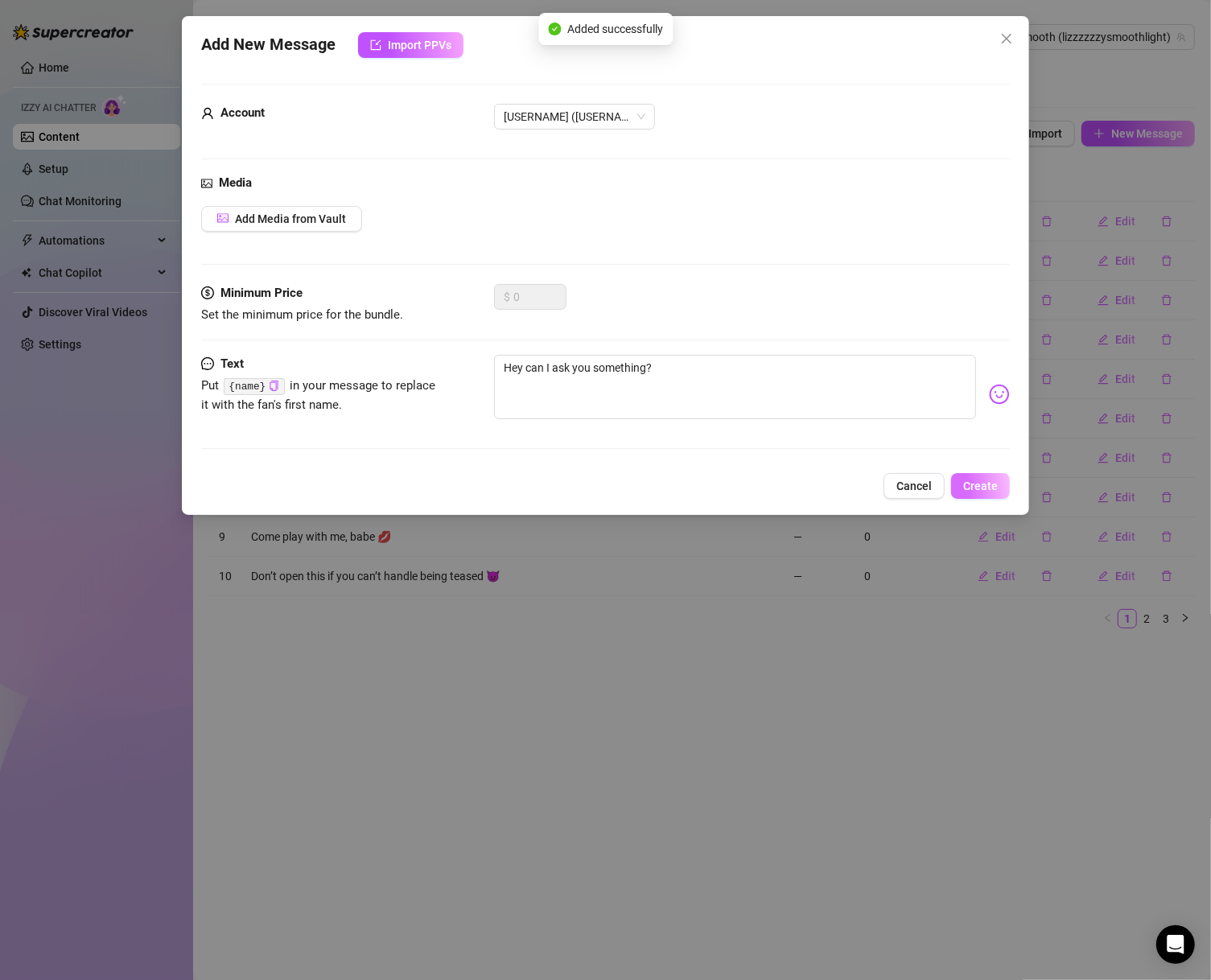 click on "Create" at bounding box center (980, 486) 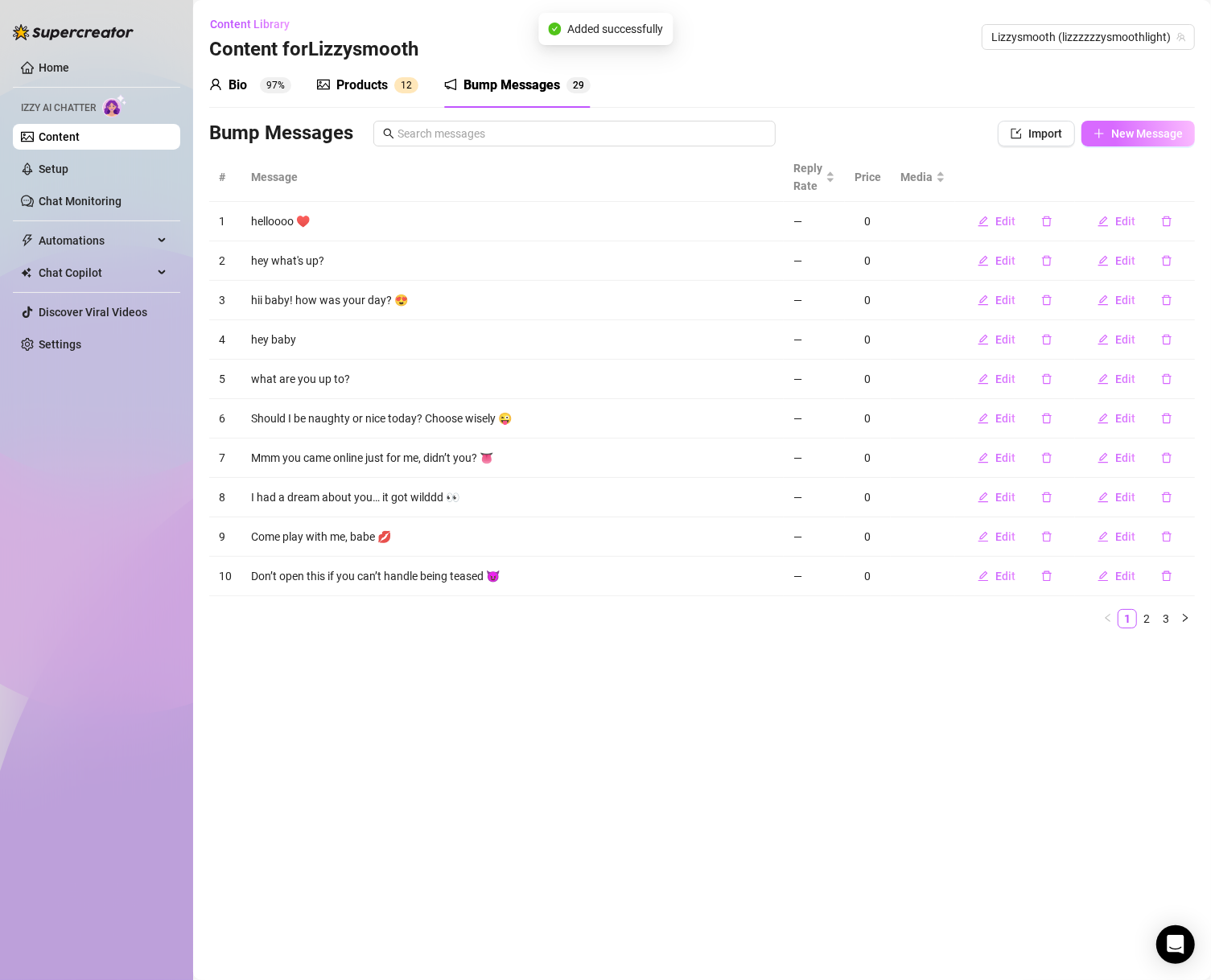 click on "New Message" at bounding box center (1138, 134) 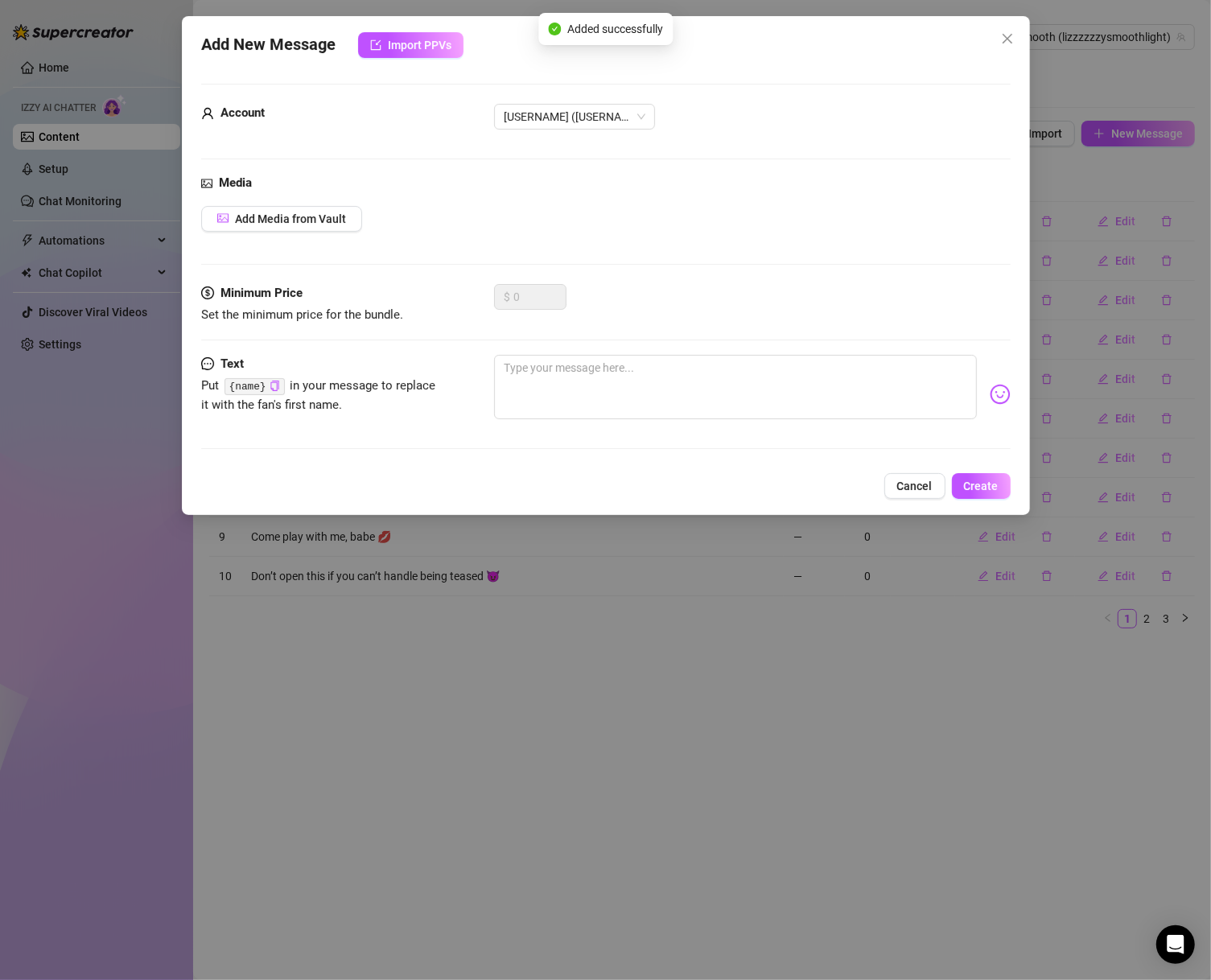 click on "Minimum Price Set the minimum price for the bundle. $ 0" at bounding box center [606, 319] 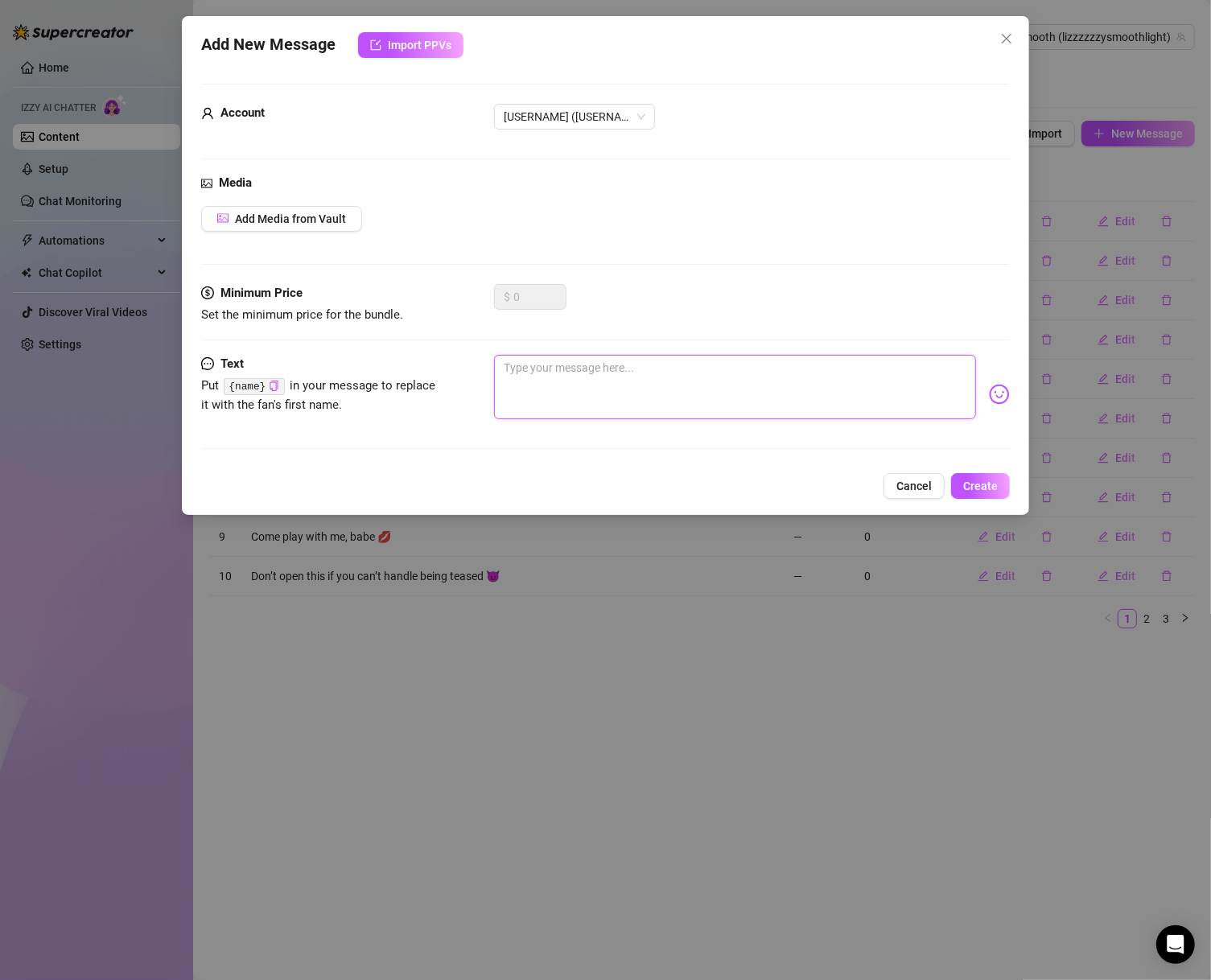 click at bounding box center [735, 387] 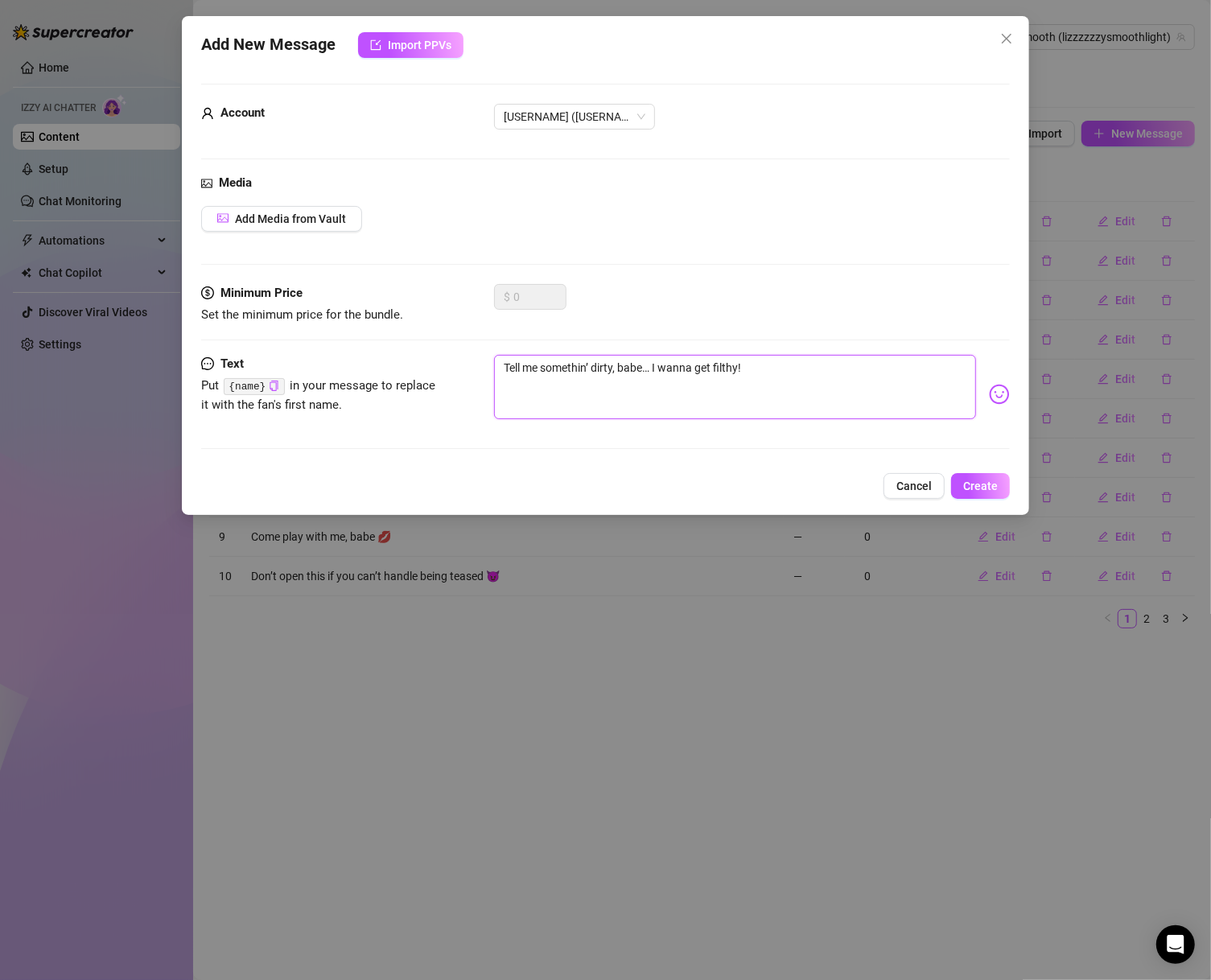 type on "Tell me somethin’ dirty, babe… I wanna get filthy!" 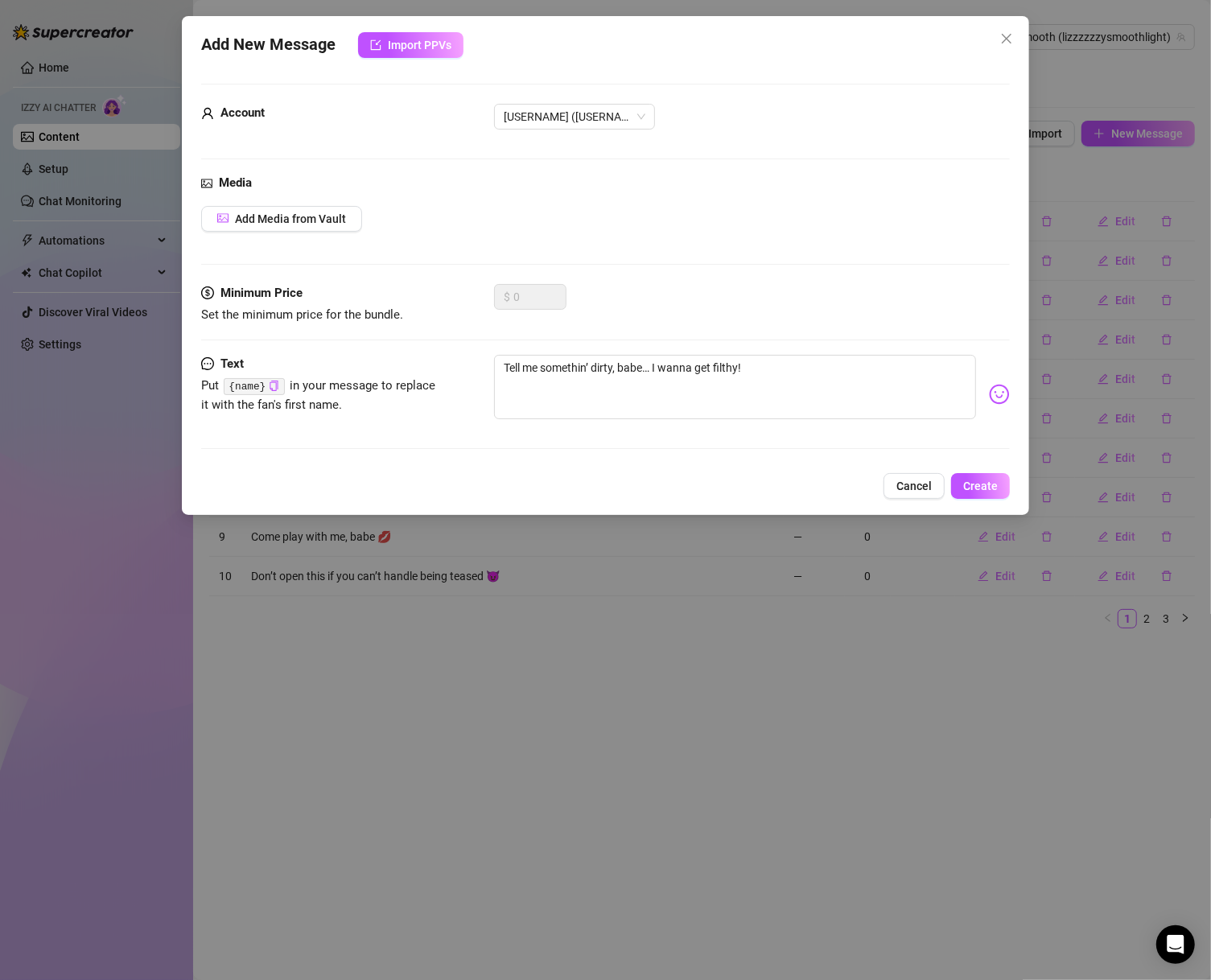 click on "Add New Message Import PPVs Account [USERNAME] ([USERNAME]) Media Add Media from Vault Minimum Price Set the minimum price for the bundle. $ 0 Text Put {name} in your message to replace it with the fan's first name. Tell me somethin’ dirty, babe… I wanna get filthy!
Cancel Create" at bounding box center (606, 266) 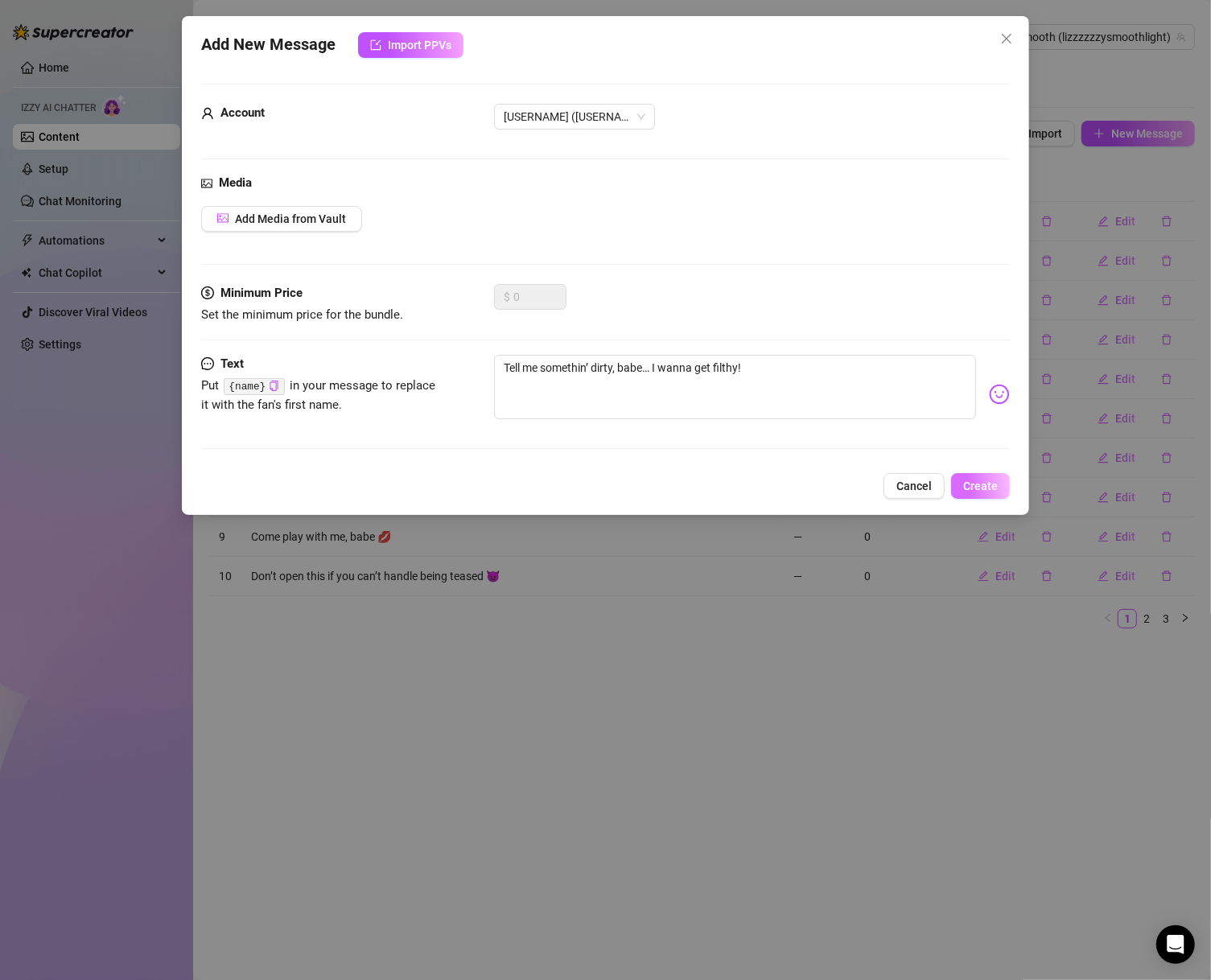 click on "Create" at bounding box center [980, 486] 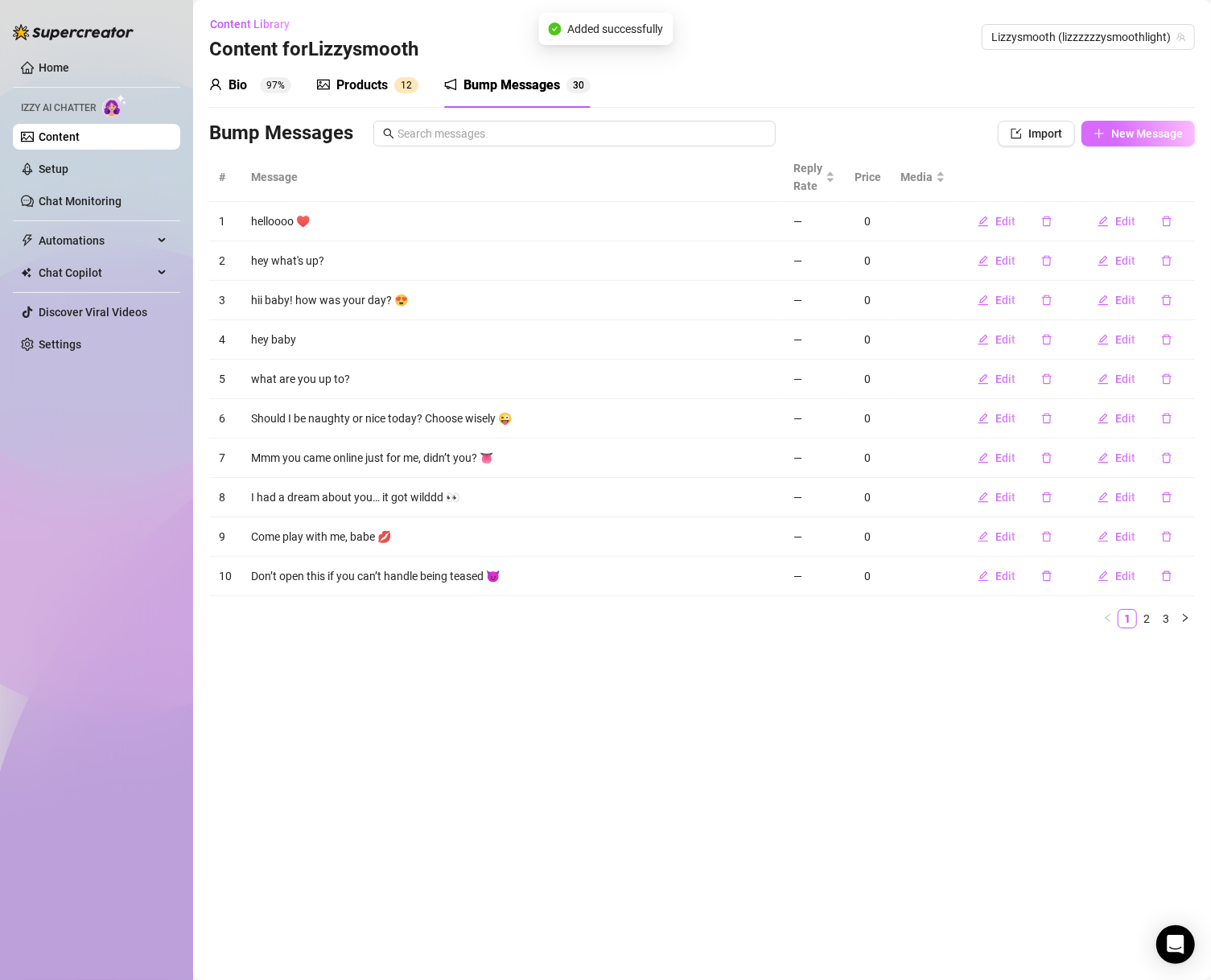 click on "New Message" at bounding box center [1138, 134] 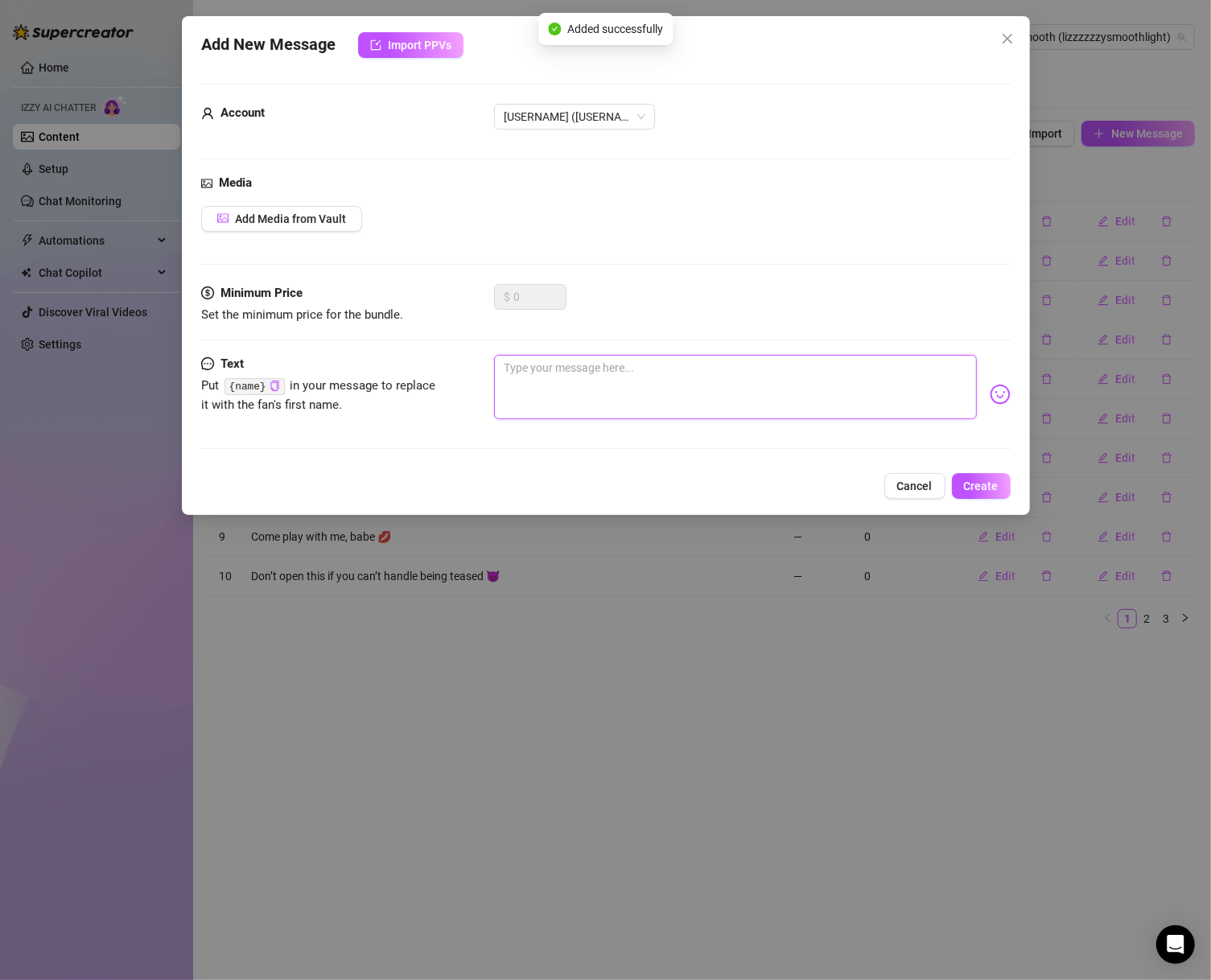 click at bounding box center [735, 387] 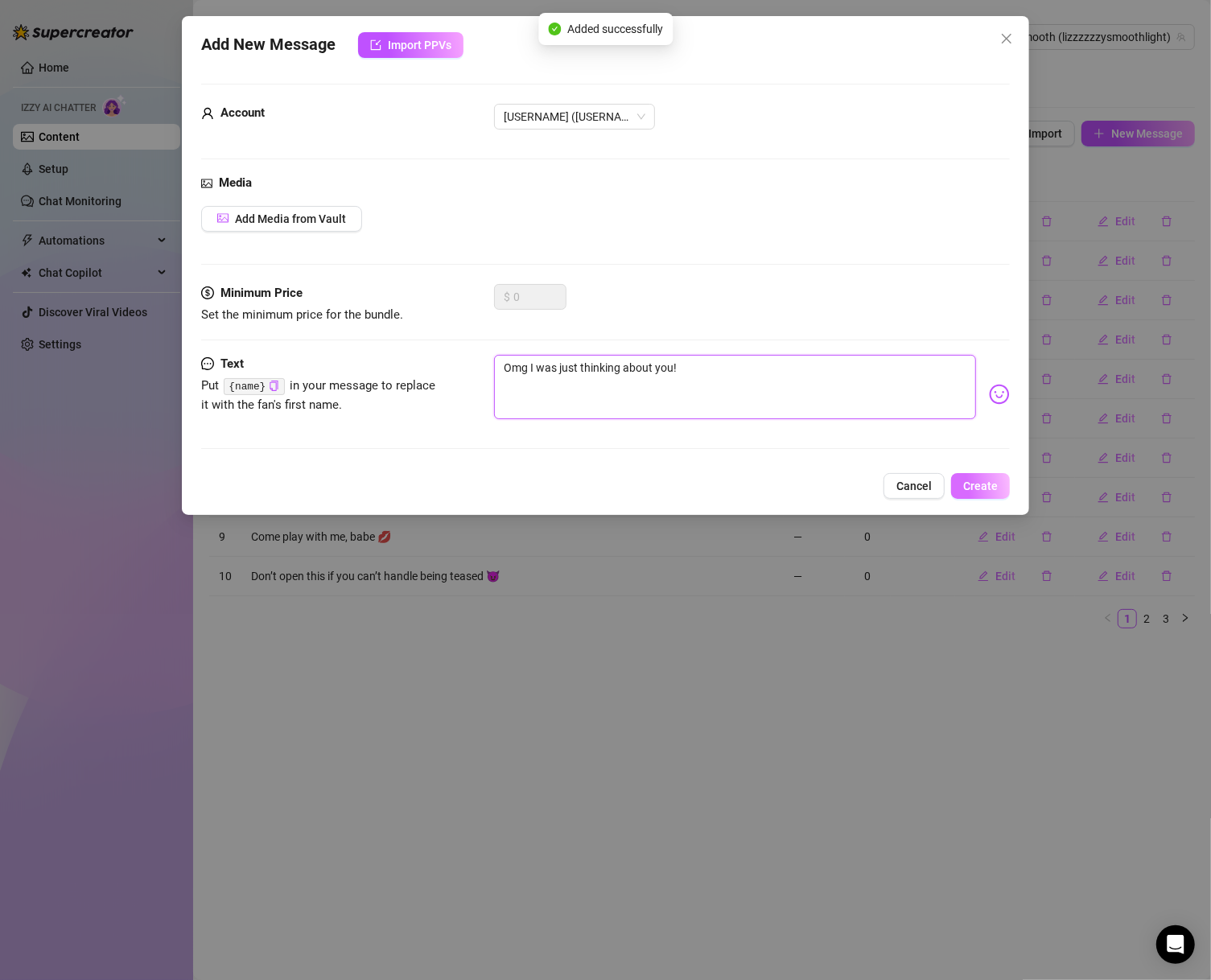 type on "Omg I was just thinking about you!" 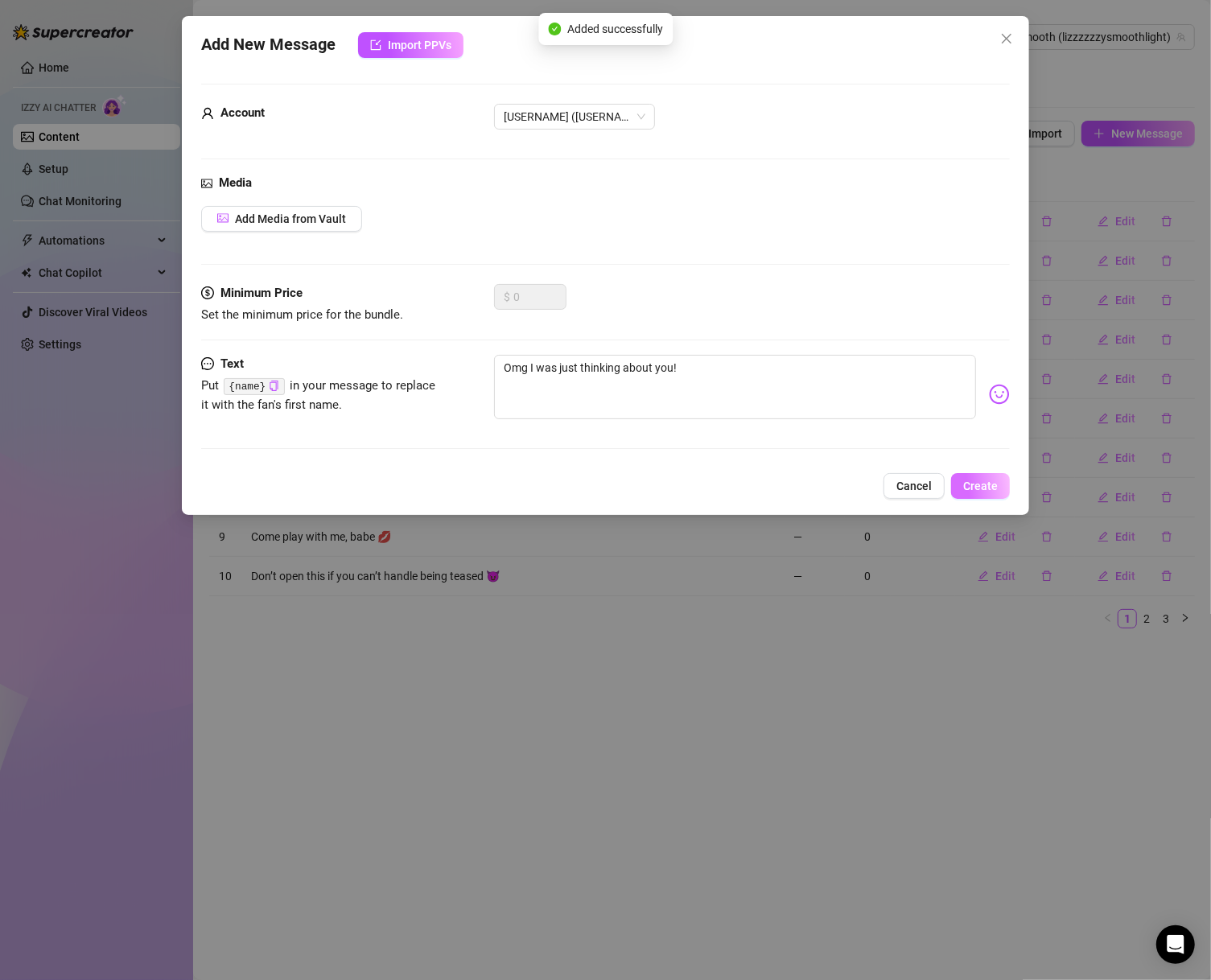click on "Create" at bounding box center [980, 486] 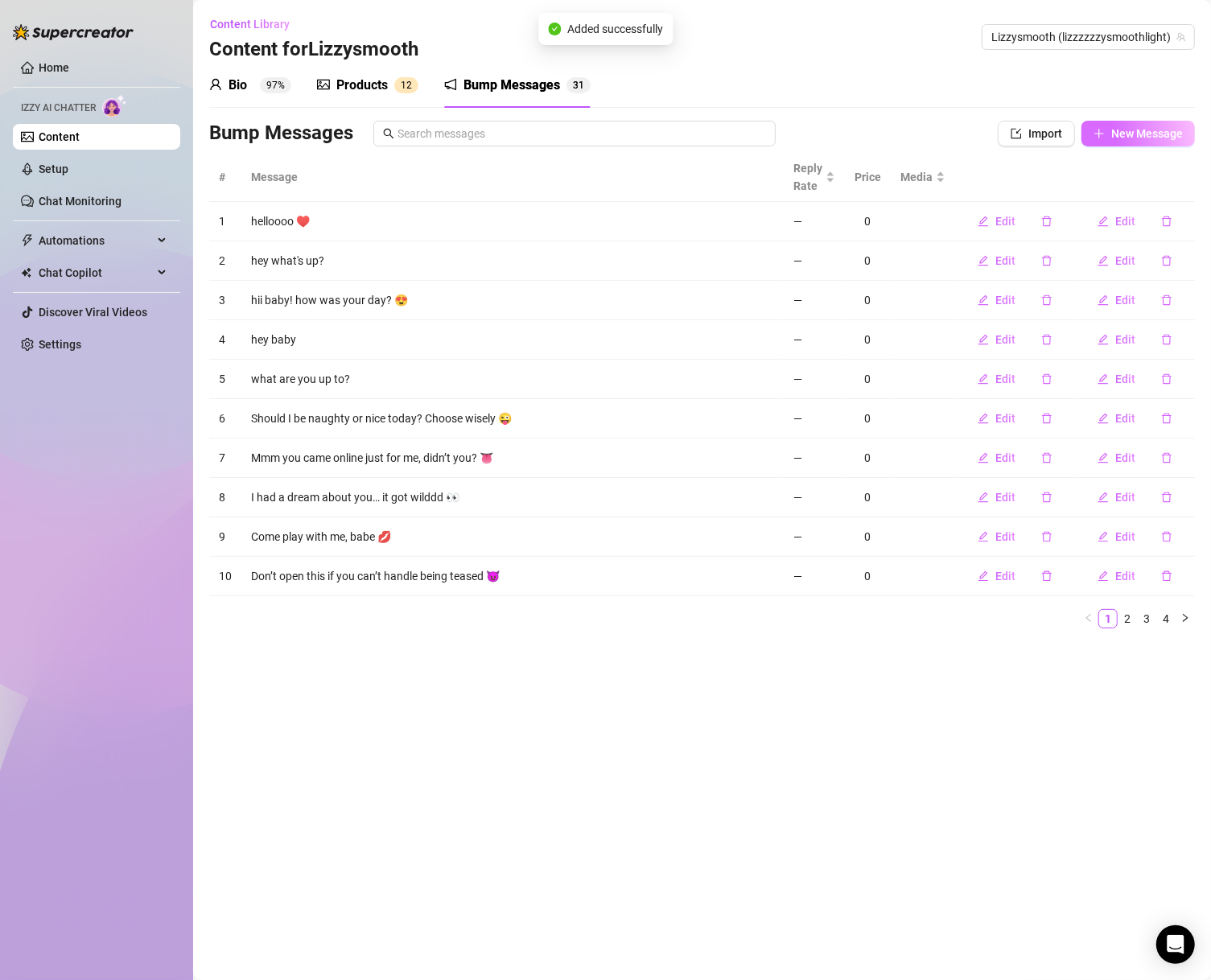 click on "New Message" at bounding box center [1147, 134] 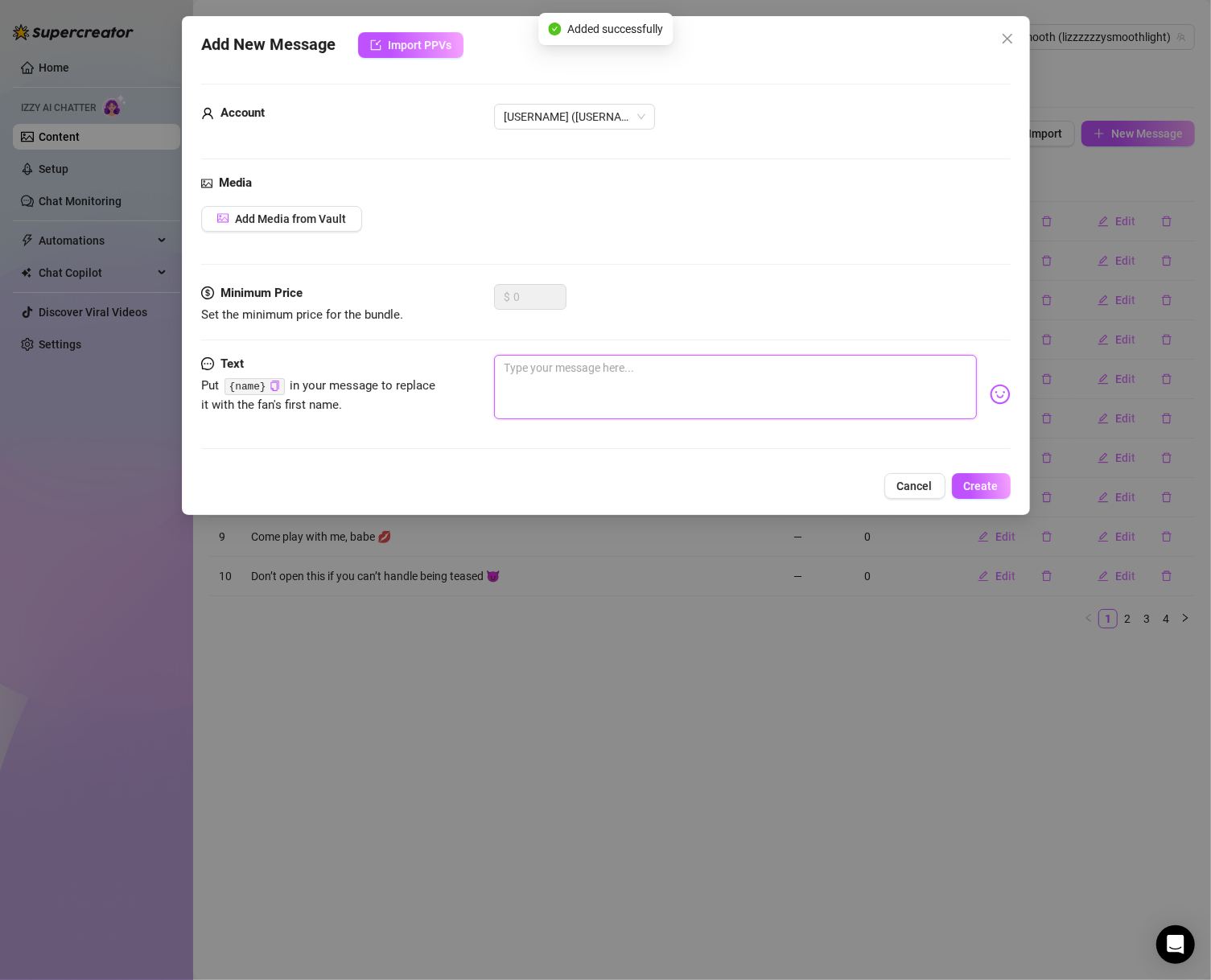 click at bounding box center [735, 387] 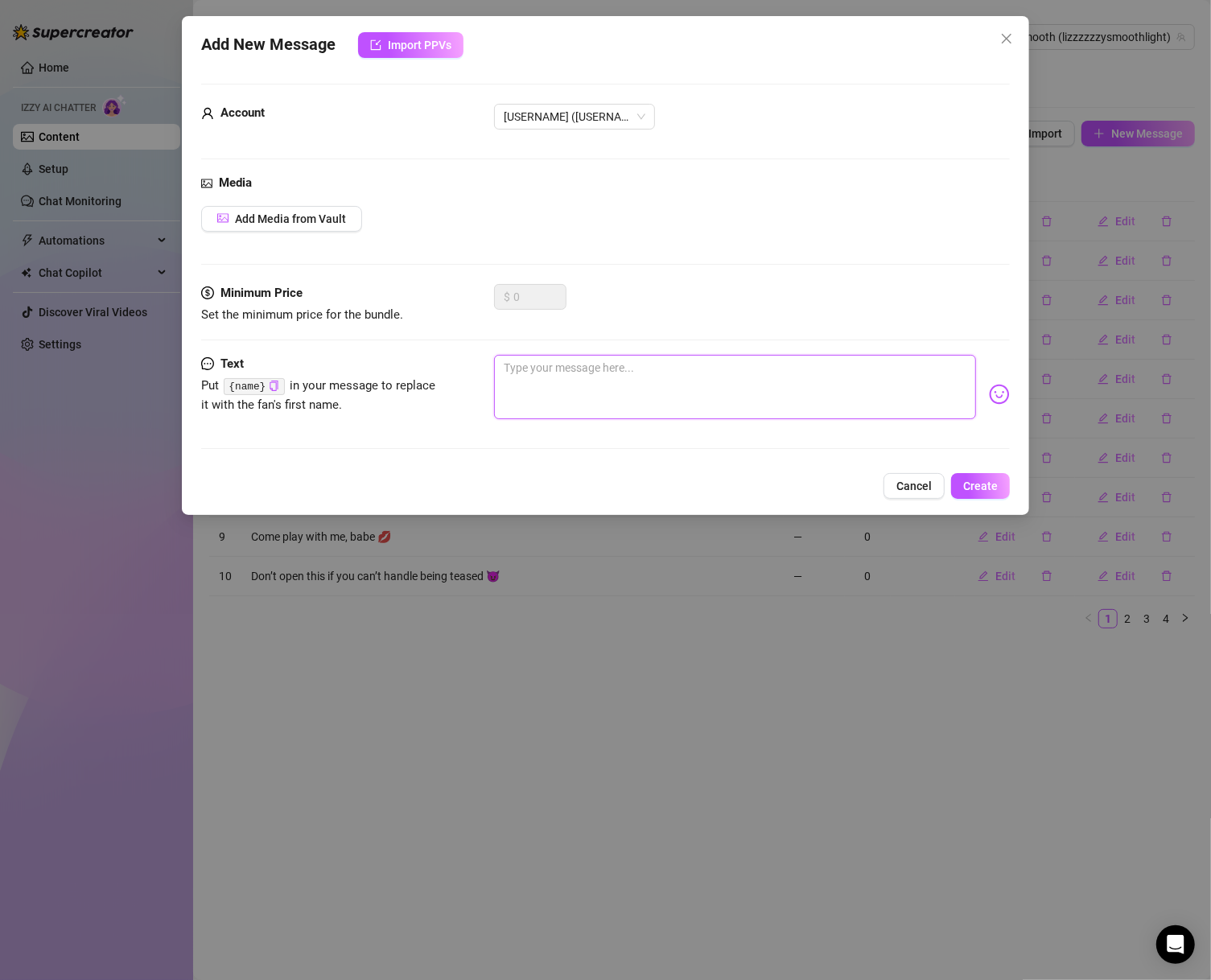 paste on "This is your sign to stop scrolling and pay attention to meeeee" 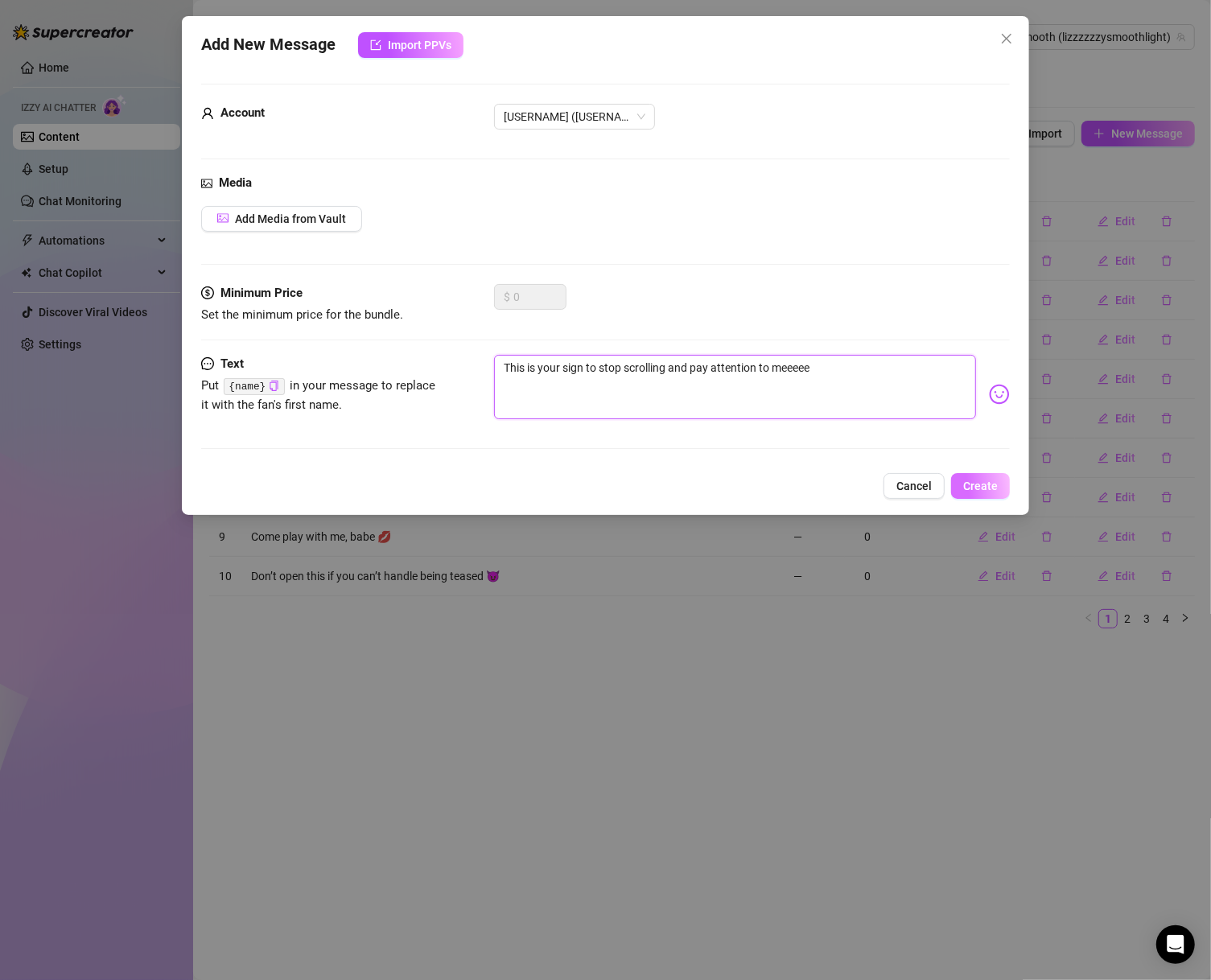 type on "This is your sign to stop scrolling and pay attention to meeeee" 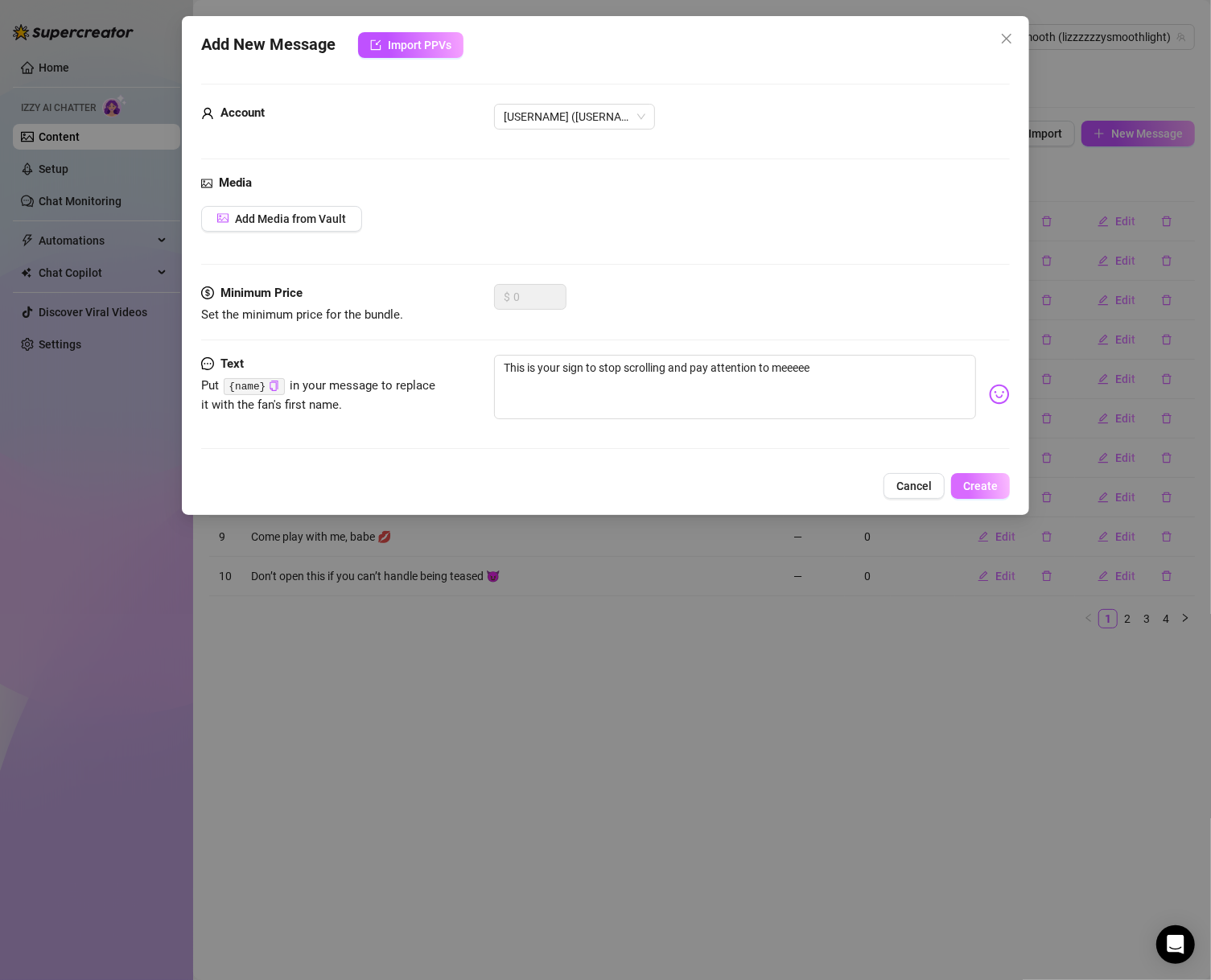 click on "Create" at bounding box center [980, 486] 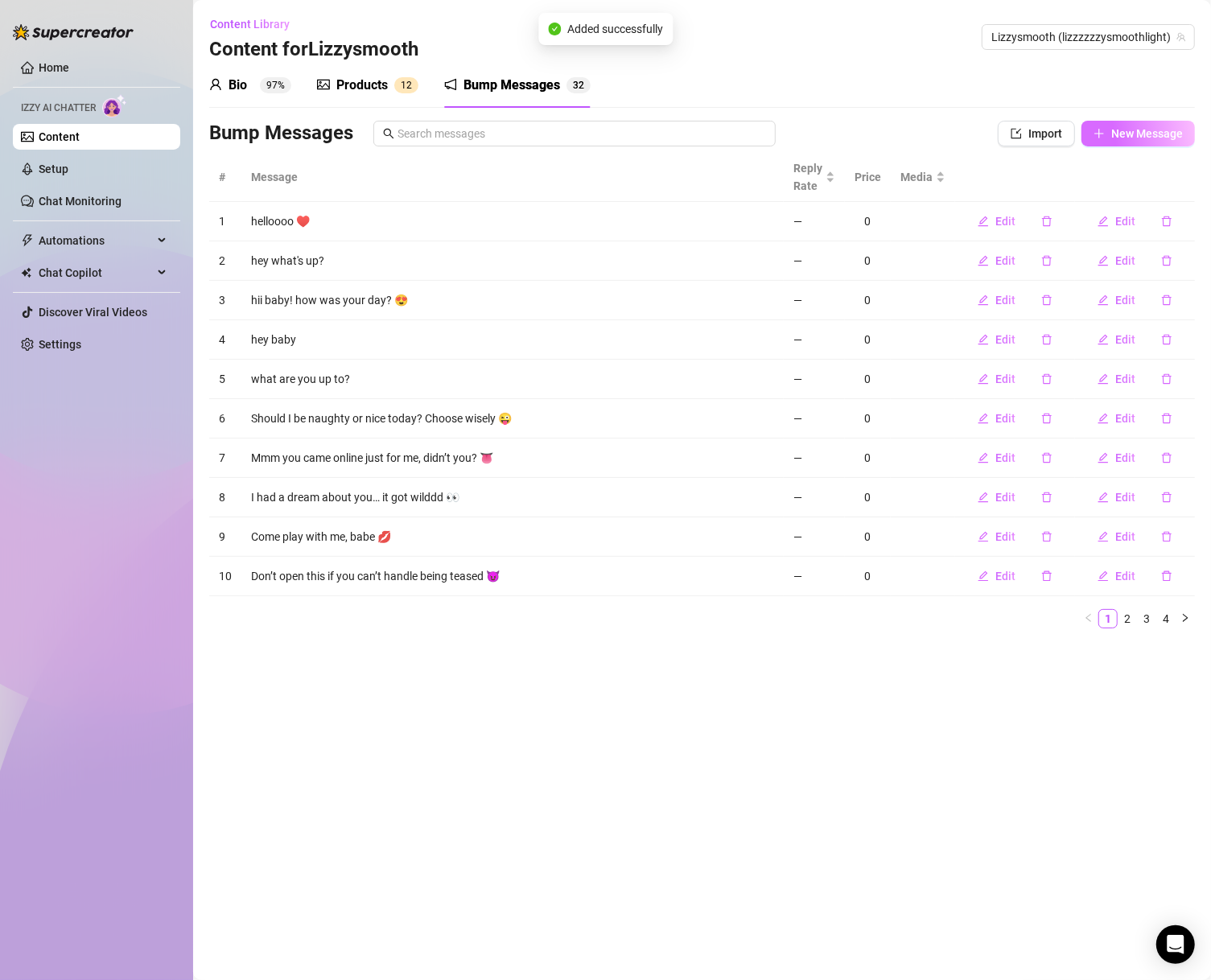 click on "New Message" at bounding box center (1147, 134) 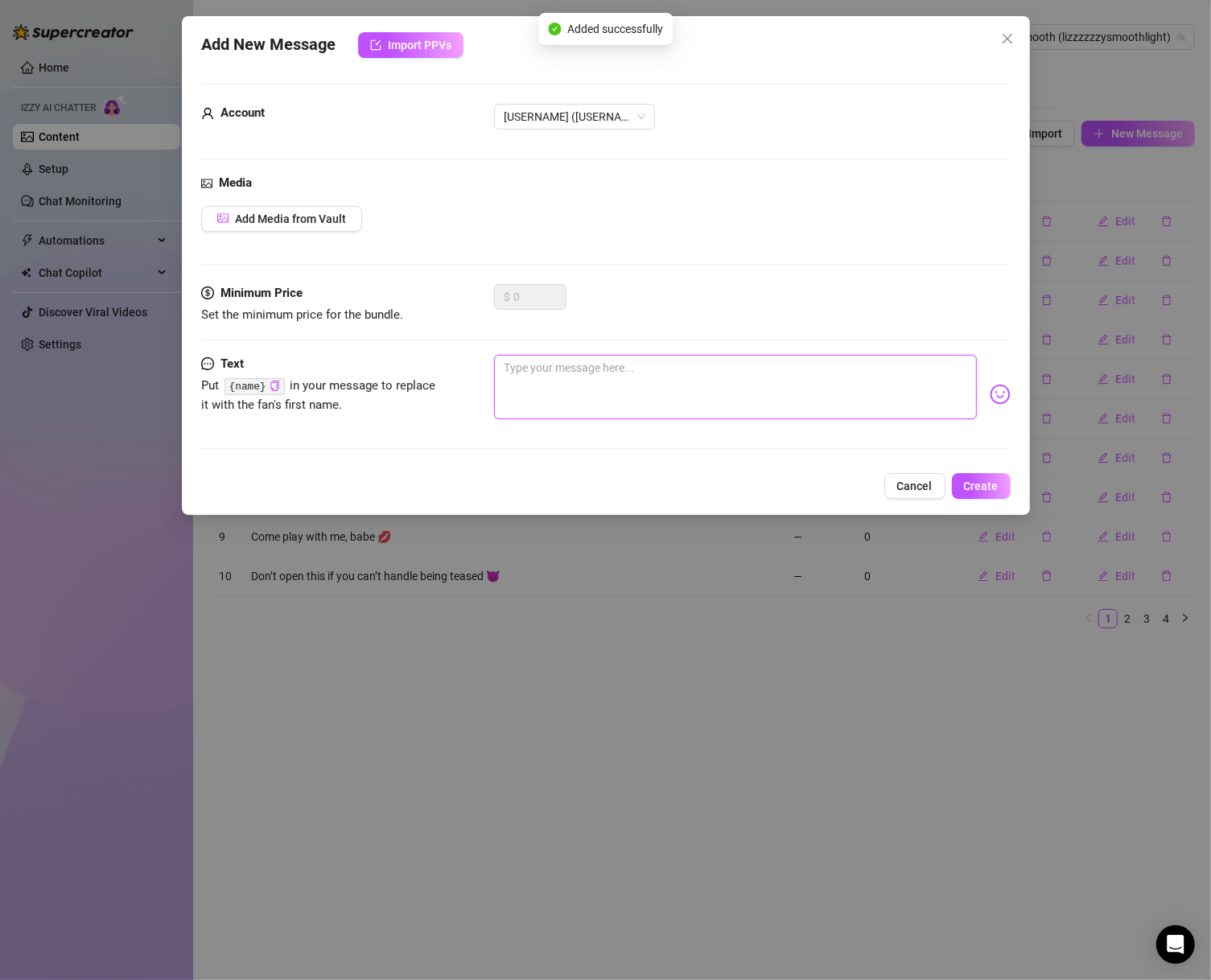 click at bounding box center (735, 387) 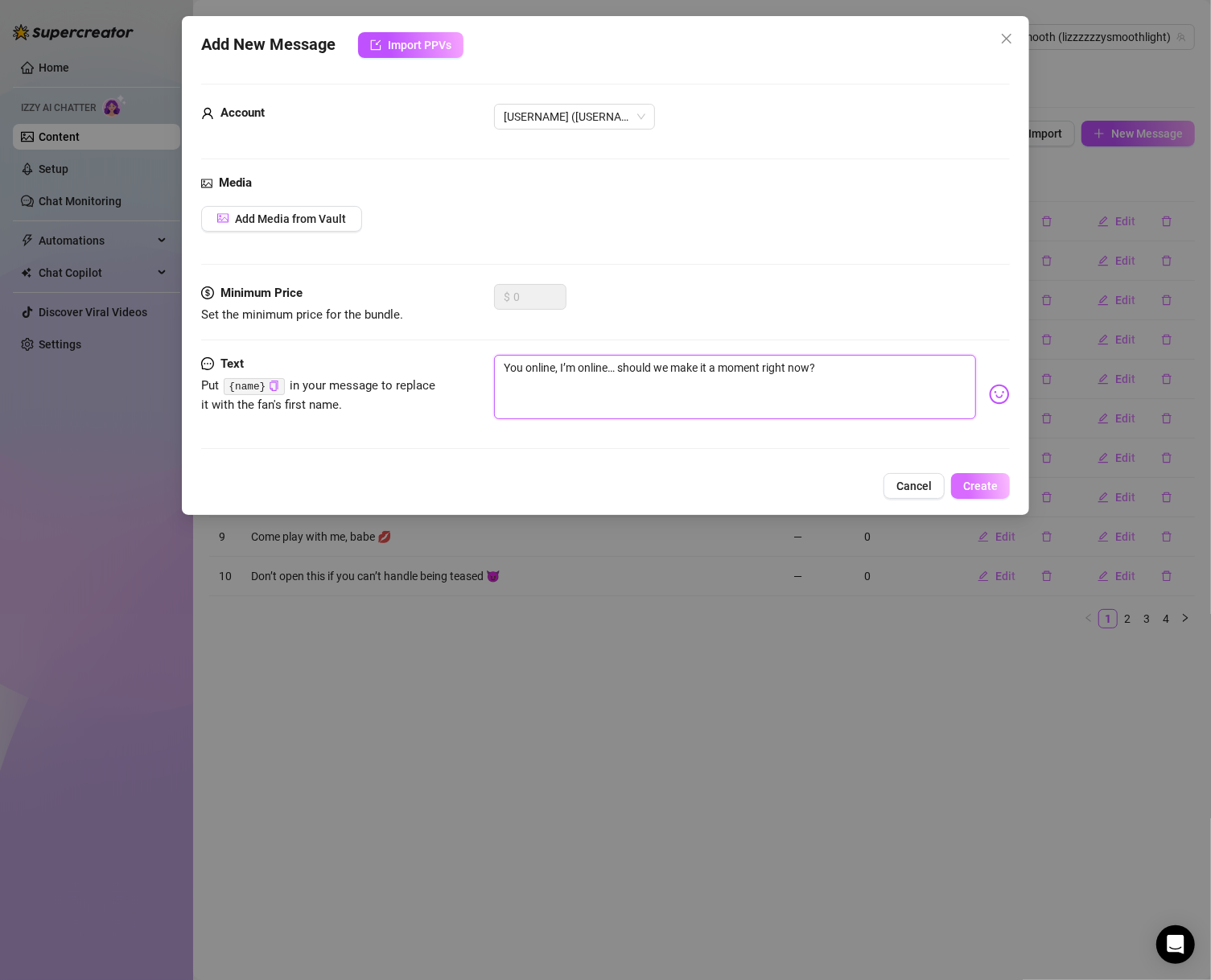 type on "You online, I’m online… should we make it a moment right now?" 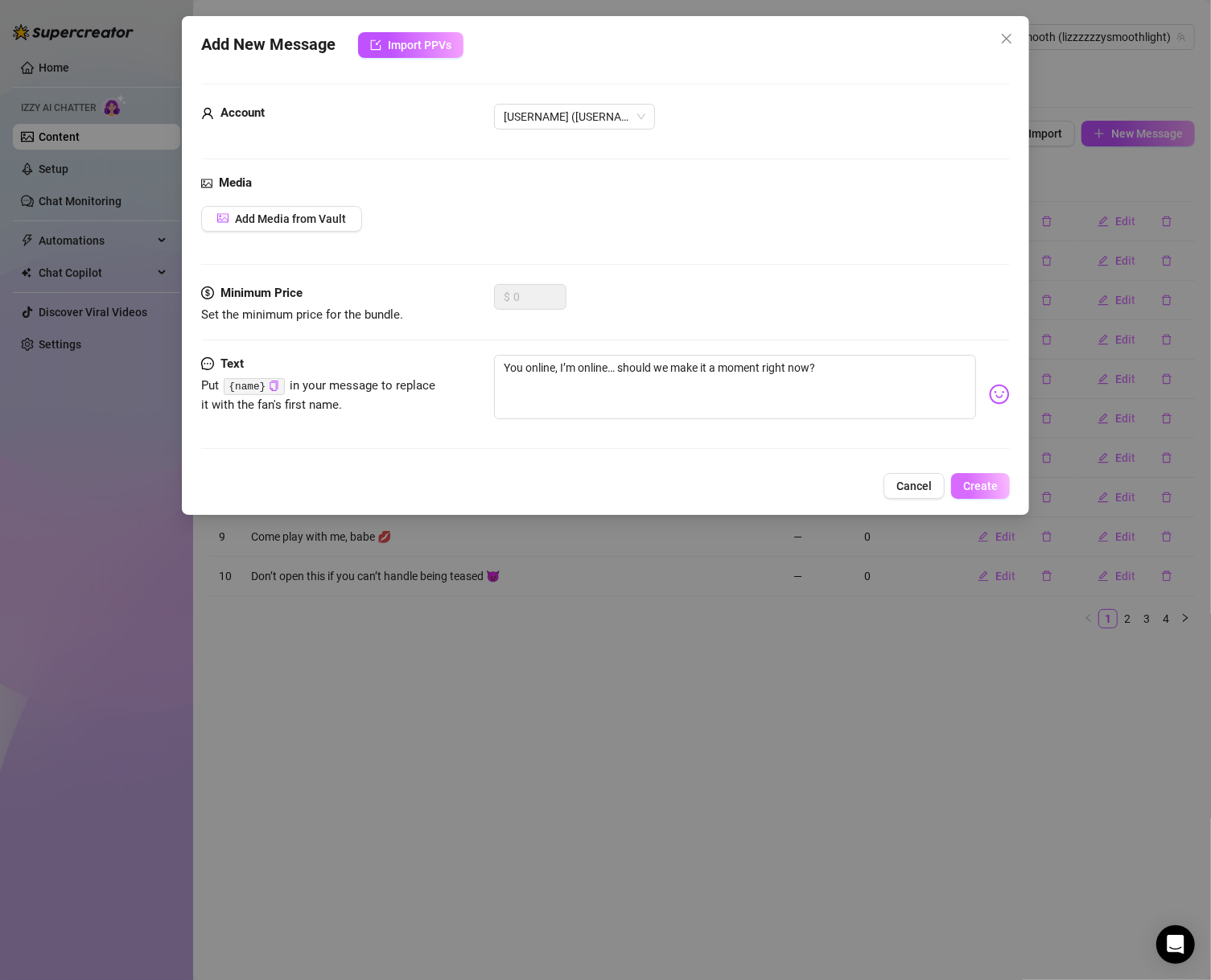click on "Create" at bounding box center (980, 486) 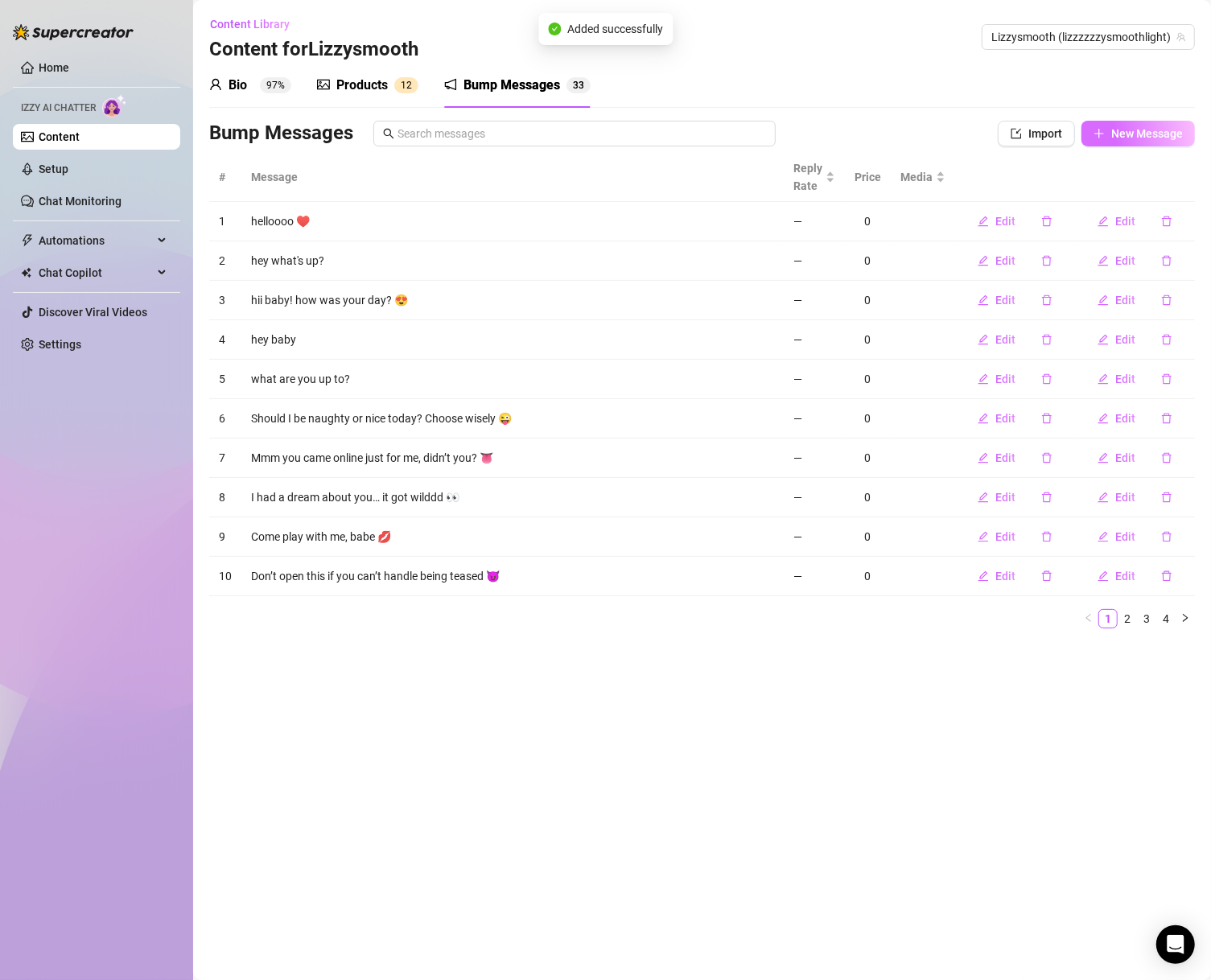 click on "New Message" at bounding box center [1147, 134] 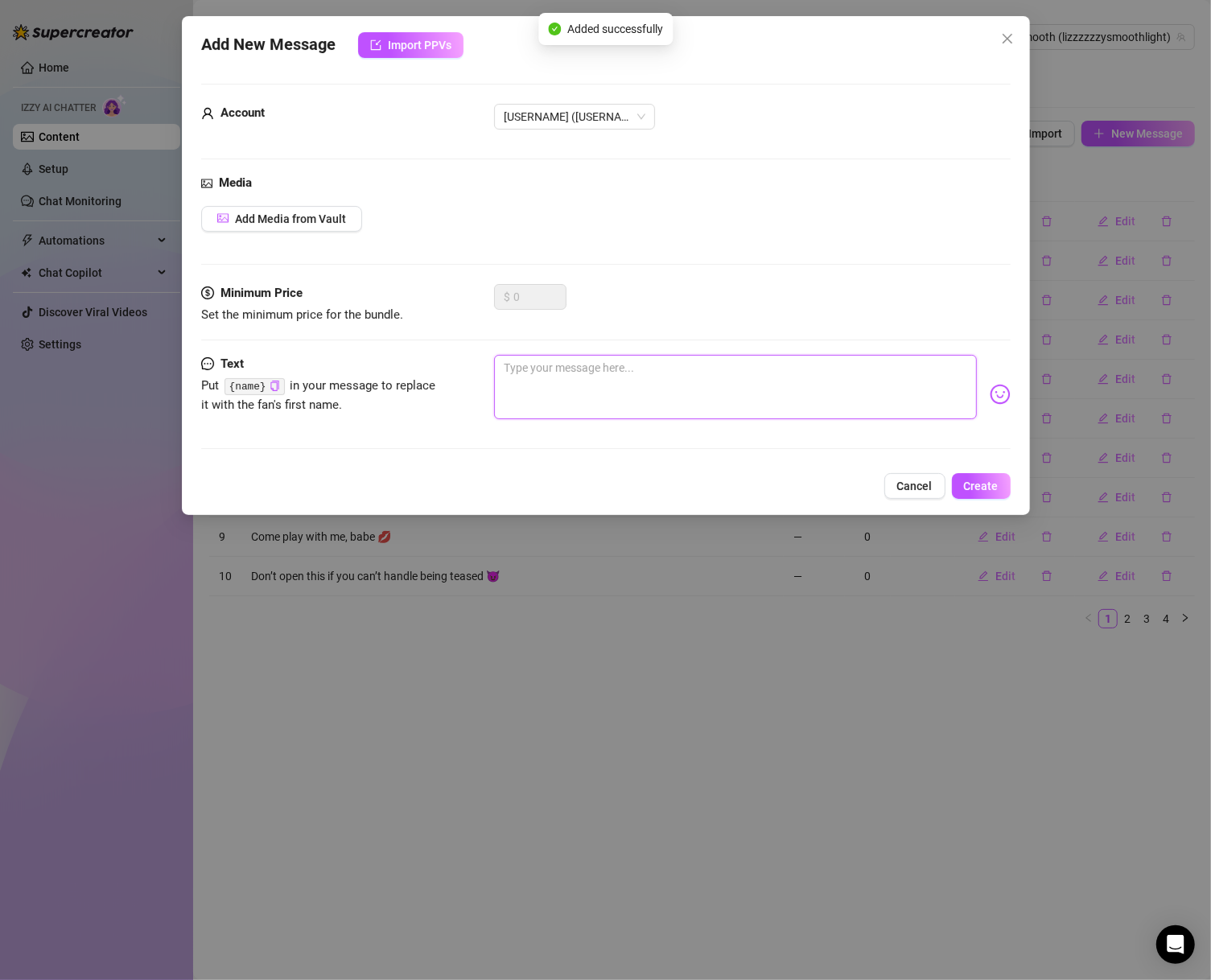 click at bounding box center [735, 387] 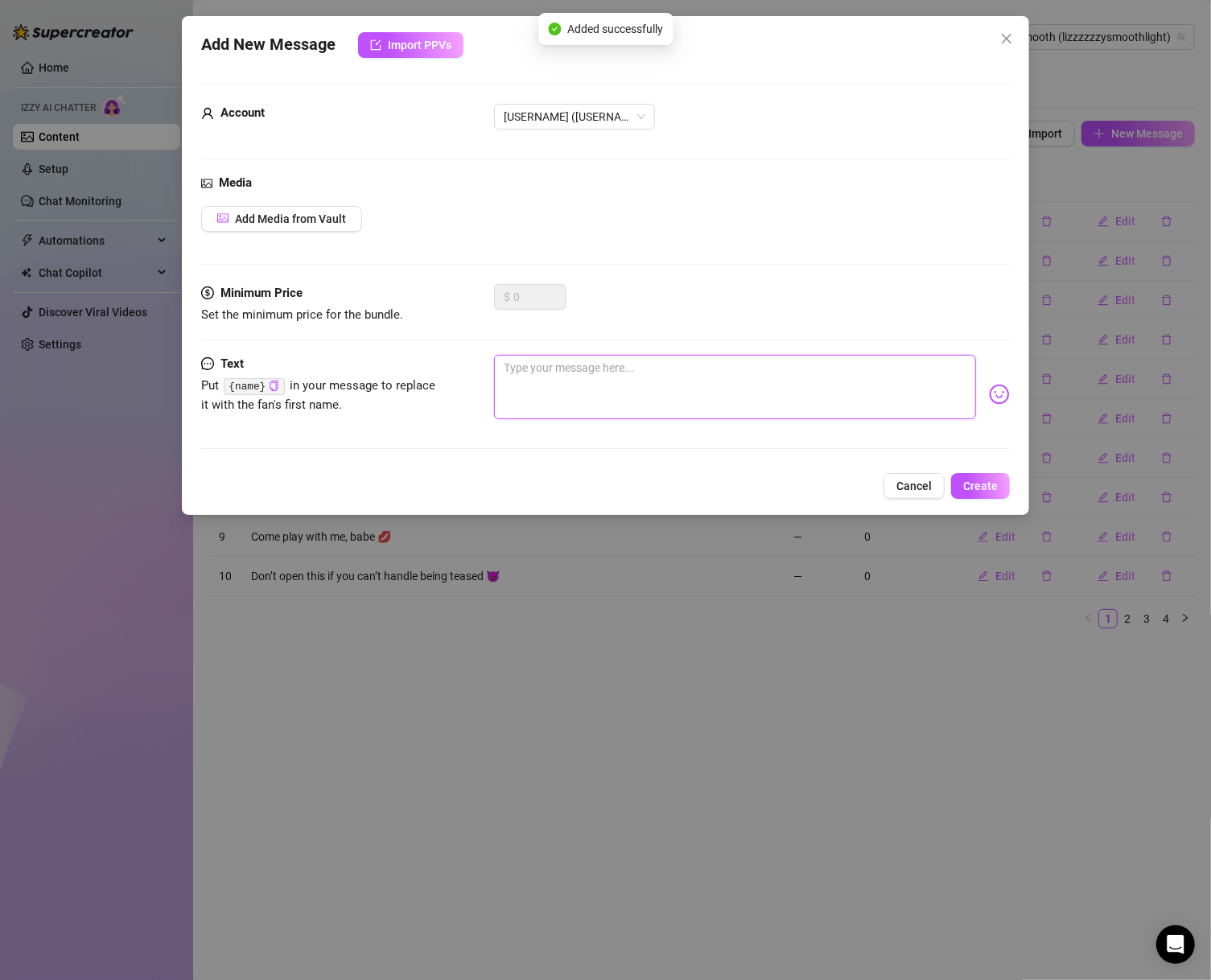 paste on "You look like you could use a distraction 😏" 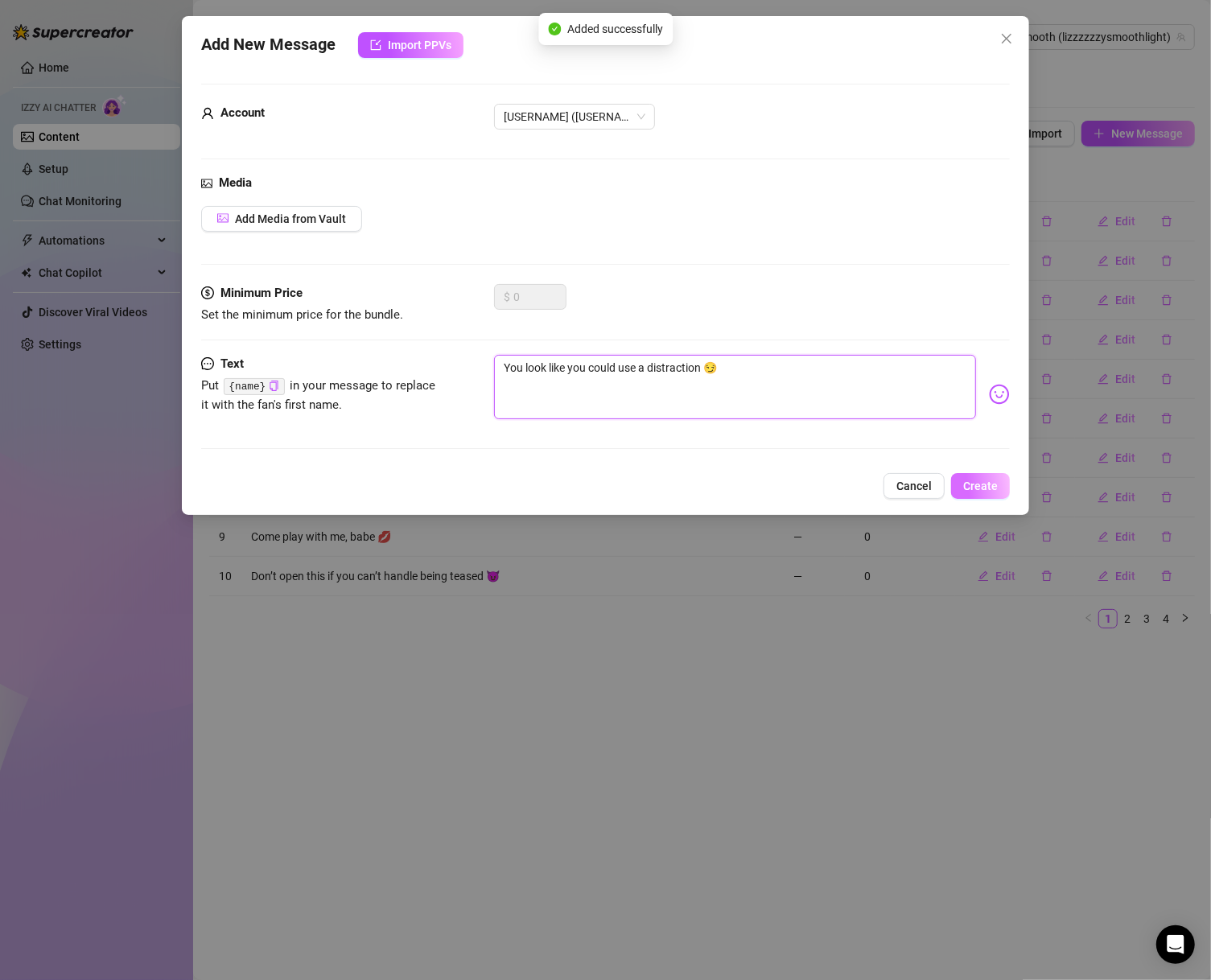 type on "You look like you could use a distraction 😏" 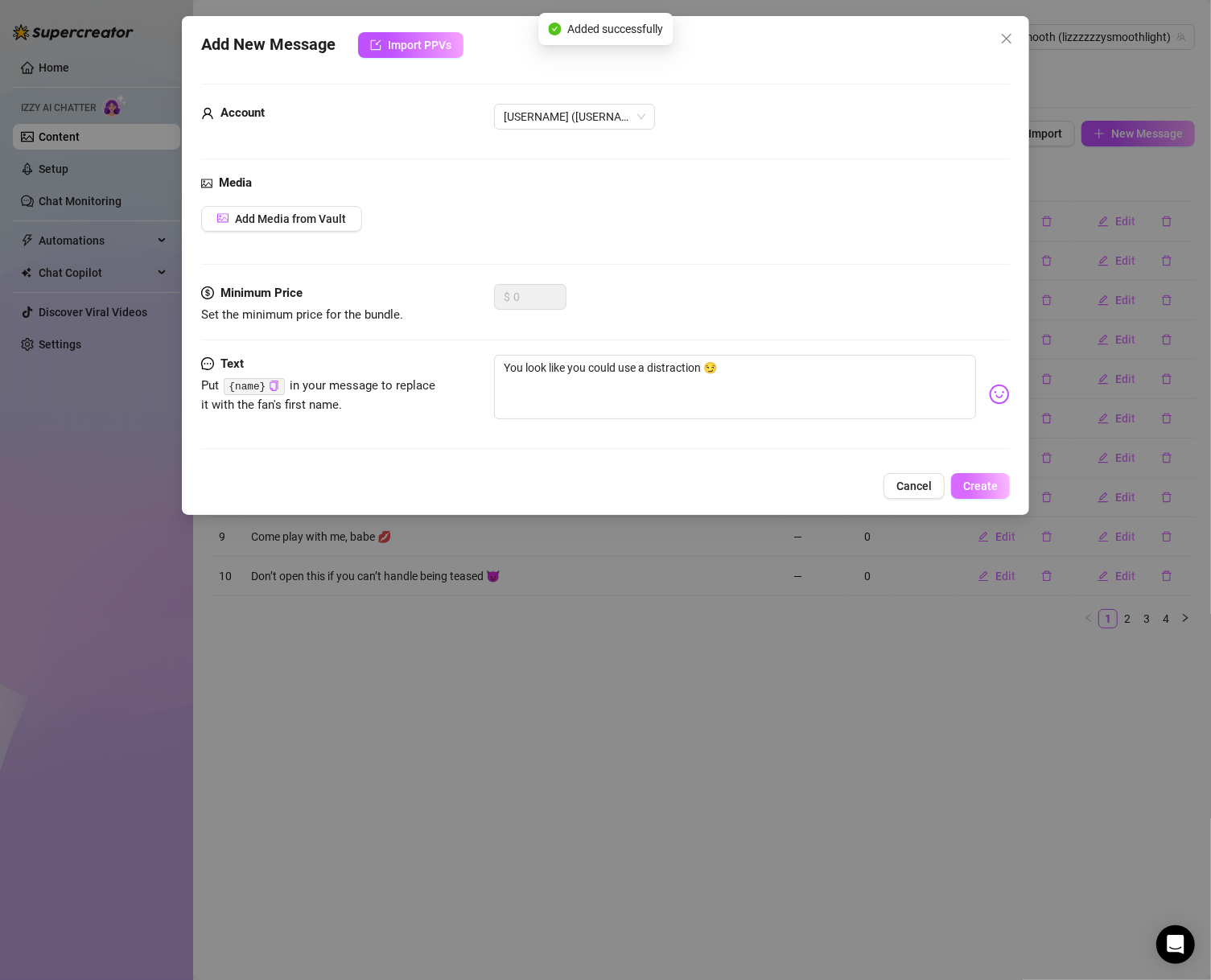 click on "Create" at bounding box center (980, 486) 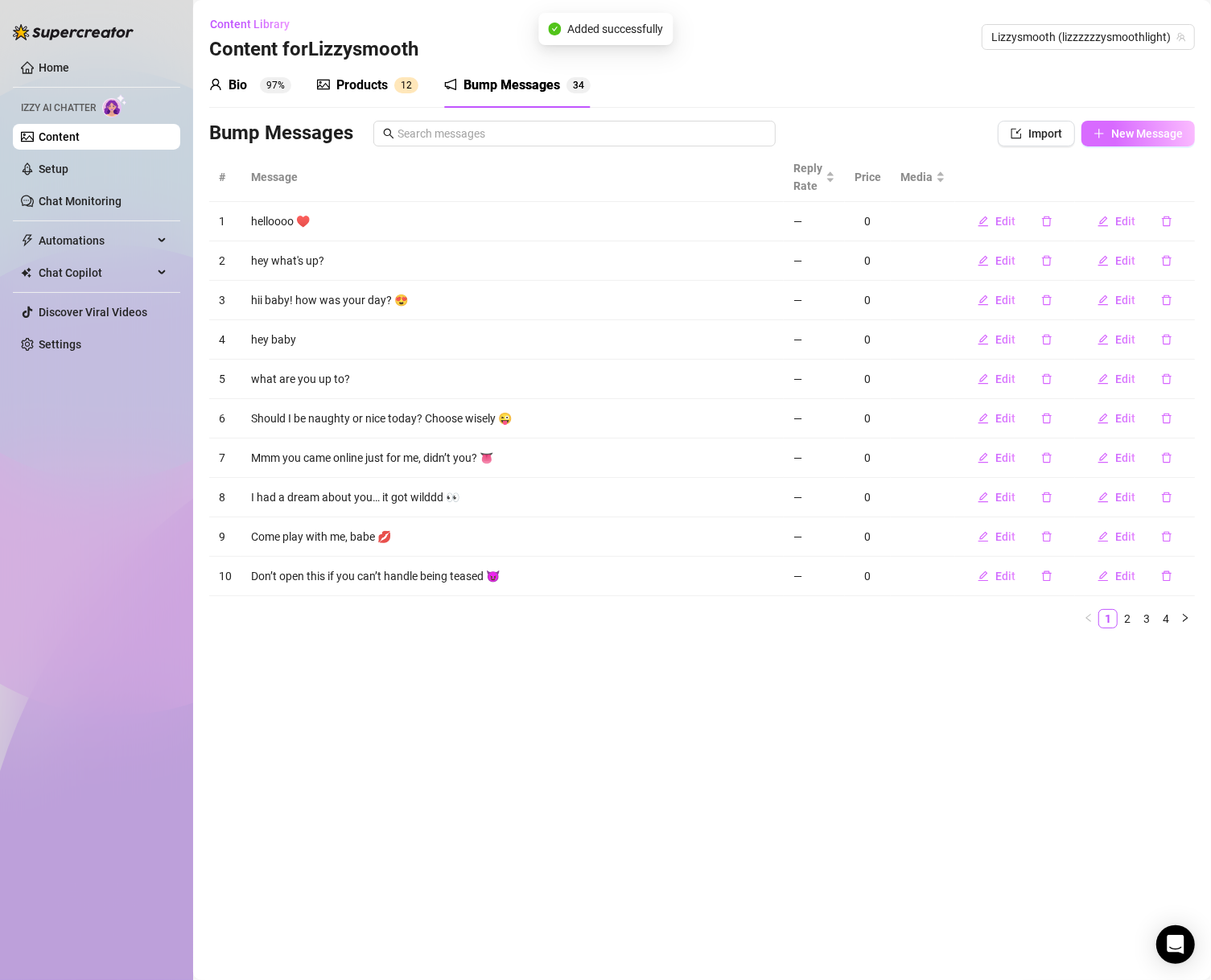 click on "New Message" at bounding box center (1147, 134) 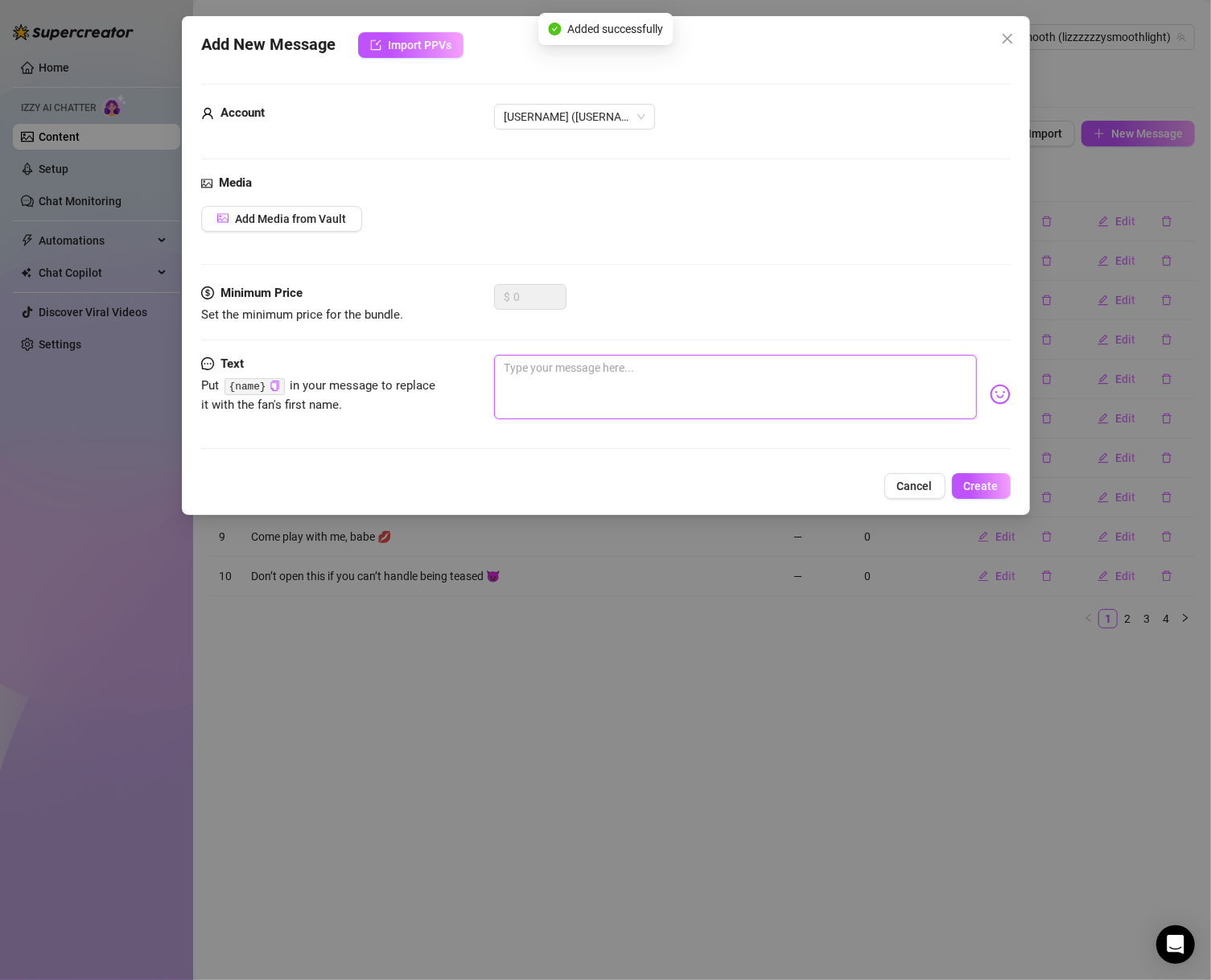click at bounding box center [735, 387] 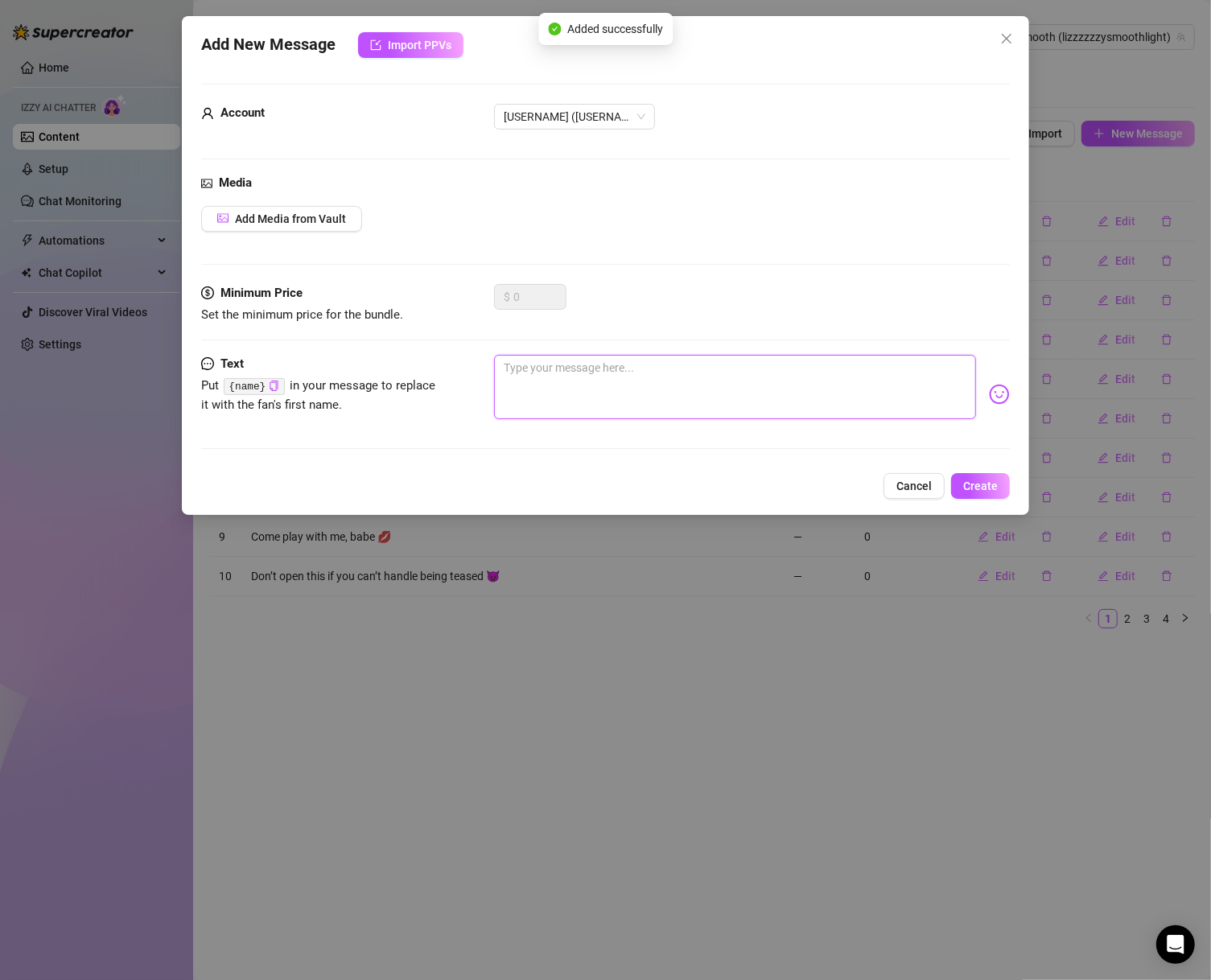 paste on "Were you hoping I’d message you first?" 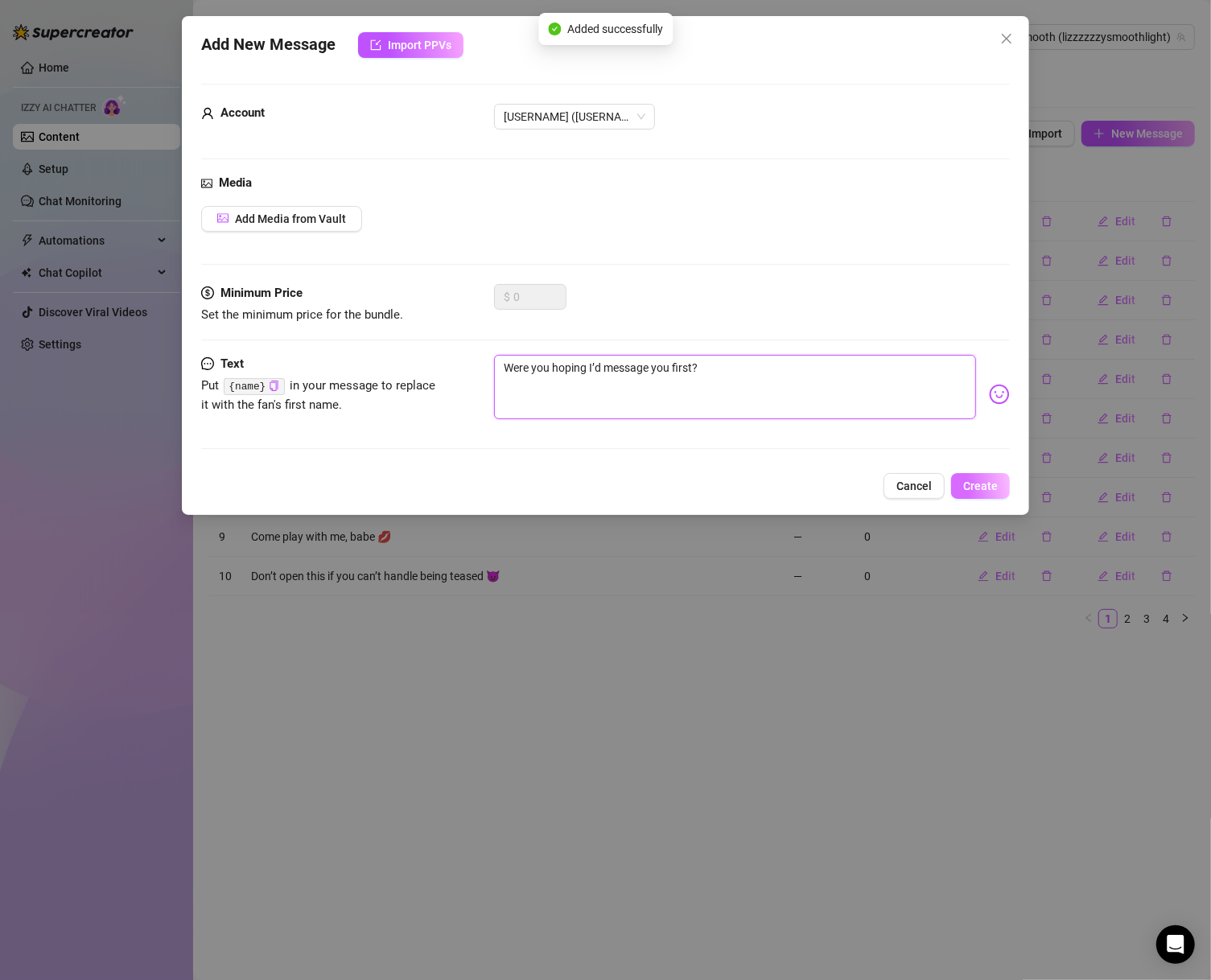 type on "Were you hoping I’d message you first?" 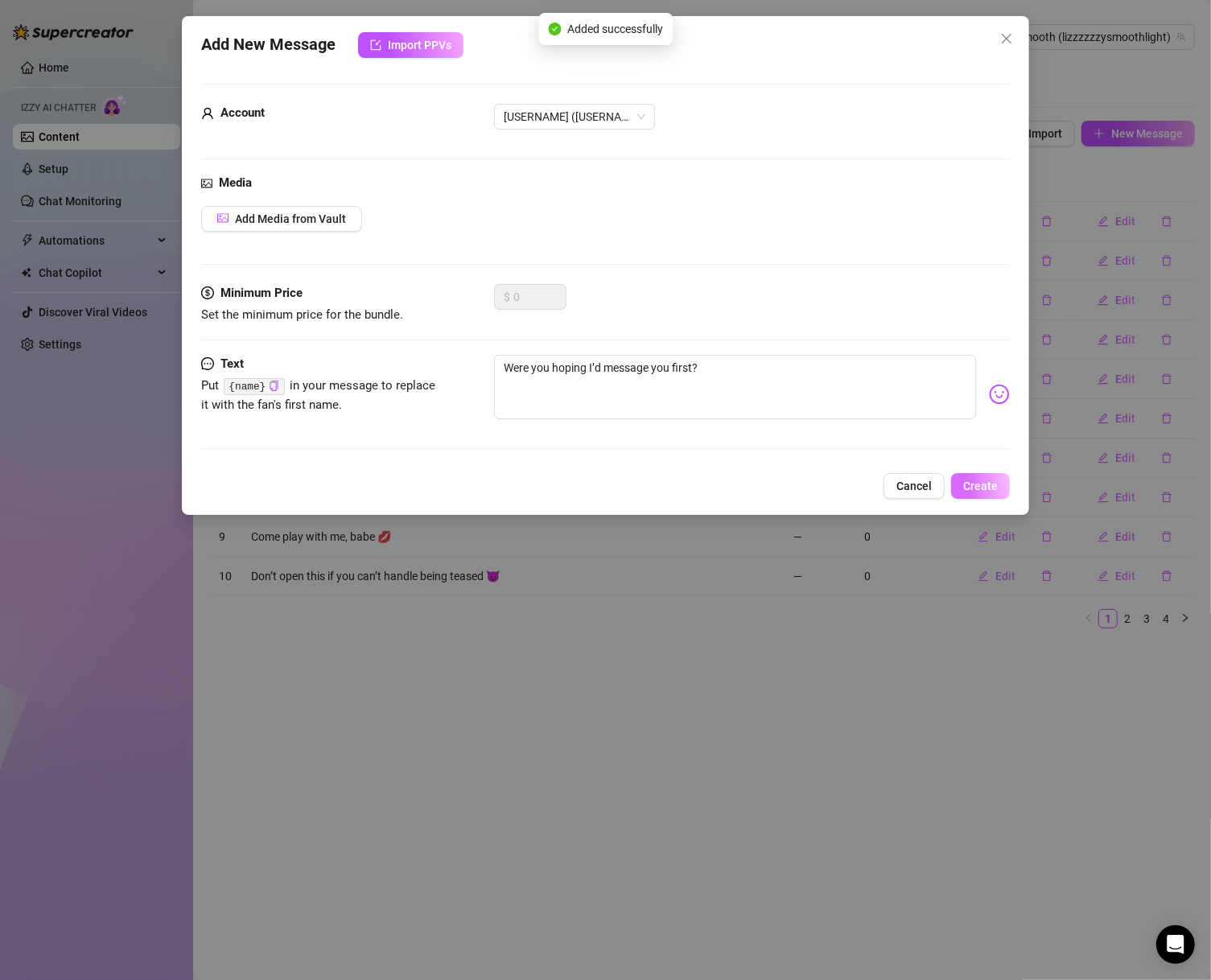 click on "Create" at bounding box center [980, 486] 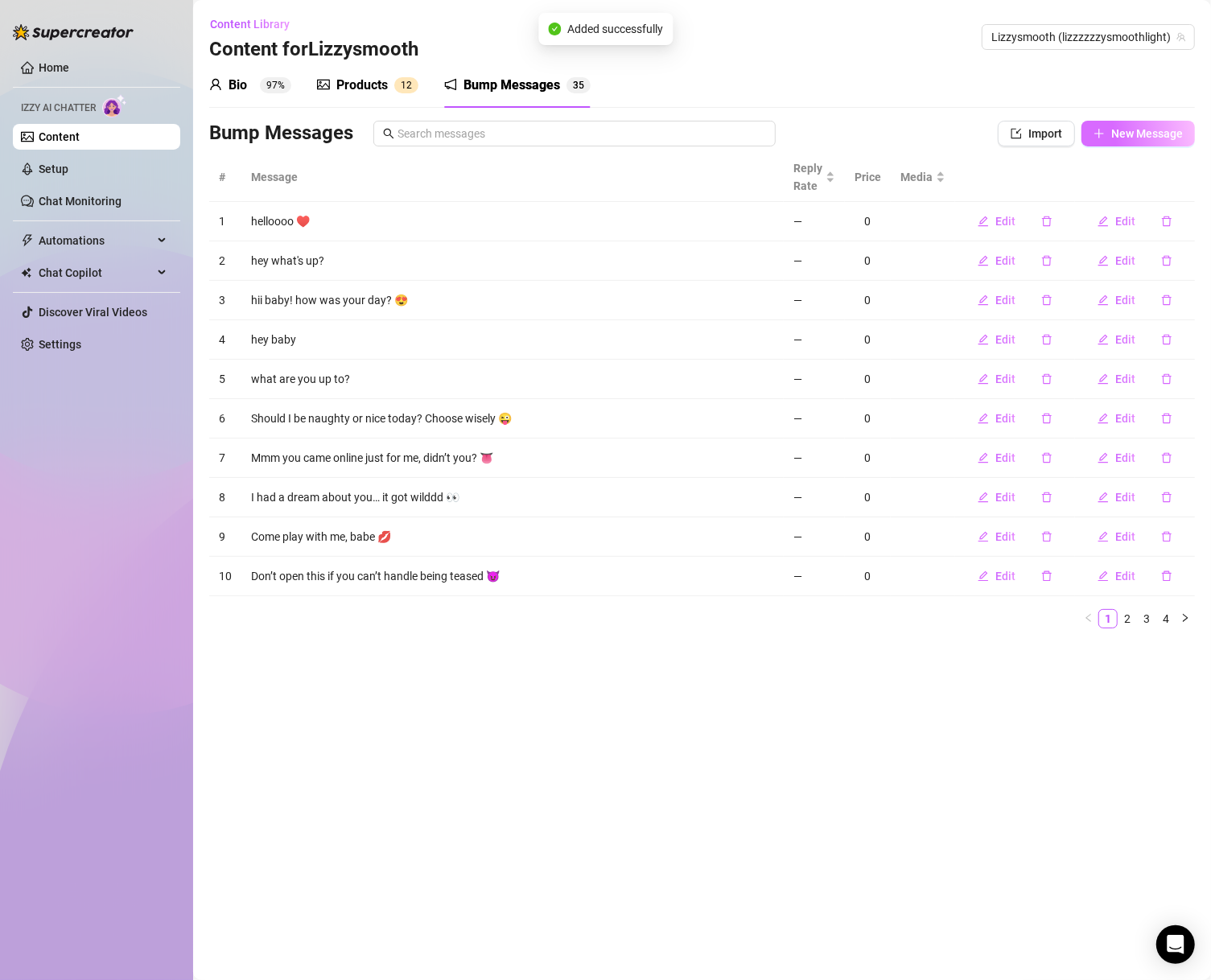 click on "New Message" at bounding box center (1138, 134) 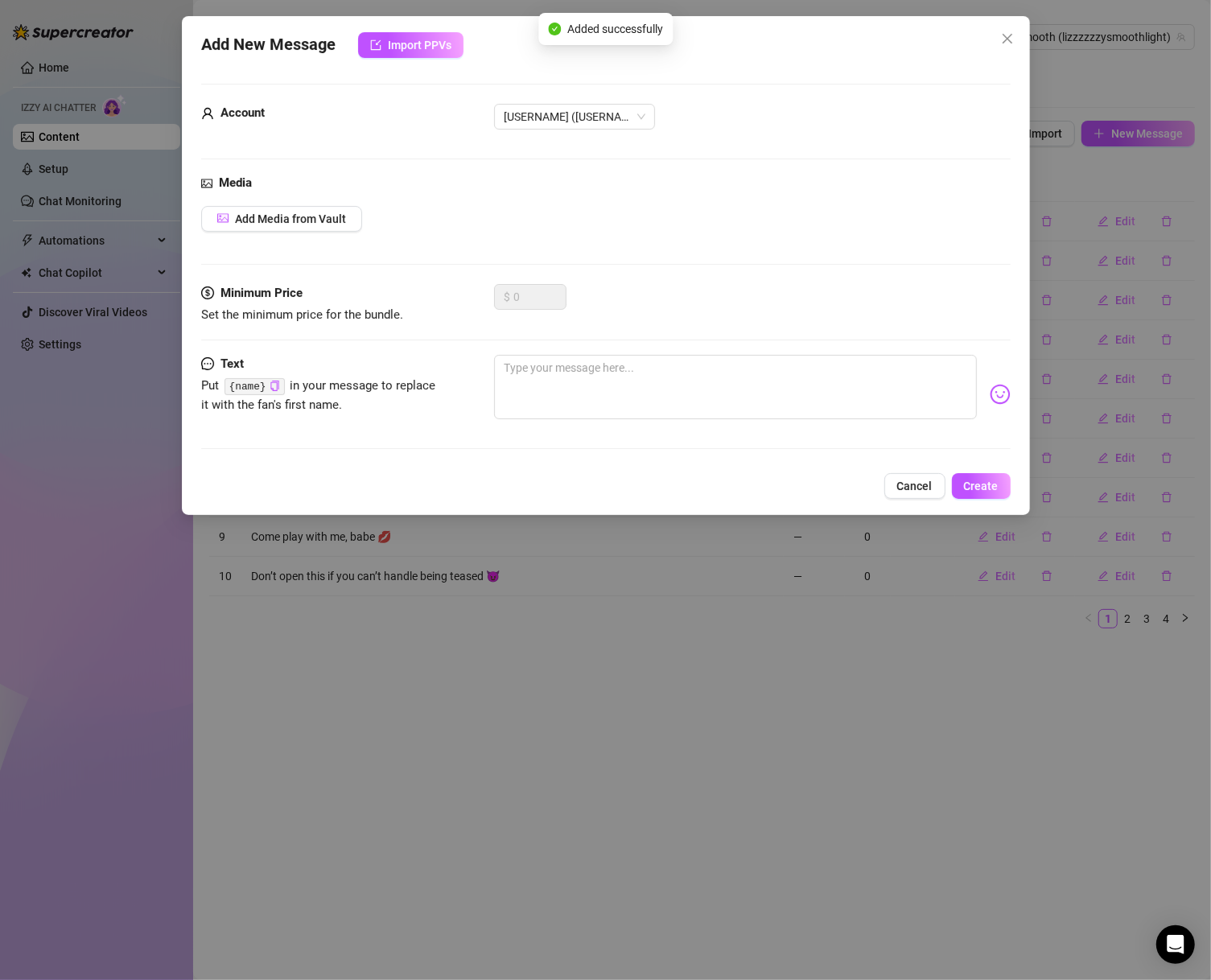 click on "Minimum Price Set the minimum price for the bundle. $ 0" at bounding box center (606, 319) 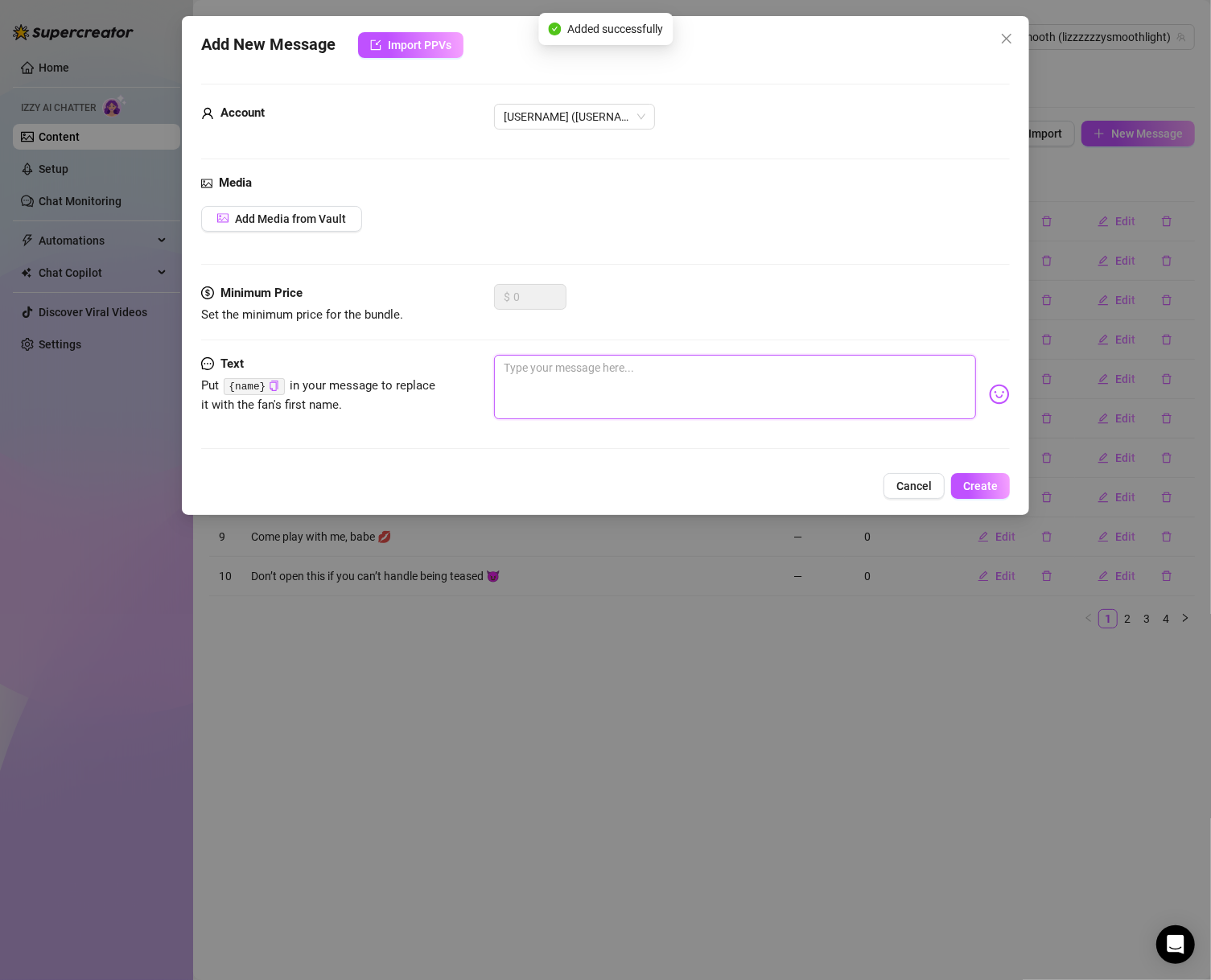 click at bounding box center (735, 387) 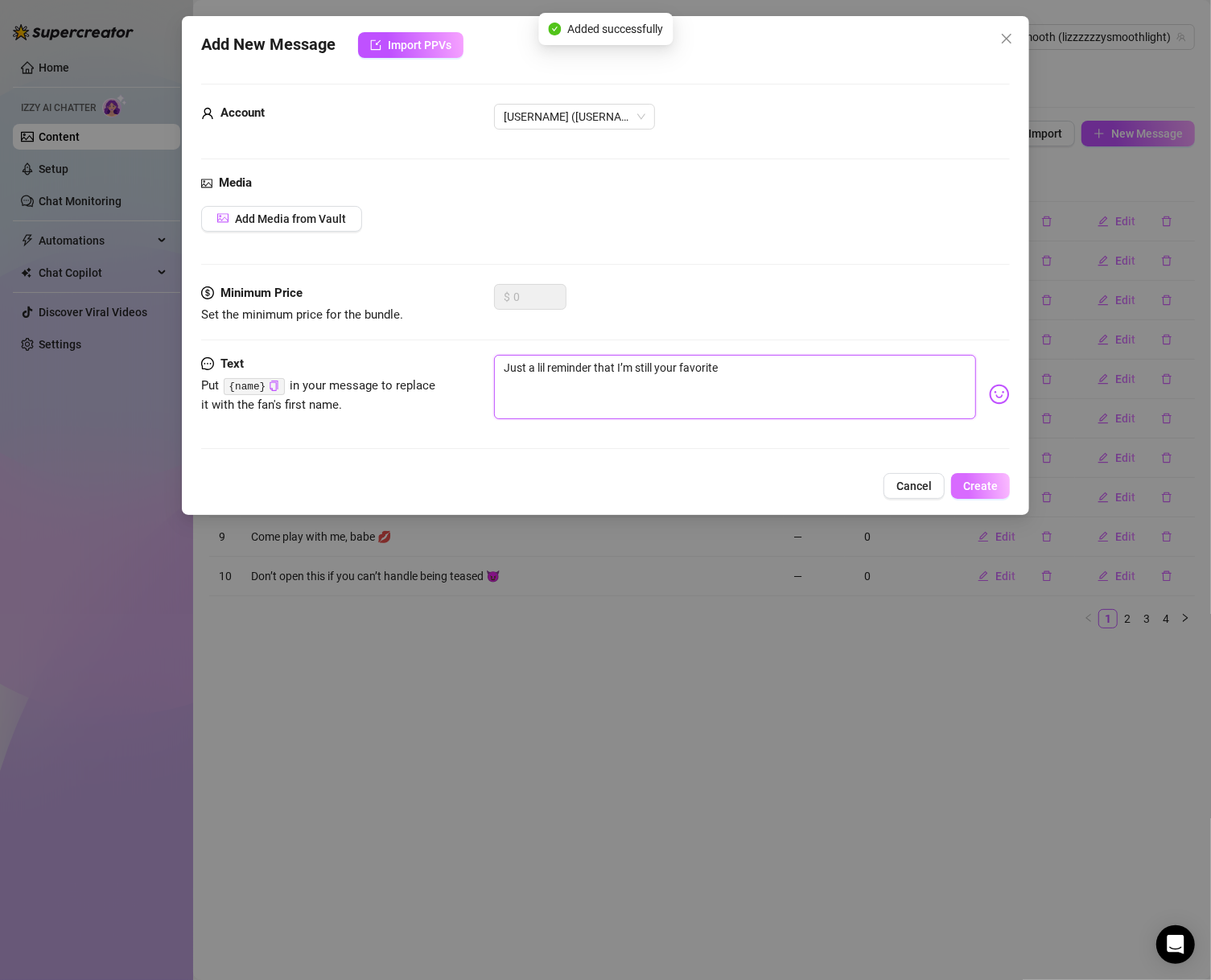 type on "Just a lil reminder that I’m still your favorite" 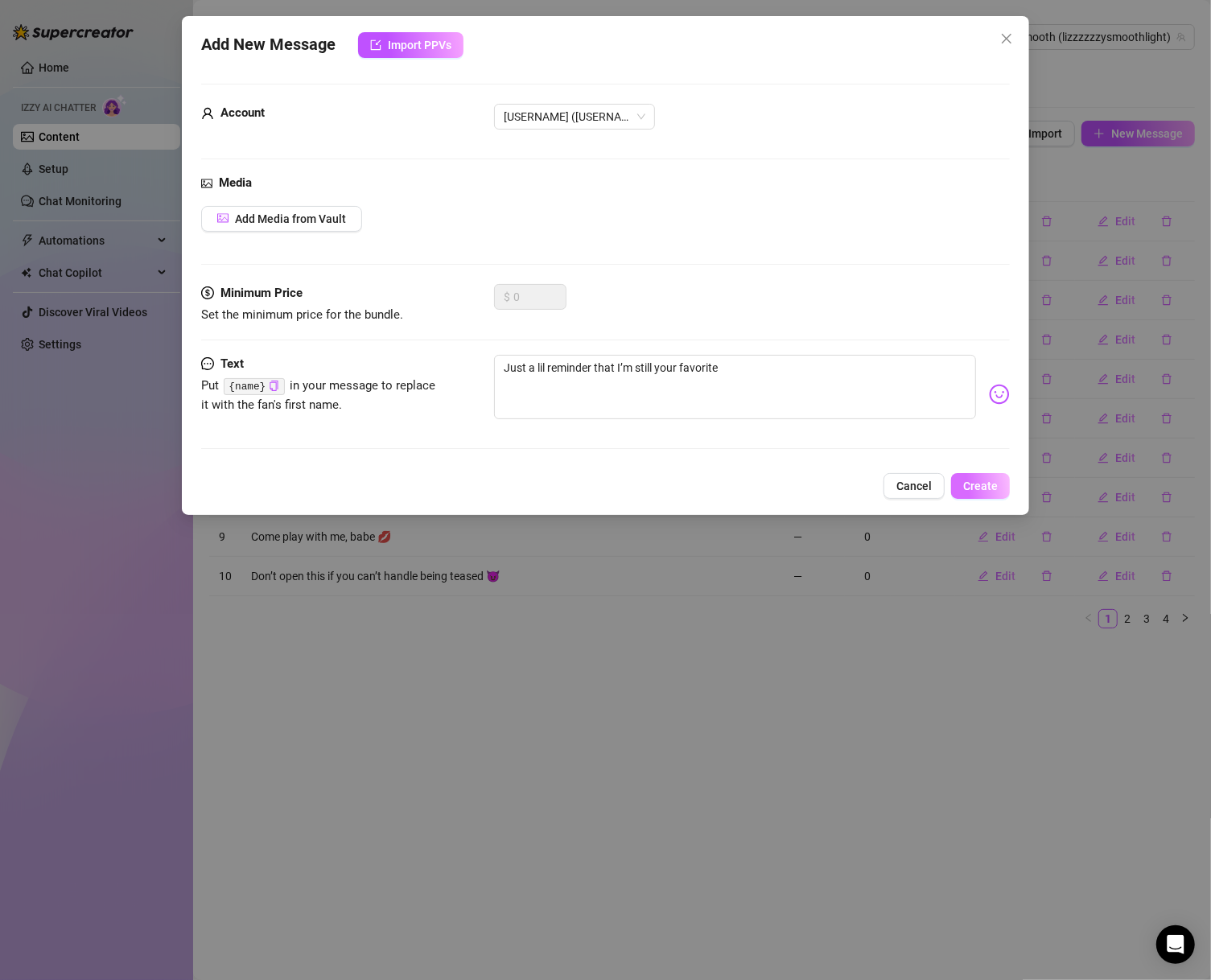 click on "Create" at bounding box center [980, 486] 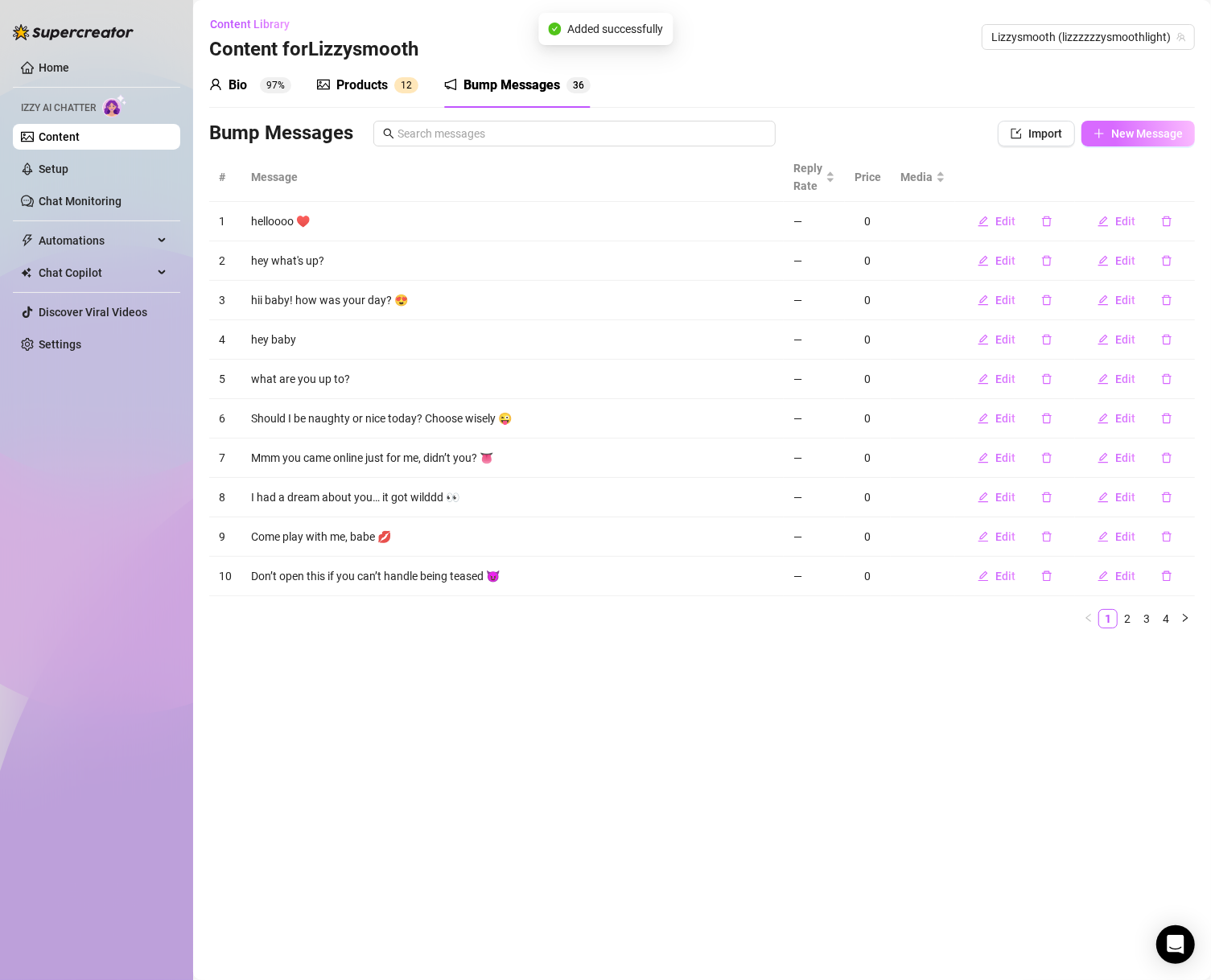 click on "New Message" at bounding box center [1147, 134] 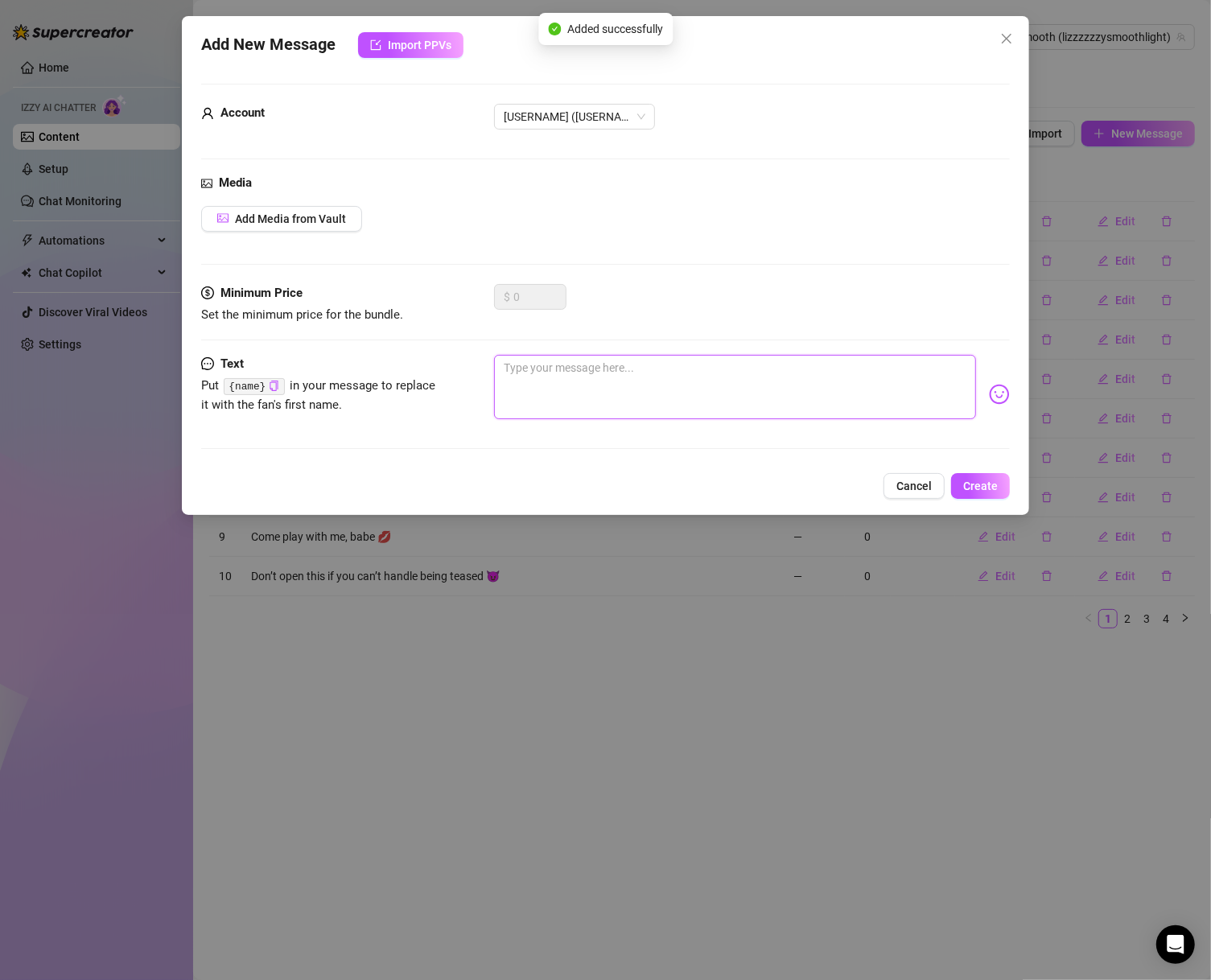 click at bounding box center [735, 387] 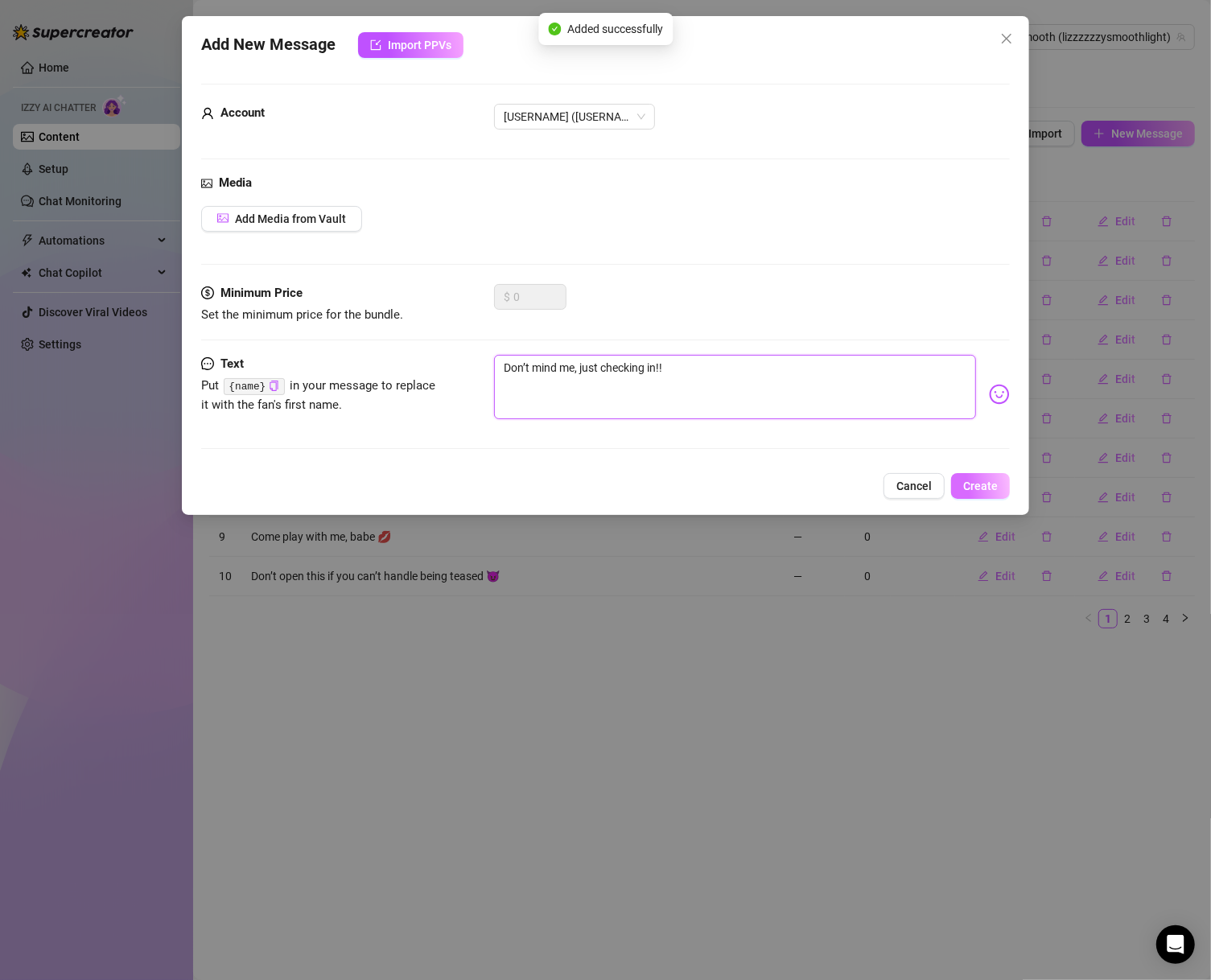 type on "Don’t mind me, just checking in!!" 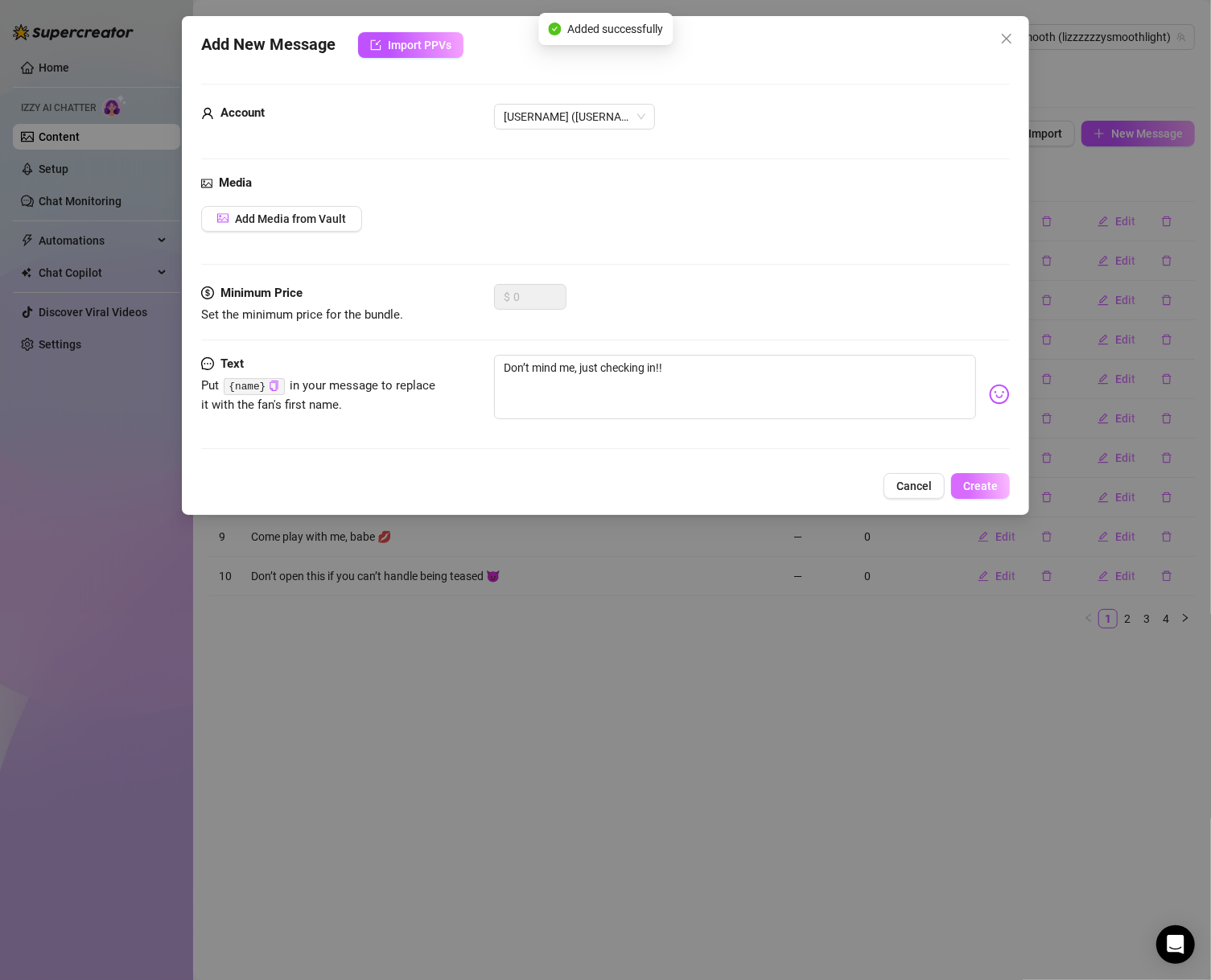 click on "Create" at bounding box center [980, 486] 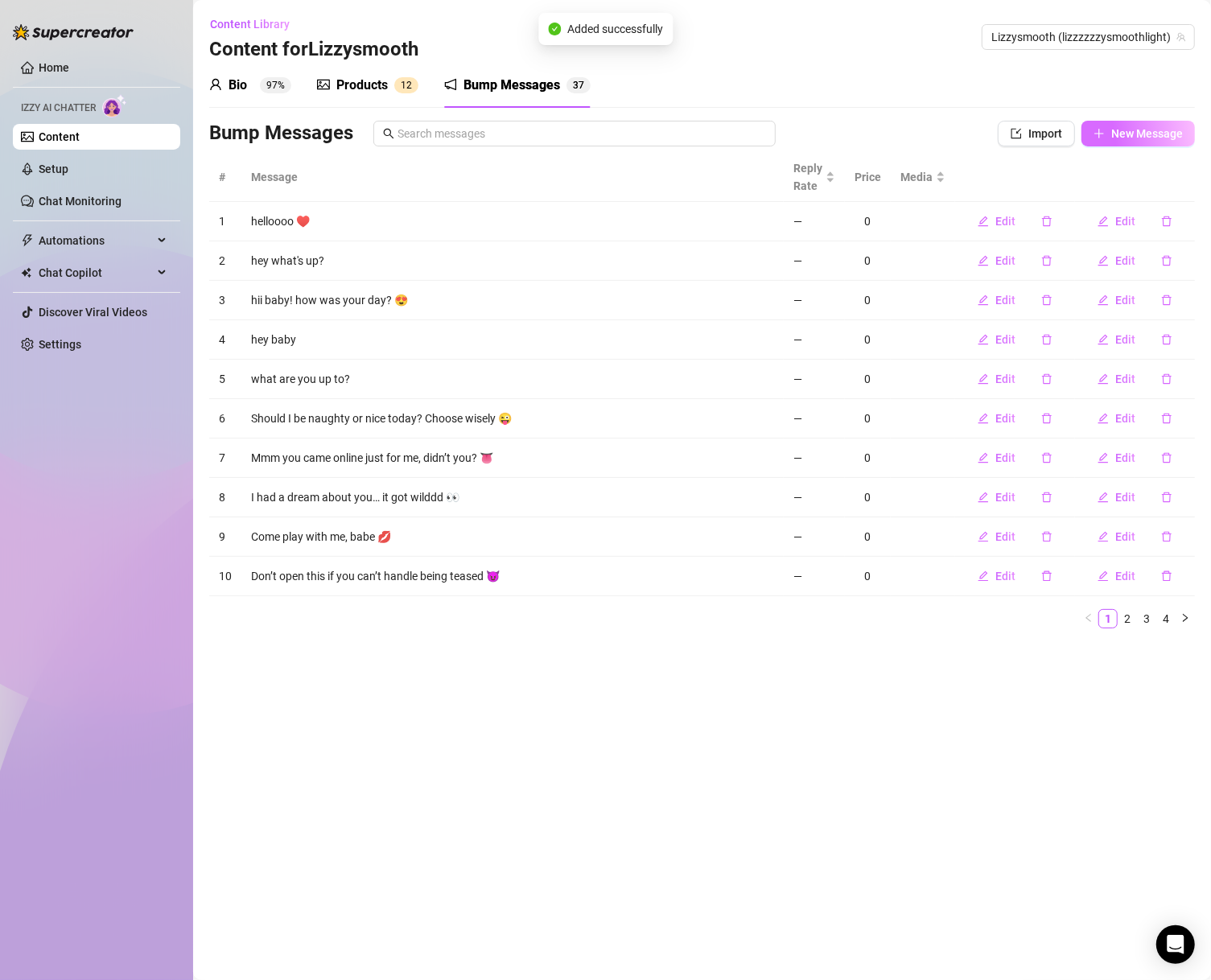 click on "New Message" at bounding box center [1147, 134] 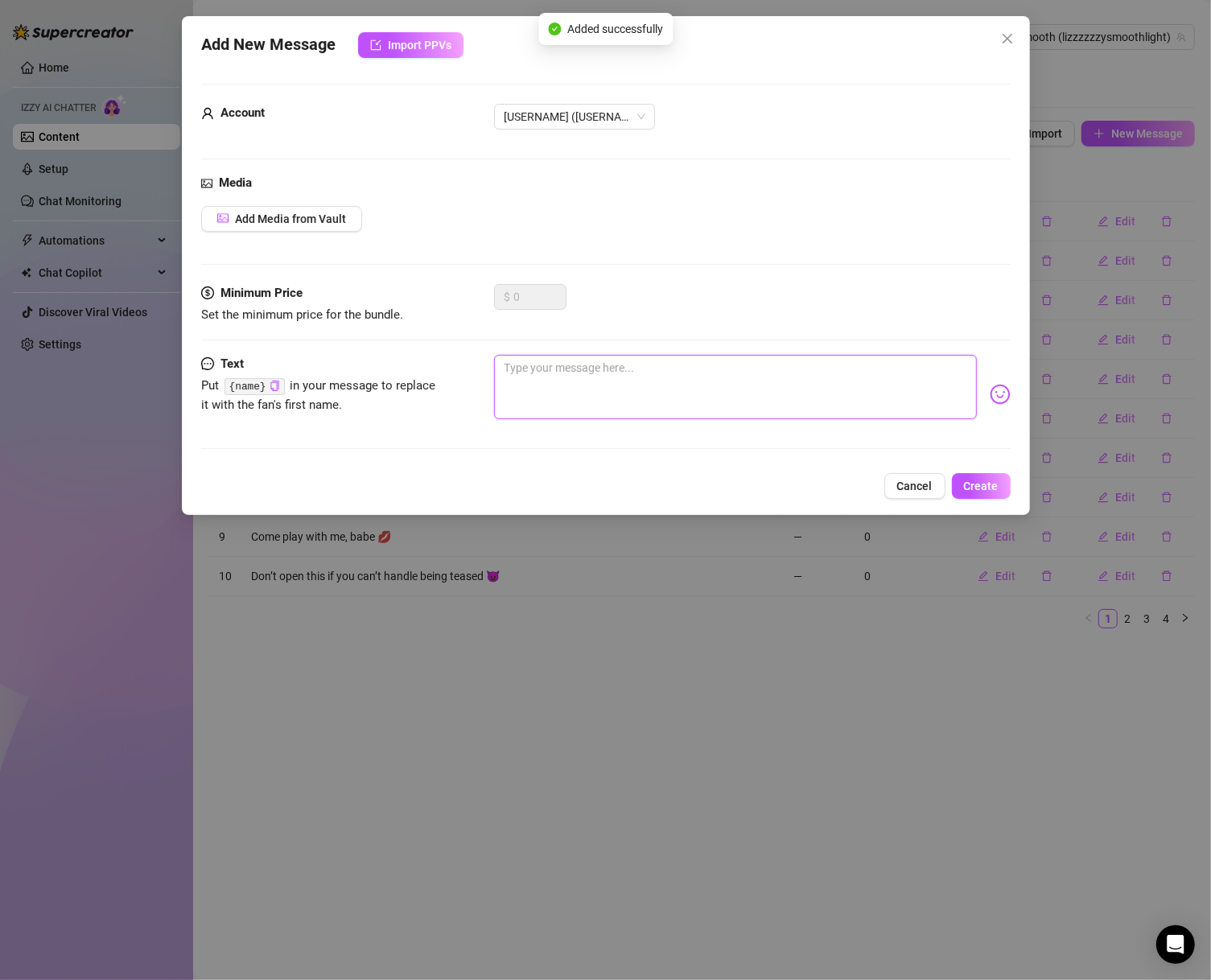 click at bounding box center (735, 387) 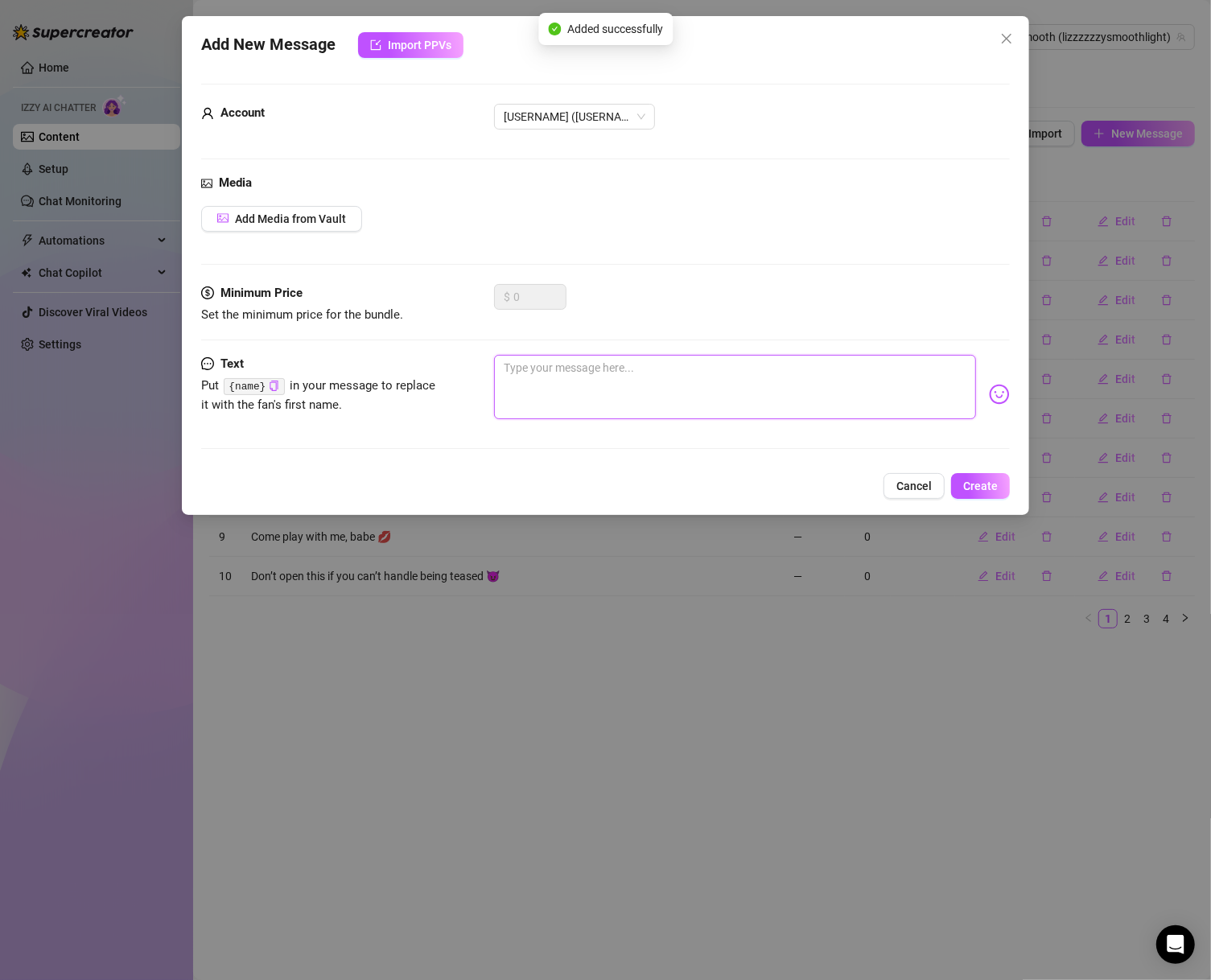 paste on "Babe… tell me what you want. I’m listening 😘" 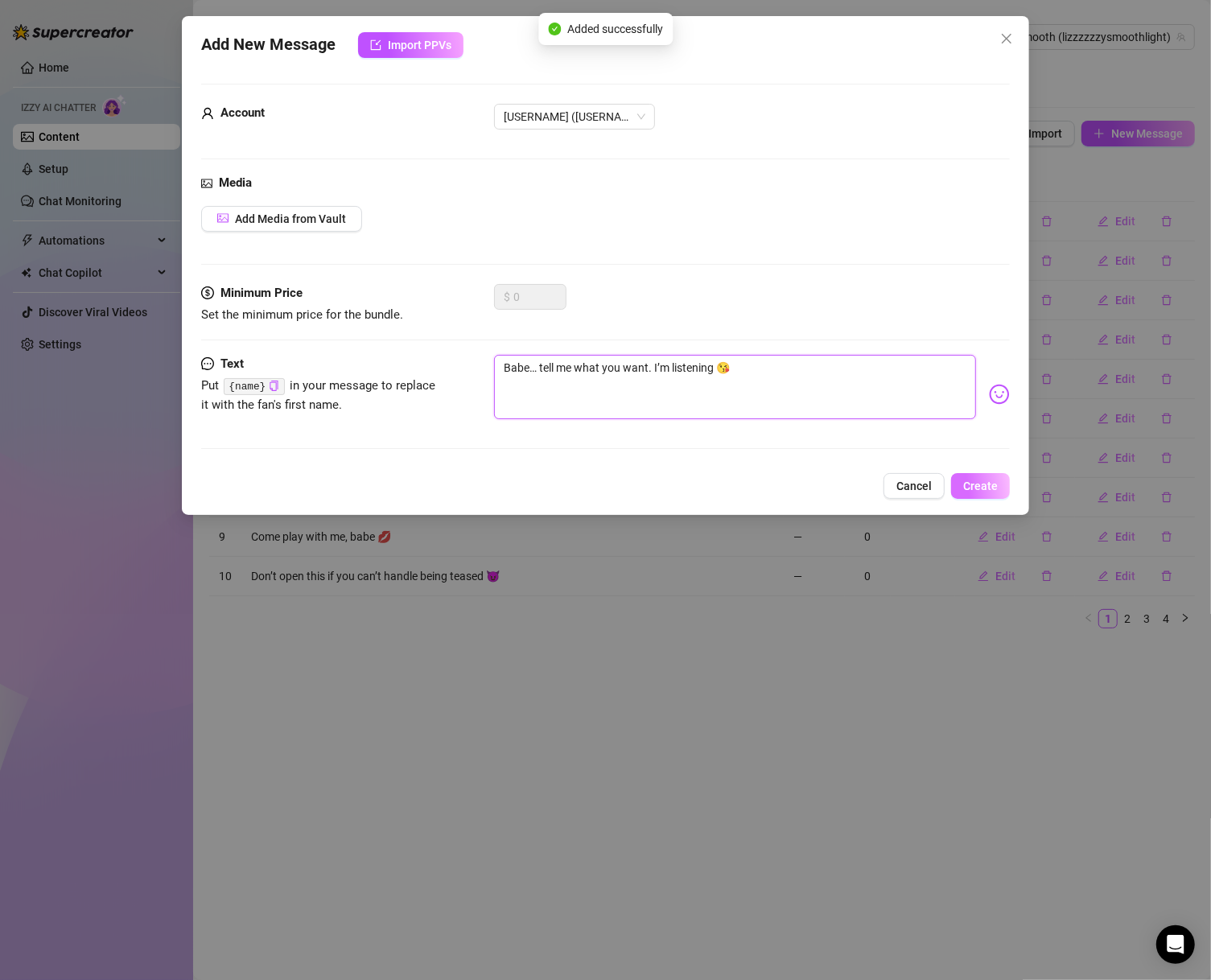 type on "Babe… tell me what you want. I’m listening 😘" 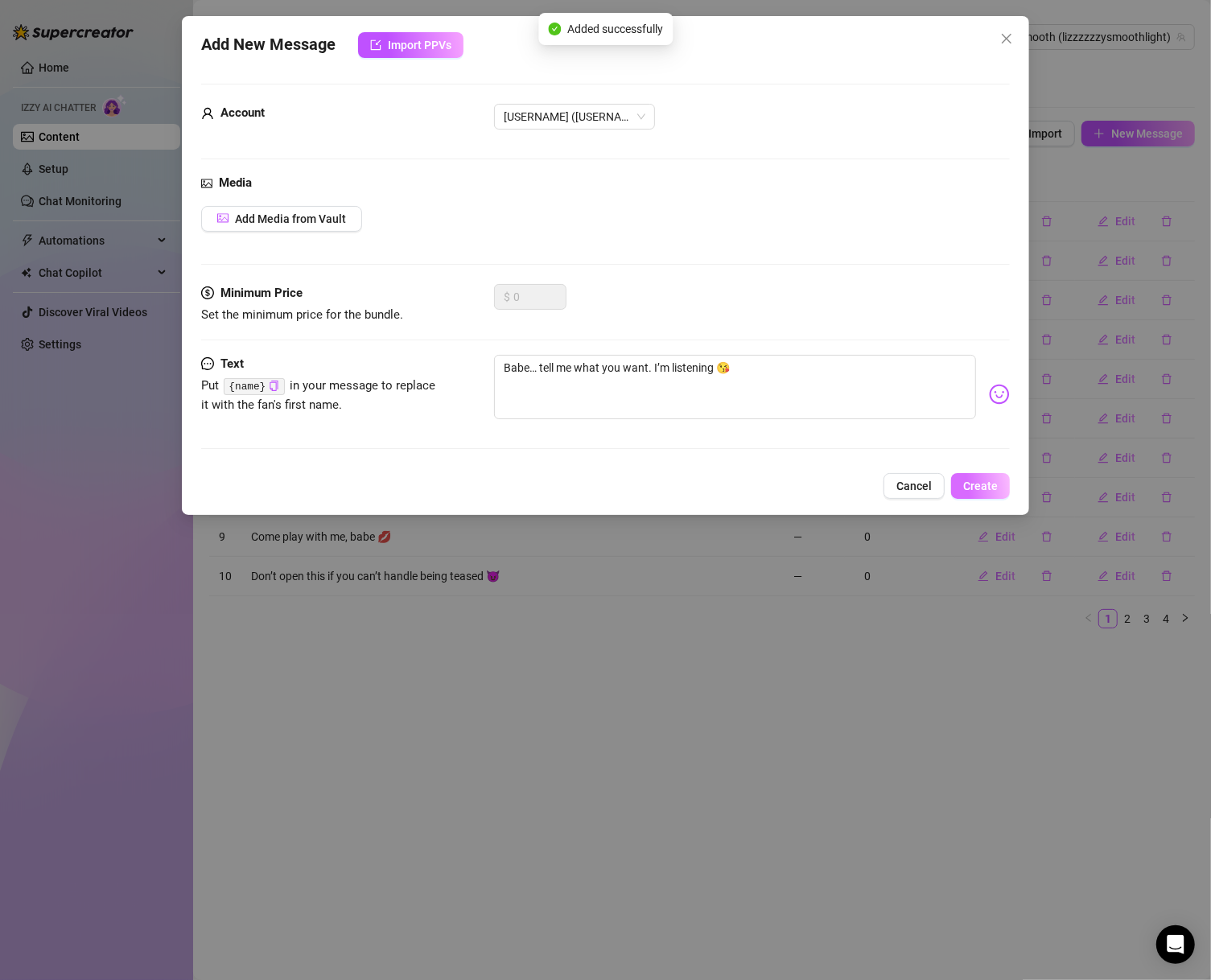 drag, startPoint x: 978, startPoint y: 488, endPoint x: 1185, endPoint y: 562, distance: 219.82948 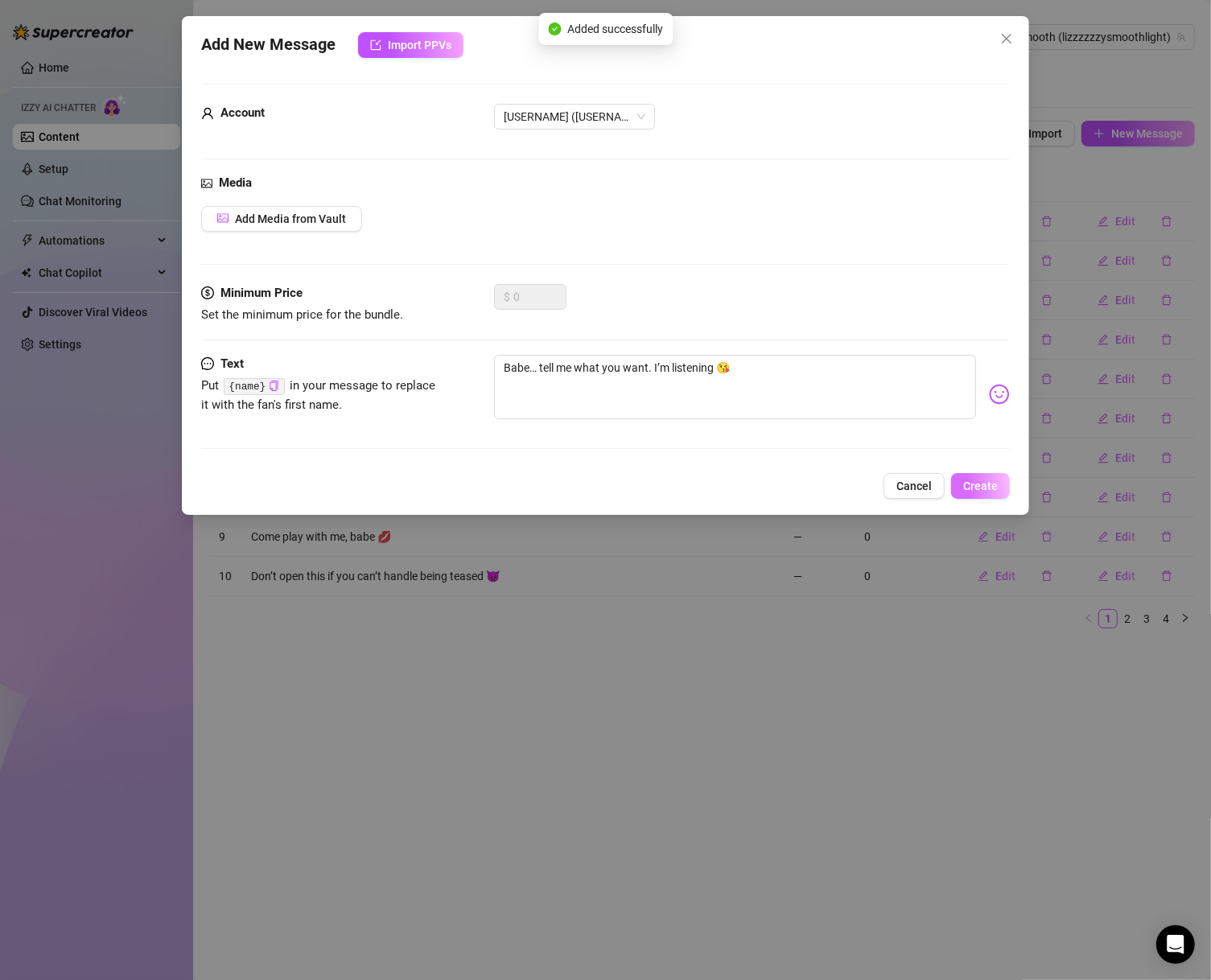 click on "Create" at bounding box center [980, 486] 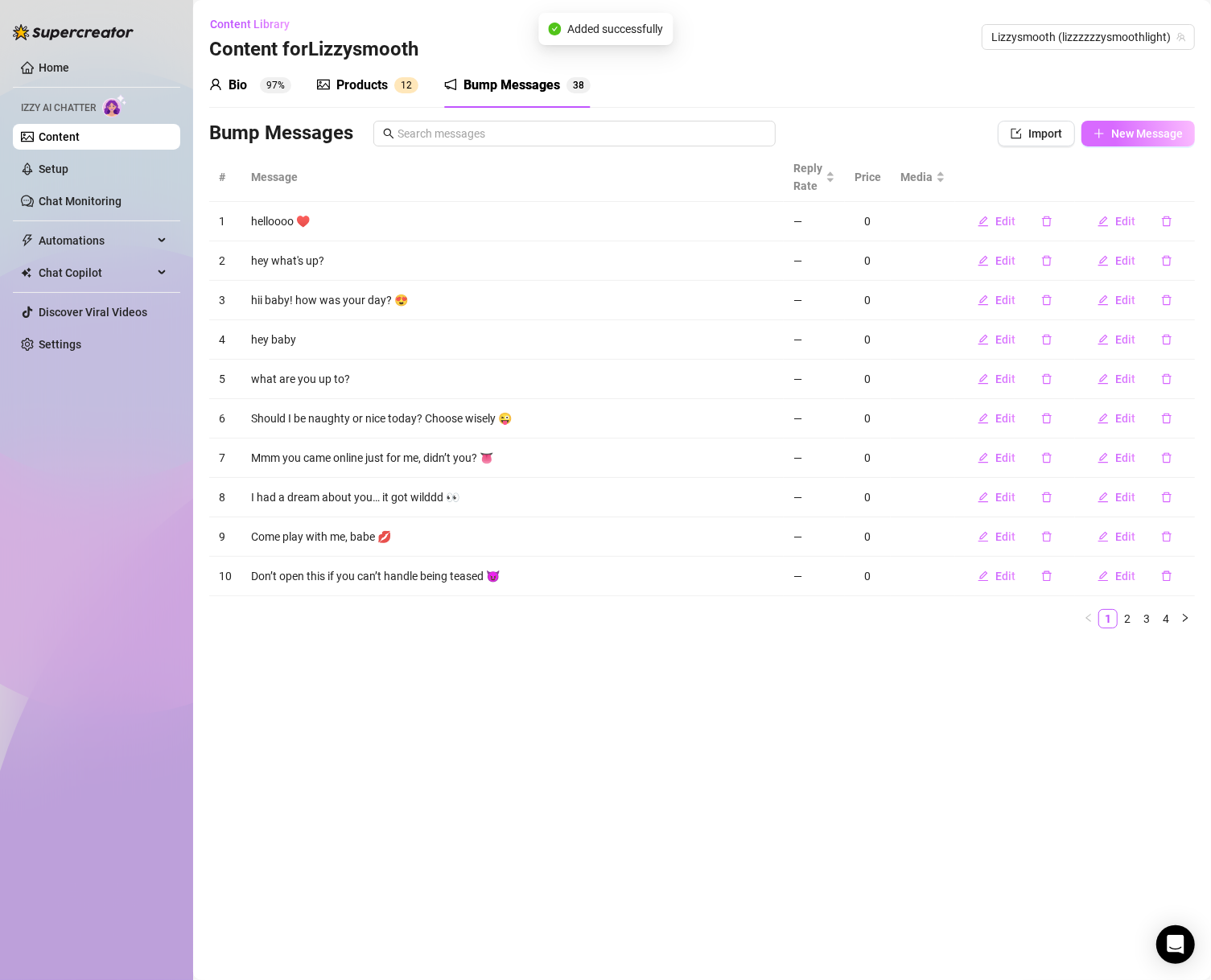 click on "New Message" at bounding box center [1138, 134] 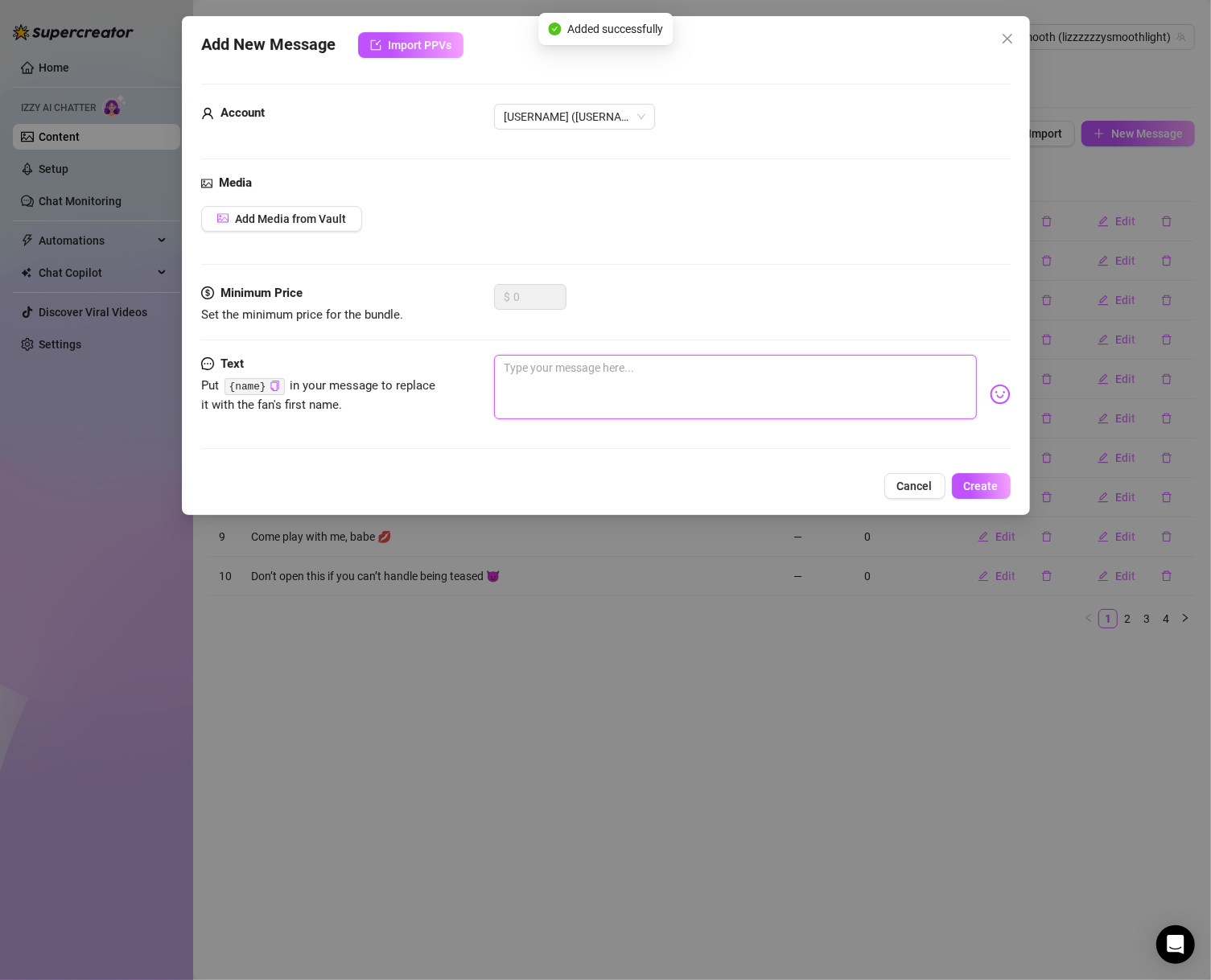 click at bounding box center (735, 387) 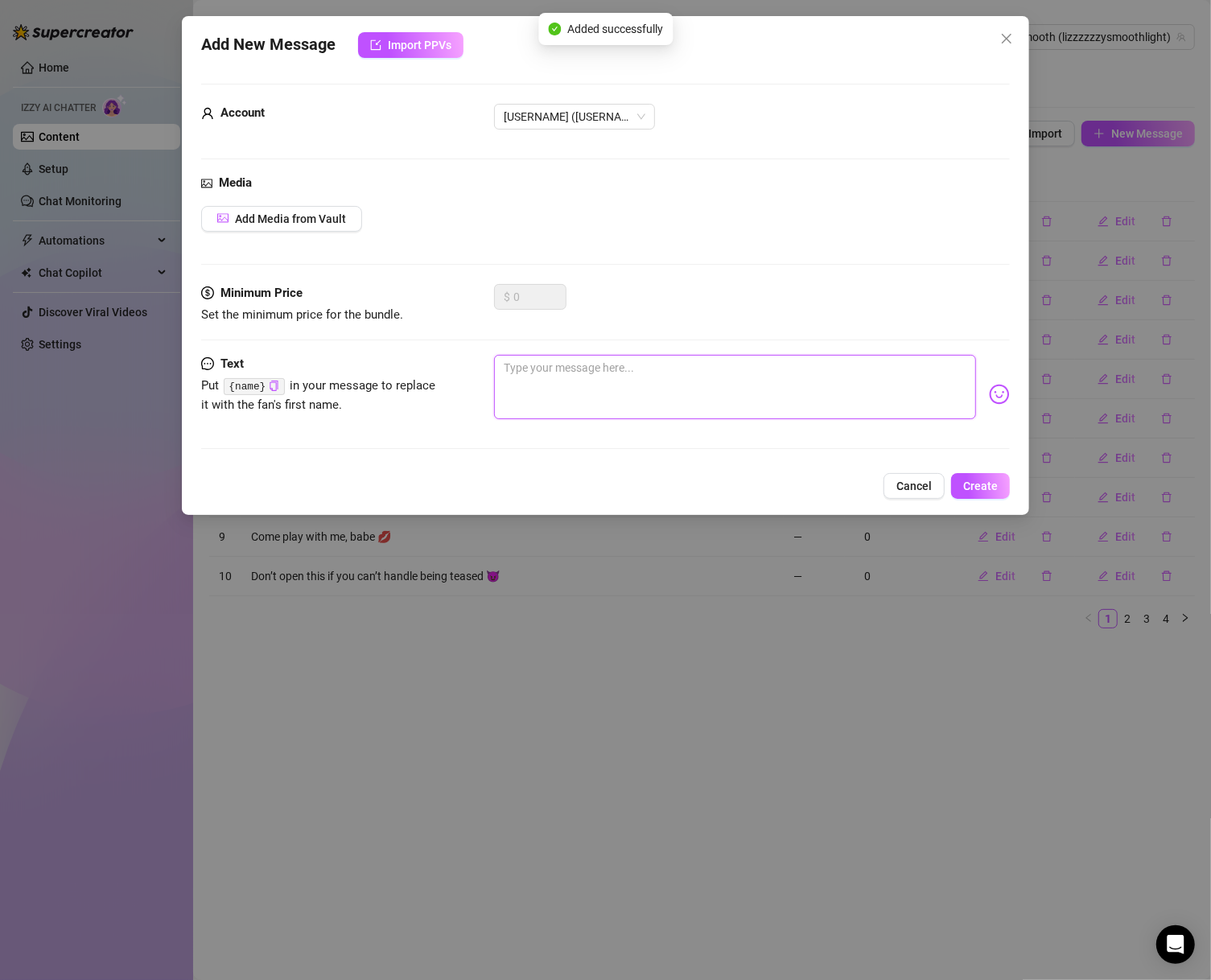paste on "Heeeyyyy what are you up to right now?" 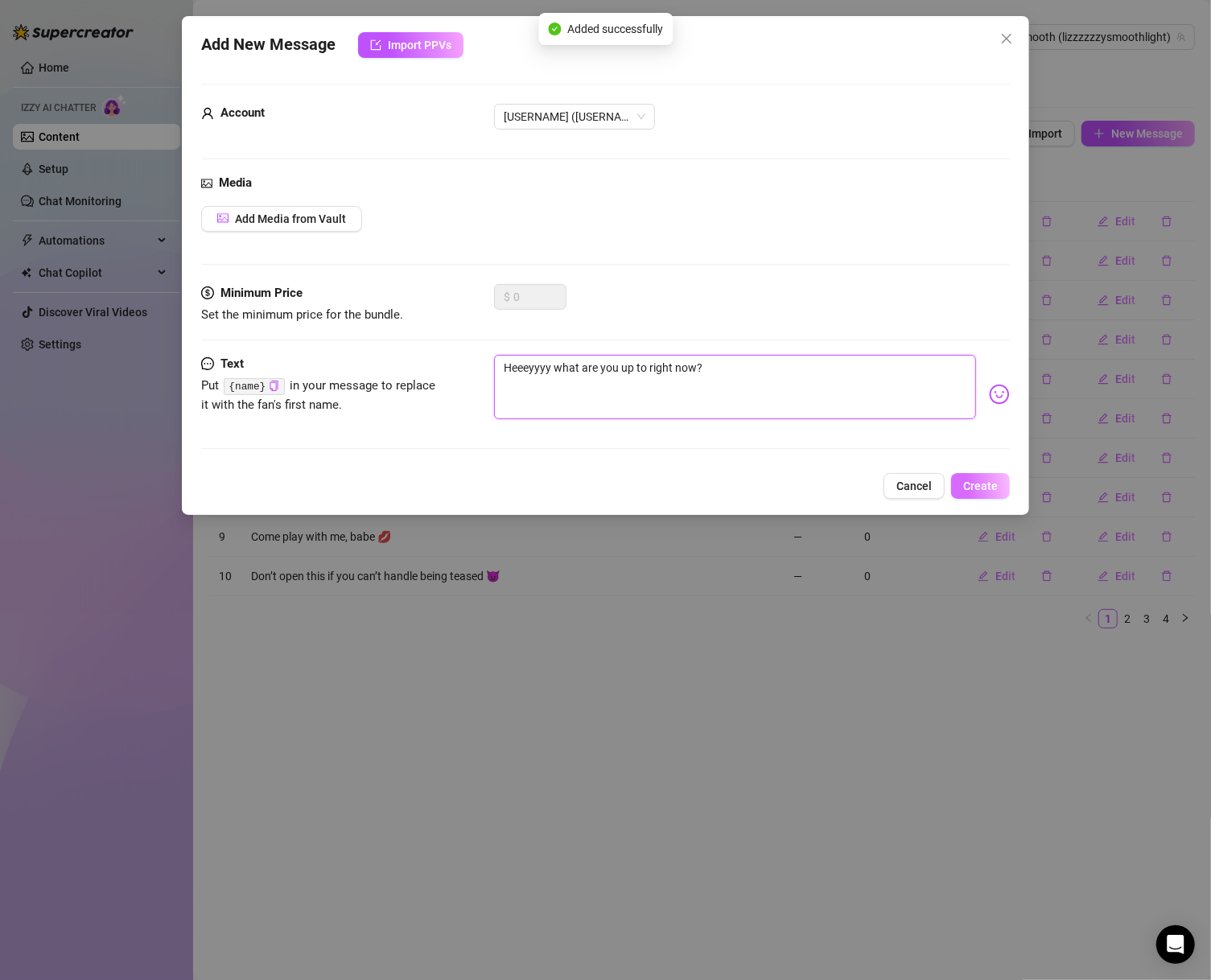 type on "Heeeyyyy what are you up to right now?" 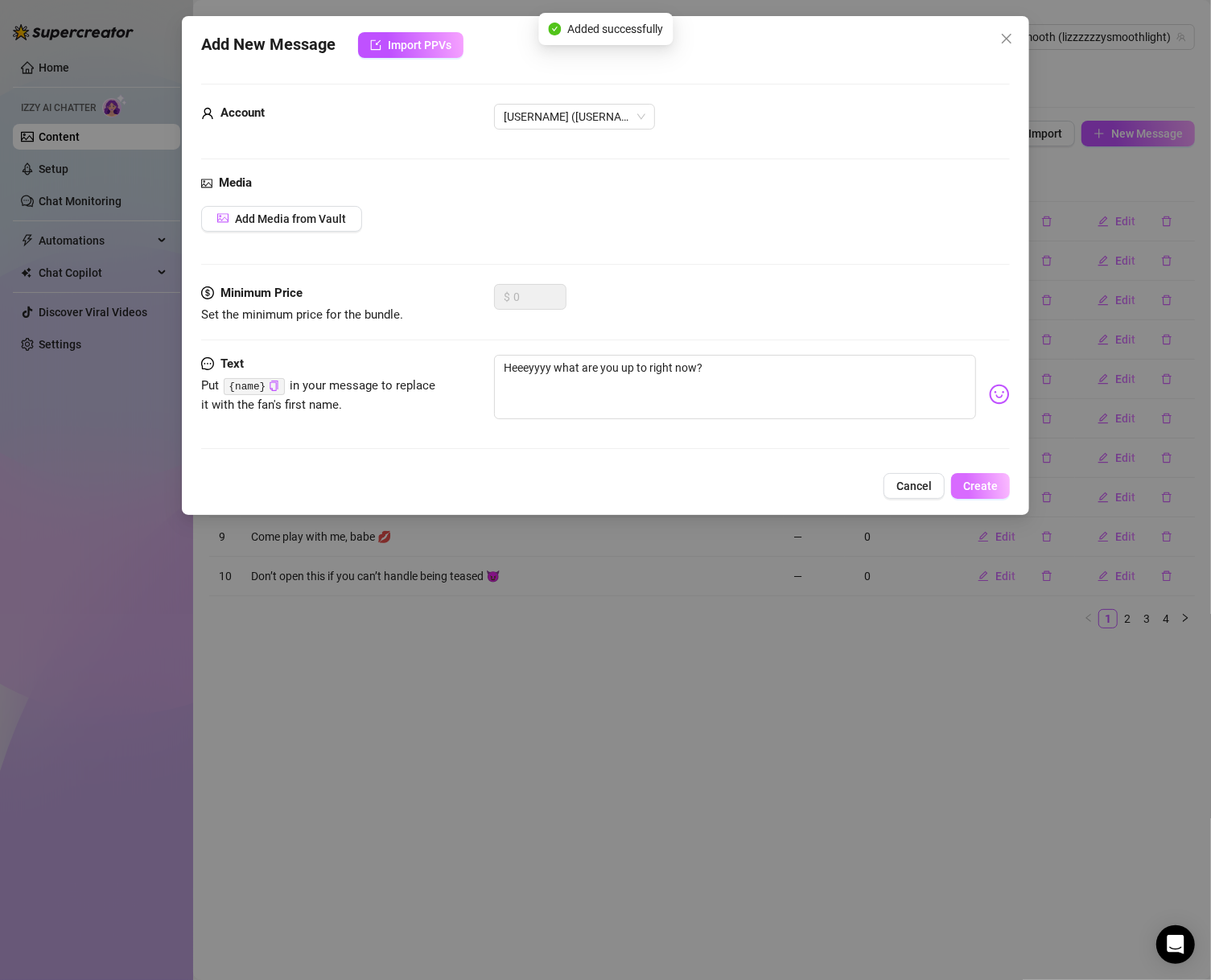 click on "Create" at bounding box center (980, 486) 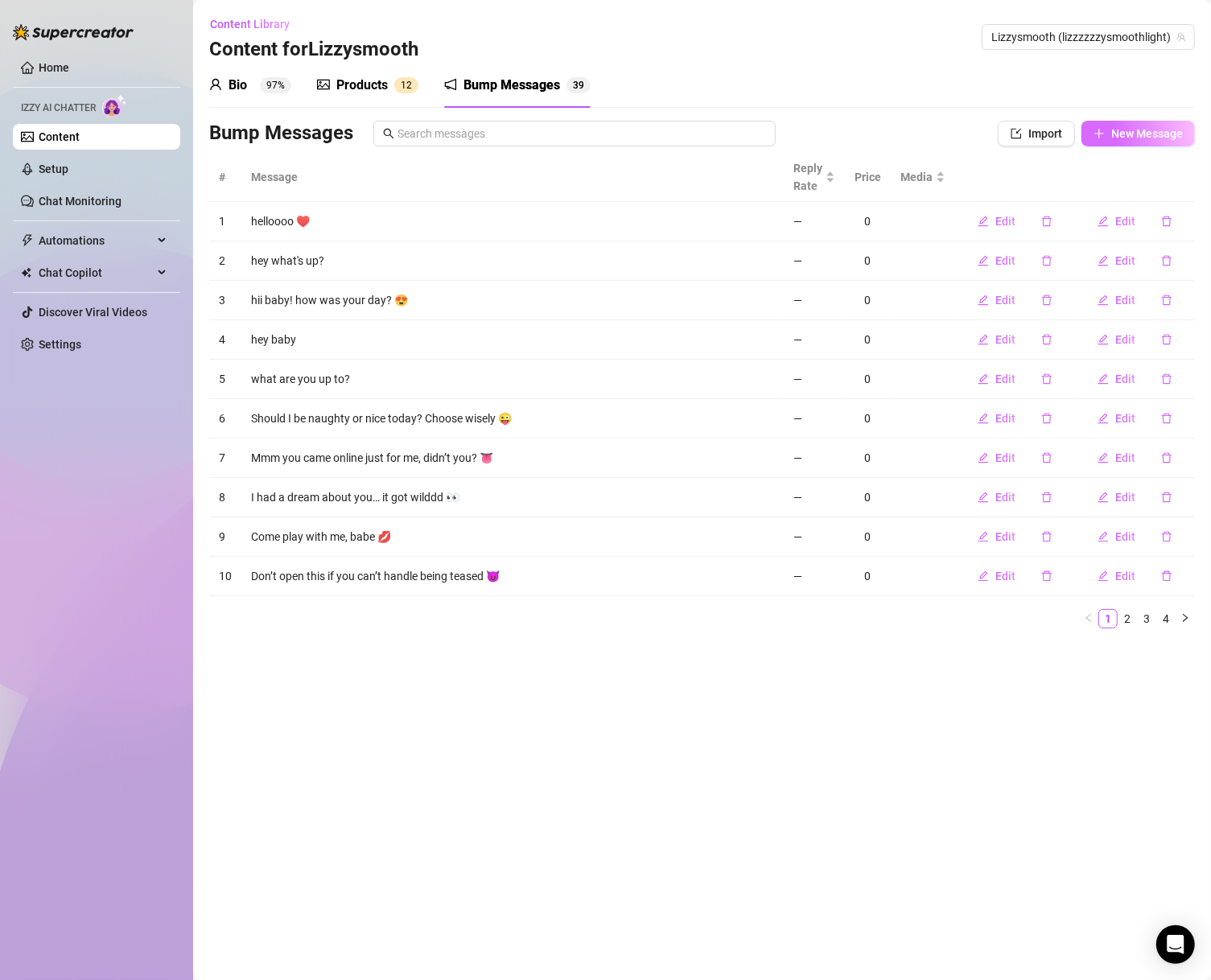 click 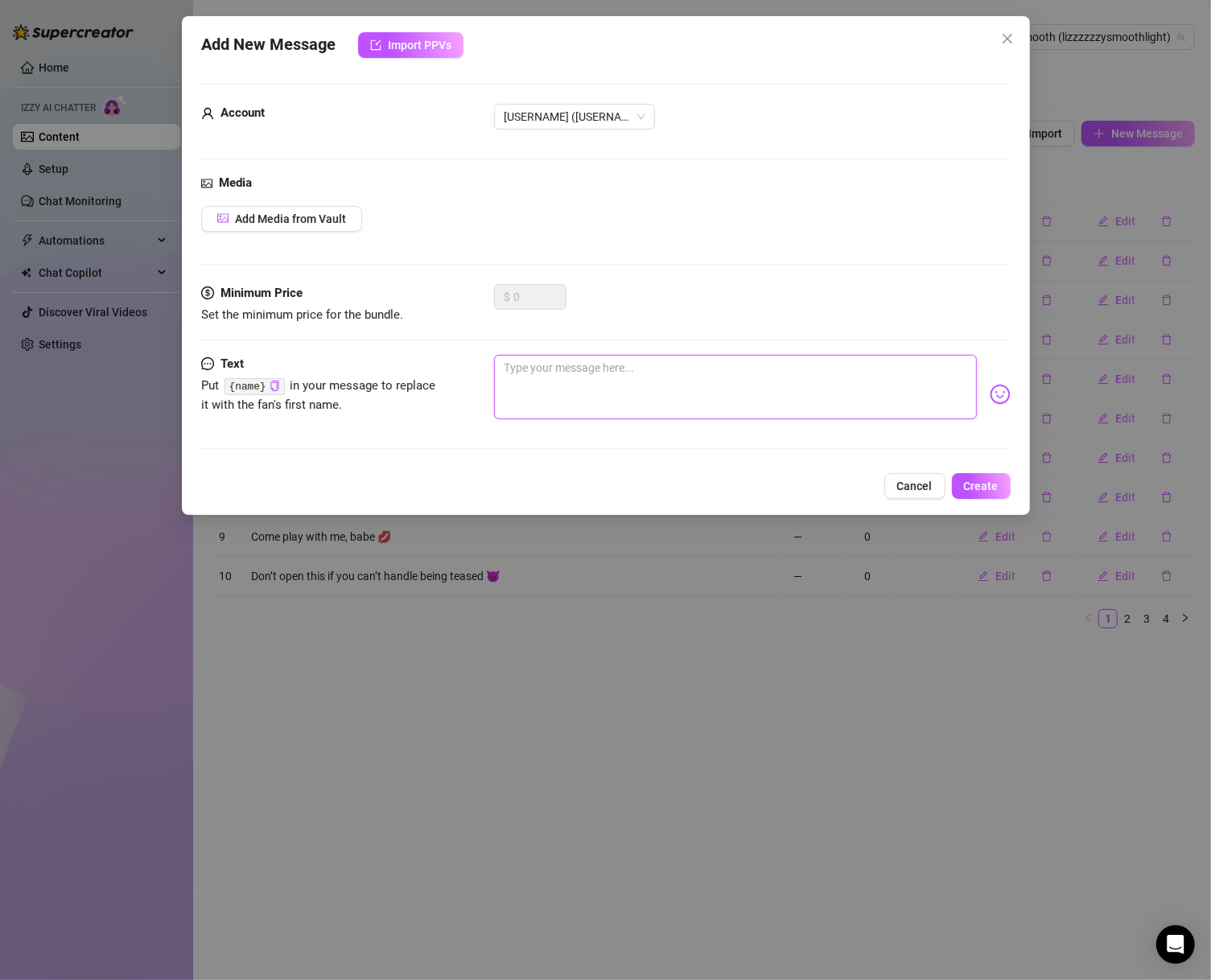 click at bounding box center [735, 387] 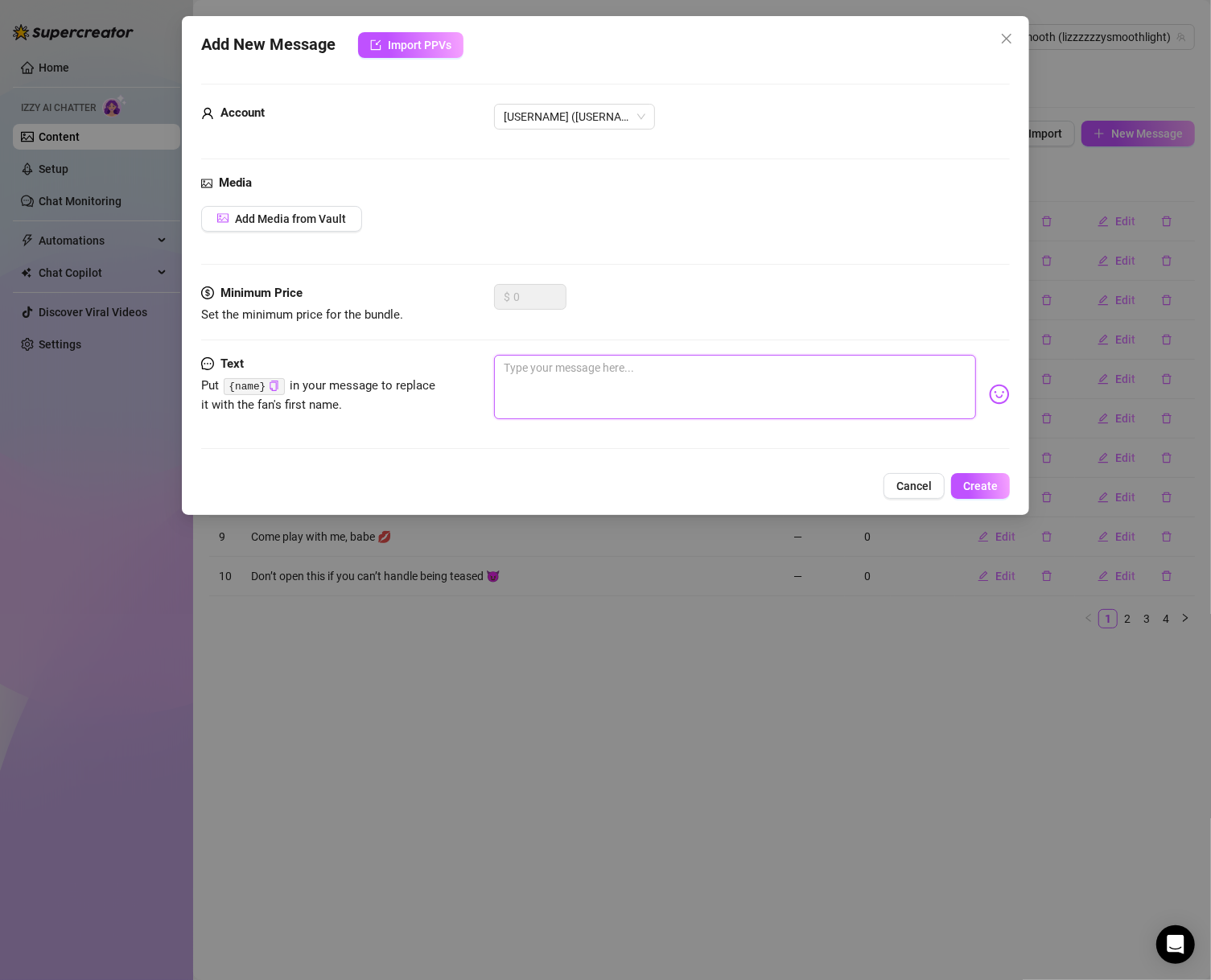 paste on "I know what you’re craving…but… should I give it to you?" 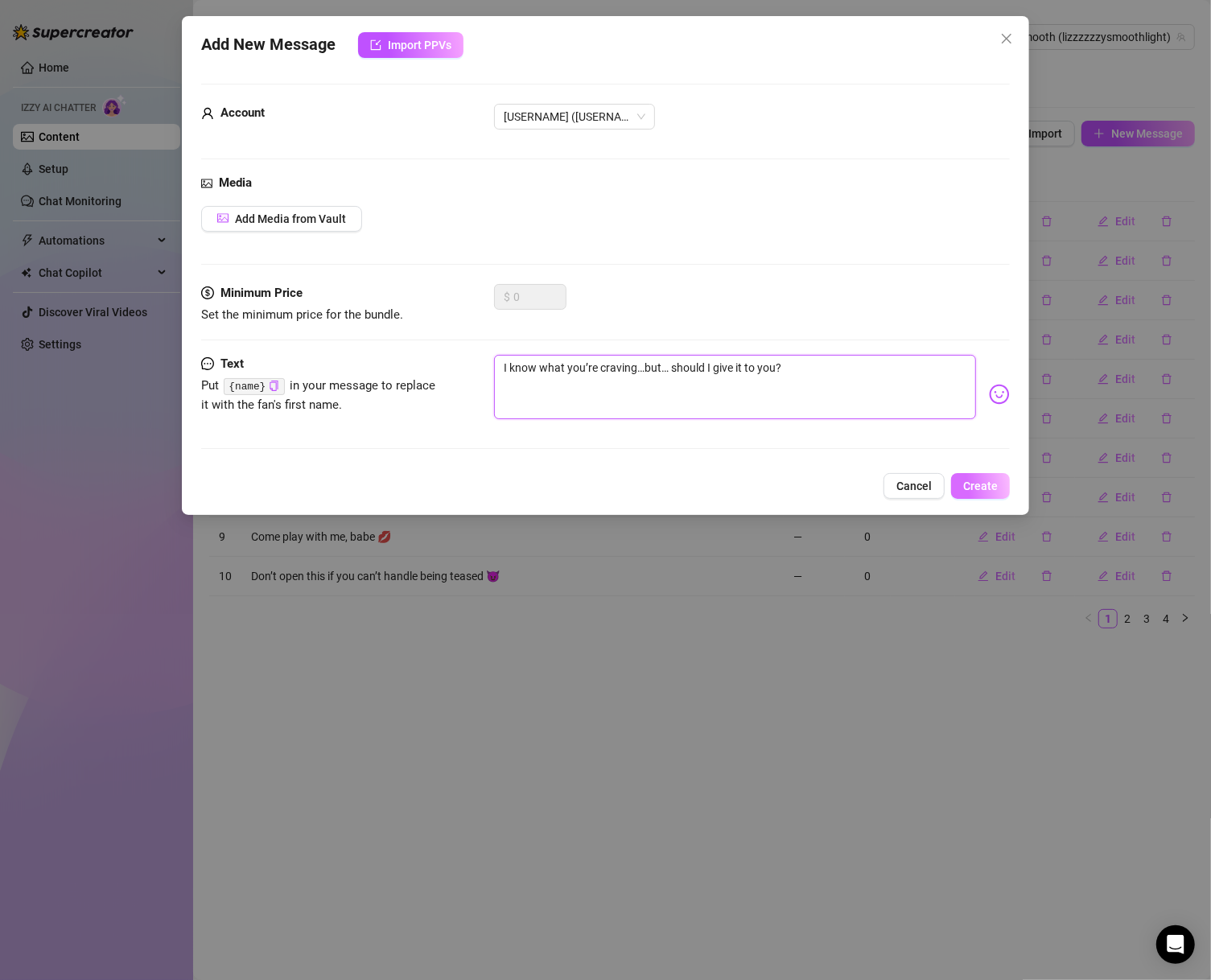 type on "I know what you’re craving…but… should I give it to you?" 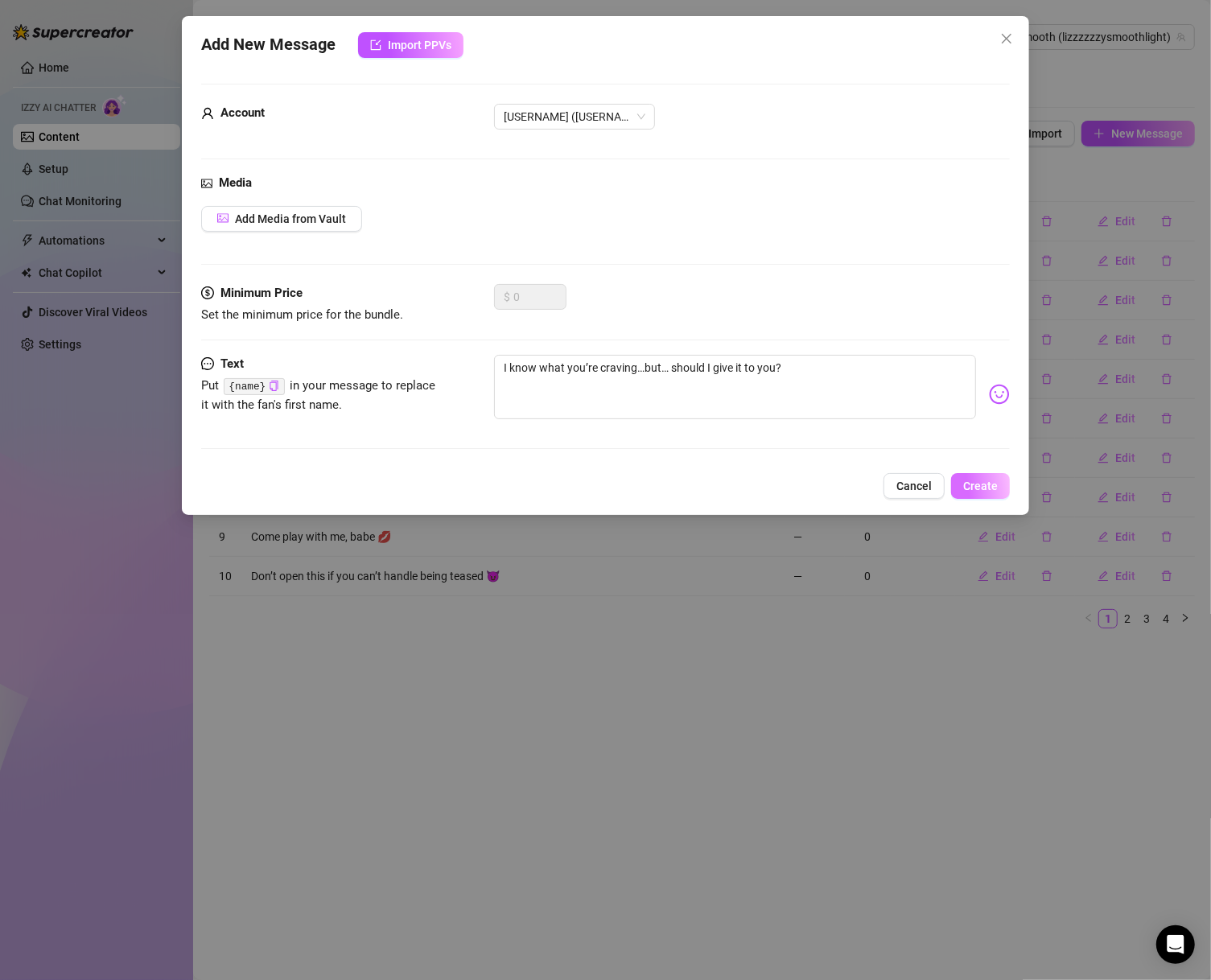 click on "Create" at bounding box center (980, 486) 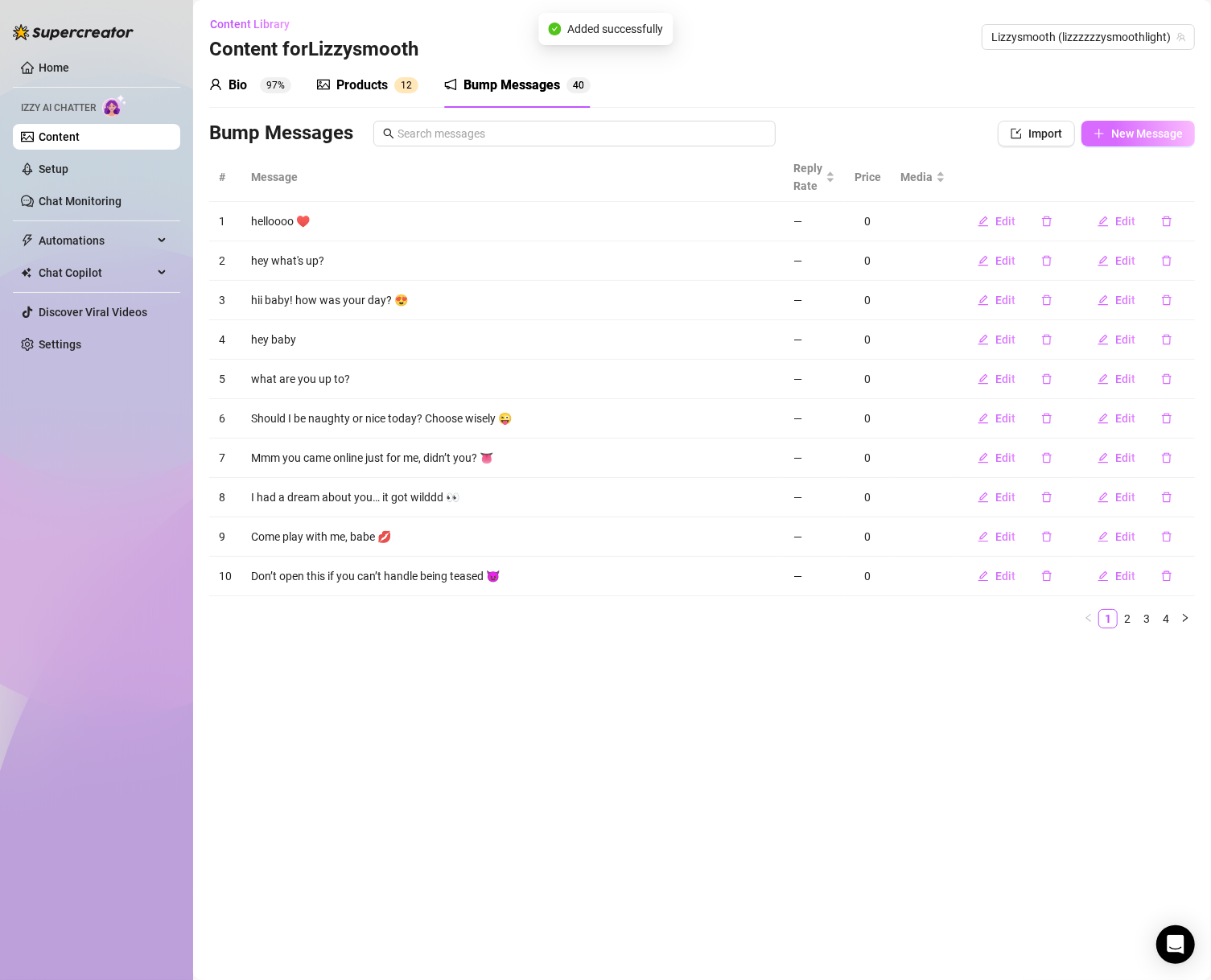 click on "New Message" at bounding box center (1138, 134) 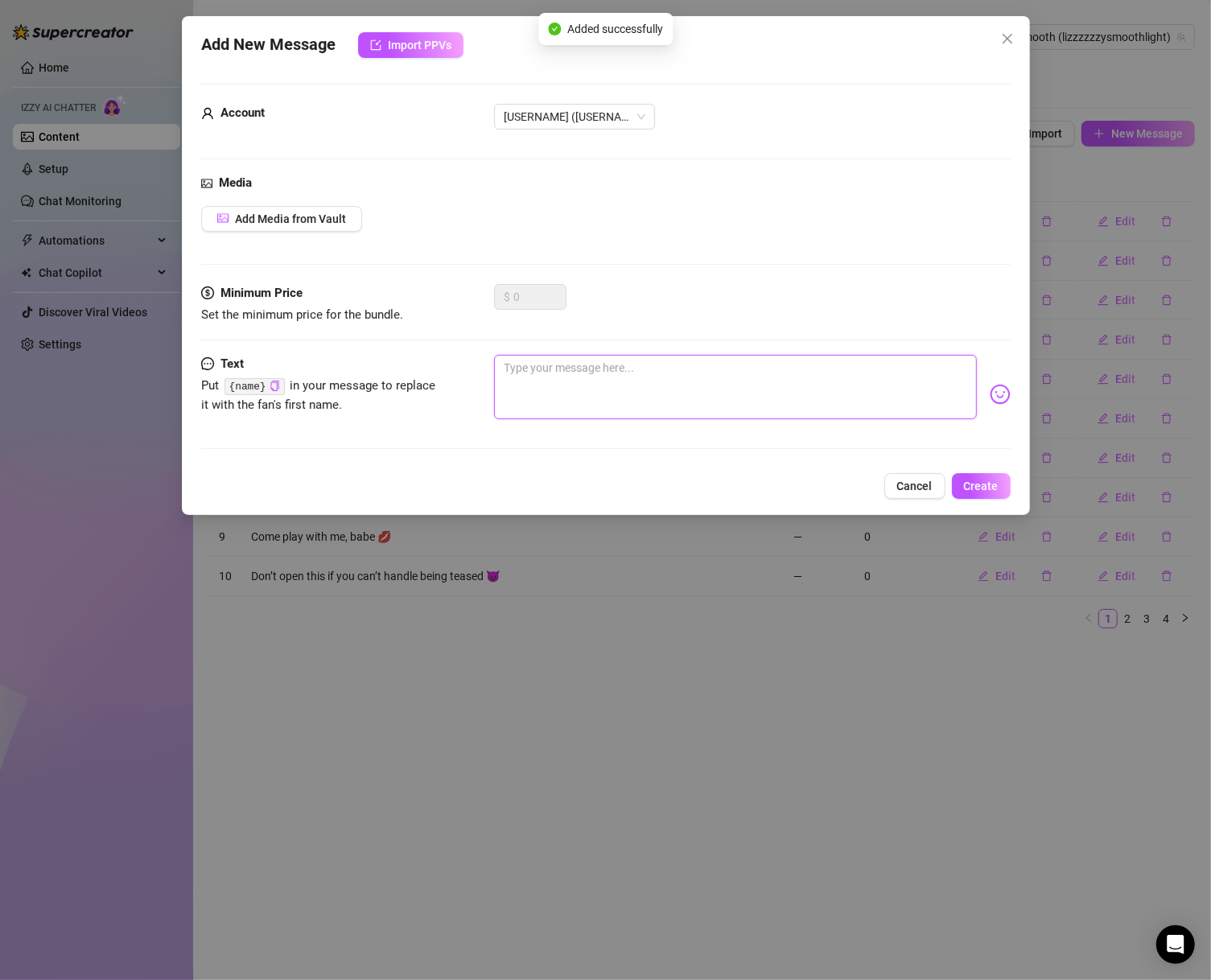 click at bounding box center [735, 387] 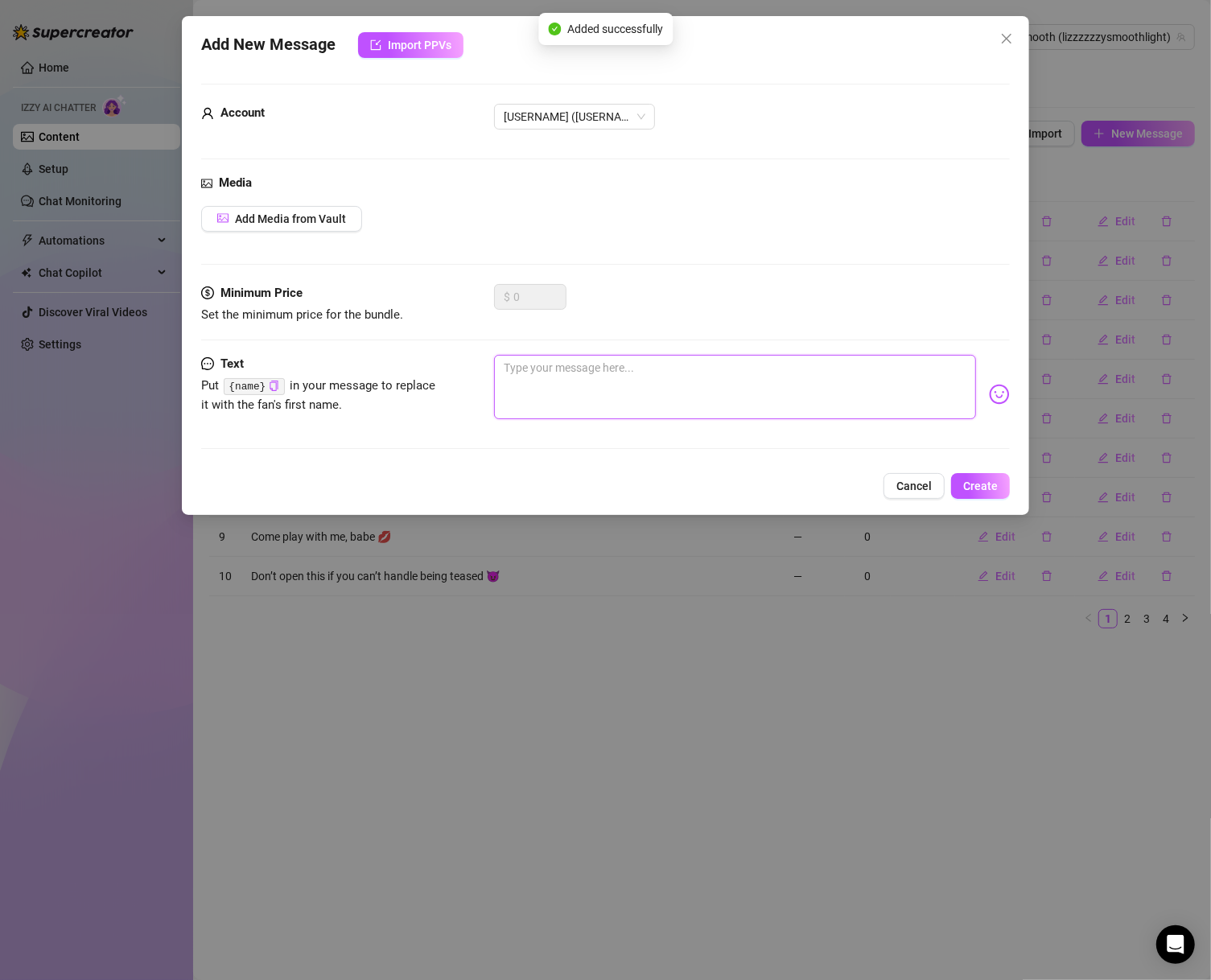 paste on "This DM is your warning: I’m feeling BAD today 😏" 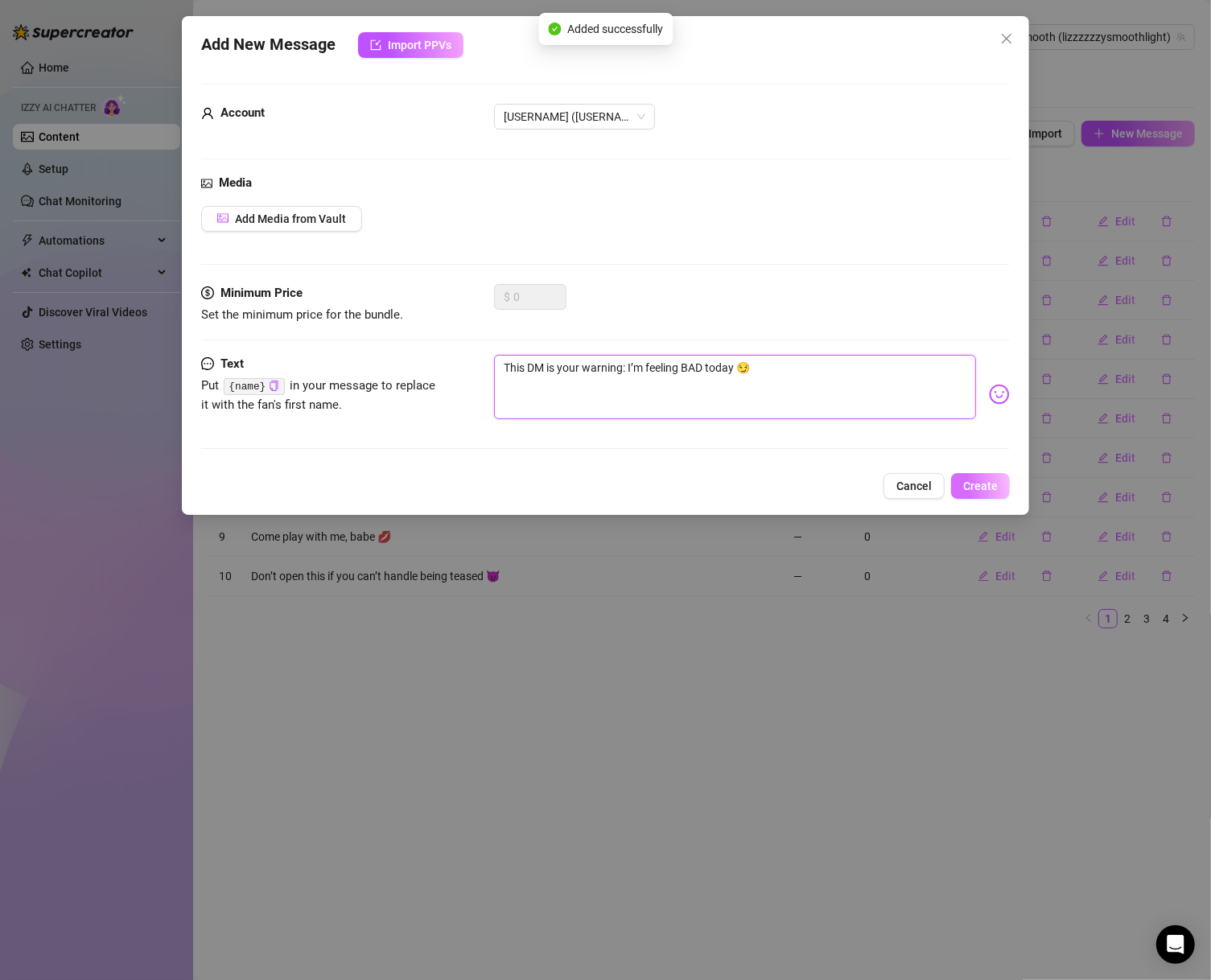 type on "This DM is your warning: I’m feeling BAD today 😏" 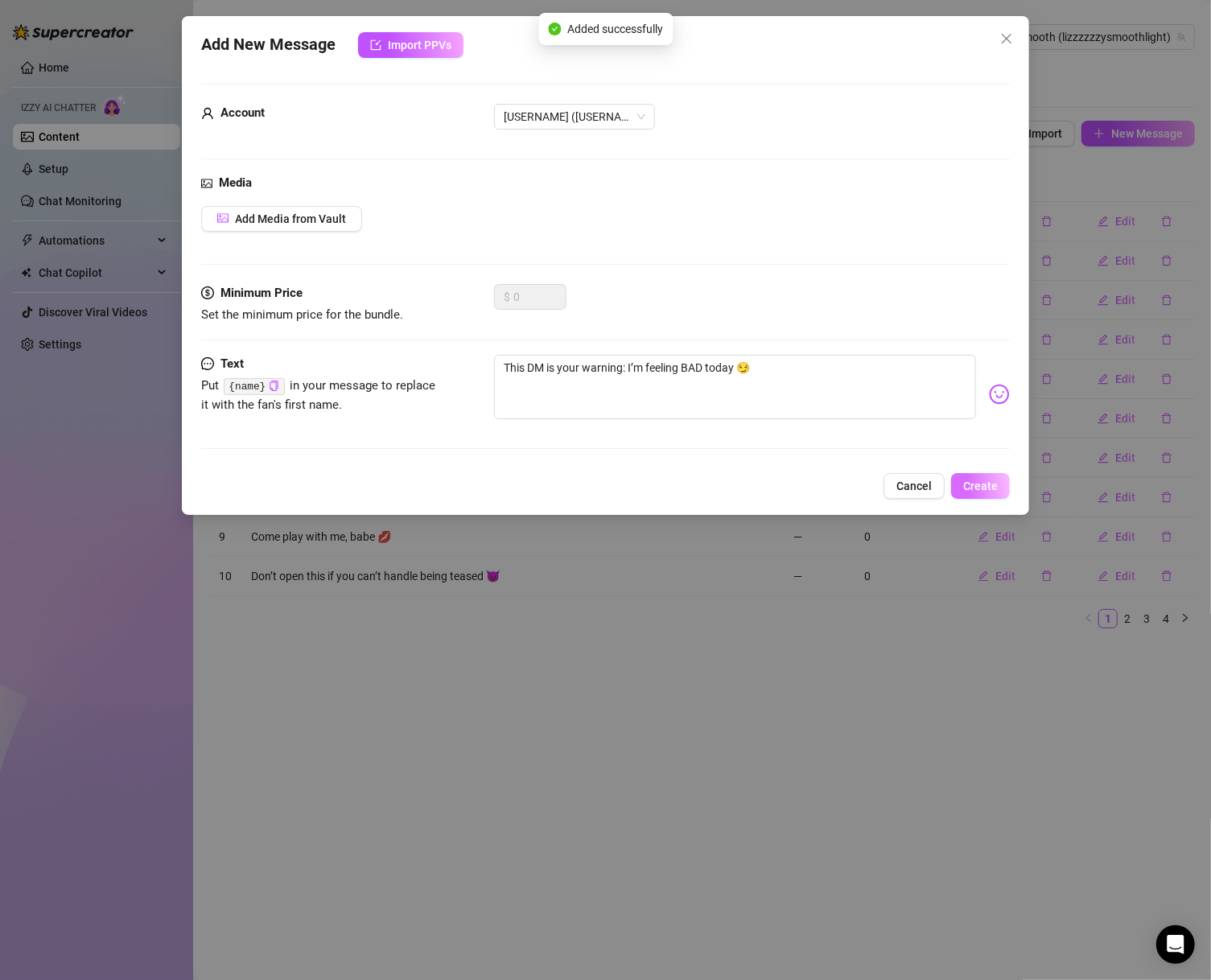 click on "Create" at bounding box center (980, 486) 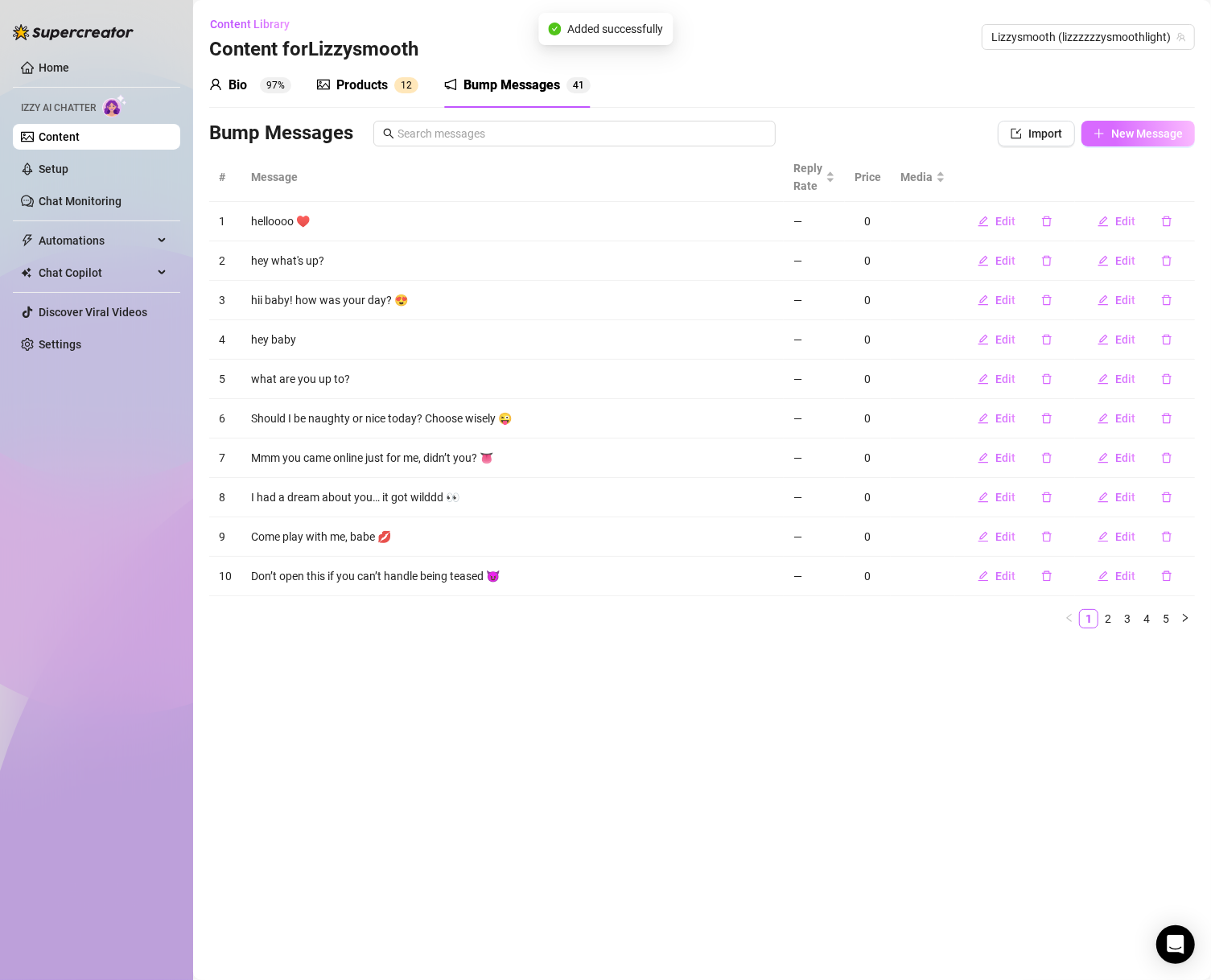 click on "New Message" at bounding box center (1147, 134) 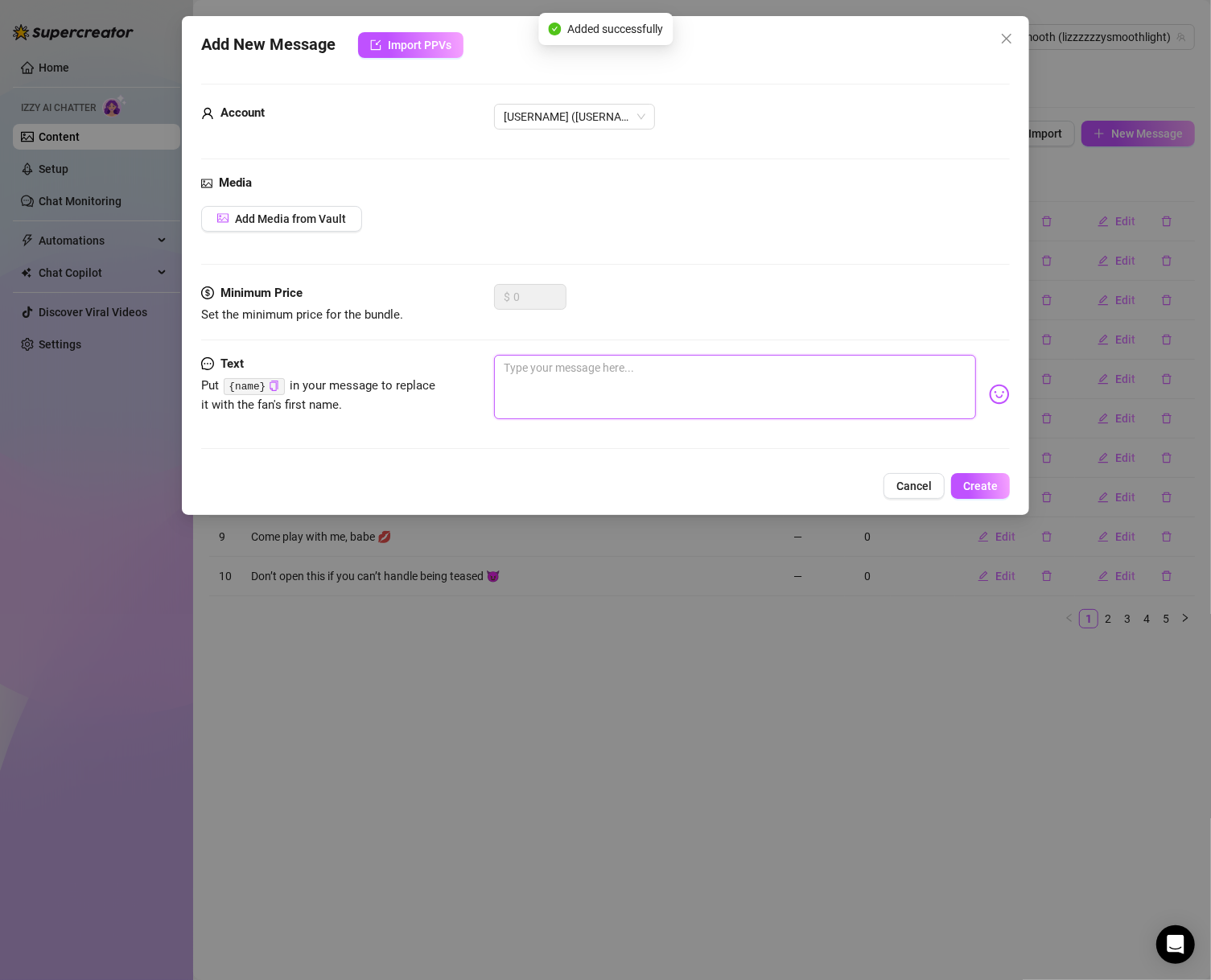 drag, startPoint x: 739, startPoint y: 373, endPoint x: 781, endPoint y: 377, distance: 42.19005 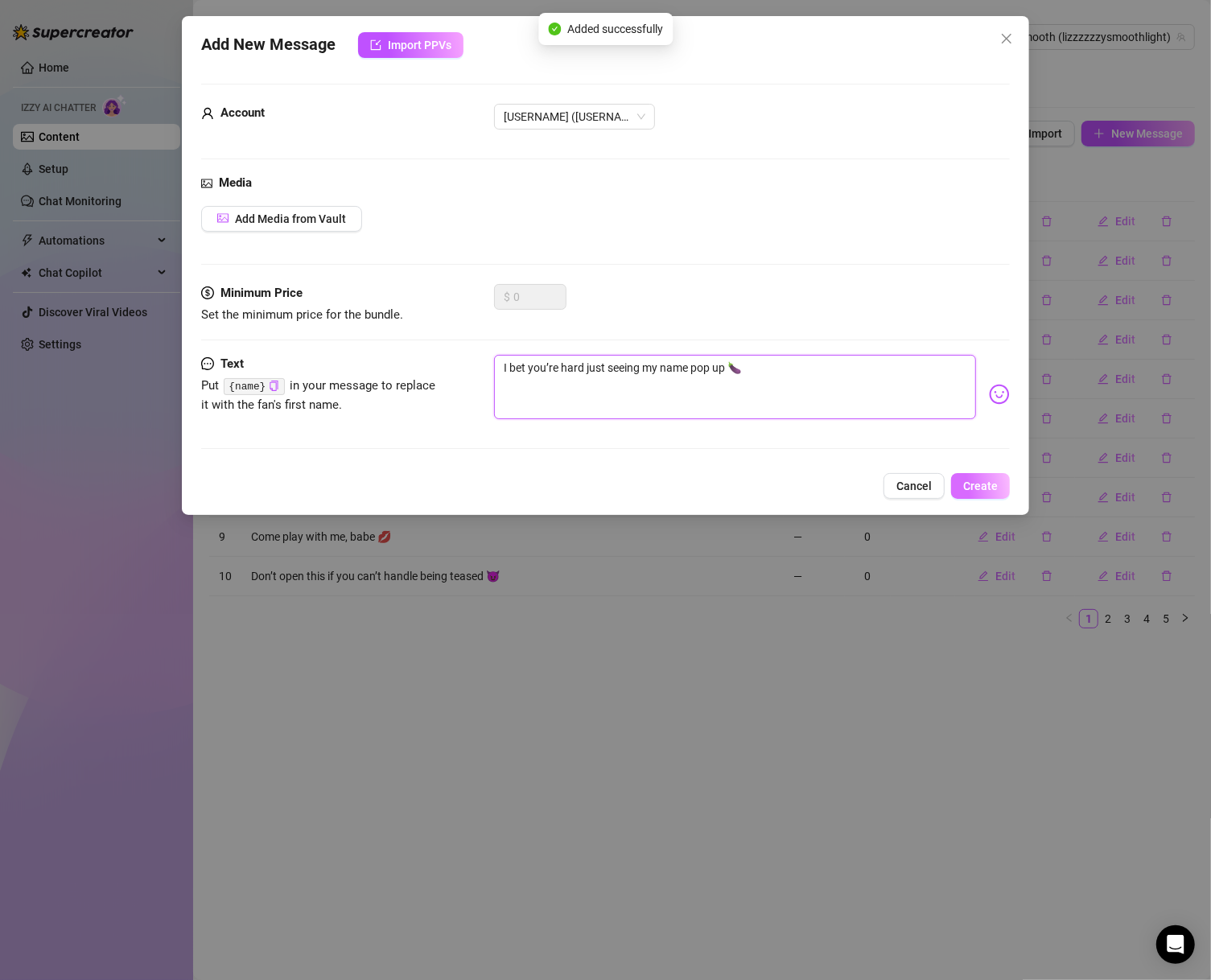 type on "I bet you’re hard just seeing my name pop up 🍆" 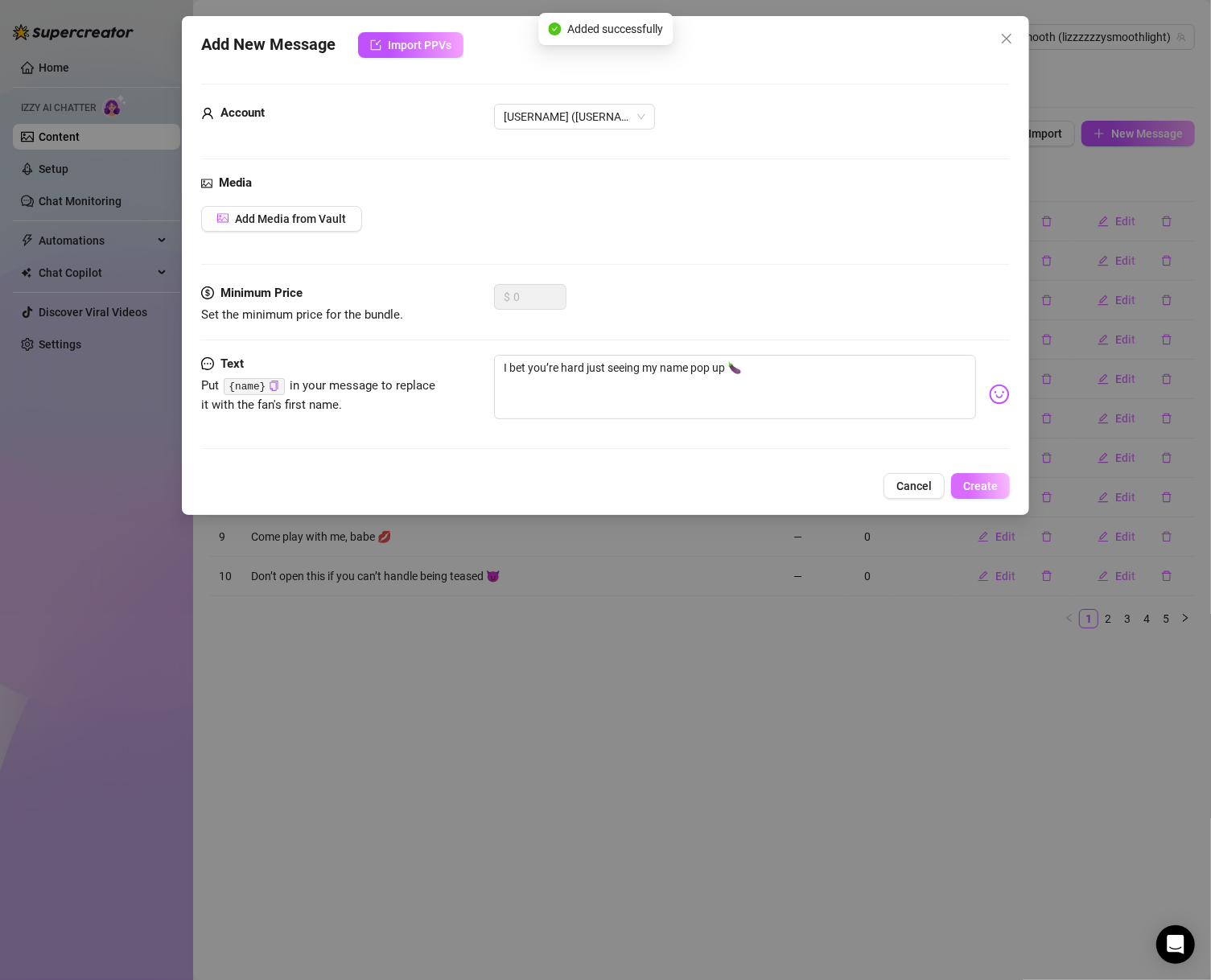 click on "Create" at bounding box center (980, 486) 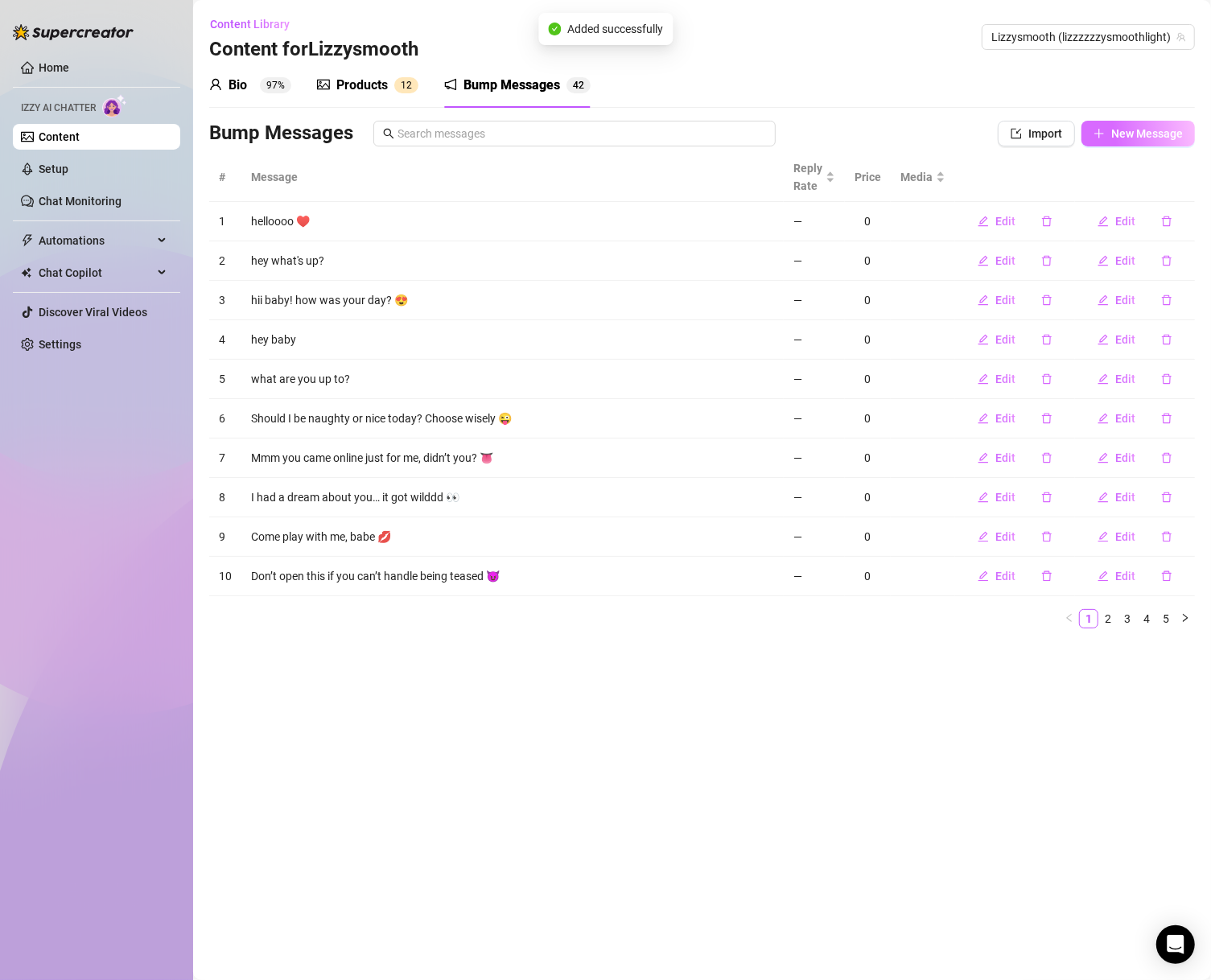 click on "New Message" at bounding box center (1138, 134) 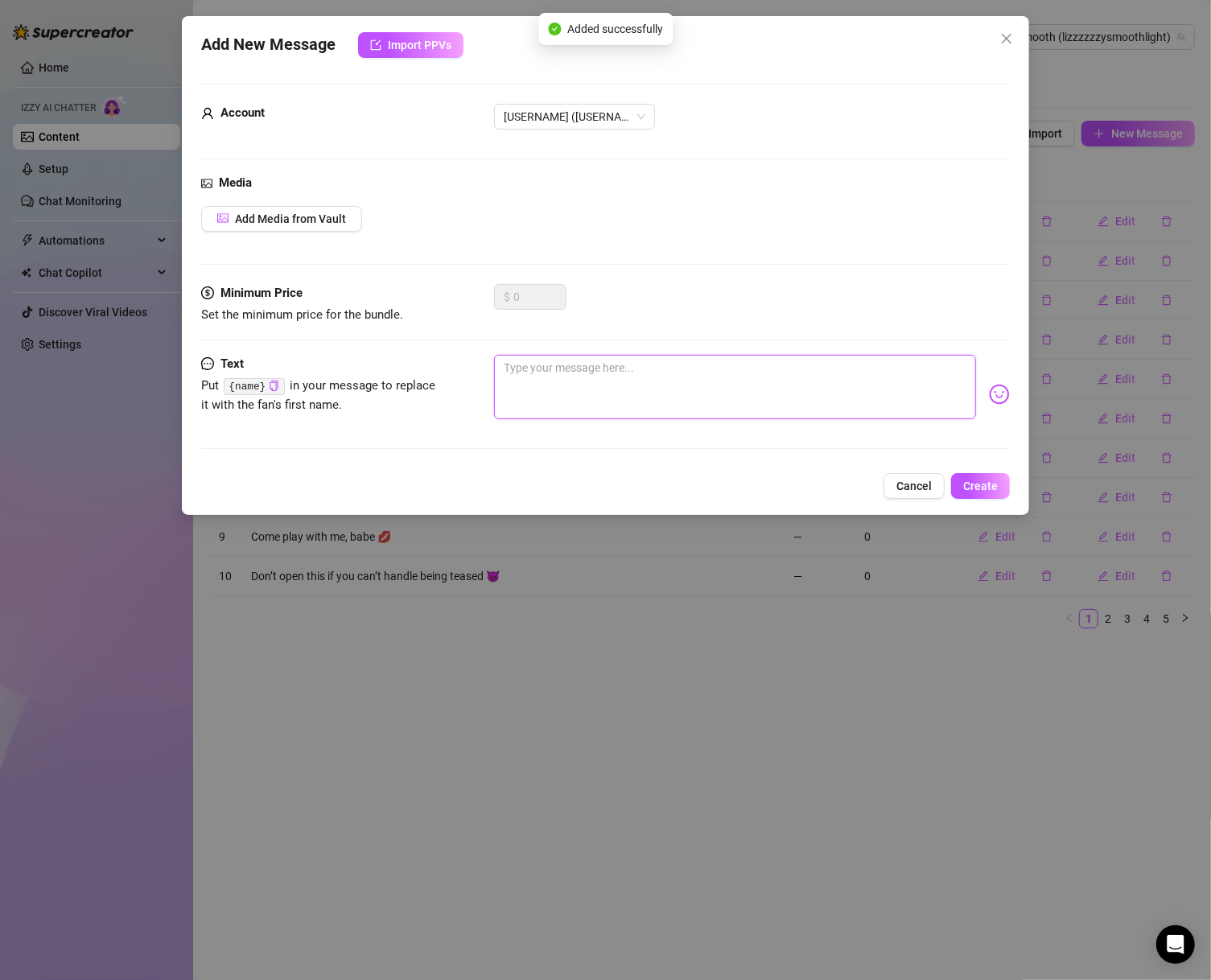 click at bounding box center (735, 387) 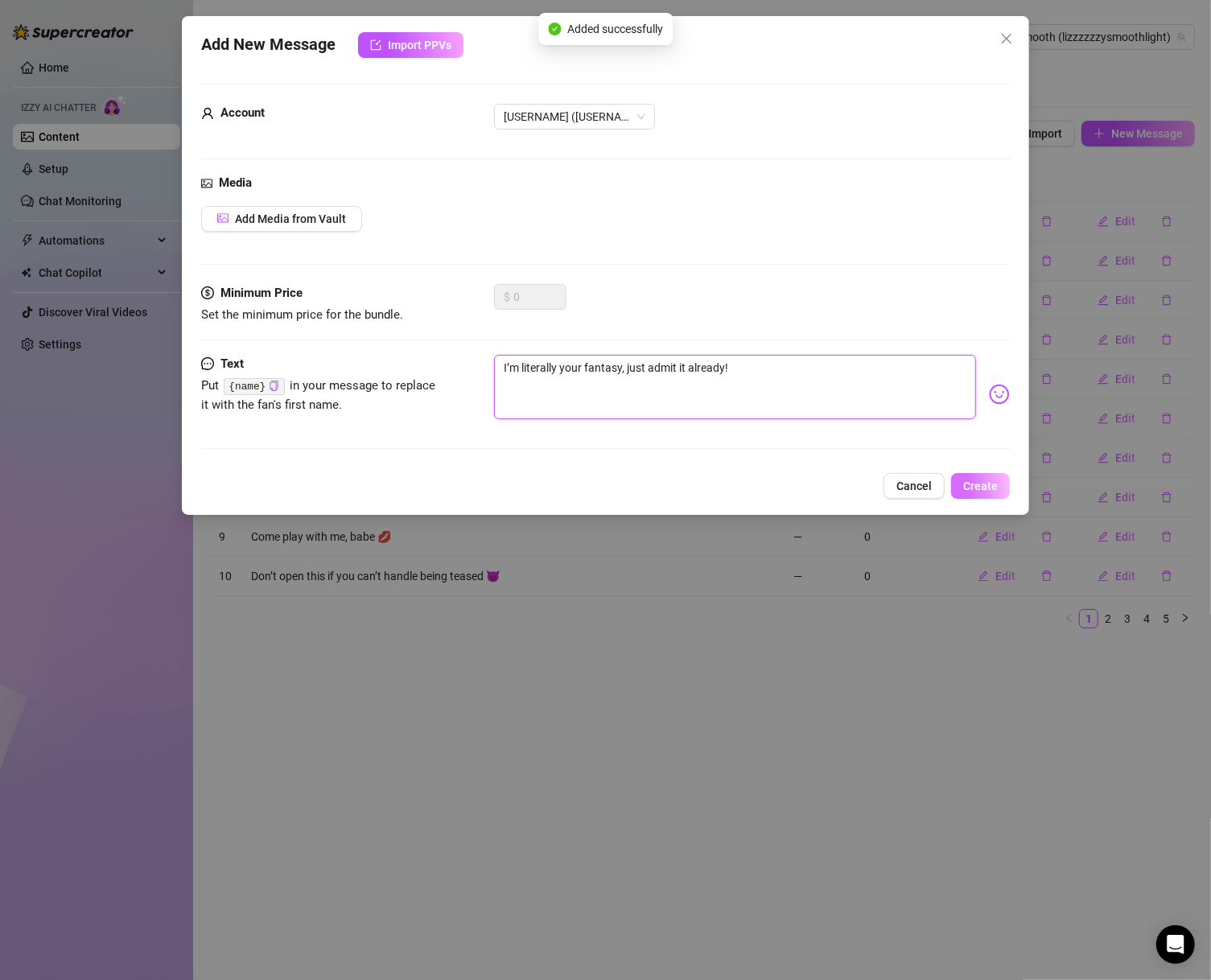 type on "I’m literally your fantasy, just admit it already!" 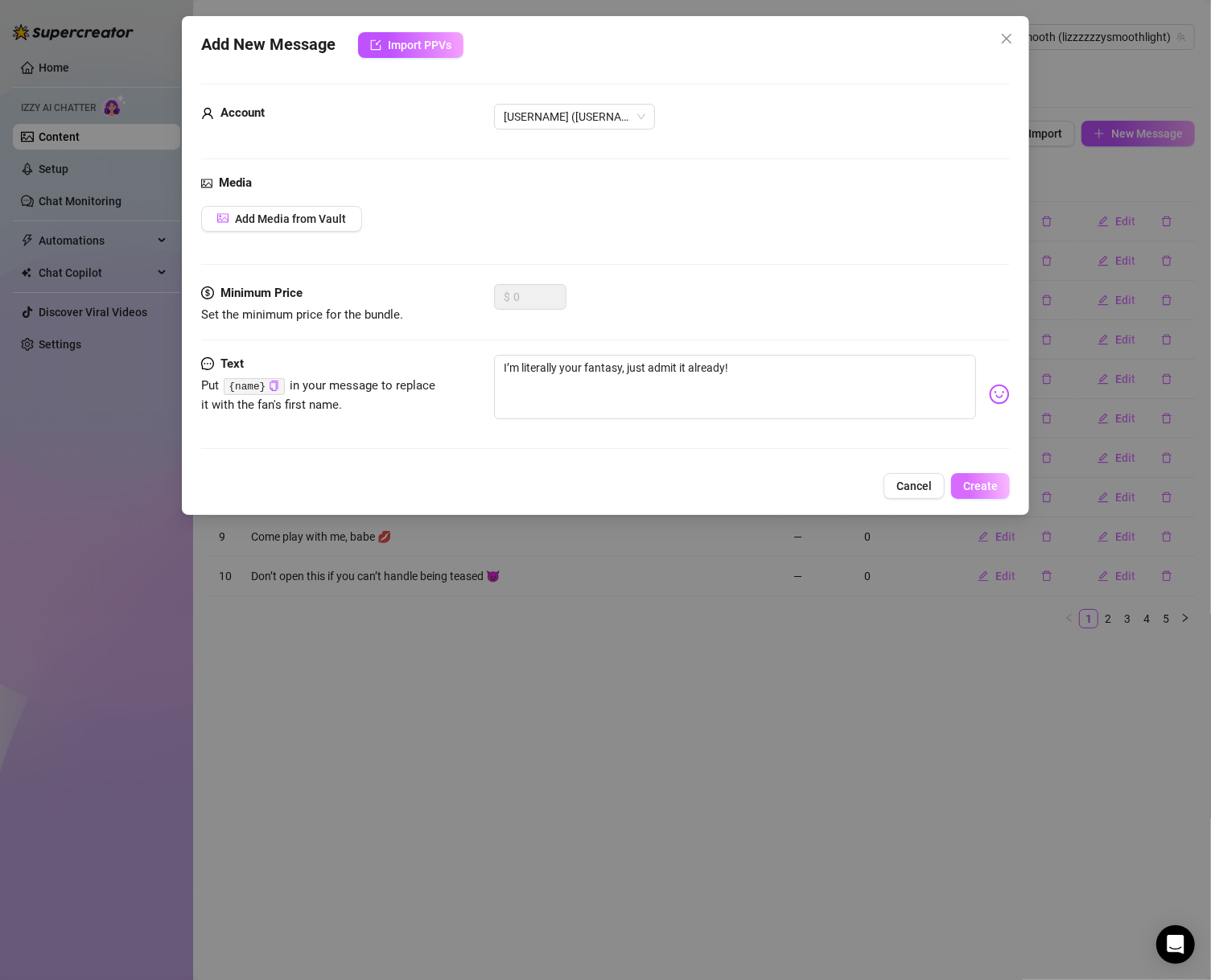 click on "Create" at bounding box center [980, 486] 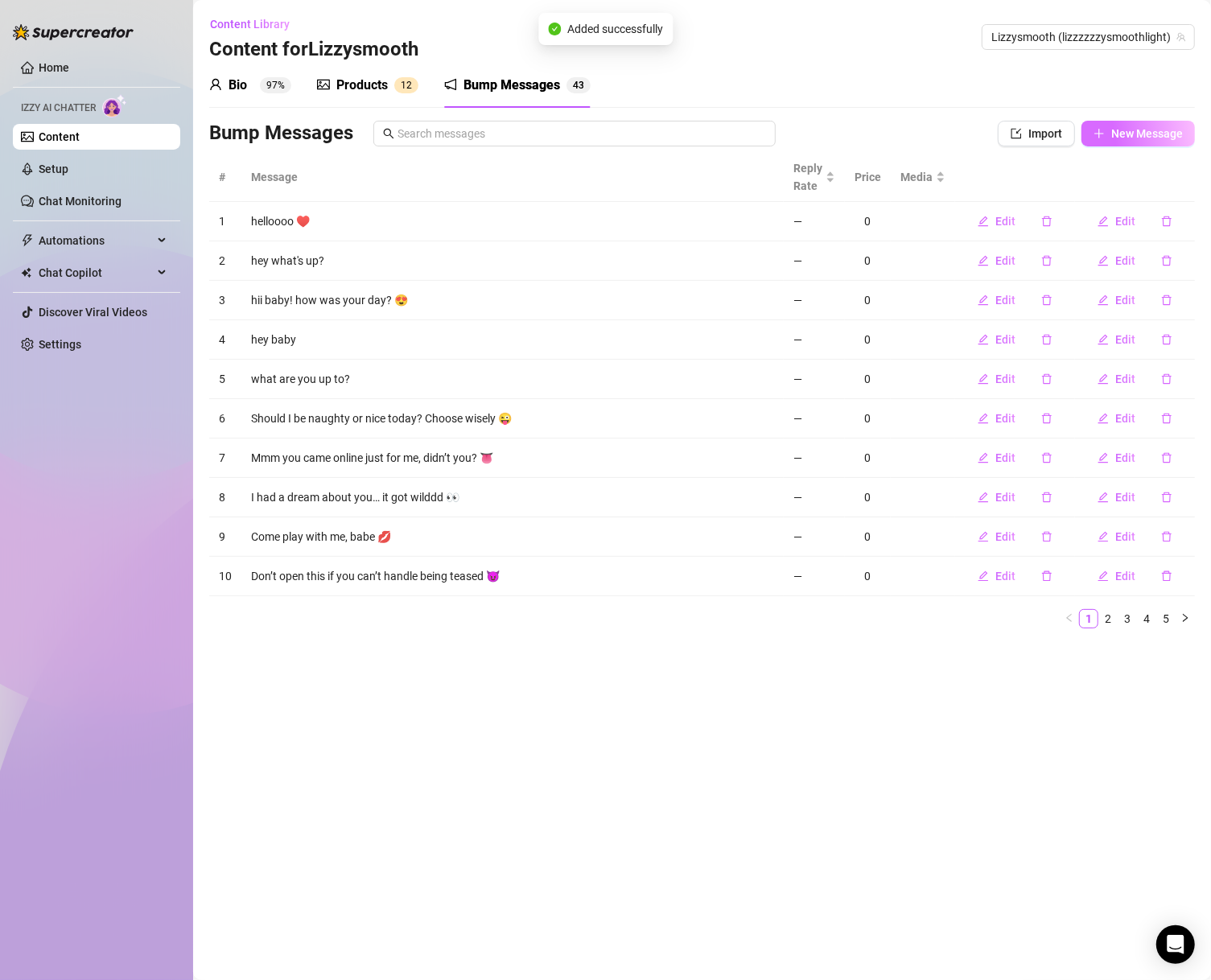 click on "New Message" at bounding box center (1147, 134) 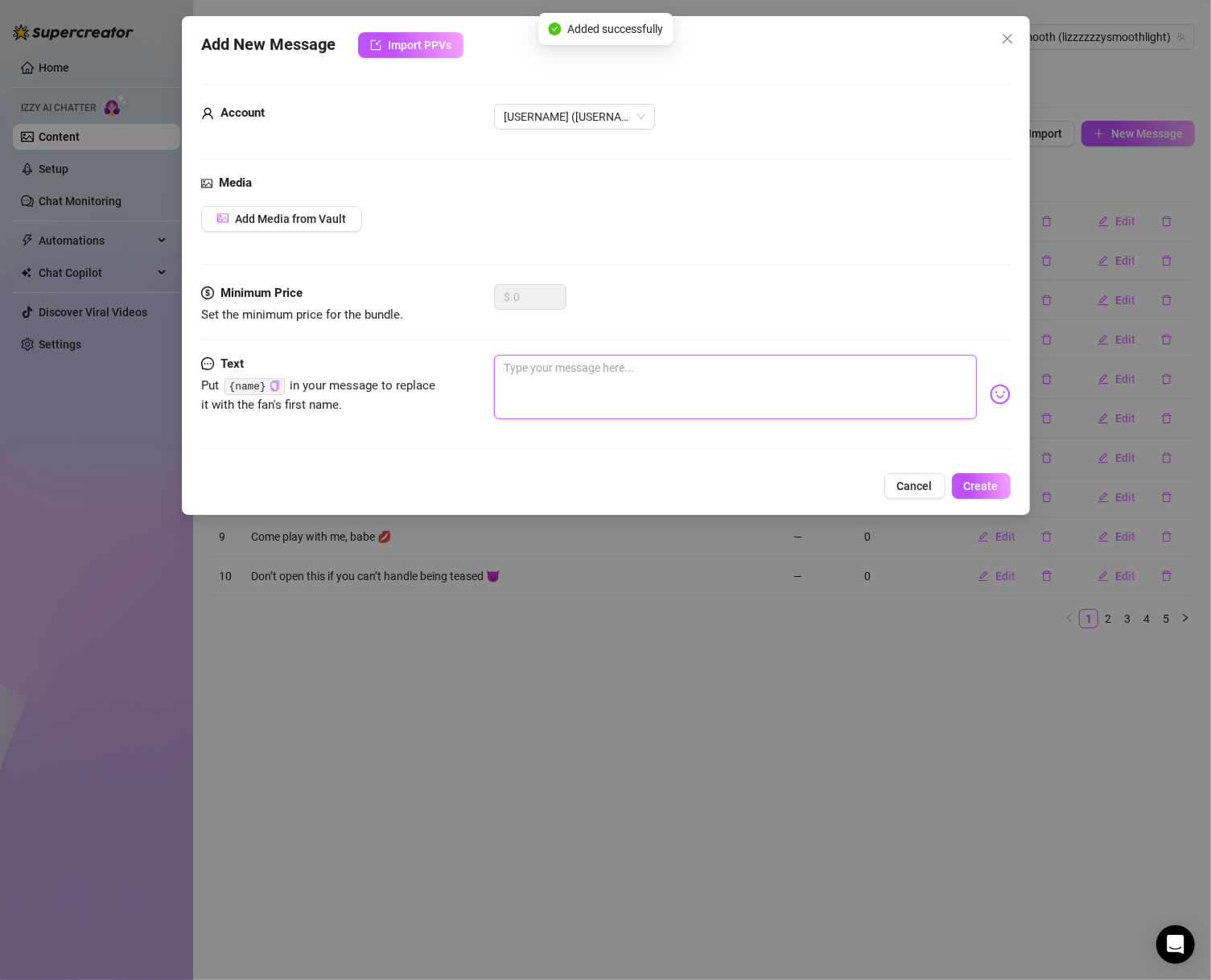 click at bounding box center (735, 387) 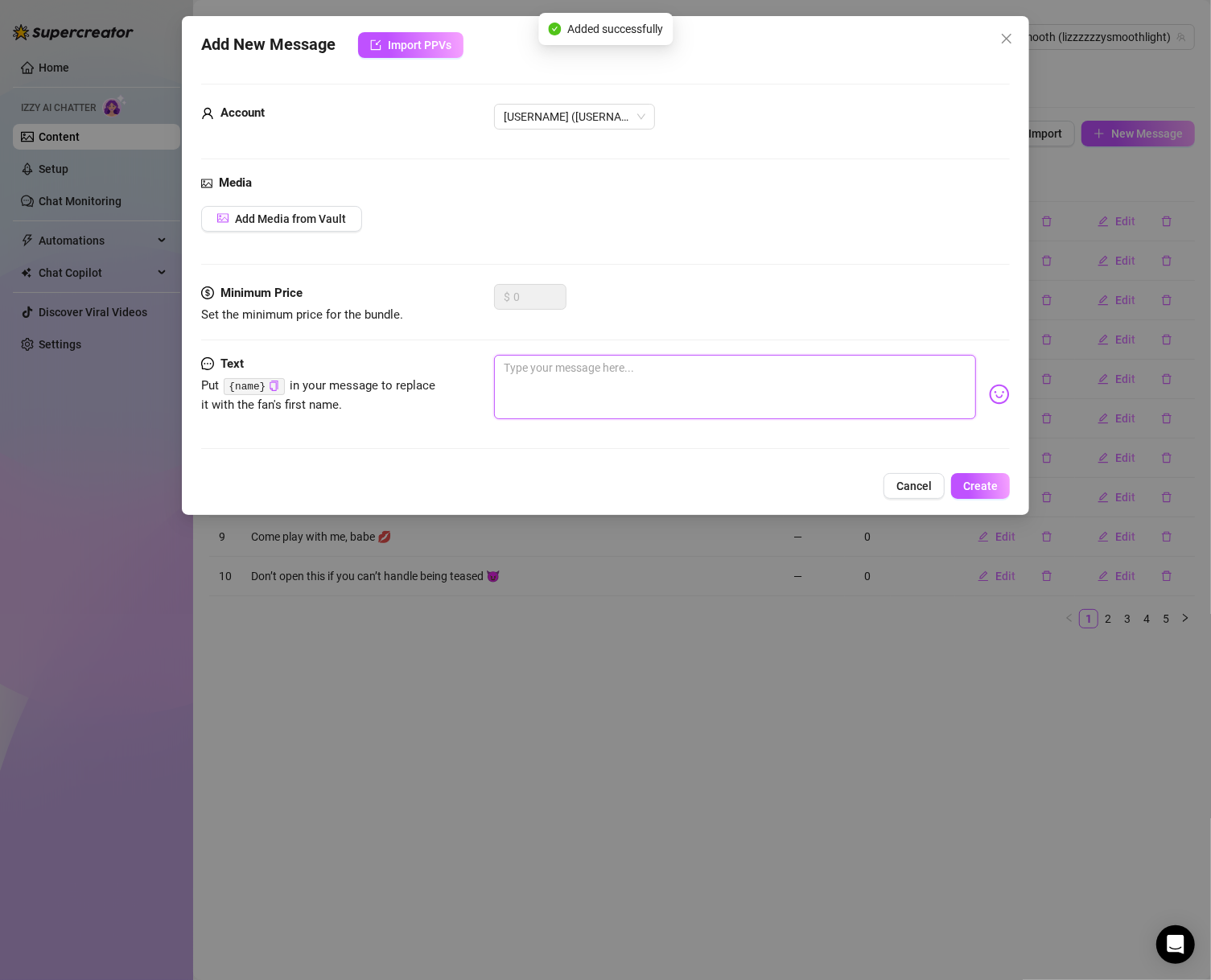 paste on "Wanna be the reason I “accidentally” drop another spicy pic?" 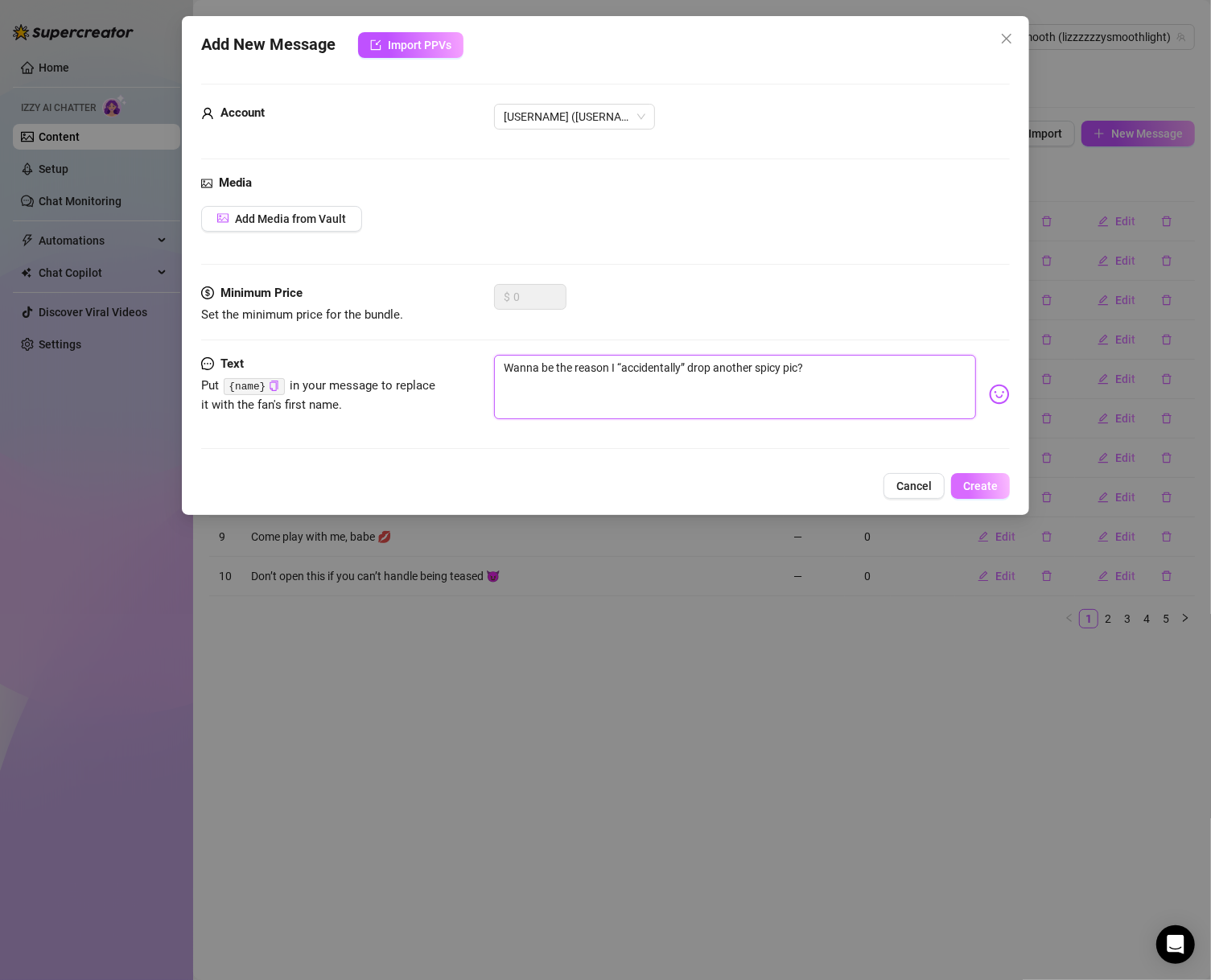 type on "Wanna be the reason I “accidentally” drop another spicy pic?" 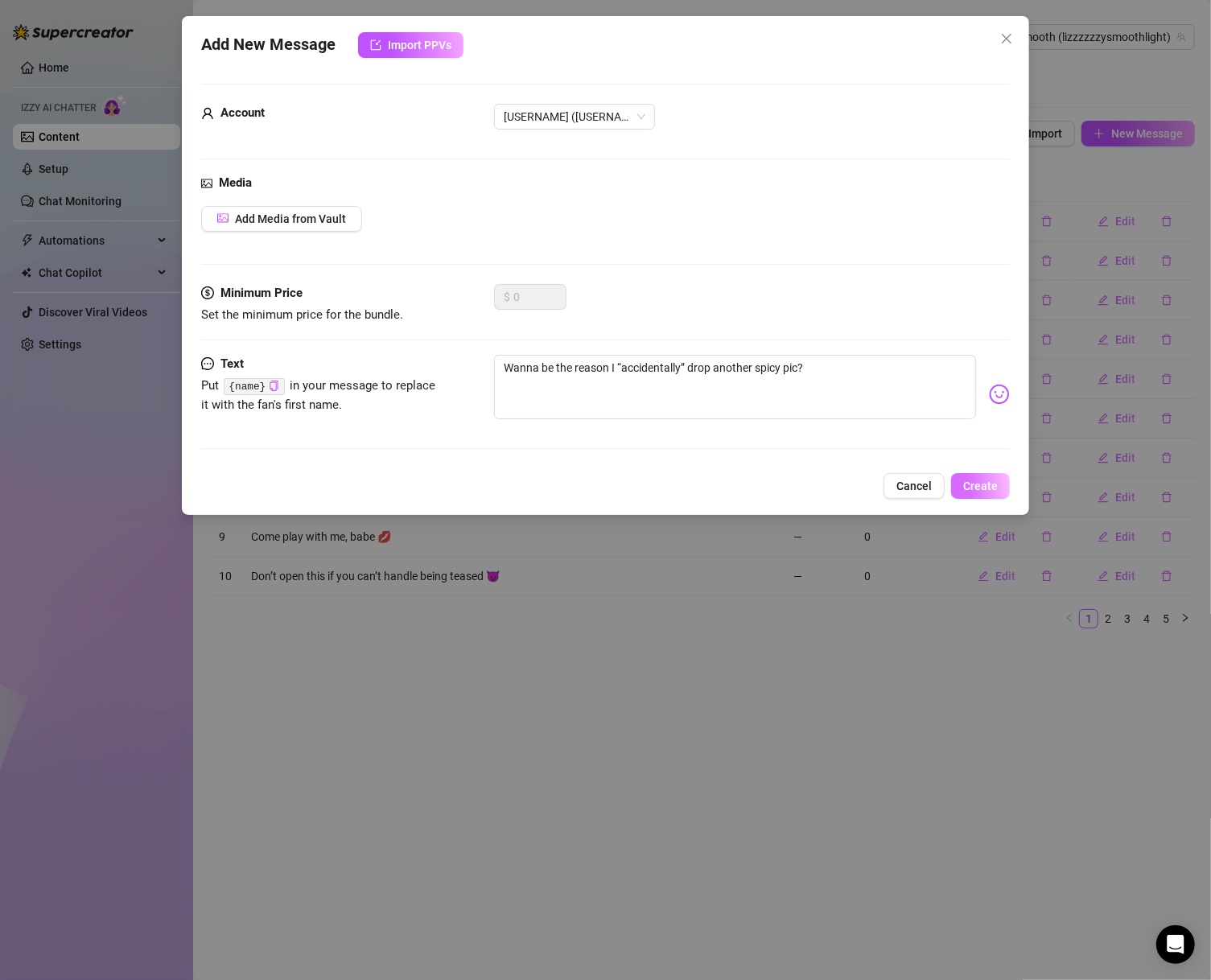 click on "Create" at bounding box center [980, 486] 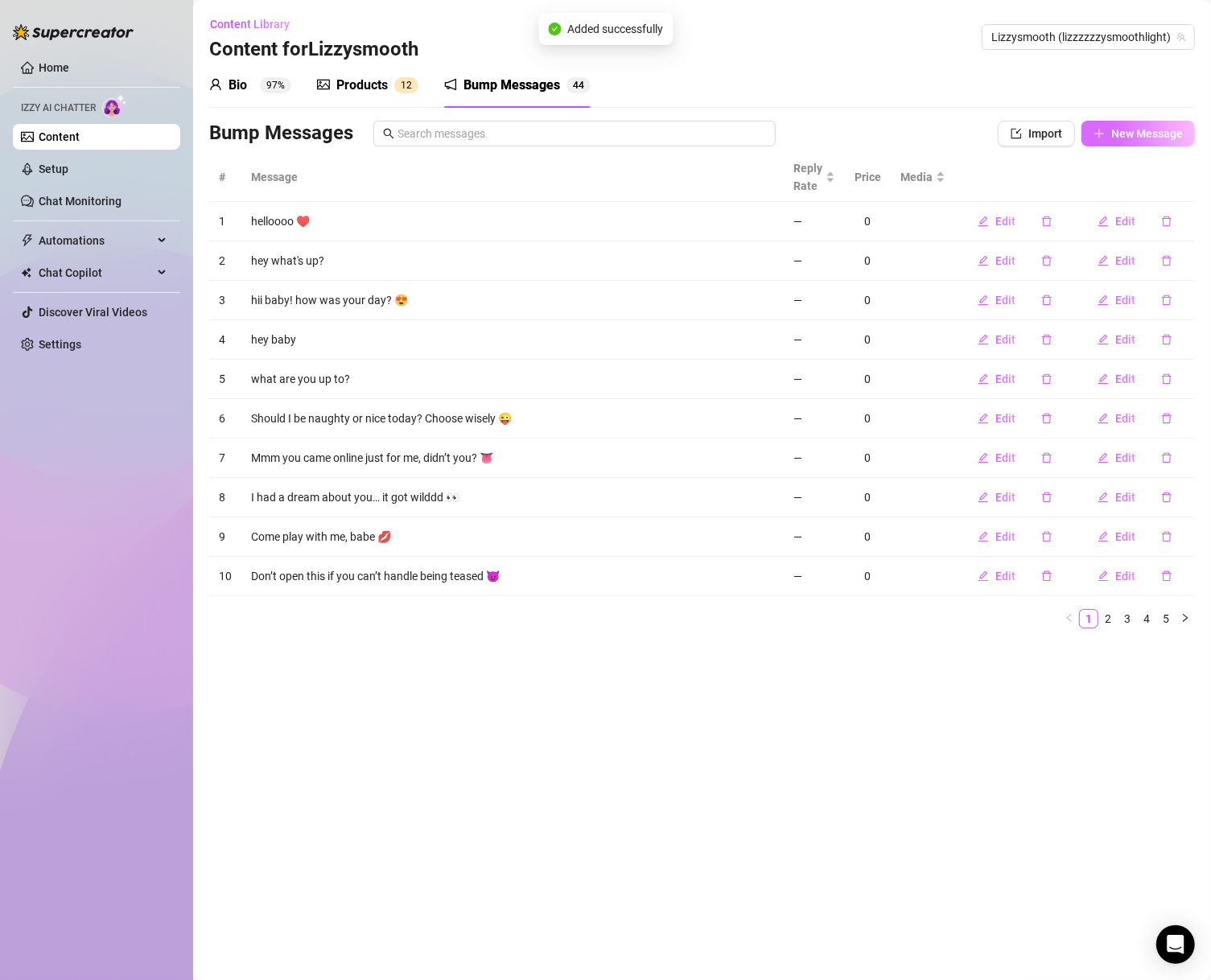 click on "New Message" at bounding box center [1147, 134] 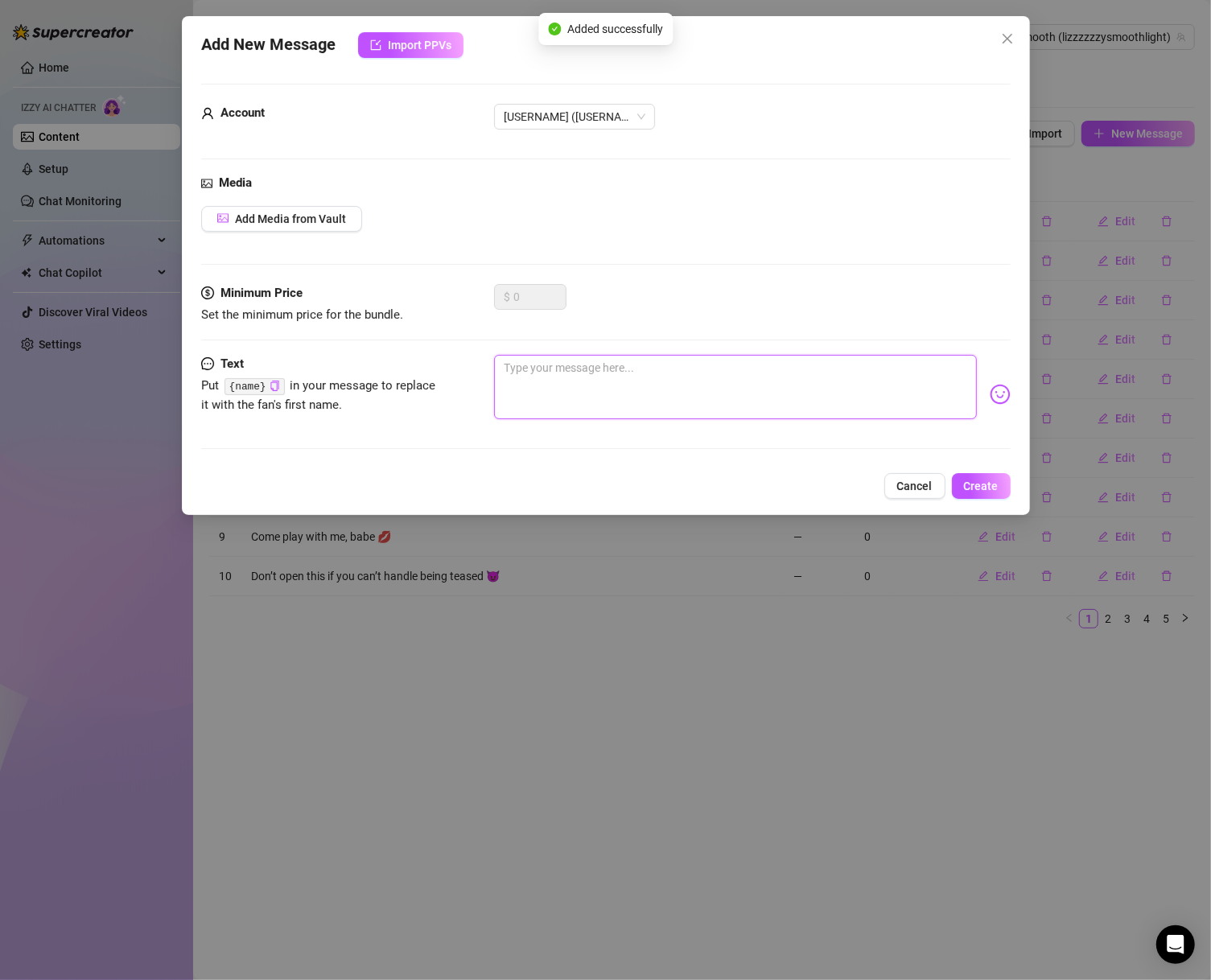 drag, startPoint x: 748, startPoint y: 374, endPoint x: 744, endPoint y: 388, distance: 14.56022 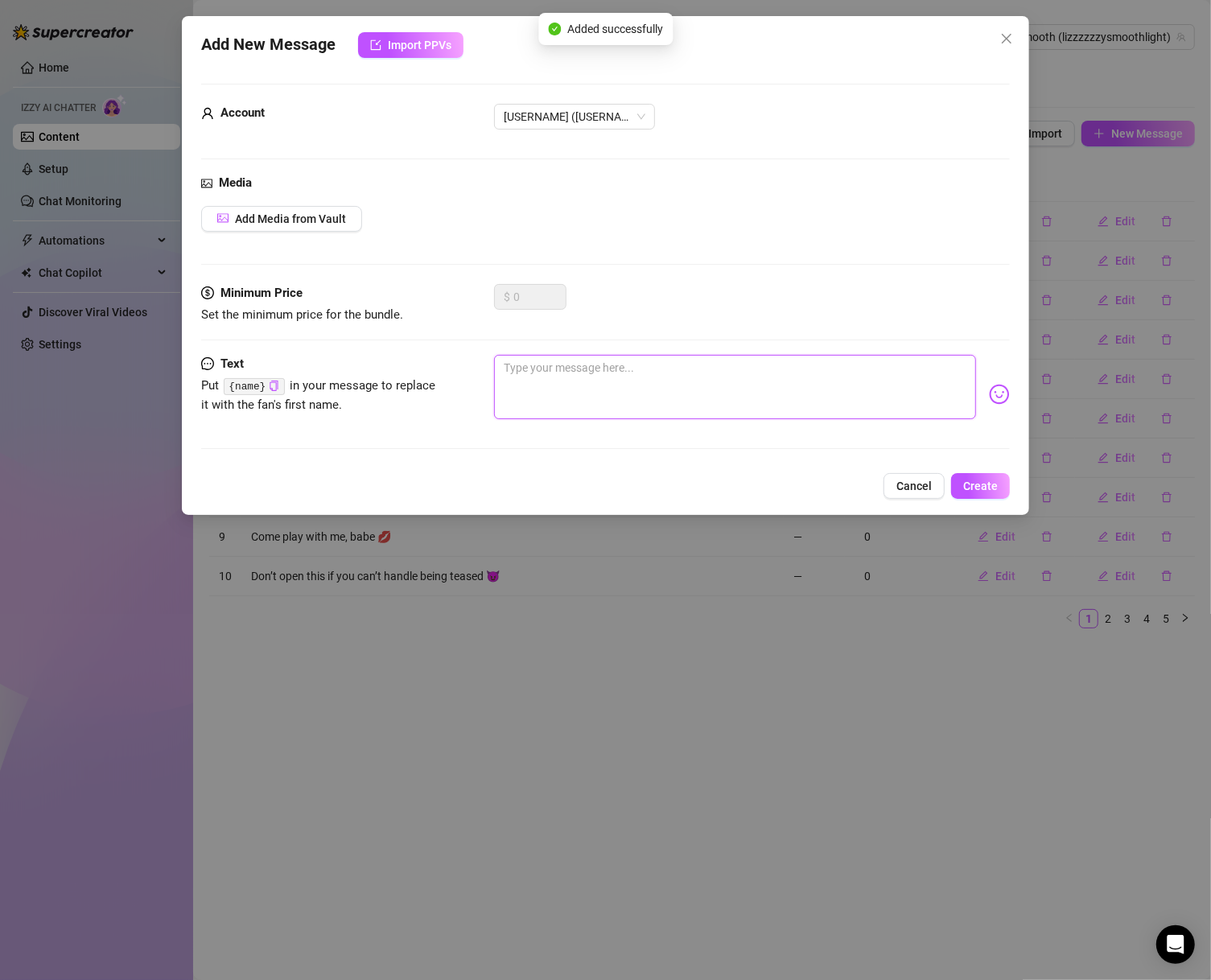click at bounding box center [735, 387] 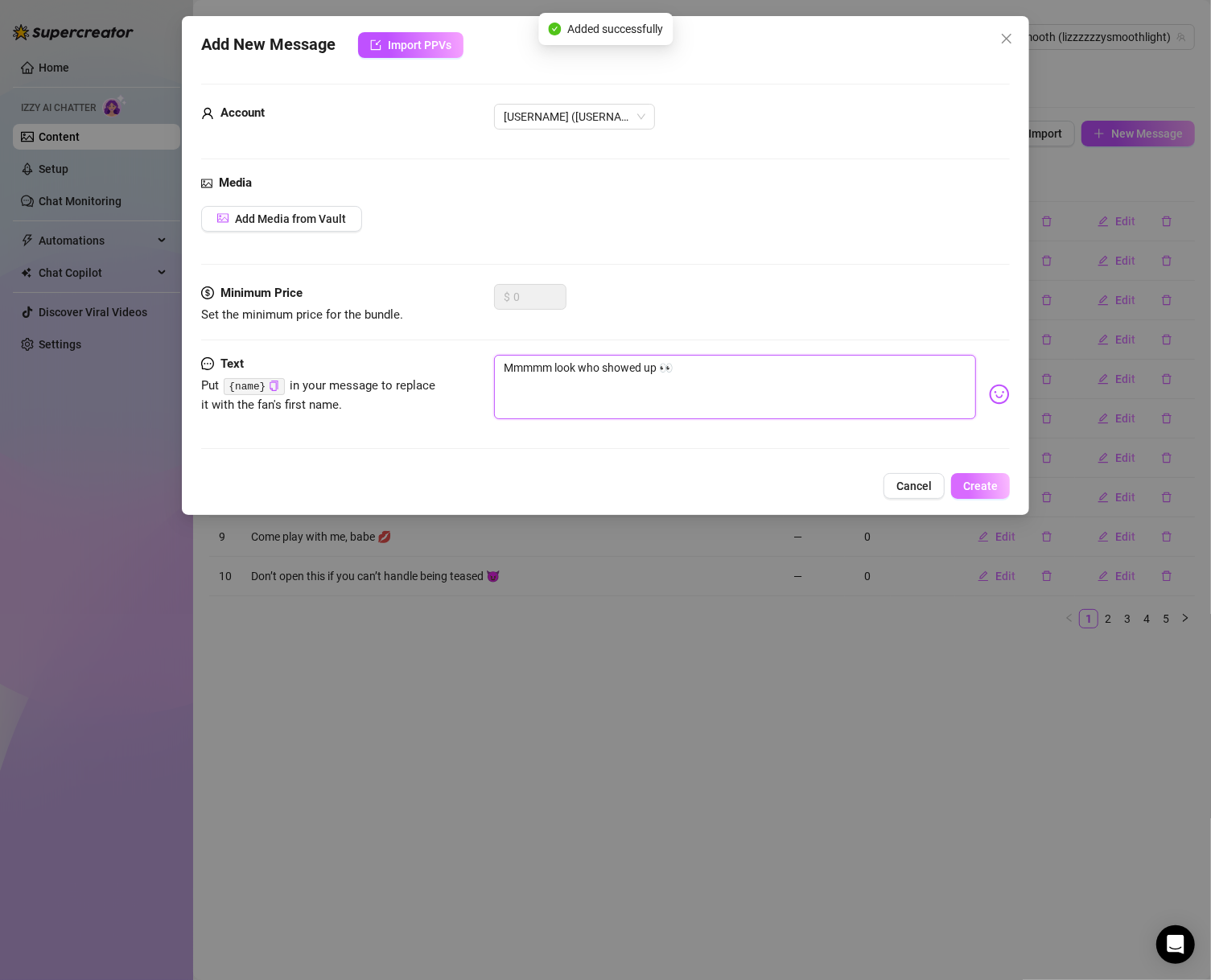 type on "Mmmmm look who showed up 👀" 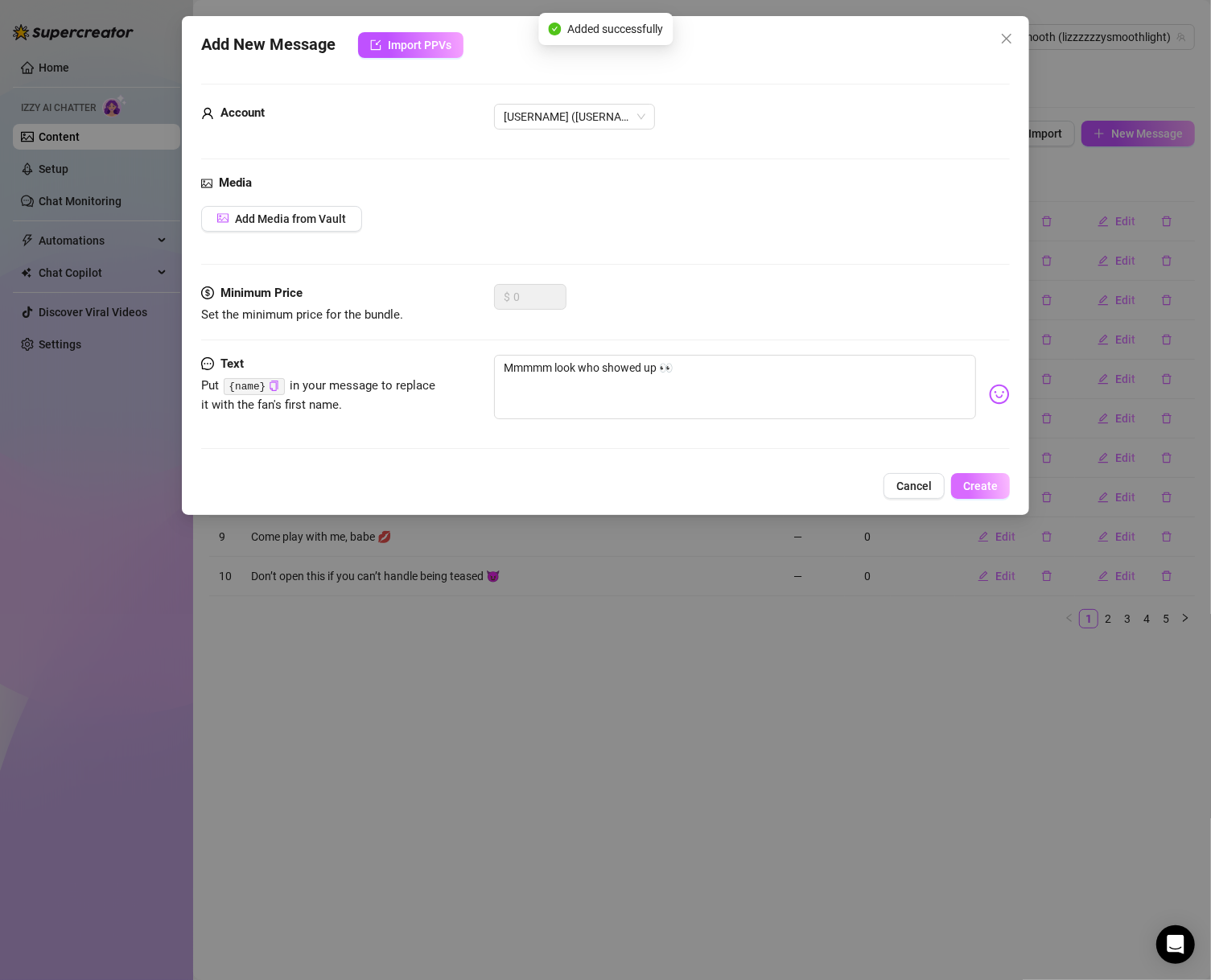 click on "Create" at bounding box center (980, 486) 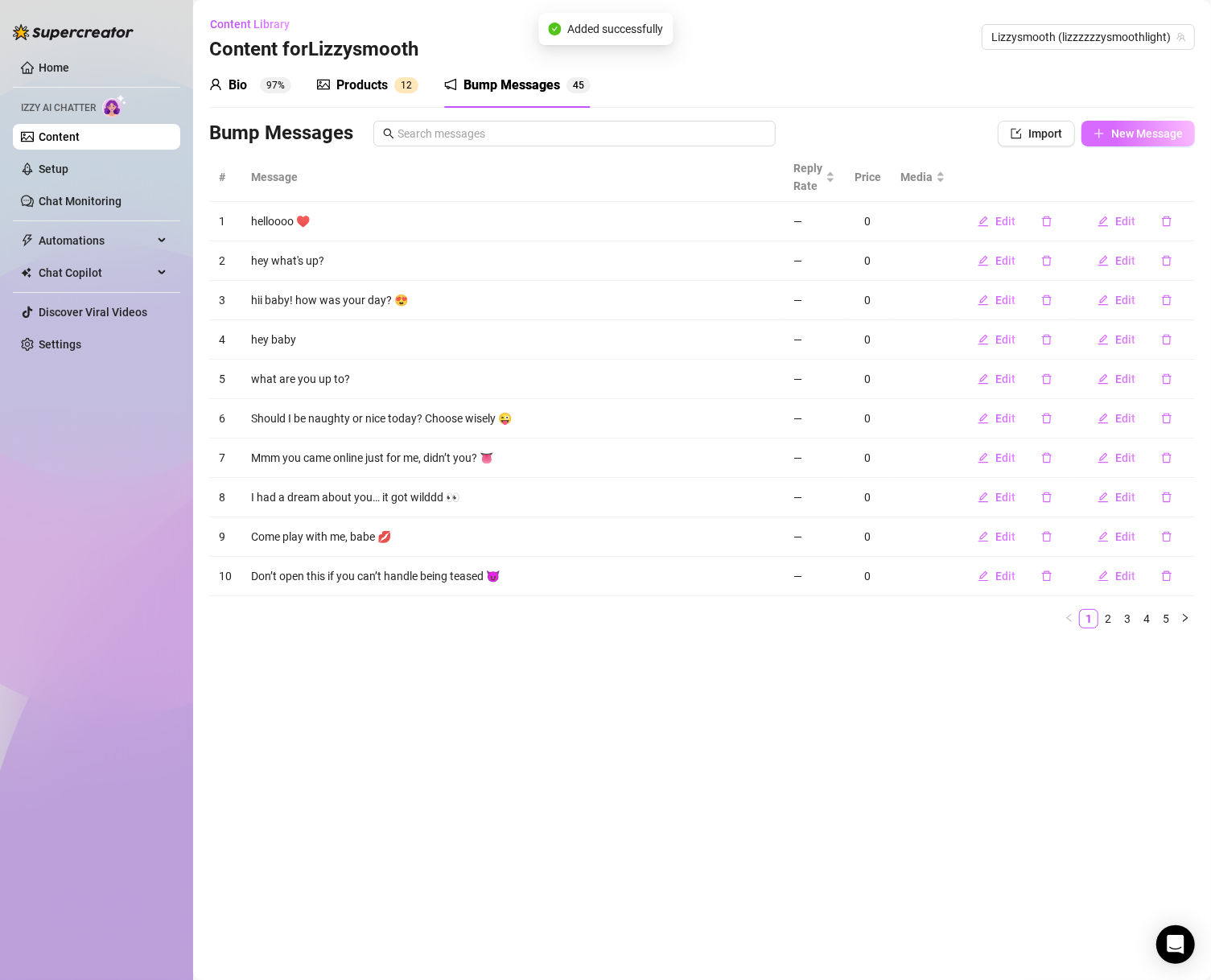 click on "New Message" at bounding box center [1147, 134] 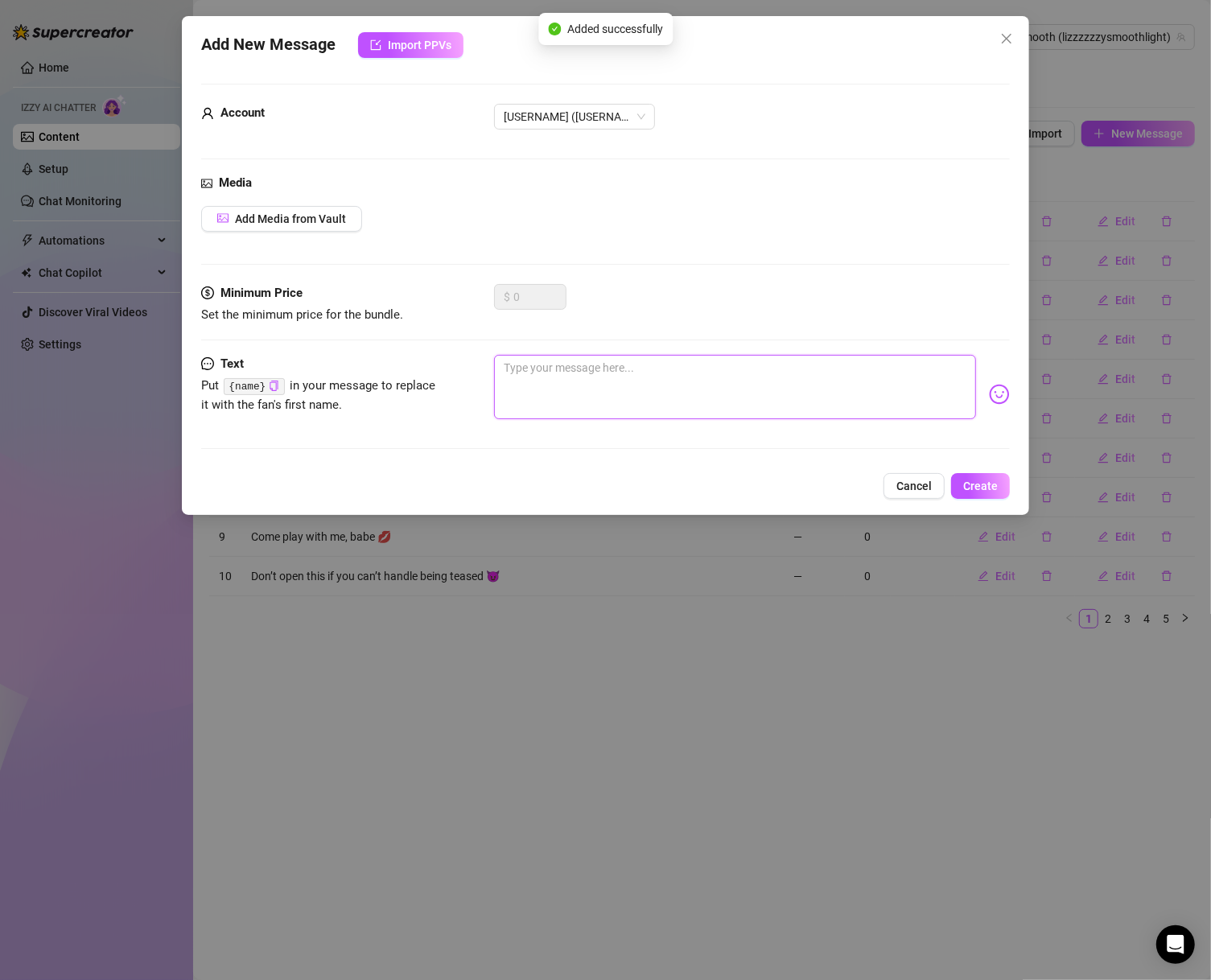 click at bounding box center (735, 387) 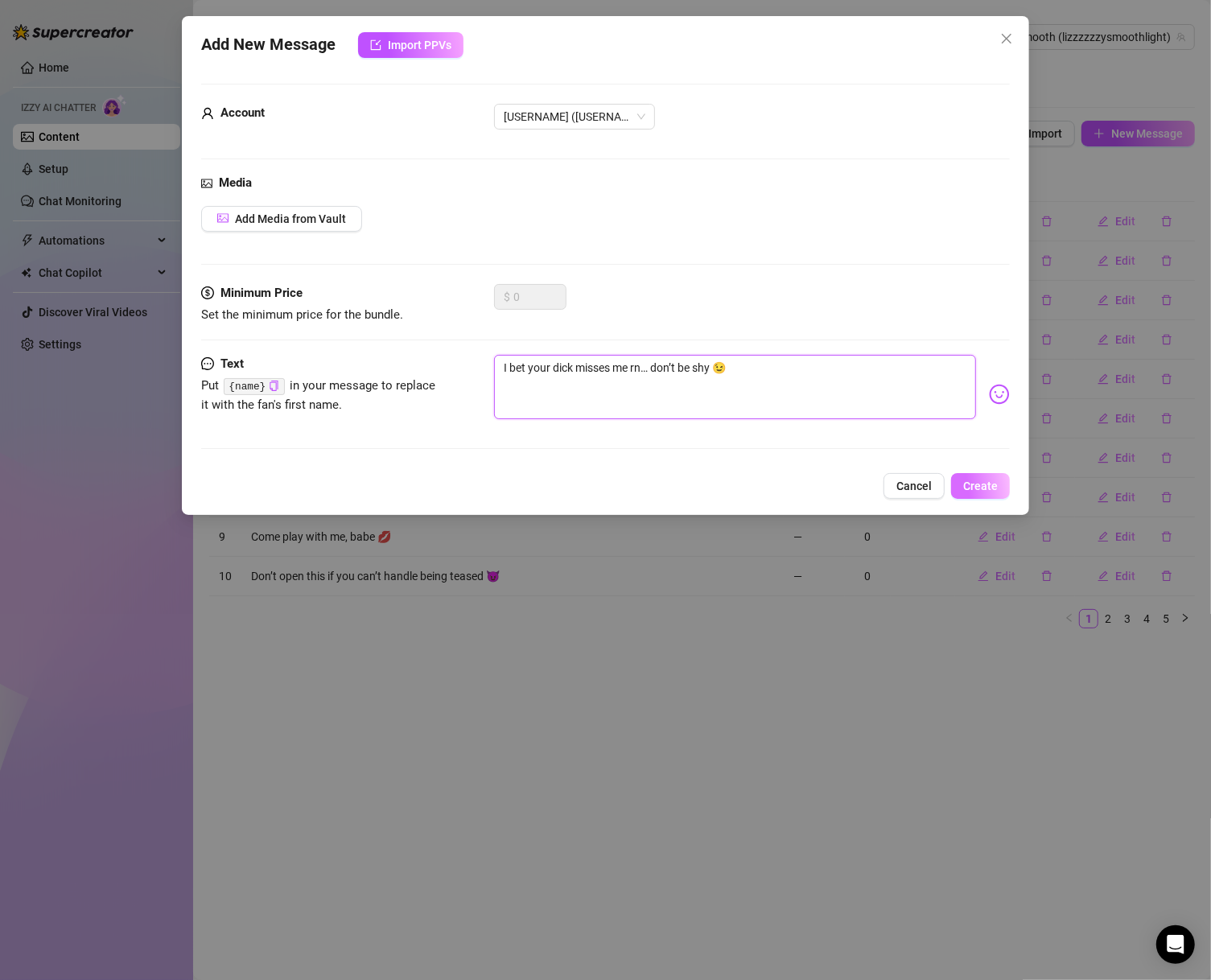 type on "I bet your dick misses me rn… don’t be shy 😉" 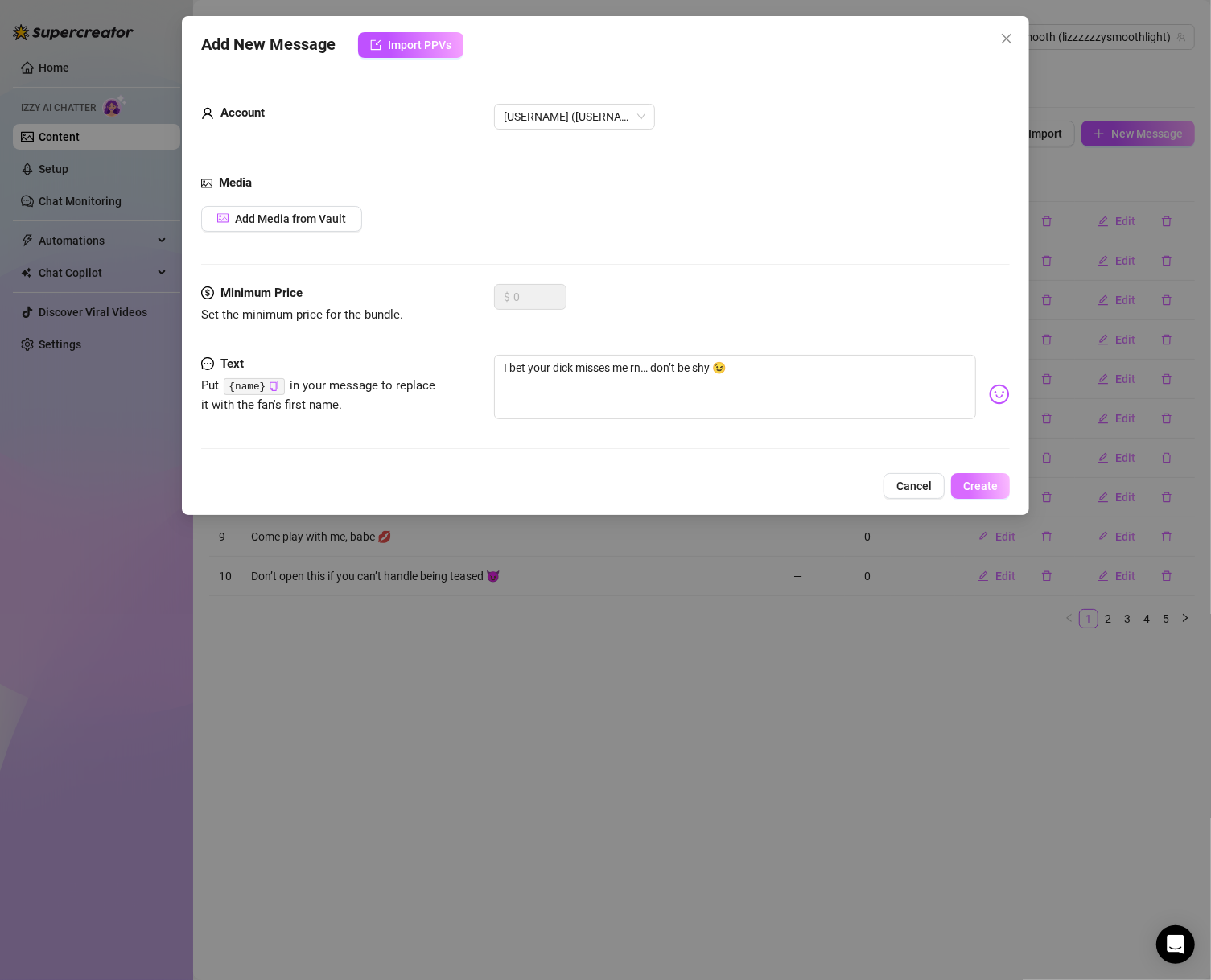 drag, startPoint x: 994, startPoint y: 484, endPoint x: 1207, endPoint y: 509, distance: 214.46212 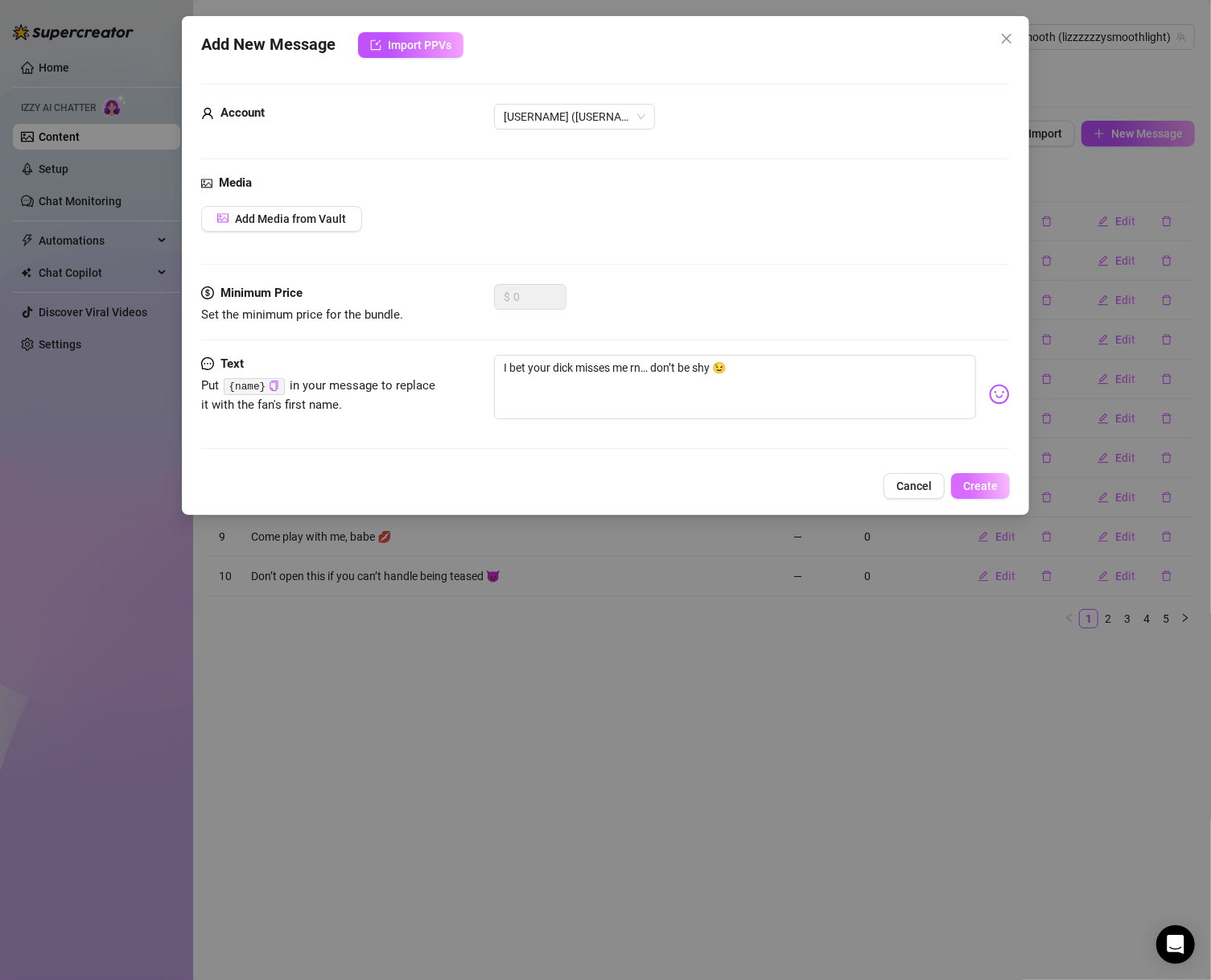 click on "Create" at bounding box center (980, 486) 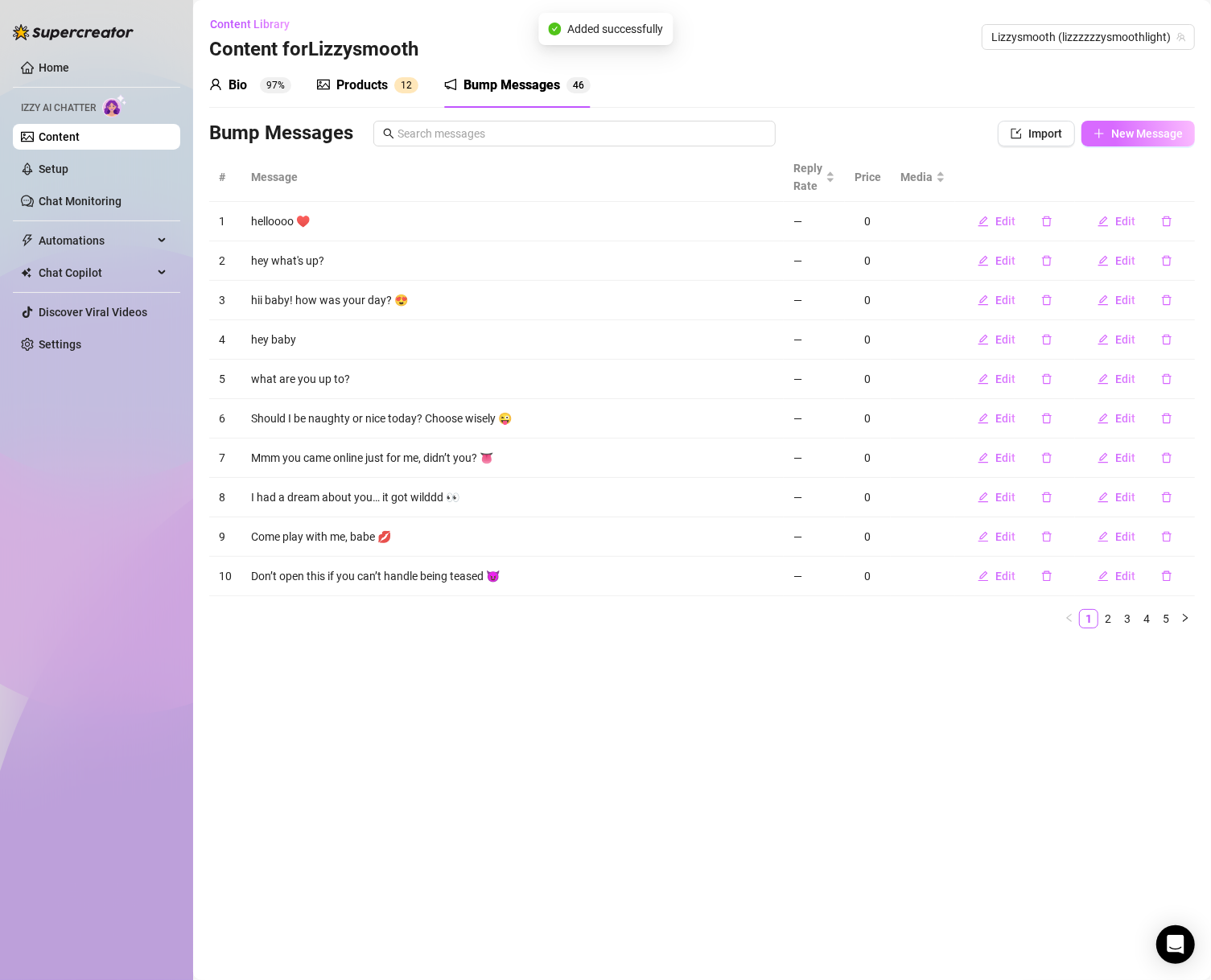 click on "New Message" at bounding box center (1147, 134) 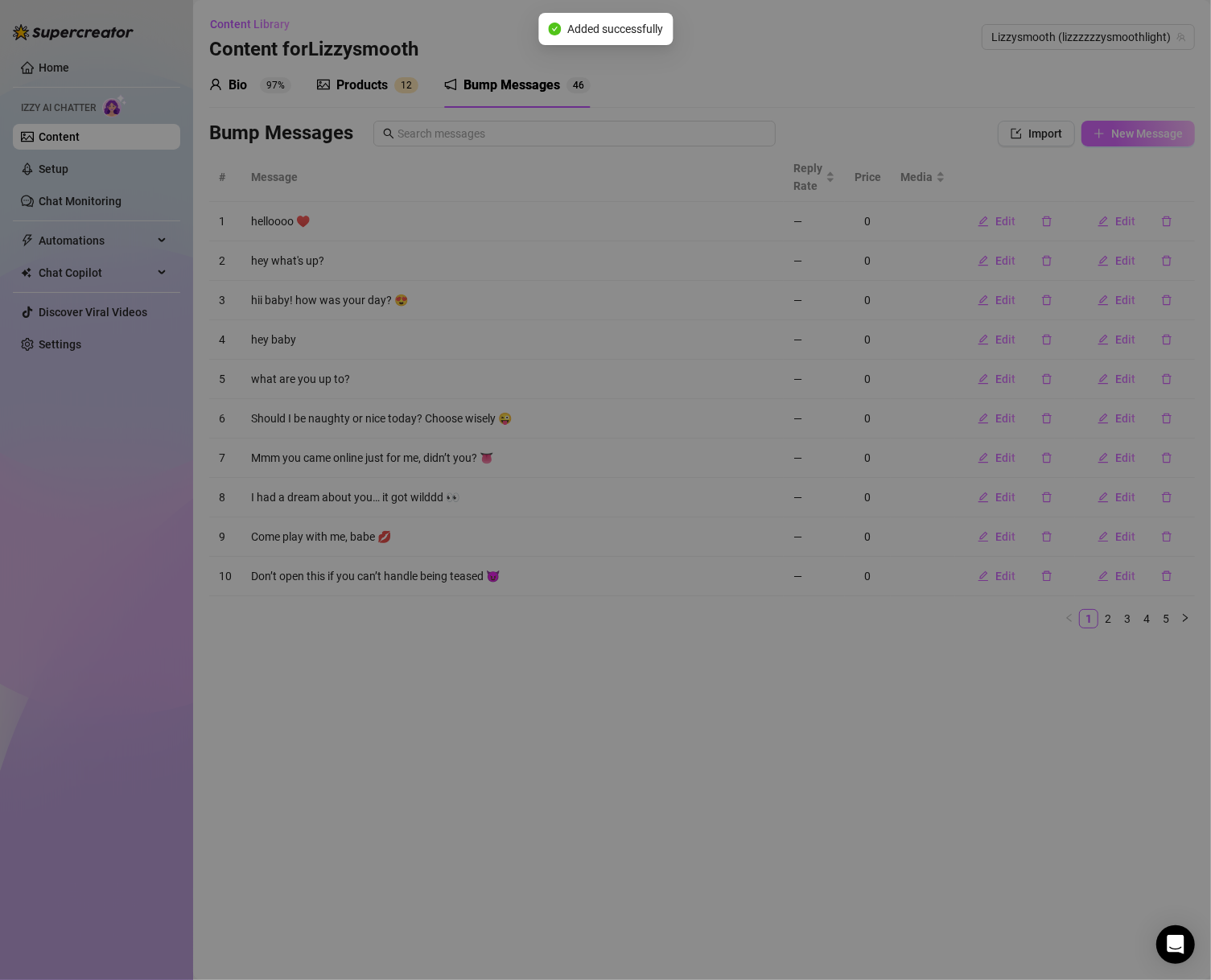 type on "Type your message here..." 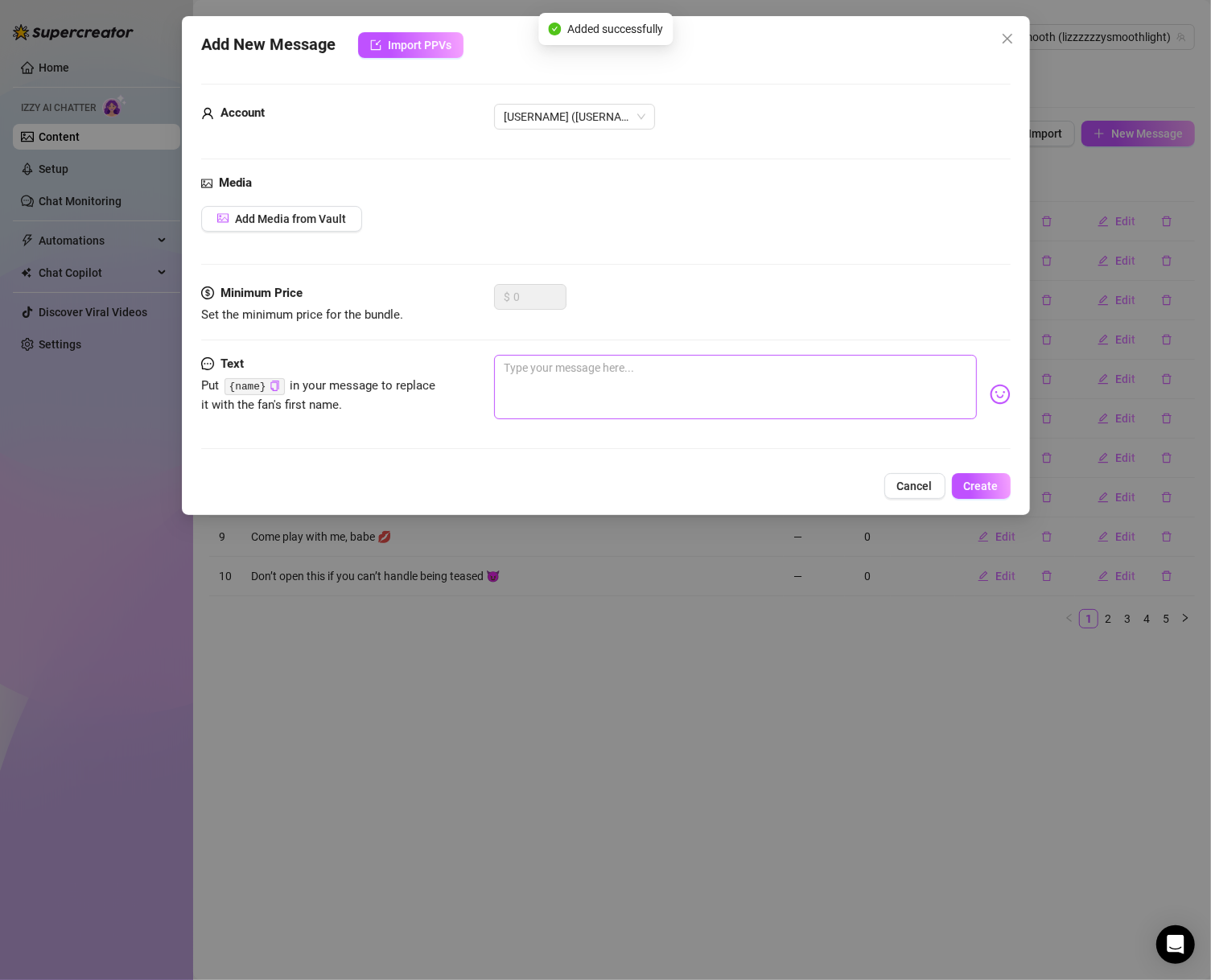 click on "Text Put   {name}   in your message to replace it with the fan's first name." at bounding box center (606, 409) 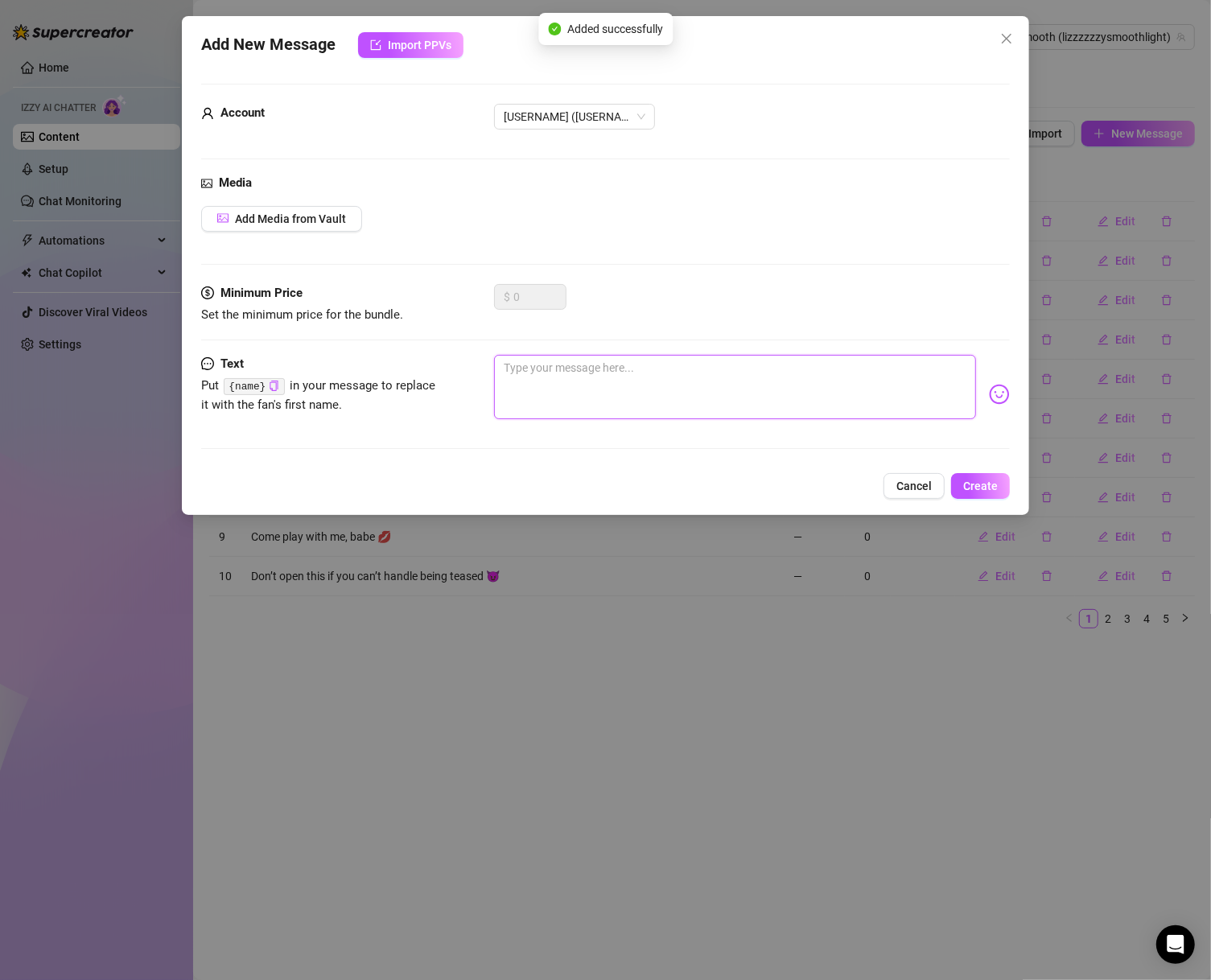 click at bounding box center [735, 387] 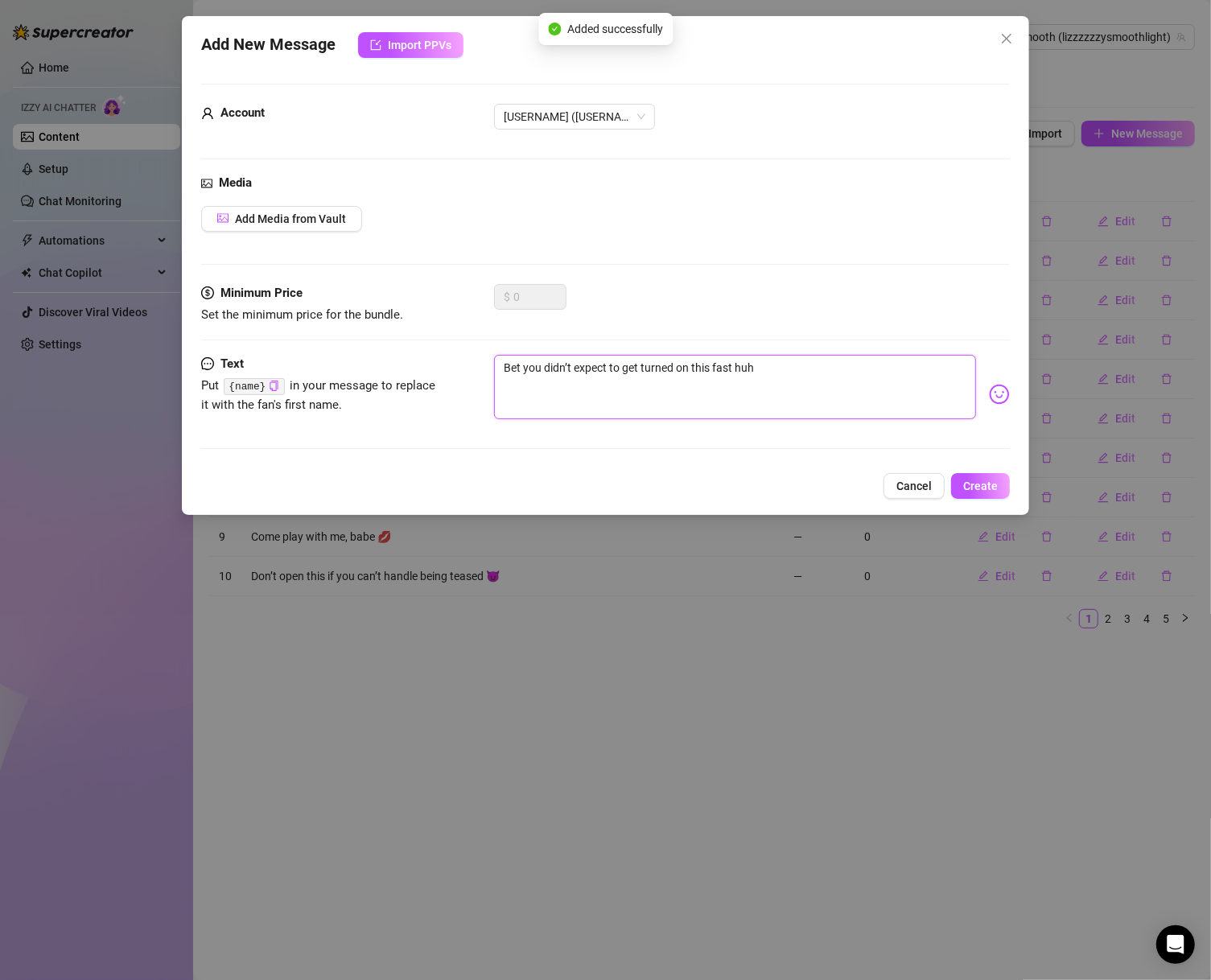 type on "Bet you didn’t expect to get turned on this fast huh" 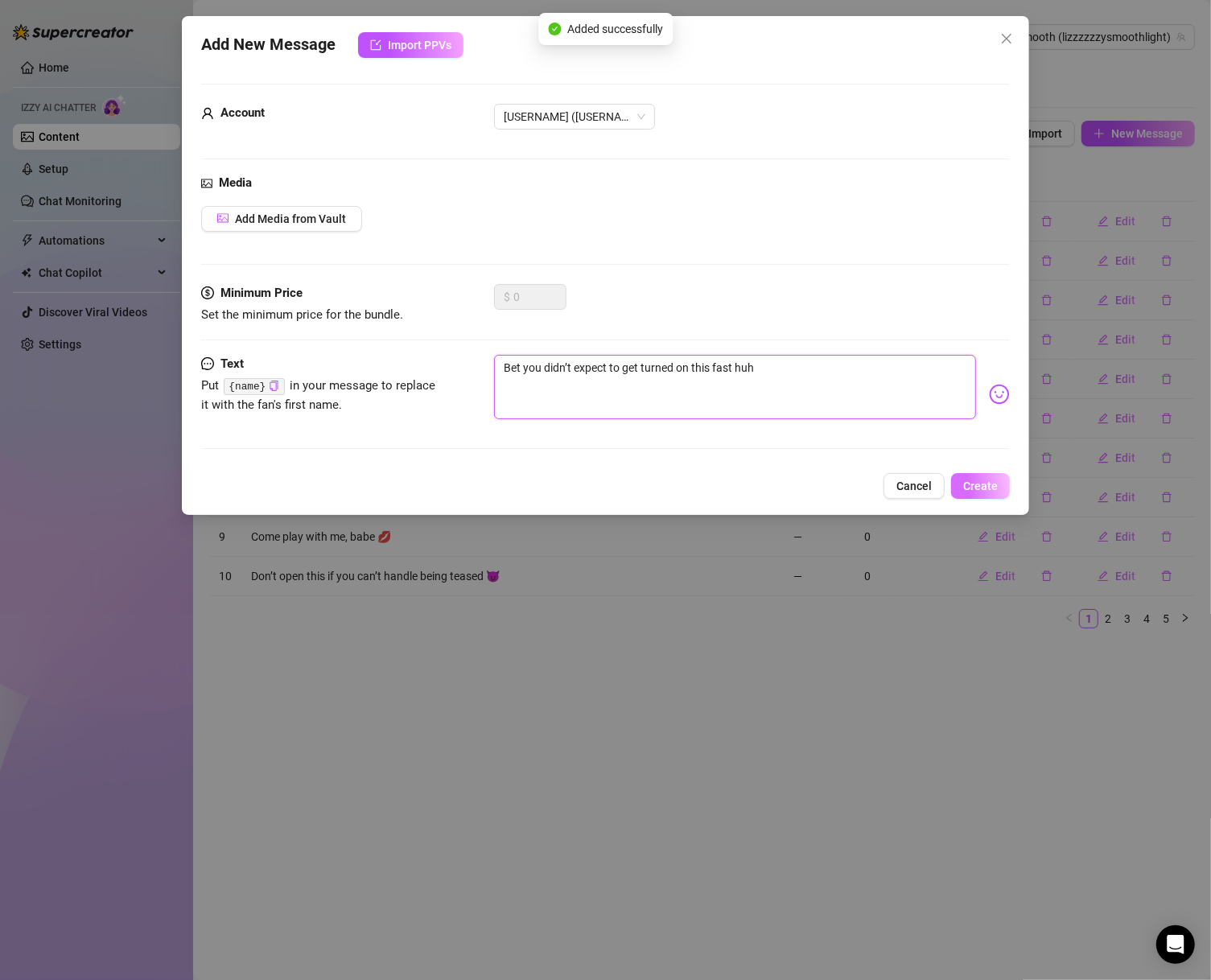type on "Bet you didn’t expect to get turned on this fast huh" 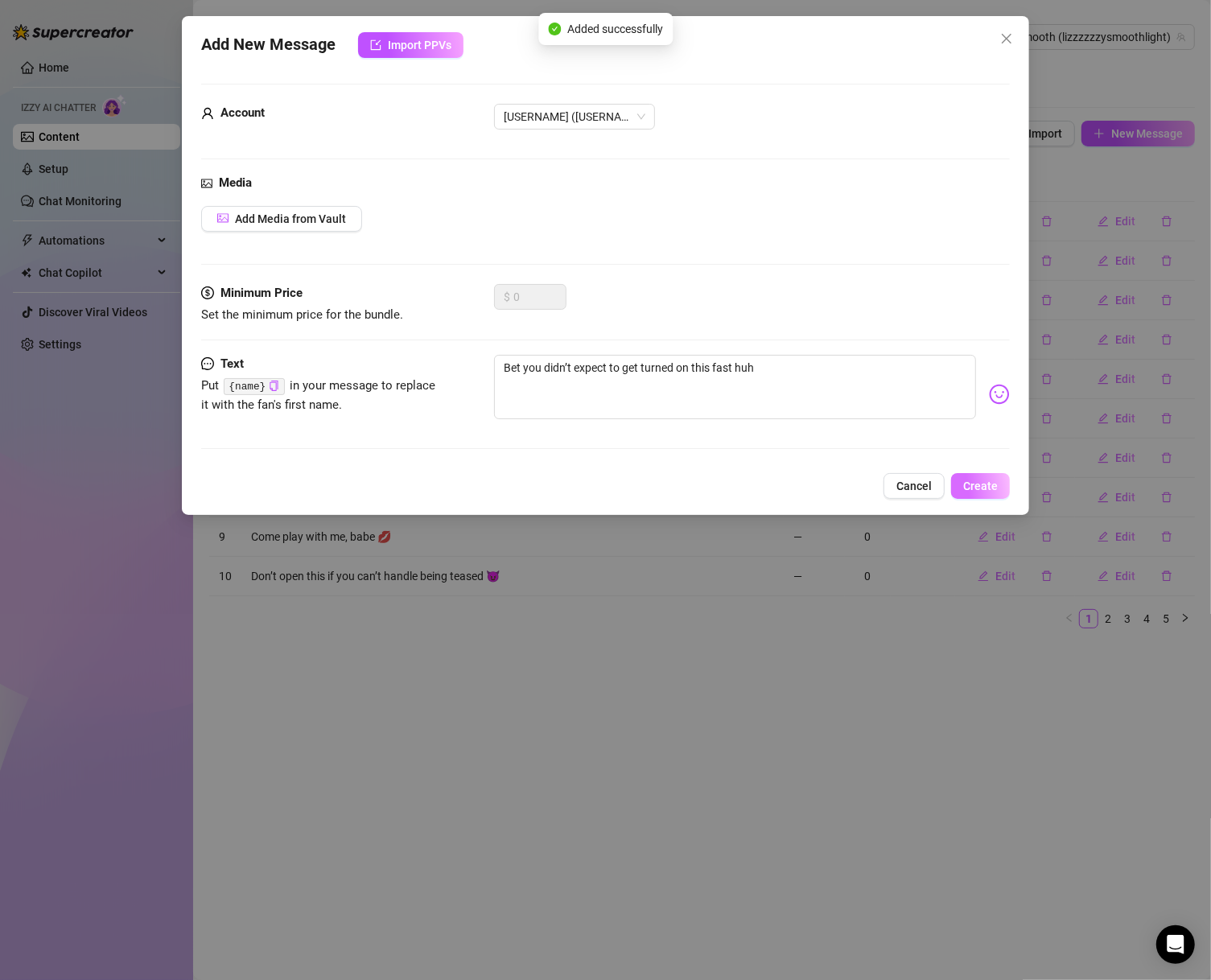 click on "Create" at bounding box center [980, 486] 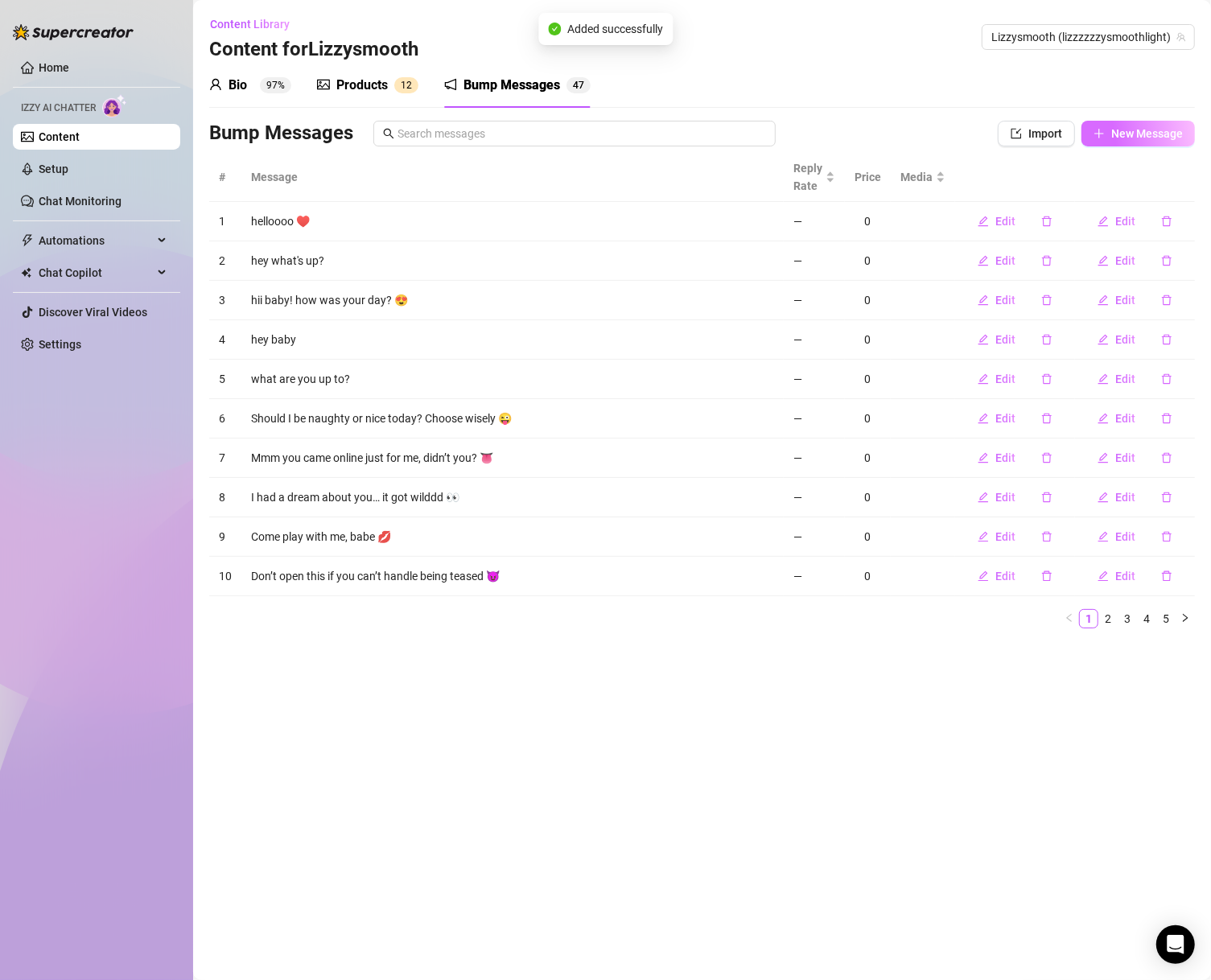 click on "New Message" at bounding box center (1147, 134) 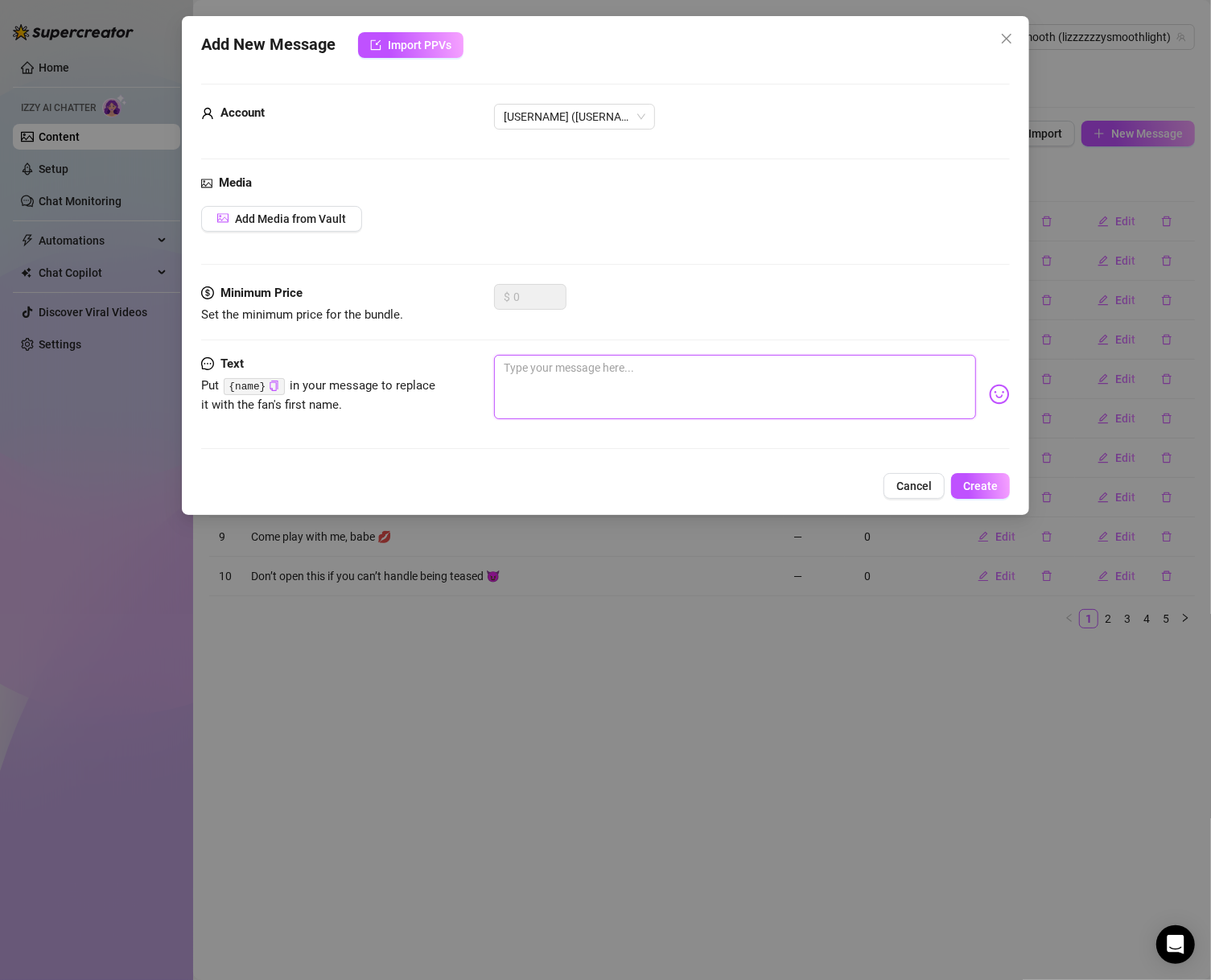click at bounding box center (735, 387) 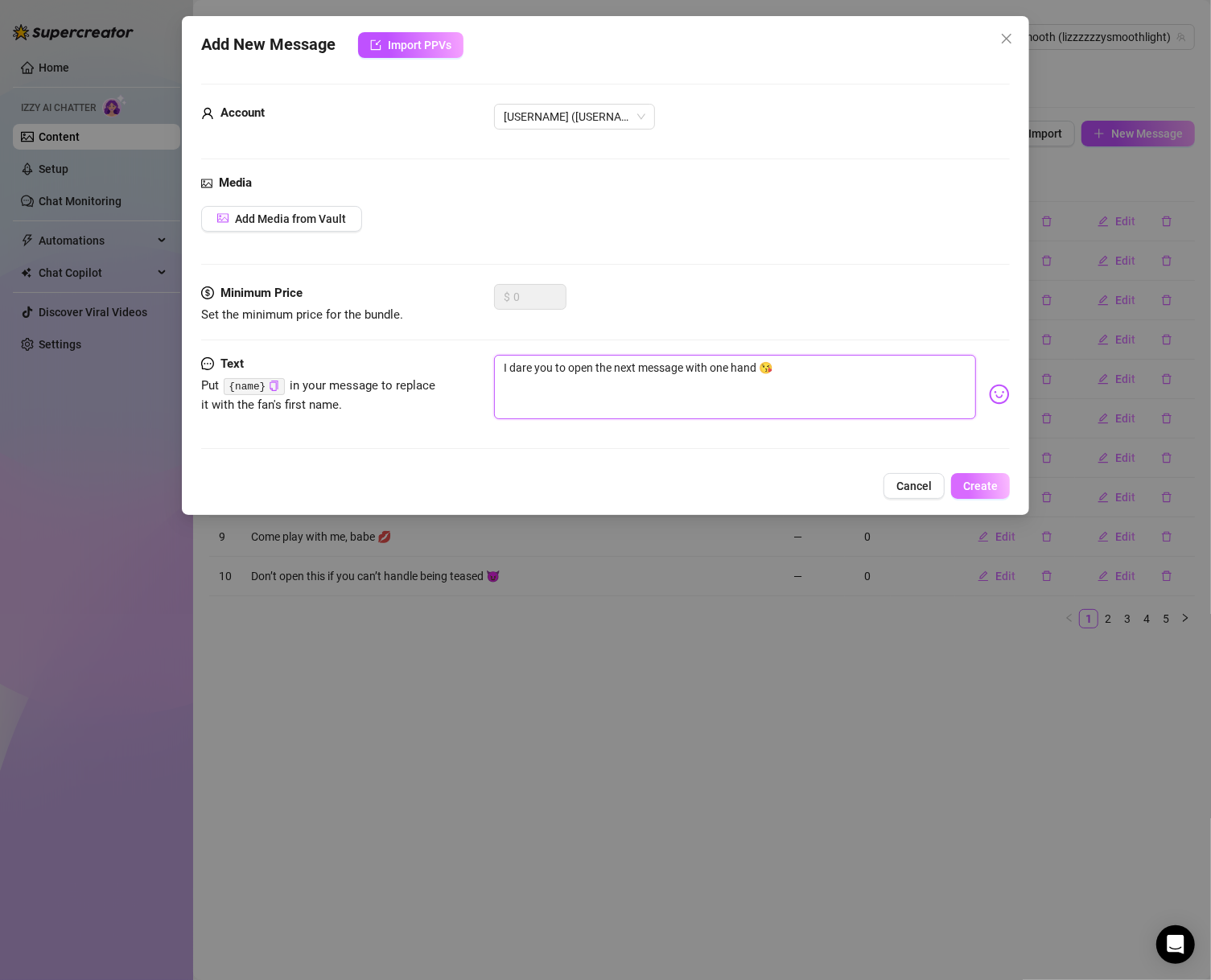 type on "I dare you to open the next message with one hand 😘" 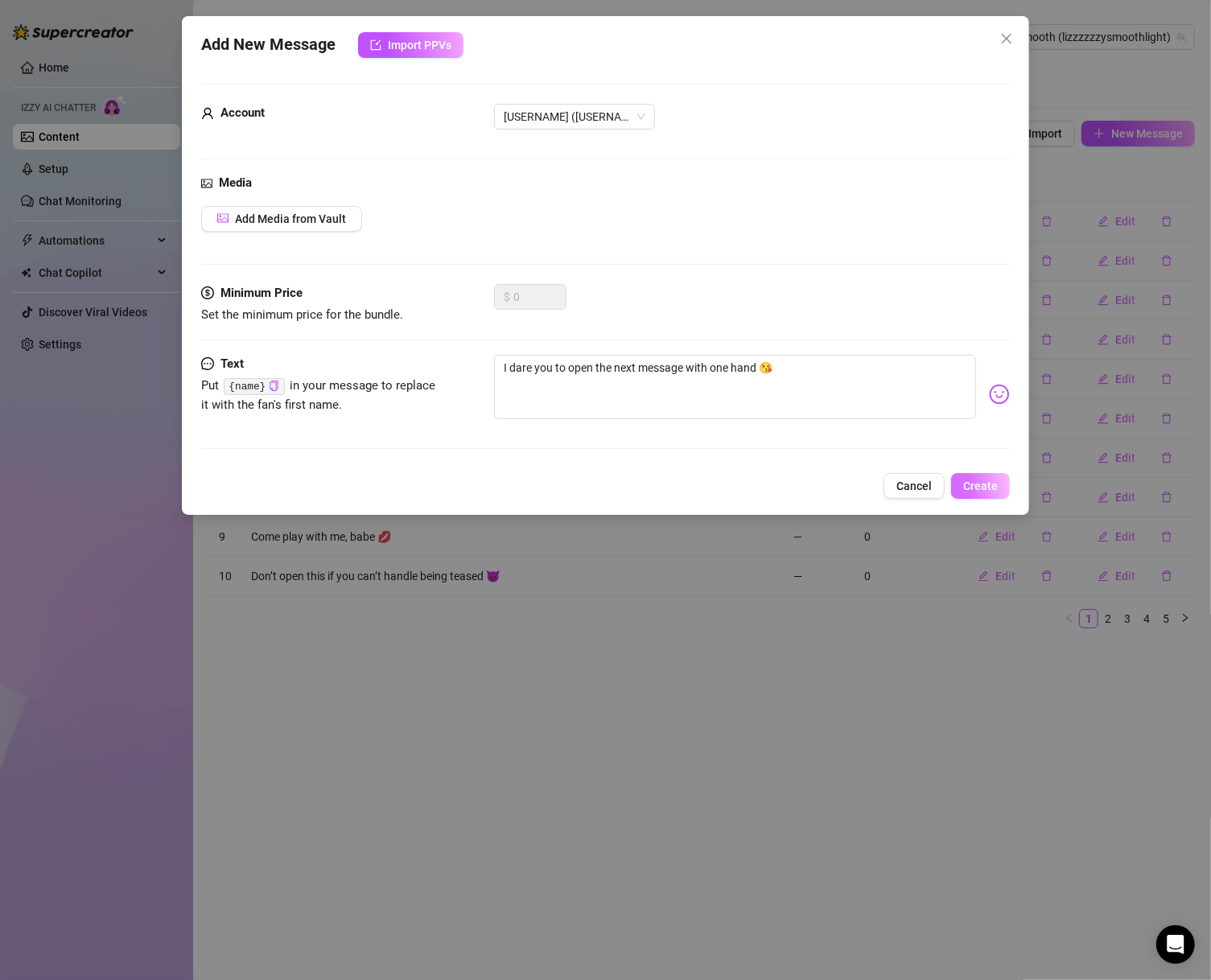 click on "Create" at bounding box center [980, 486] 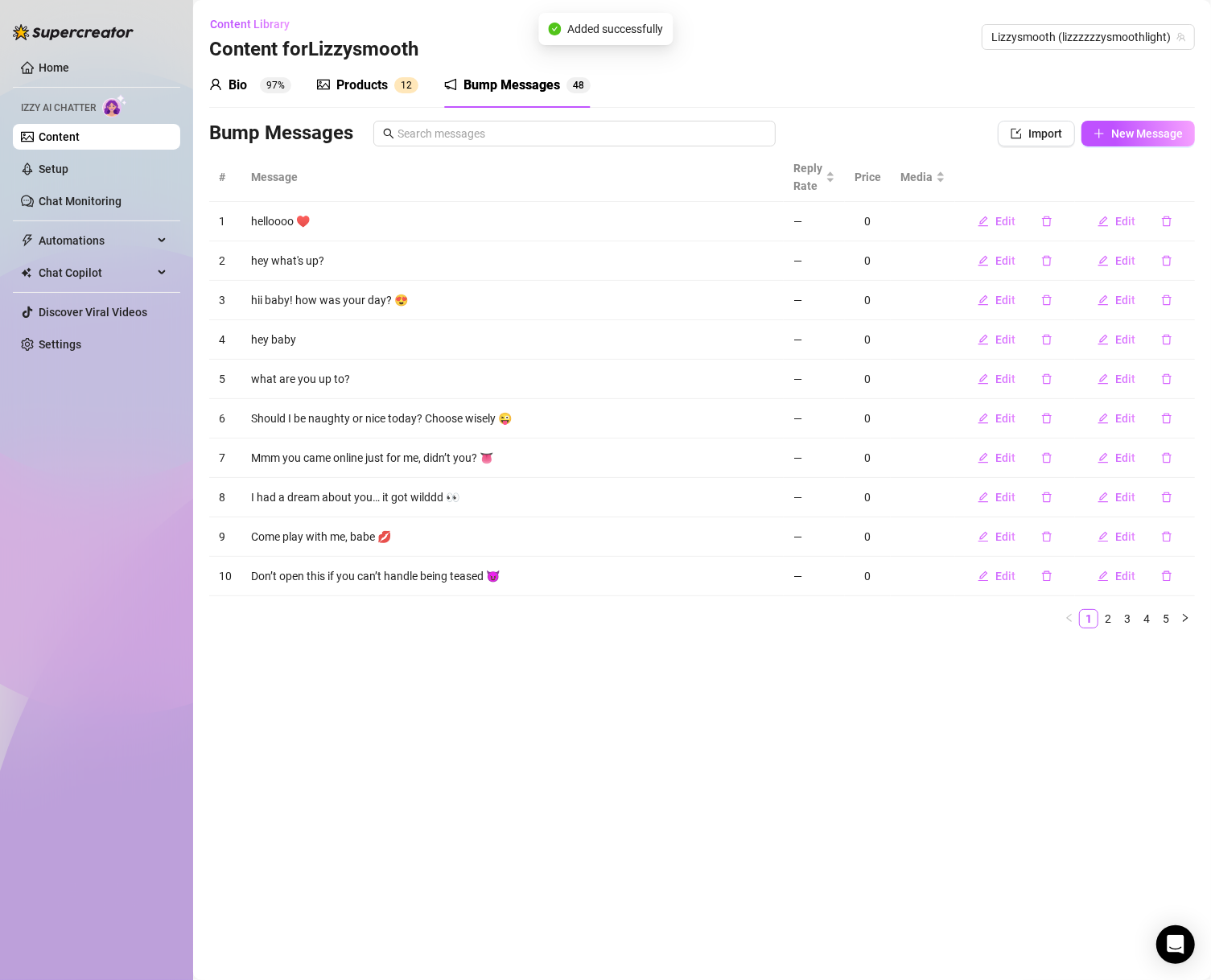 click on "New Message" at bounding box center (1147, 134) 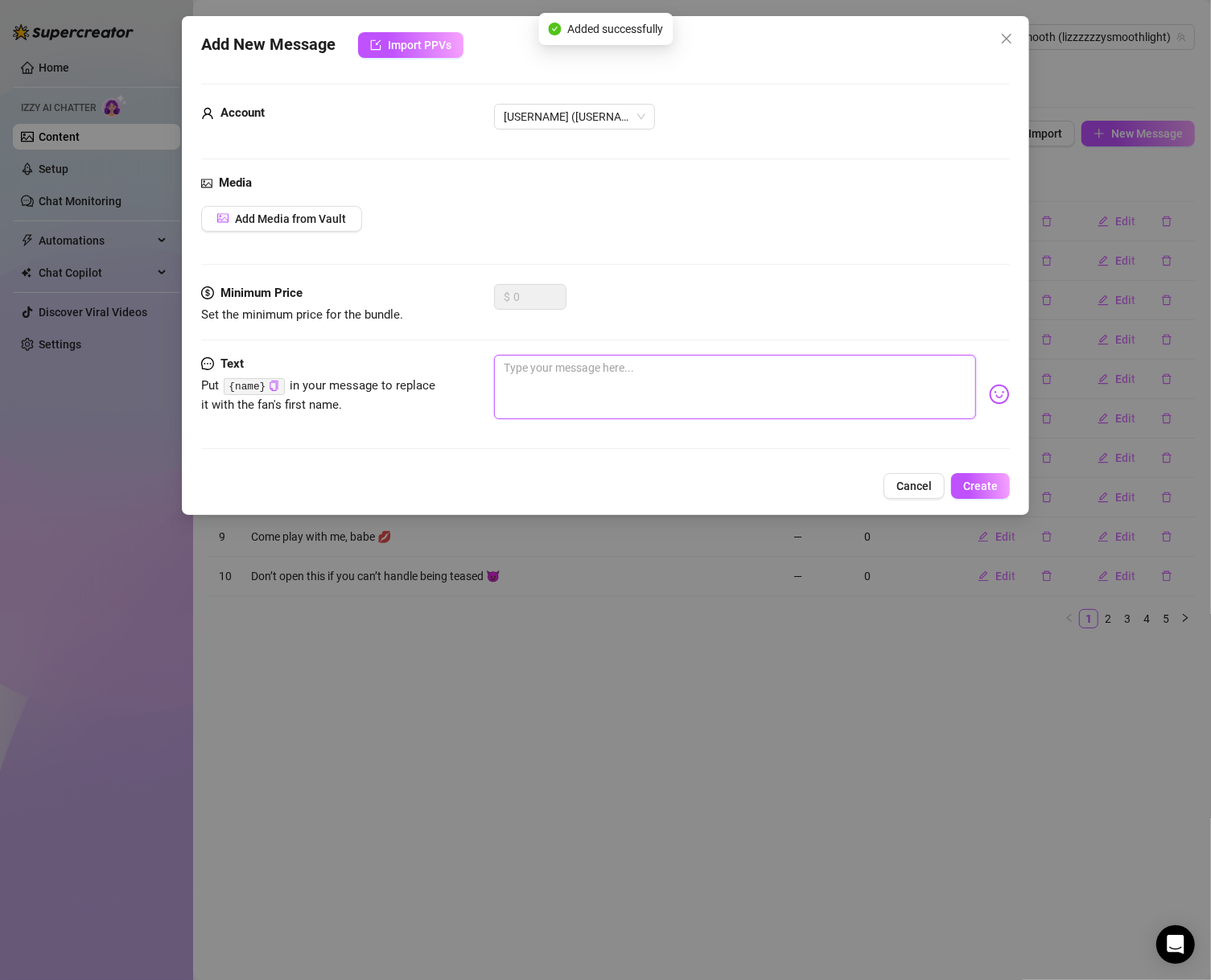 click at bounding box center (735, 387) 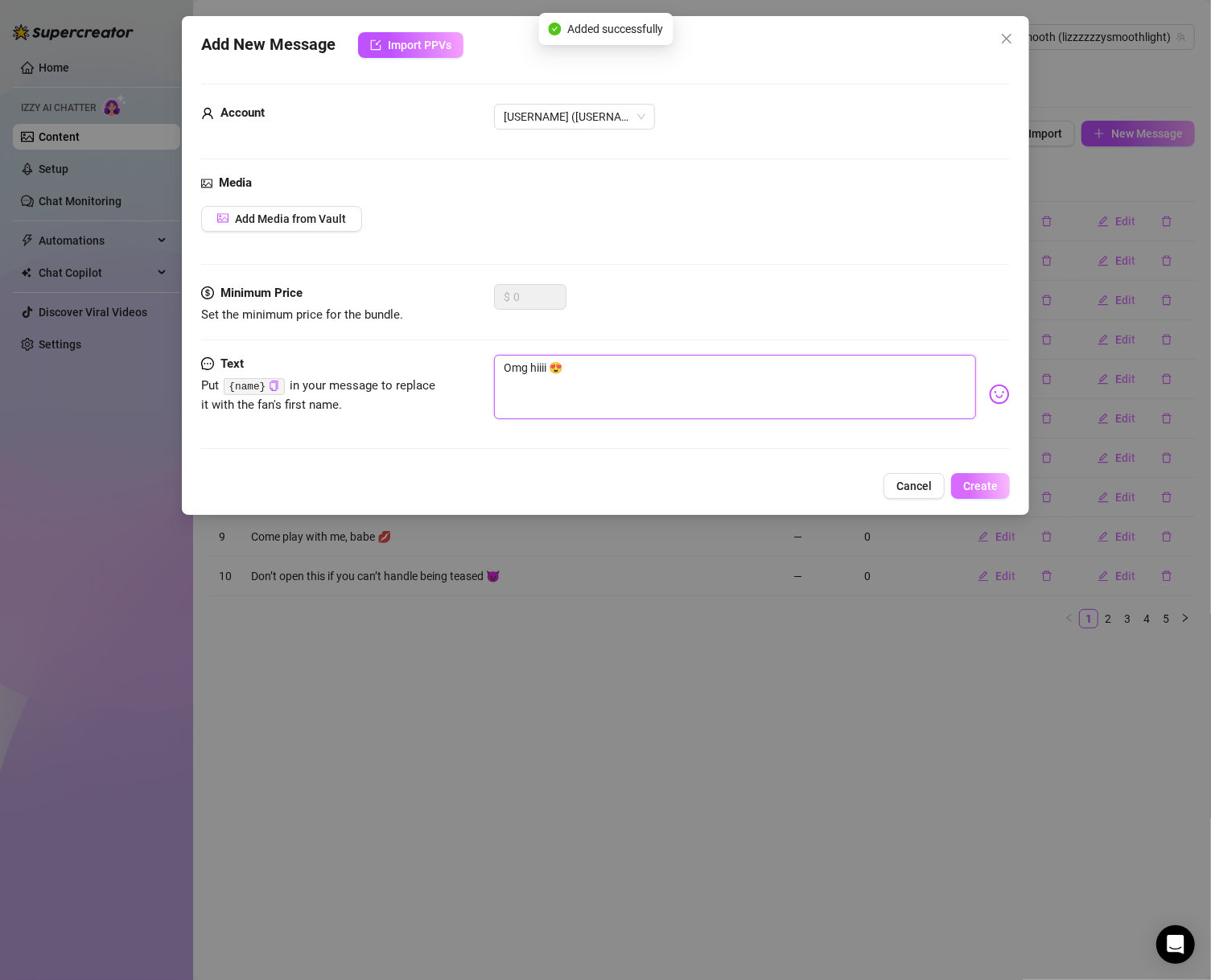 type on "Omg hiiii 😍" 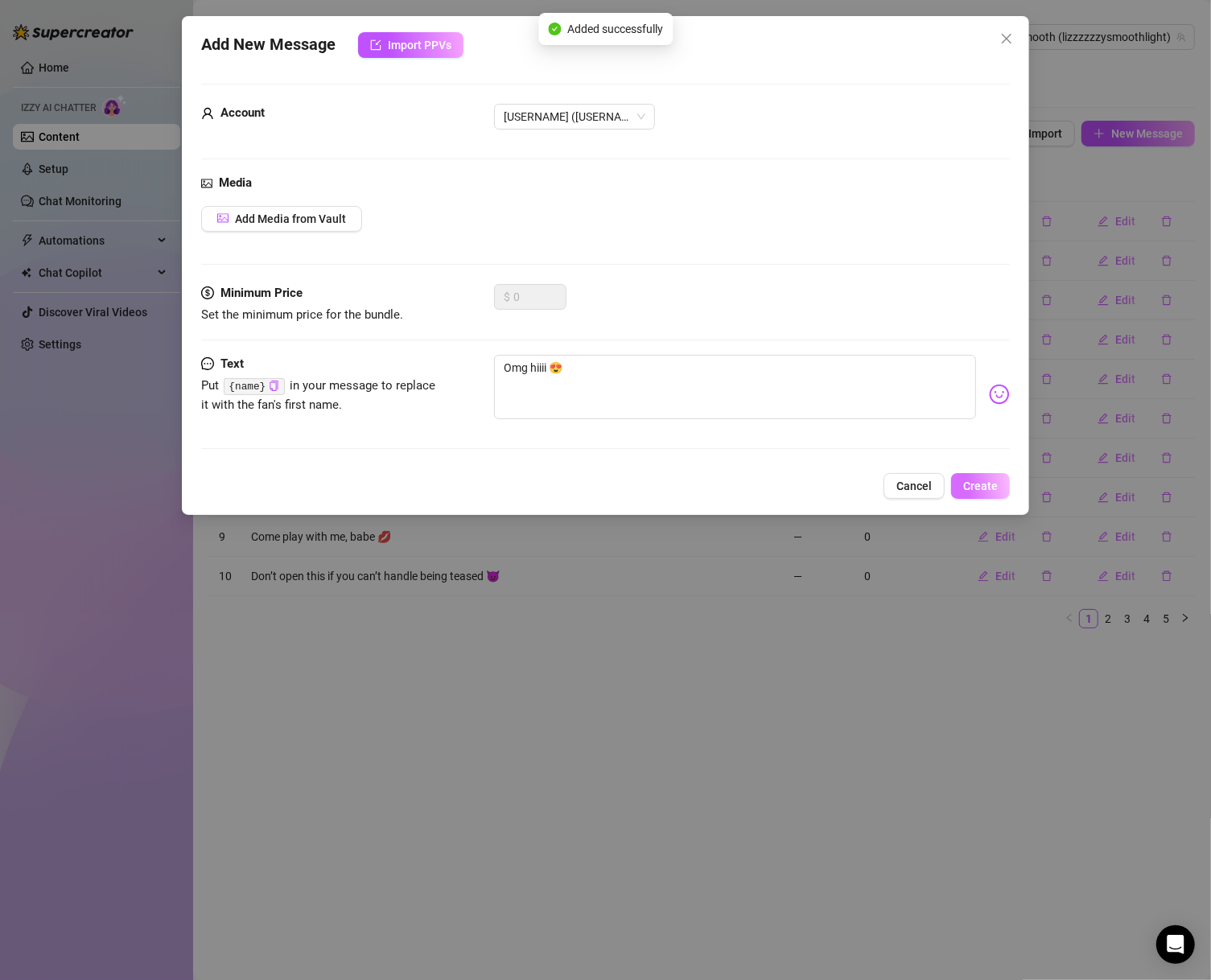 click on "Create" at bounding box center (980, 486) 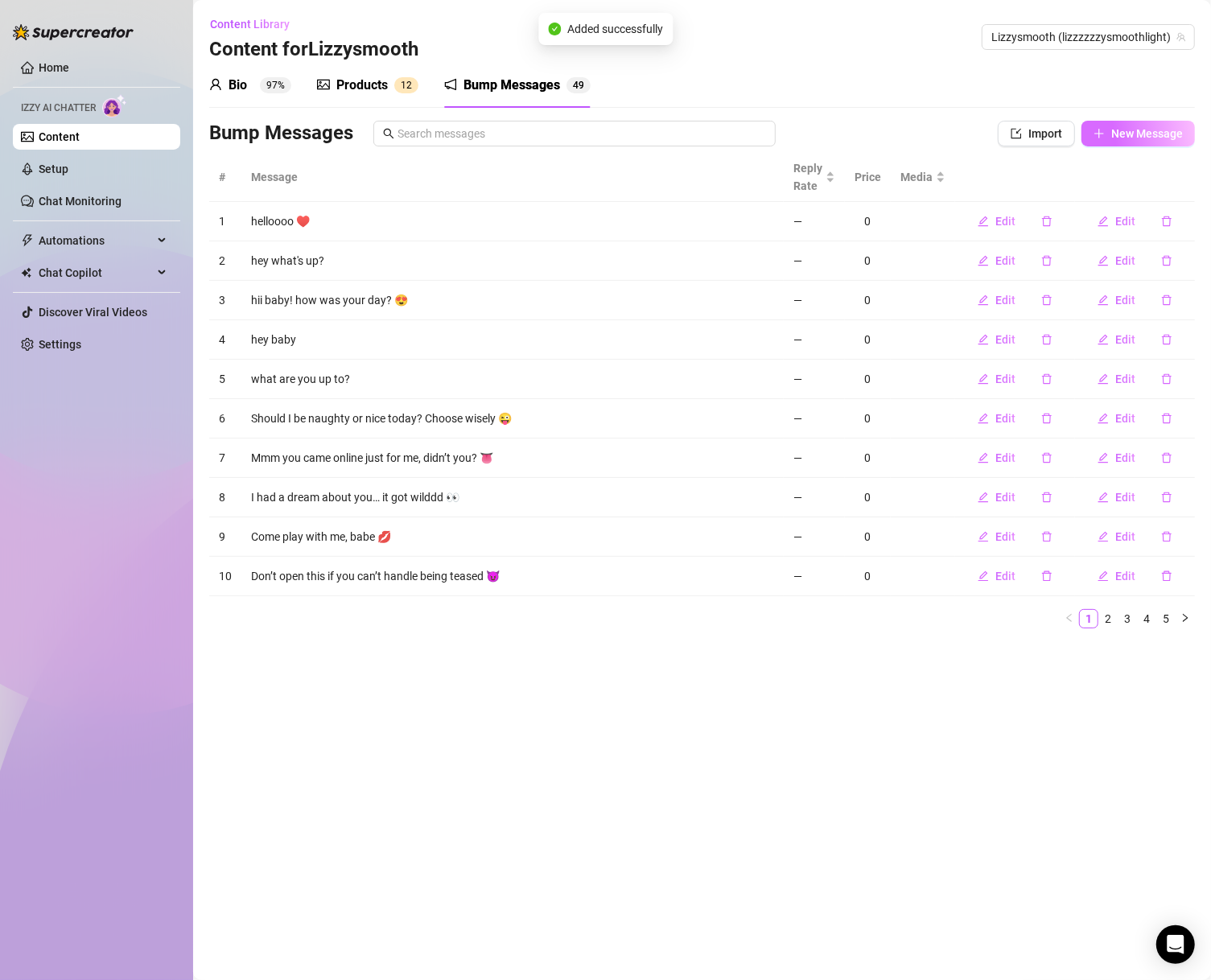 click on "New Message" at bounding box center (1138, 134) 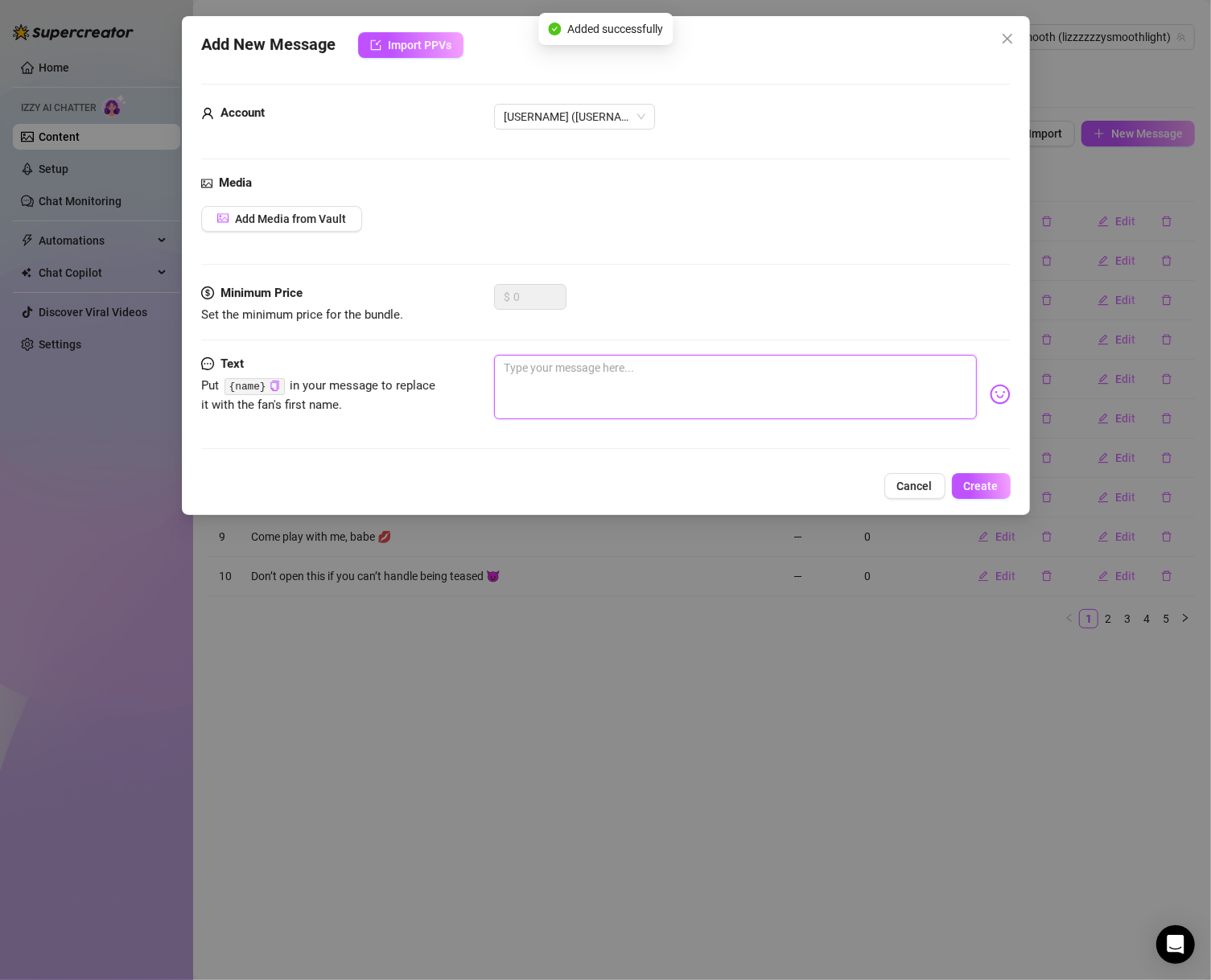 click at bounding box center [735, 387] 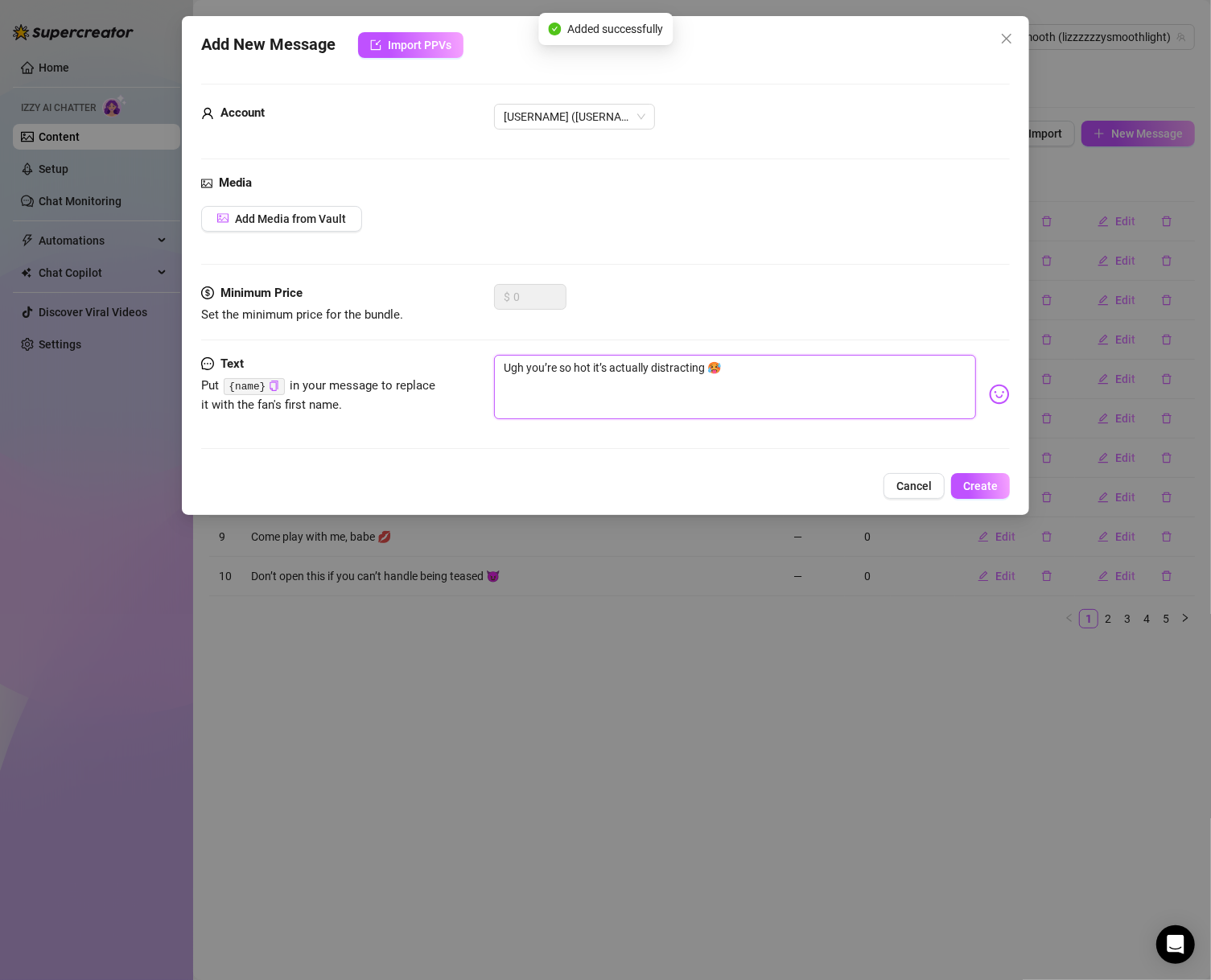 type on "Ugh you’re so hot it’s actually distracting 🥵" 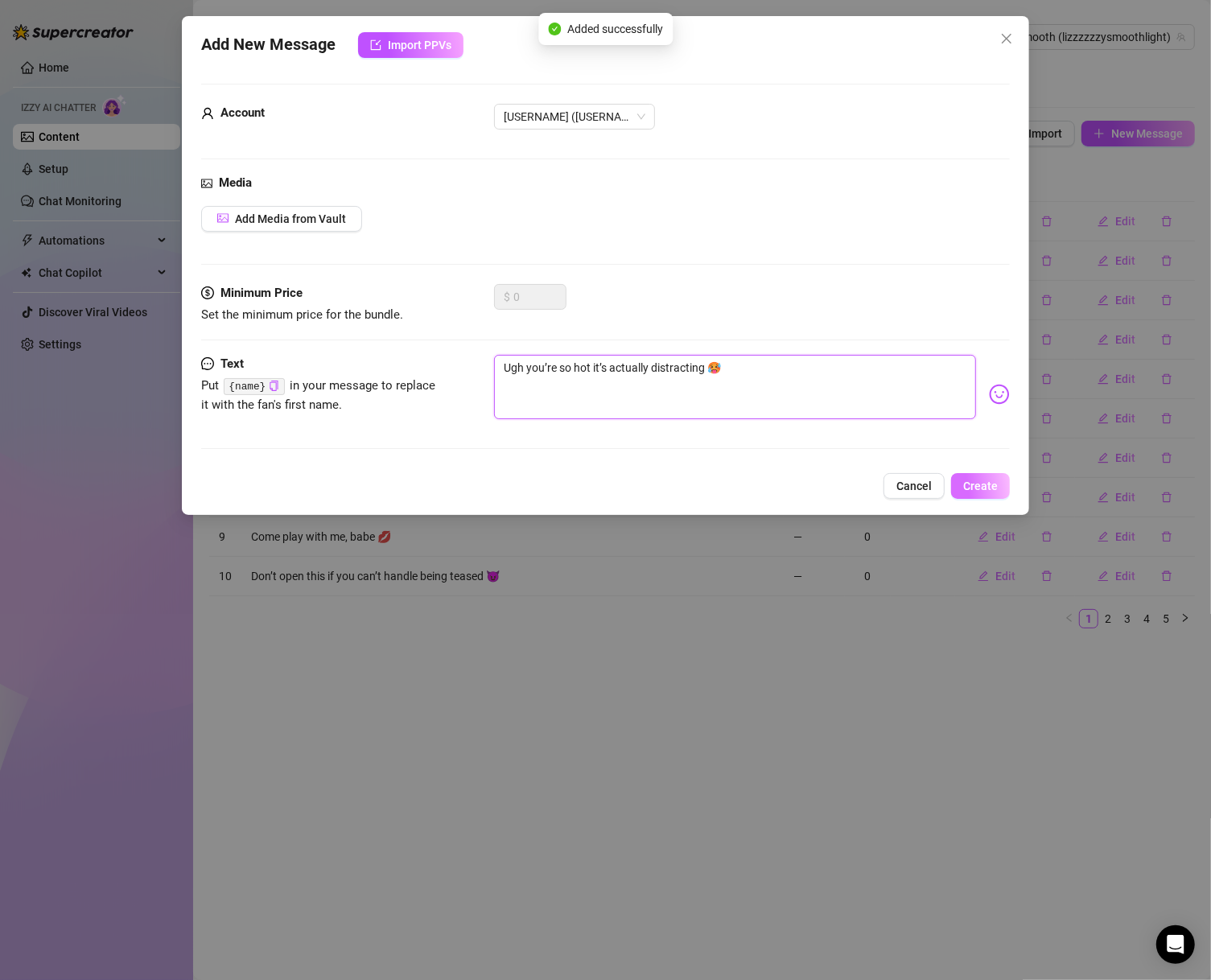 type on "Ugh you’re so hot it’s actually distracting 🥵" 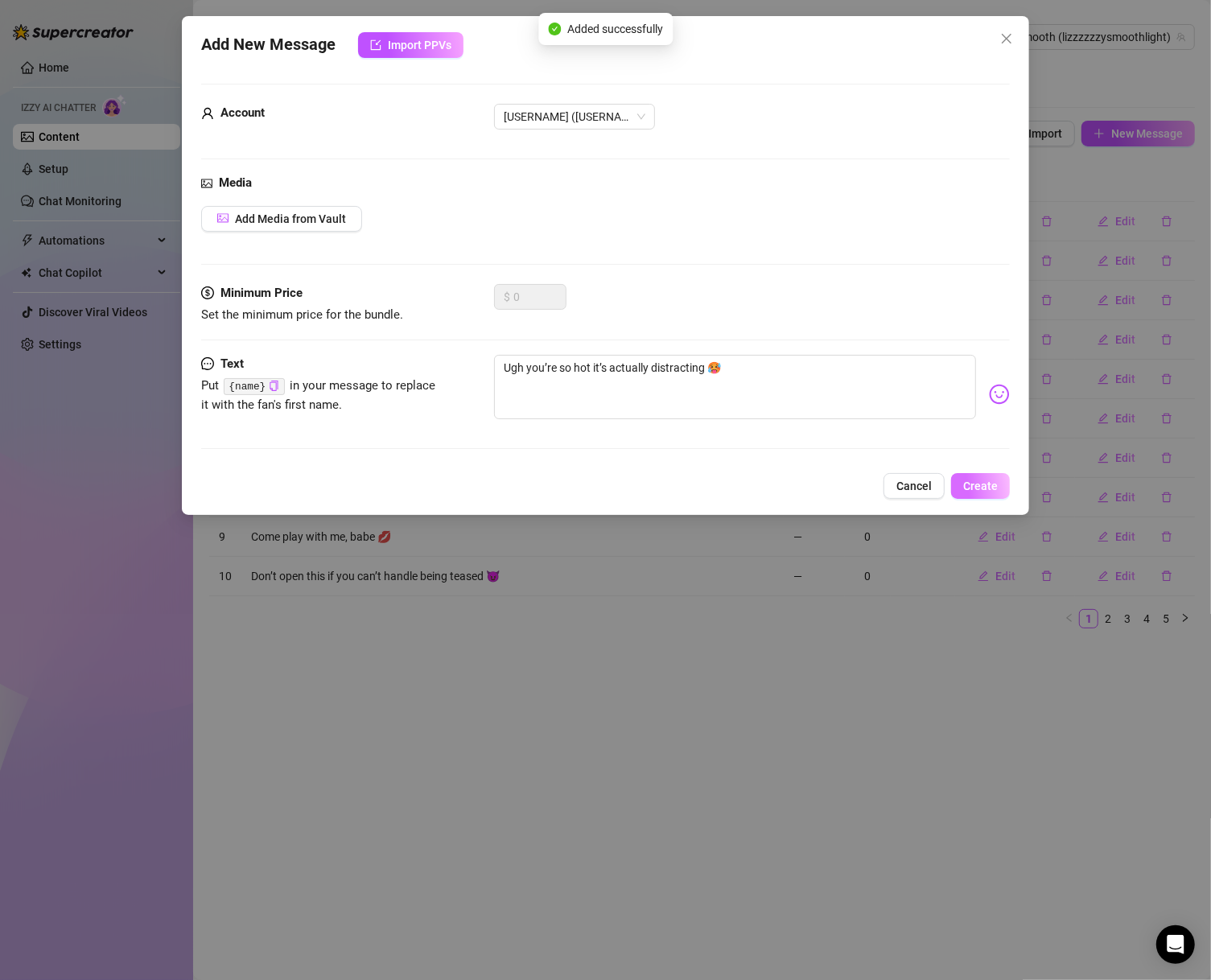 click on "Create" at bounding box center (980, 486) 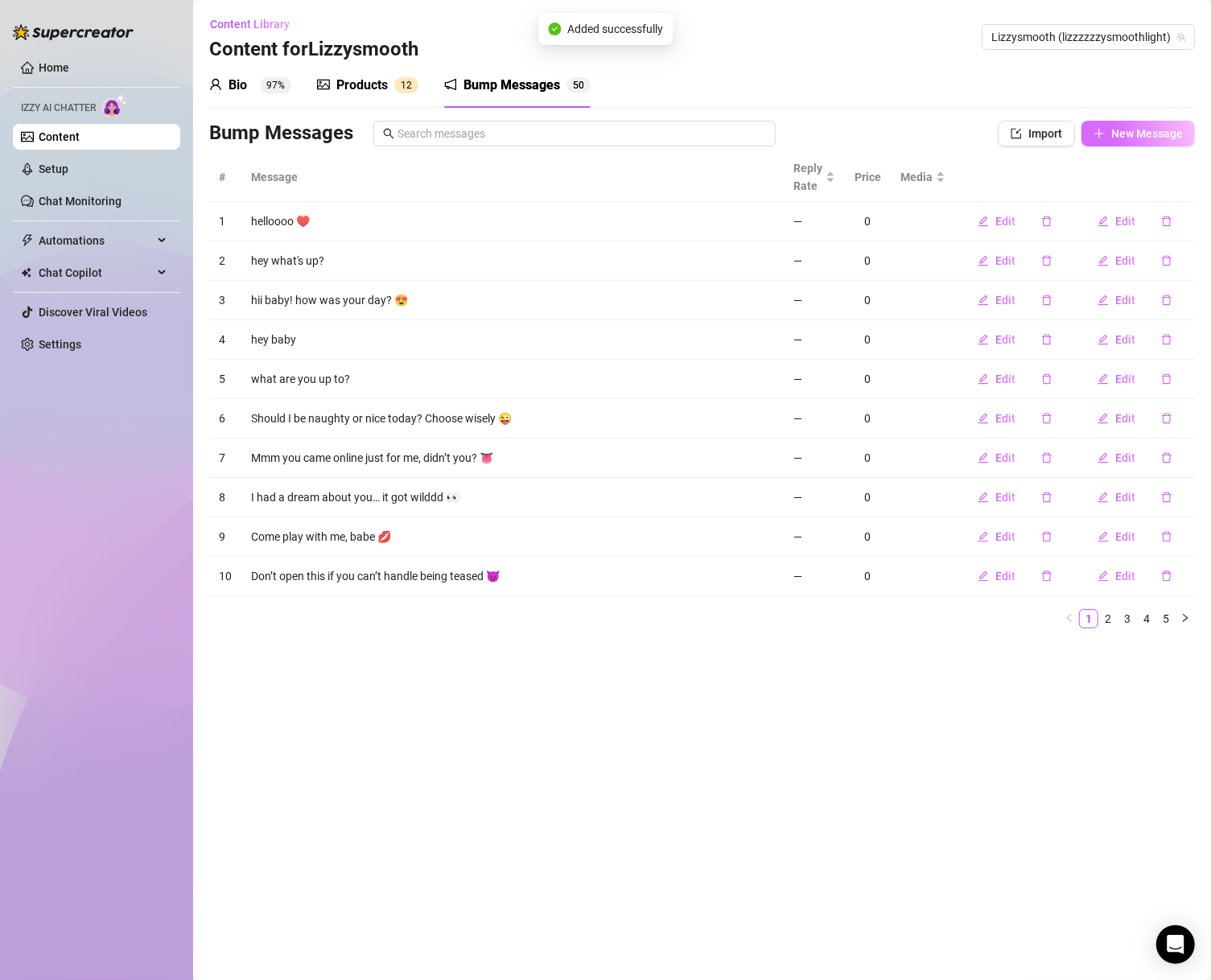 click 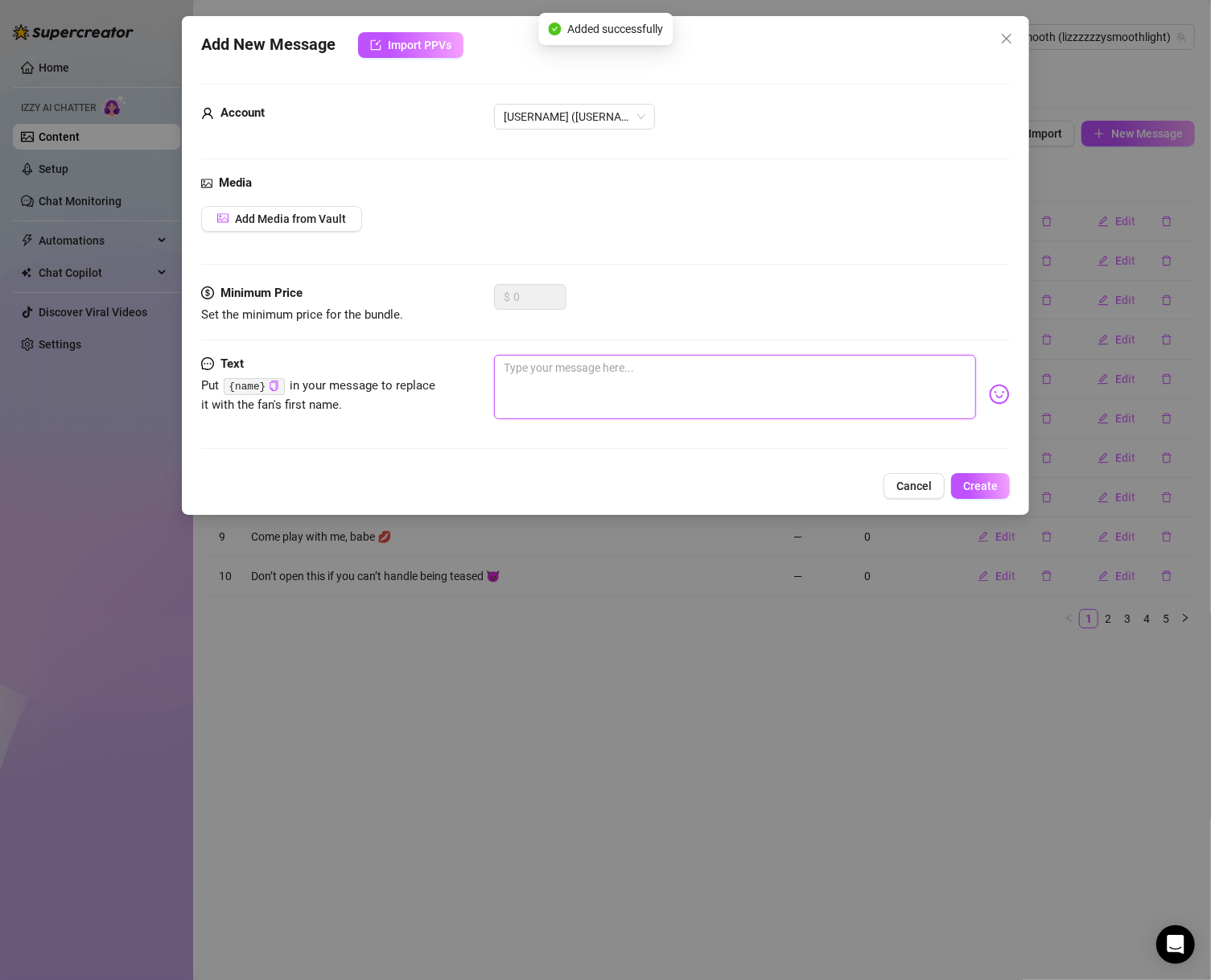 drag, startPoint x: 741, startPoint y: 412, endPoint x: 851, endPoint y: 399, distance: 110.76552 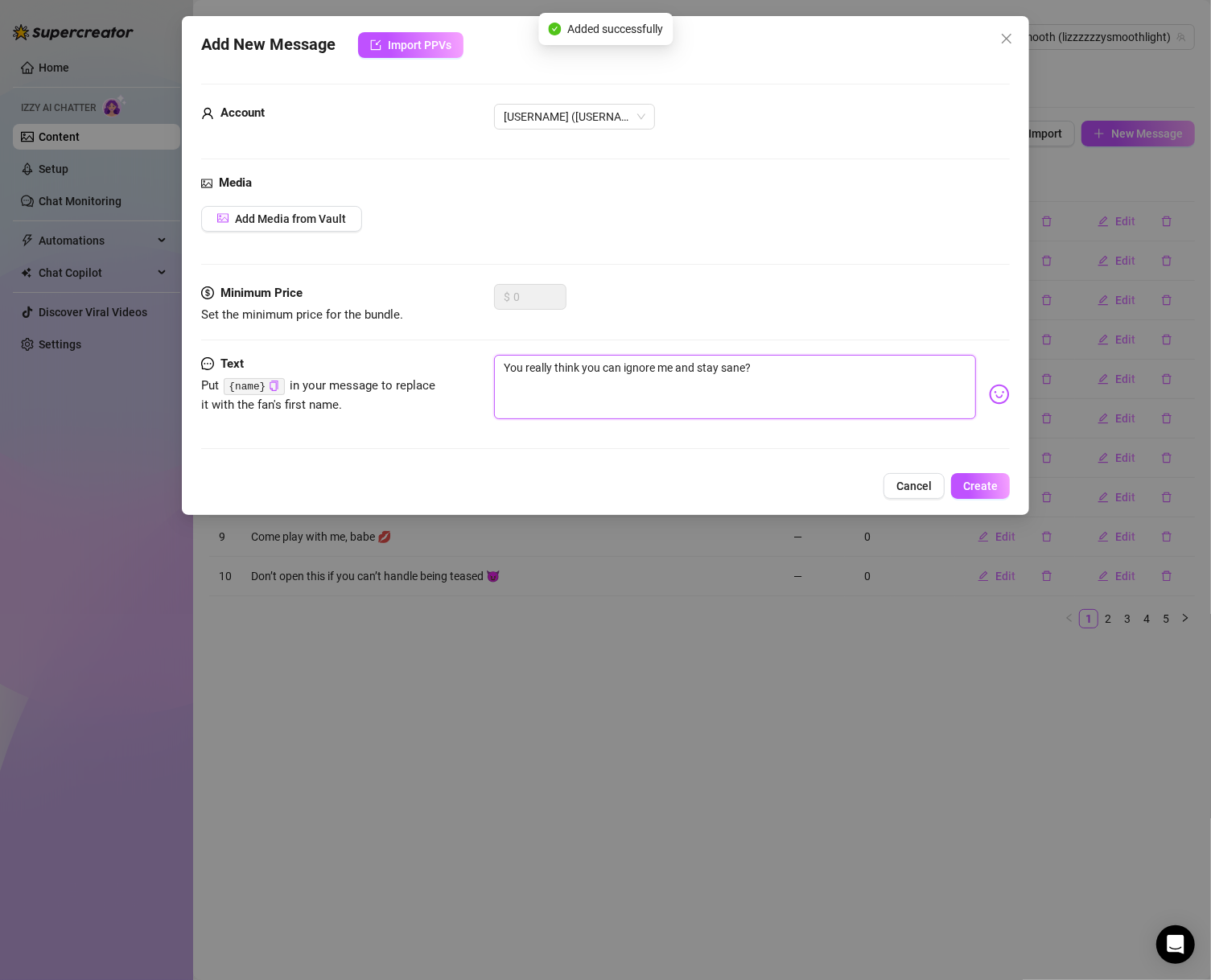 type on "You really think you can ignore me and stay sane?" 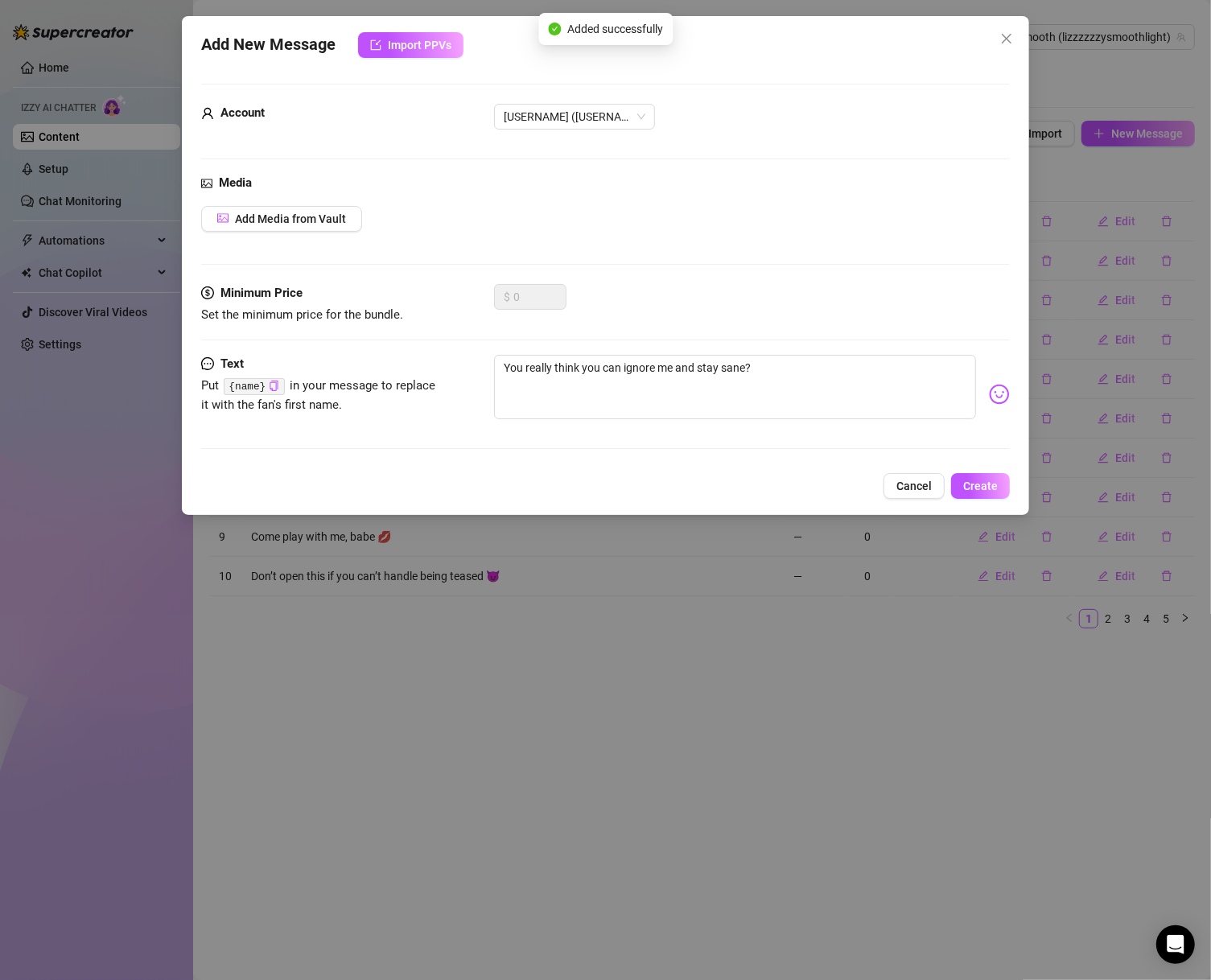 click on "Create" at bounding box center (980, 486) 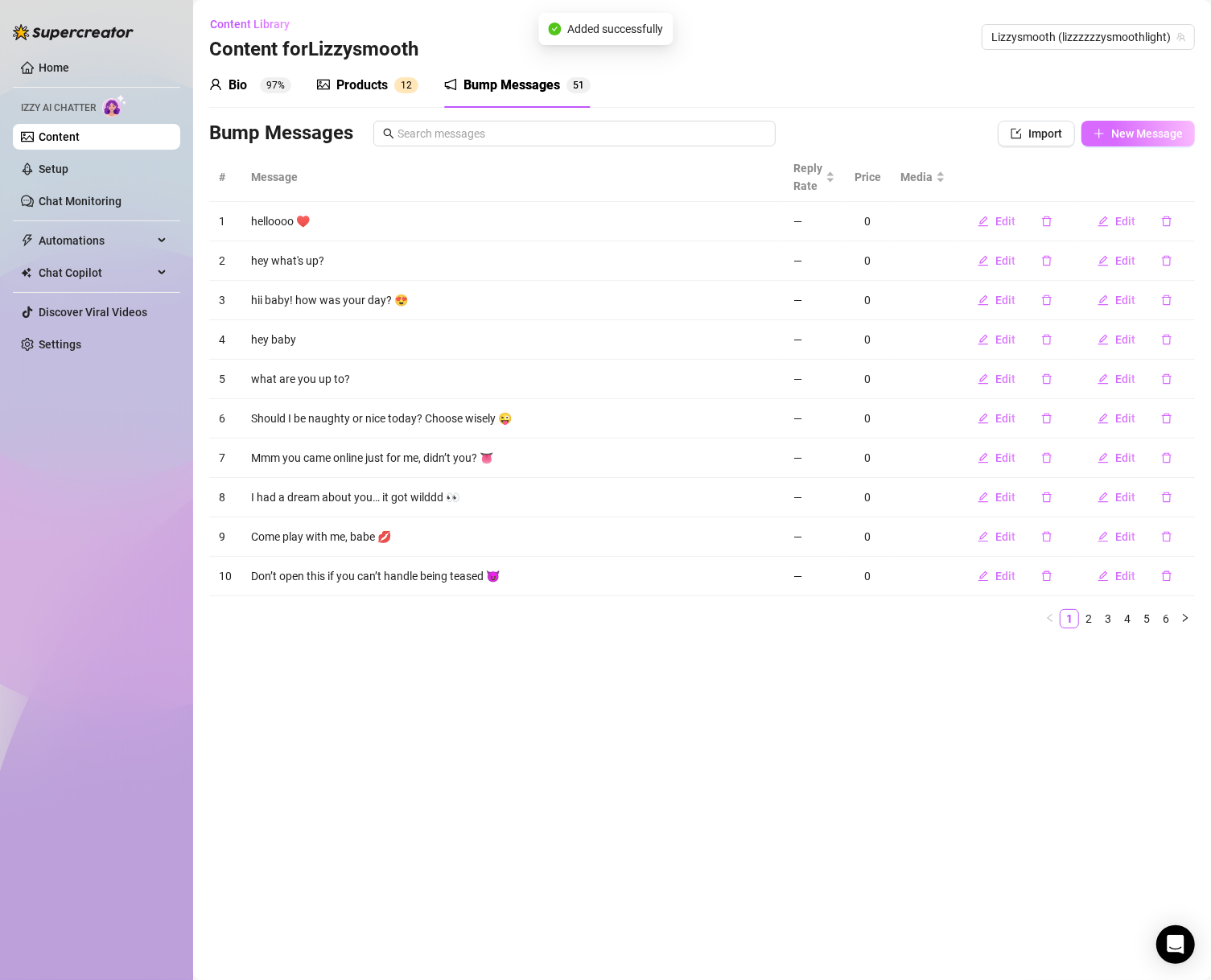 click on "New Message" at bounding box center [1147, 134] 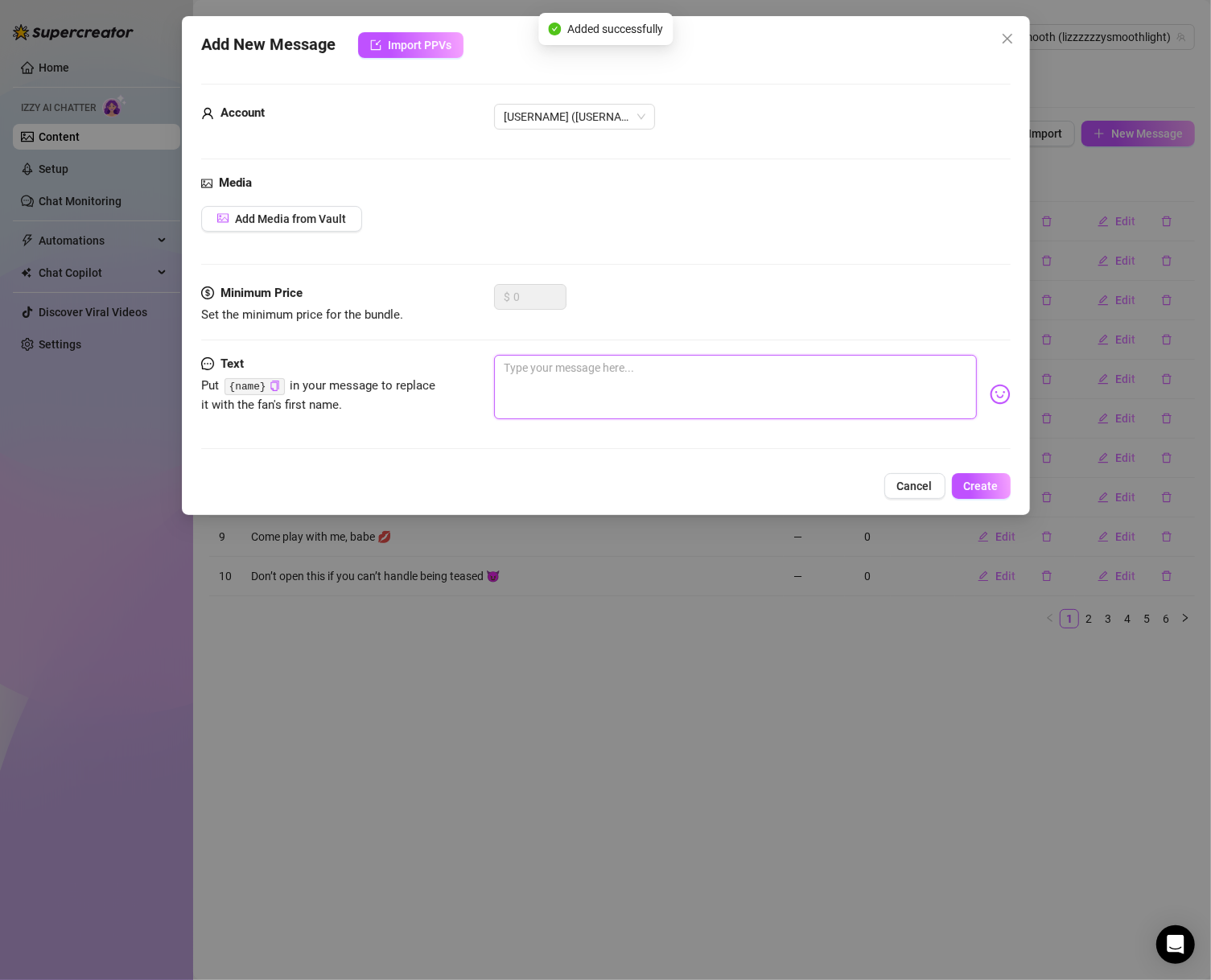 click at bounding box center (735, 387) 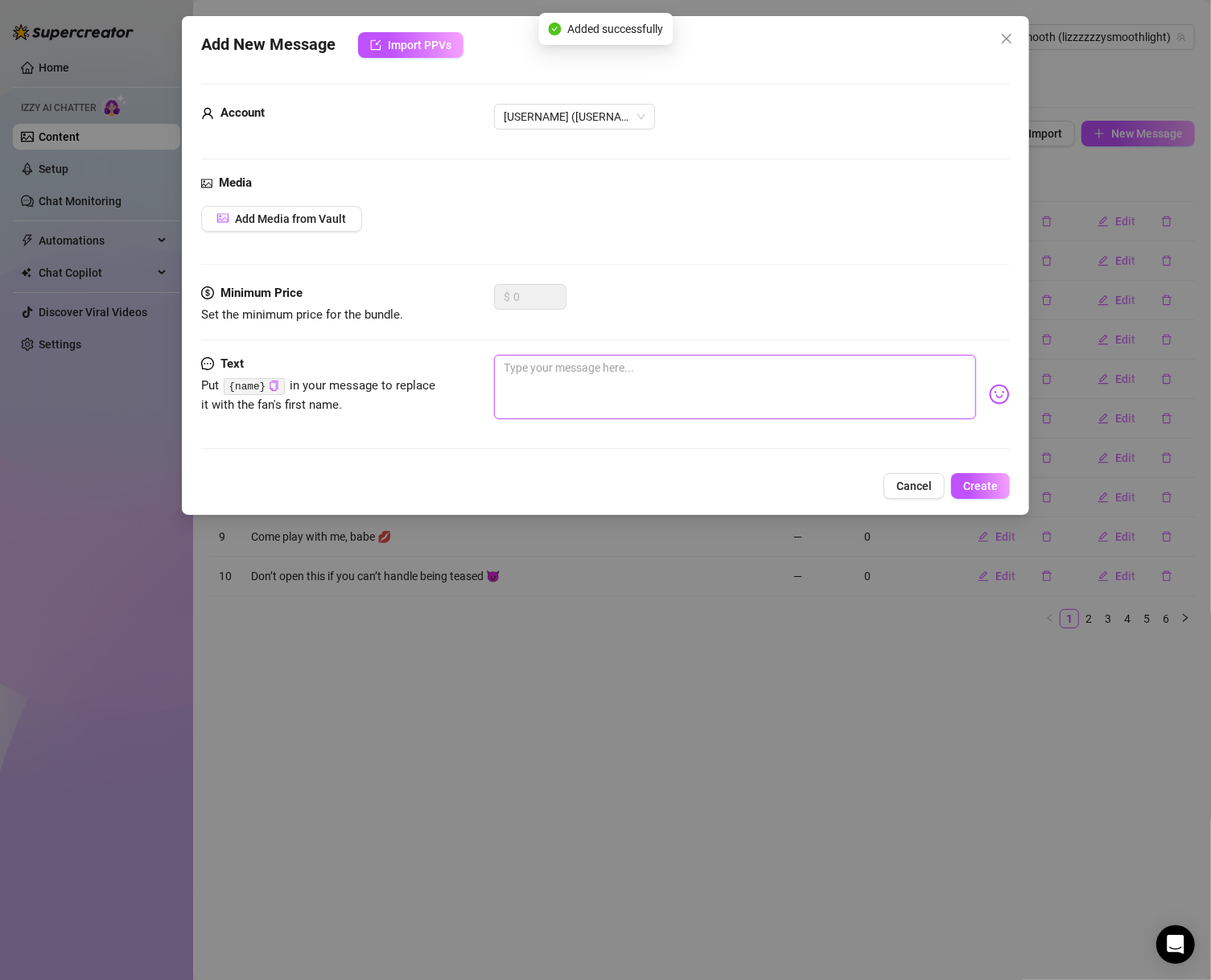 paste on "You back for more trouble? Cause I know I am…" 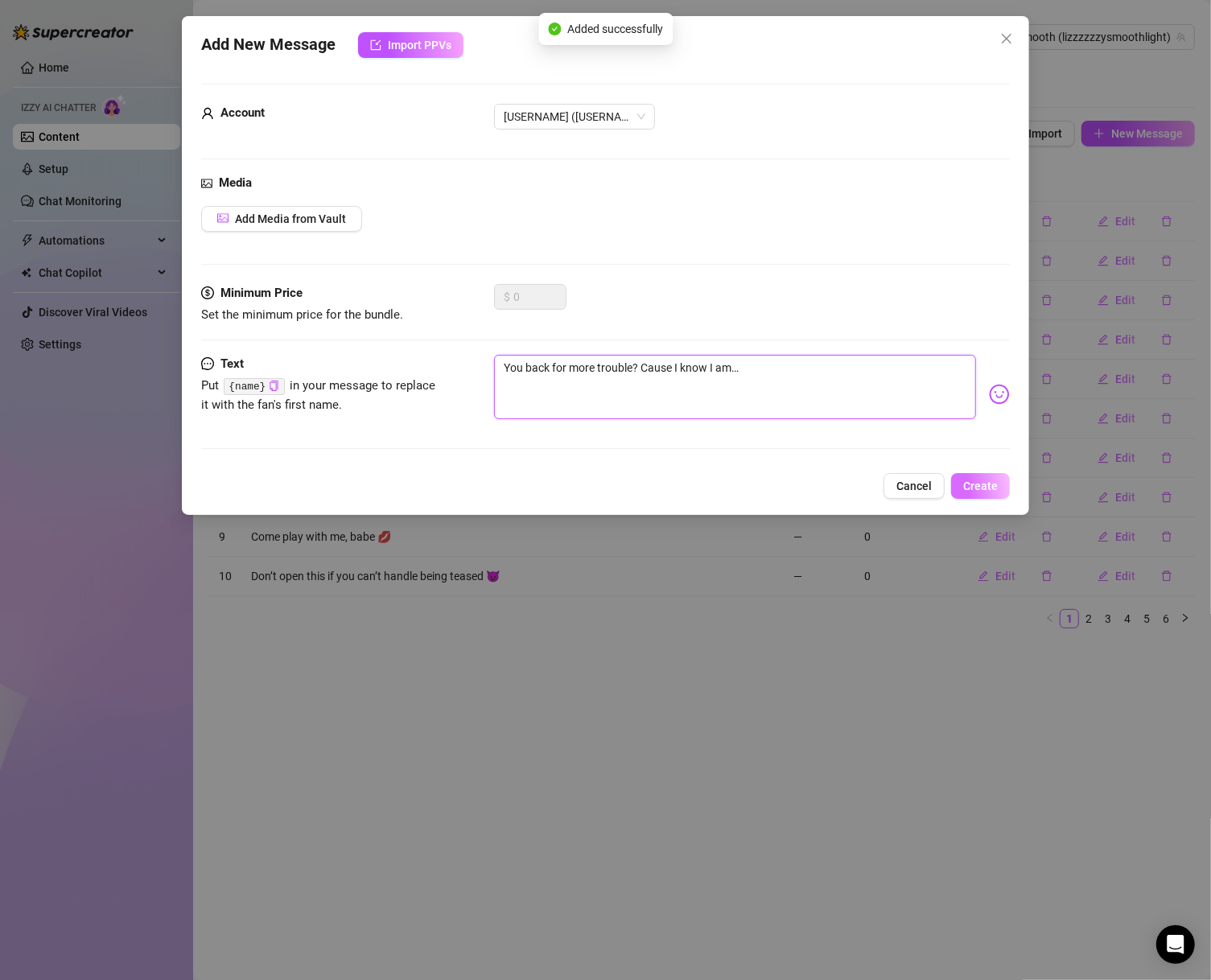 type on "You back for more trouble? Cause I know I am…" 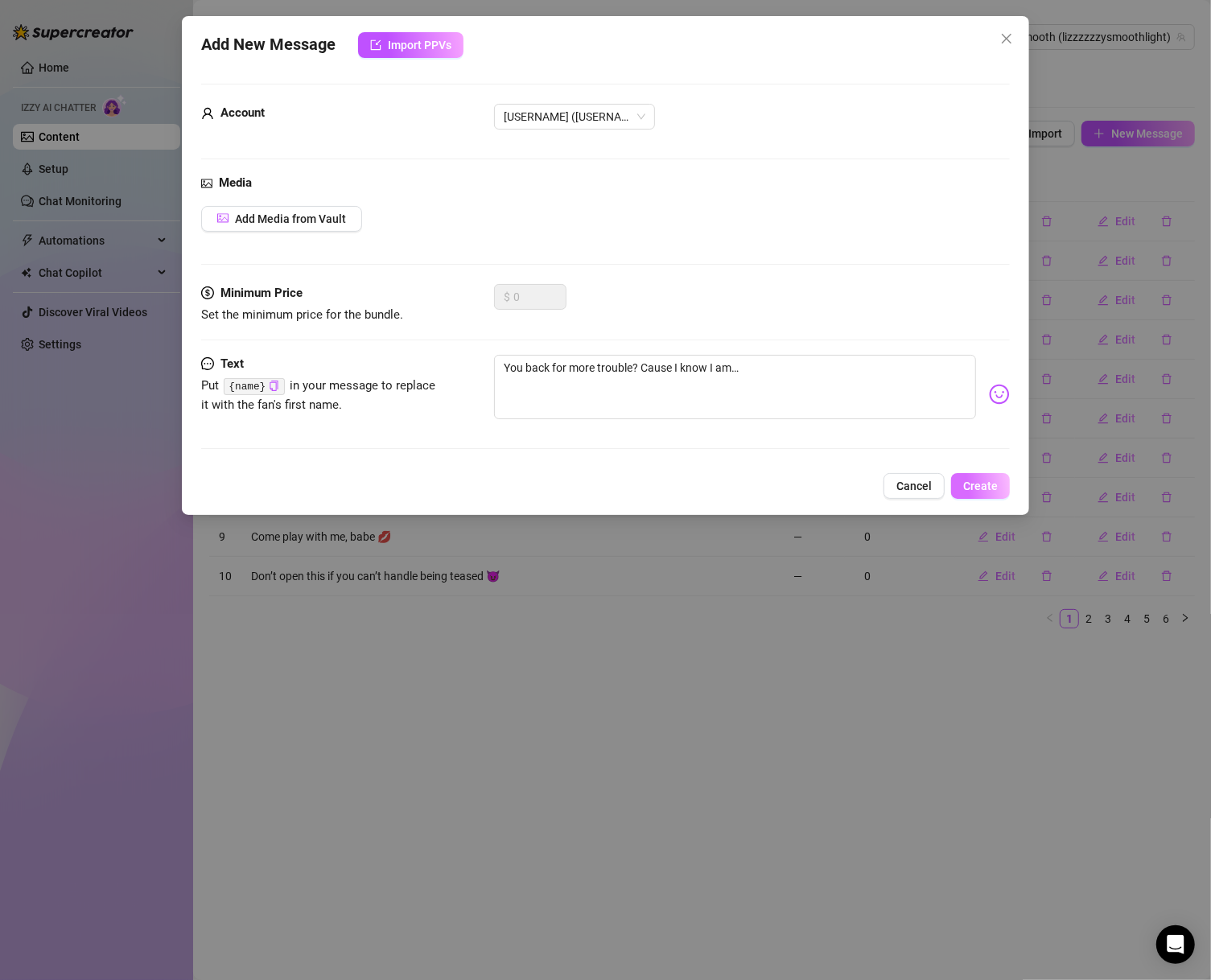 click on "Create" at bounding box center [980, 486] 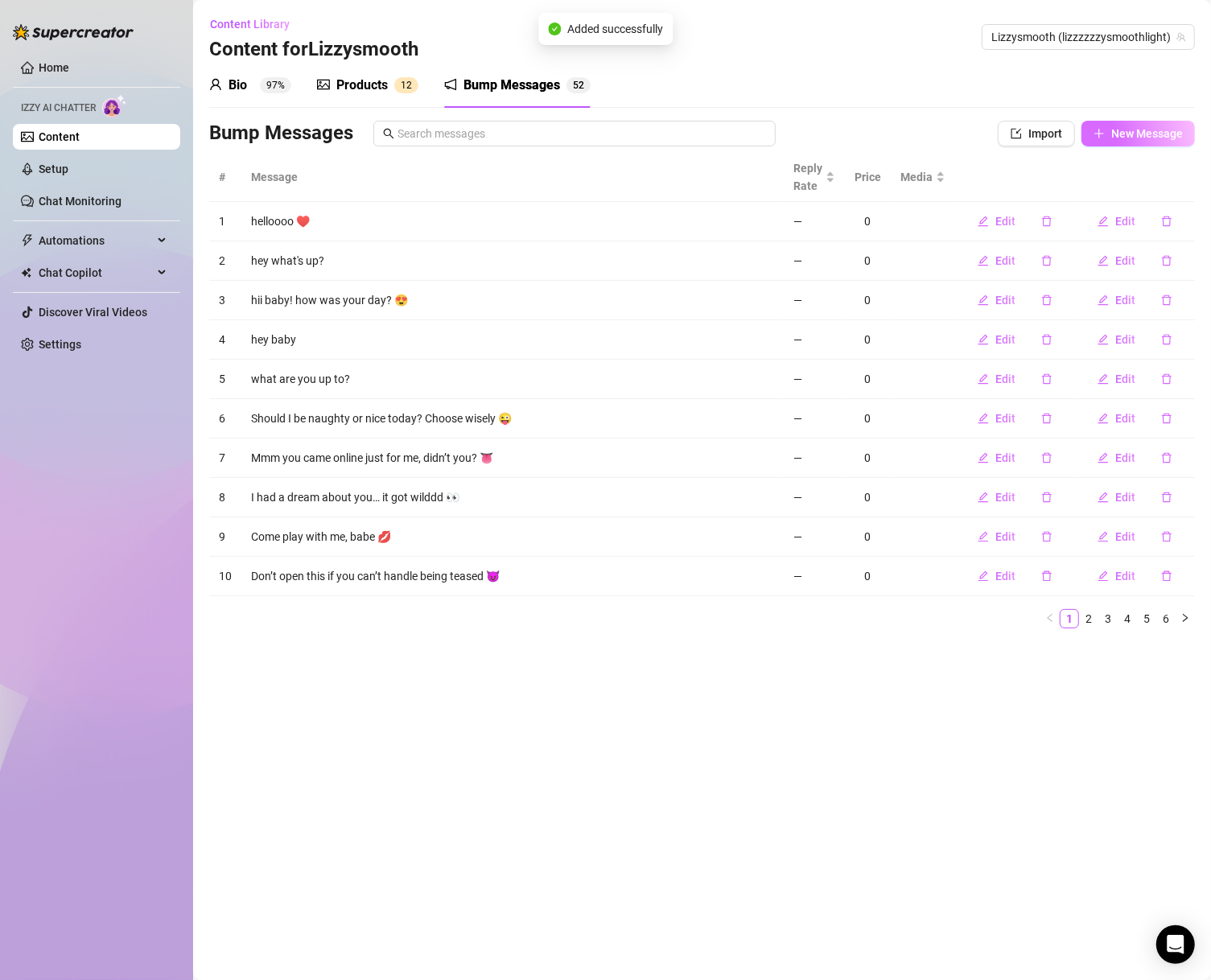 click on "New Message" at bounding box center (1147, 134) 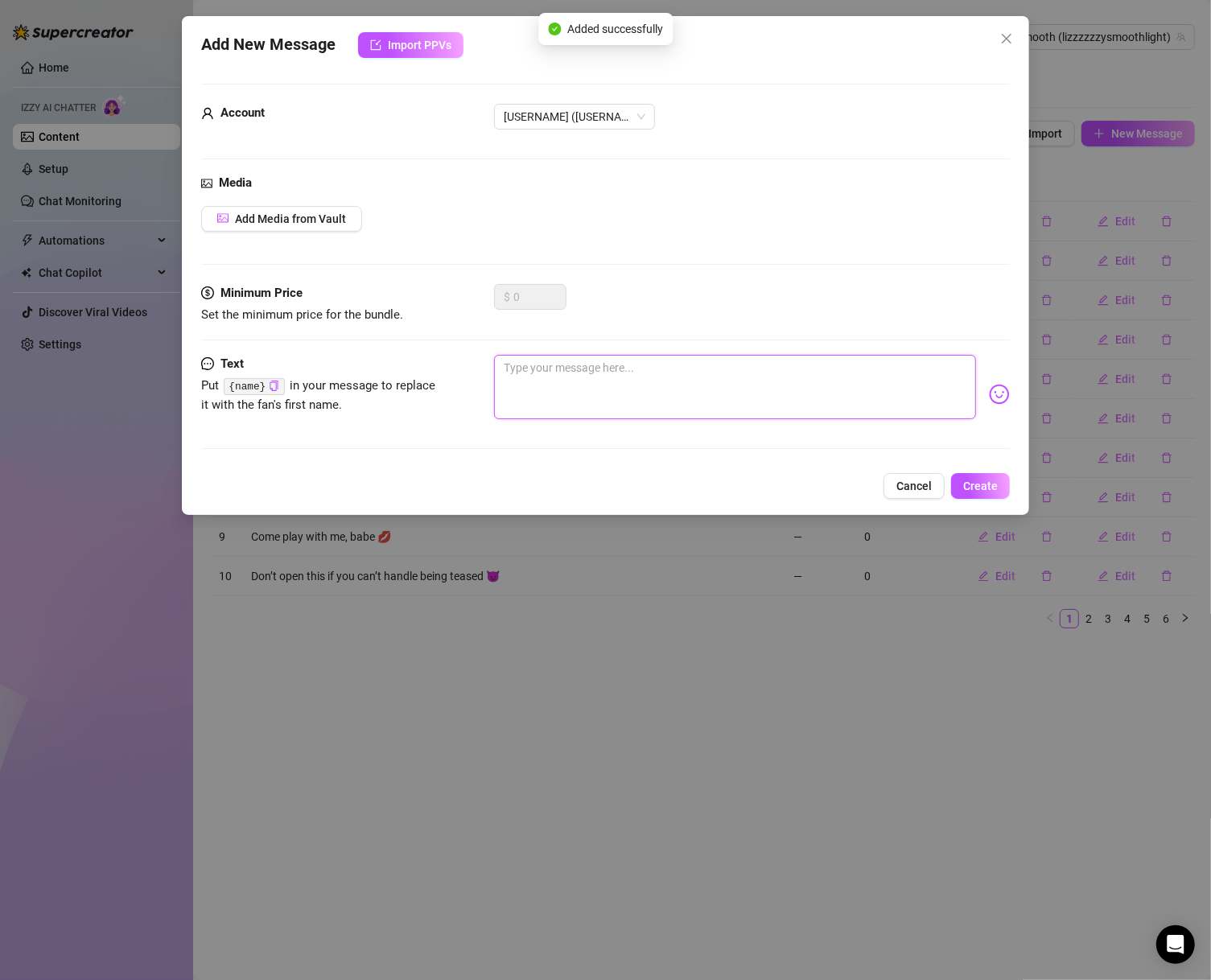 click at bounding box center [735, 387] 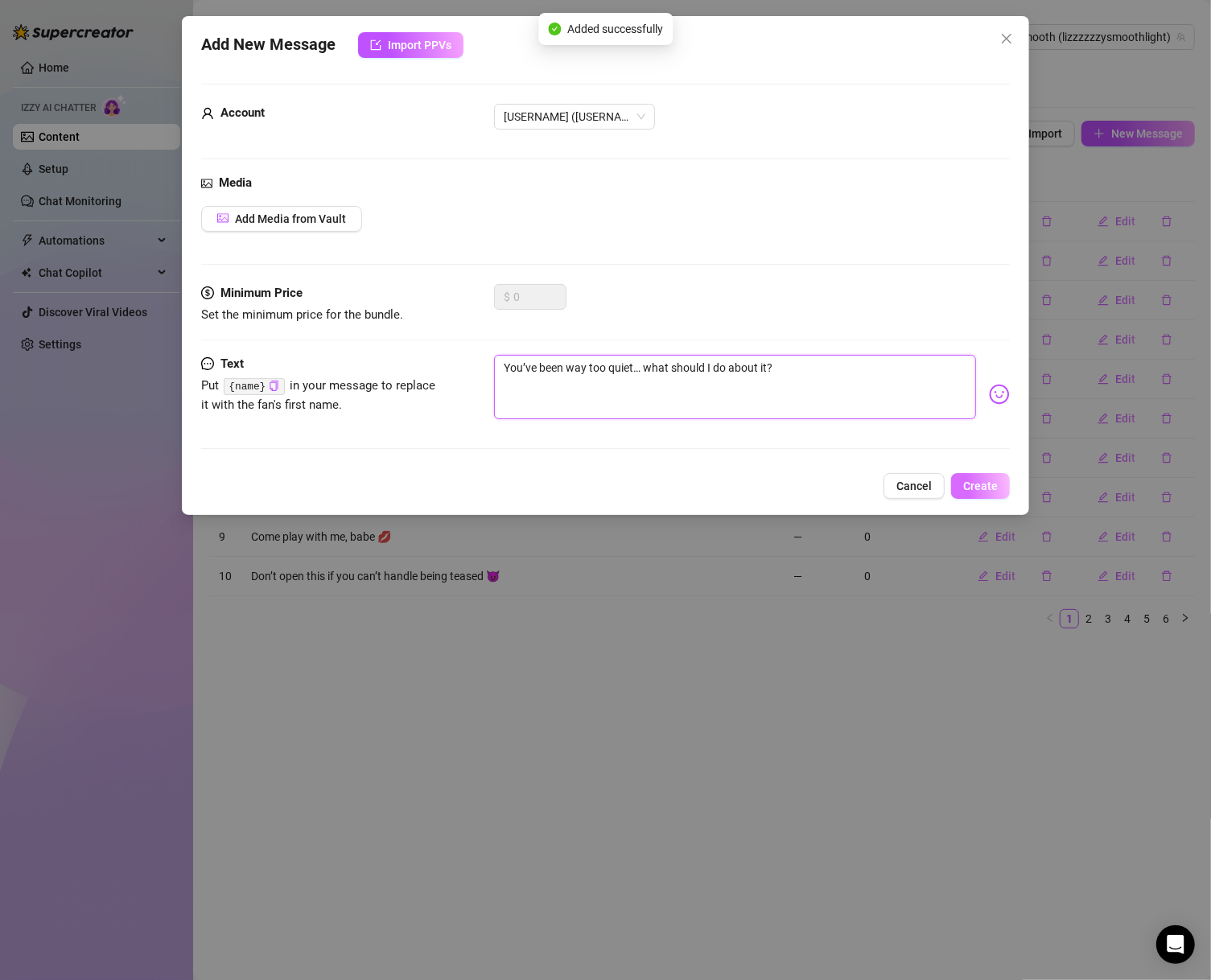 type on "You’ve been way too quiet… what should I do about it?" 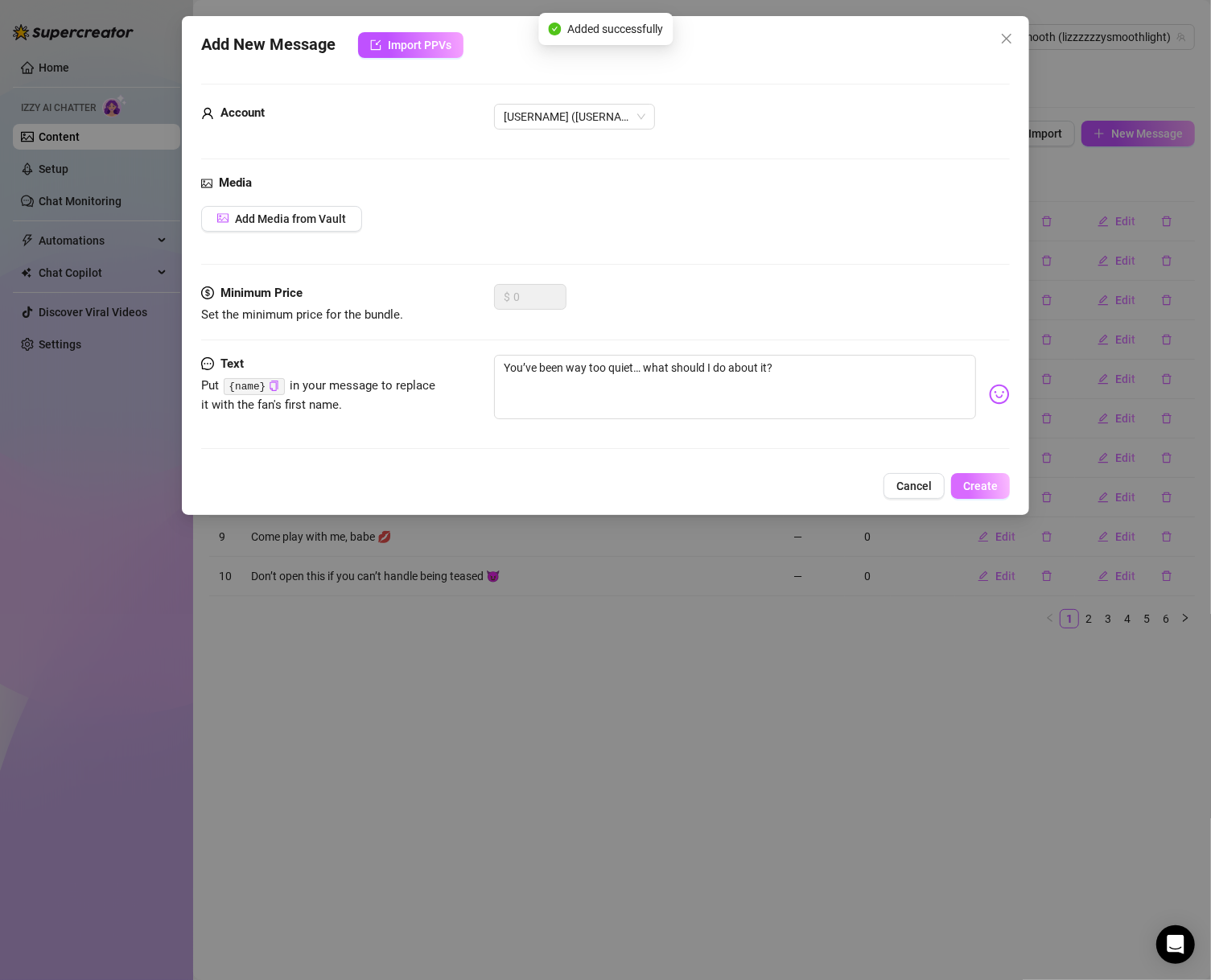 click on "Create" at bounding box center [980, 486] 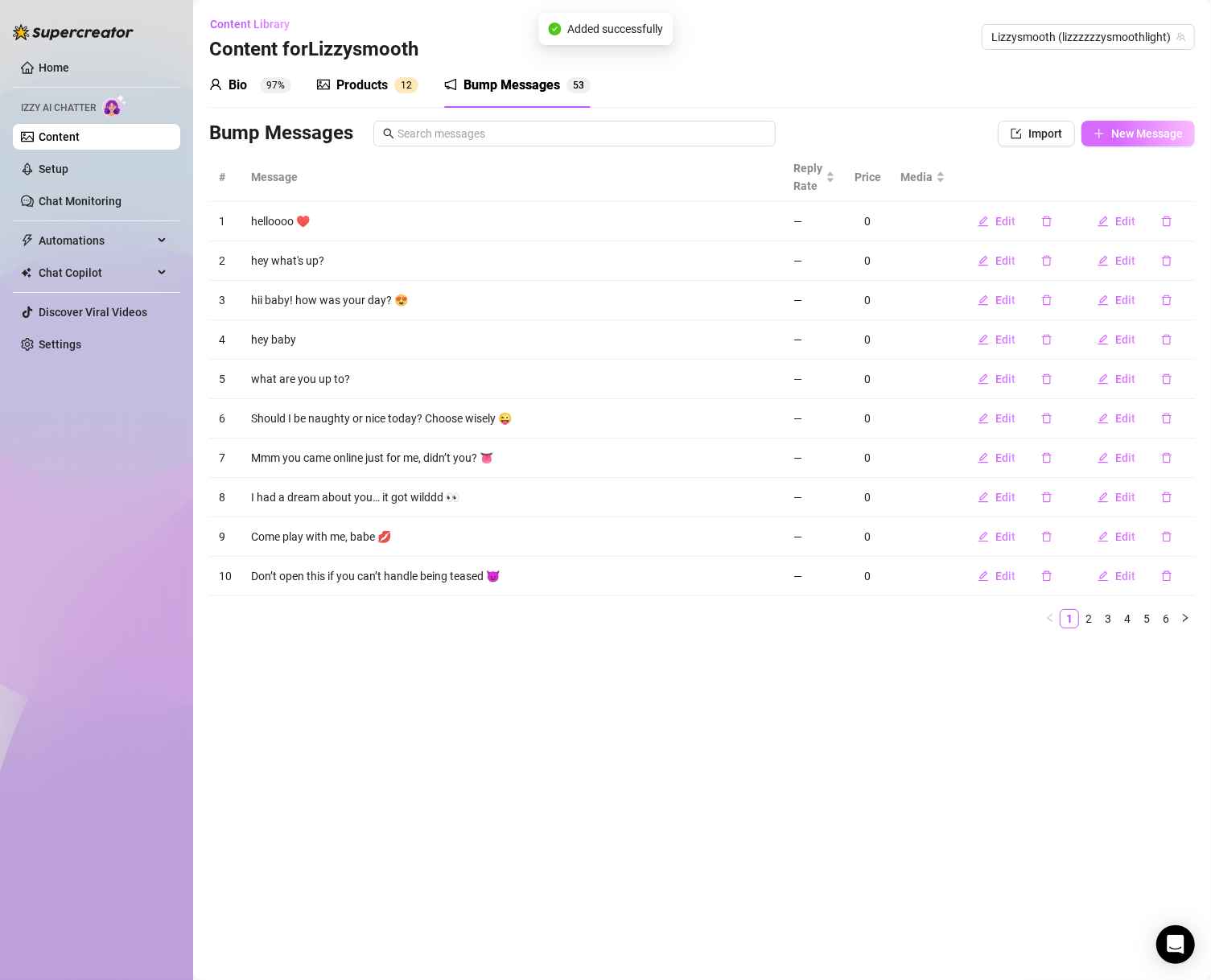 click on "New Message" at bounding box center [1147, 134] 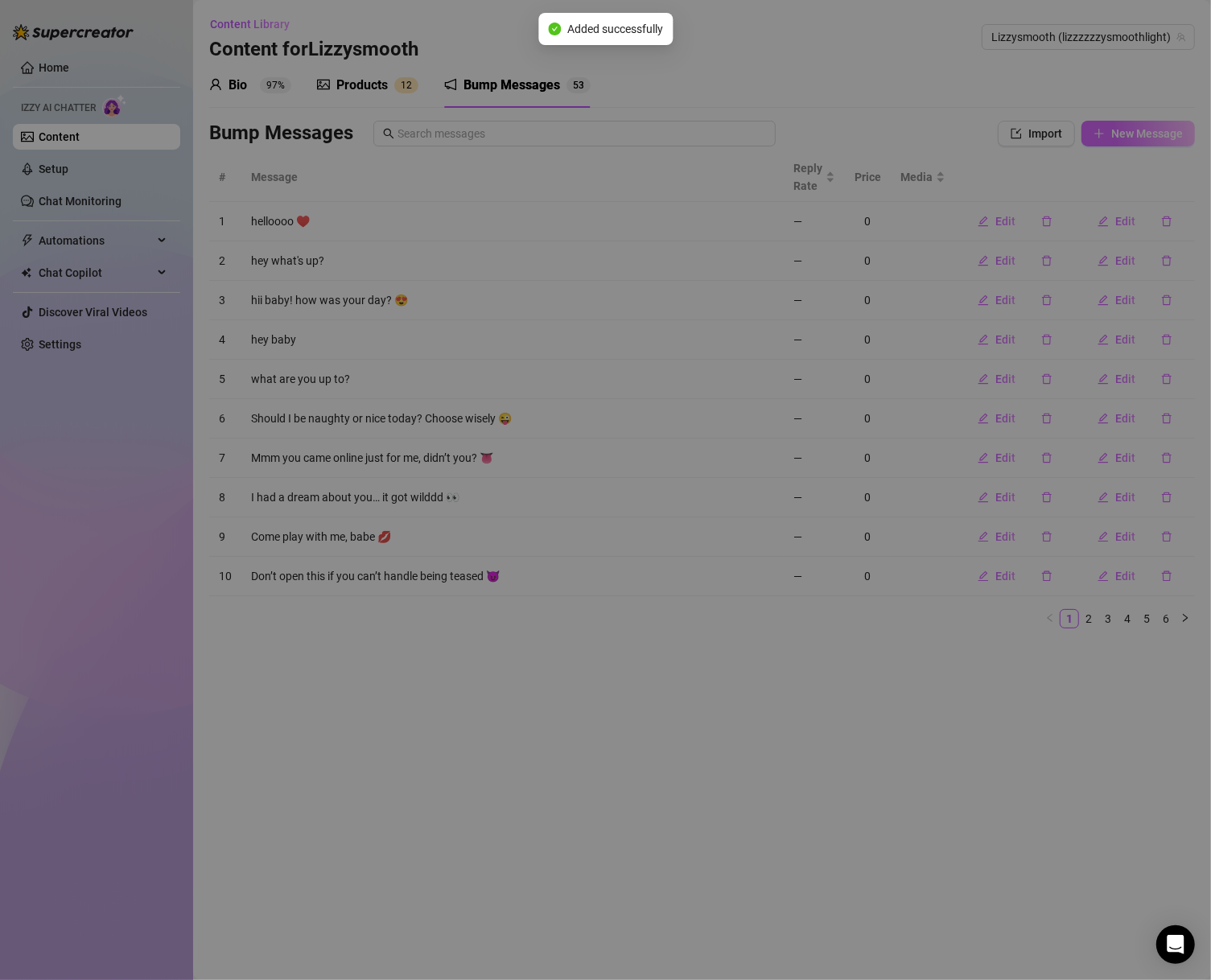 type on "Type your message here..." 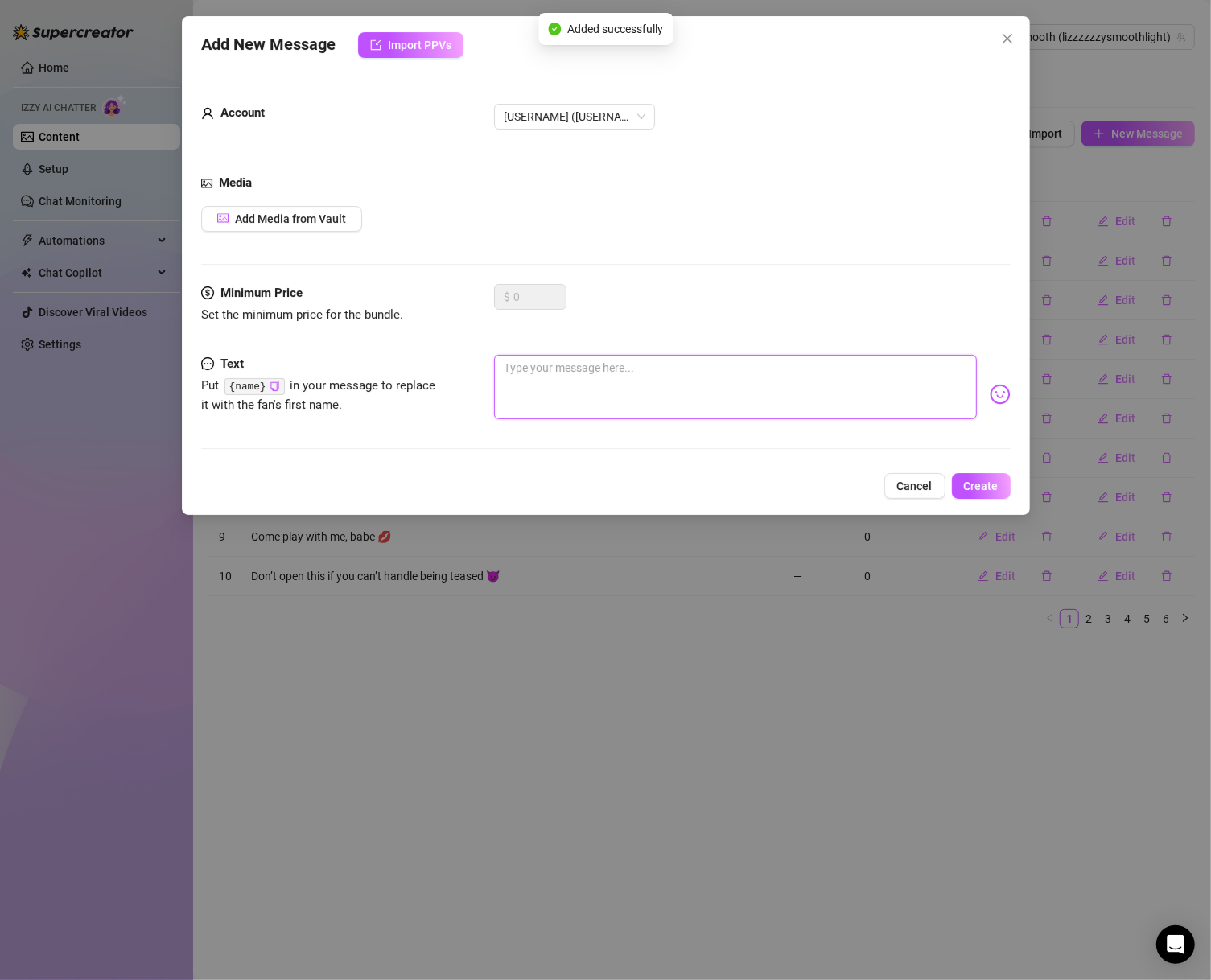 click at bounding box center (735, 387) 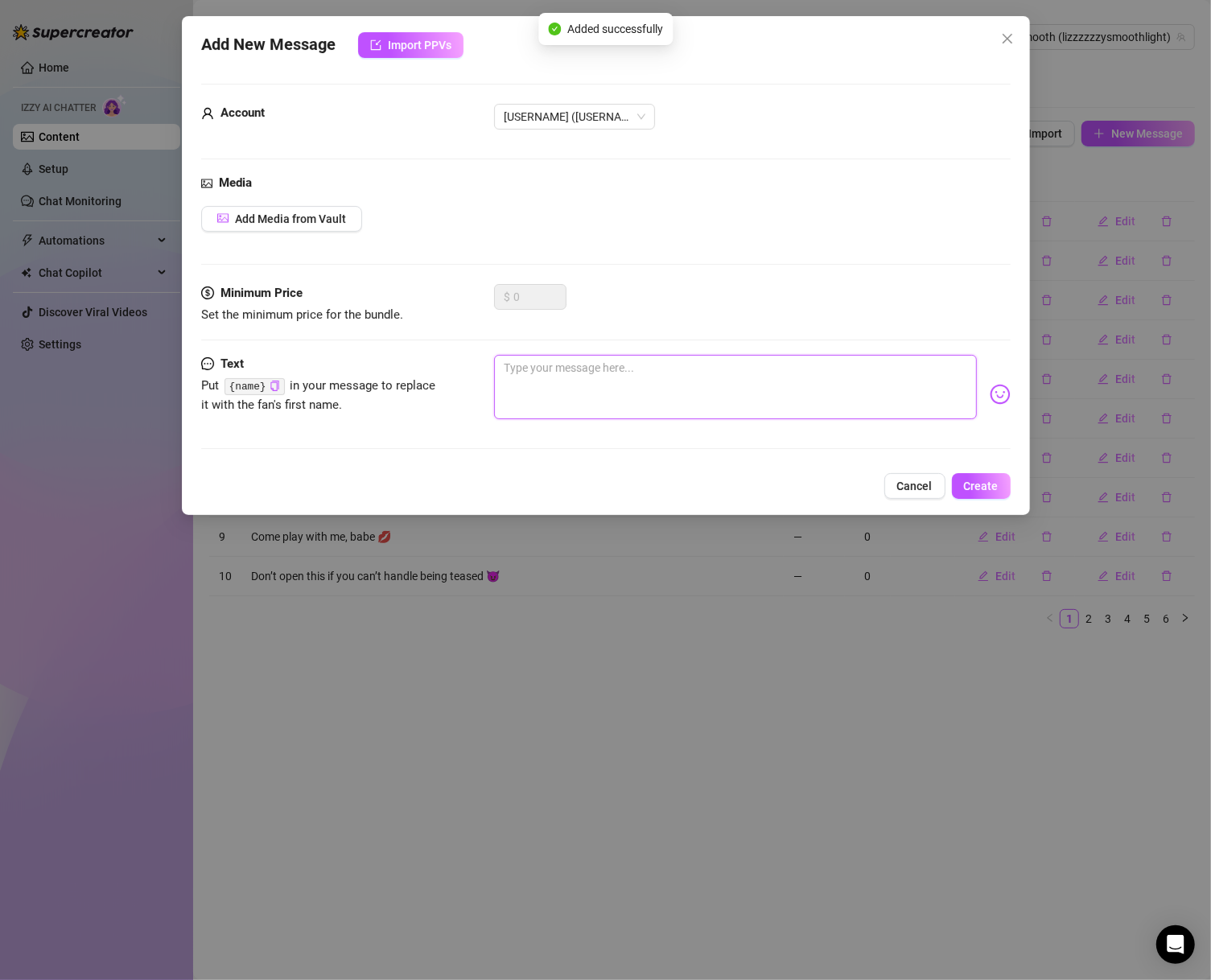 paste on "Tell me your fantasy rn. Go. No holding back 😈" 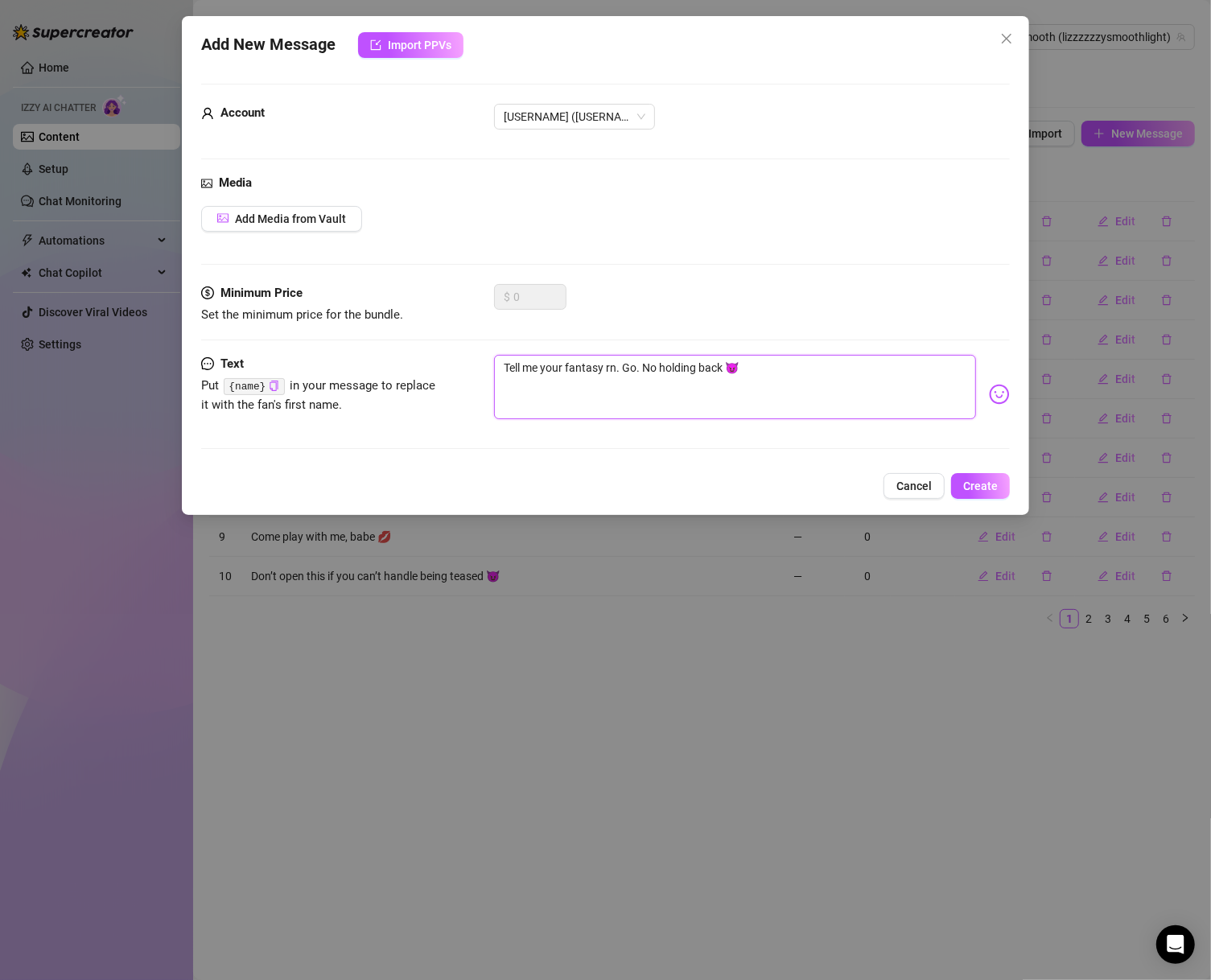 type on "Tell me your fantasy rn. Go. No holding back 😈" 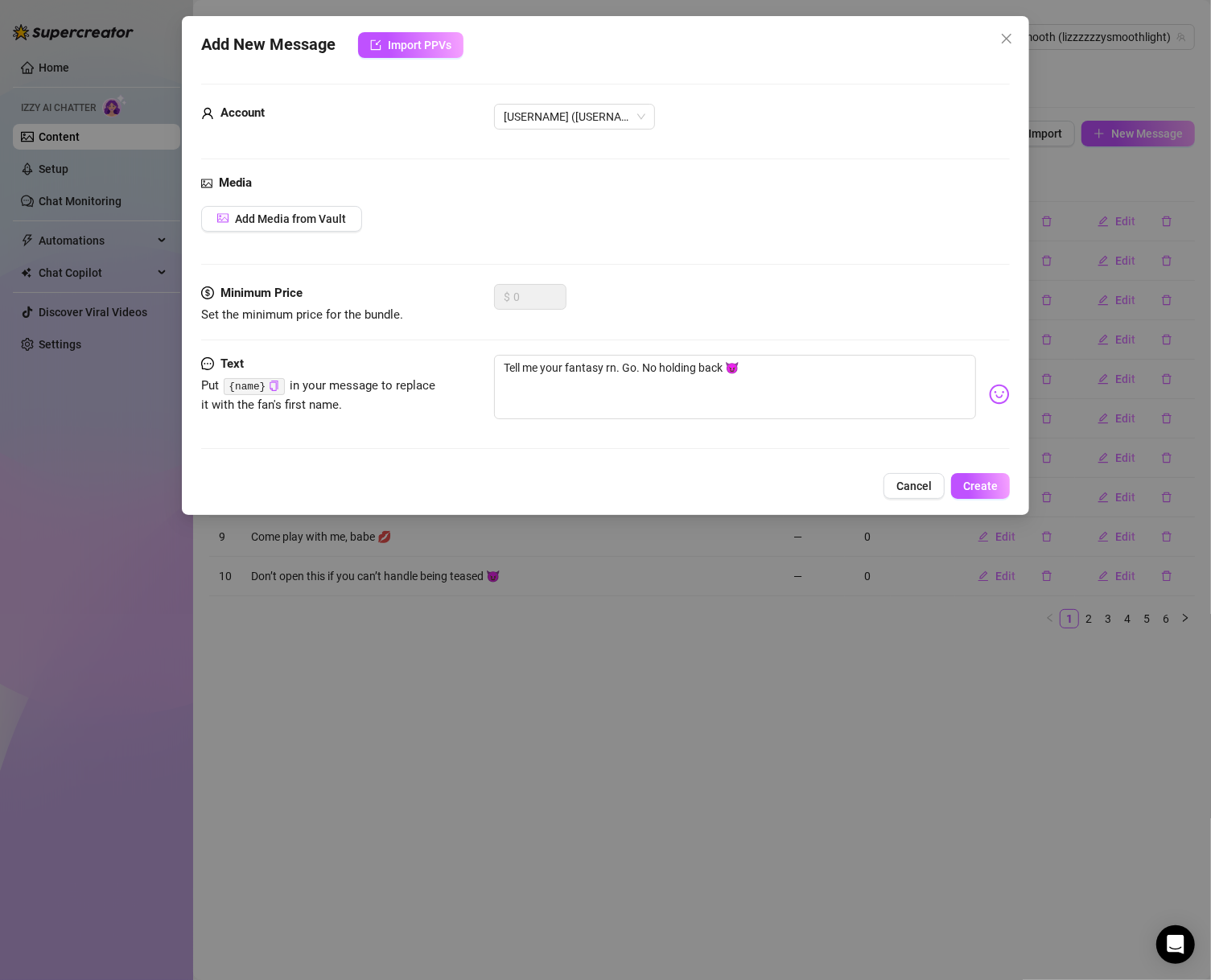 click on "Create" at bounding box center [980, 486] 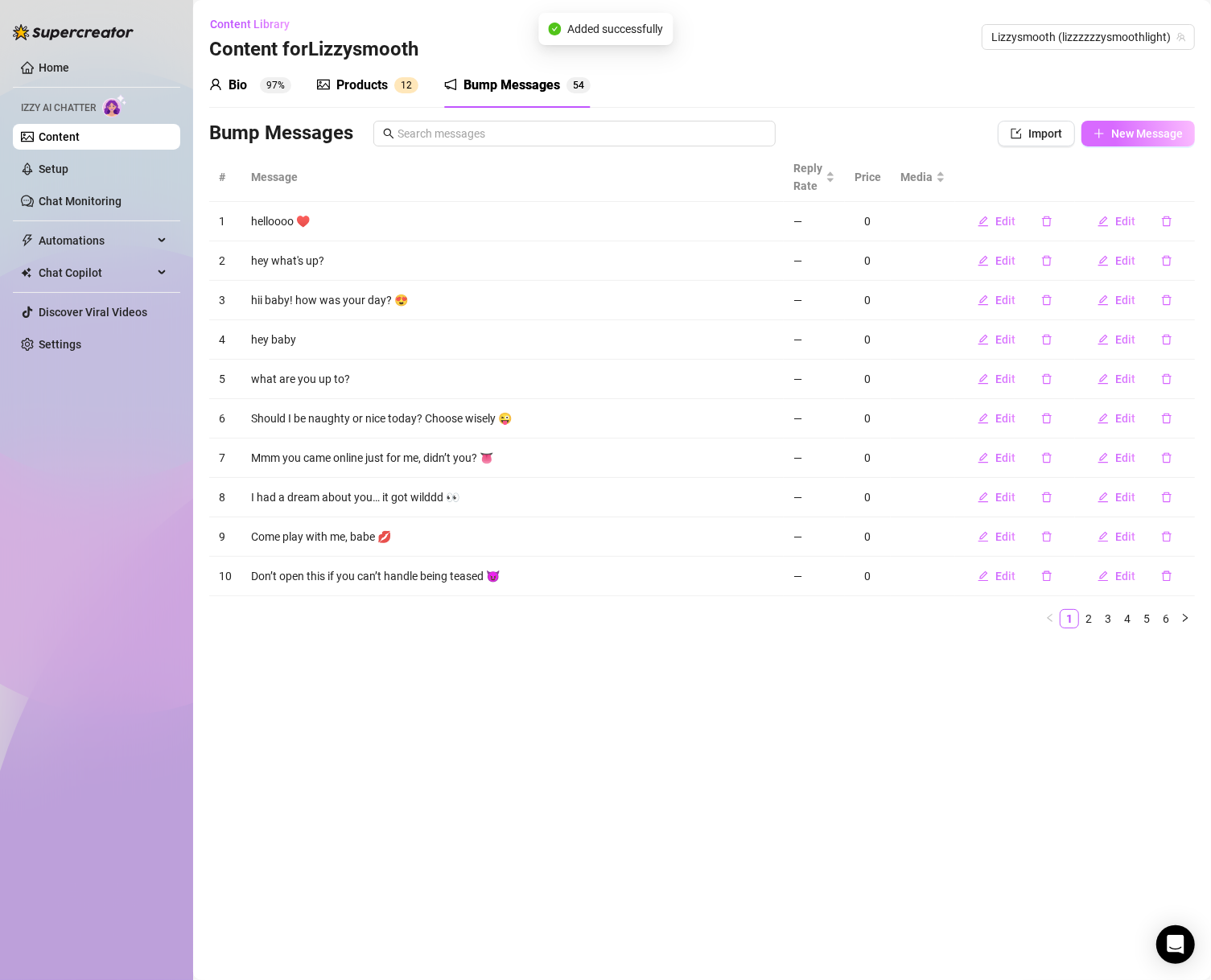 click on "New Message" at bounding box center (1138, 134) 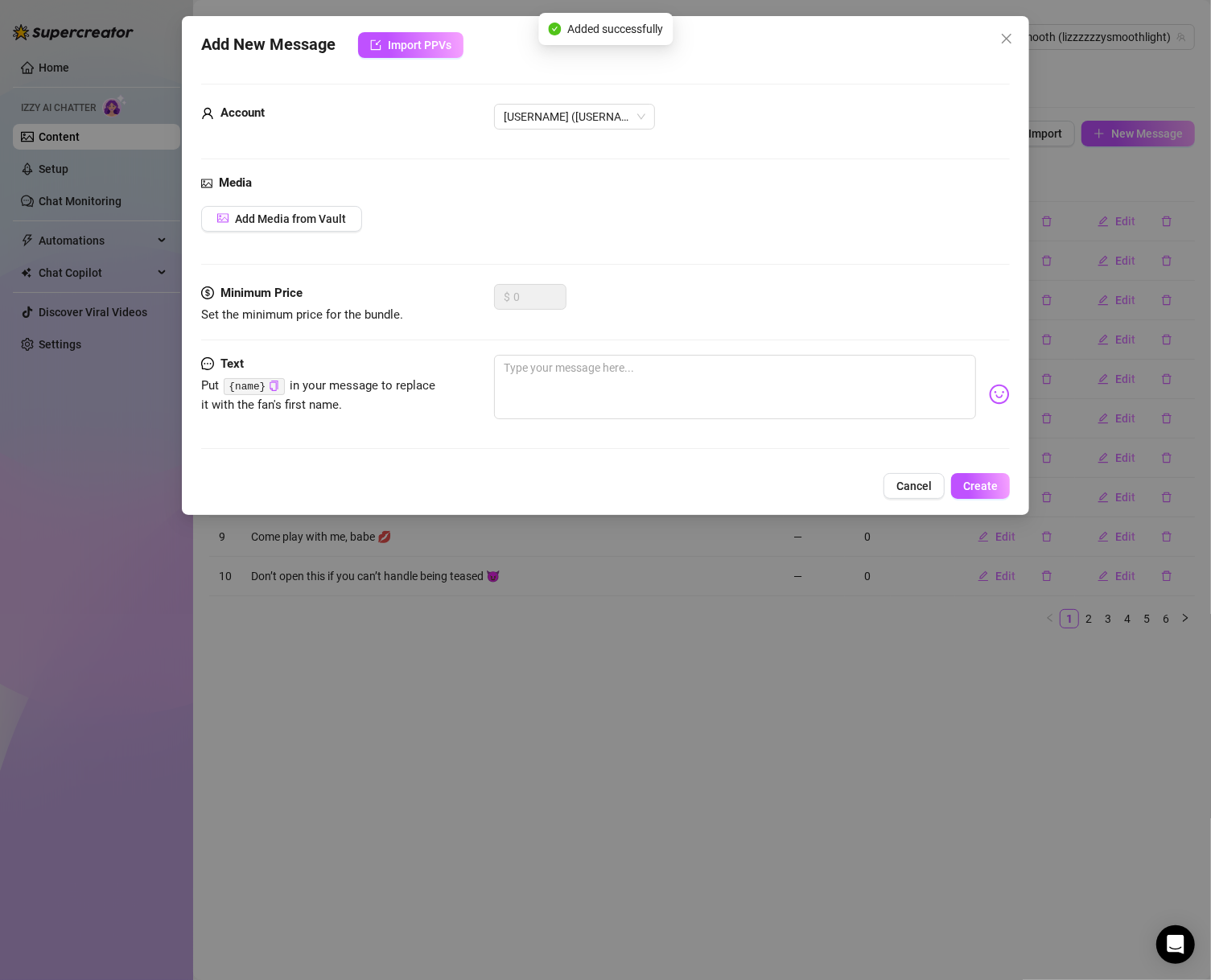 drag, startPoint x: 756, startPoint y: 347, endPoint x: 745, endPoint y: 386, distance: 40.521599 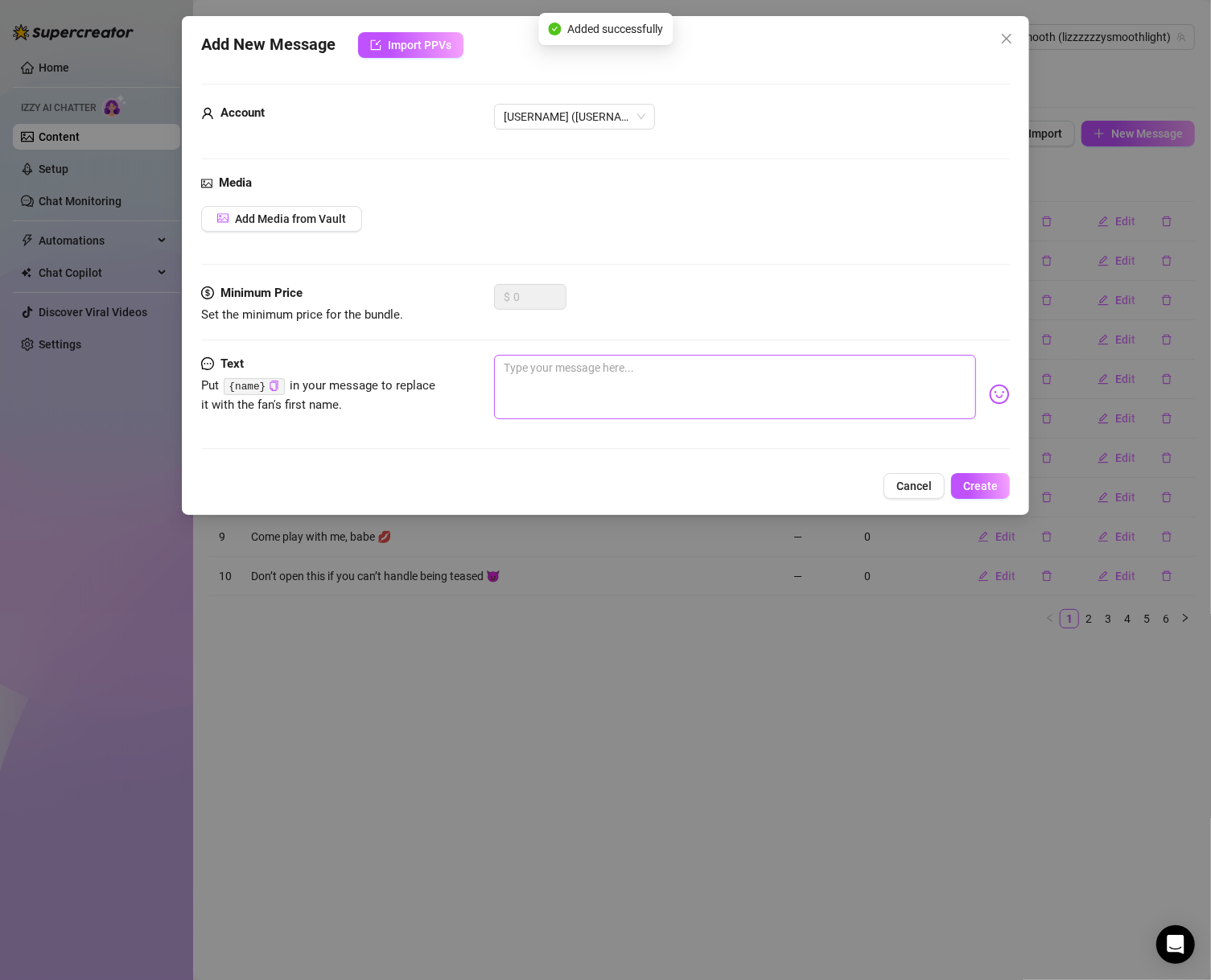 click on "Minimum Price Set the minimum price for the bundle. $ 0" at bounding box center (606, 319) 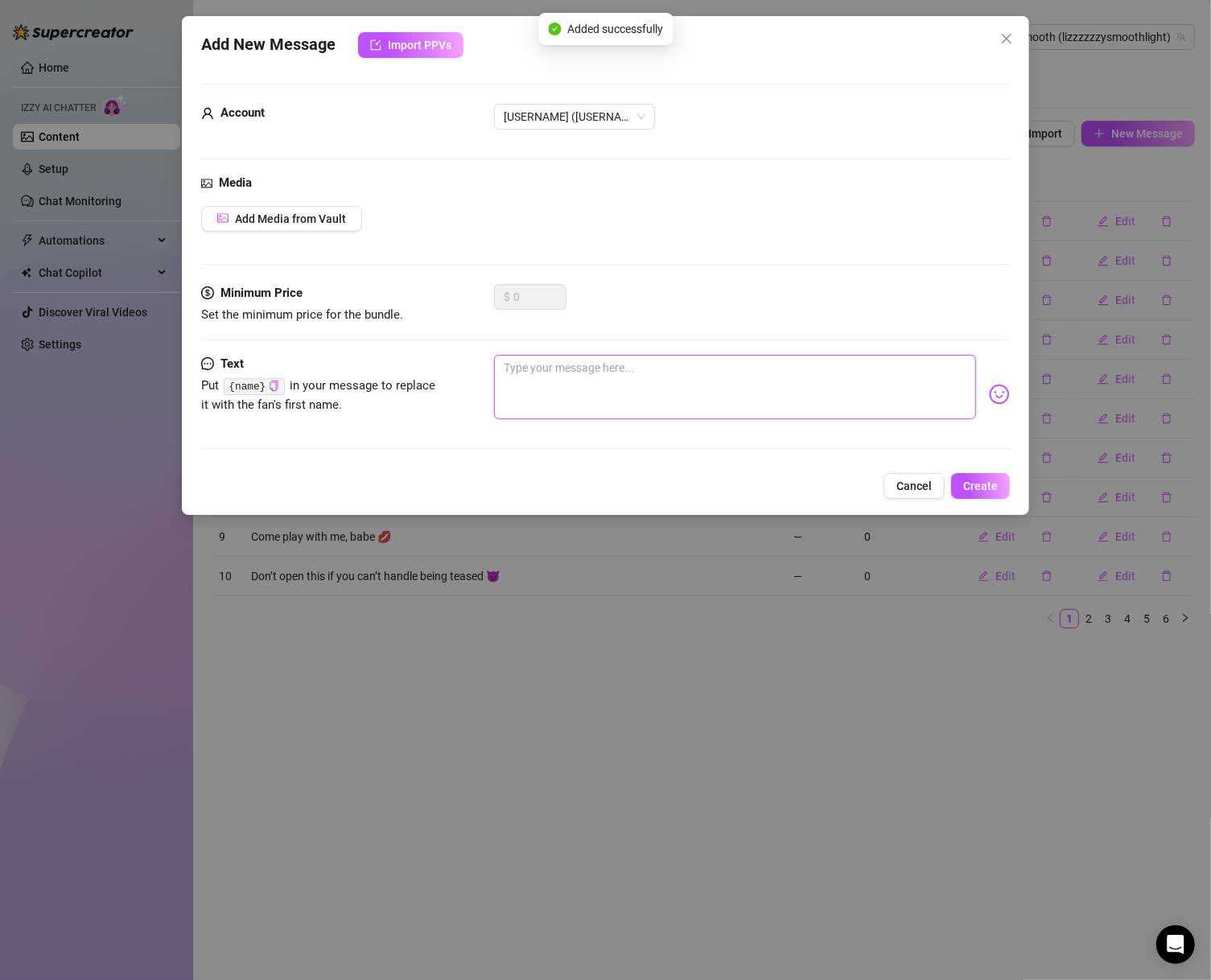 click at bounding box center (735, 387) 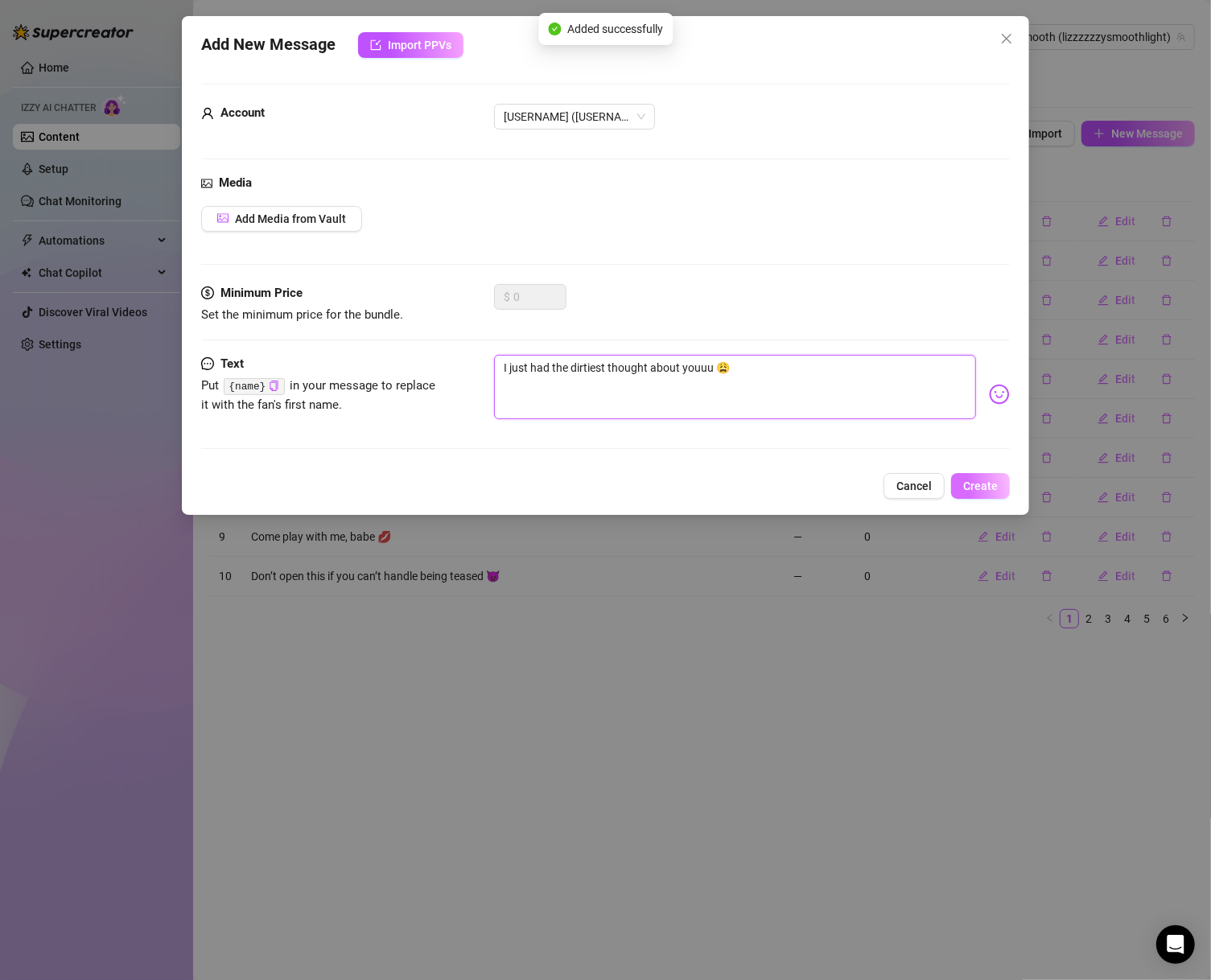 type on "I just had the dirtiest thought about youuu 😩" 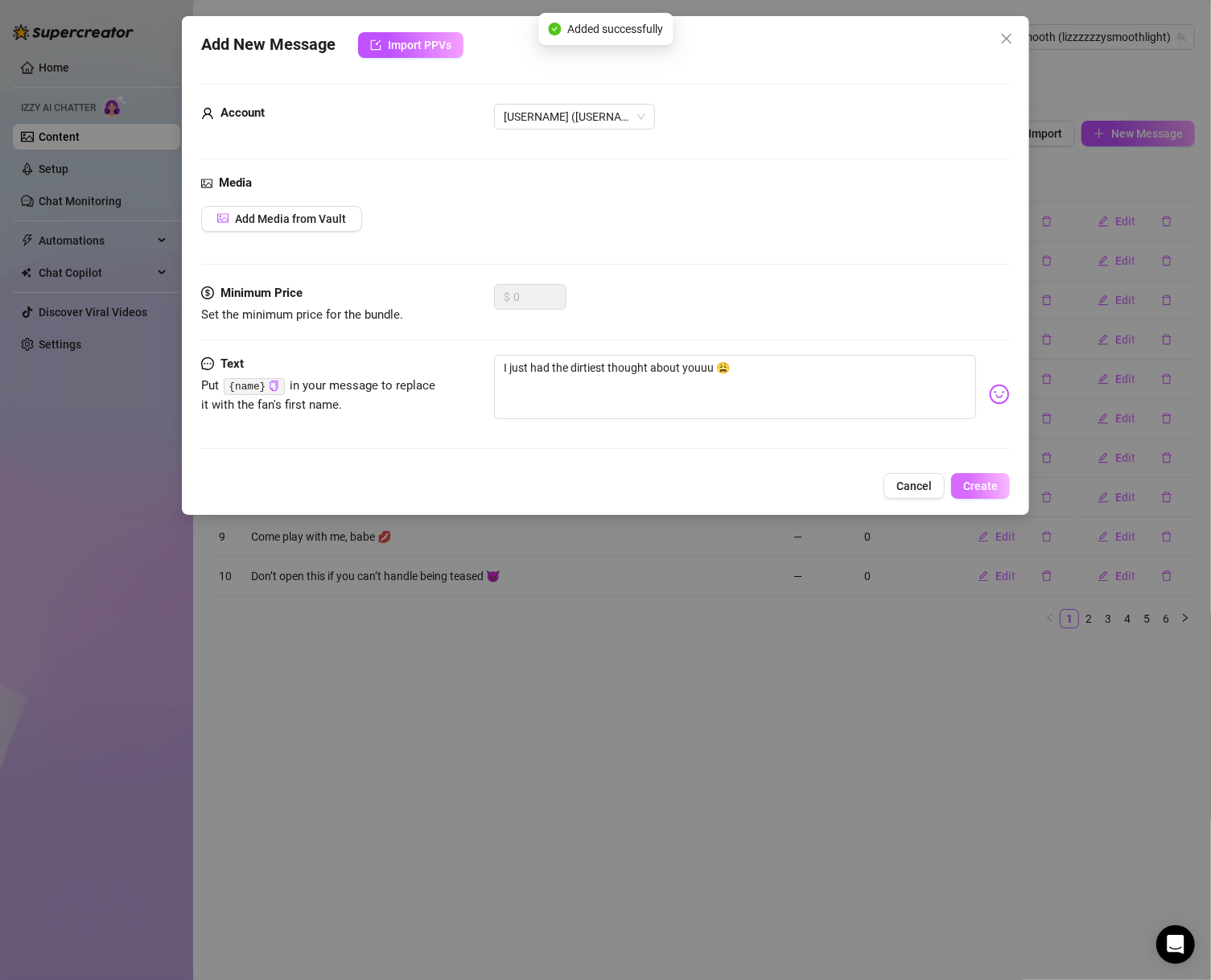 click on "Create" at bounding box center [980, 486] 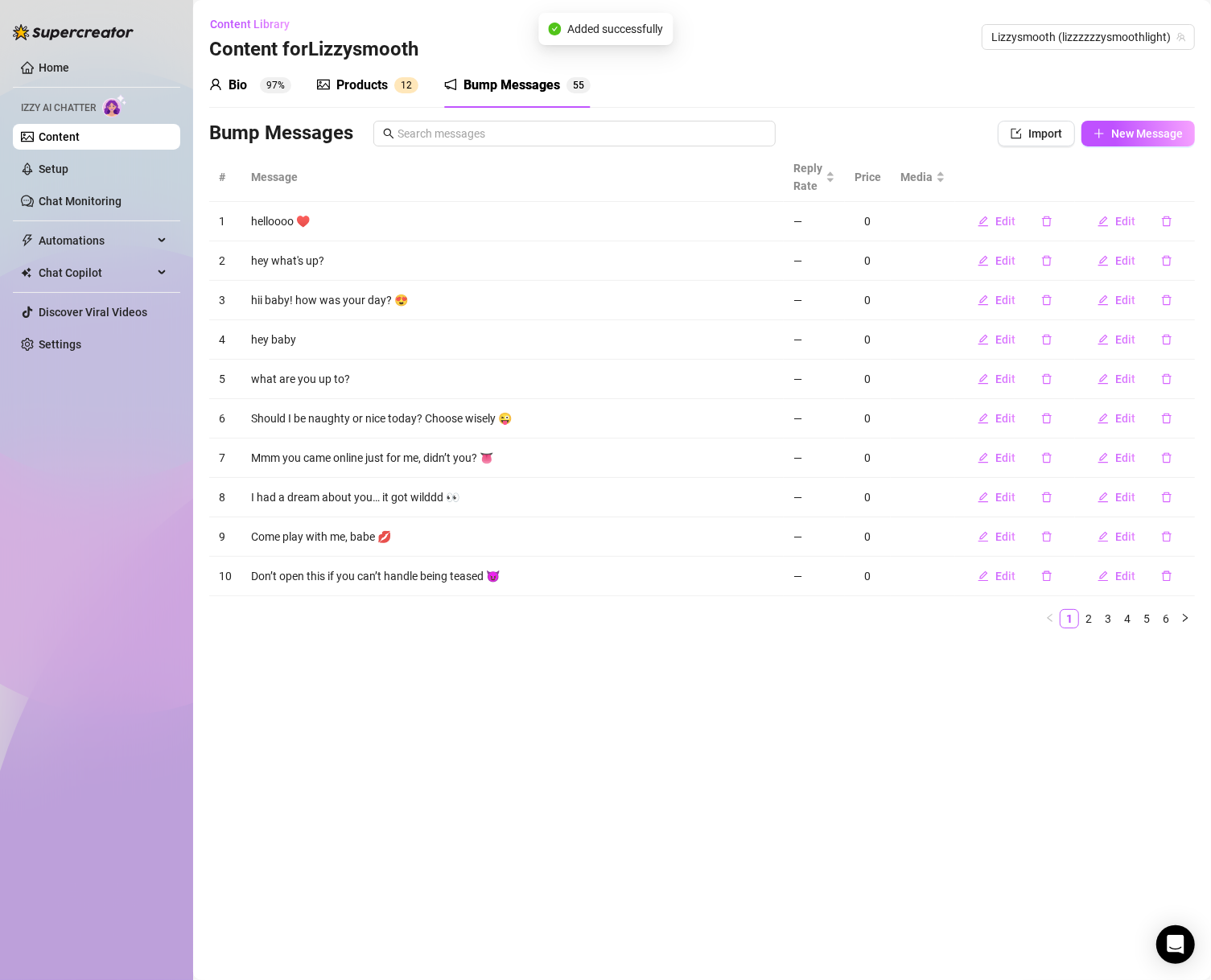 click on "Bio   97% Products 1 2 Bump Messages 5 5 Bio Import Bio from other creator Personal Info Chatting Lifestyle Physique Content Intimate Details Socials Train Izzy Name Required Liz Nickname(s) Lizzy, Liz Gender Required Female Male Non-Binary / Genderqueer Agender Bigender Genderfluid Other Where did you grow up? Required Southern California 💕 Born and raised under the sun Where is your current homebase? (City/Area of your home) Required [CITY], [STATE] What is your timezone of your current location? If you are currently traveling, choose your current location Required [COUNTRY]  ( Pacific Time ) Are you currently traveling? If so, where are you right now? what are you doing there? No, staying close to home for now! Birth Date Required May 29th, 1980 Zodiac Sign Gemini Sexual Orientation Required Straight, but I love making everyone feel seen and special 😌 Relationship Status Required Married — but he lets me play on here 🙂 Do you have any siblings? How many? I don't talk about it English" at bounding box center [702, 352] 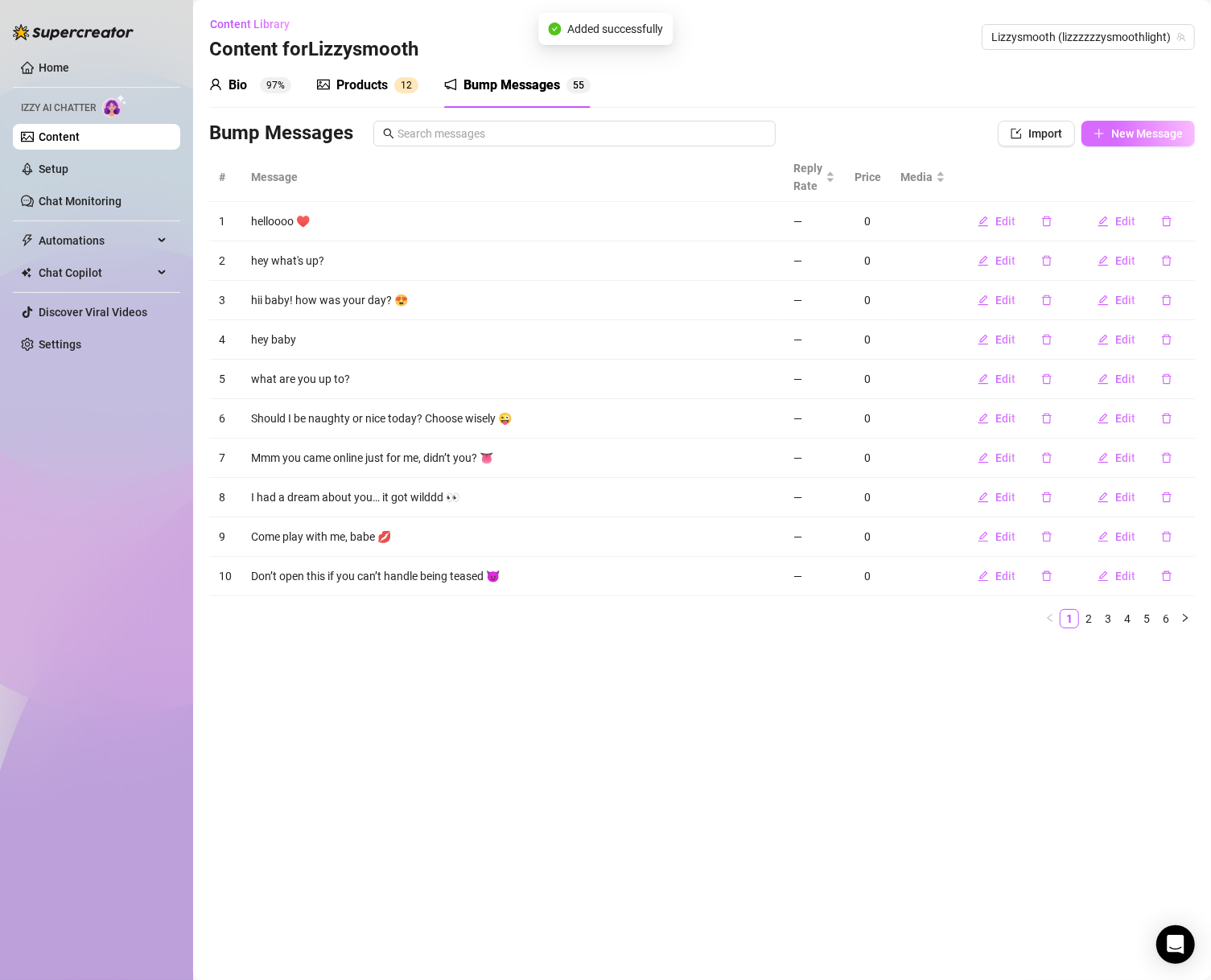 click on "New Message" at bounding box center (1147, 134) 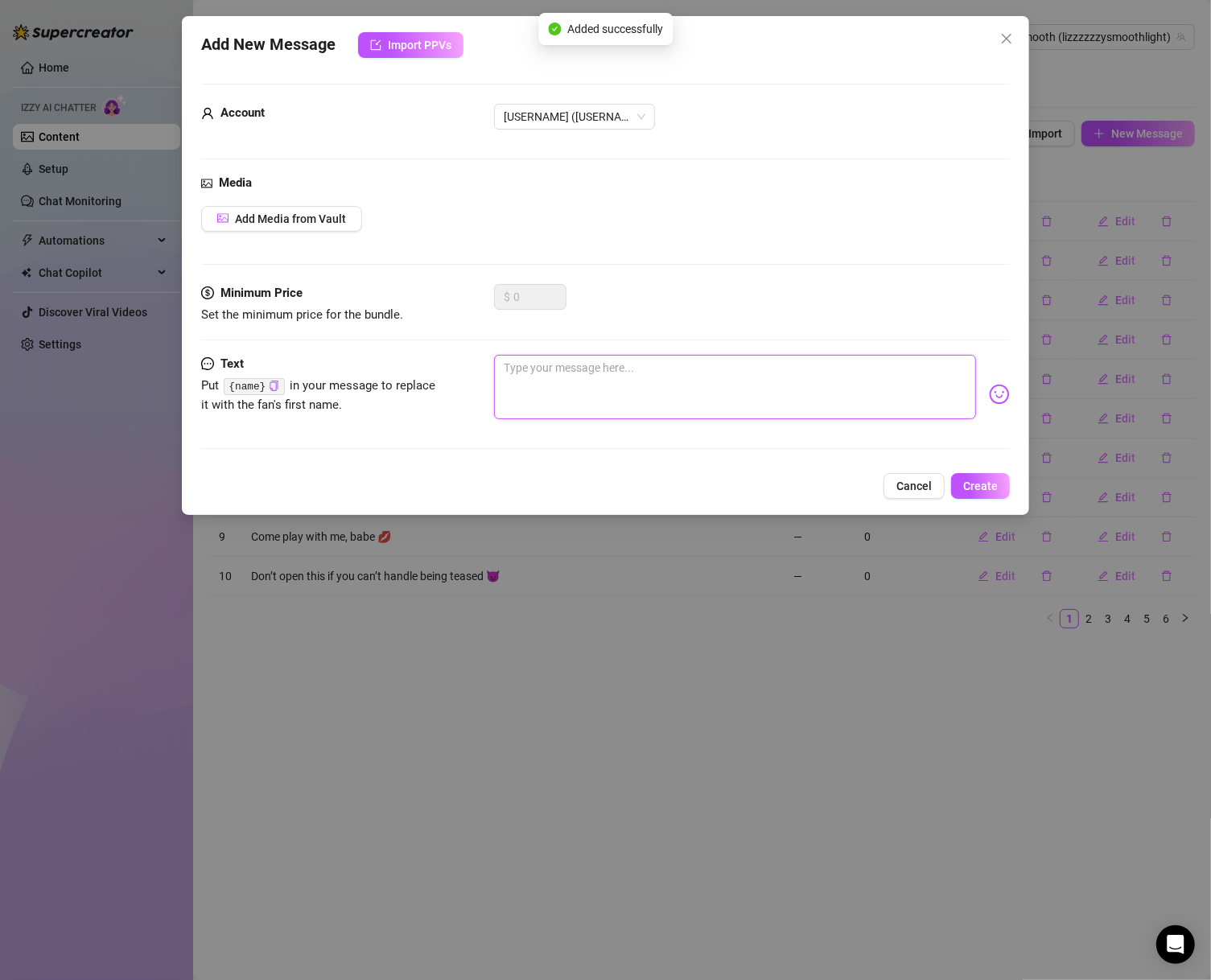click at bounding box center [735, 387] 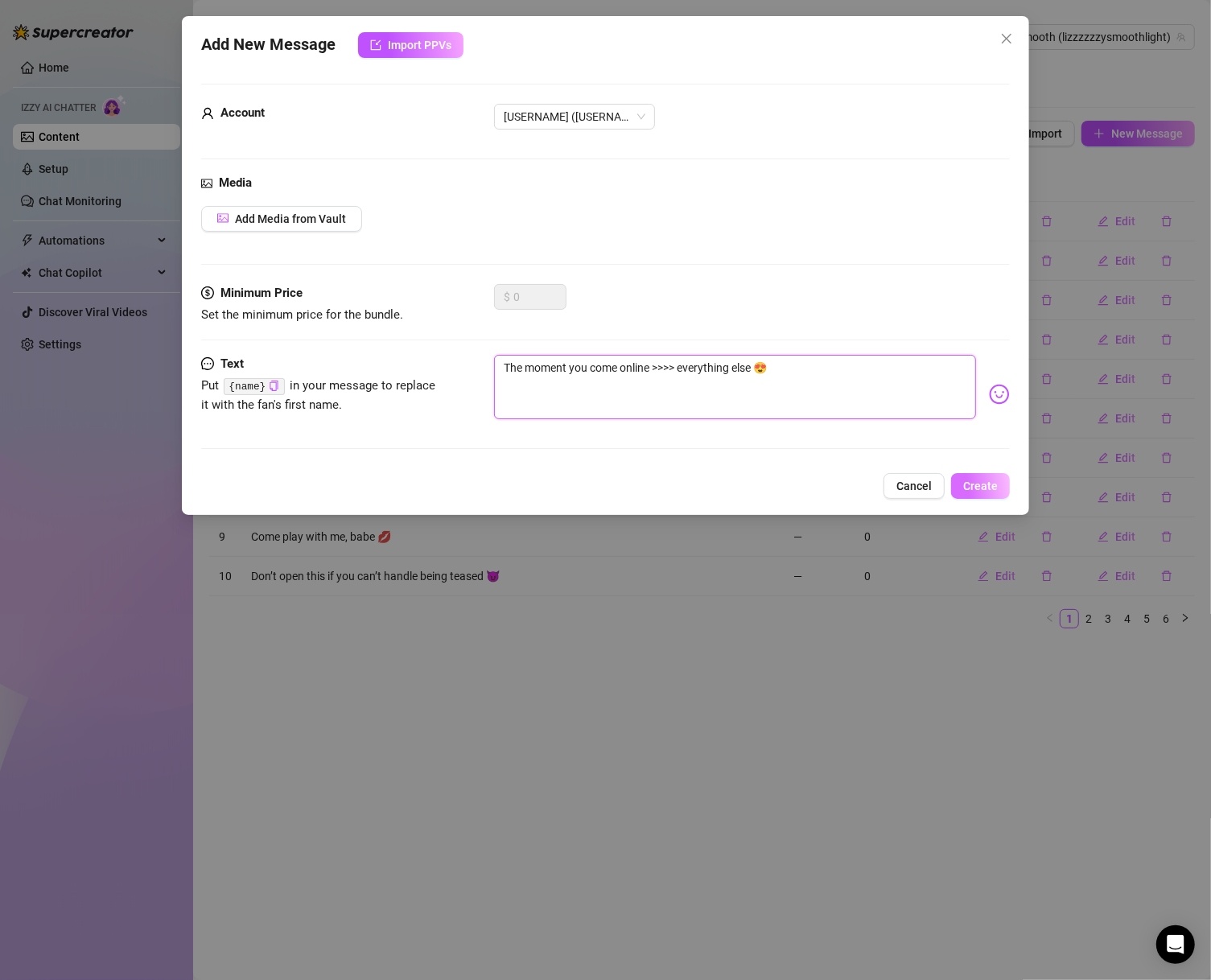 type on "The moment you come online >>>> everything else 😍" 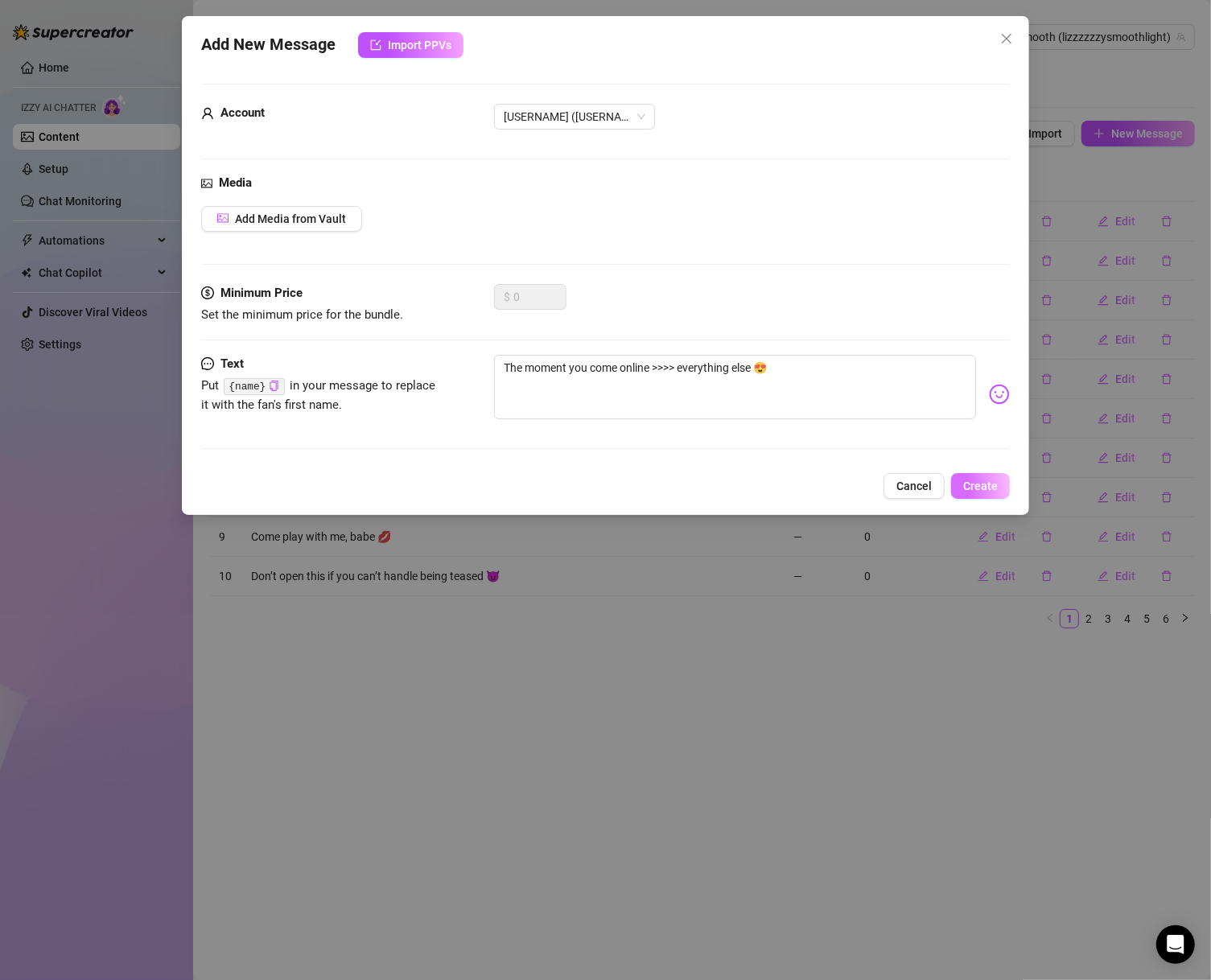 click on "Create" at bounding box center [980, 486] 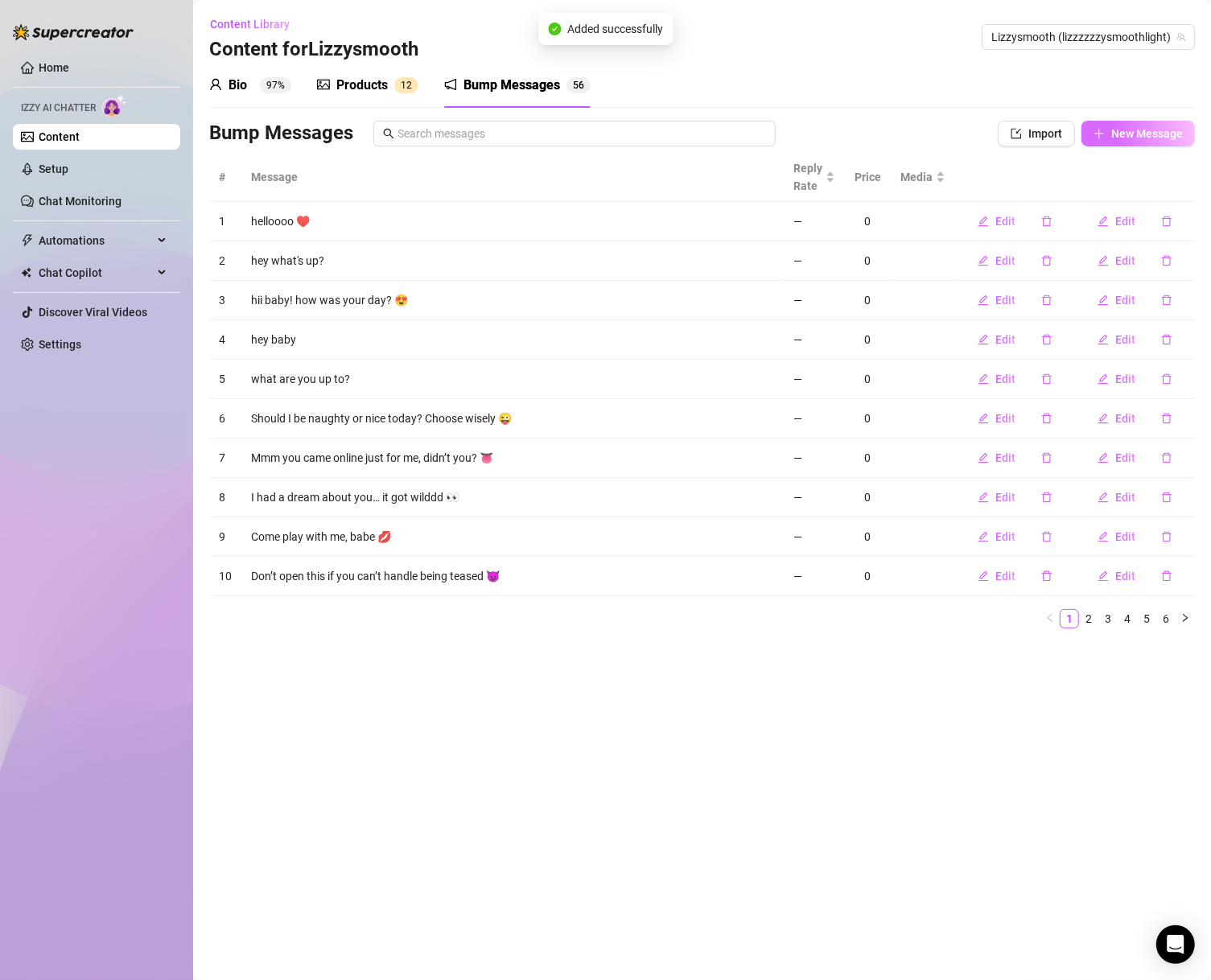 click on "New Message" at bounding box center (1147, 134) 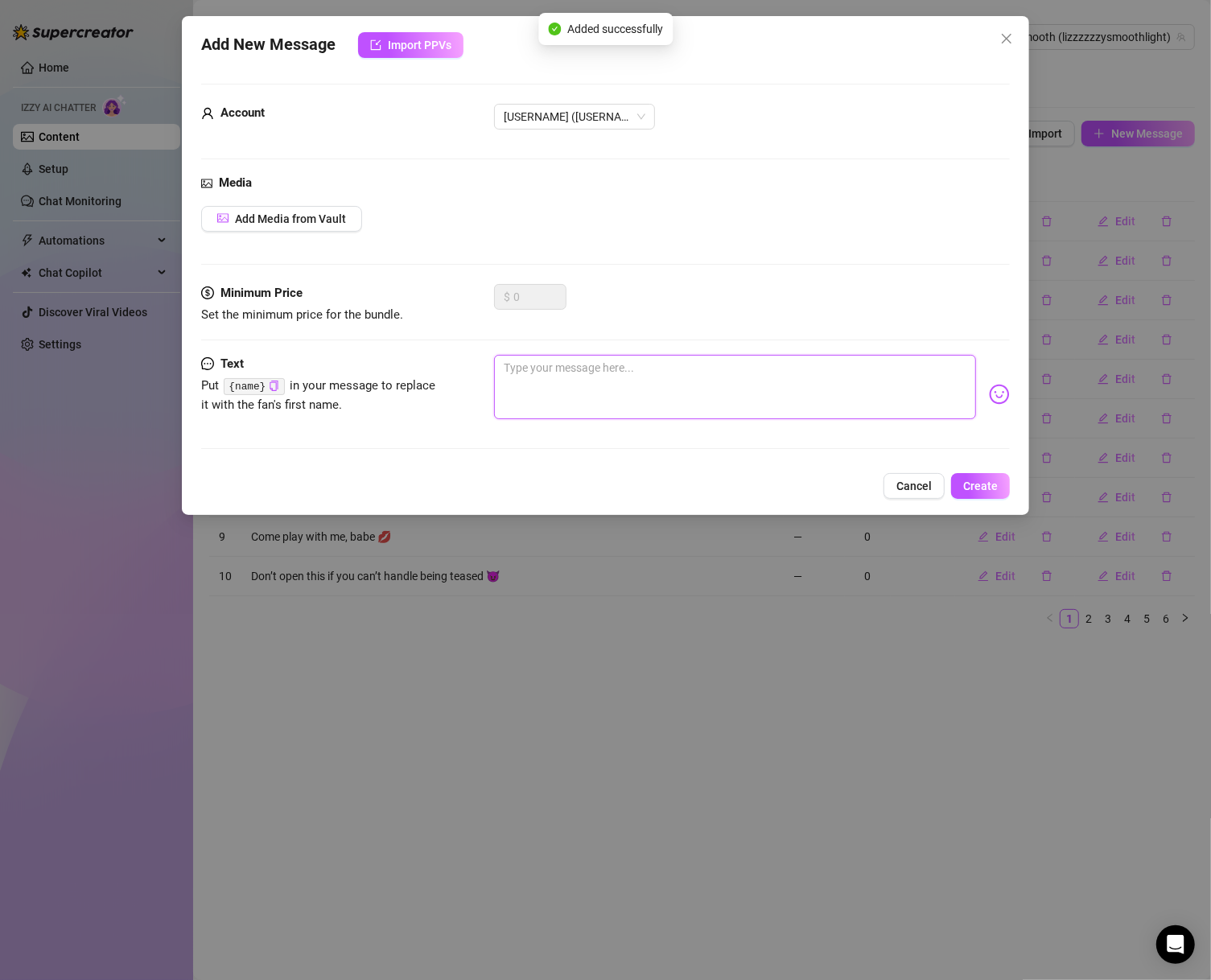 click at bounding box center (735, 387) 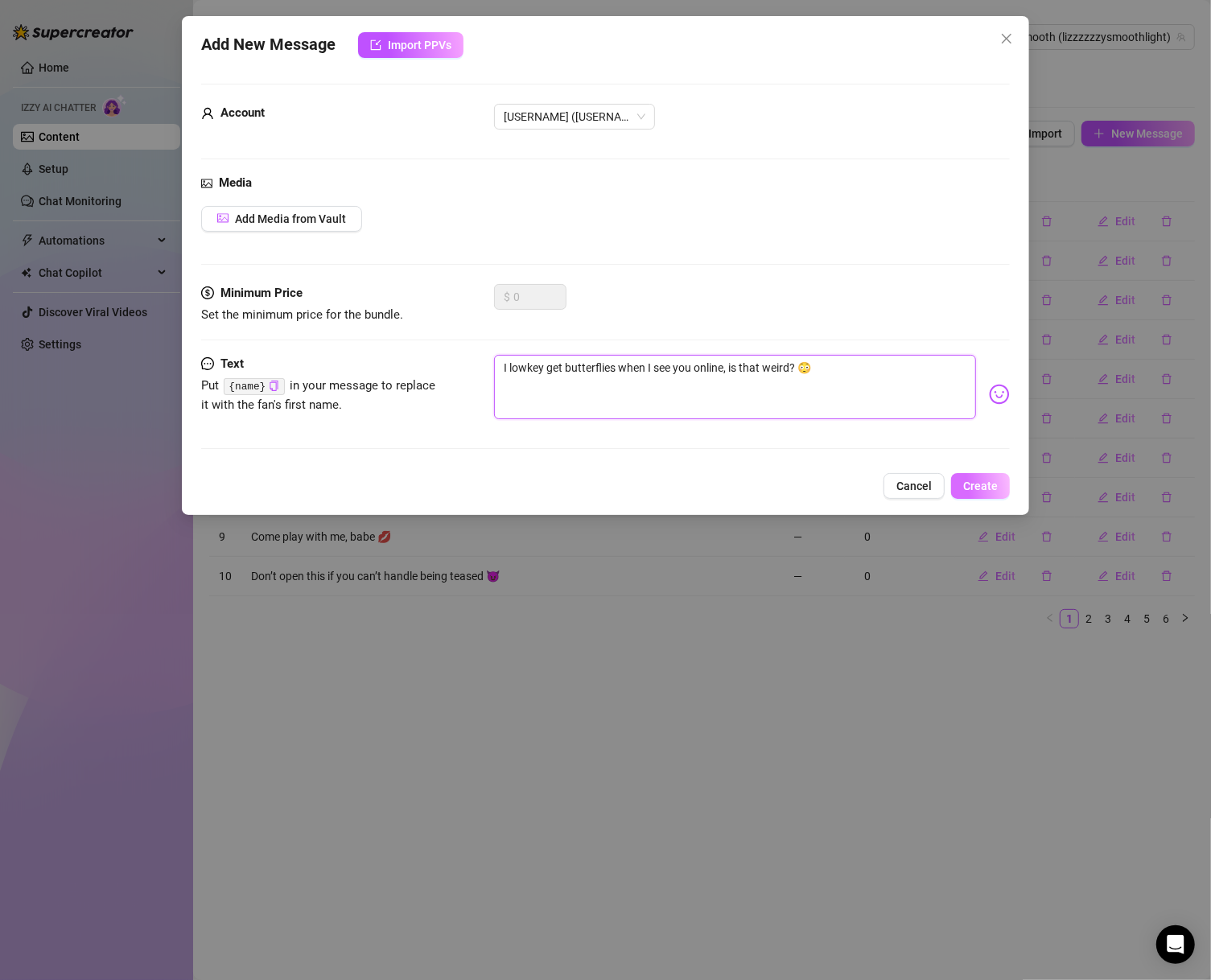type on "I lowkey get butterflies when I see you online, is that weird? 😳" 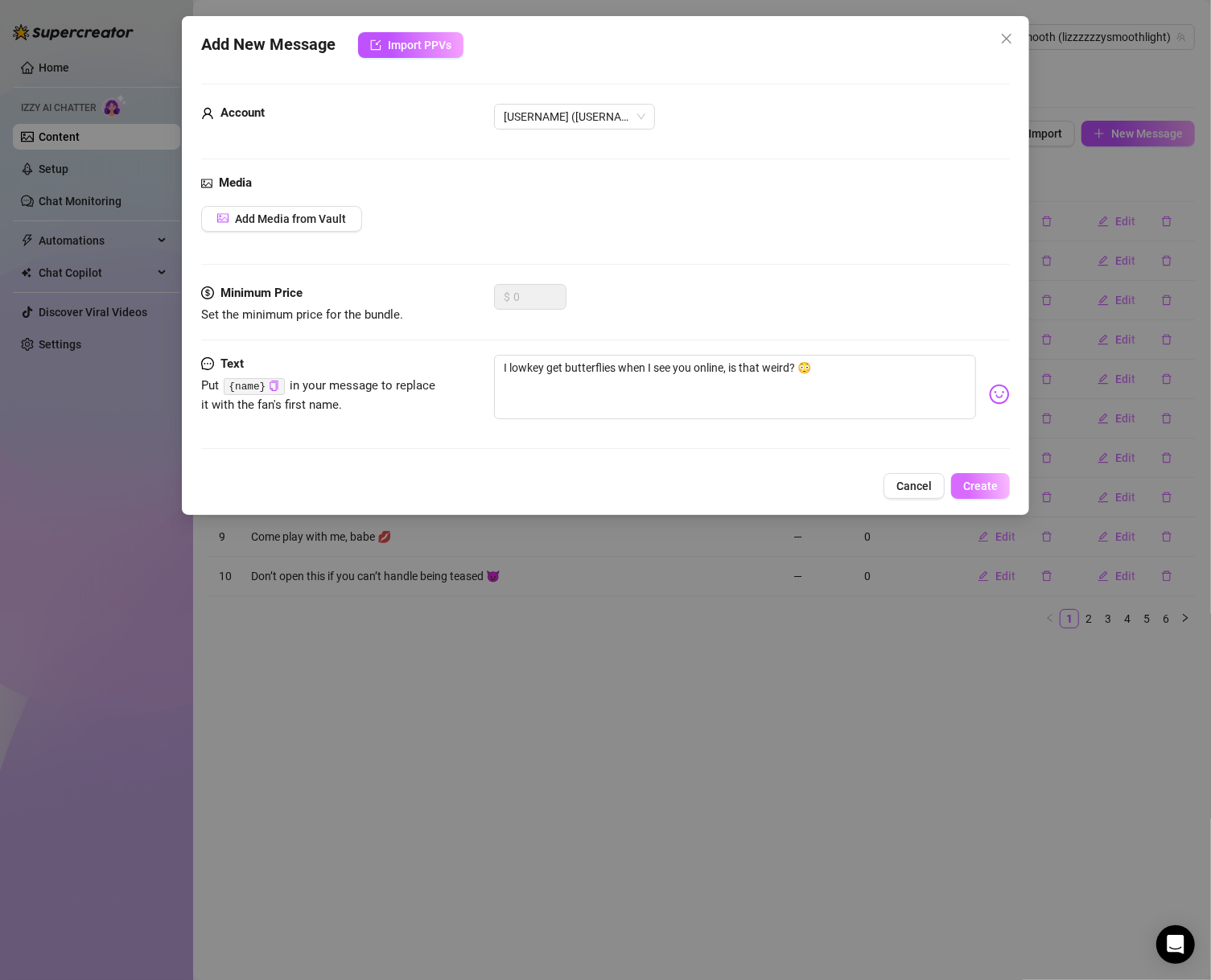 drag, startPoint x: 980, startPoint y: 486, endPoint x: 1203, endPoint y: 502, distance: 223.57325 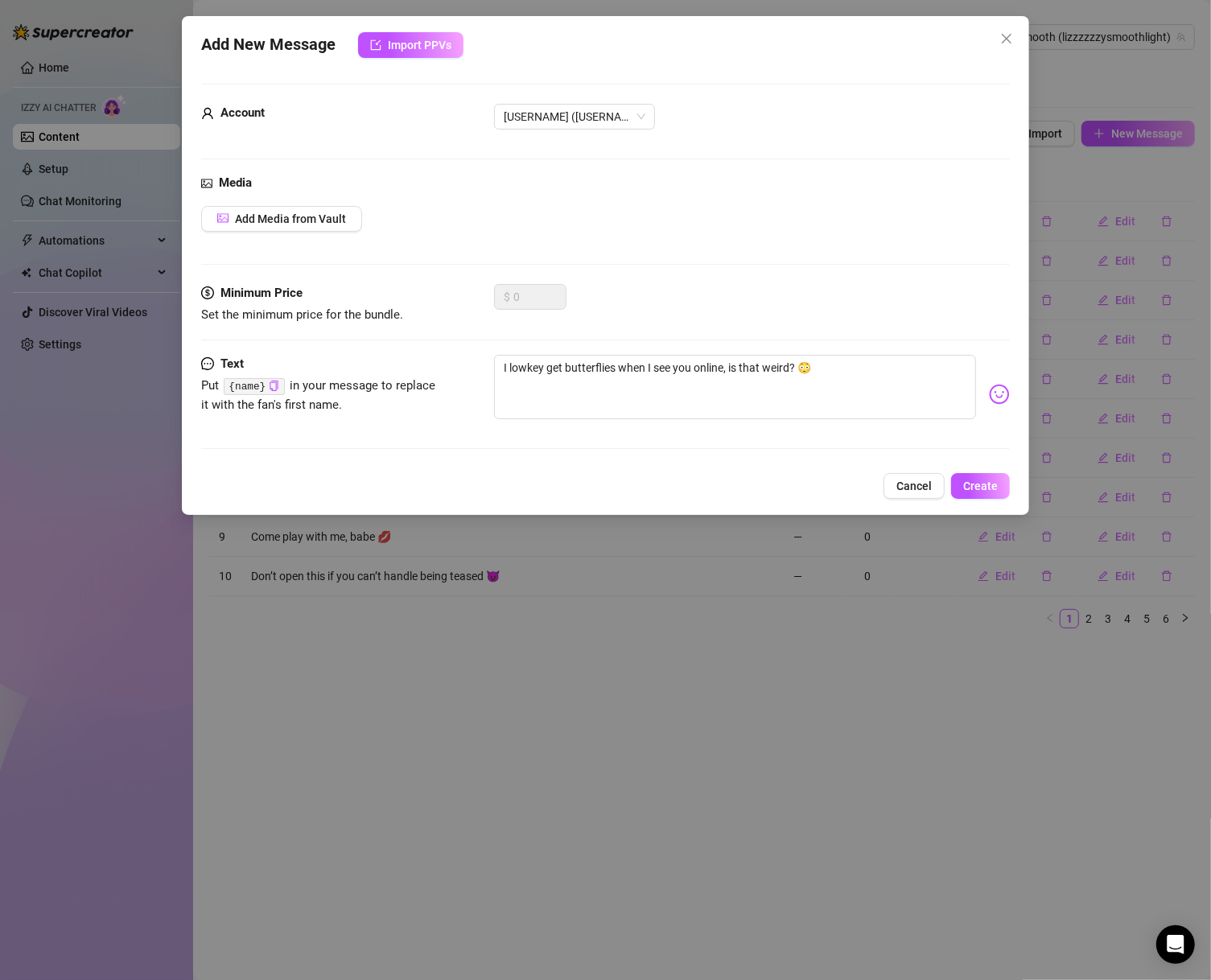 click on "Create" at bounding box center (980, 486) 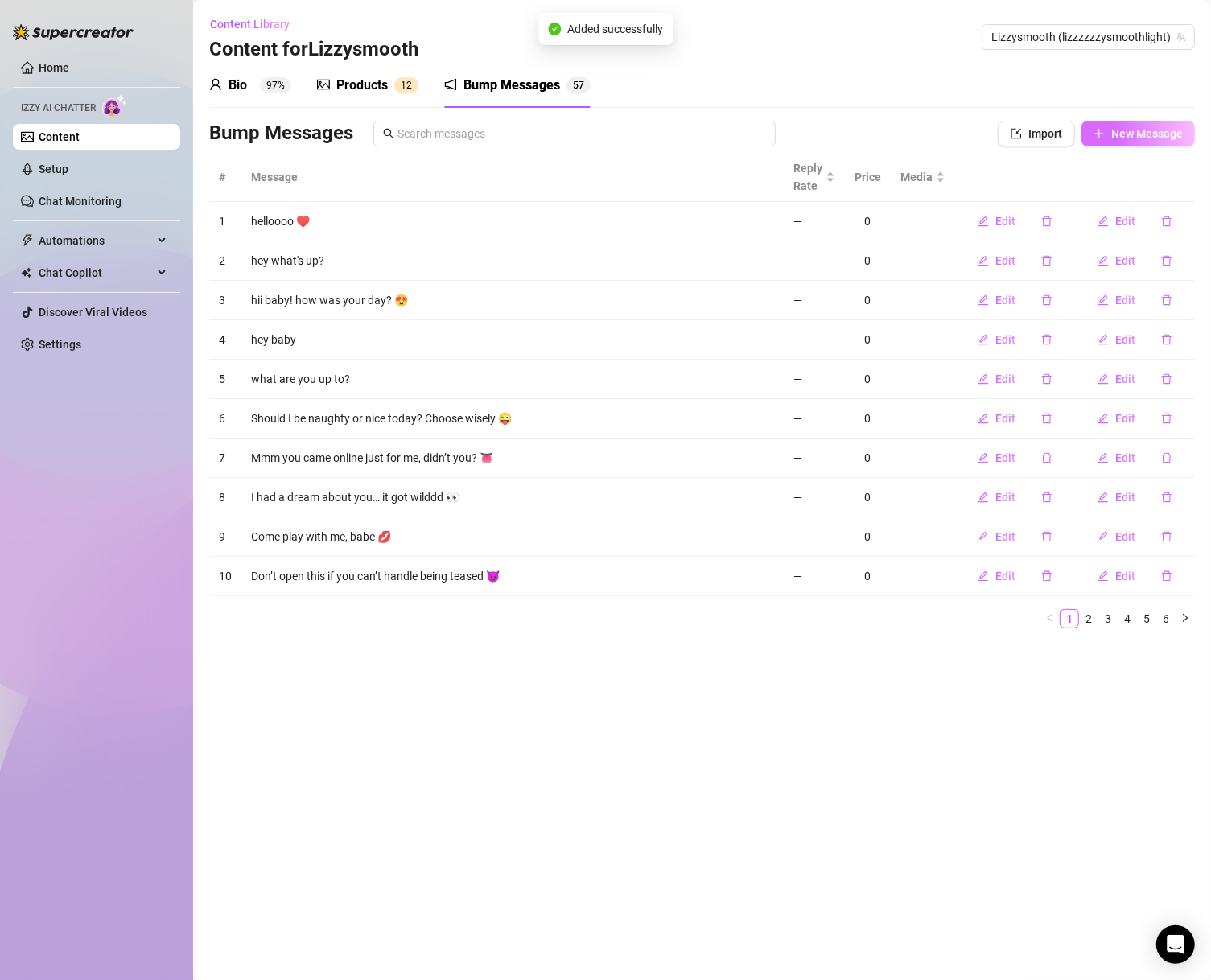 click on "New Message" at bounding box center (1138, 134) 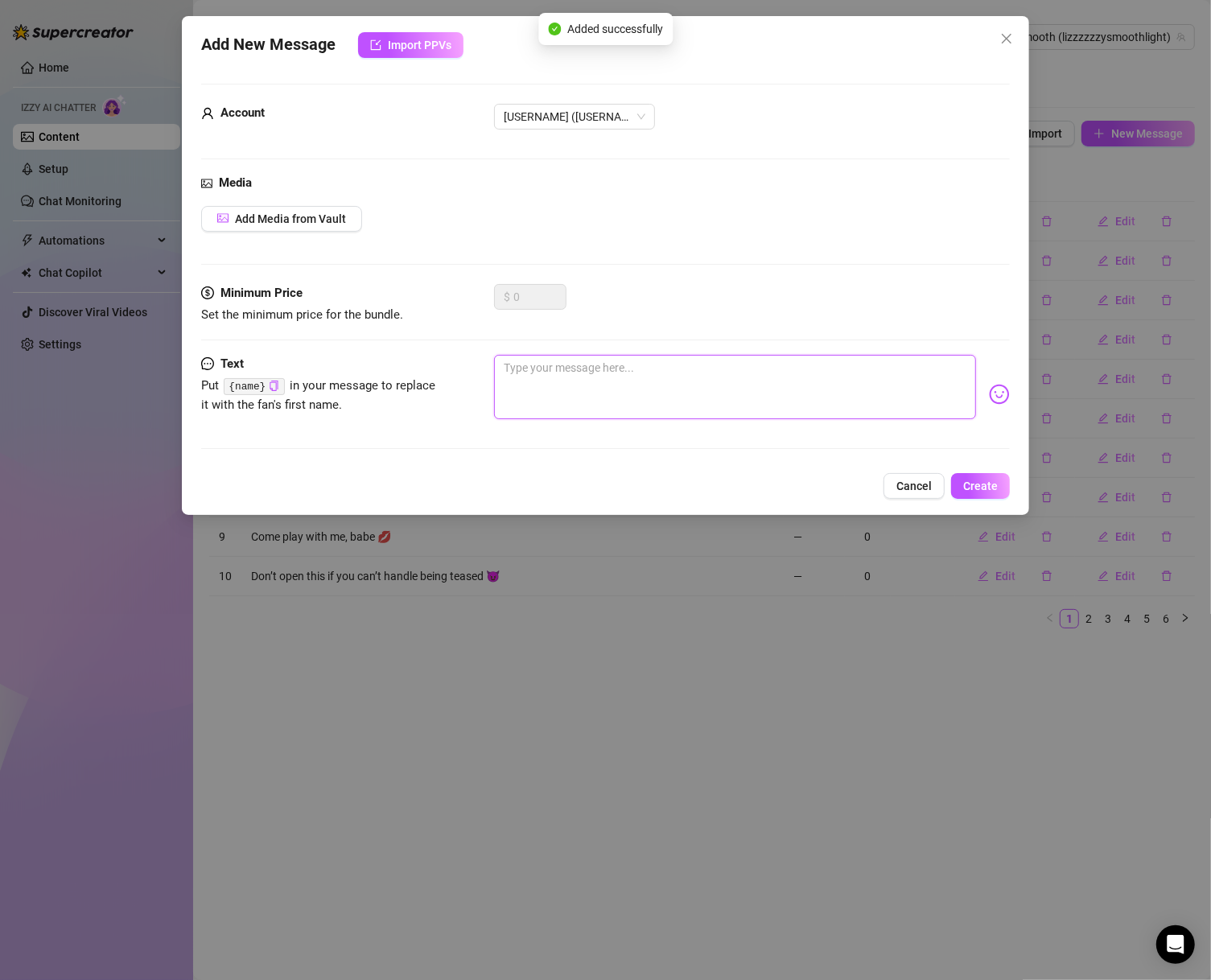 click at bounding box center [735, 387] 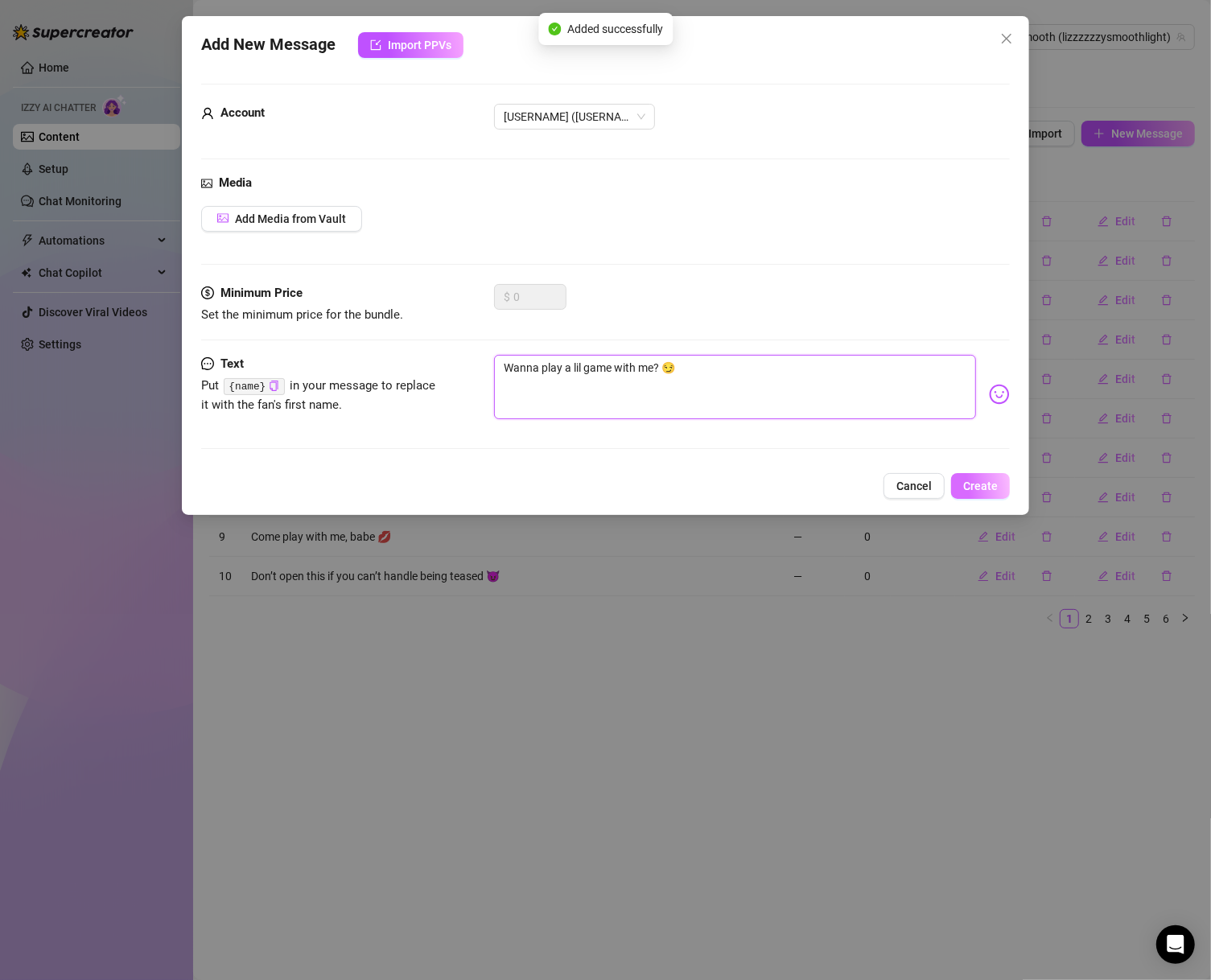 type on "Wanna play a lil game with me? 😏" 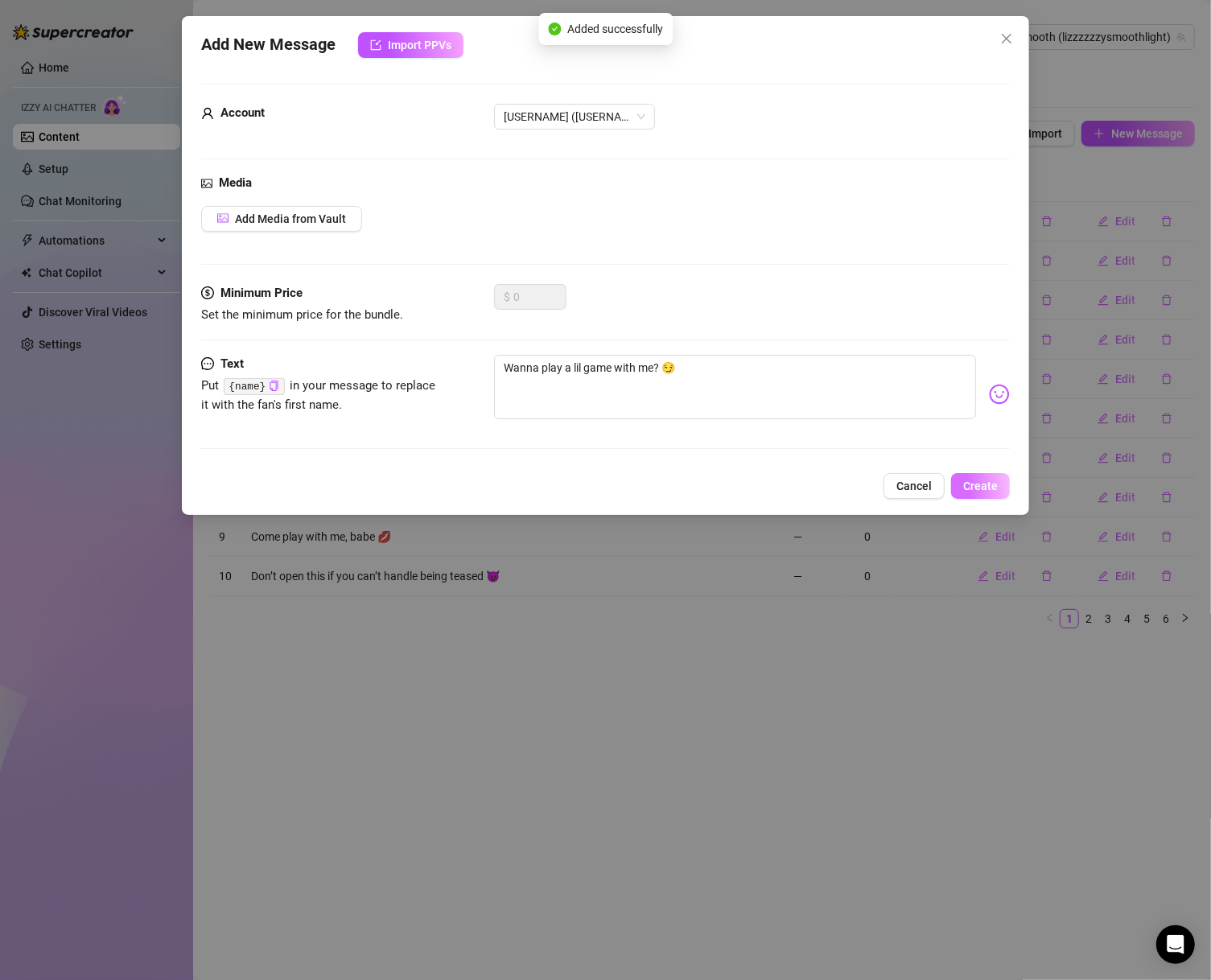 drag, startPoint x: 970, startPoint y: 475, endPoint x: 992, endPoint y: 476, distance: 22.02272 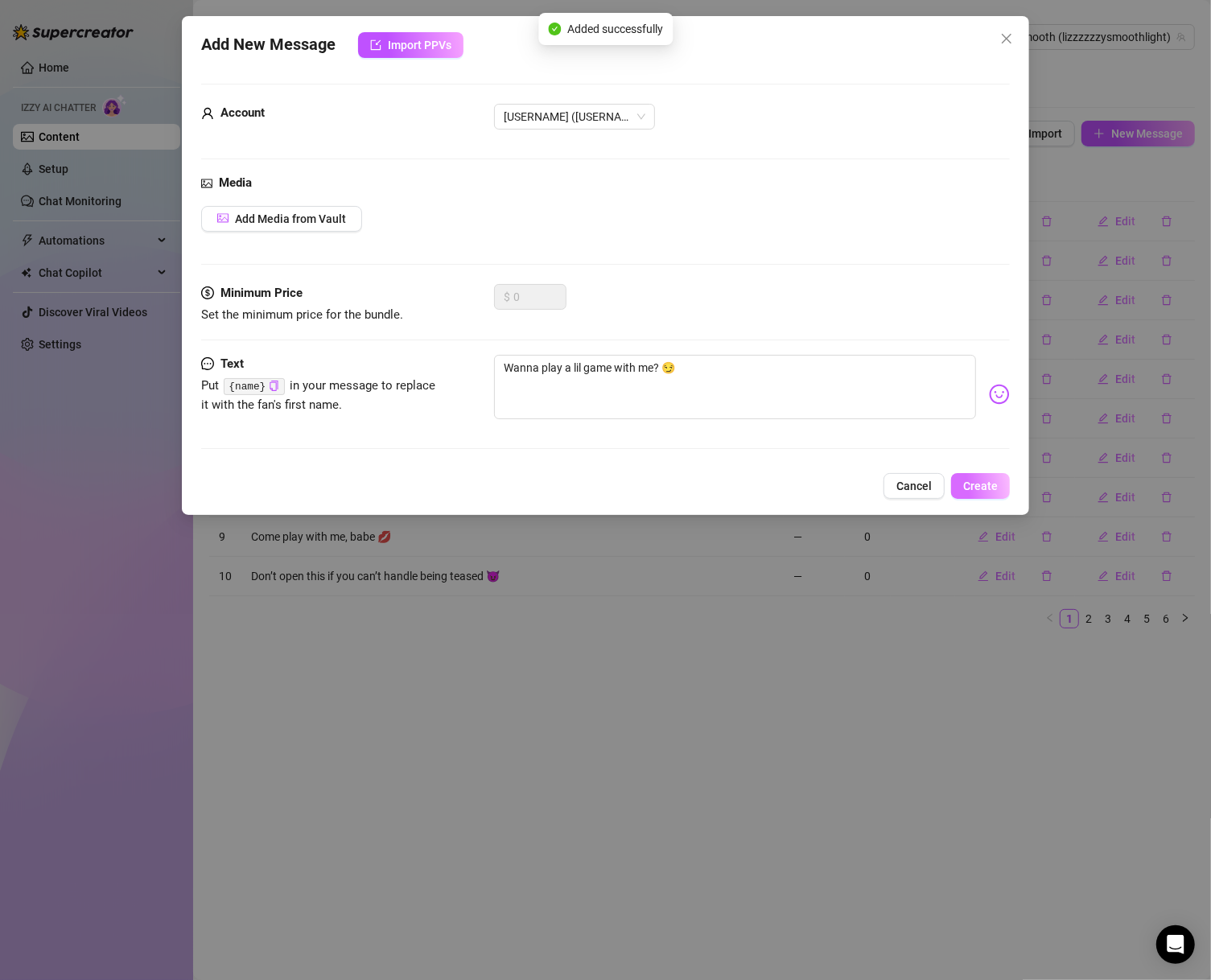 click on "Create" at bounding box center [980, 486] 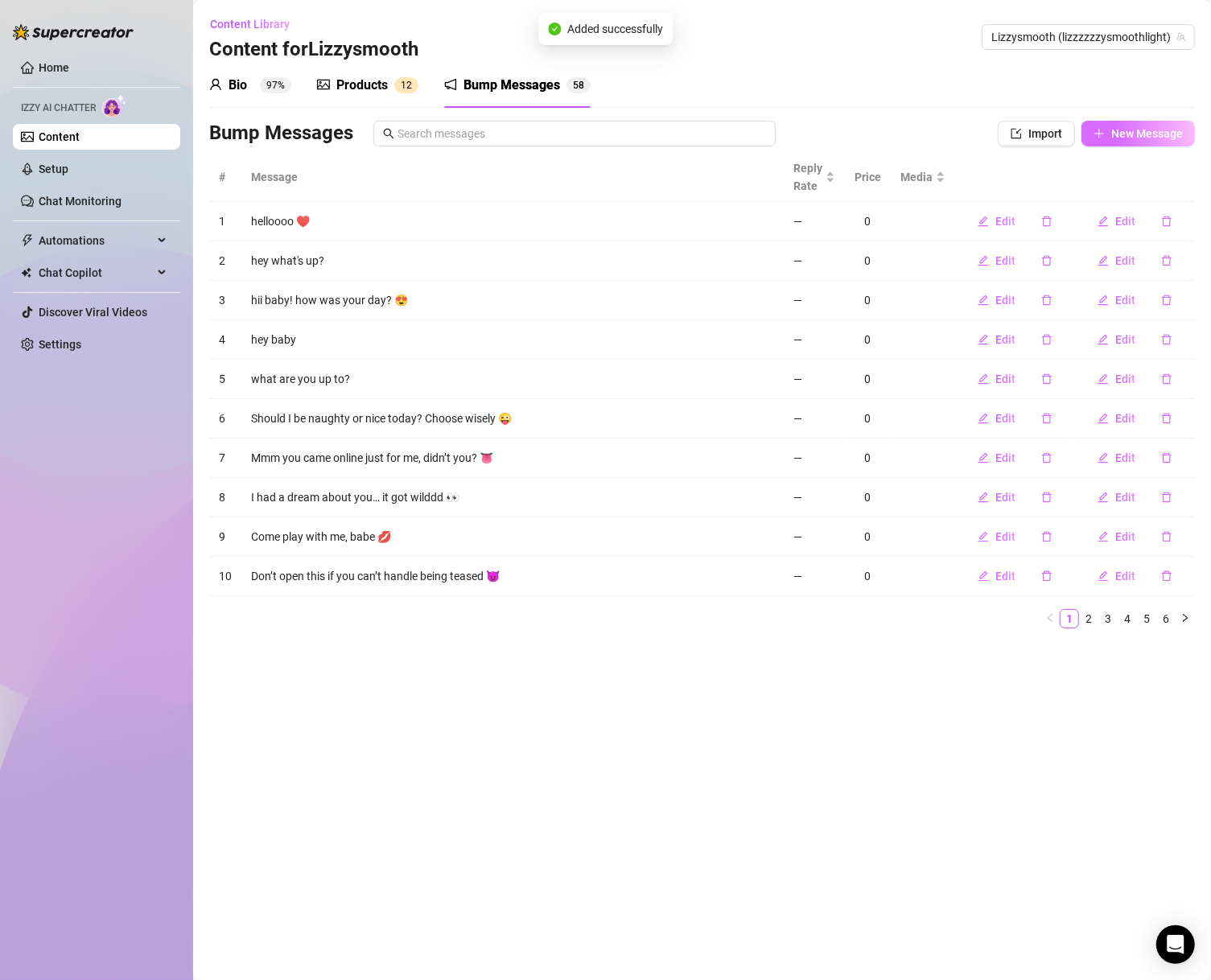 click on "New Message" at bounding box center (1138, 134) 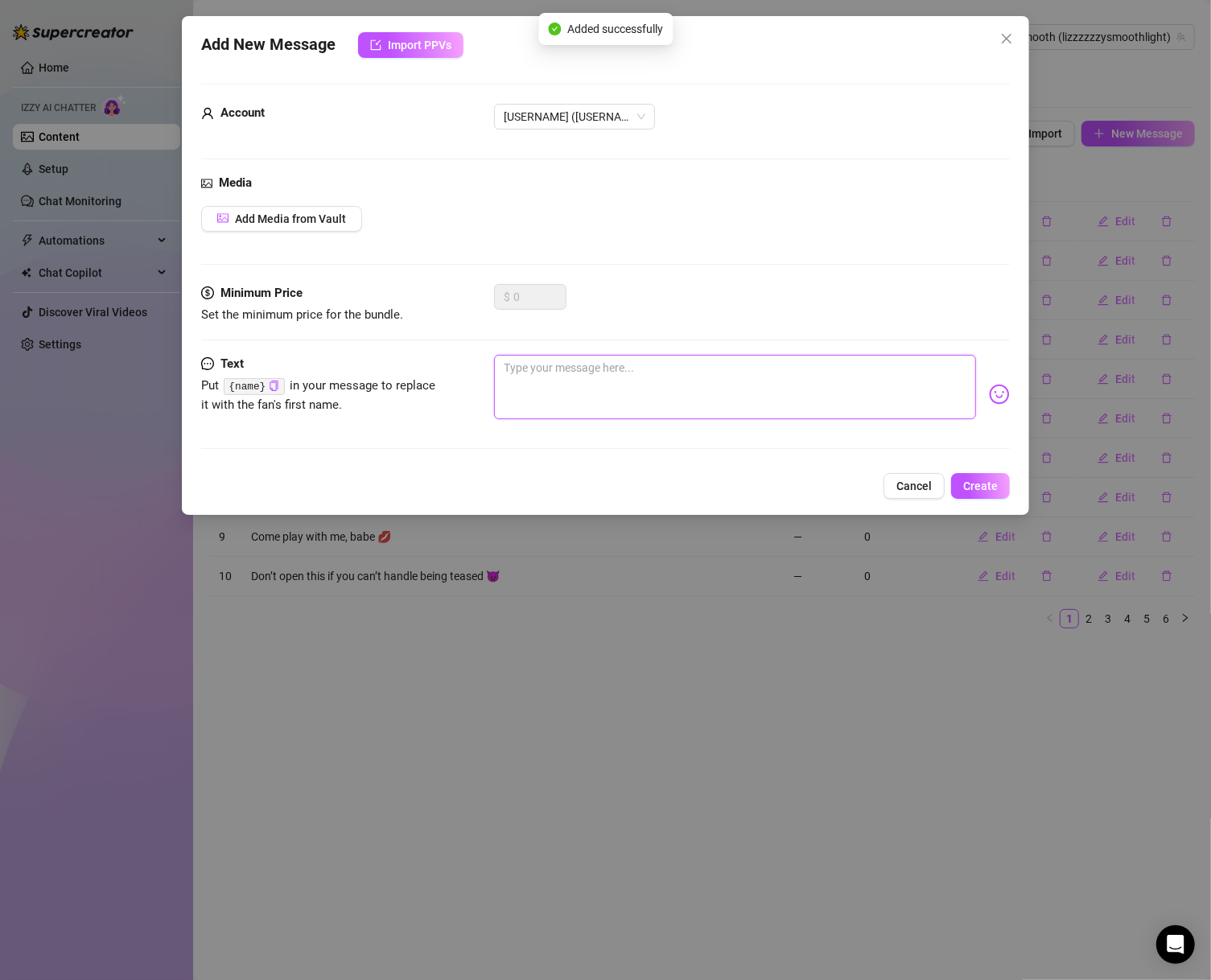 click at bounding box center [735, 387] 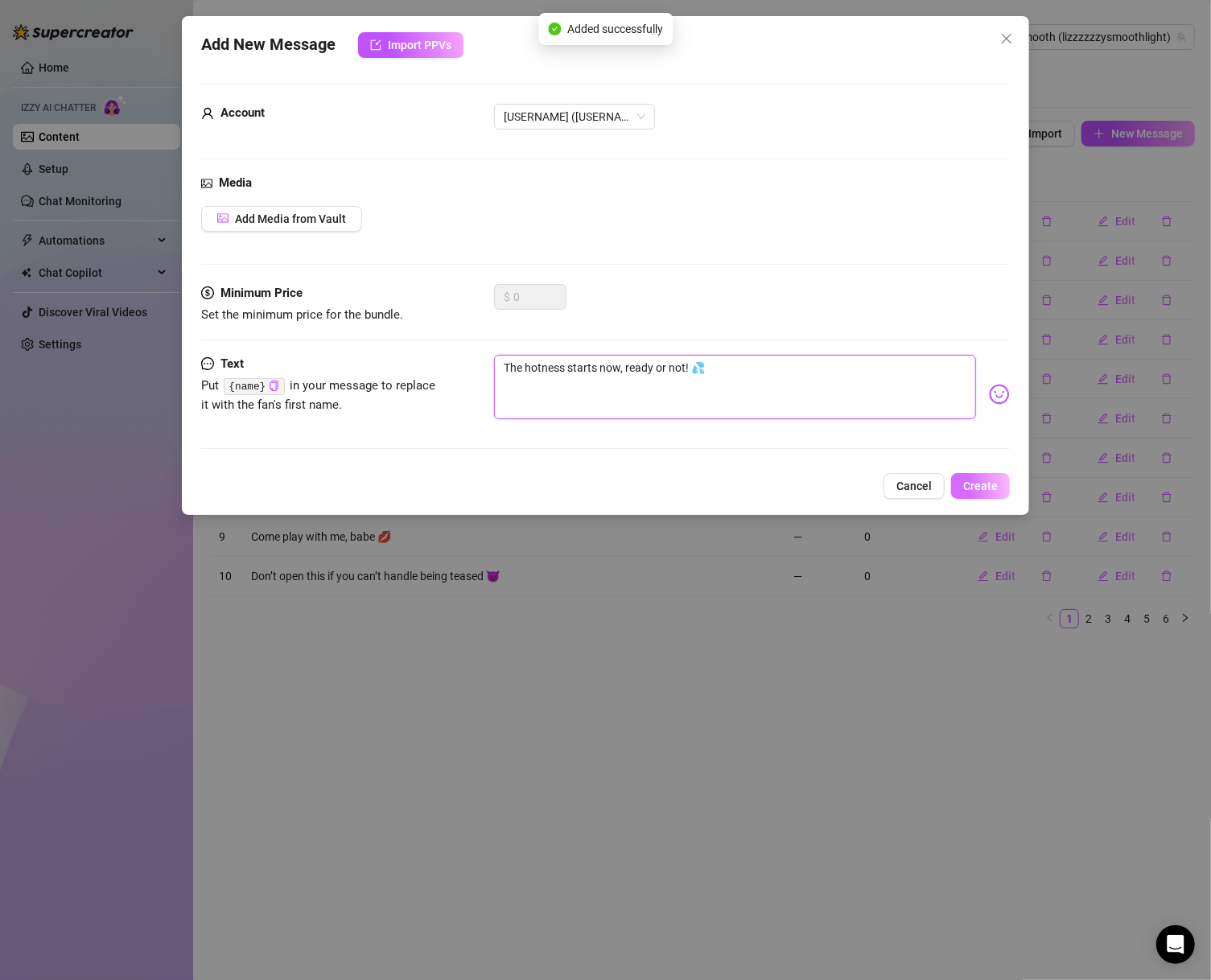 type on "The hotness starts now, ready or not! 💦" 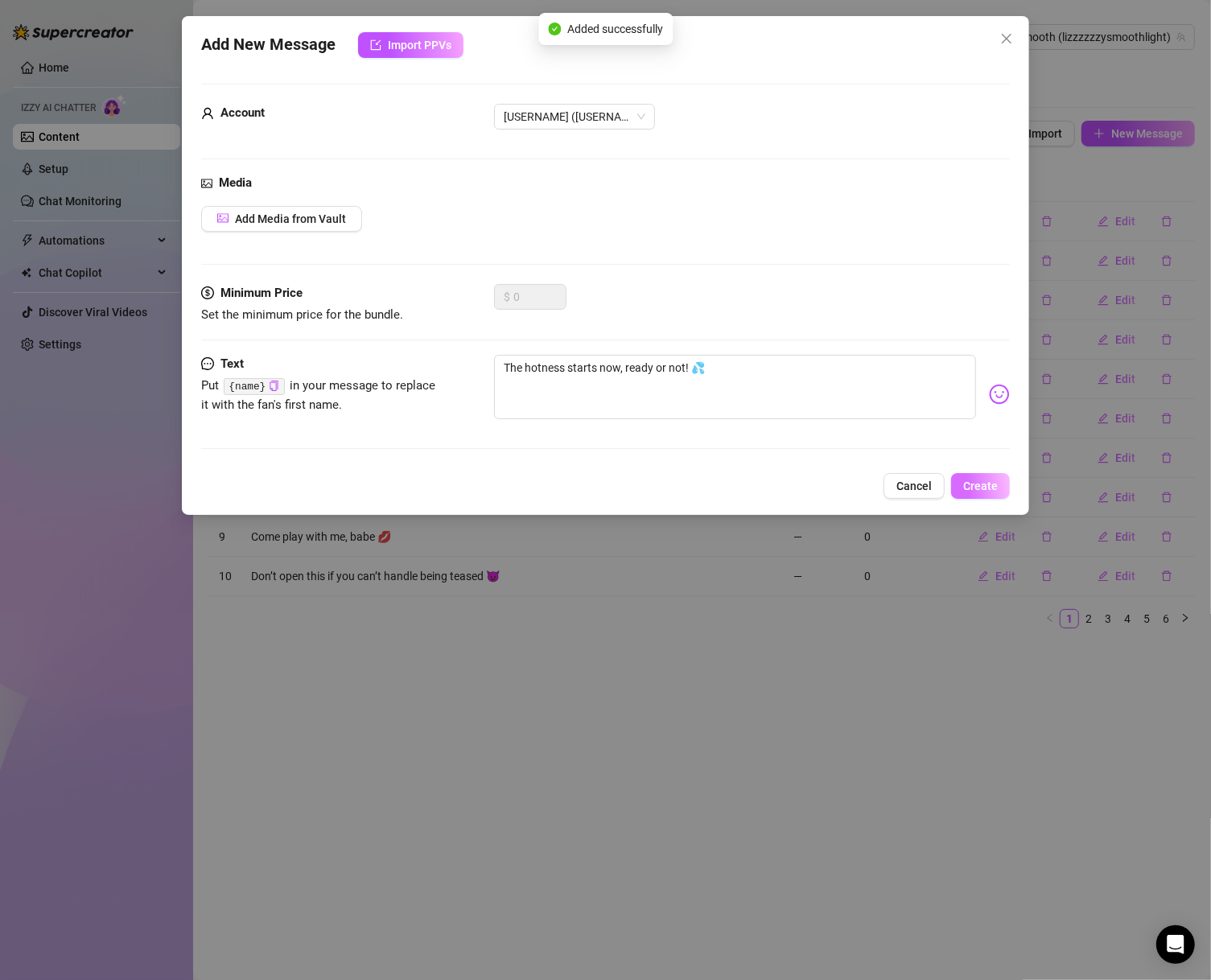 click on "Create" at bounding box center (980, 486) 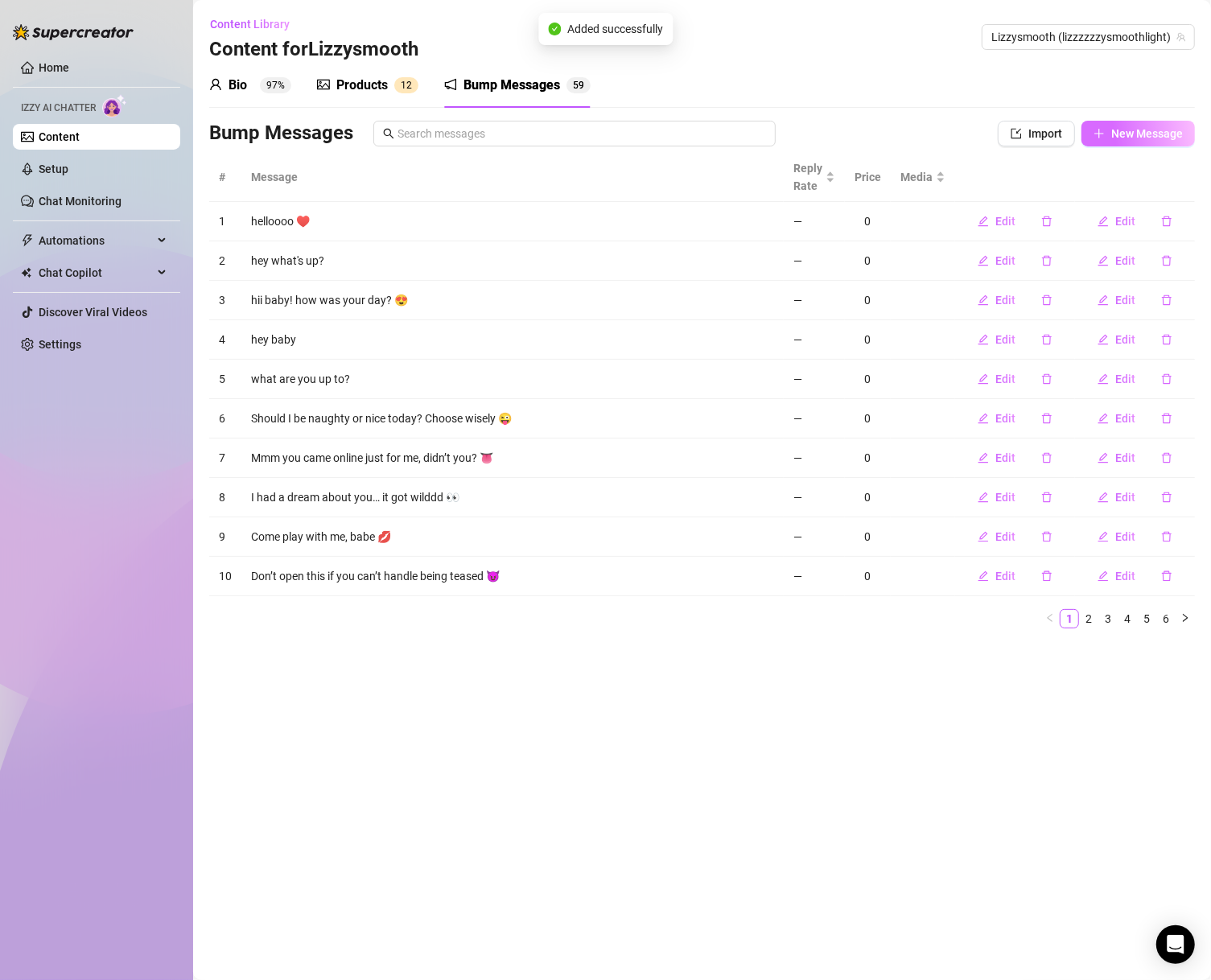 click on "New Message" at bounding box center (1138, 134) 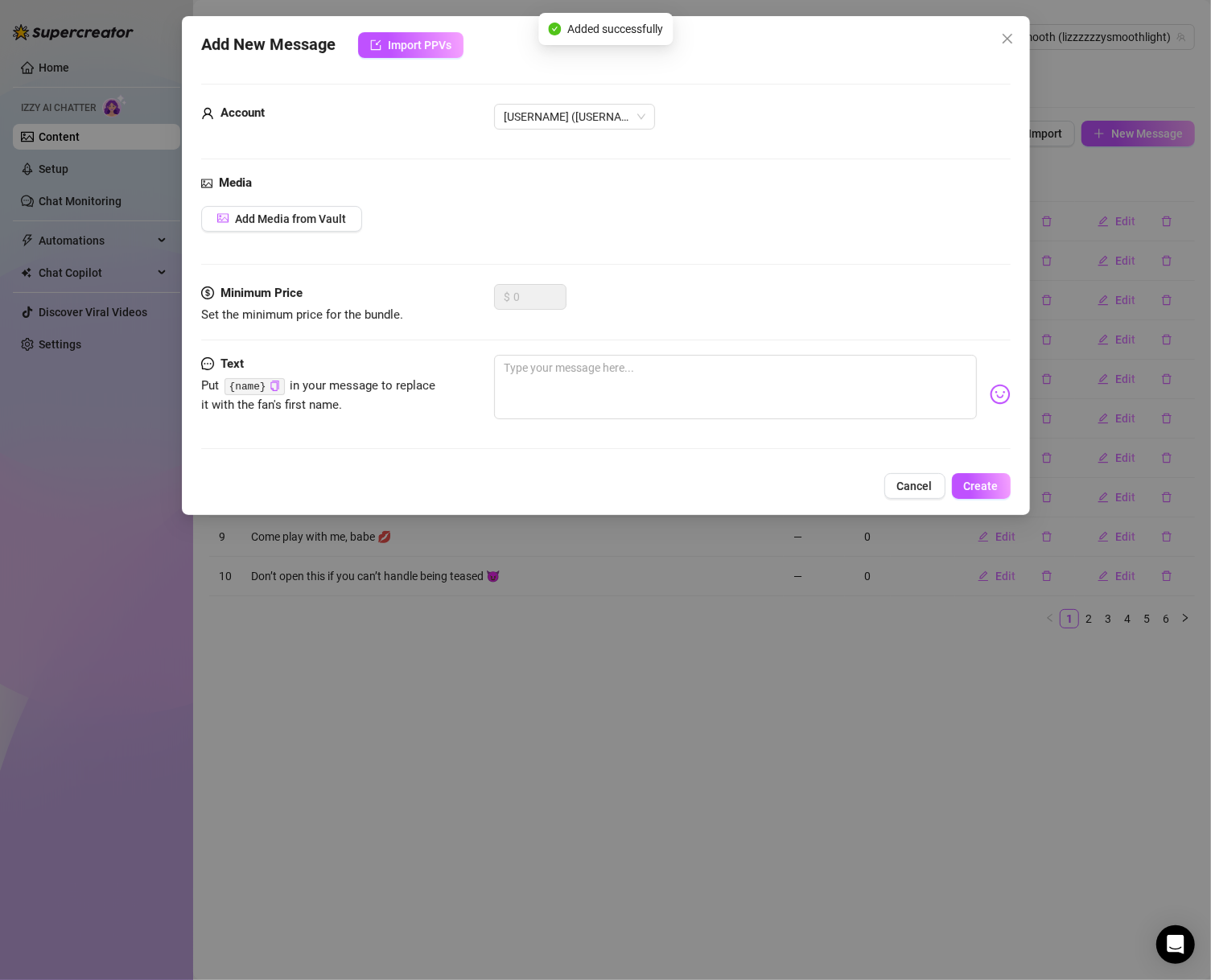 click at bounding box center [752, 394] 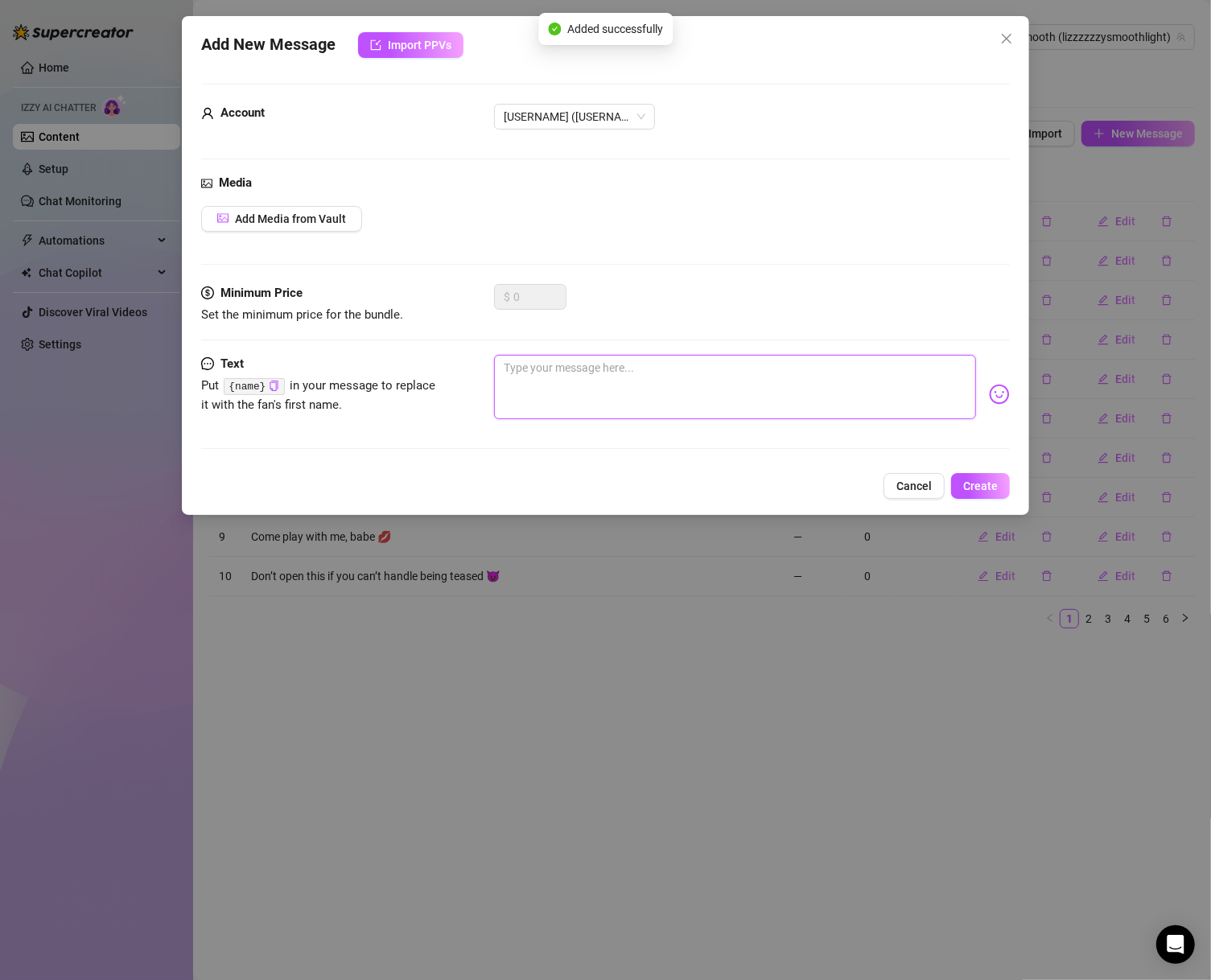 click at bounding box center [735, 387] 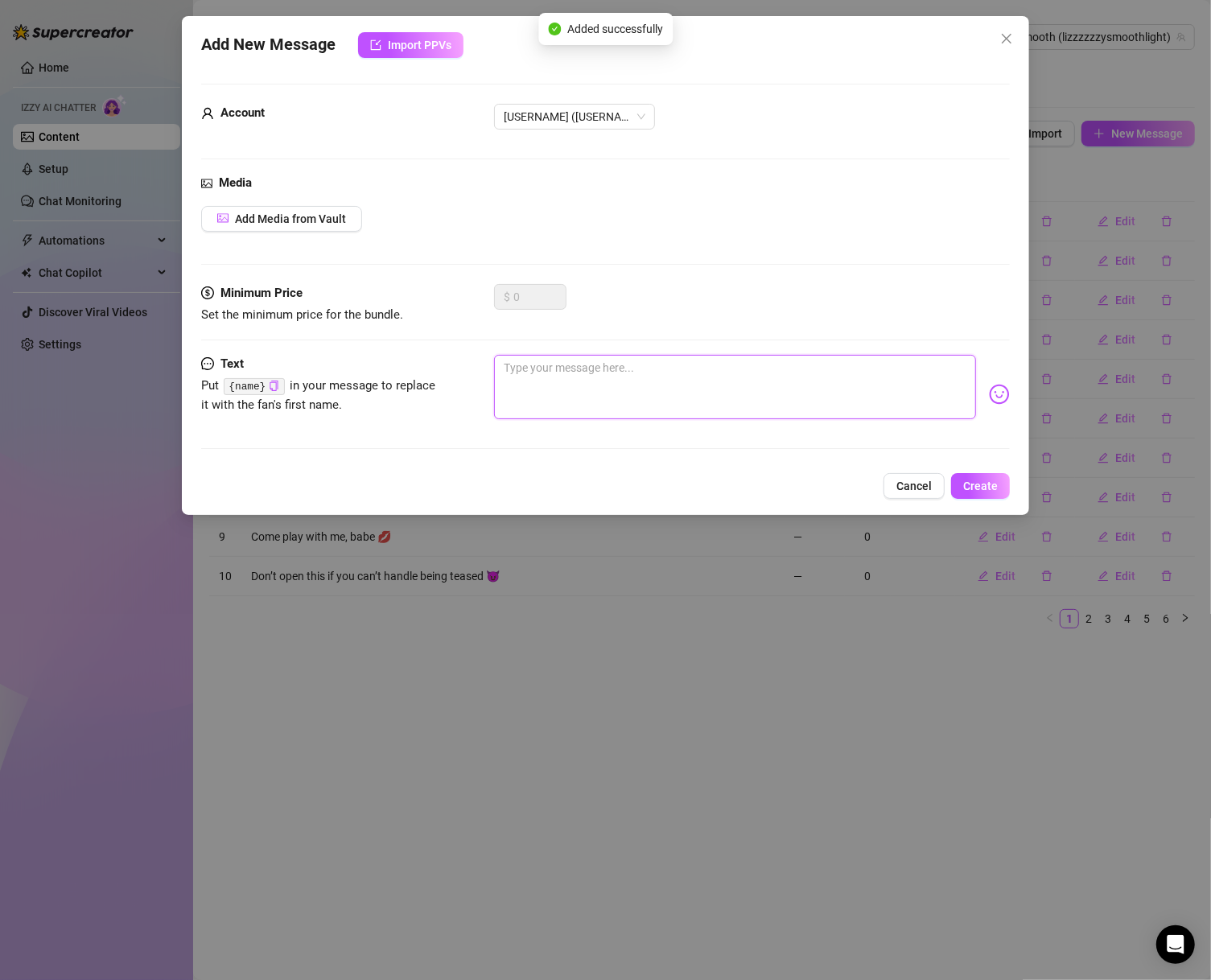 paste on "Make me blush right now 😘" 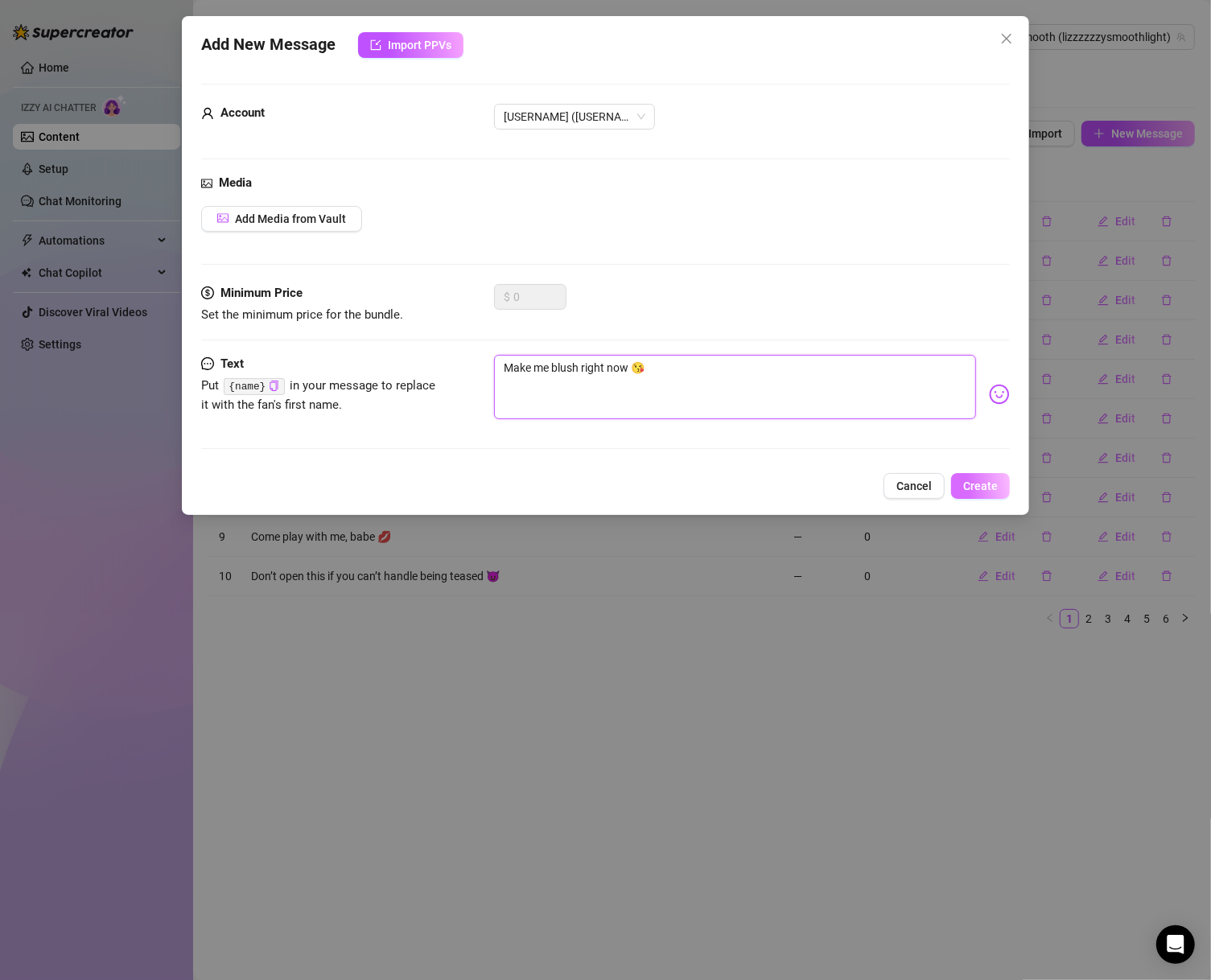 type on "Make me blush right now 😘" 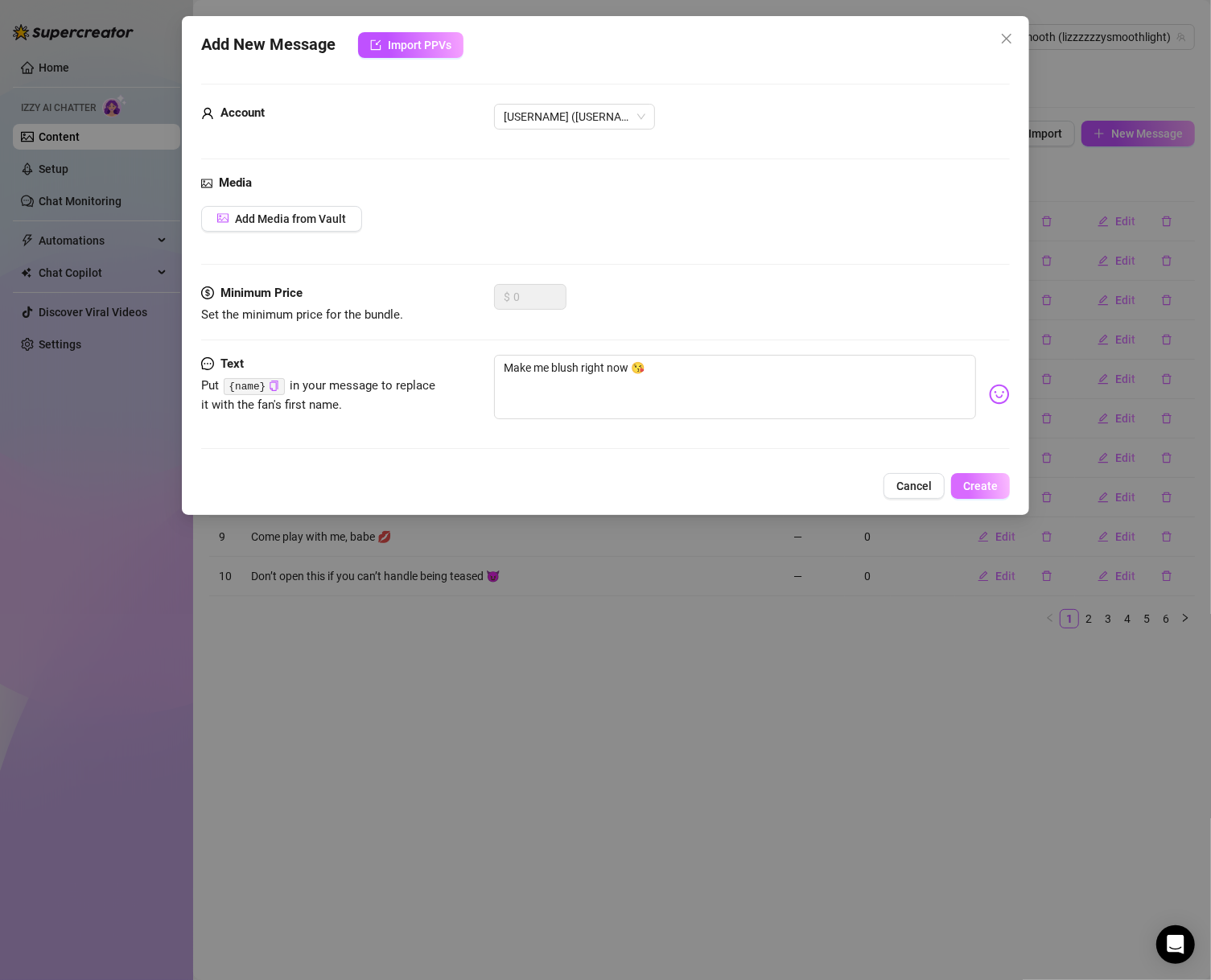 click on "Create" at bounding box center (980, 486) 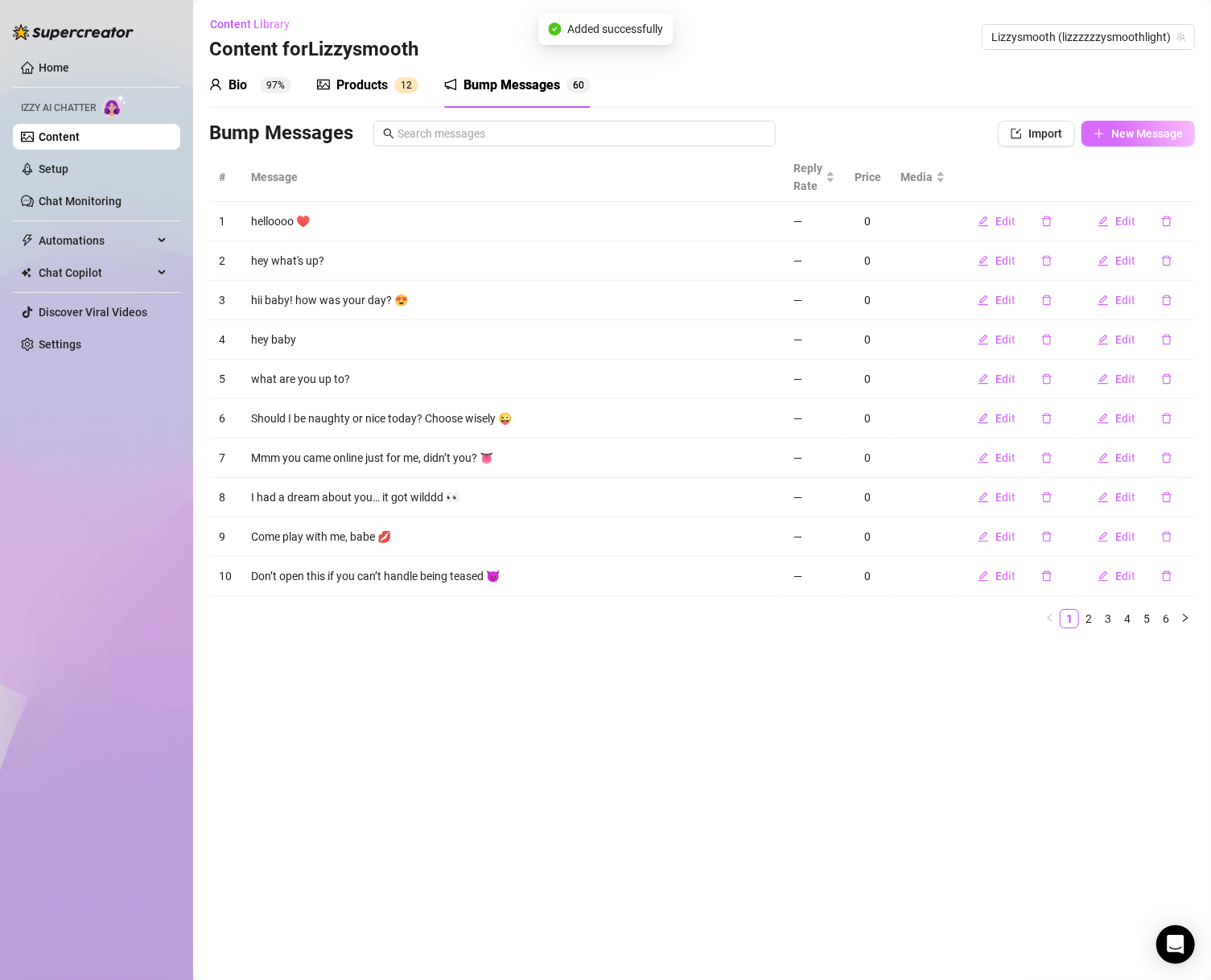 click on "New Message" at bounding box center [1138, 134] 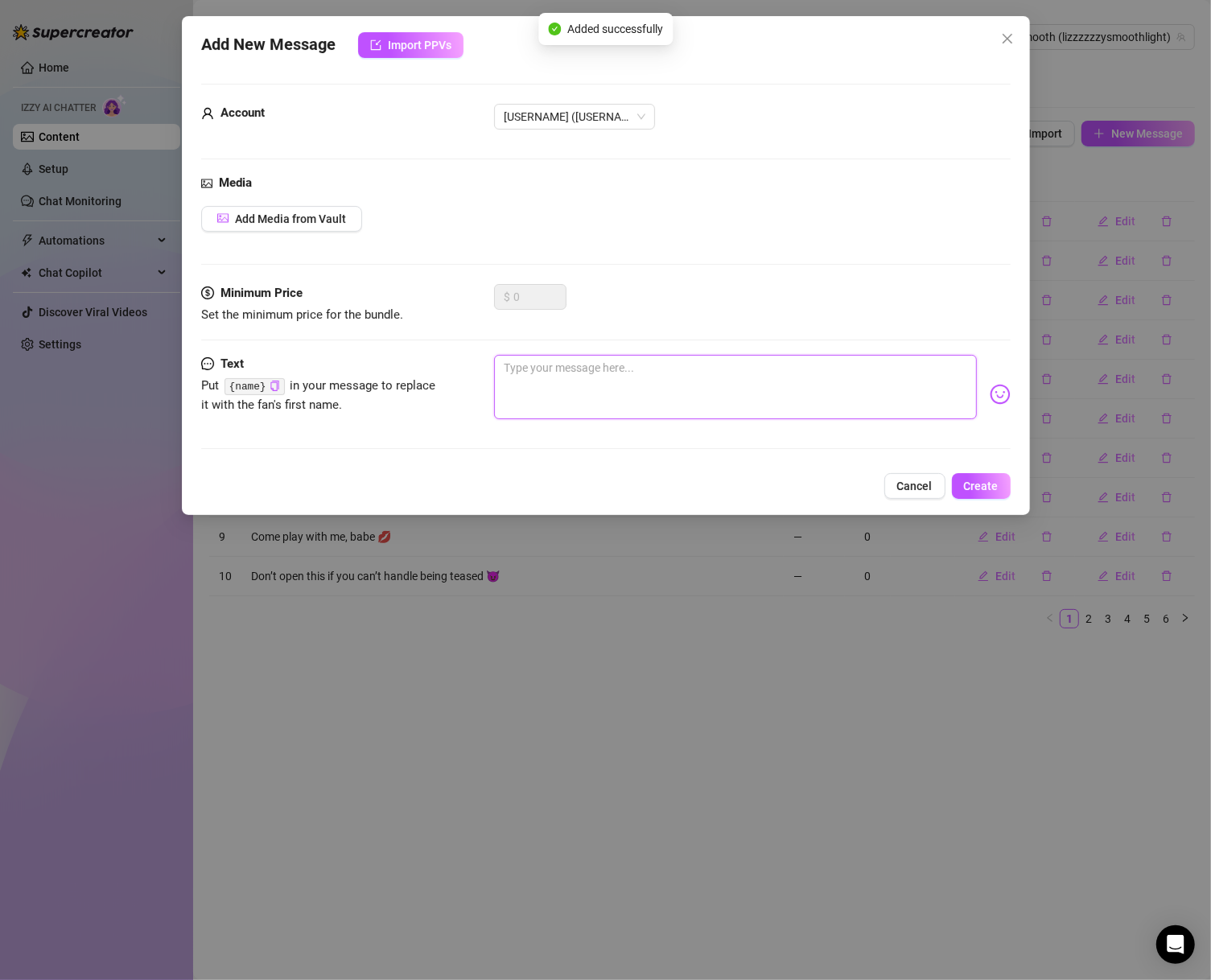 click at bounding box center (735, 387) 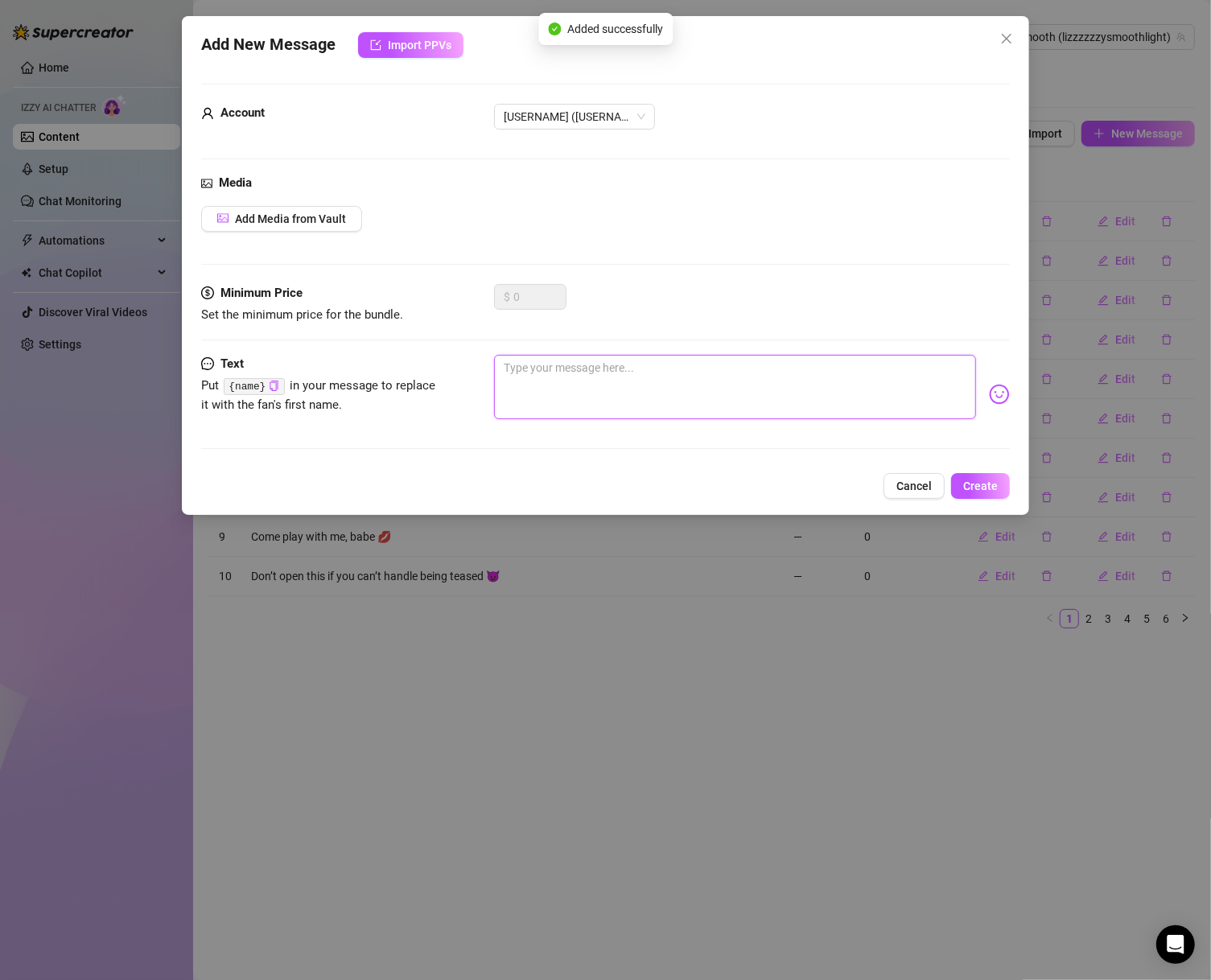 paste on "Make me blush right now 😘" 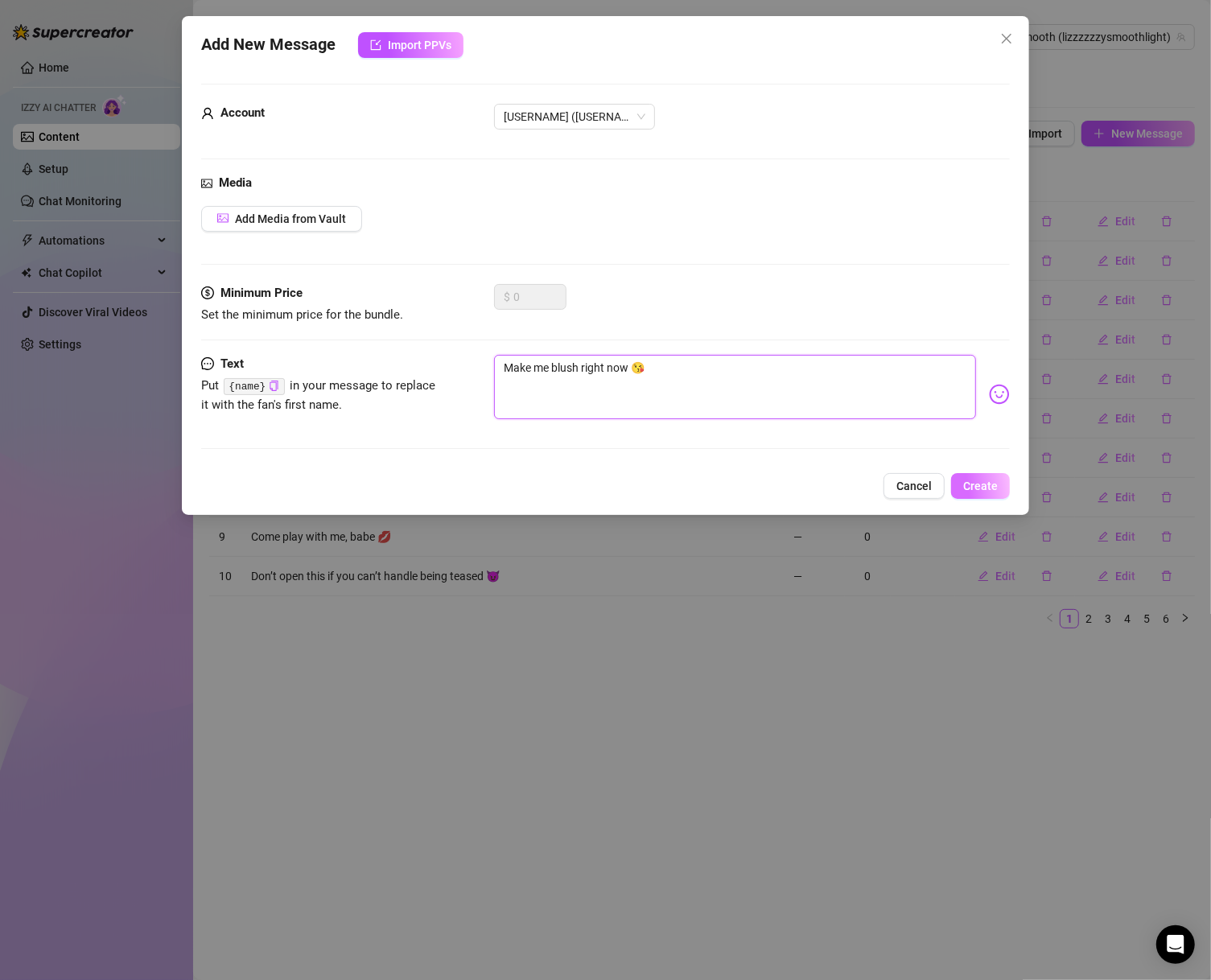 type on "Make me blush right now 😘" 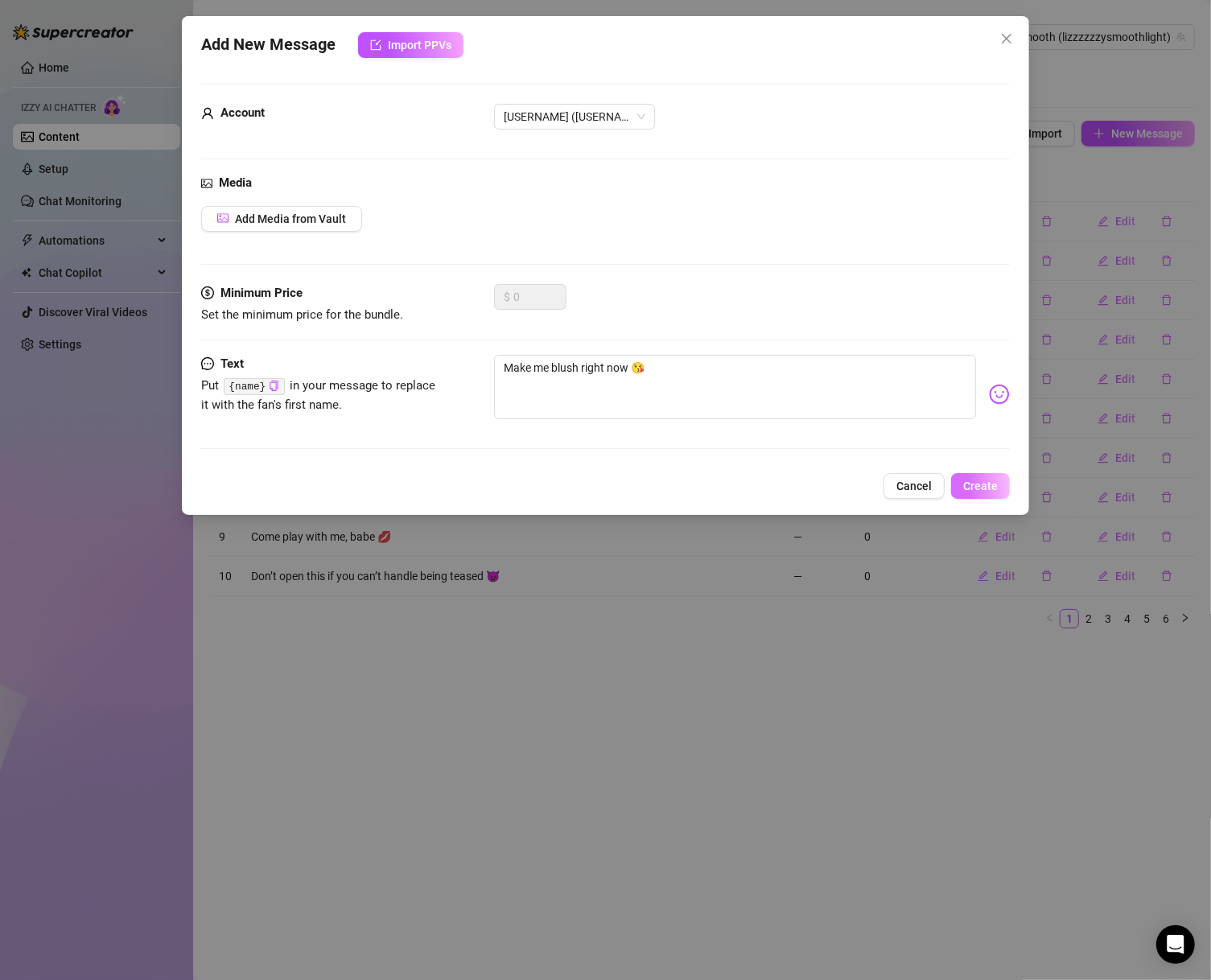 click on "Create" at bounding box center (980, 486) 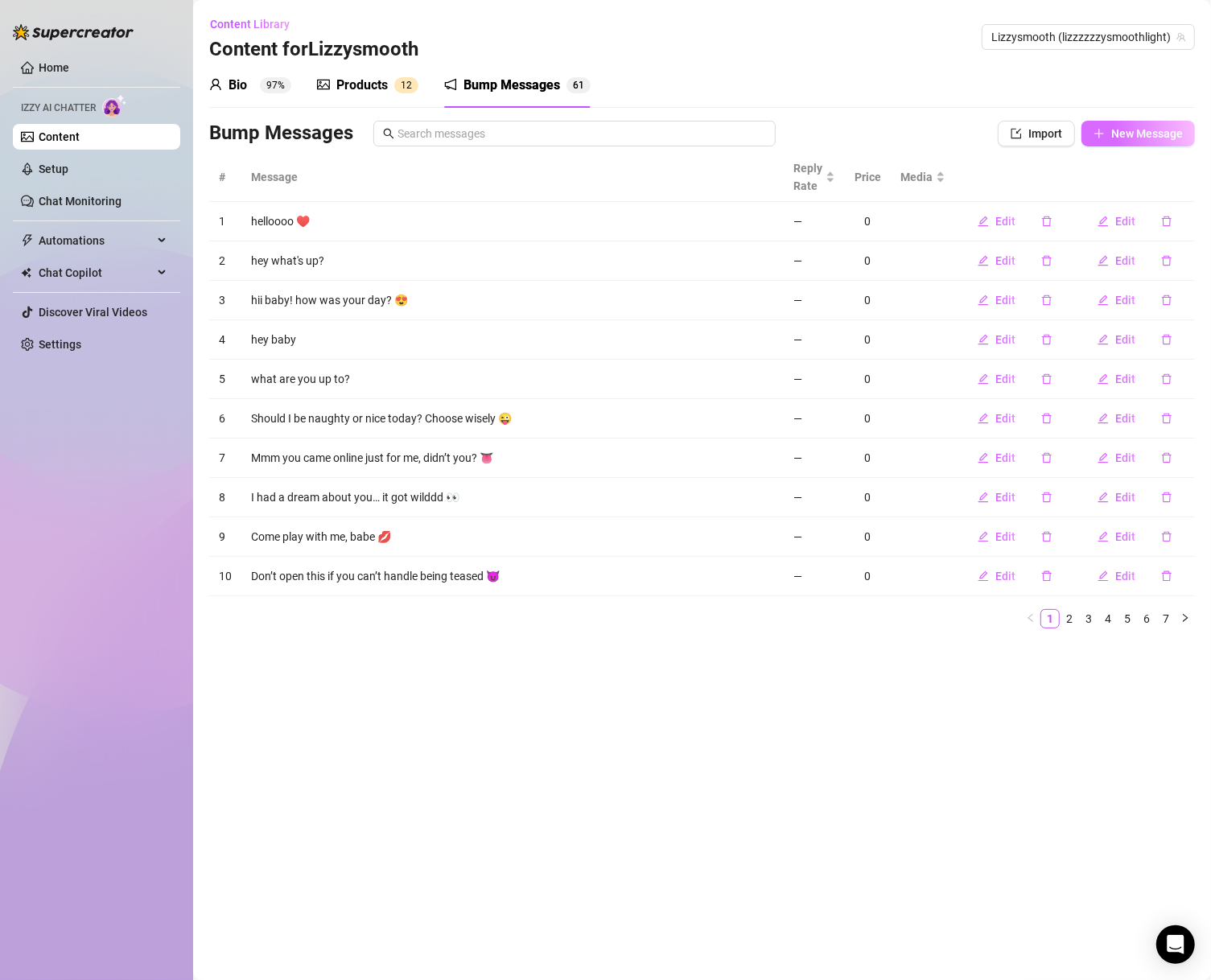 click on "New Message" at bounding box center [1147, 134] 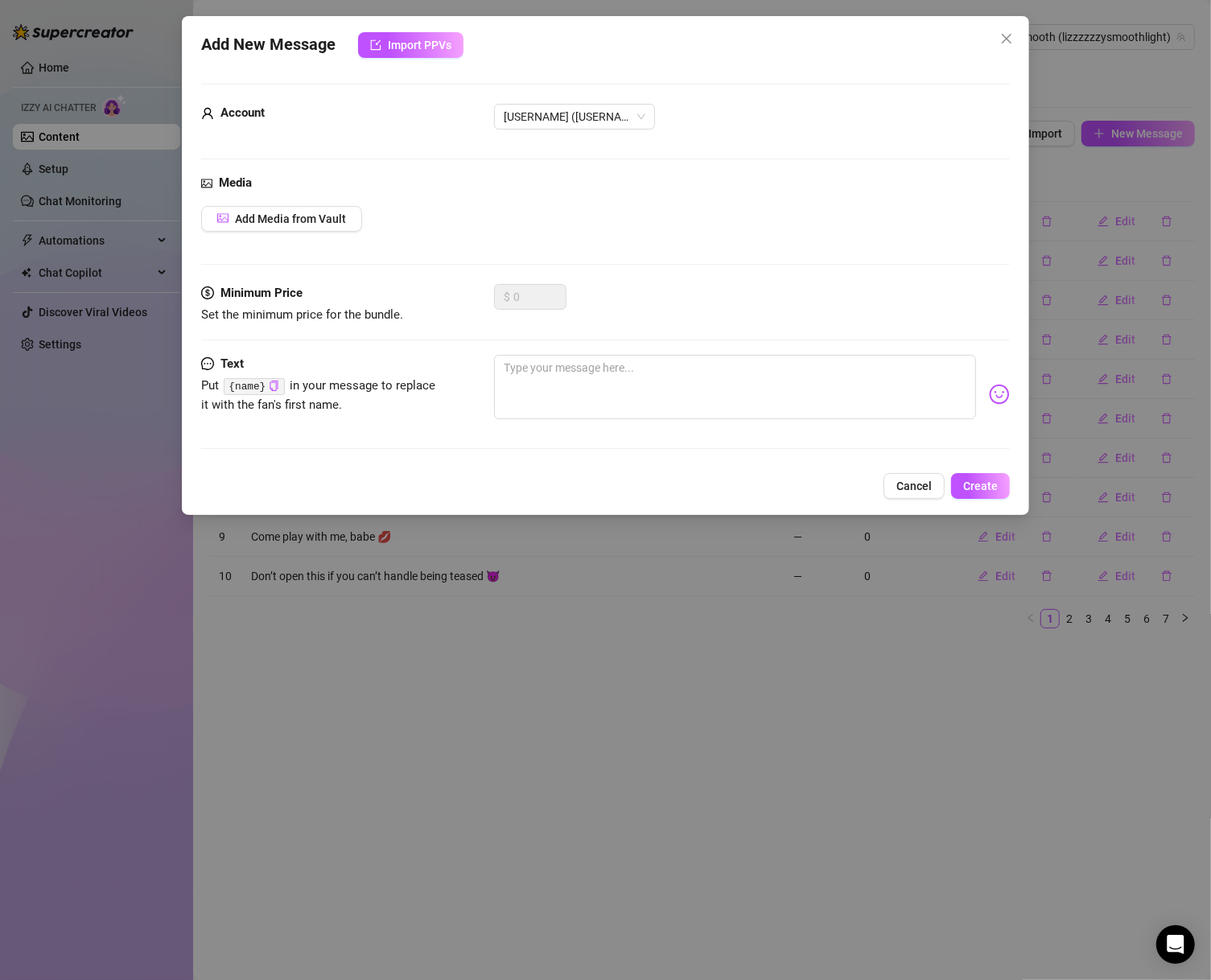 click at bounding box center (752, 394) 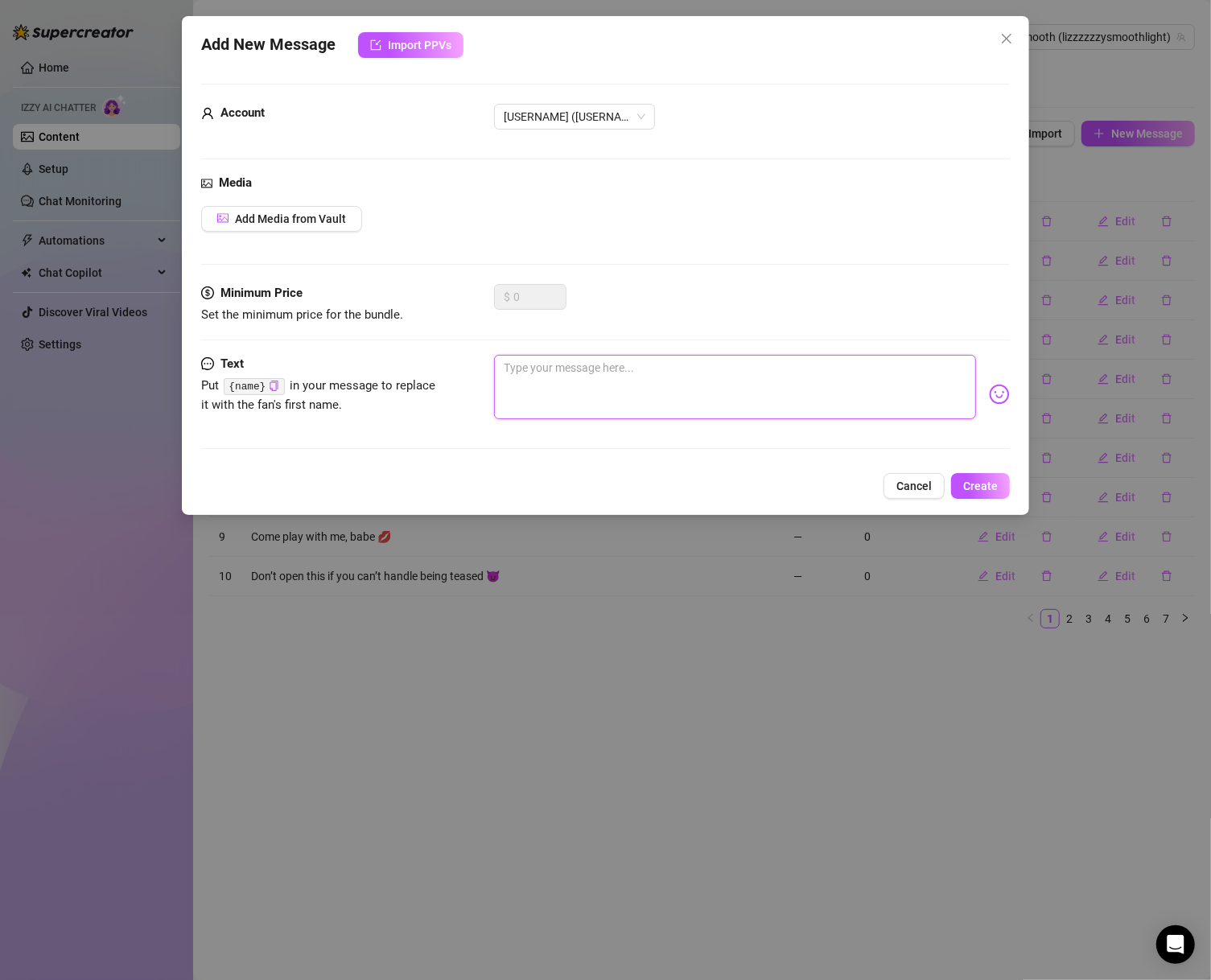 click at bounding box center [735, 387] 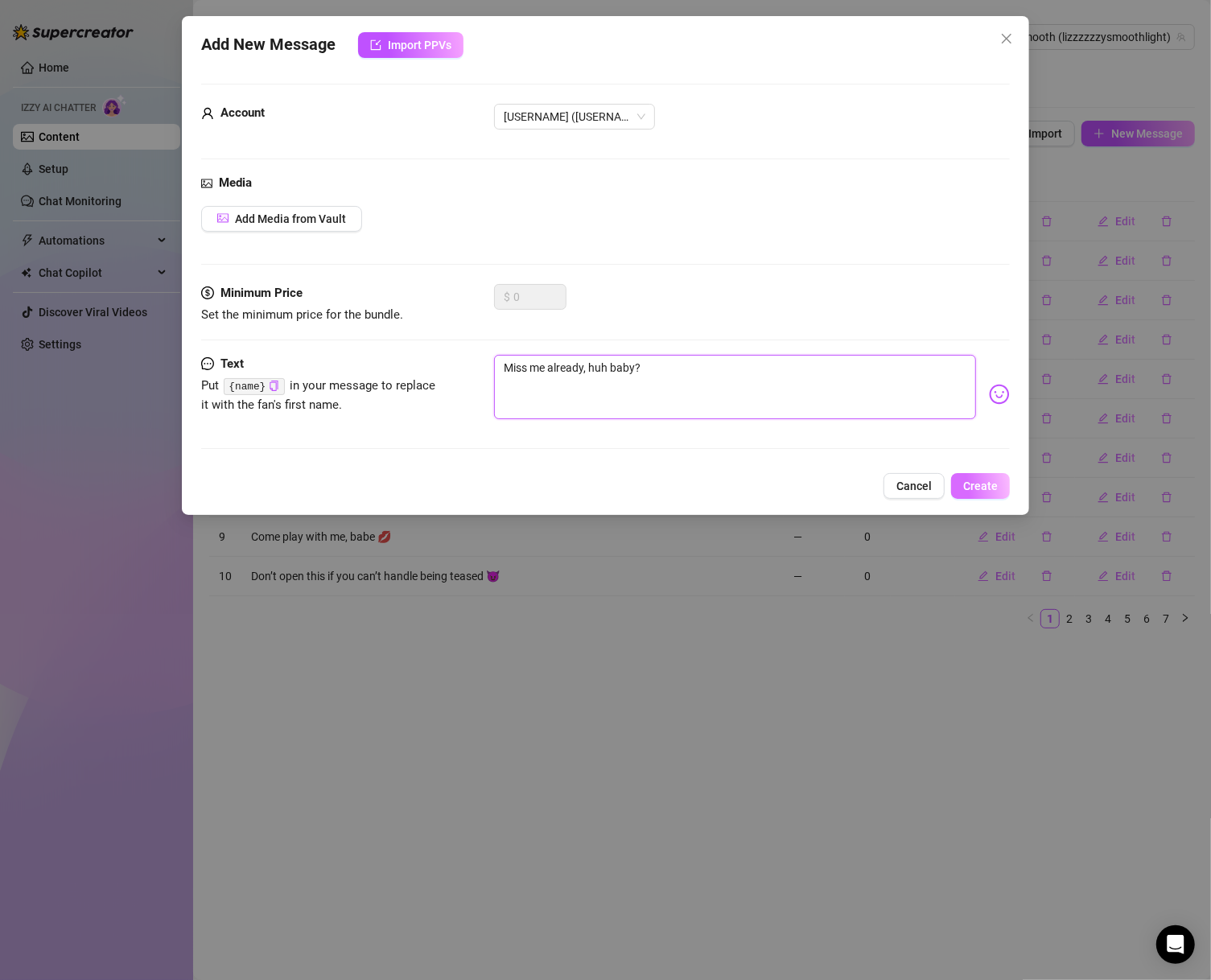 type on "Miss me already, huh baby?" 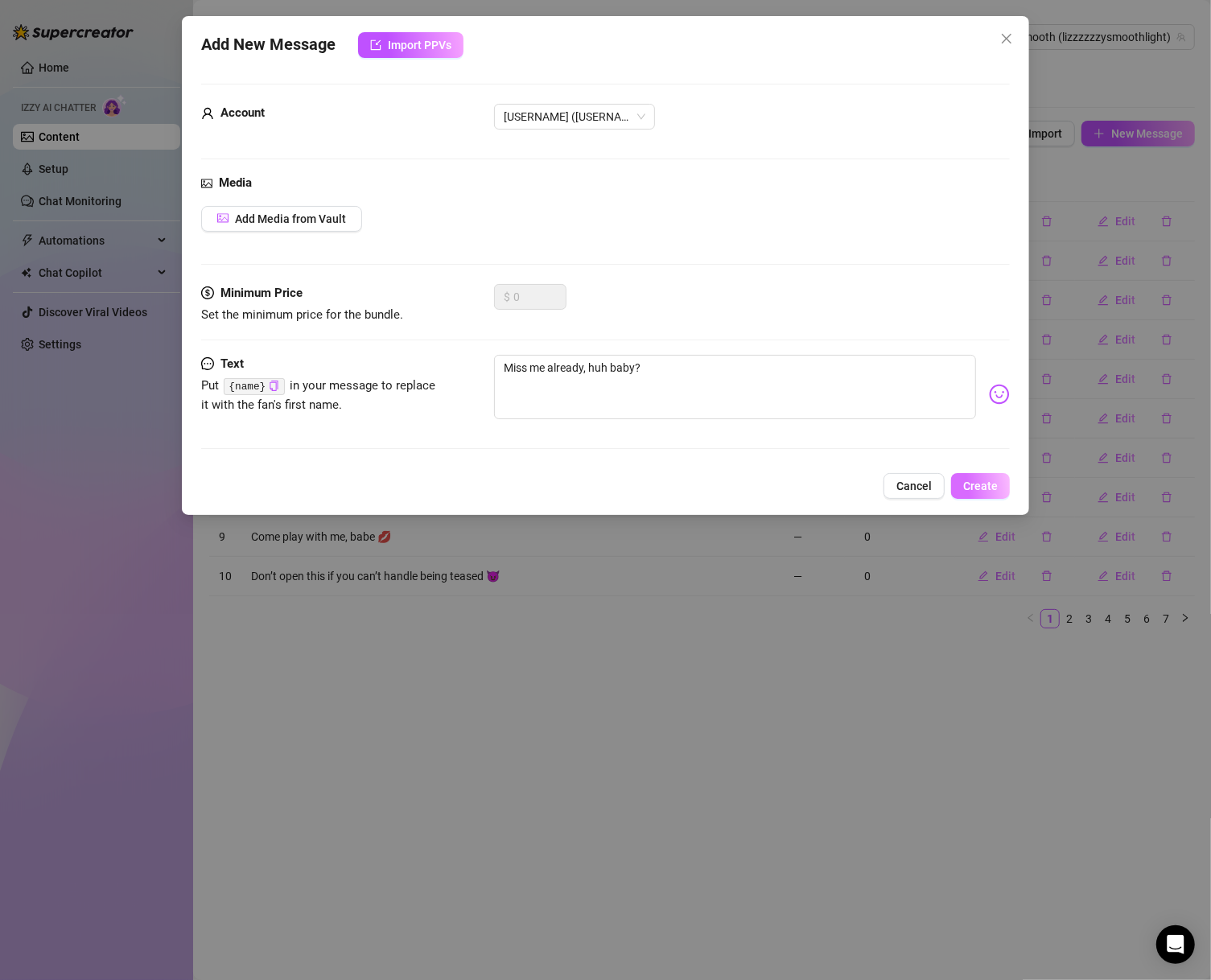 click on "Create" at bounding box center (980, 486) 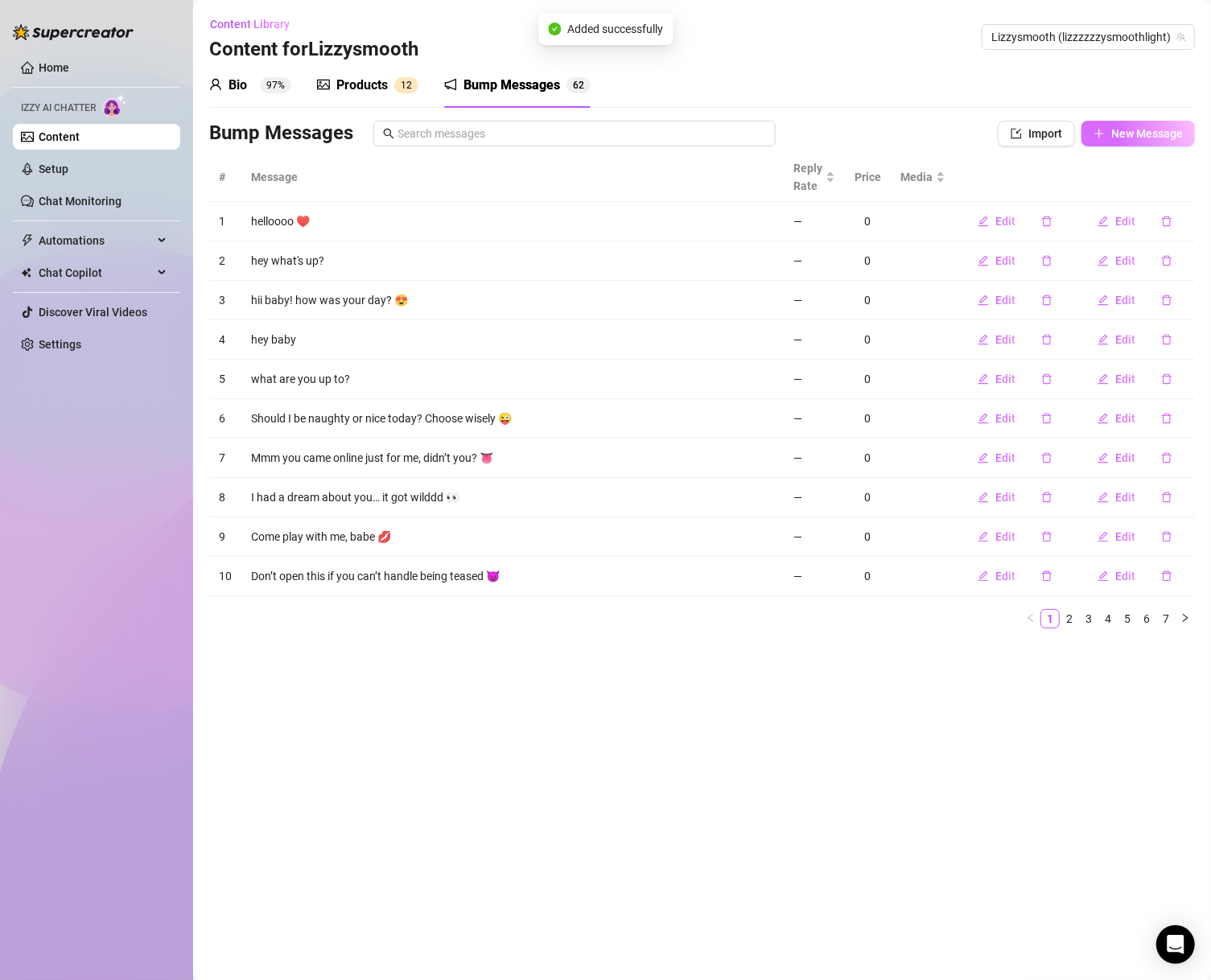 click on "New Message" at bounding box center (1138, 134) 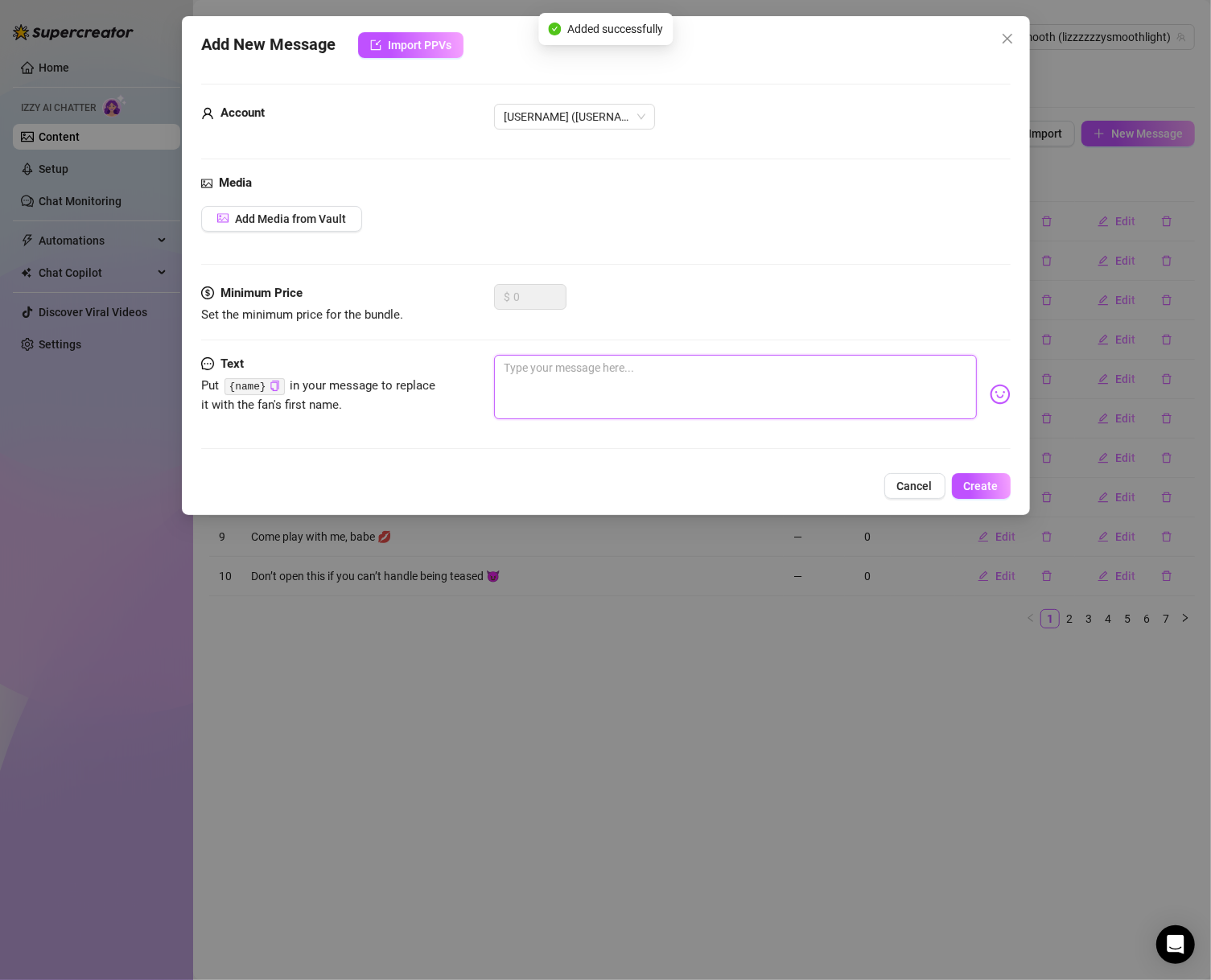 click at bounding box center (735, 387) 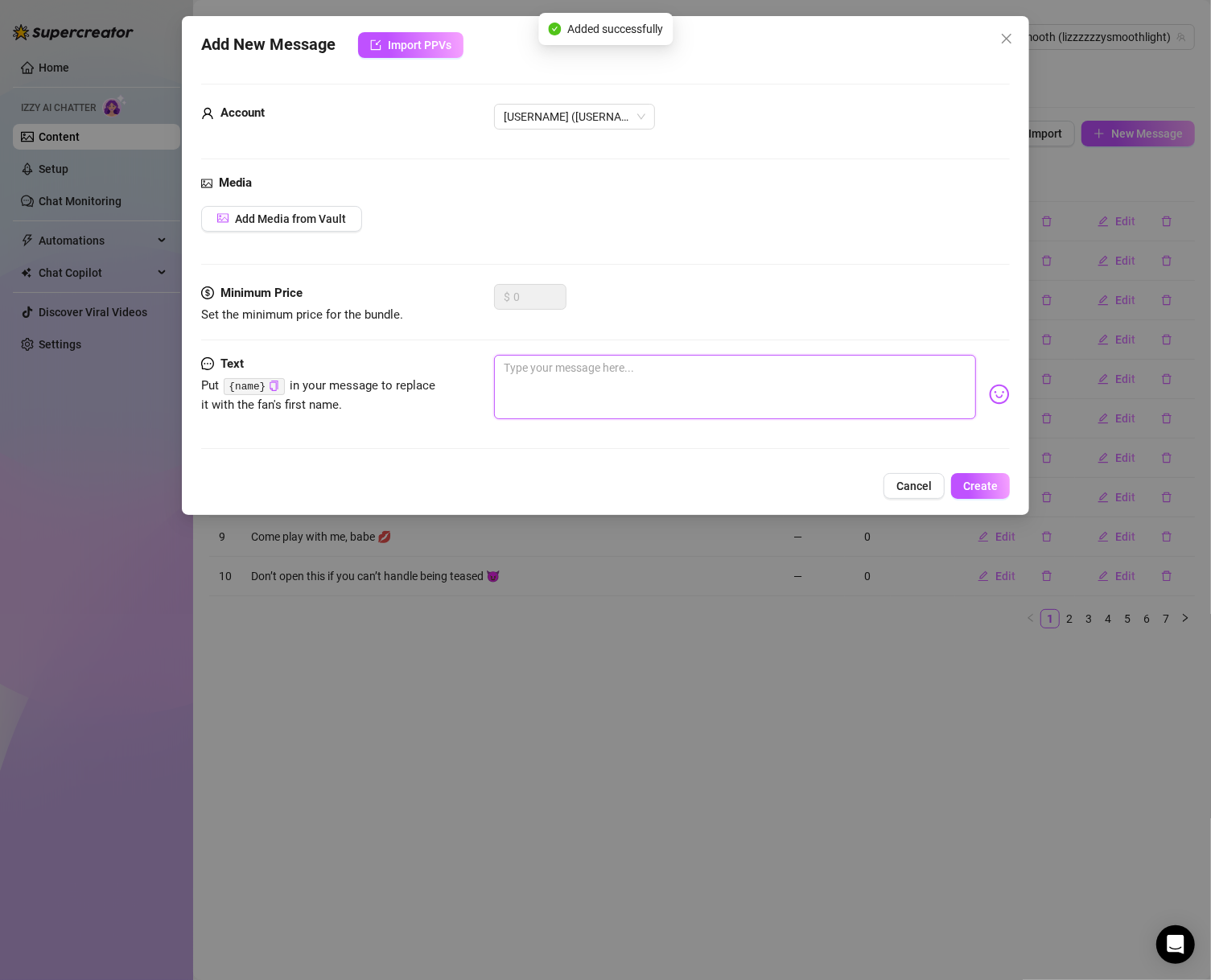 paste on "What if I told you I picked you to play with today 💋" 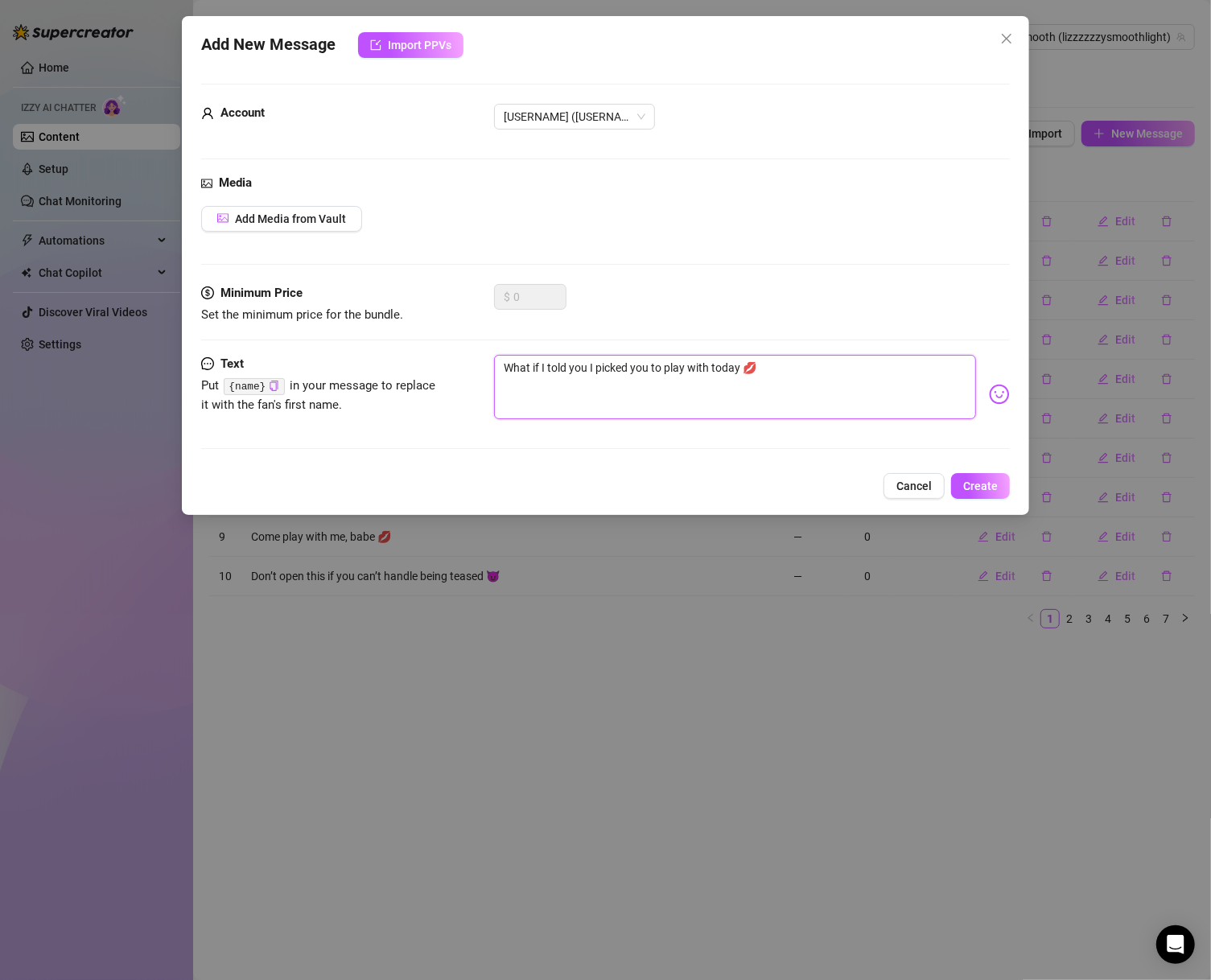 type on "What if I told you I picked you to play with today 💋" 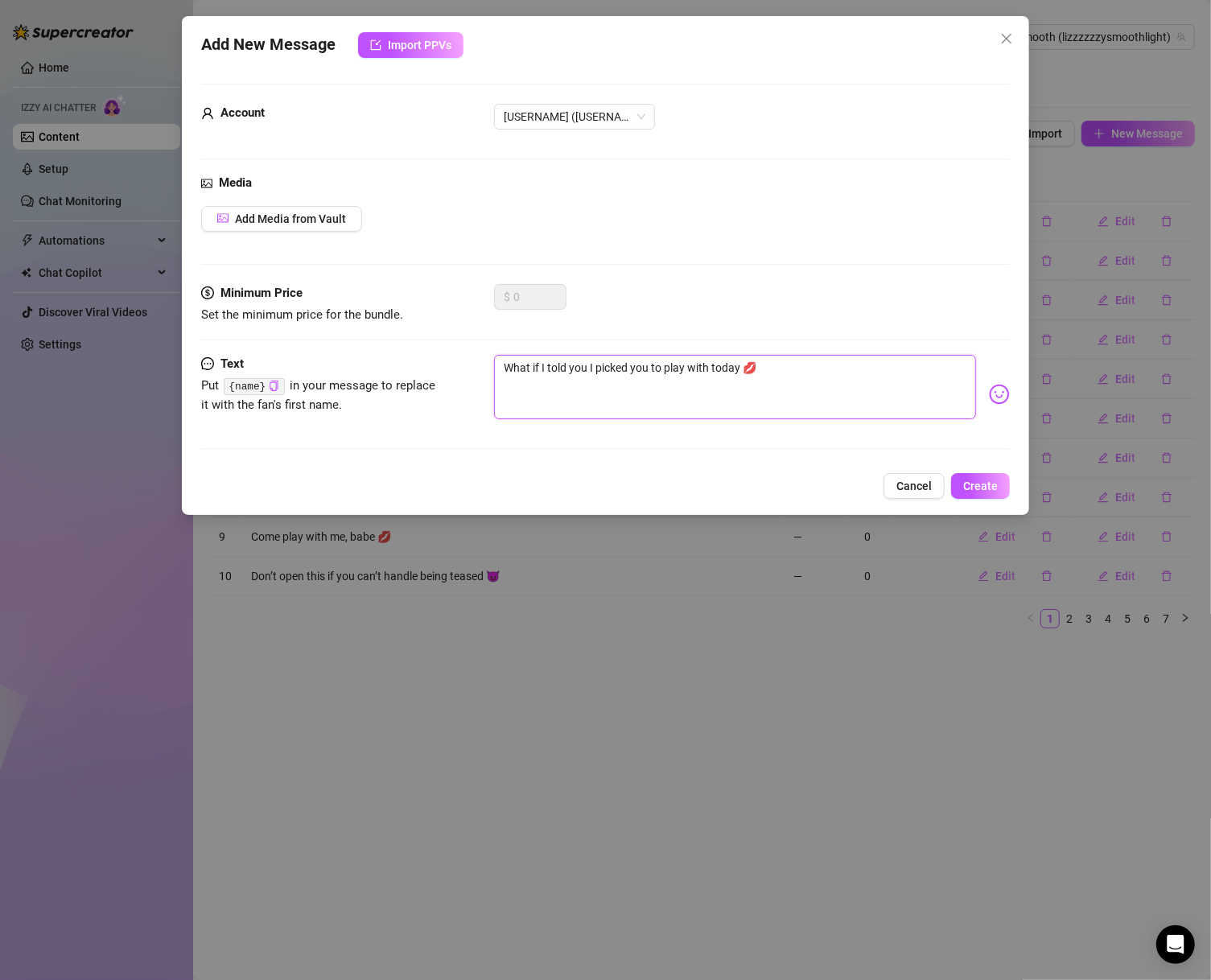 type on "What if I told you I picked you to play with today 💋" 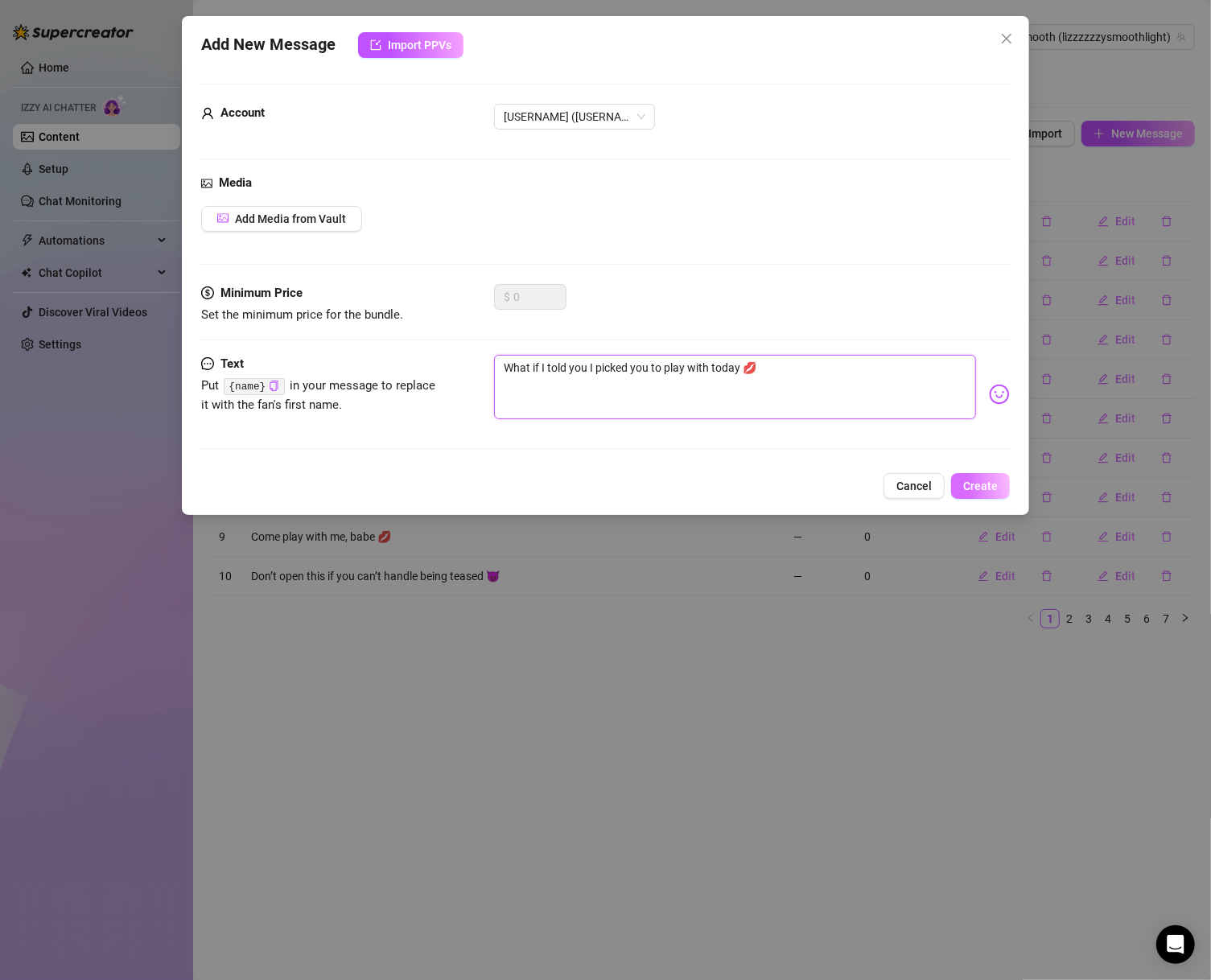 type on "What if I told you I picked you to play with today 💋" 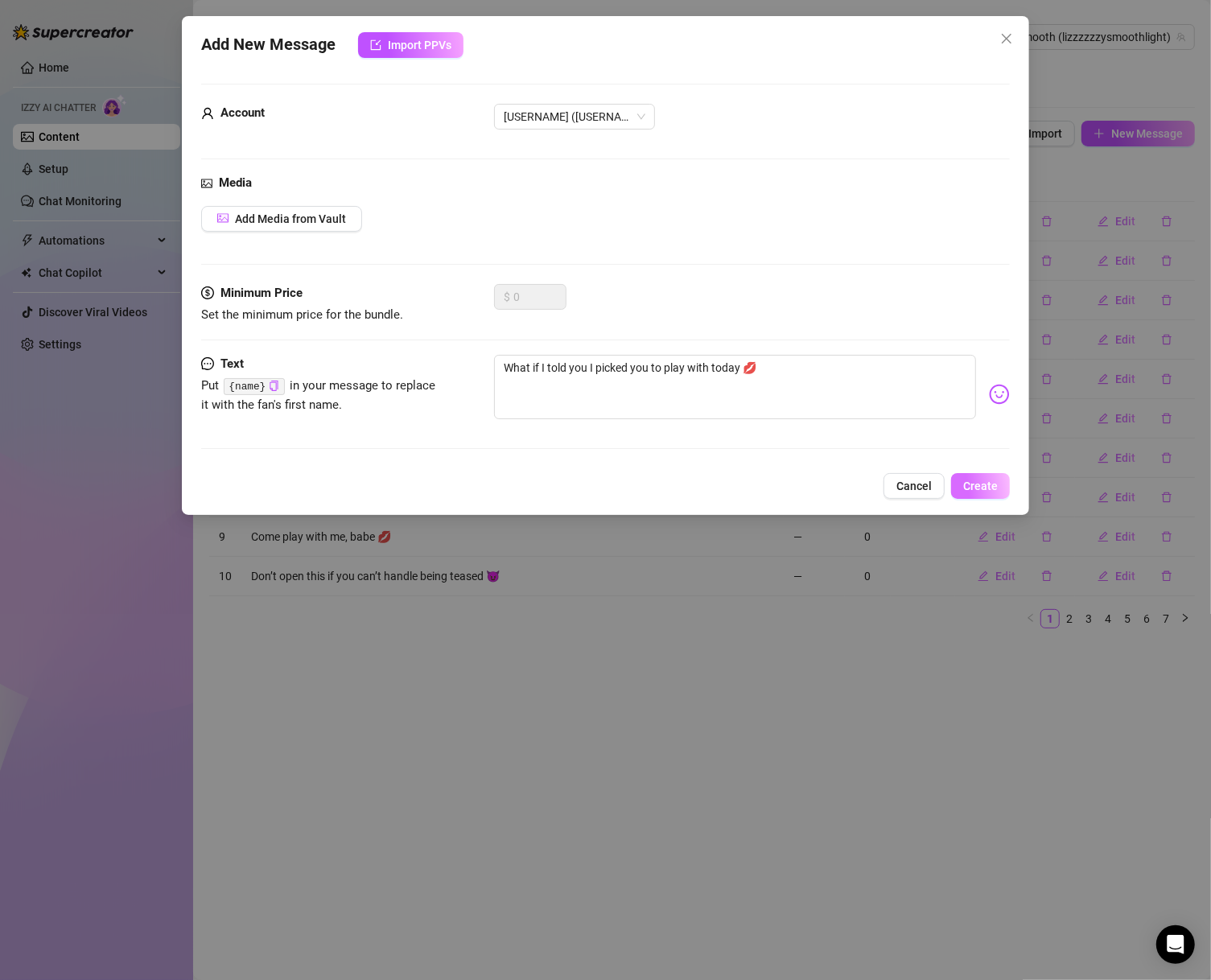click on "Create" at bounding box center (980, 486) 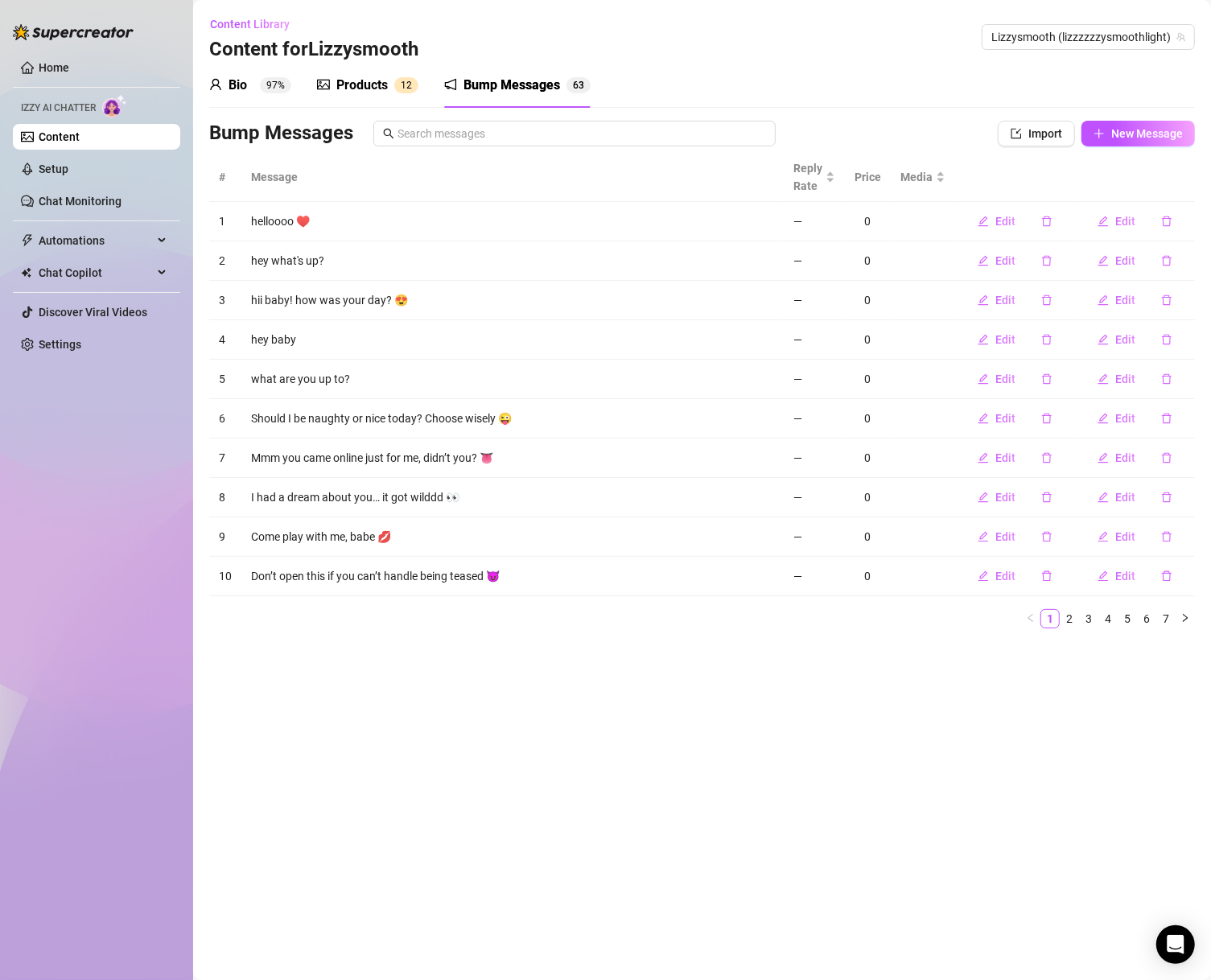 click on "Bio 97% Products 1 2 Bump Messages 6 3" at bounding box center (702, 85) 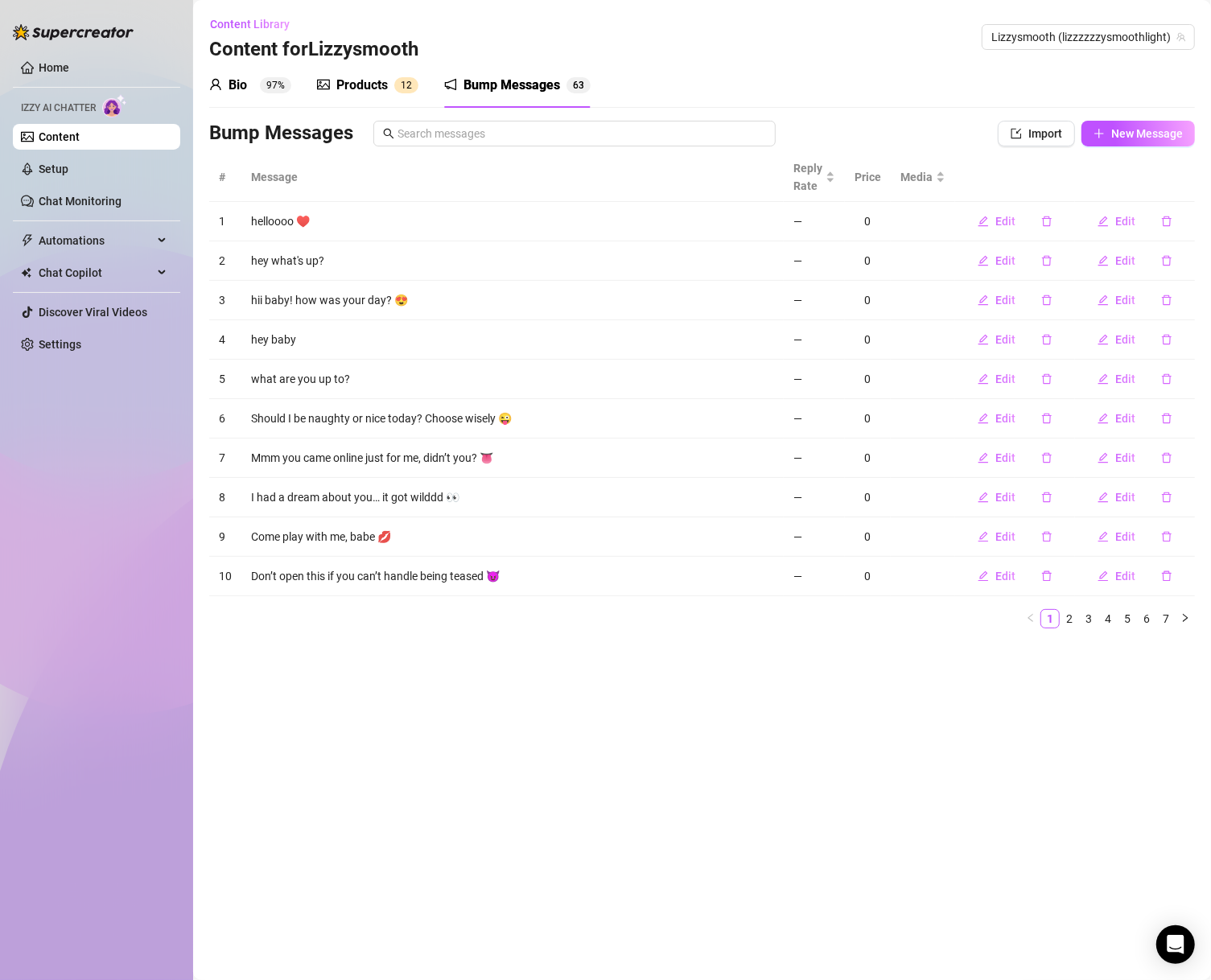 click on "Content Library Content for [NAME] [NAME] ([USERNAME]) Bio 97% Products 1 2 Bump Messages 6 3 Bio Import Bio from other creator Personal Info Chatting Lifestyle Physique Content Intimate Details Socials Train Izzy Name Required [NAME] Nickname(s) [NICKNAME], [NICKNAME] Gender Required Female Male Non-Binary / Genderqueer Agender Bigender Genderfluid Other Where did you grow up? Required Southern California 💕 Born and raised under the sun Where is your current homebase? (City/Area of your home) Required [CITY], [STATE] What is your timezone of your current location? If you are currently traveling, choose your current location Required United States of America ( Pacific Time ) Are you currently traveling? If so, where are you right now? what are you doing there? No, staying close to home for now! Birth Date Required [MONTH] [DAY], [YEAR] Zodiac Sign Gemini Sexual Orientation Required Straight, but I love making everyone feel seen and special 😌 Relationship Status Required I don't talk about it English" at bounding box center (702, 490) 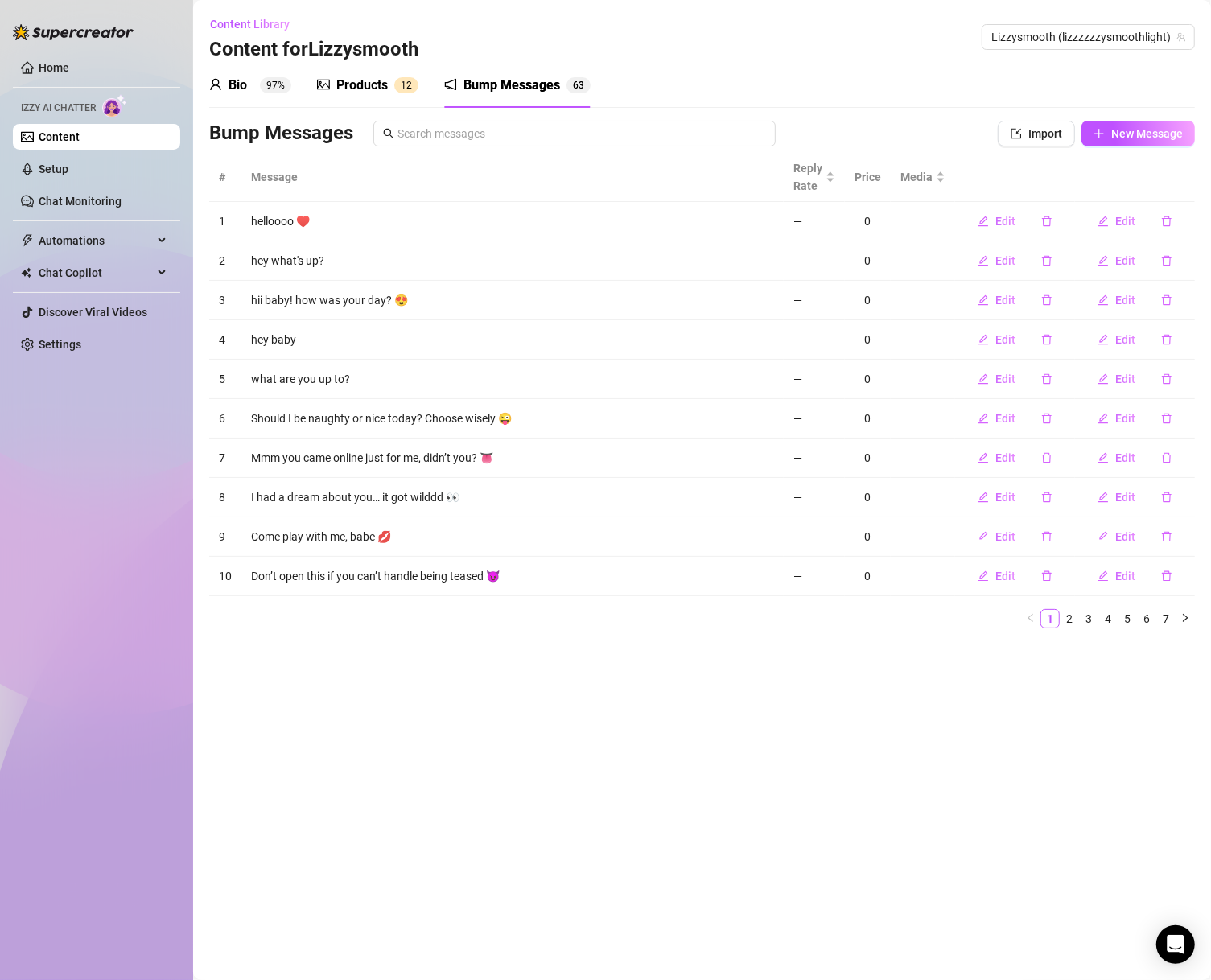 click on "Content Library Content for [NAME] [NAME] ([USERNAME]) Bio 97% Products 1 2 Bump Messages 6 3 Bio Import Bio from other creator Personal Info Chatting Lifestyle Physique Content Intimate Details Socials Train Izzy Name Required [NAME] Nickname(s) [NICKNAME], [NICKNAME] Gender Required Female Male Non-Binary / Genderqueer Agender Bigender Genderfluid Other Where did you grow up? Required Southern California 💕 Born and raised under the sun Where is your current homebase? (City/Area of your home) Required [CITY], [STATE] What is your timezone of your current location? If you are currently traveling, choose your current location Required United States of America ( Pacific Time ) Are you currently traveling? If so, where are you right now? what are you doing there? No, staying close to home for now! Birth Date Required [MONTH] [DAY], [YEAR] Zodiac Sign Gemini Sexual Orientation Required Straight, but I love making everyone feel seen and special 😌 Relationship Status Required I don't talk about it English" at bounding box center [702, 490] 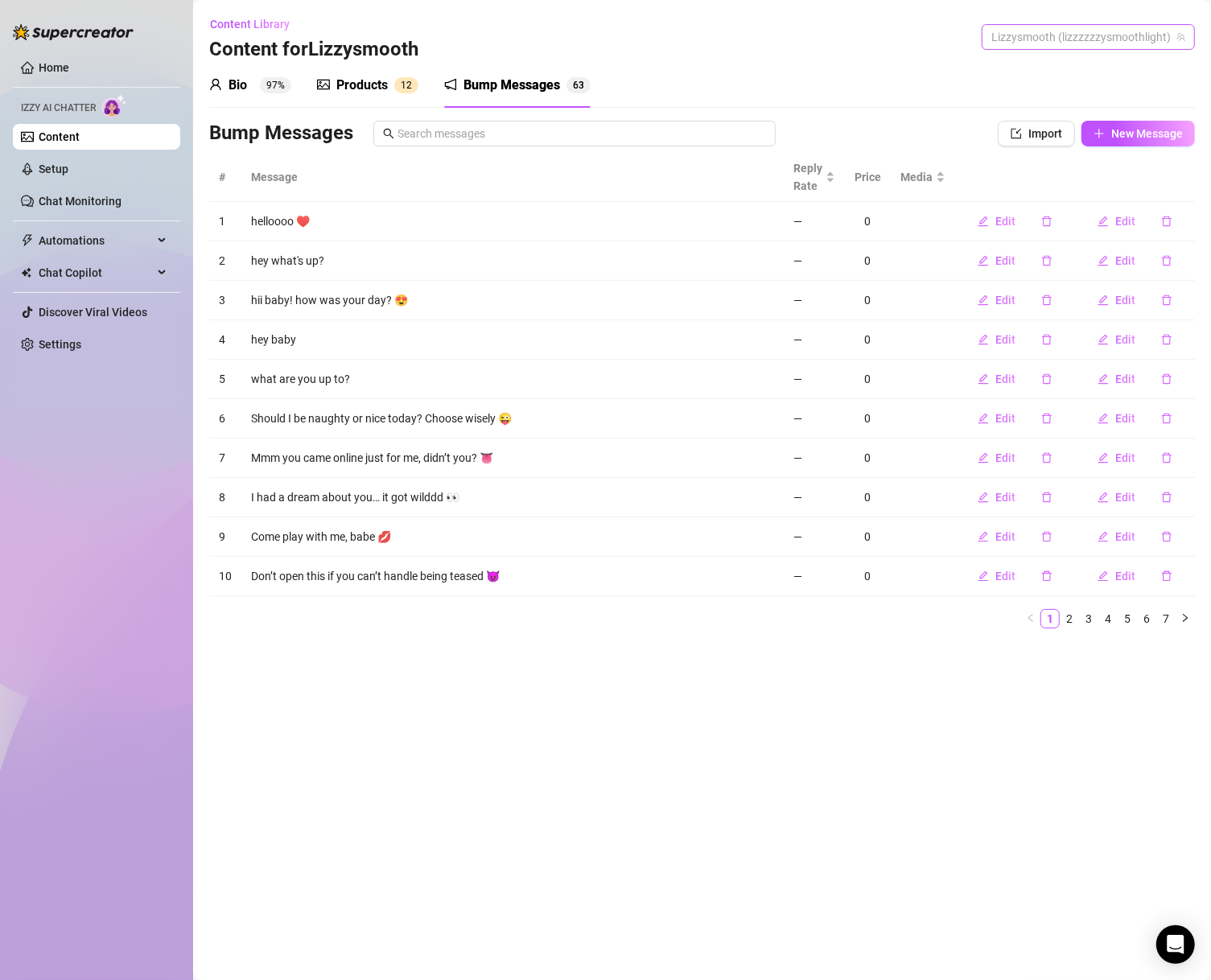click on "Lizzysmooth (lizzzzzzysmoothlight)" at bounding box center (1088, 37) 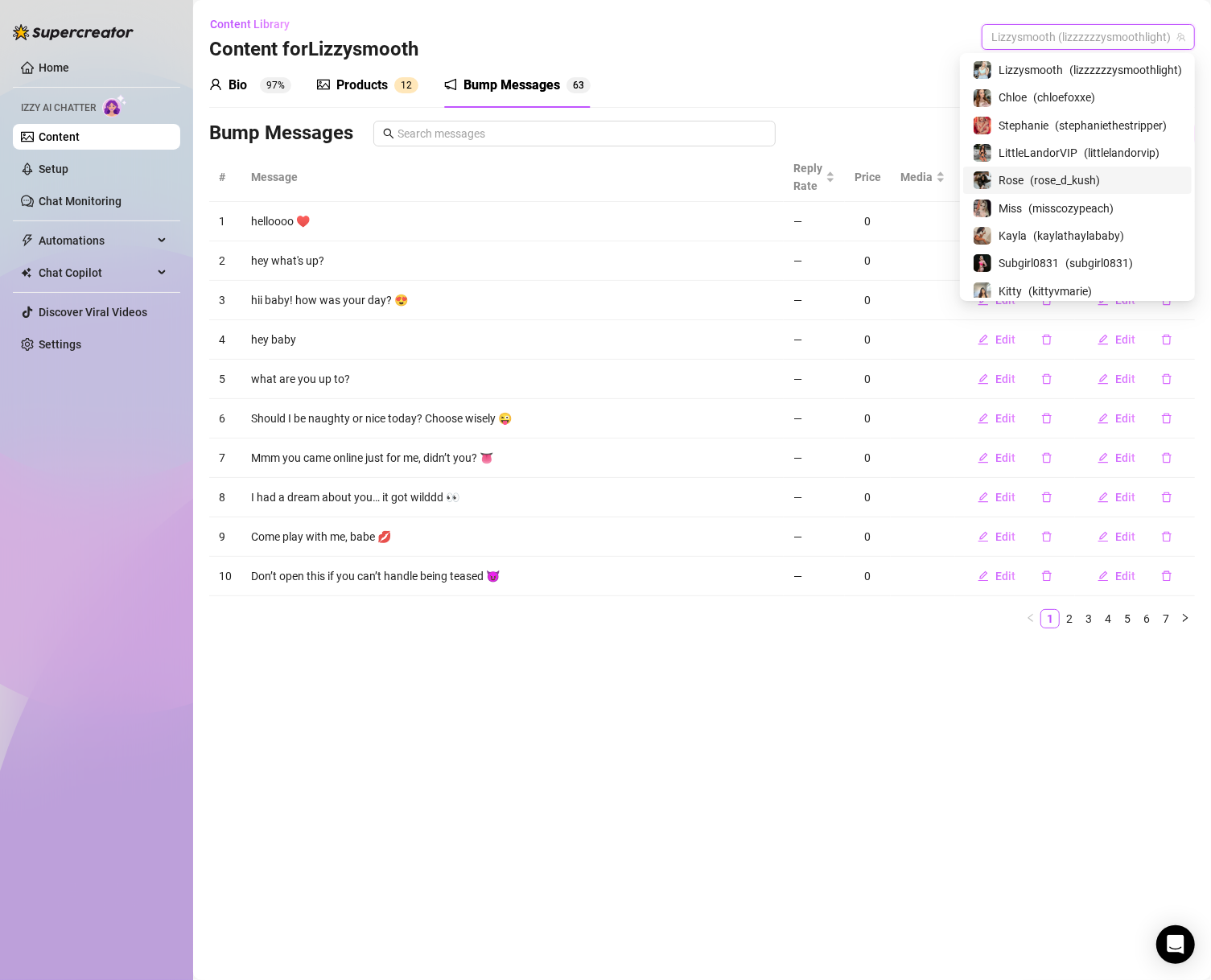 click on "( rose_d_kush )" at bounding box center [1065, 180] 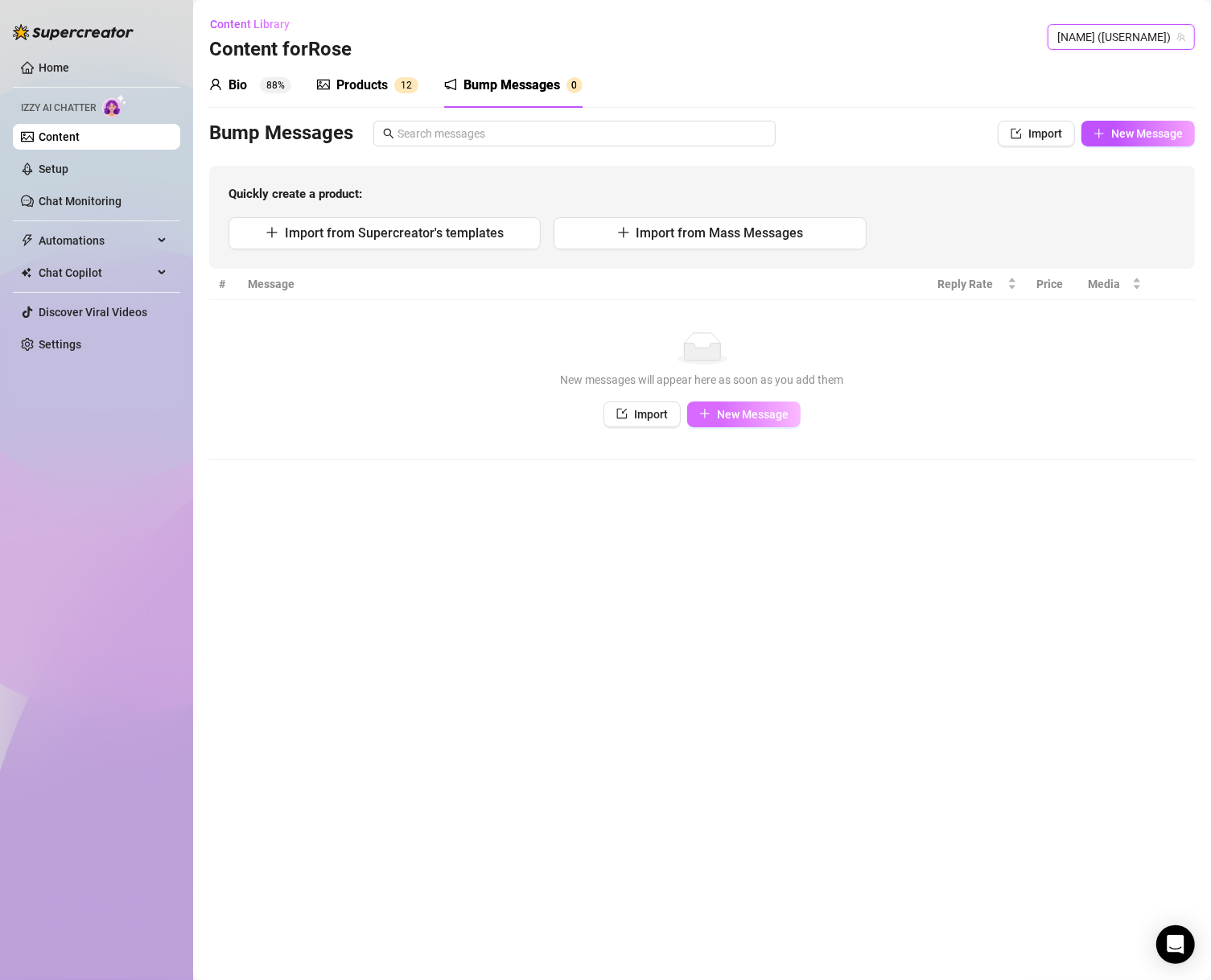 click on "New Message" at bounding box center (743, 414) 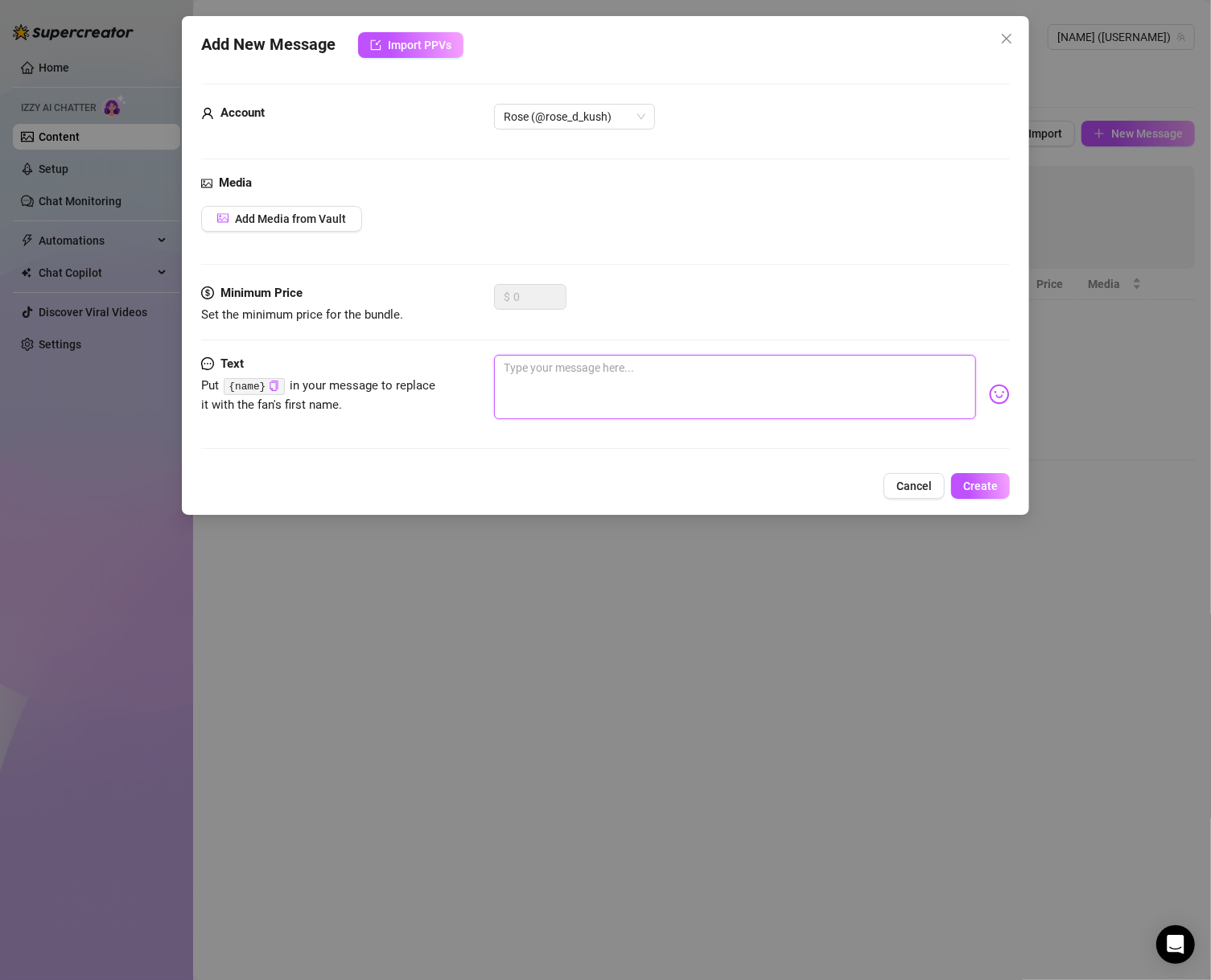 click at bounding box center [735, 387] 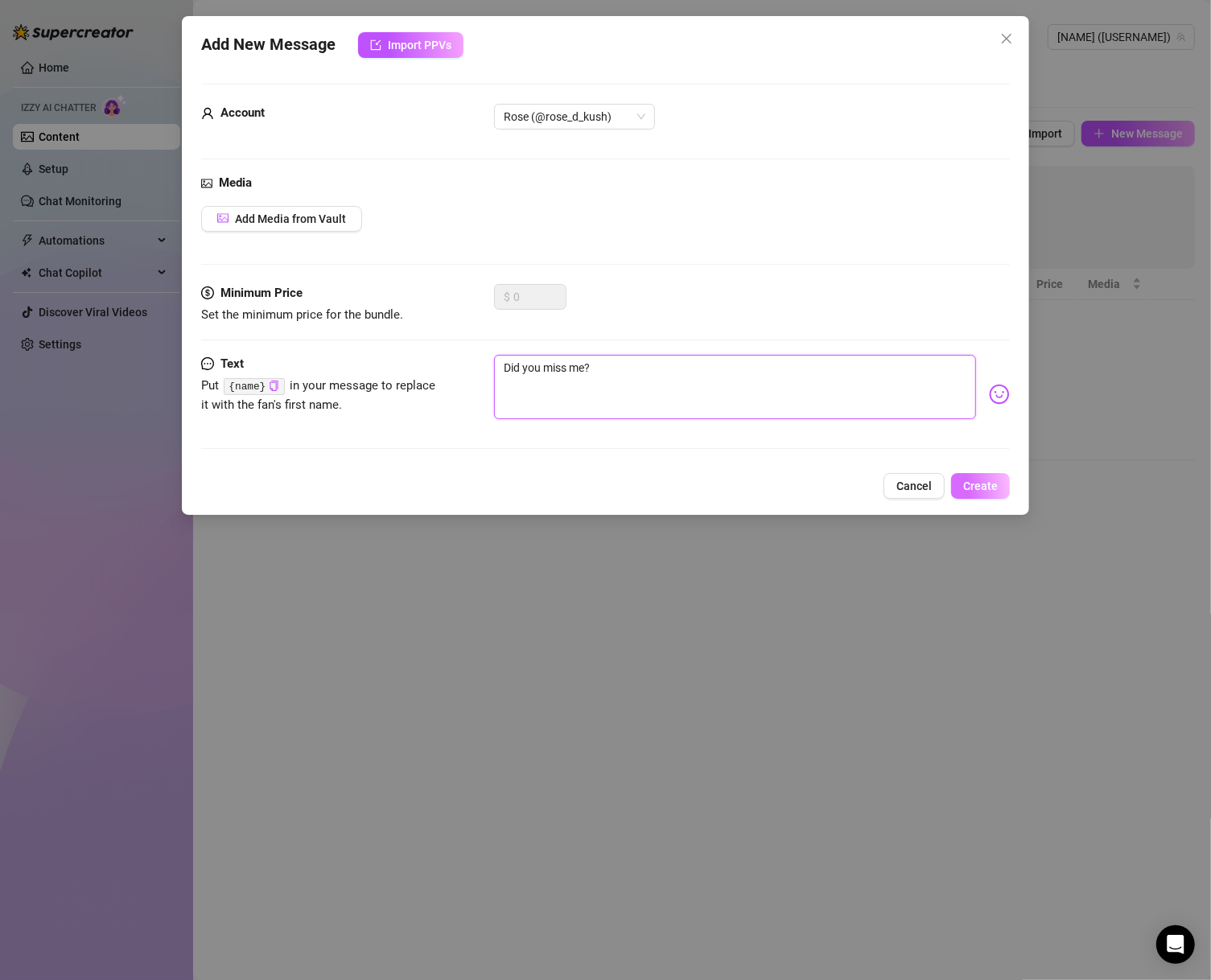 type on "Did you miss me?" 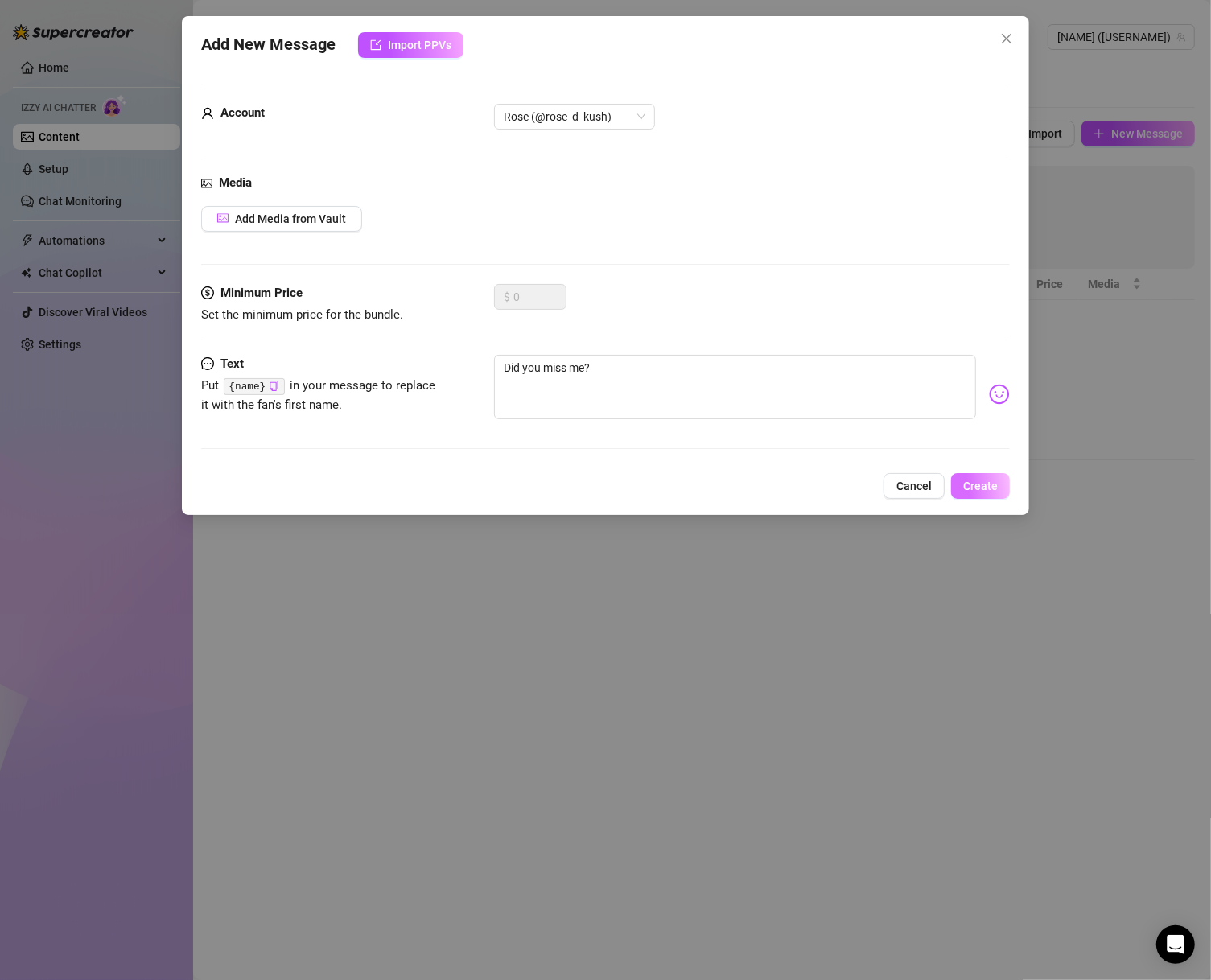click on "Create" at bounding box center (980, 486) 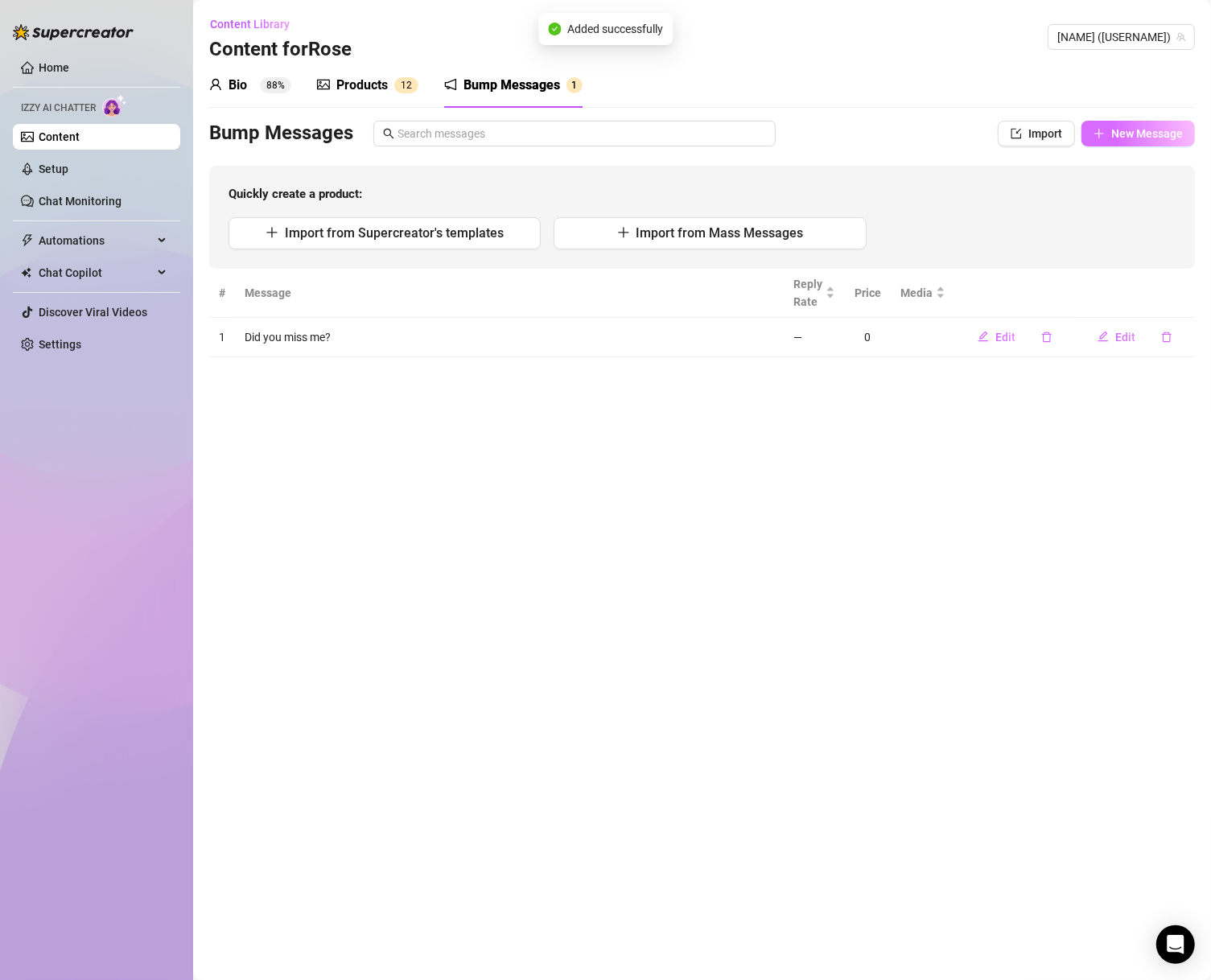 click on "New Message" at bounding box center (1147, 134) 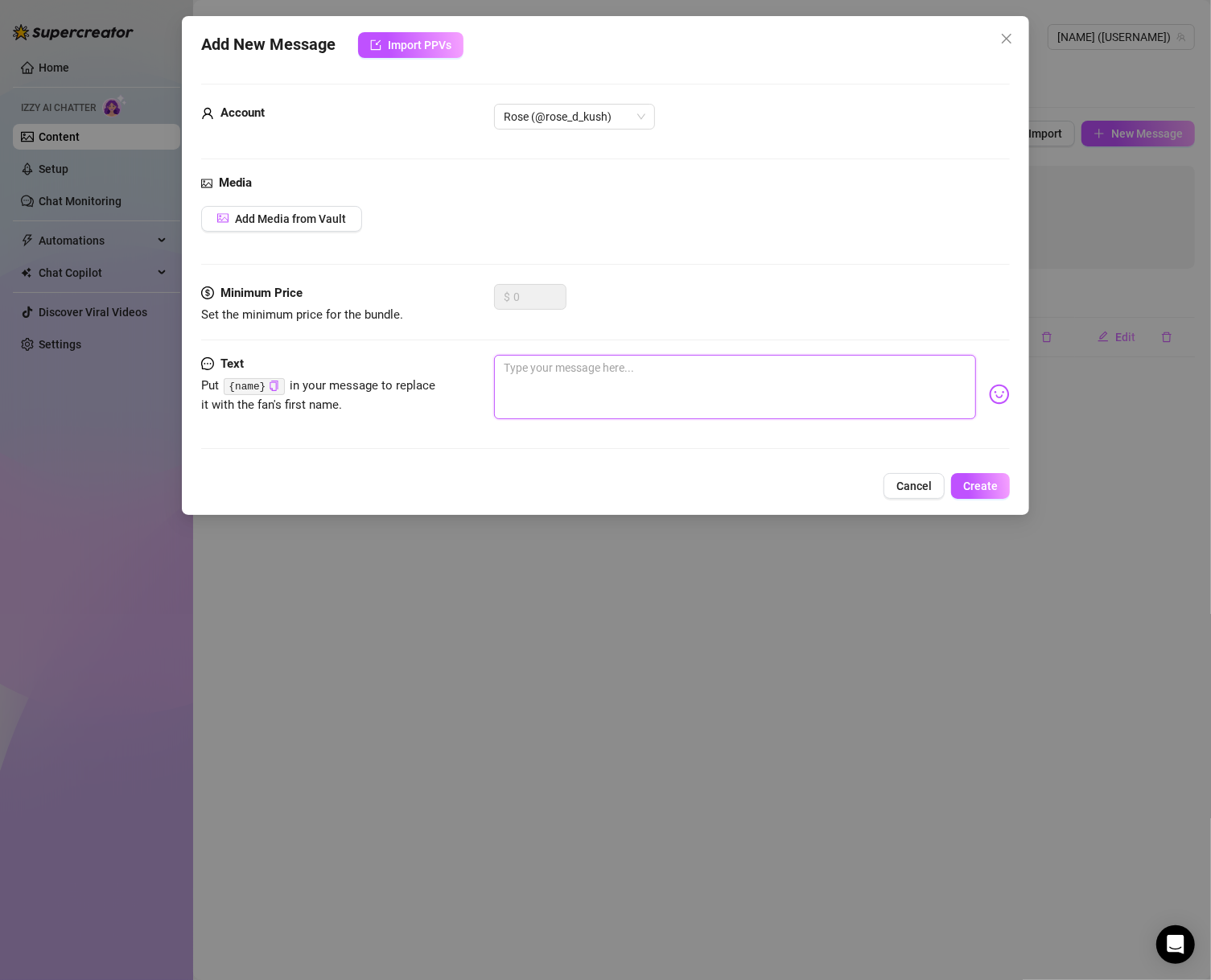 click at bounding box center (735, 387) 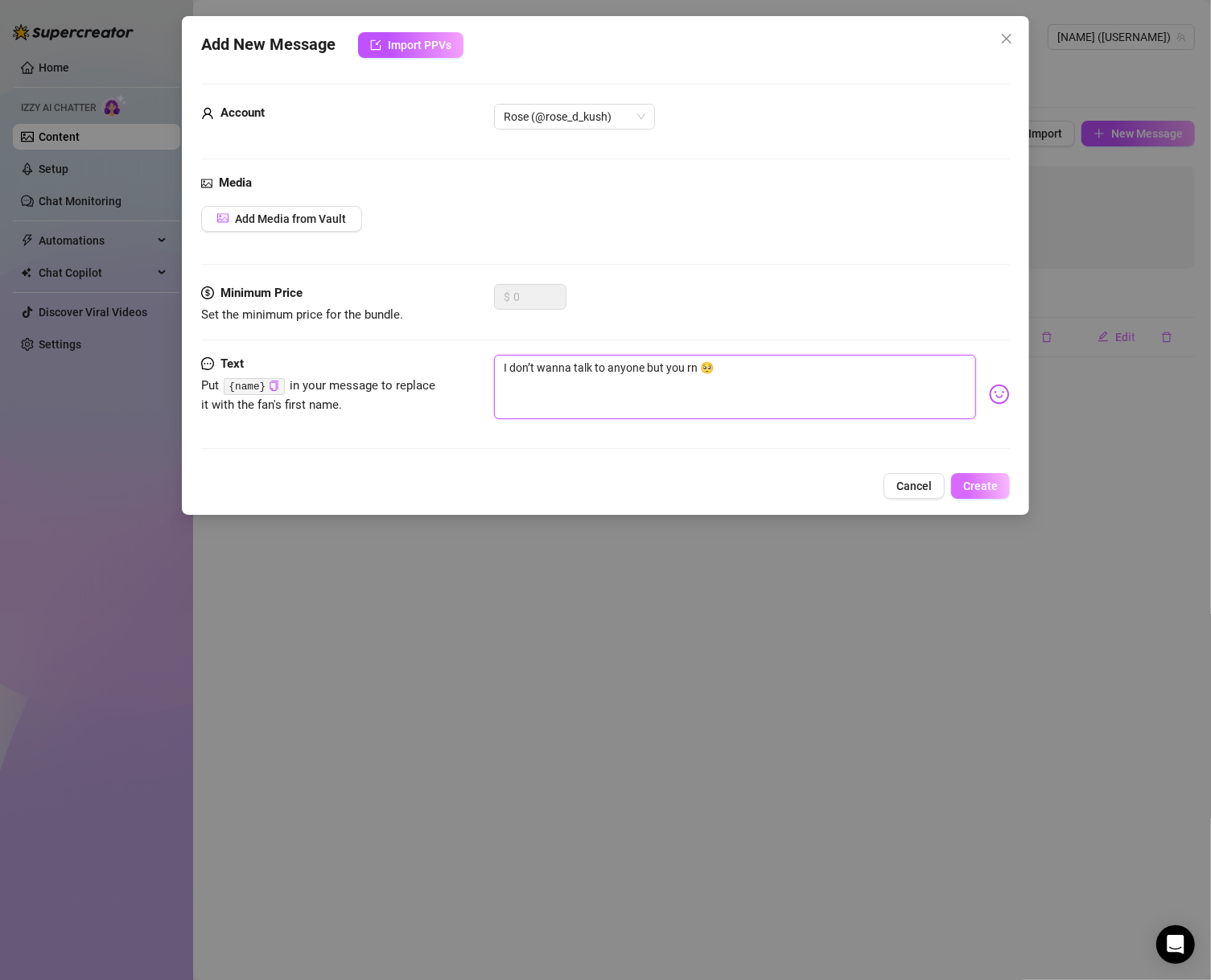 type on "I don’t wanna talk to anyone but you rn 🥺" 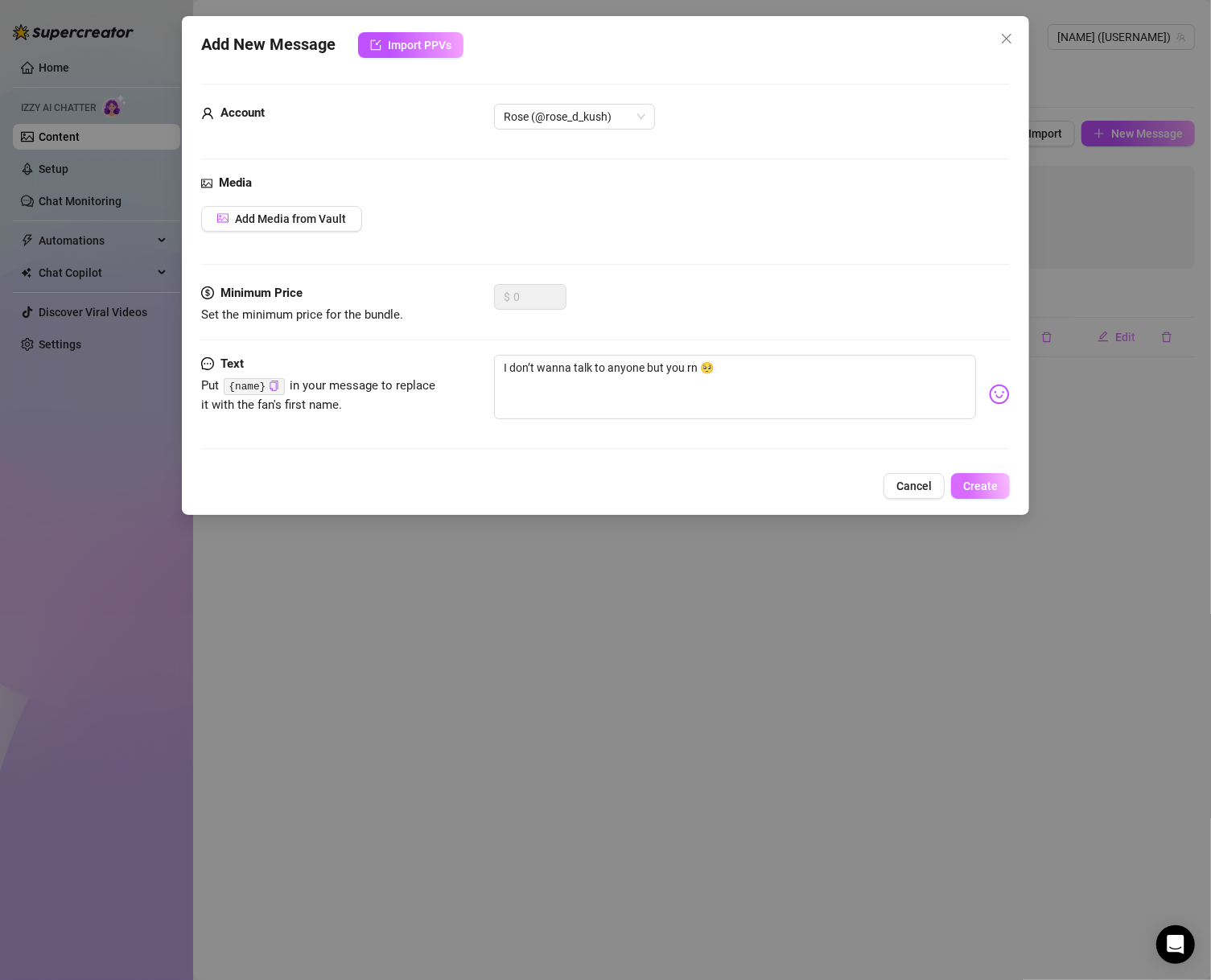 click on "Create" at bounding box center [980, 486] 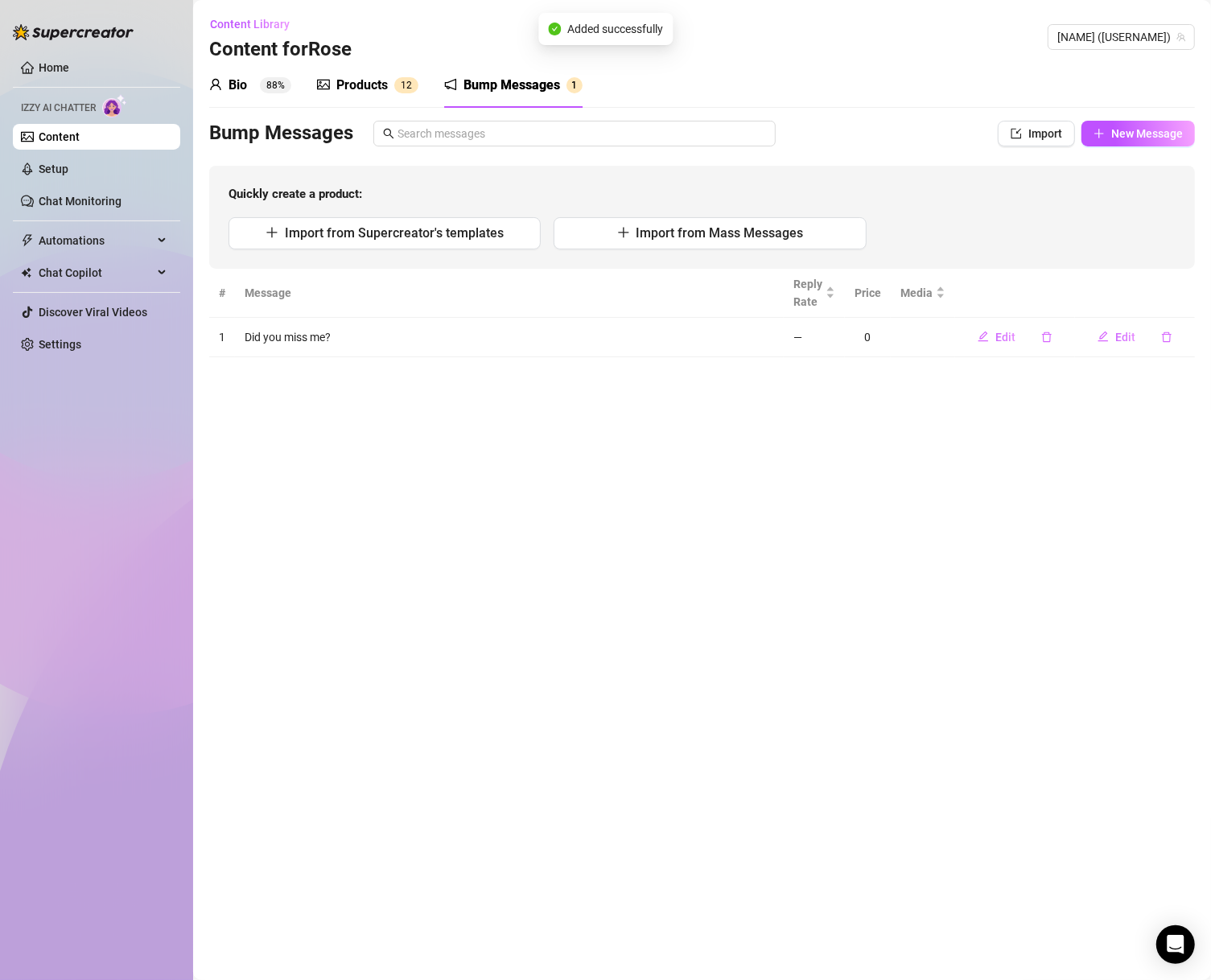 click on "New Message" at bounding box center [1147, 134] 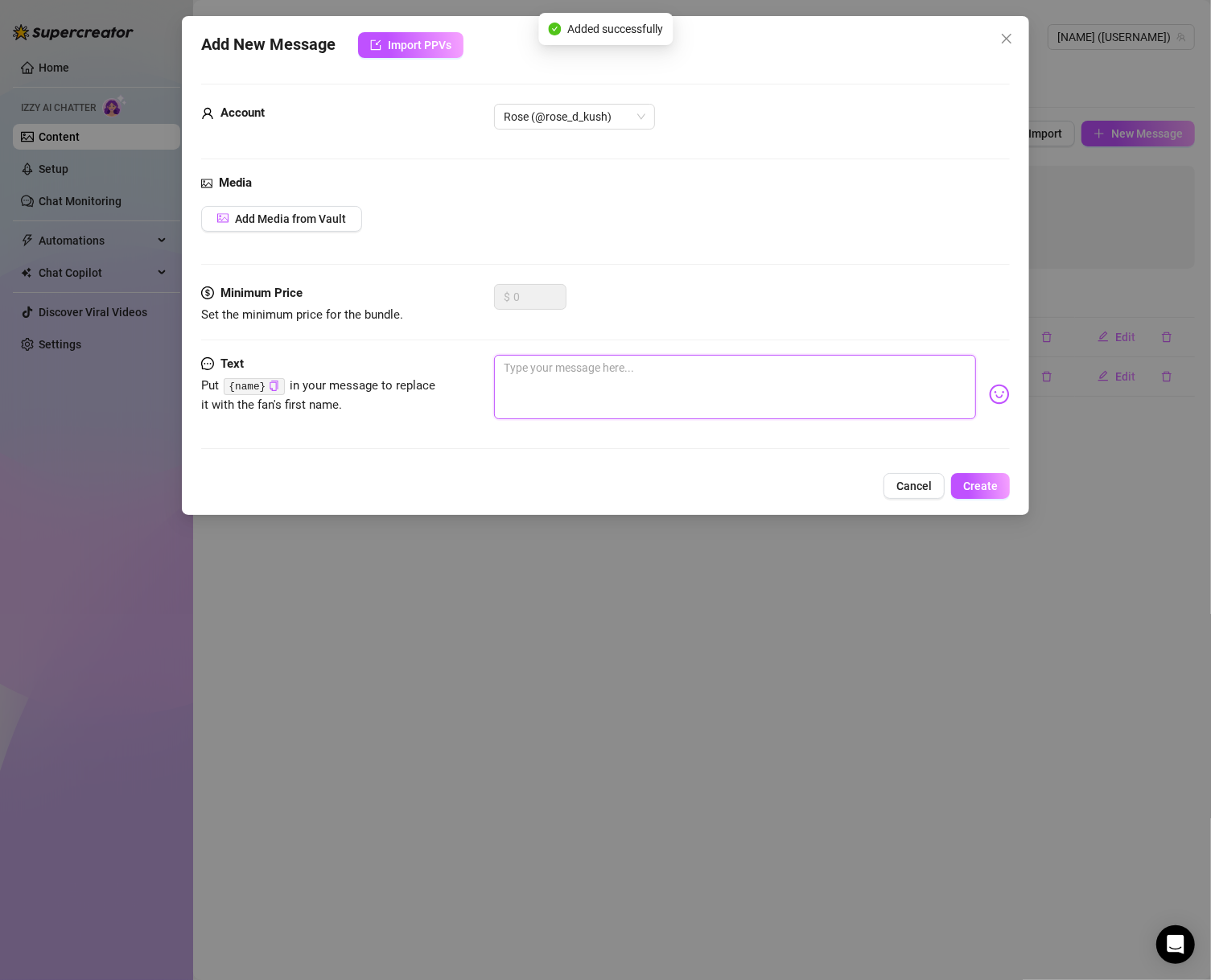 click at bounding box center (735, 387) 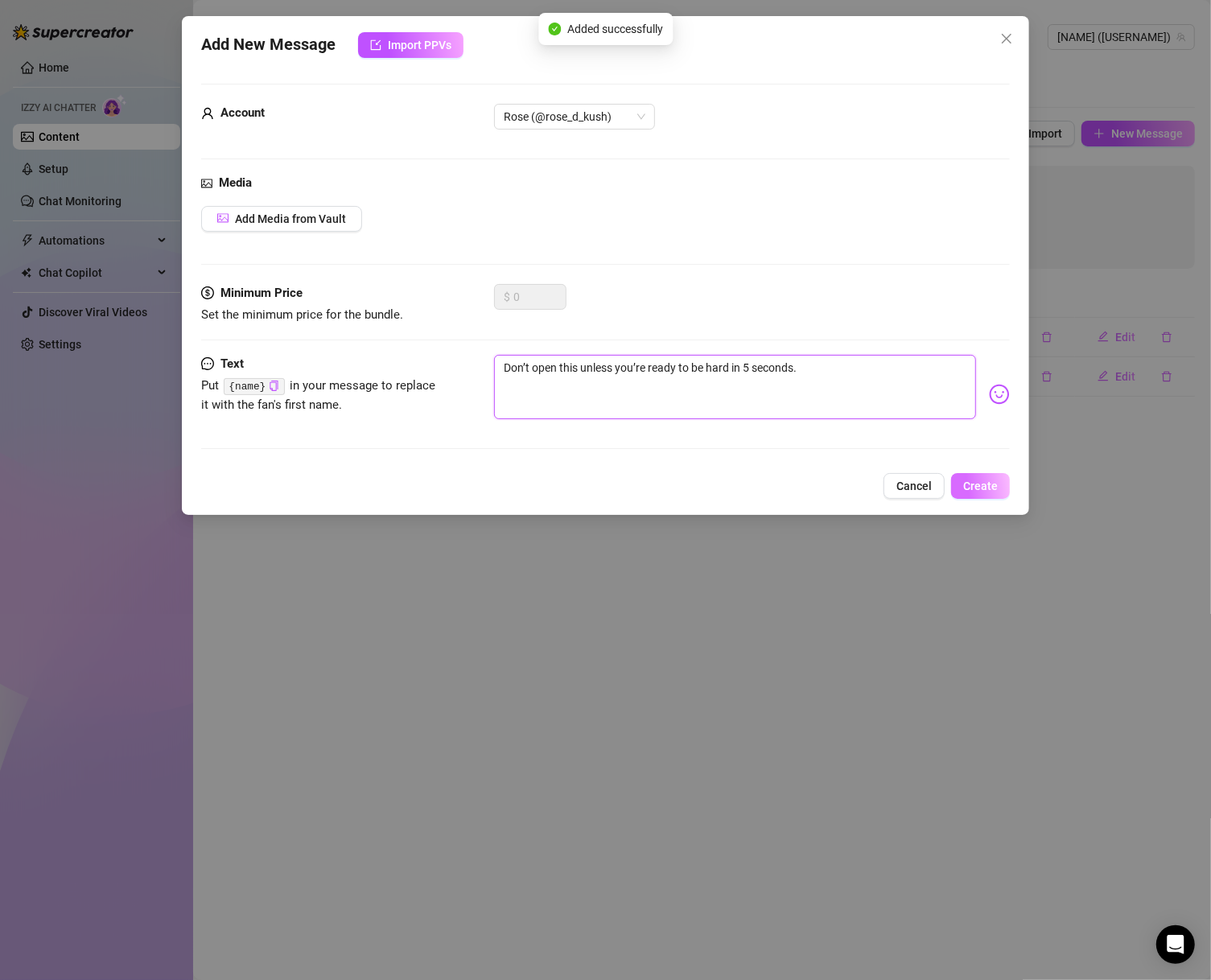 type on "Don’t open this unless you’re ready to be hard in 5 seconds." 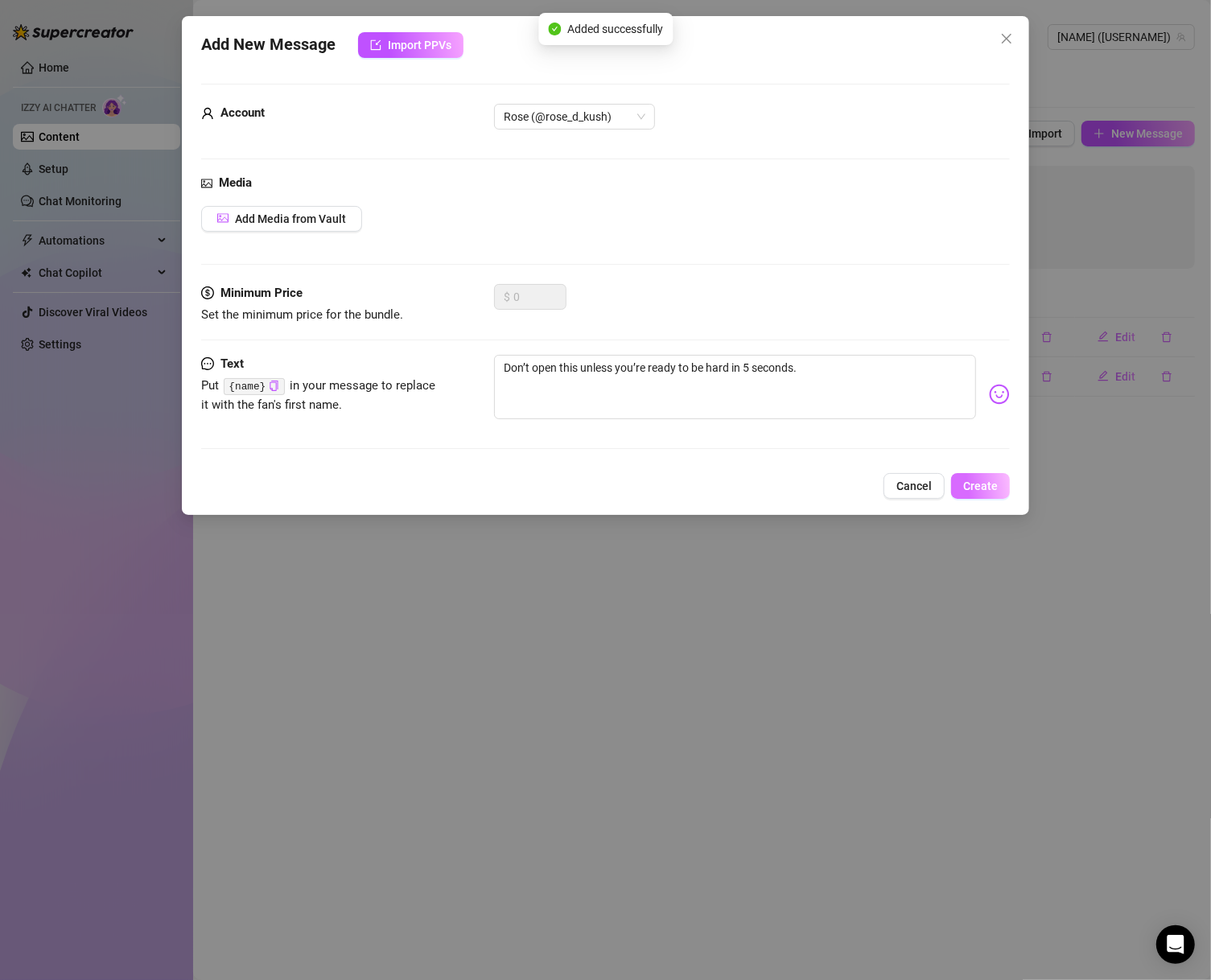 click on "Create" at bounding box center (980, 486) 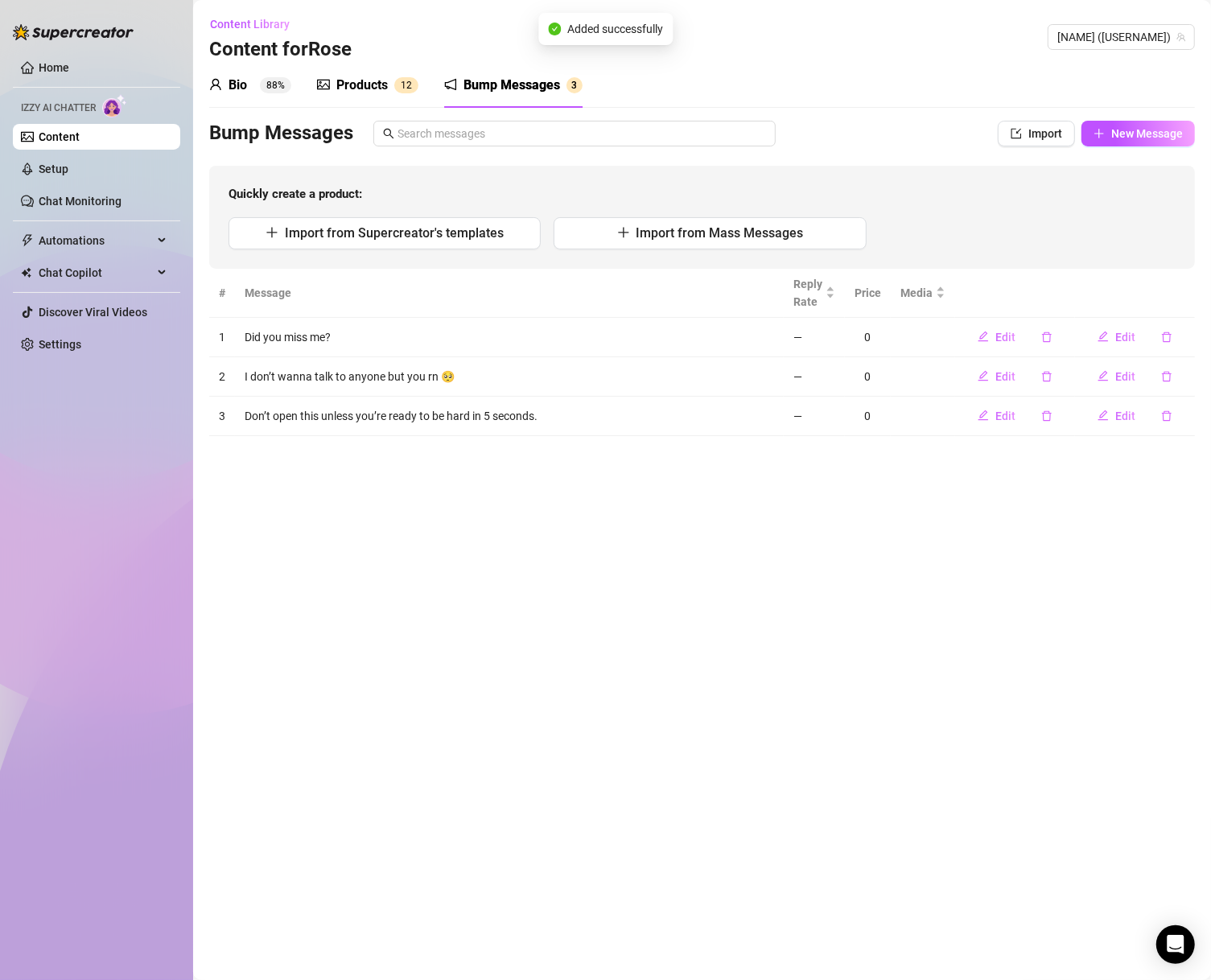 click on "Content Library Content for [NAME] [NAME] ([USERNAME]) Bio 88% Products 1 2 Bump Messages 3 Bio Import Bio from other creator Personal Info Chatting Lifestyle Physique Content Intimate Details Socials Train Izzy Name Required [NAME] Nickname(s) [NICKNAME] Gender Required Female Male Non-Binary / Genderqueer Agender Bigender Genderfluid Other Where did you grow up? Required I grew up in [CITY], [STATE]—so yes, I’m built different 💅 Where is your current homebase? (City/Area of your home) Required [CITY], [STATE] What is your timezone of your current location? If you are currently traveling, choose your current location Required United States of America ( Eastern Time ) Are you currently traveling? If so, where are you right now? what are you doing there? Birth Date Required [MONTH] [DAY], [YEAR] Zodiac Sign Aquarius Sexual Orientation Required Pansexual Relationship Status Required Single and ready to fuck and mingle!! Do you have any siblings? How many? Do you have any children? How many? Do you have any pets? English" at bounding box center [702, 490] 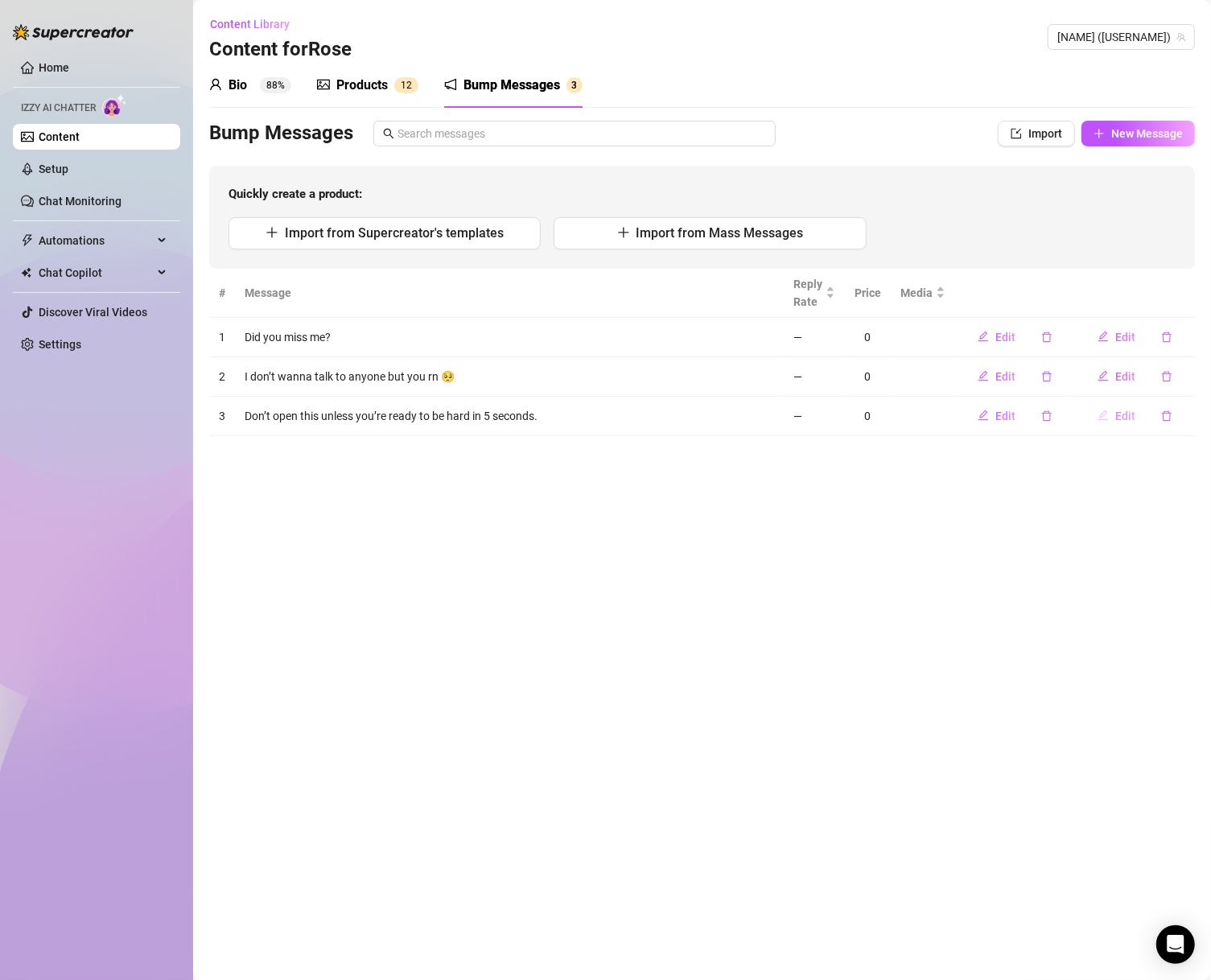 click on "Edit" at bounding box center (1116, 416) 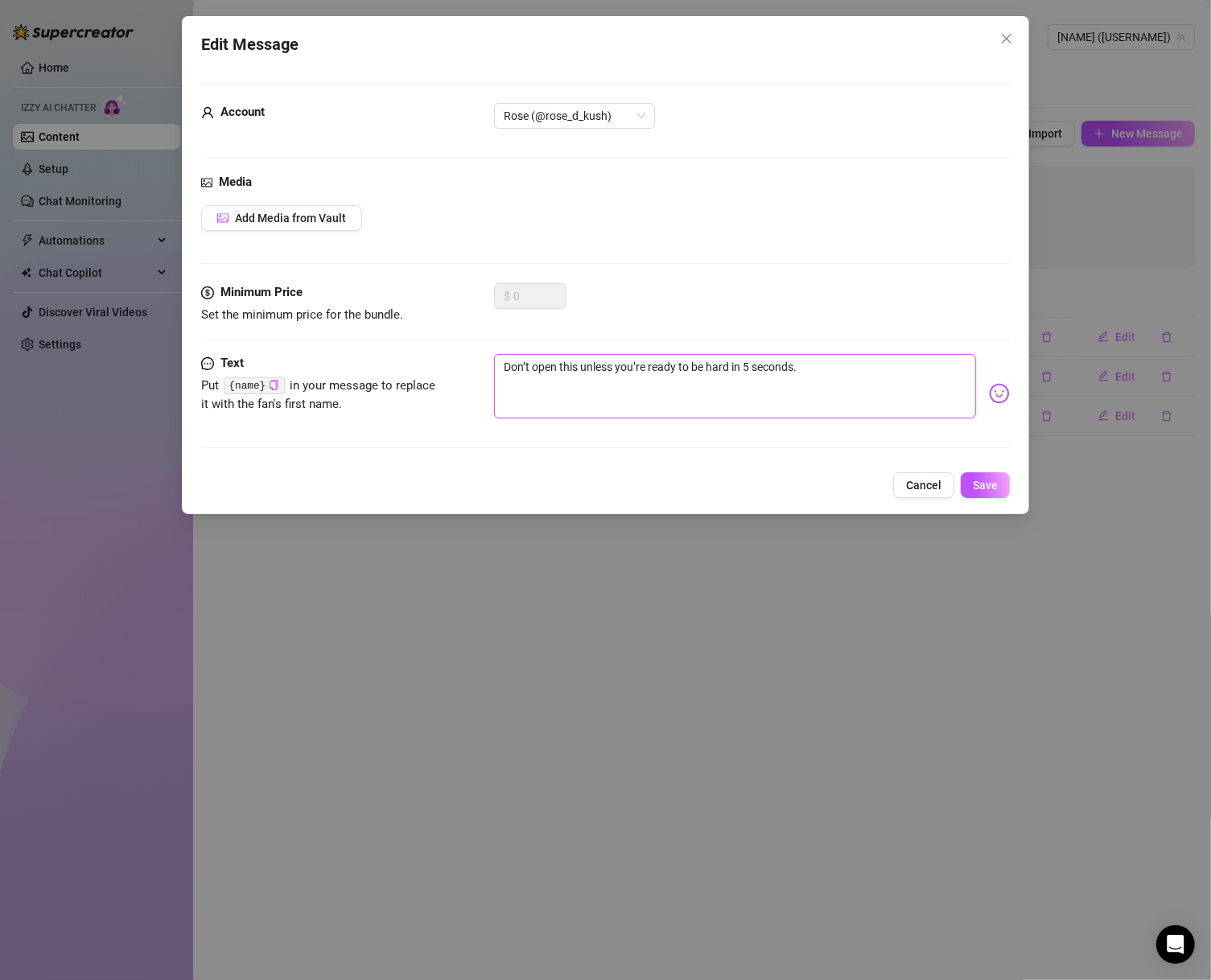 click on "Don’t open this unless you’re ready to be hard in 5 seconds." at bounding box center [735, 386] 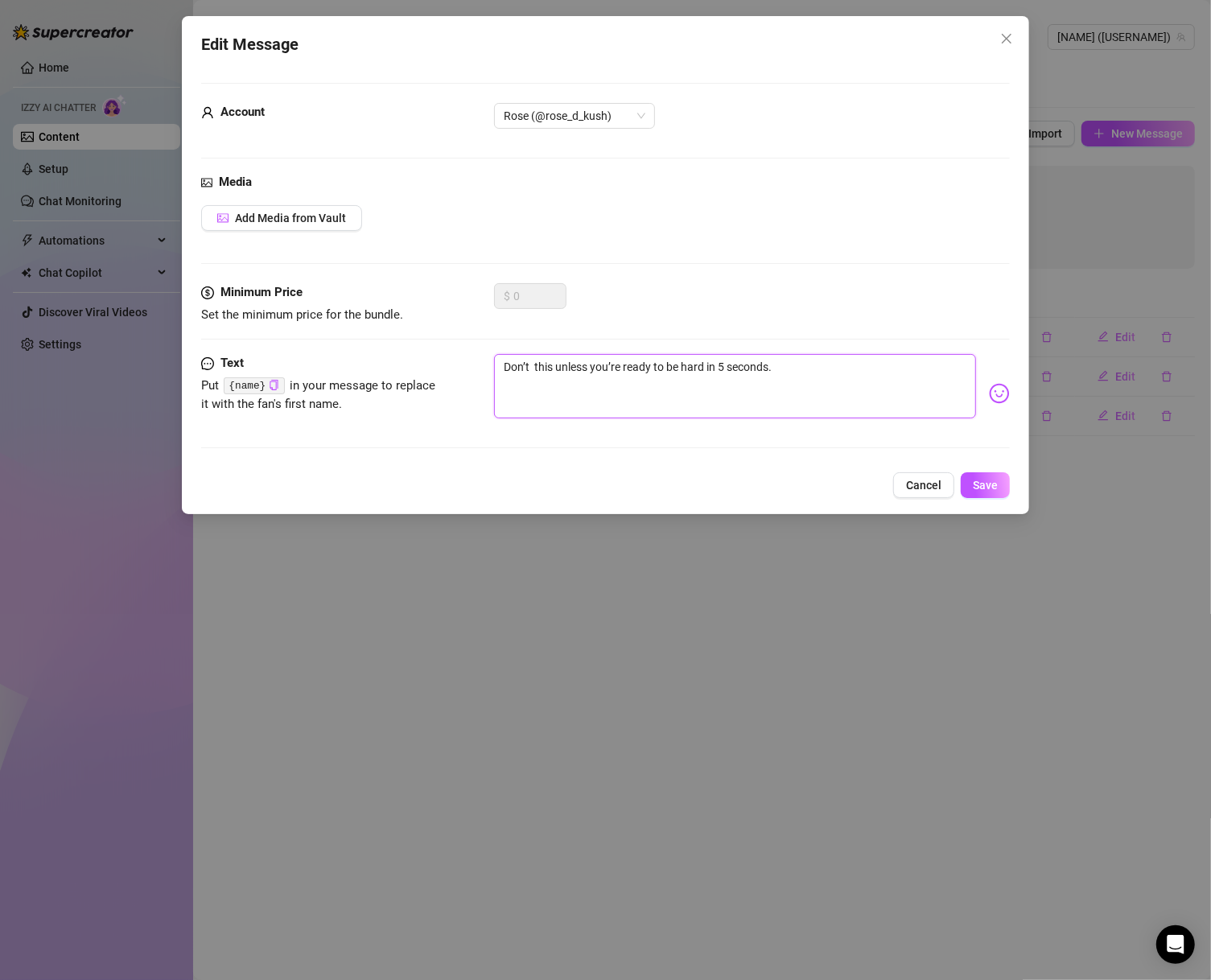 type on "Don’t r this unless you’re ready to be hard in 5 seconds." 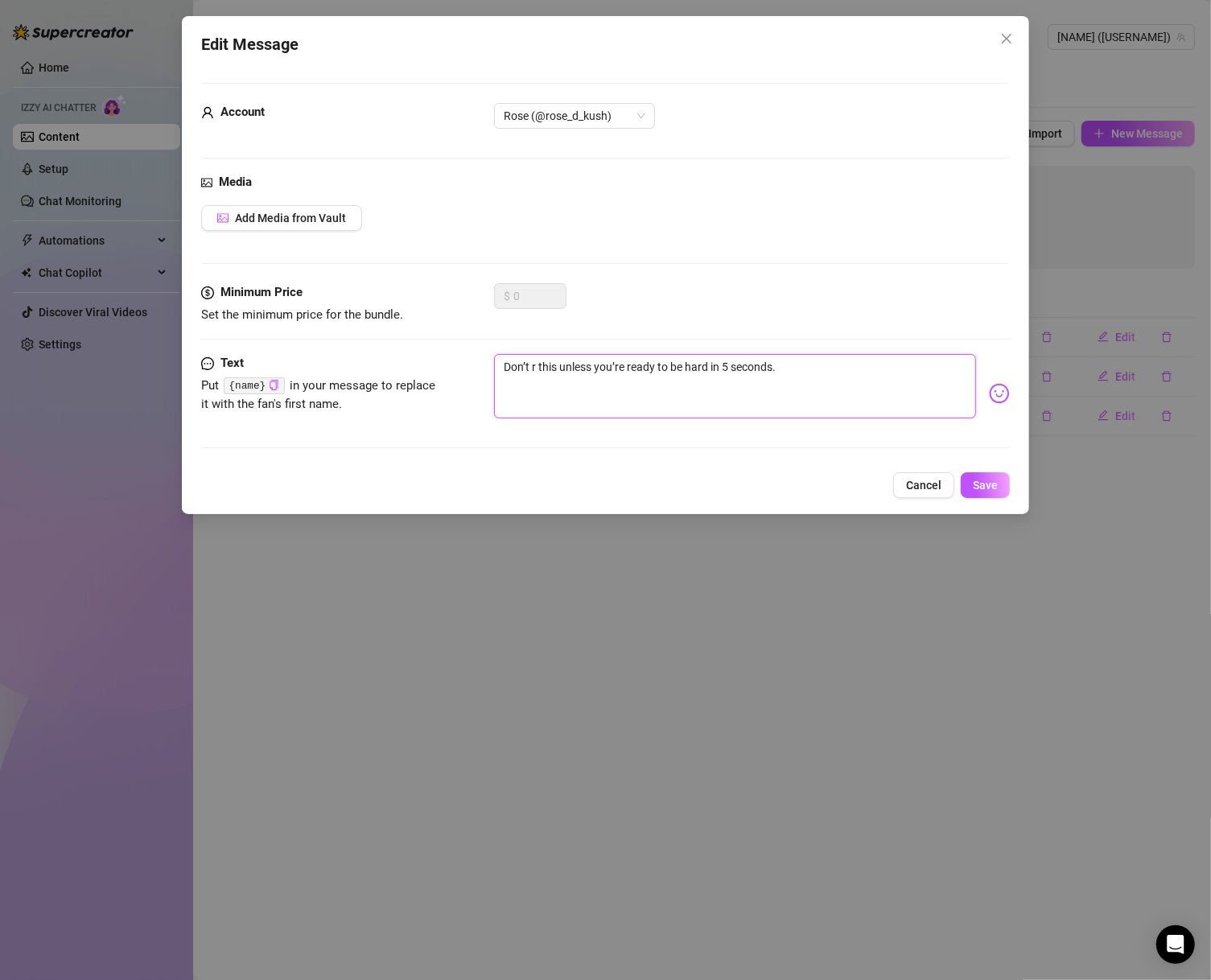 type on "Don’t re this unless you’re ready to be hard in 5 seconds." 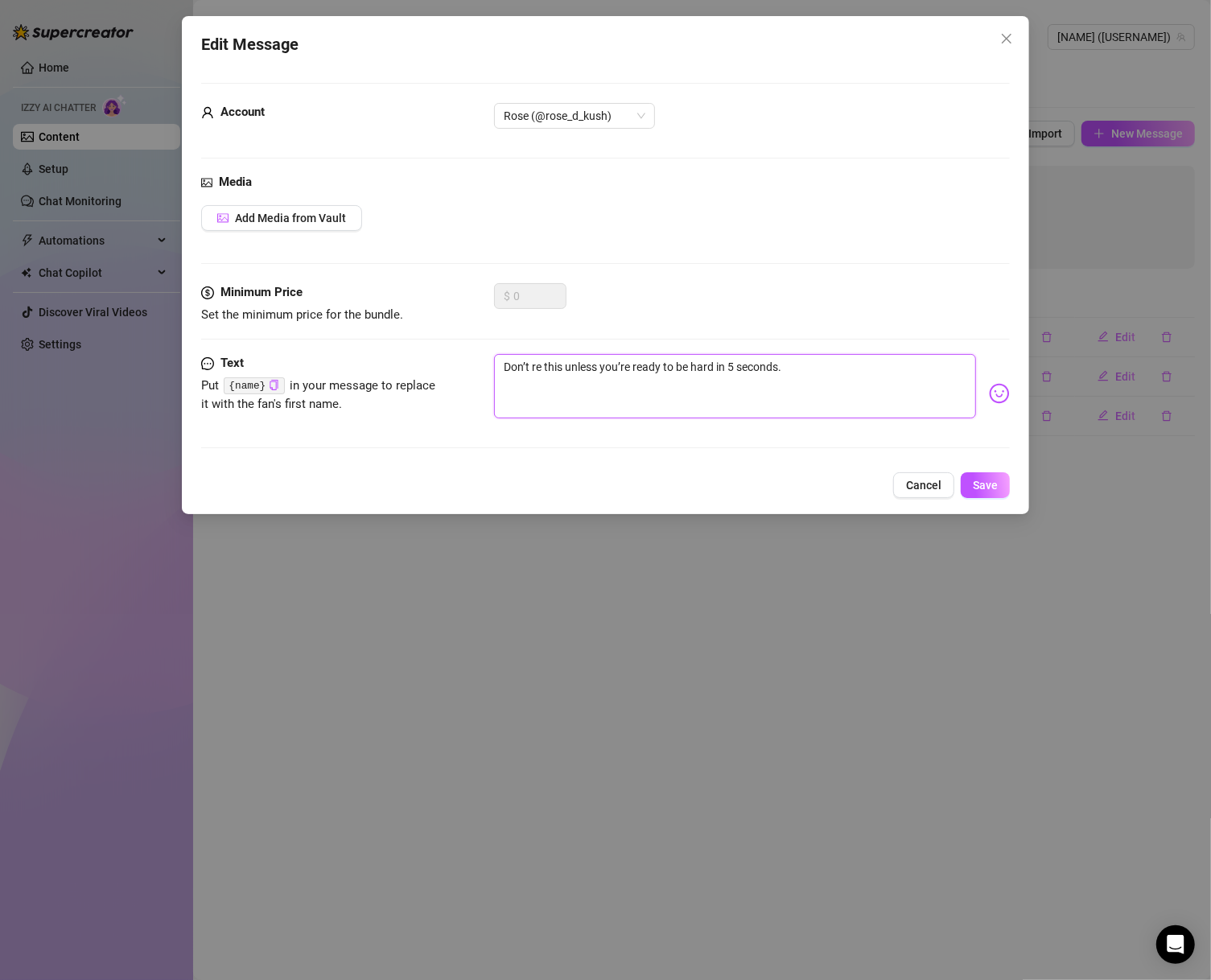 type on "Don’t rep this unless you’re ready to be hard in 5 seconds." 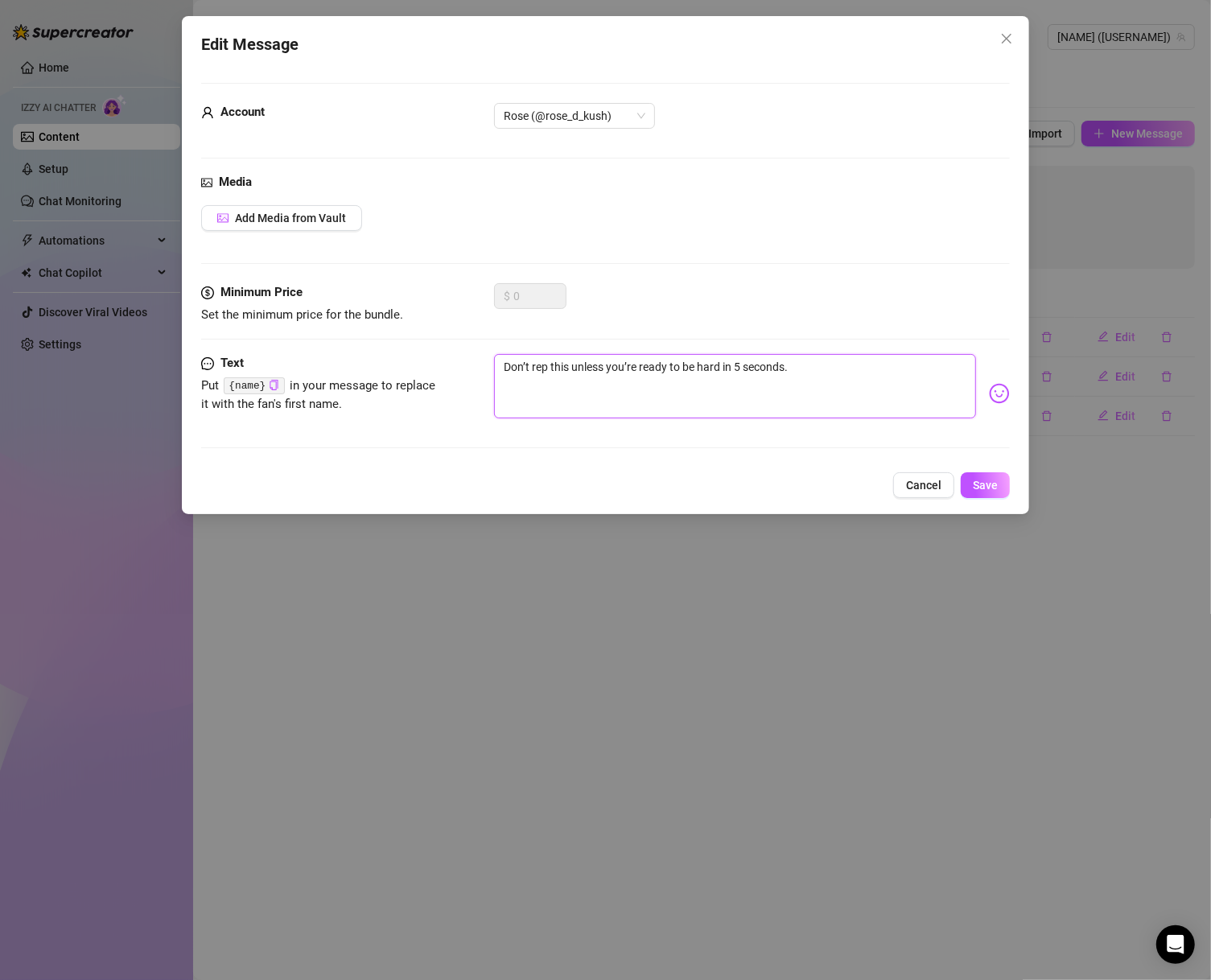 type on "Don’t repl this unless you’re ready to be hard in 5 seconds." 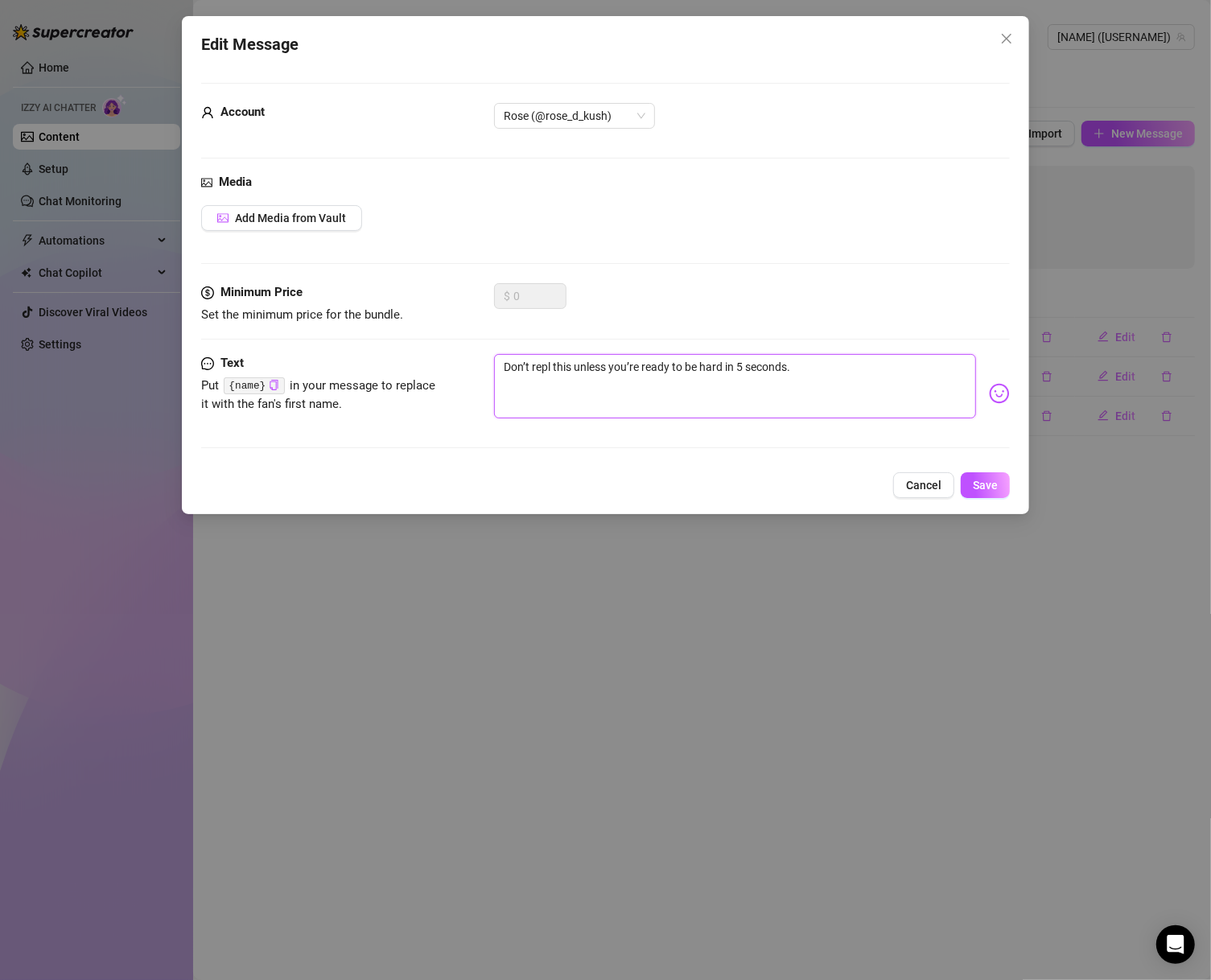 type on "Don’t reply this unless you’re ready to be hard in 5 seconds." 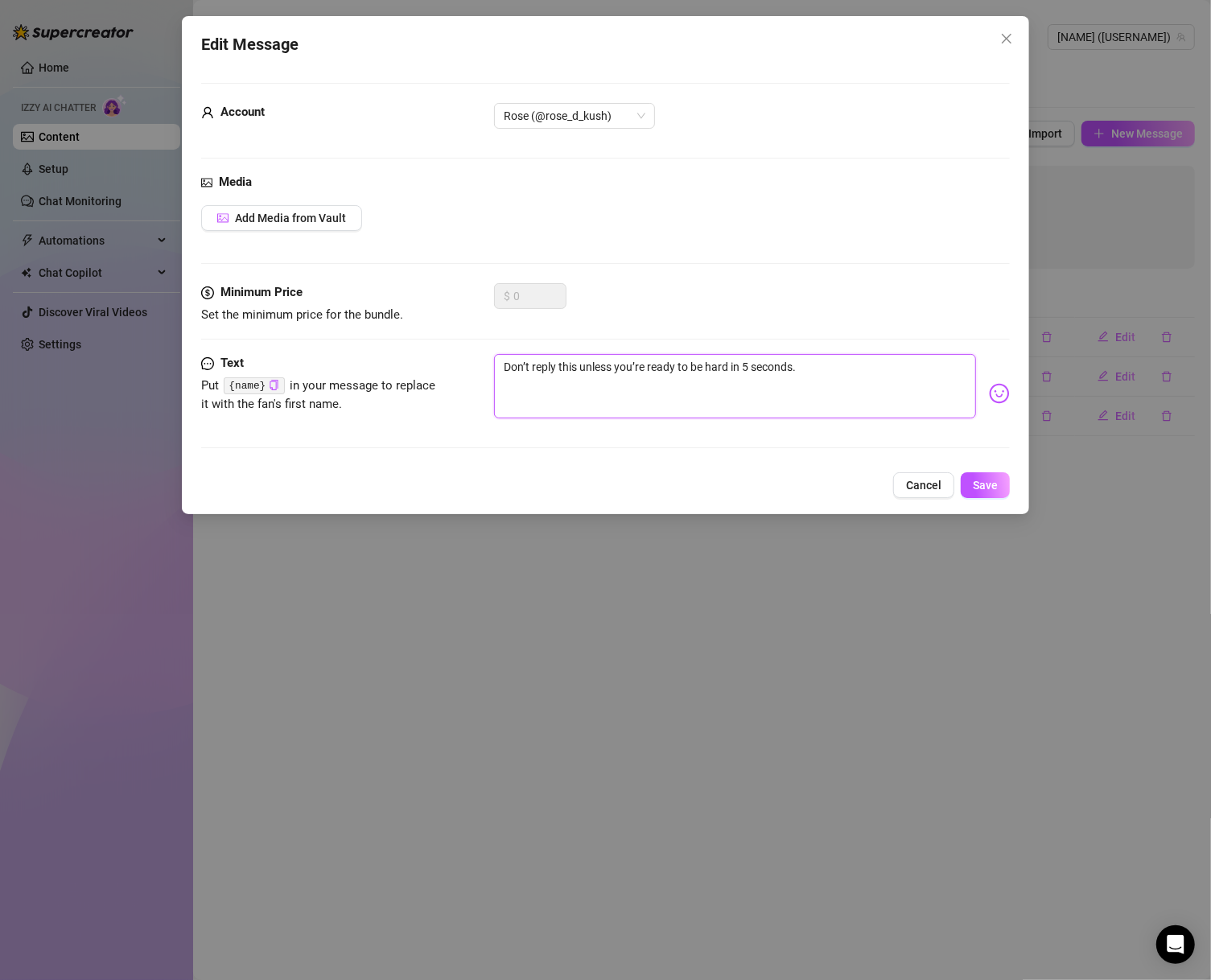type on "Don’t reply  this unless you’re ready to be hard in 5 seconds." 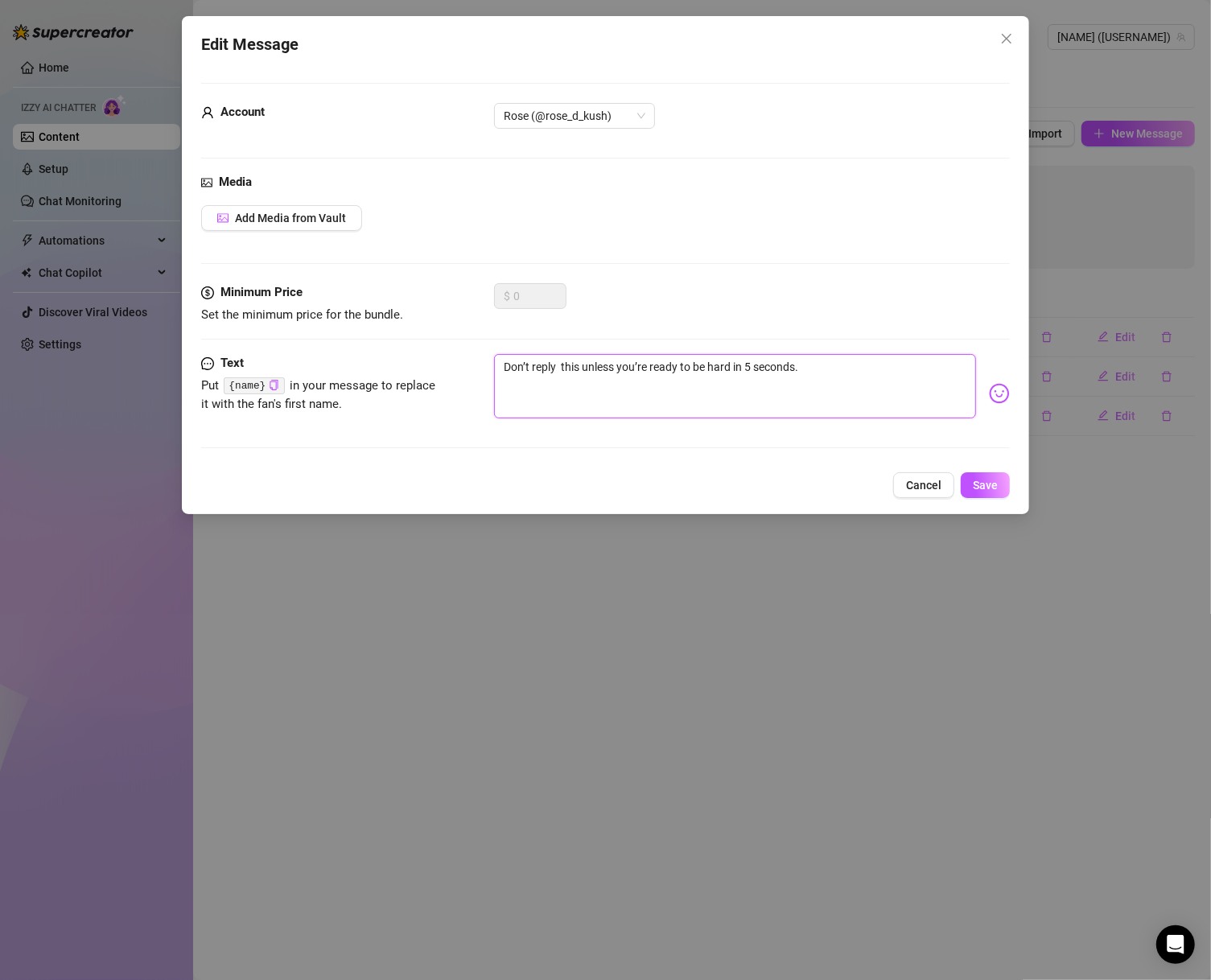 type on "Don’t reply t this unless you’re ready to be hard in 5 seconds." 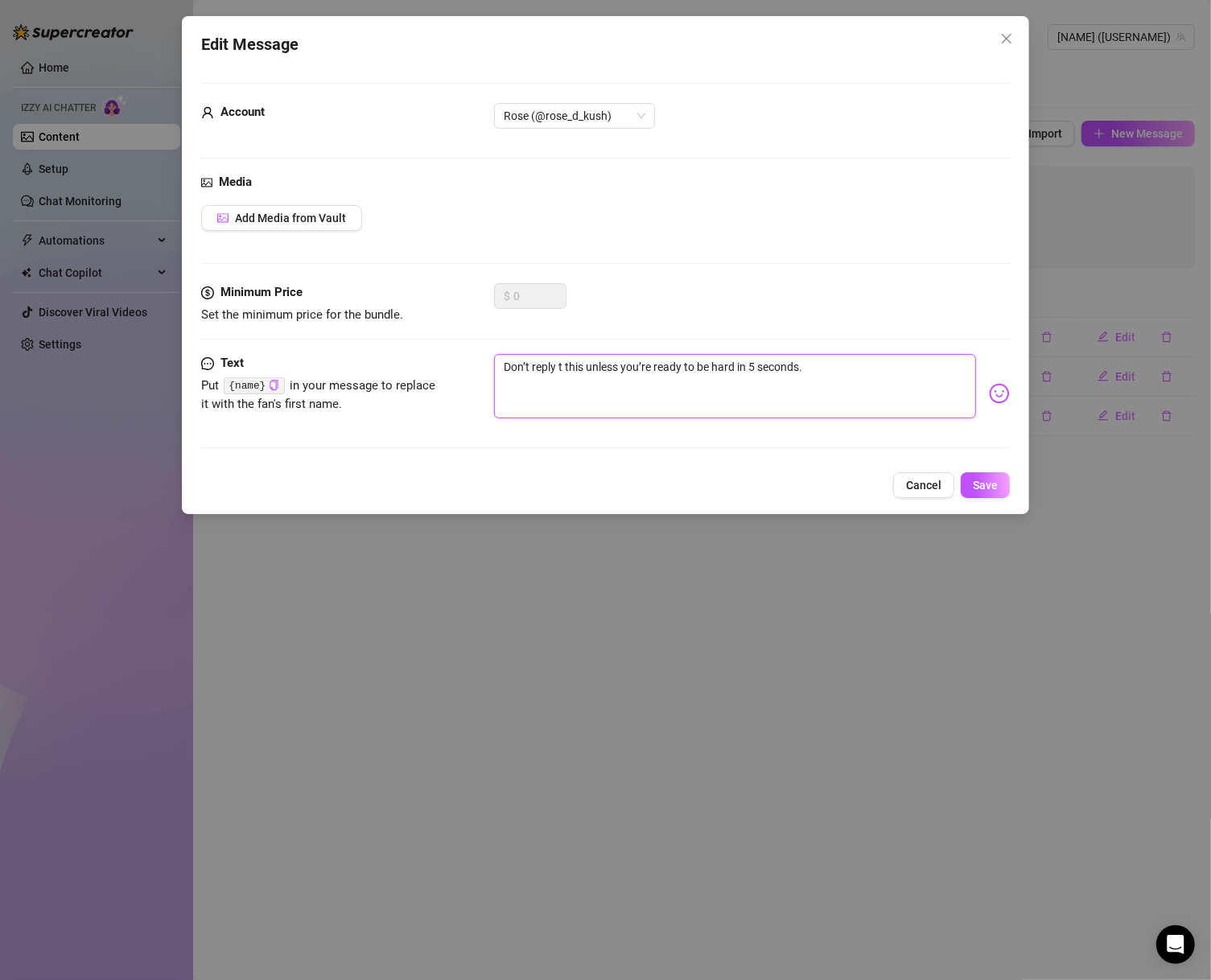 type on "Don’t reply to this unless you’re ready to be hard in 5 seconds." 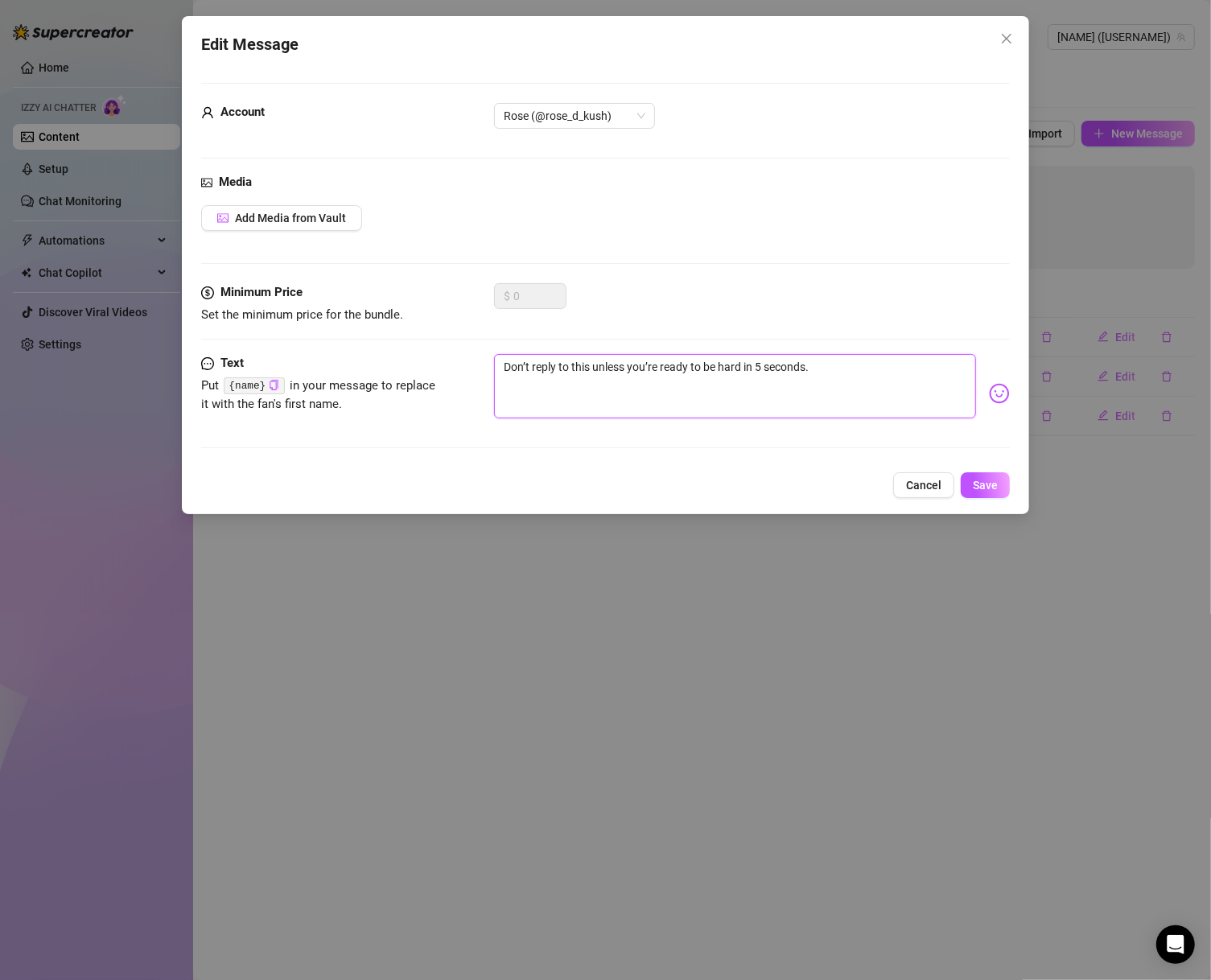 type on "Don’t reply to this unless you’re ready to be hard in 5 seconds." 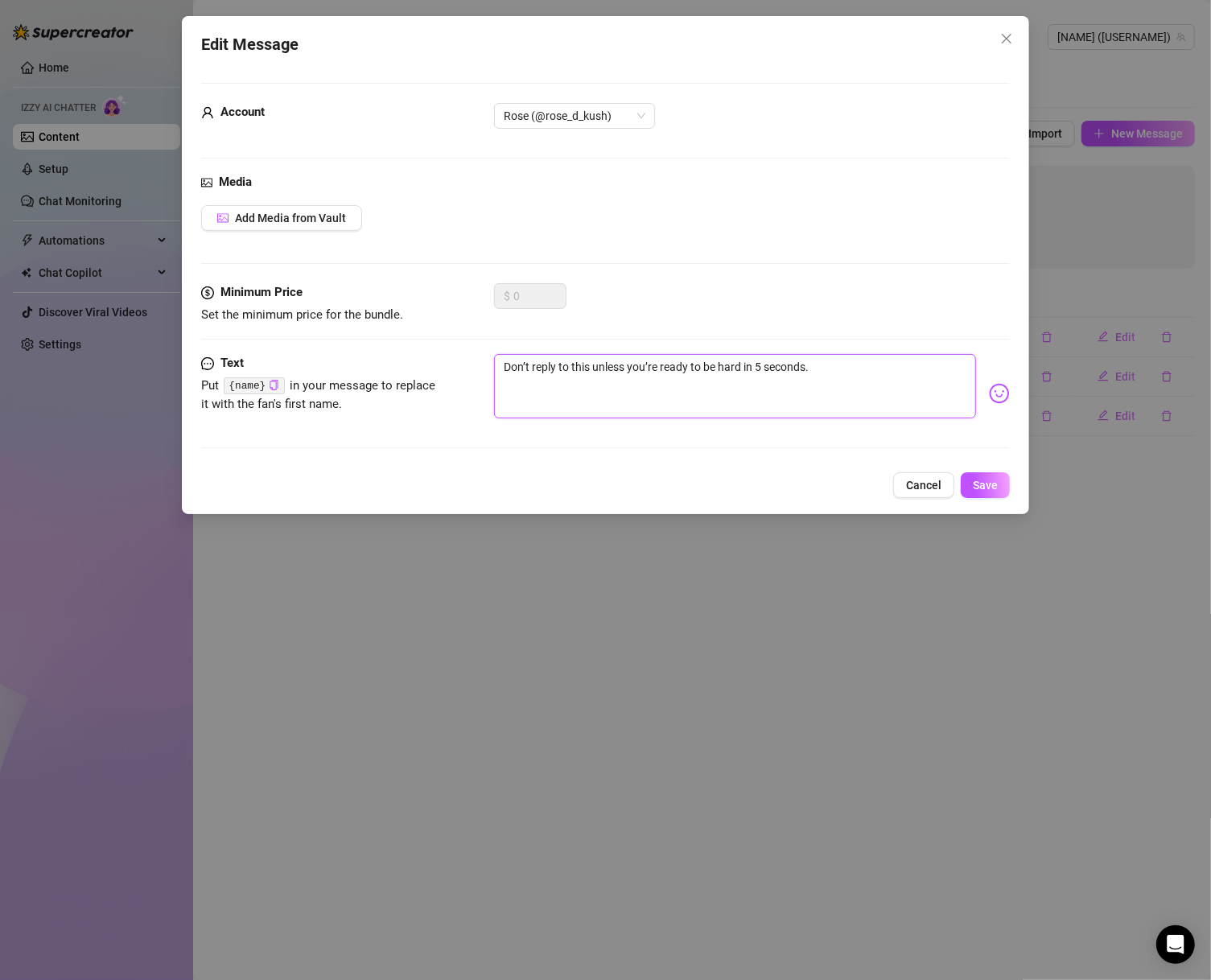 drag, startPoint x: 818, startPoint y: 365, endPoint x: 291, endPoint y: 332, distance: 528.0322 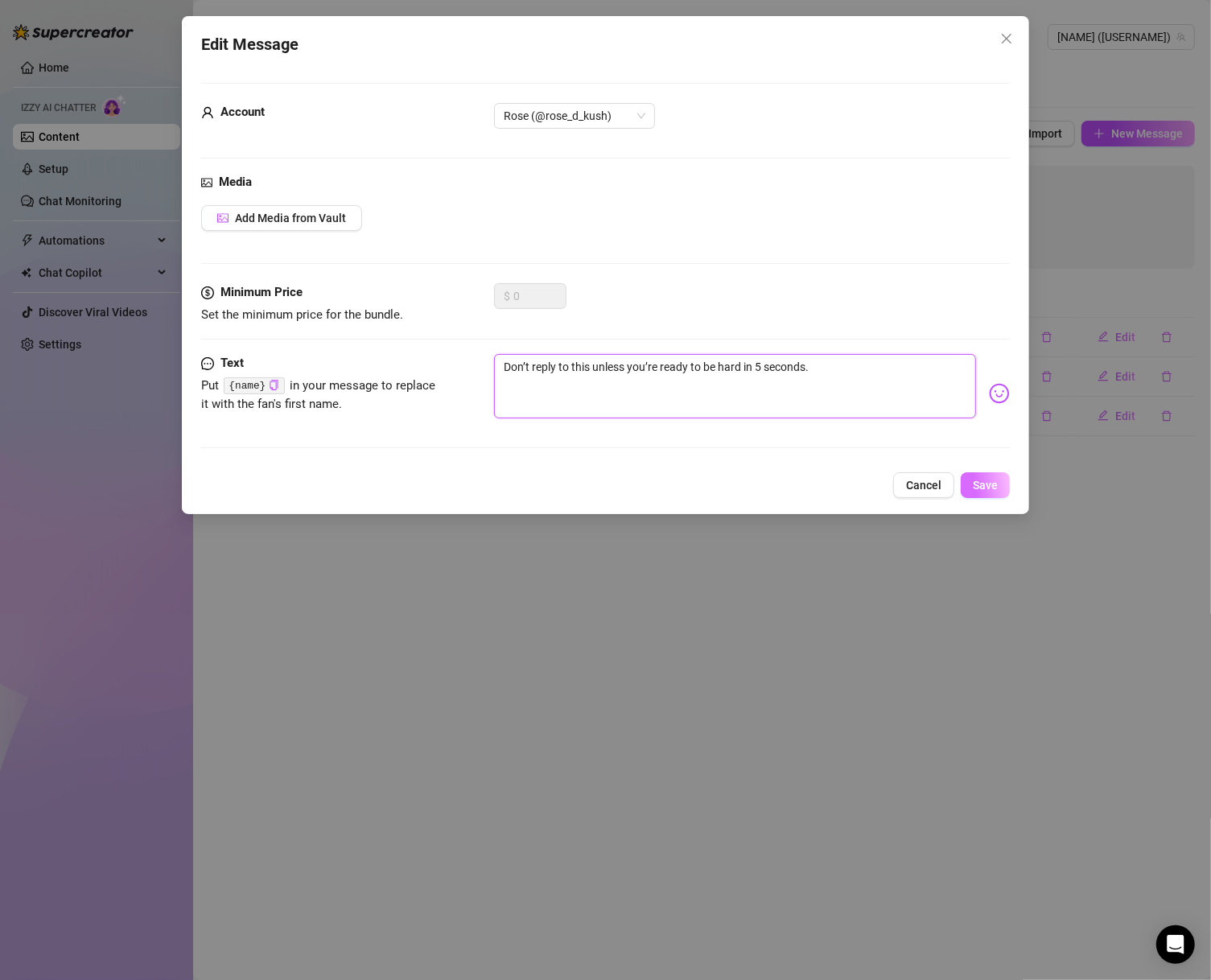 type on "Don’t reply to this unless you’re ready to be hard in 5 seconds." 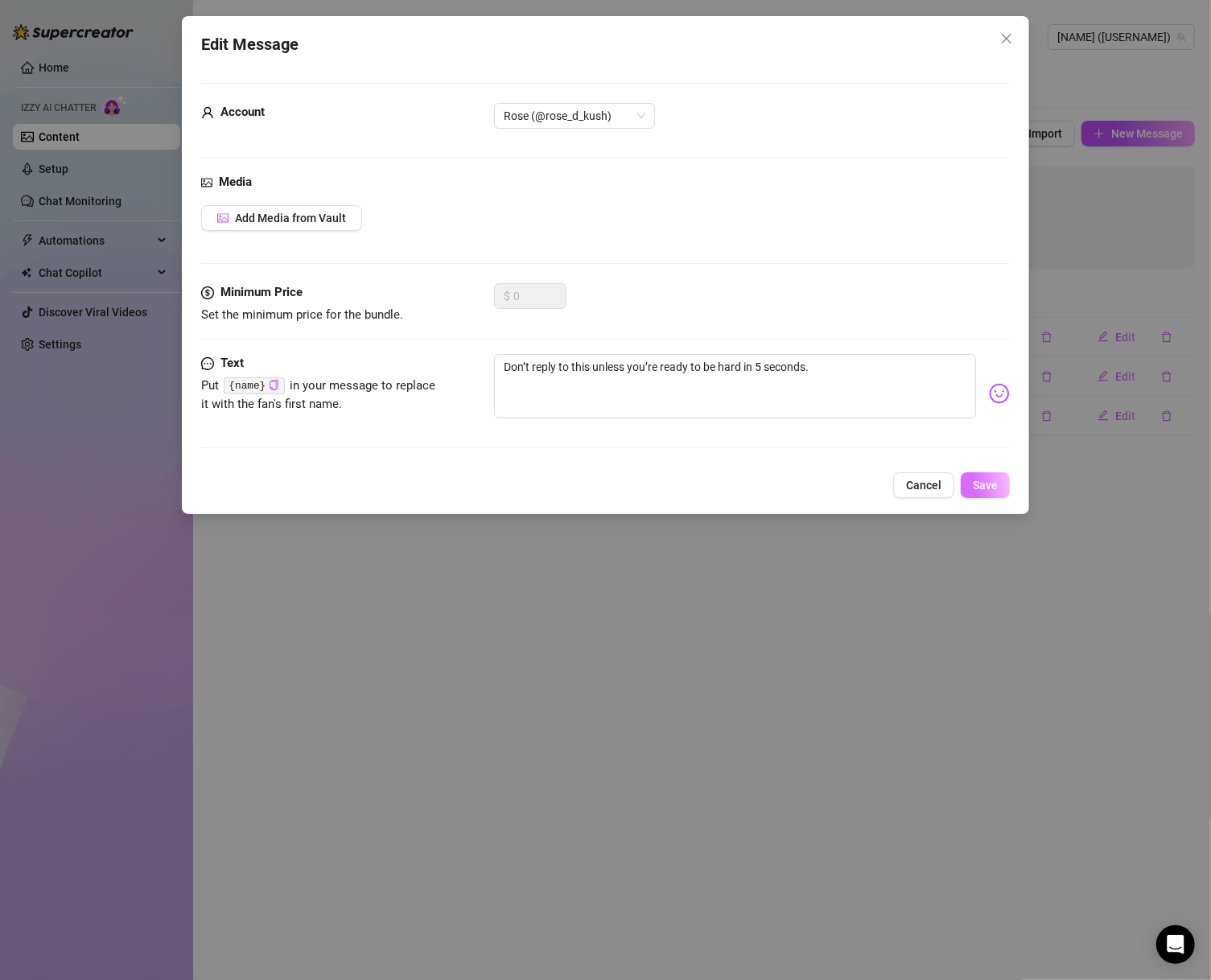 click on "Save" at bounding box center [985, 485] 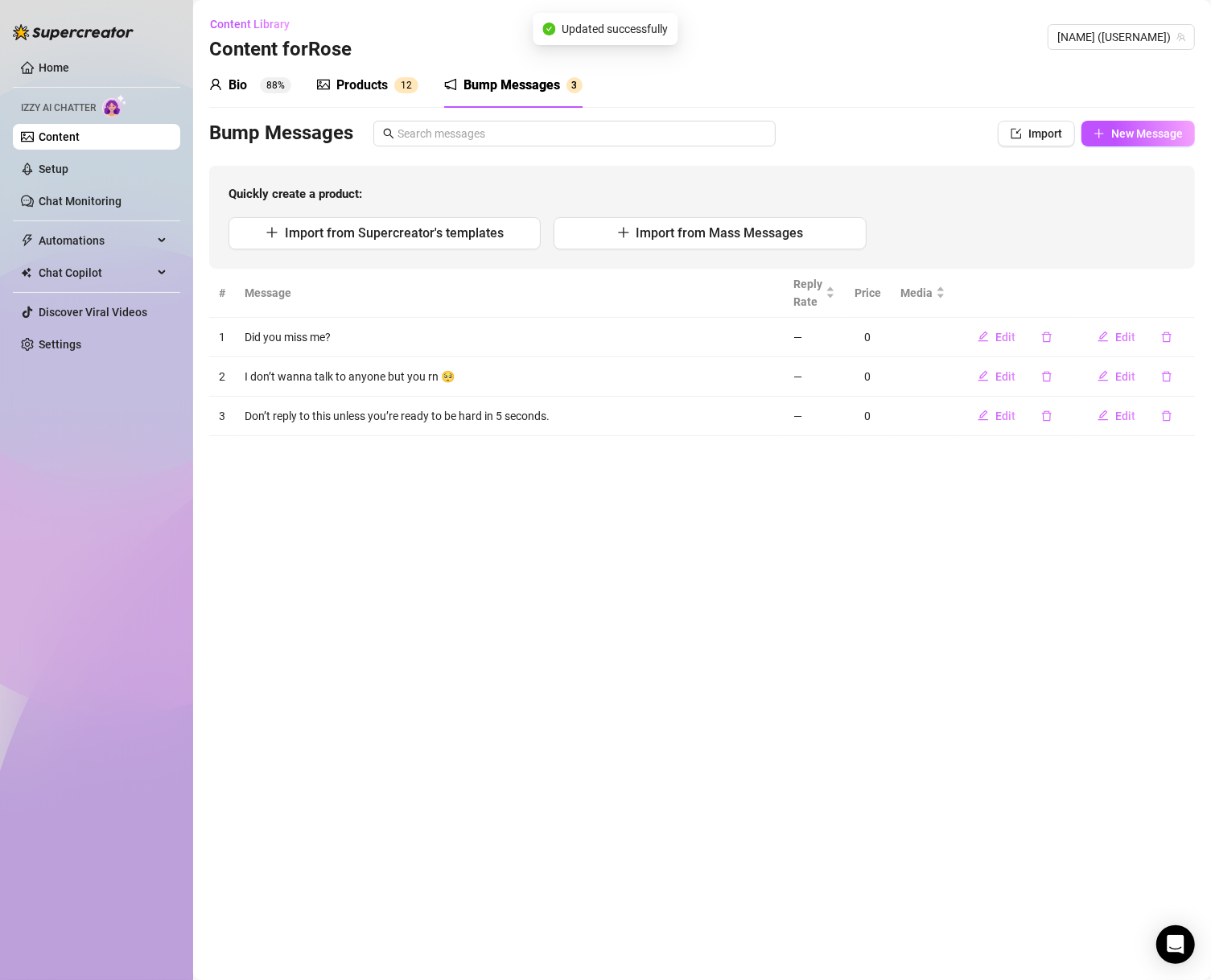 drag, startPoint x: 991, startPoint y: 480, endPoint x: 1052, endPoint y: 270, distance: 218.6801 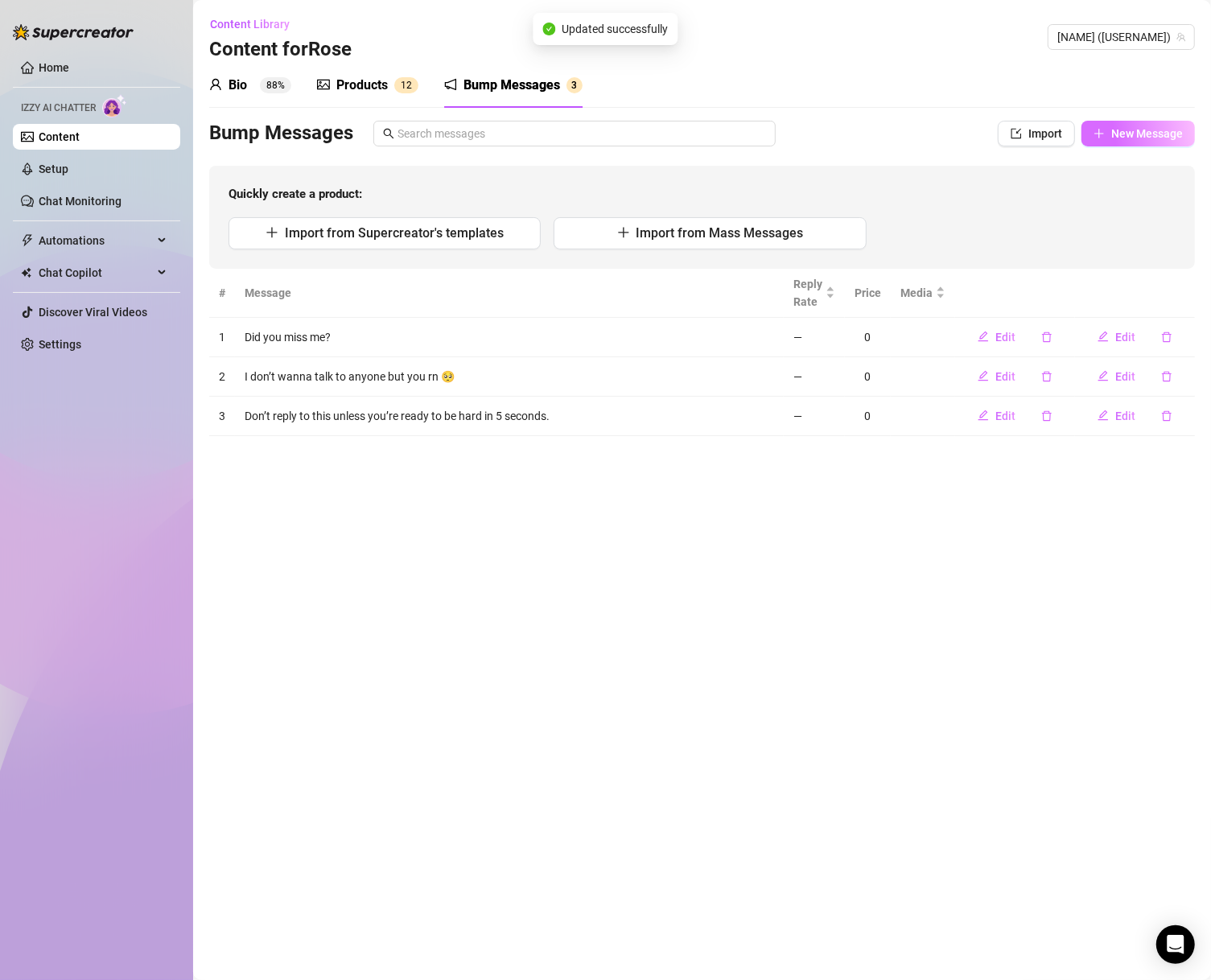 click on "New Message" at bounding box center (1147, 134) 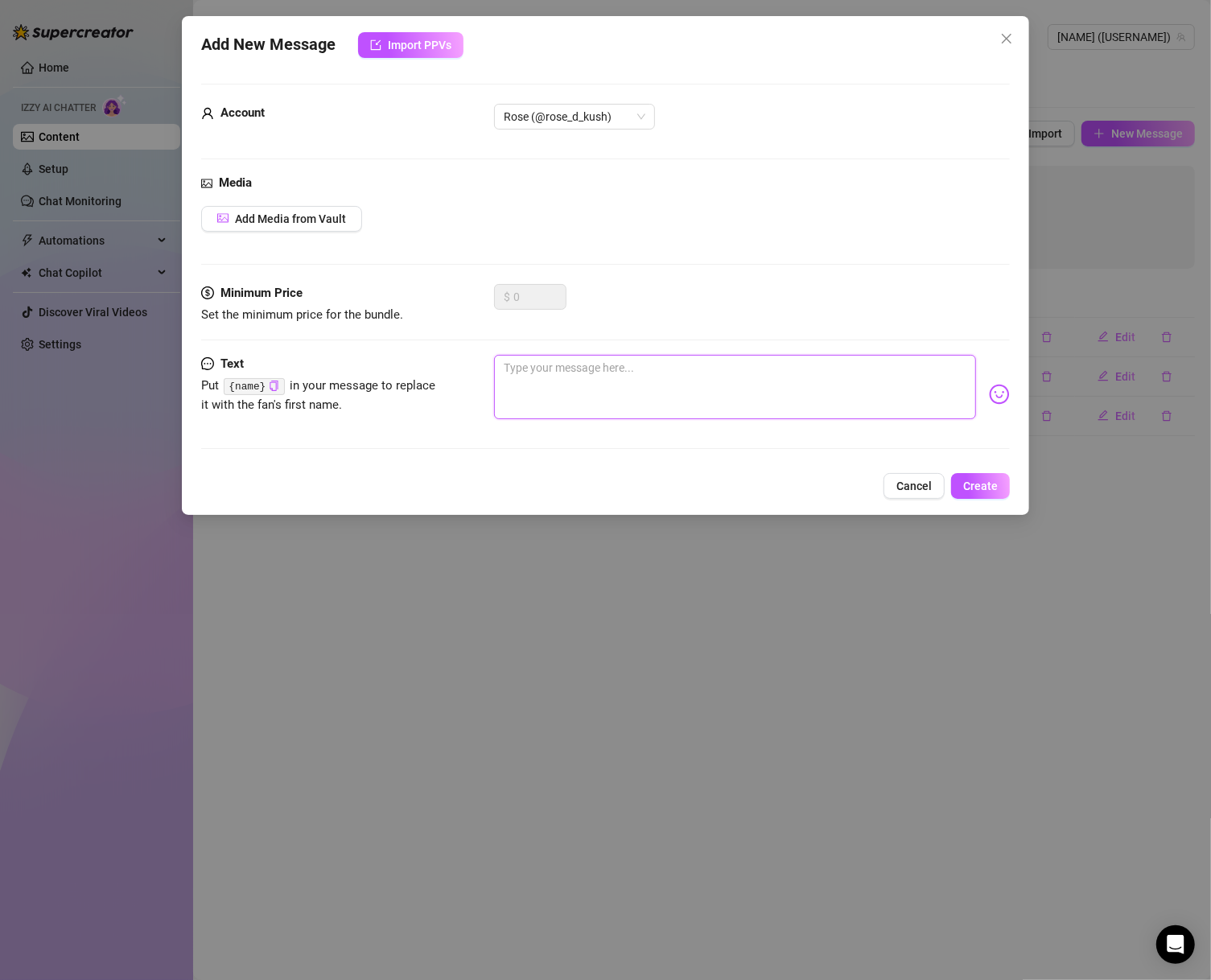 drag, startPoint x: 730, startPoint y: 386, endPoint x: 763, endPoint y: 395, distance: 34.20526 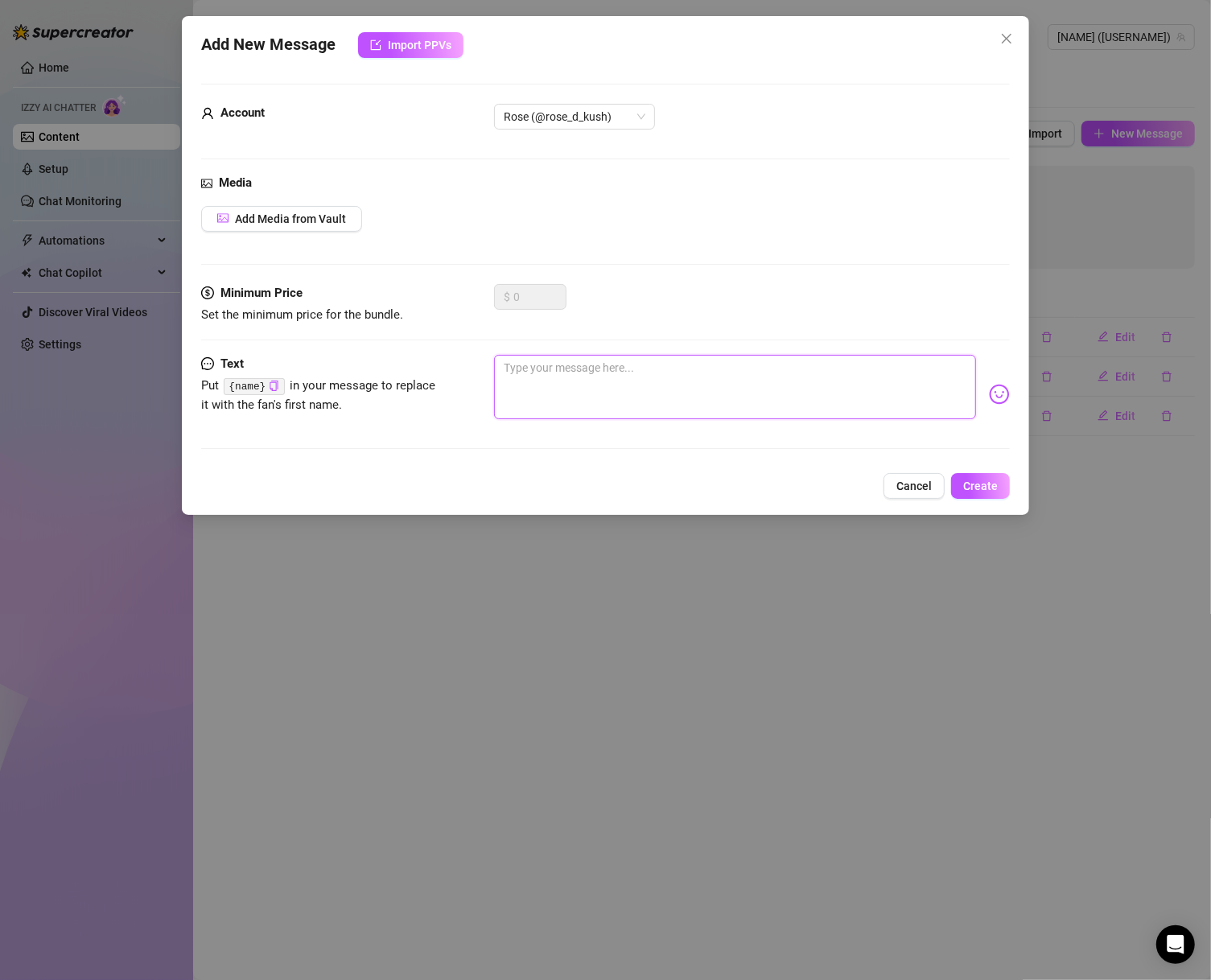 type on "I know your dick gets happy when I come online…" 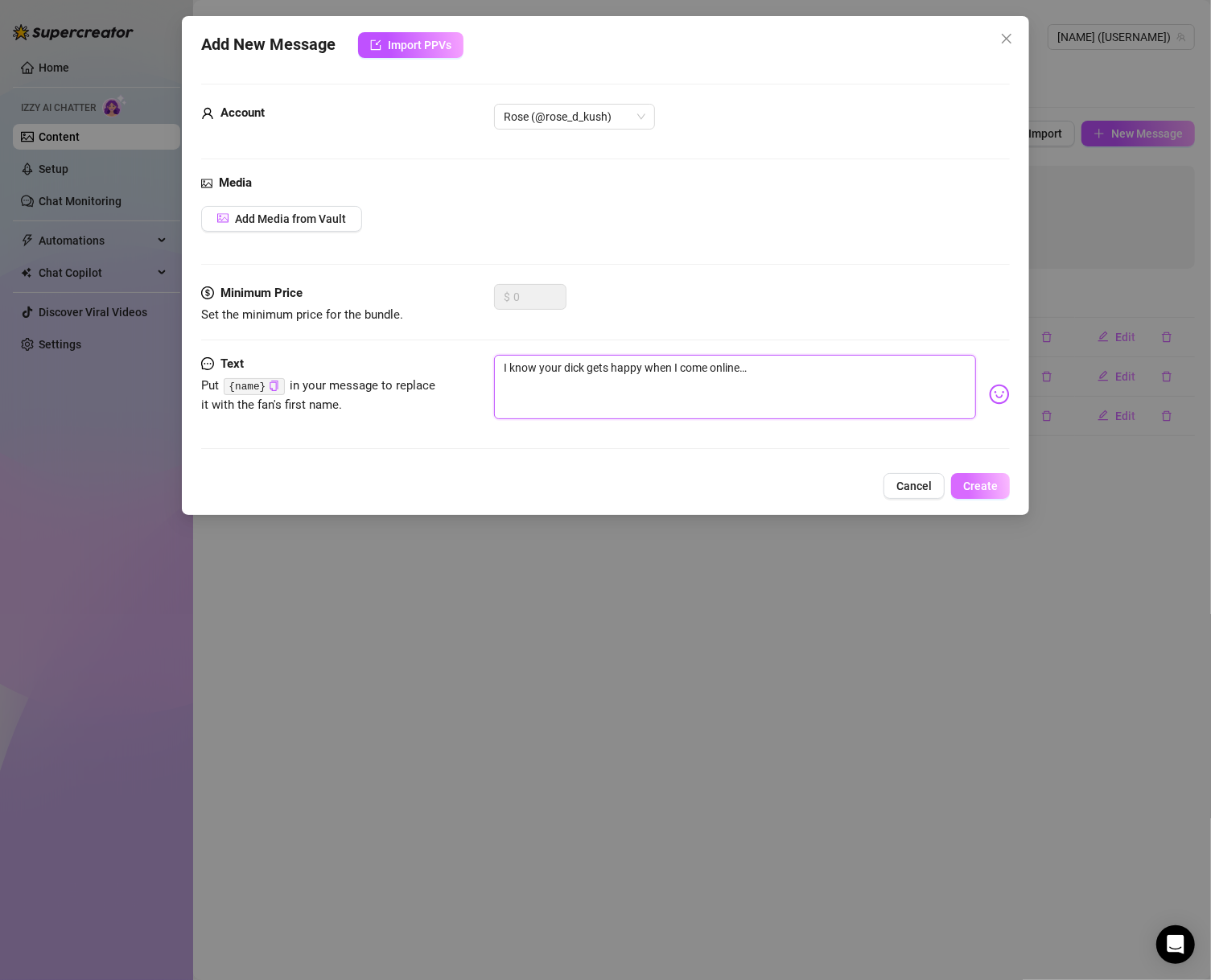 type on "I know your dick gets happy when I come online…" 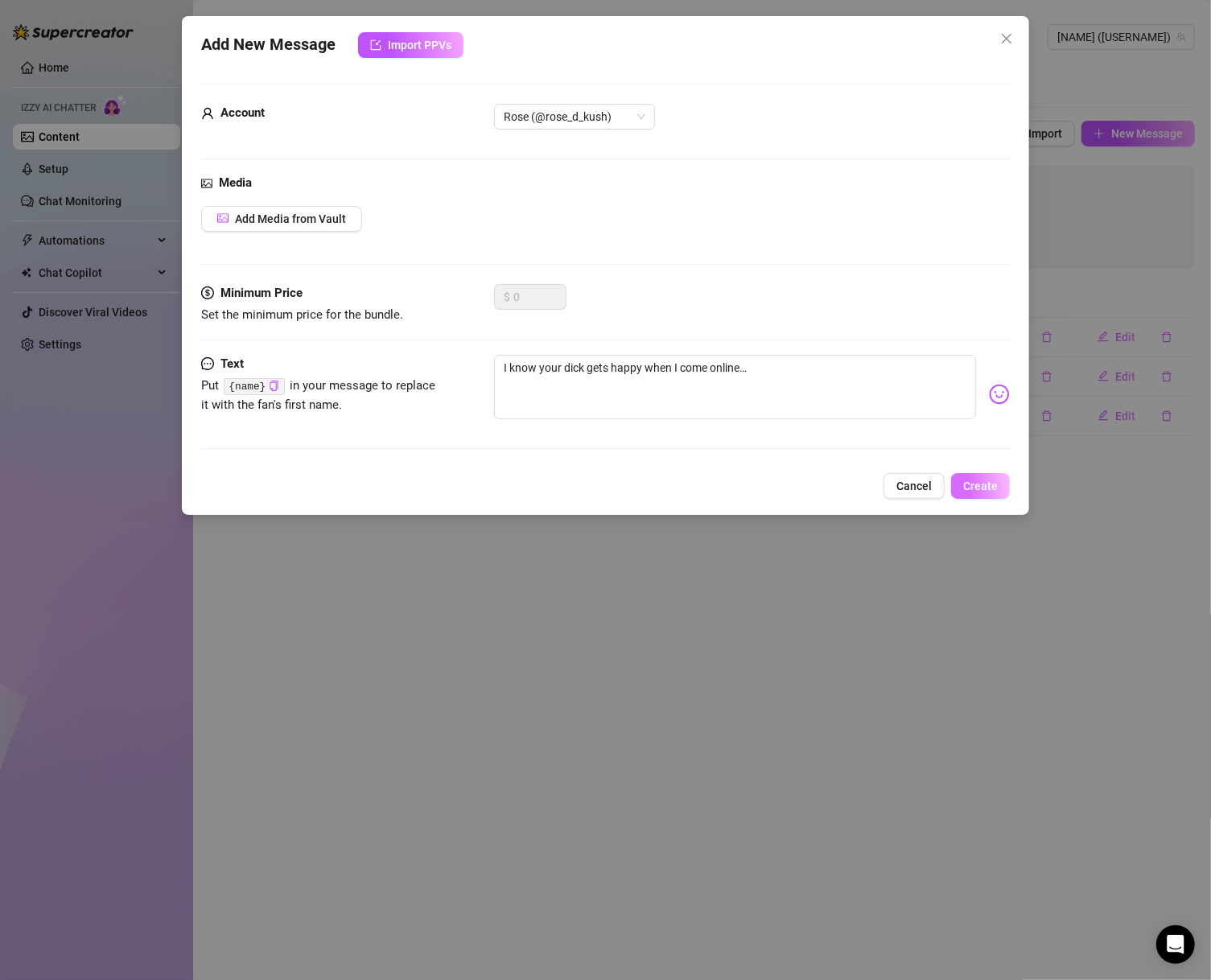 click on "Create" at bounding box center [980, 486] 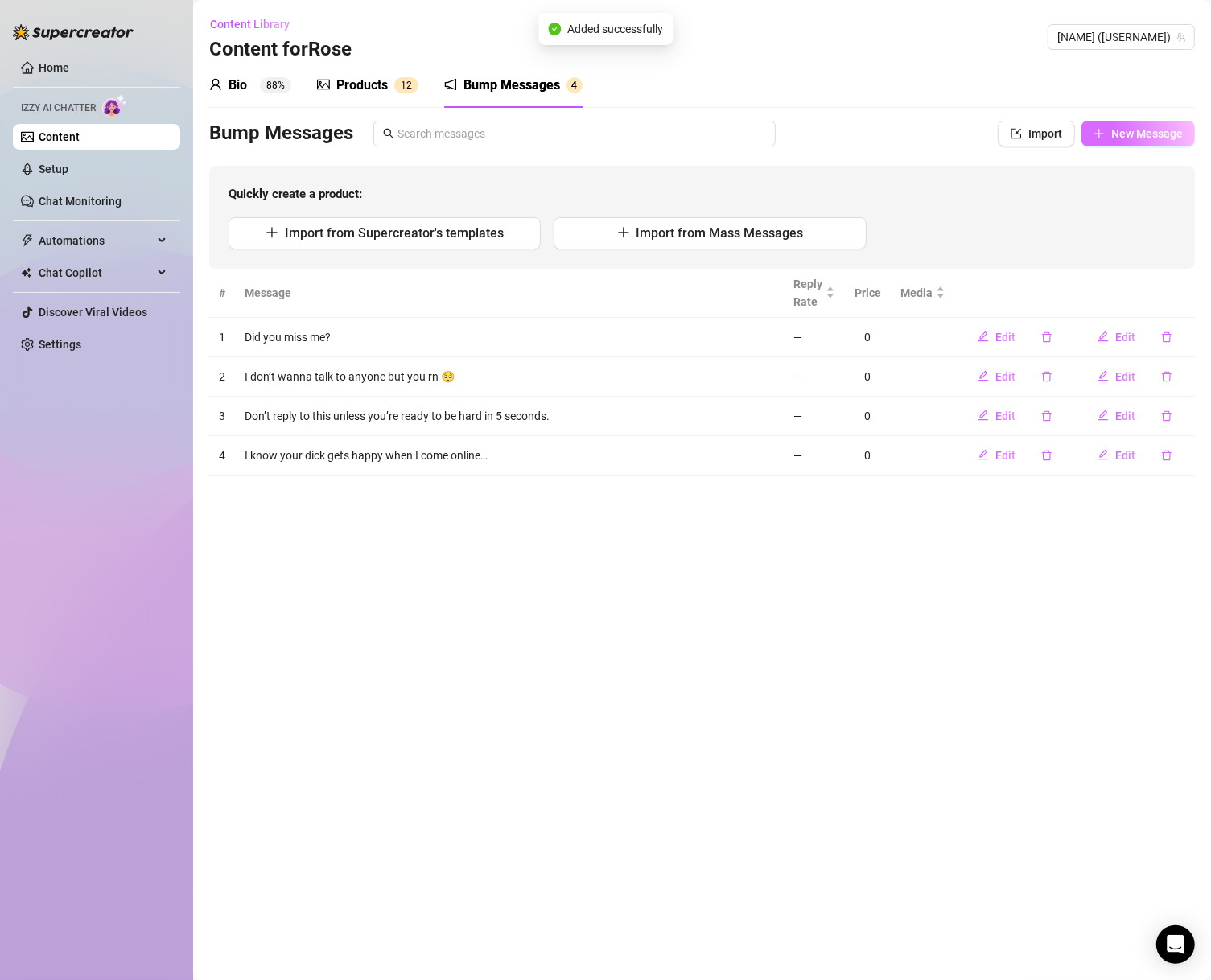 click on "New Message" at bounding box center [1147, 134] 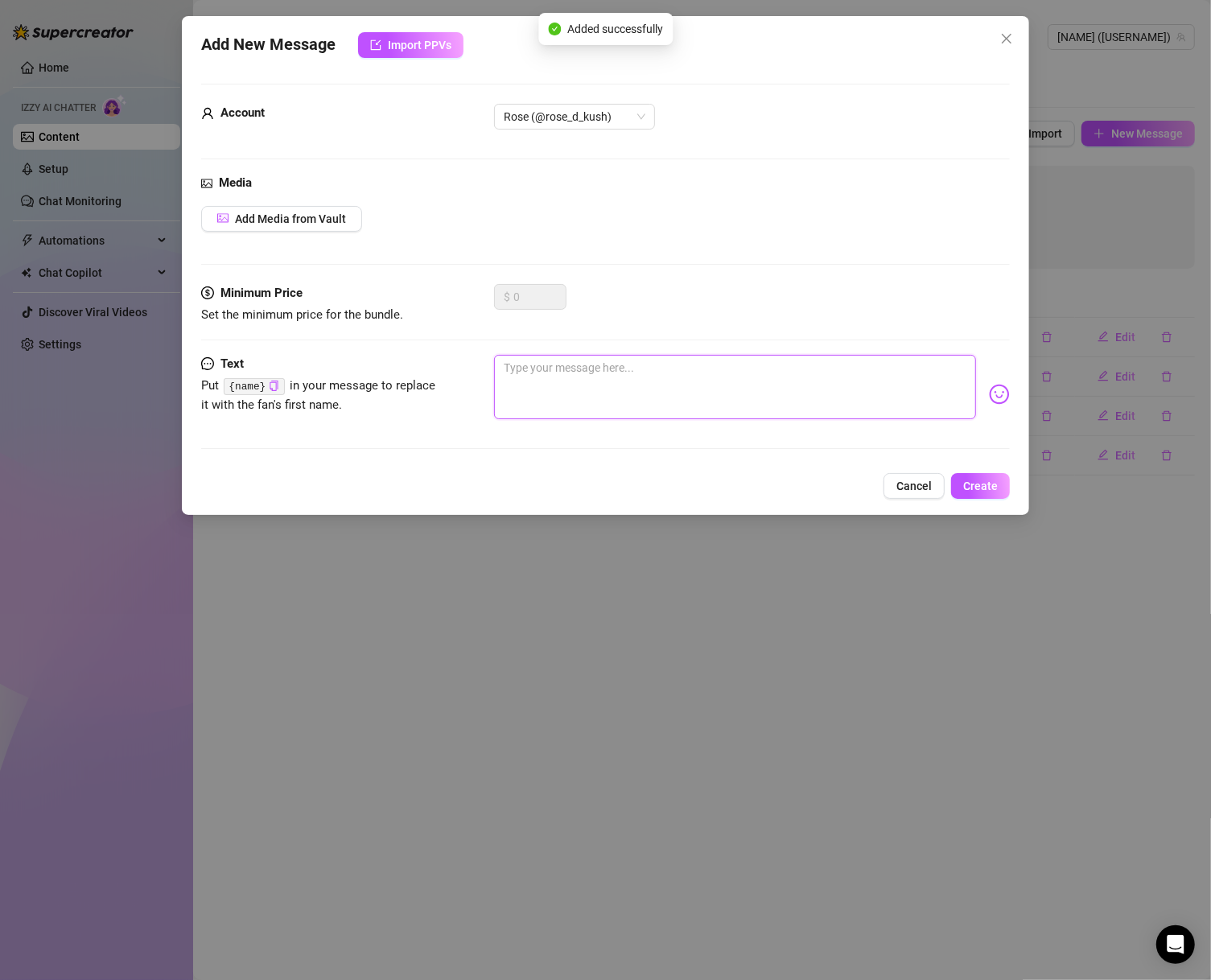 click at bounding box center [735, 387] 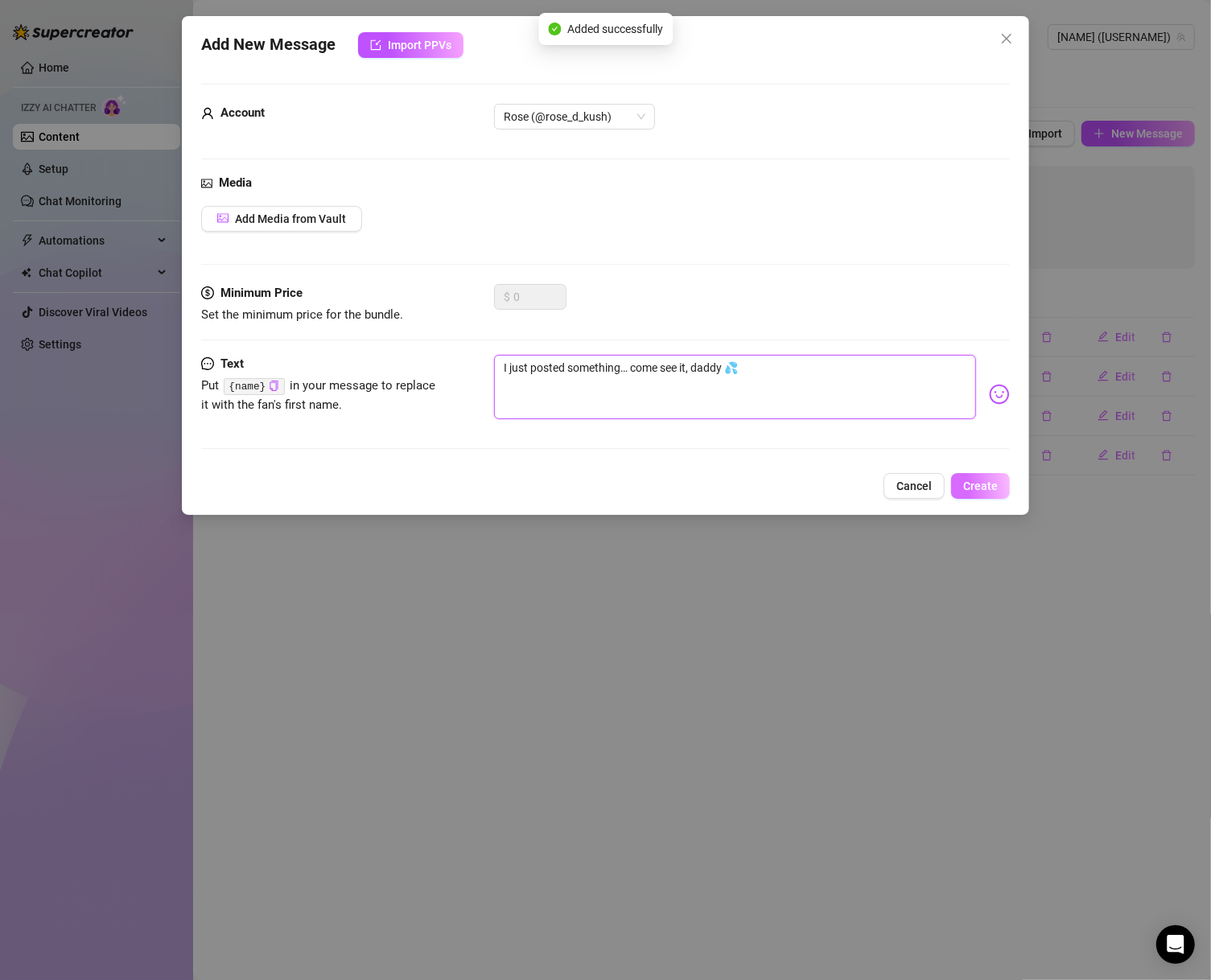 type on "I just posted something… come see it, daddy 💦" 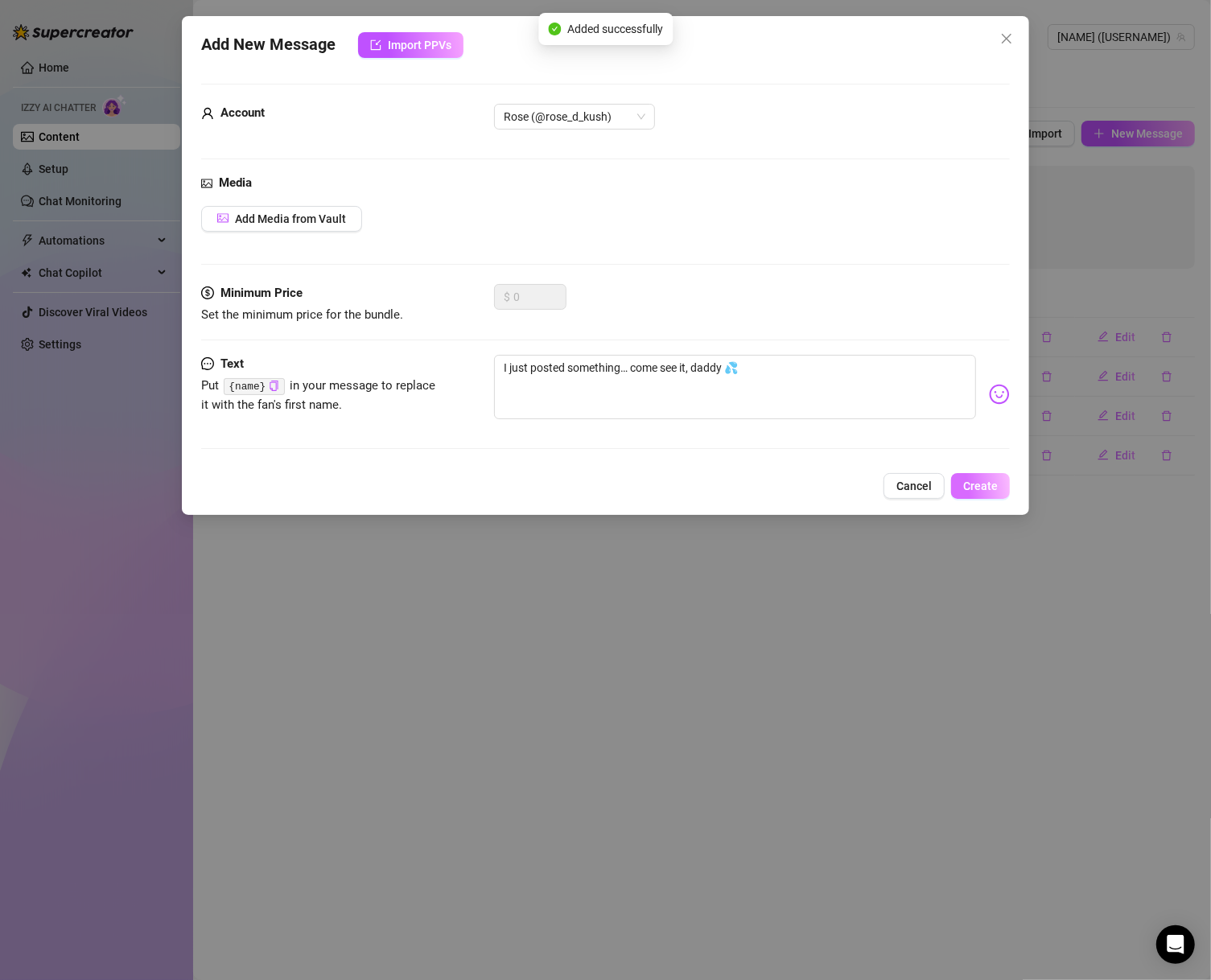 click on "Create" at bounding box center [980, 486] 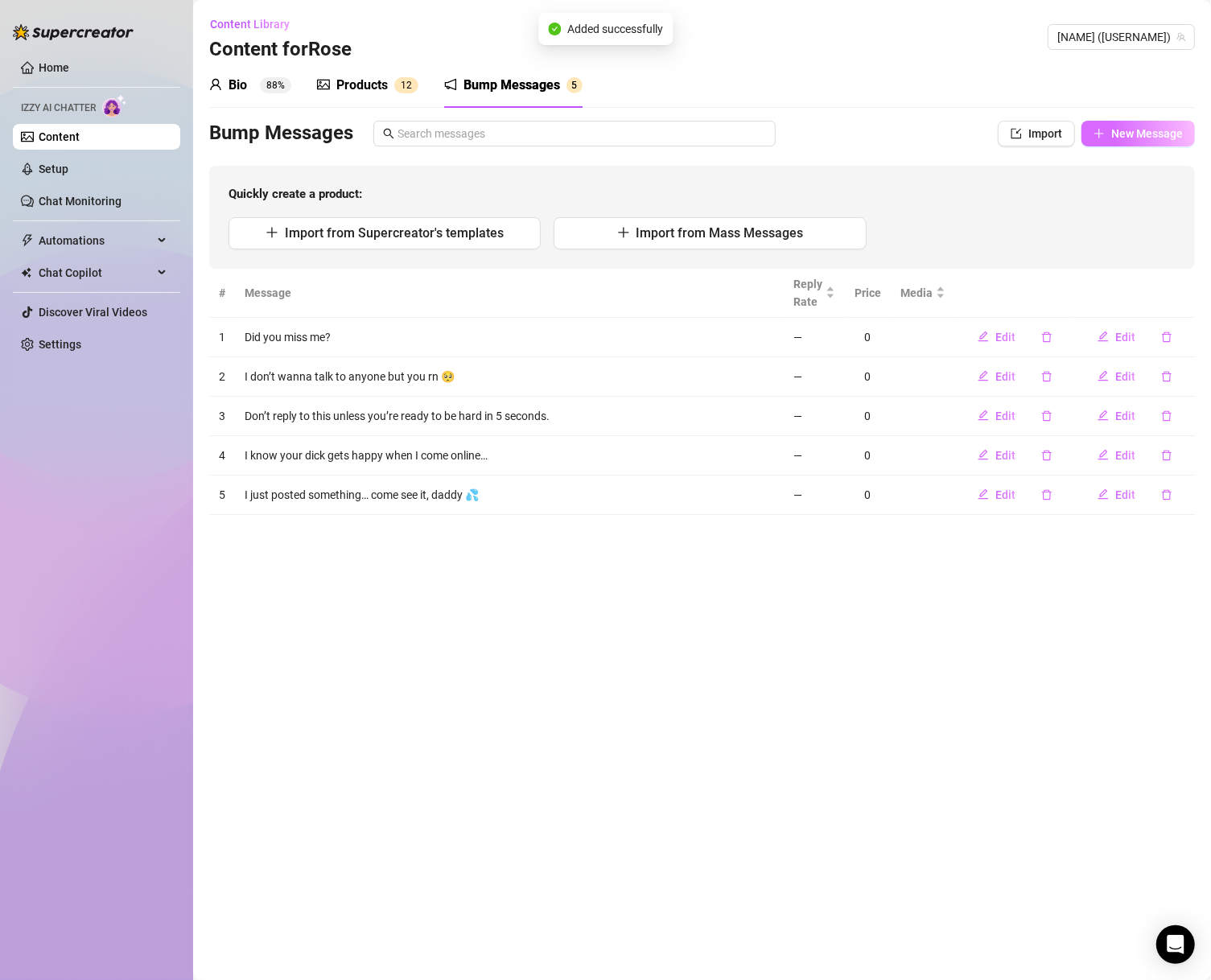 click on "New Message" at bounding box center [1138, 134] 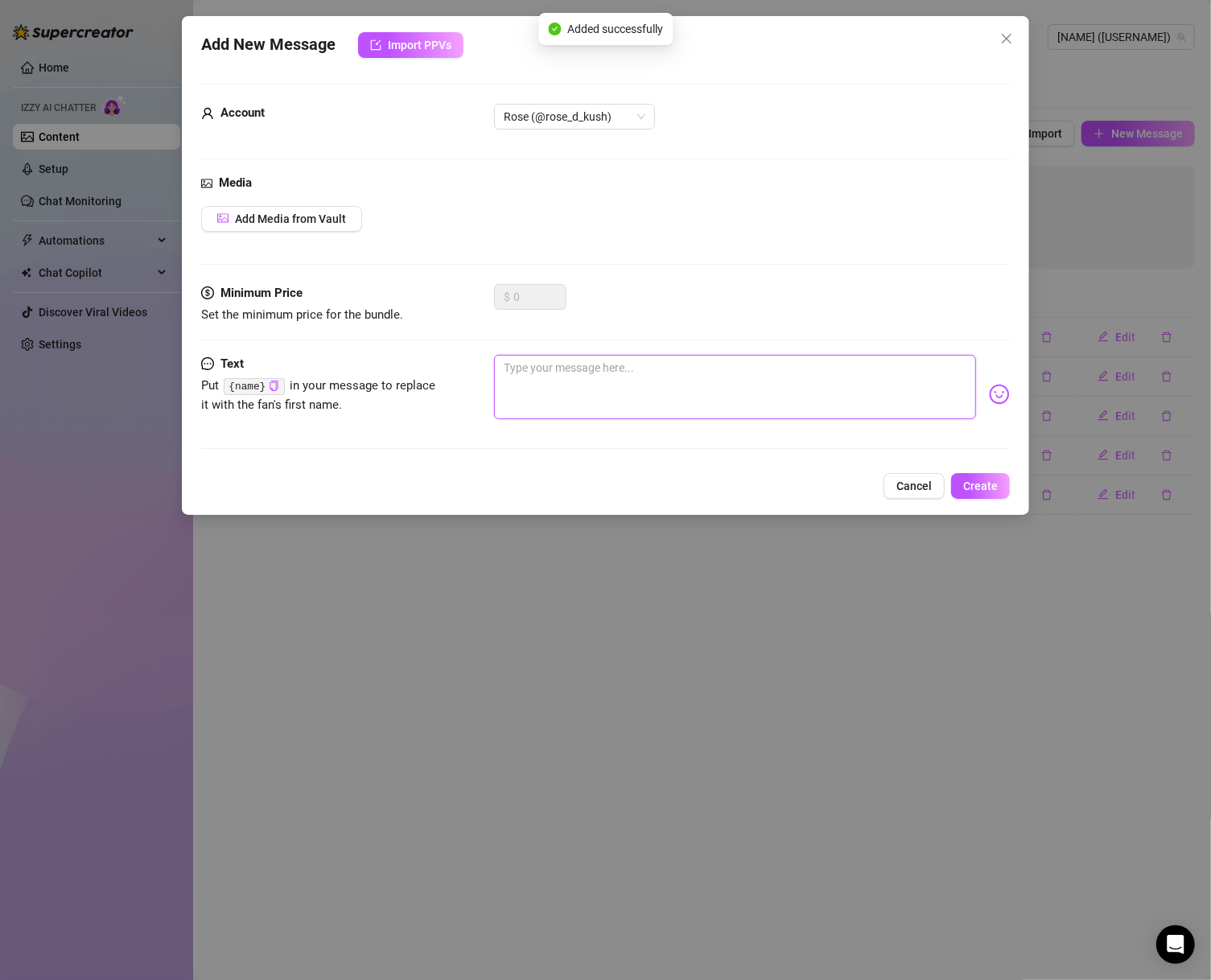 click at bounding box center [735, 387] 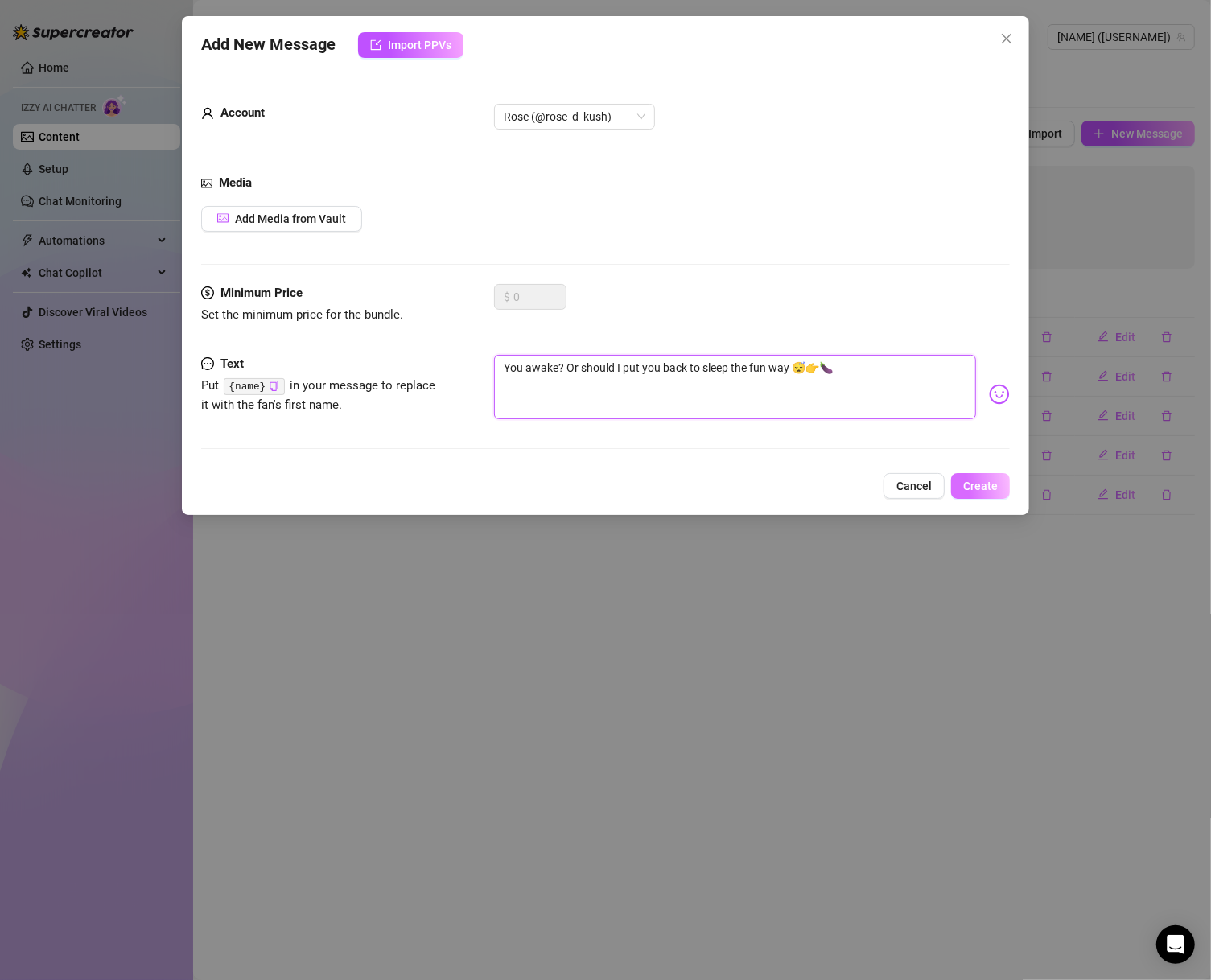 type on "You awake? Or should I put you back to sleep the fun way 😴👉🍆" 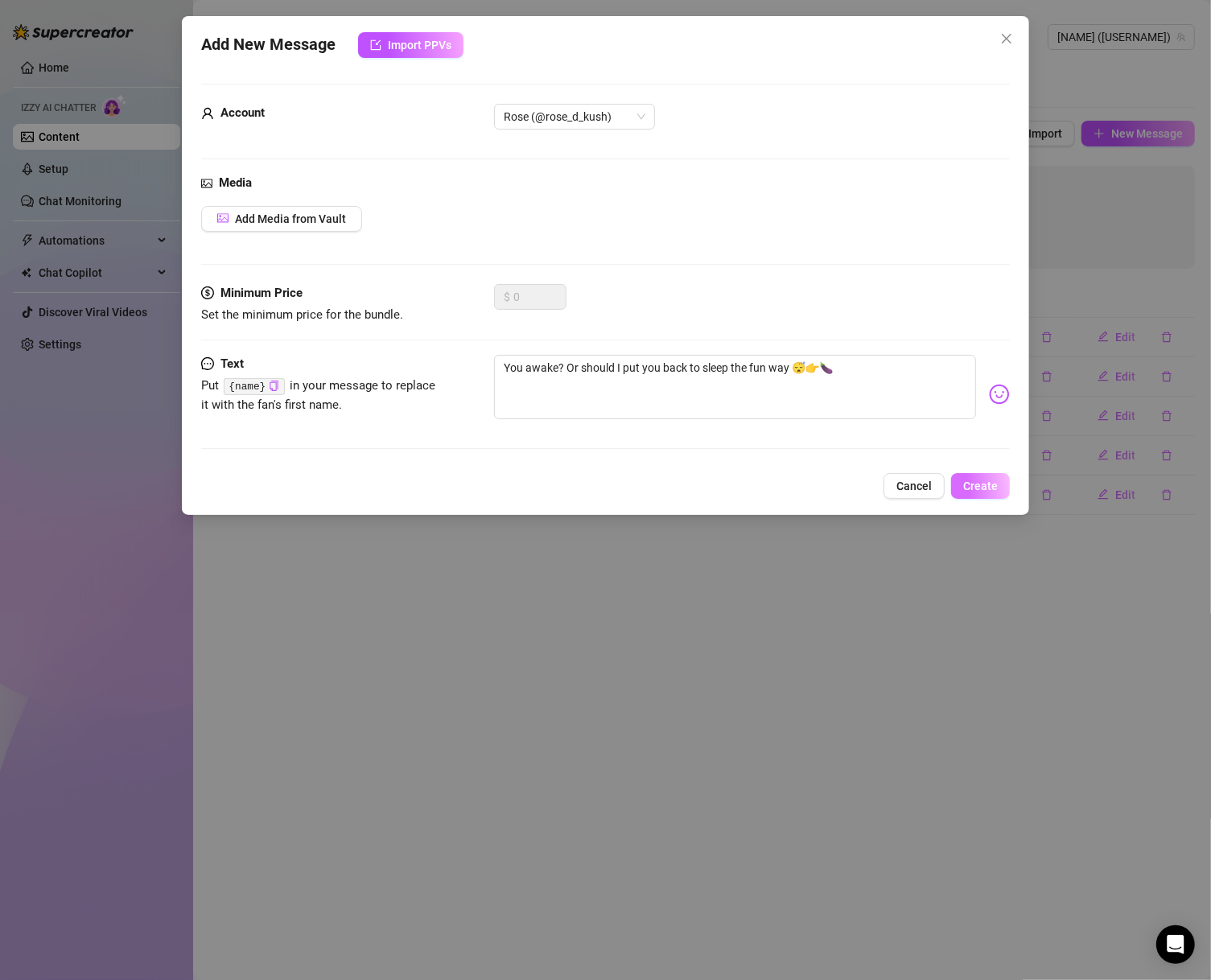 click on "Create" at bounding box center [980, 486] 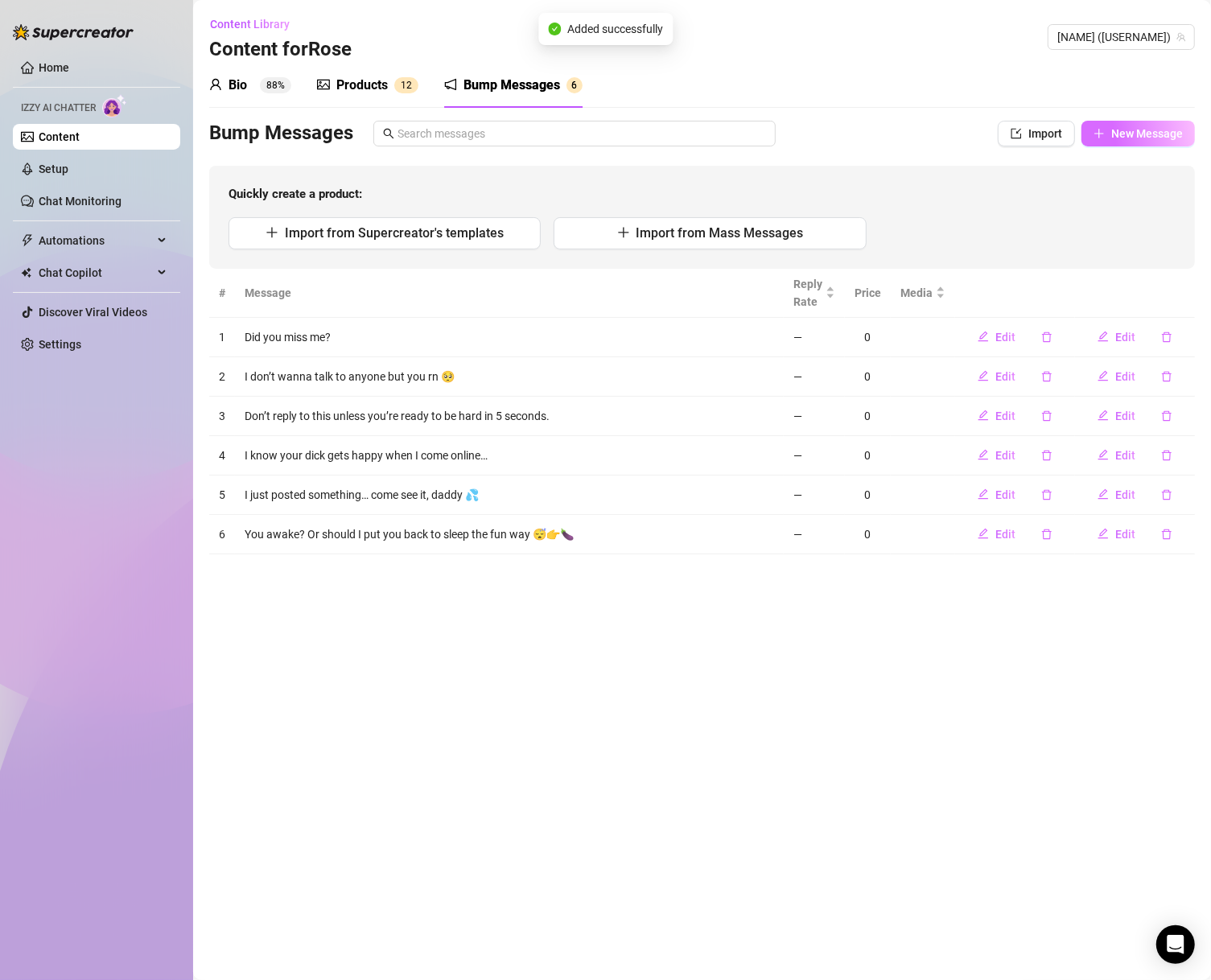 click on "New Message" at bounding box center [1147, 134] 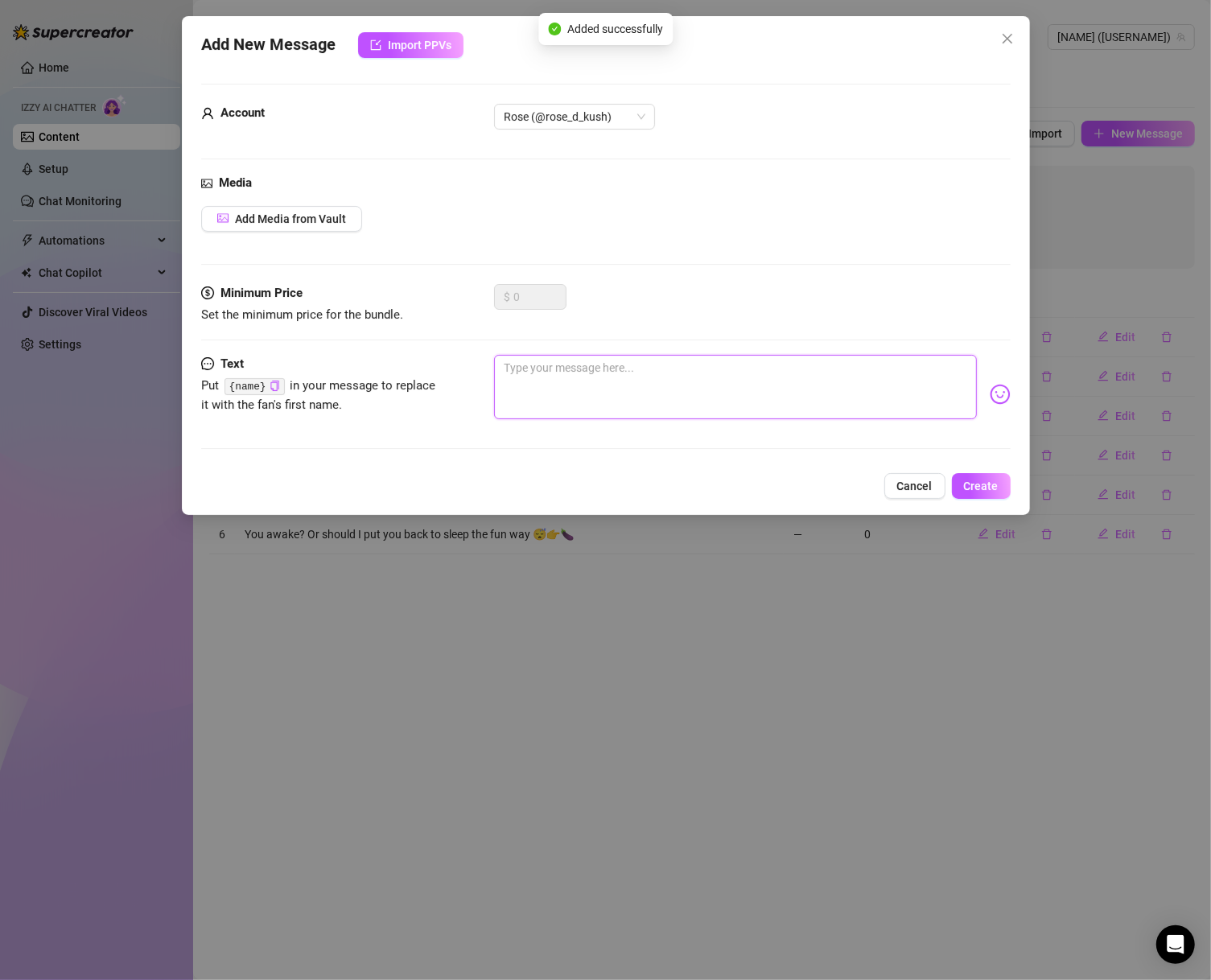 click at bounding box center [735, 387] 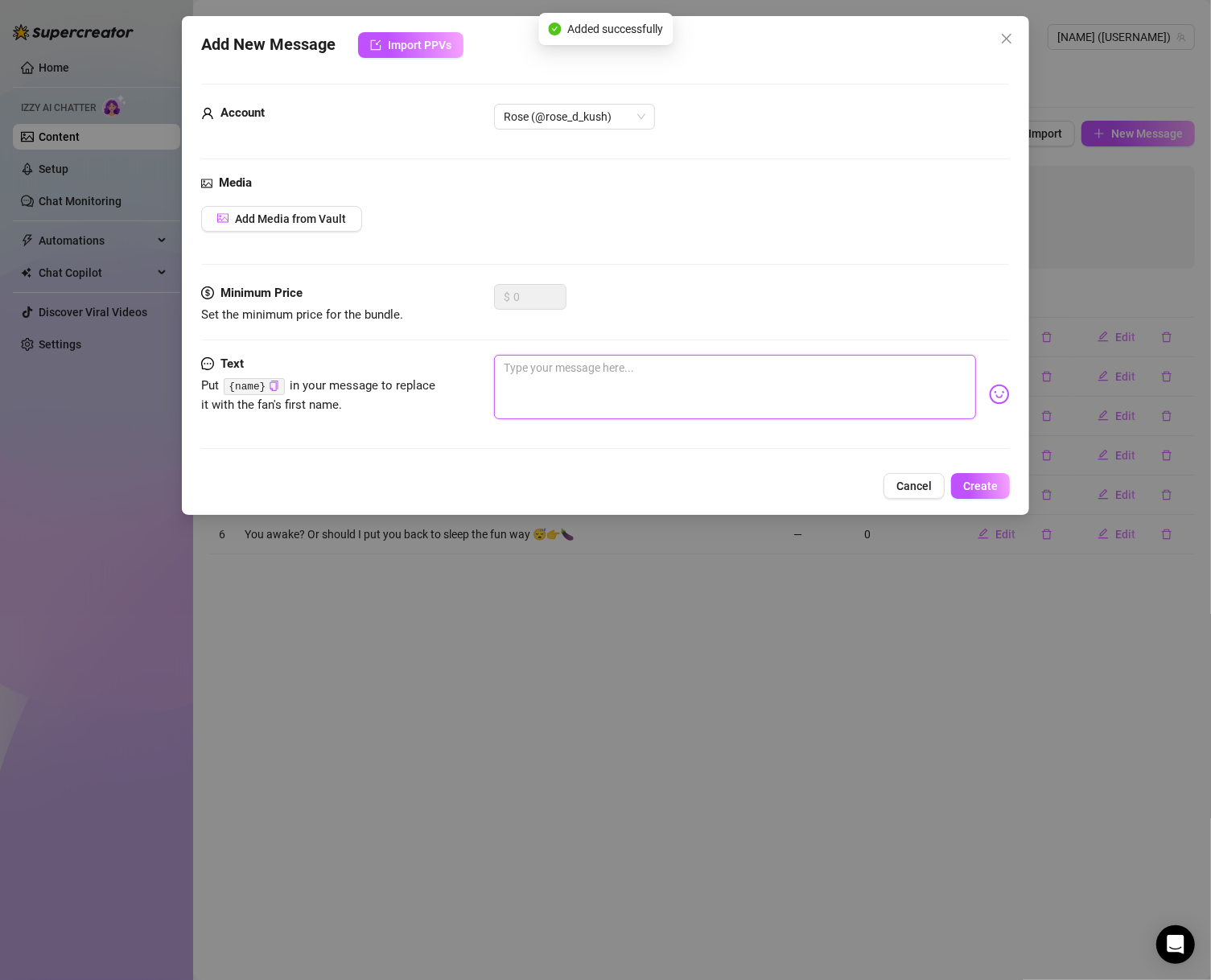 paste on "I’m soooo bored… entertain me?" 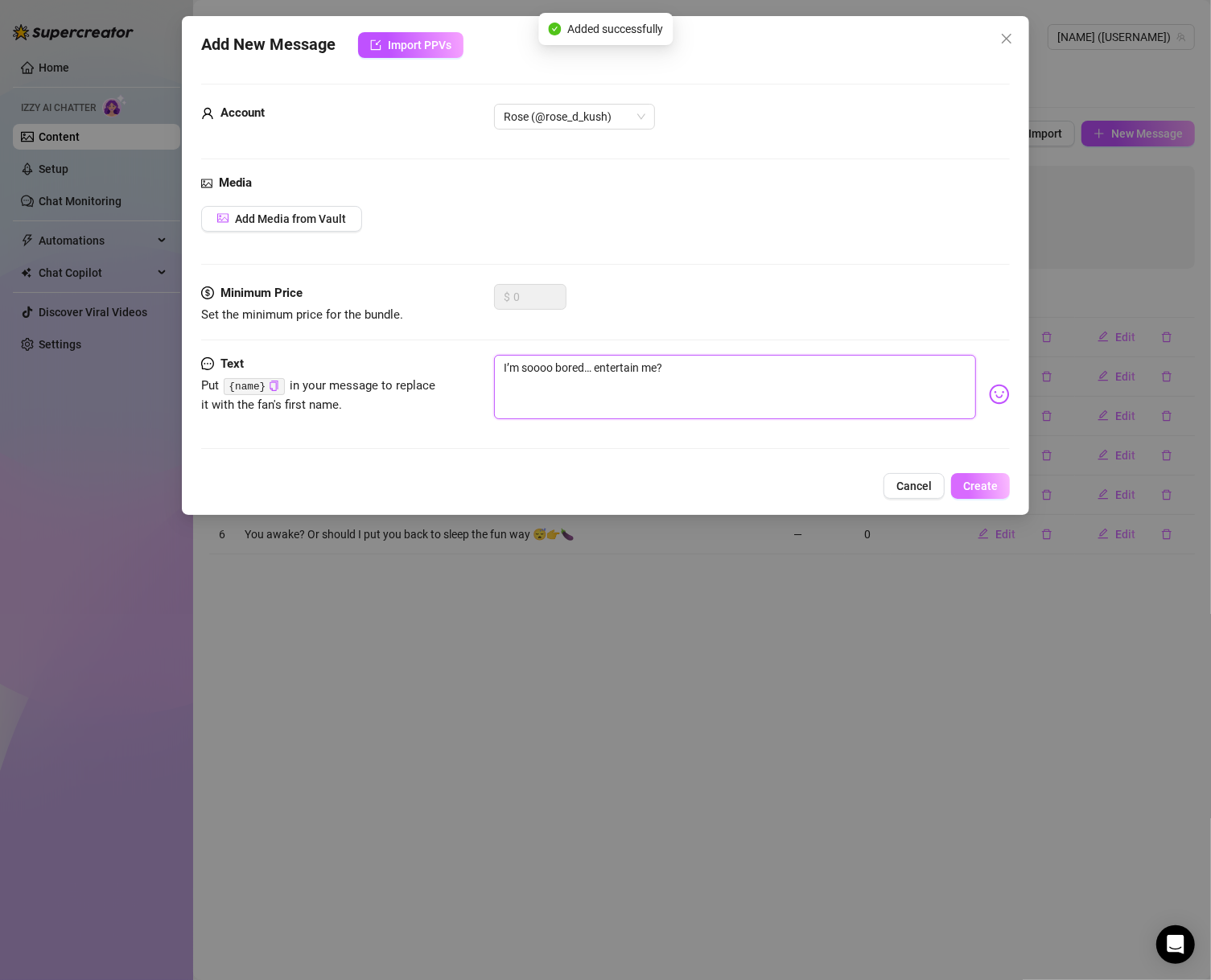 type on "I’m soooo bored… entertain me?" 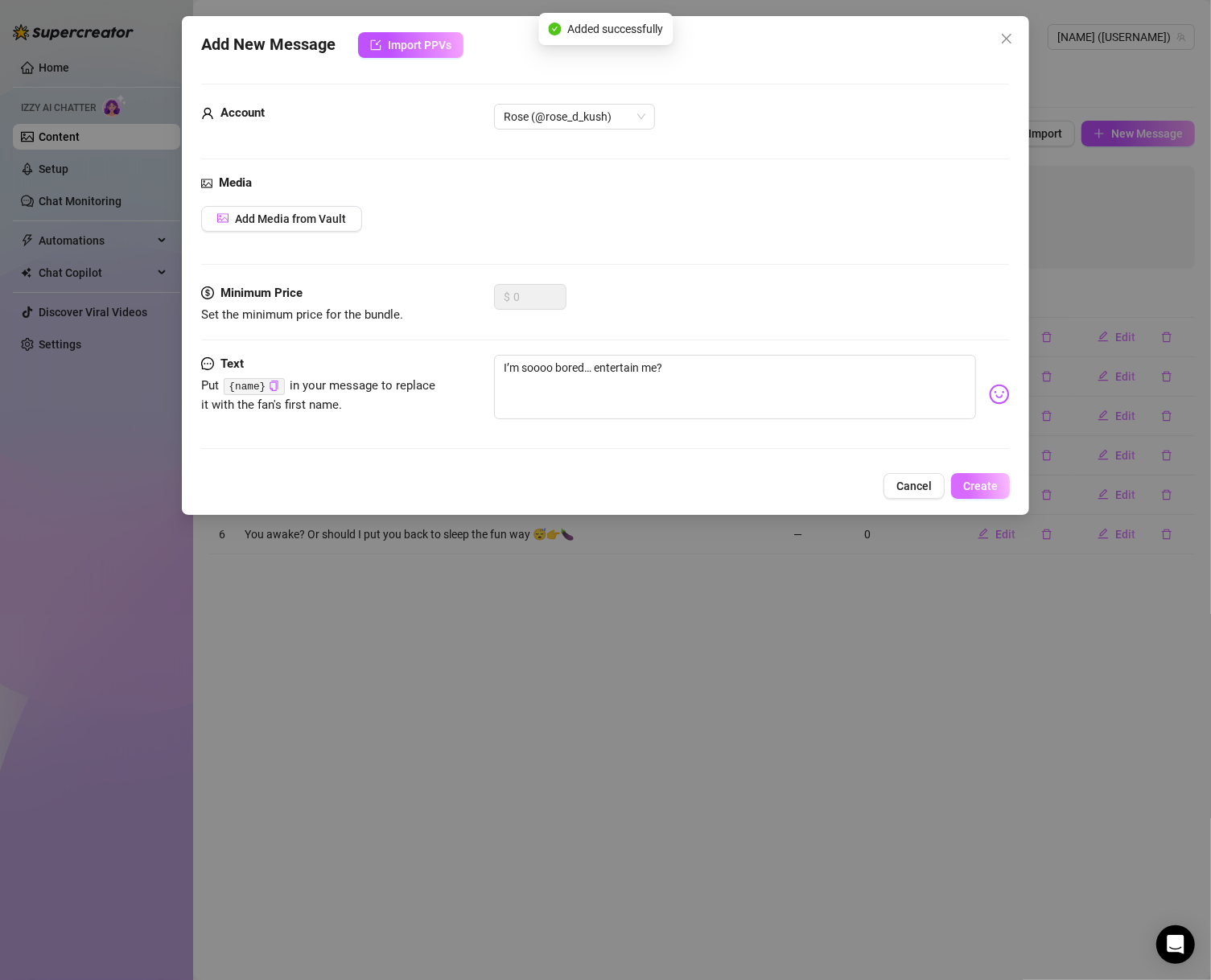 click on "Create" at bounding box center (980, 486) 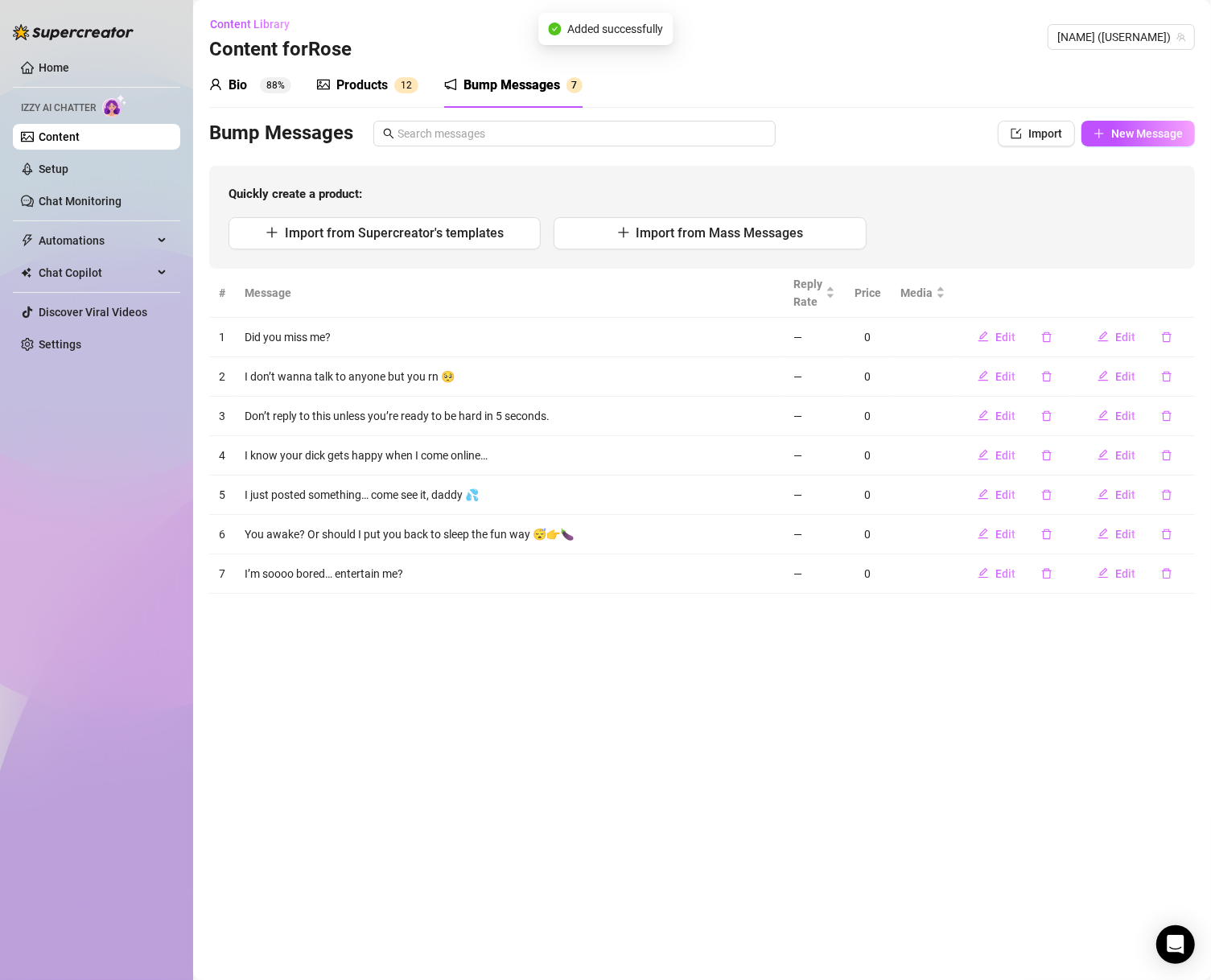click on "Bio   88% Products 1 2 Bump Messages 7 Bio Import Bio from other creator Personal Info Chatting Lifestyle Physique Content Intimate Details Socials Train Izzy Name Required Rose Nickname(s) Rose D Gender Required Female Male Non-Binary / Genderqueer Agender Bigender Genderfluid Other Where did you grow up? Required I grew up in Hialeah, FL—so yes, I’m built different 💅 Where is your current homebase? (City/Area of your home) Required Miami, FL What is your timezone of your current location? If you are currently traveling, choose your current location Required United States of America  ( Eastern Time ) Are you currently traveling? If so, where are you right now? what are you doing there? Birth Date Required February 12th, 1999 Zodiac Sign Aquarius Sexual Orientation Required Pansexual Relationship Status Required Single and ready to fuck and mingle!! Do you have any siblings? How many? Do you have any children? How many? Do you have any pets? 142 / 150 What do you do for work currently? OnlyFans creator" at bounding box center [702, 328] 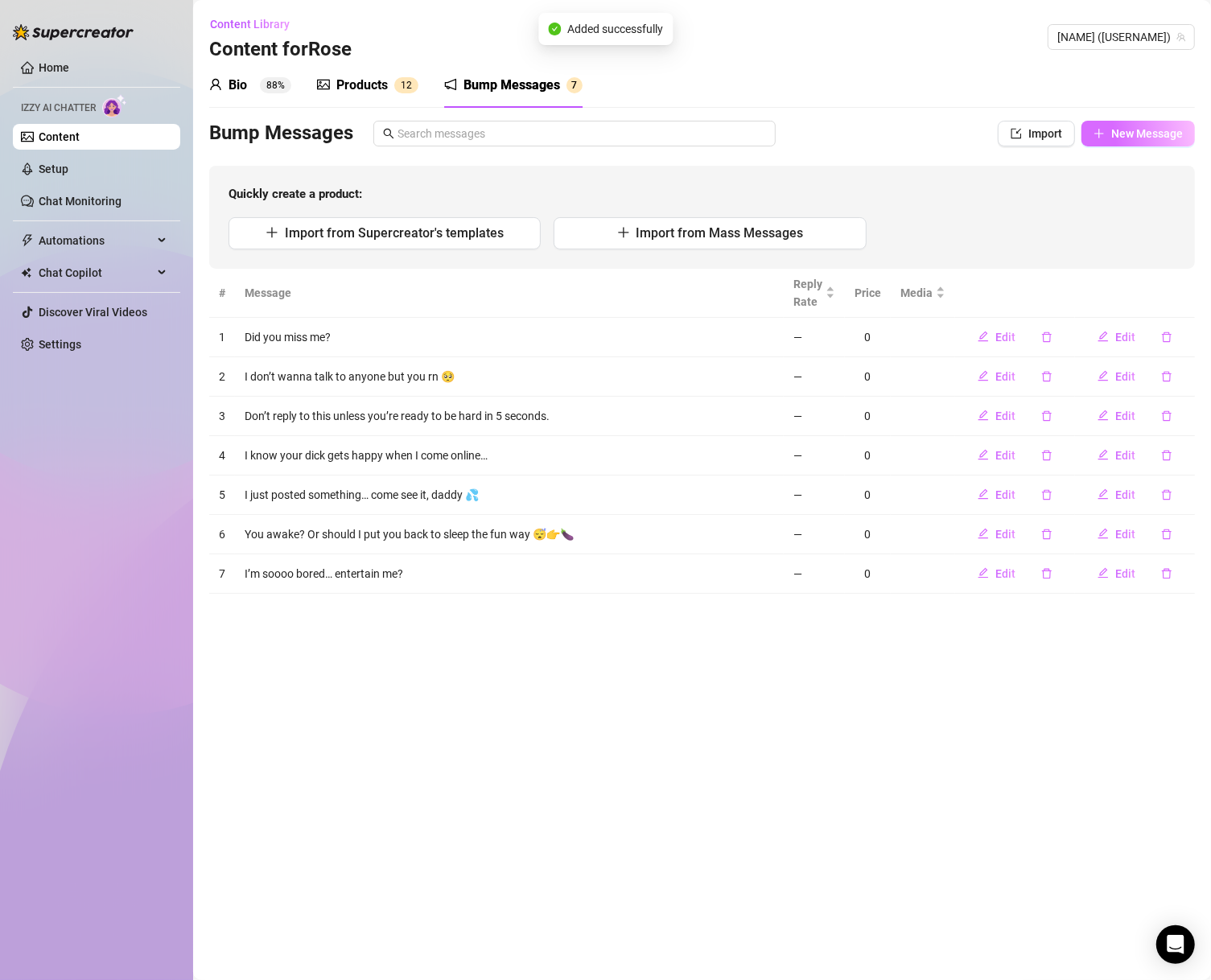 click on "New Message" at bounding box center [1138, 134] 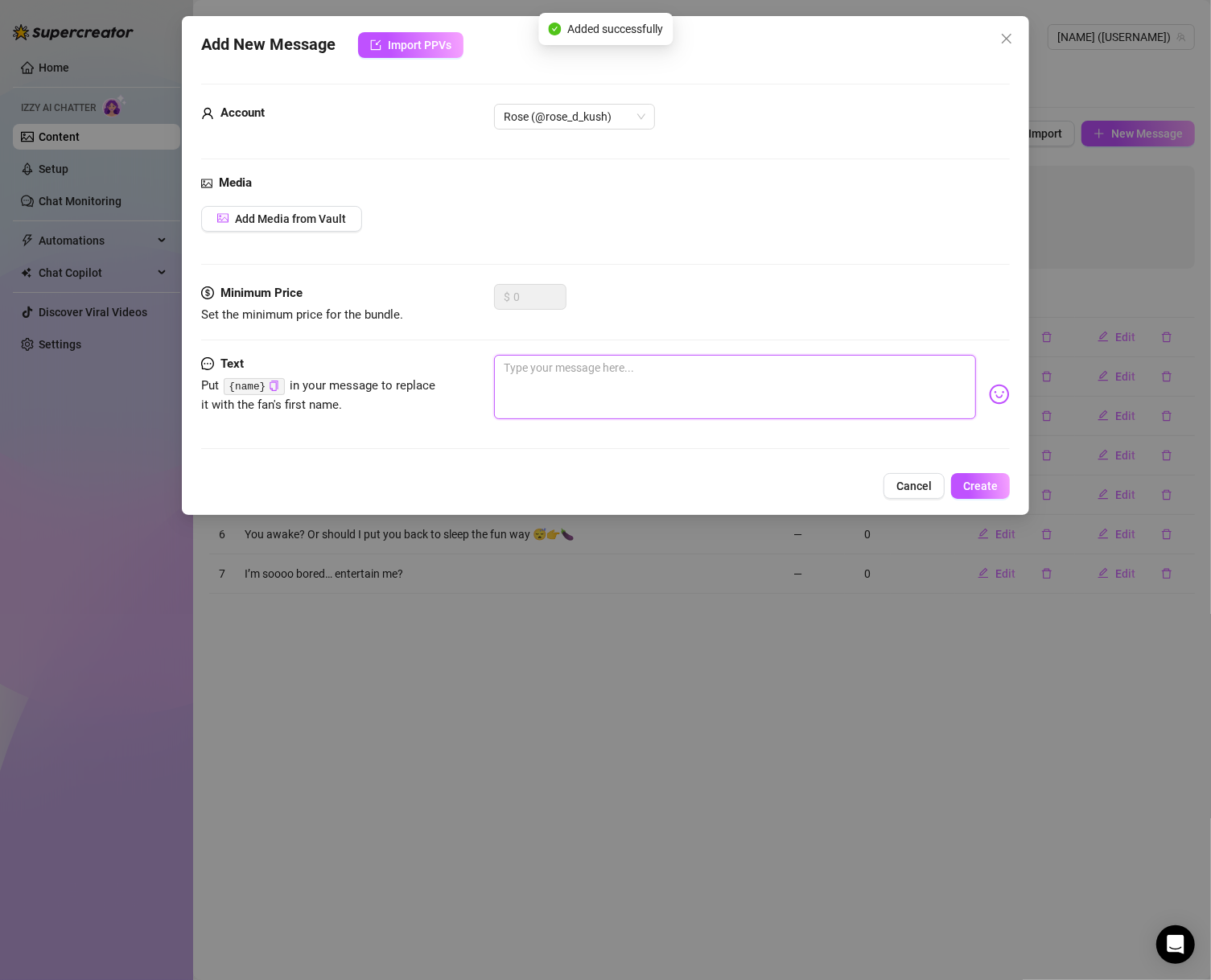 click at bounding box center (735, 387) 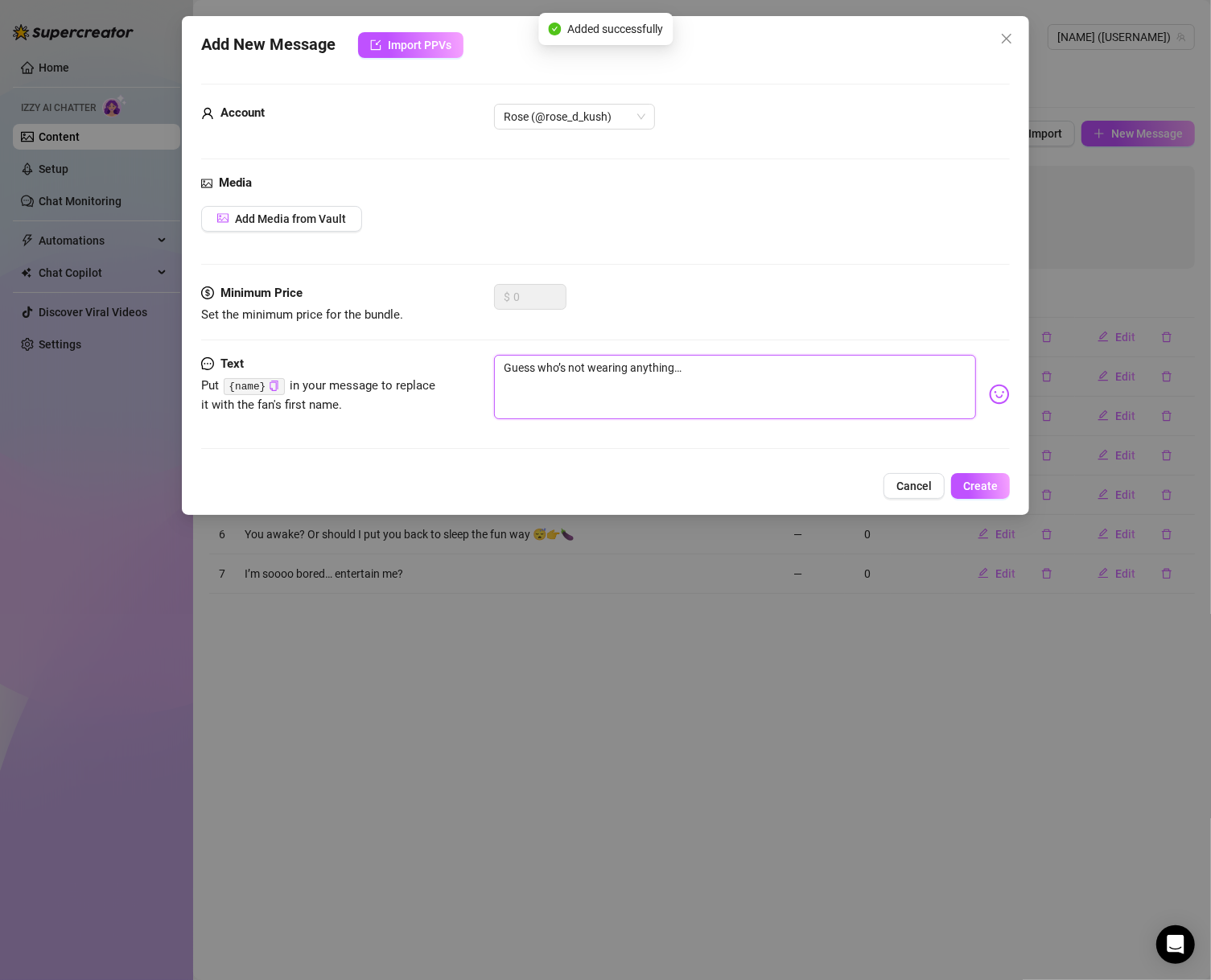 type on "Guess who’s not wearing anything…" 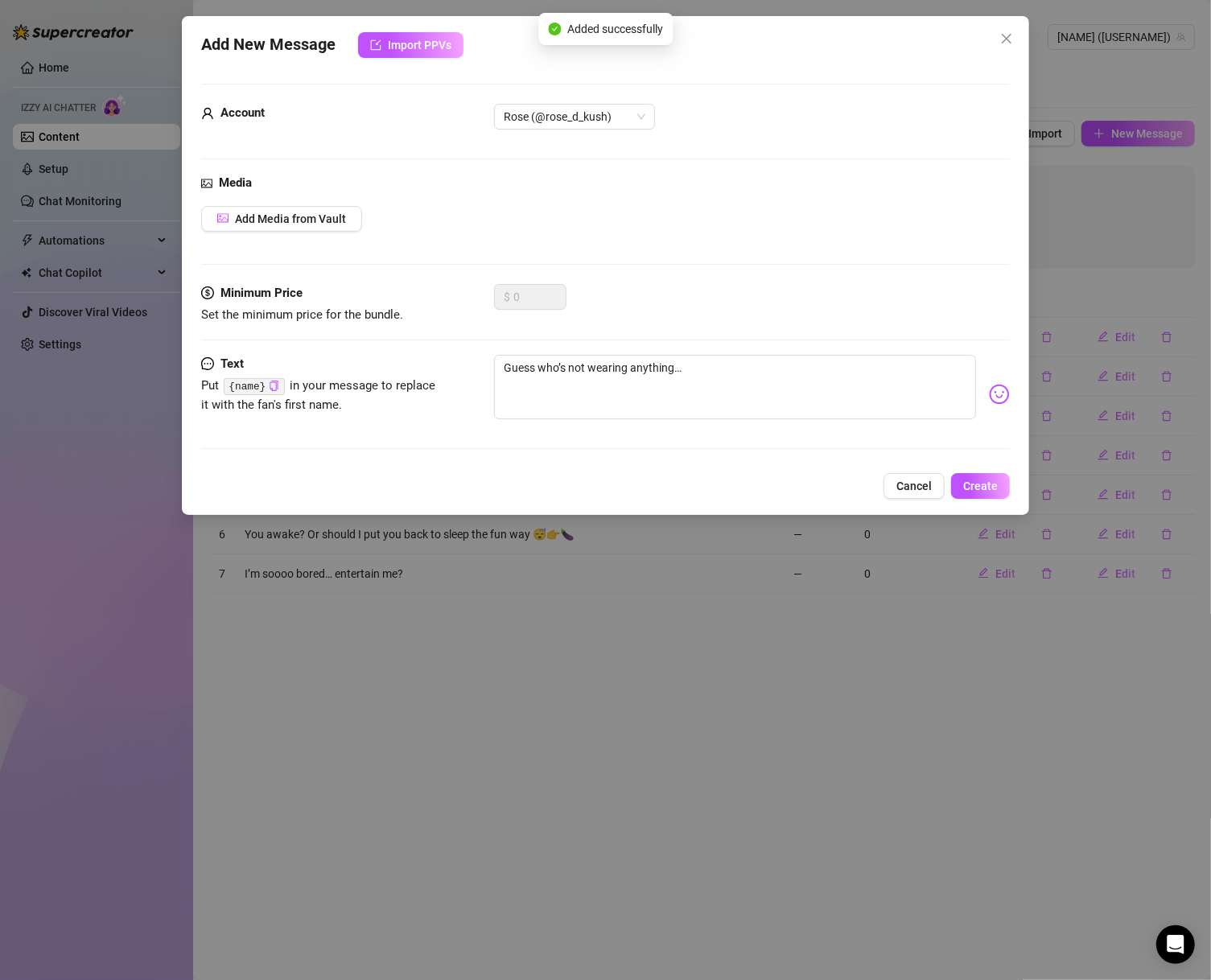 click on "Add New Message Import PPVs Account [USERNAME] ([USERNAME]) Media Add Media from Vault Minimum Price Set the minimum price for the bundle. $ 0 Text Put {name} in your message to replace it with the fan's first name. Guess who’s not wearing anything…
Cancel Create" at bounding box center (606, 266) 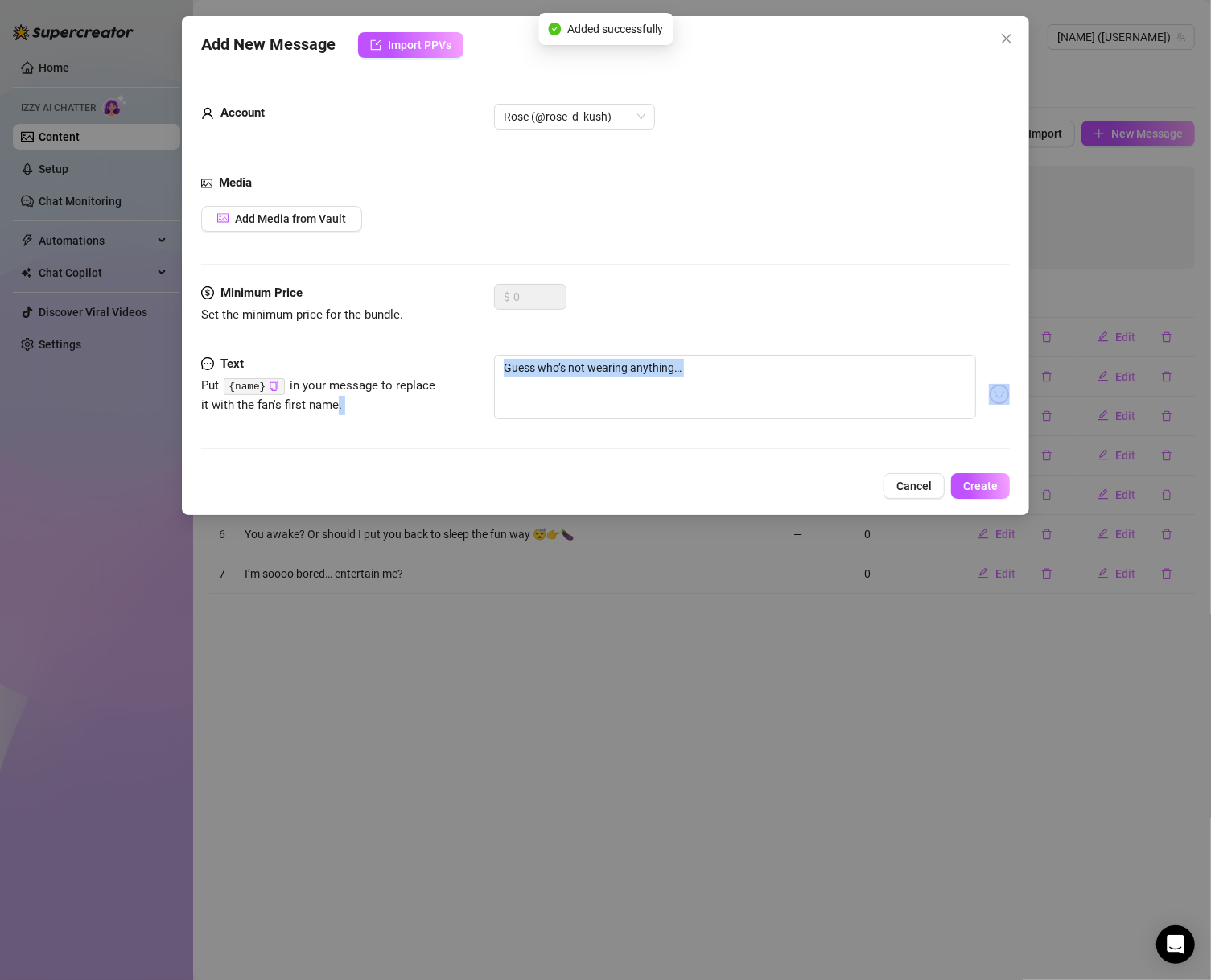 click on "Add New Message Import PPVs Account [USERNAME] ([USERNAME]) Media Add Media from Vault Minimum Price Set the minimum price for the bundle. $ 0 Text Put {name} in your message to replace it with the fan's first name. Guess who’s not wearing anything…
Cancel Create" at bounding box center (606, 266) 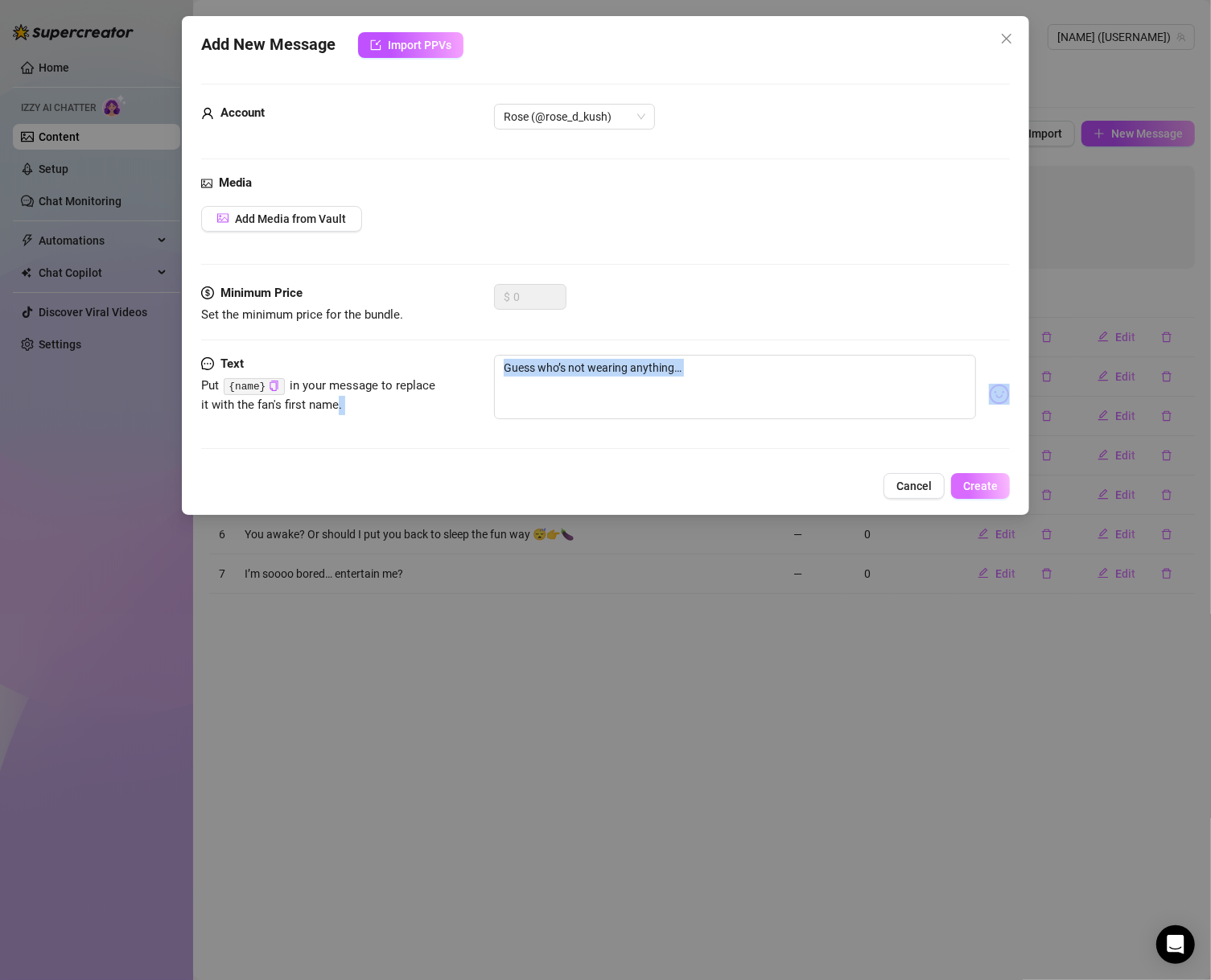 click on "Create" at bounding box center [980, 486] 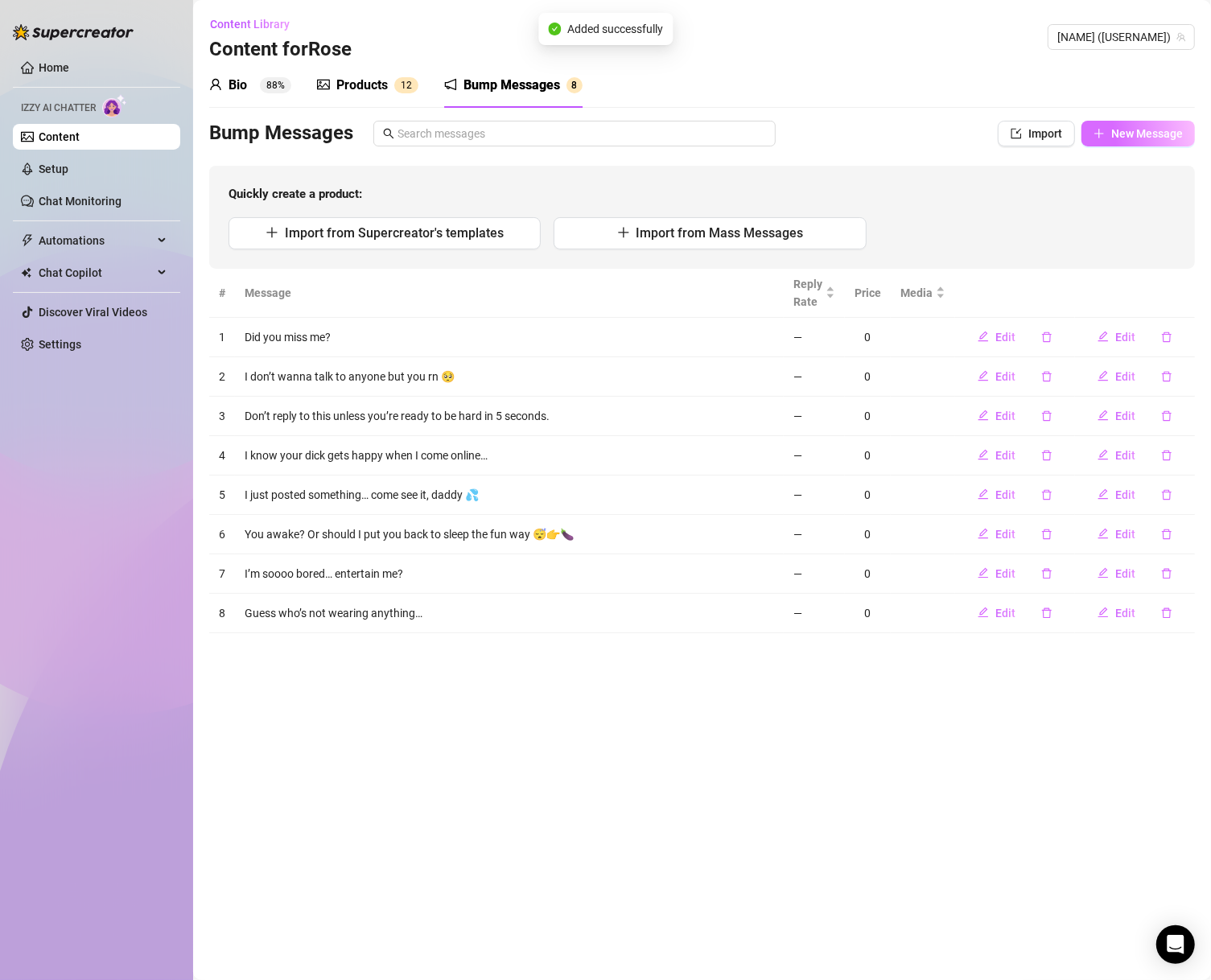 click 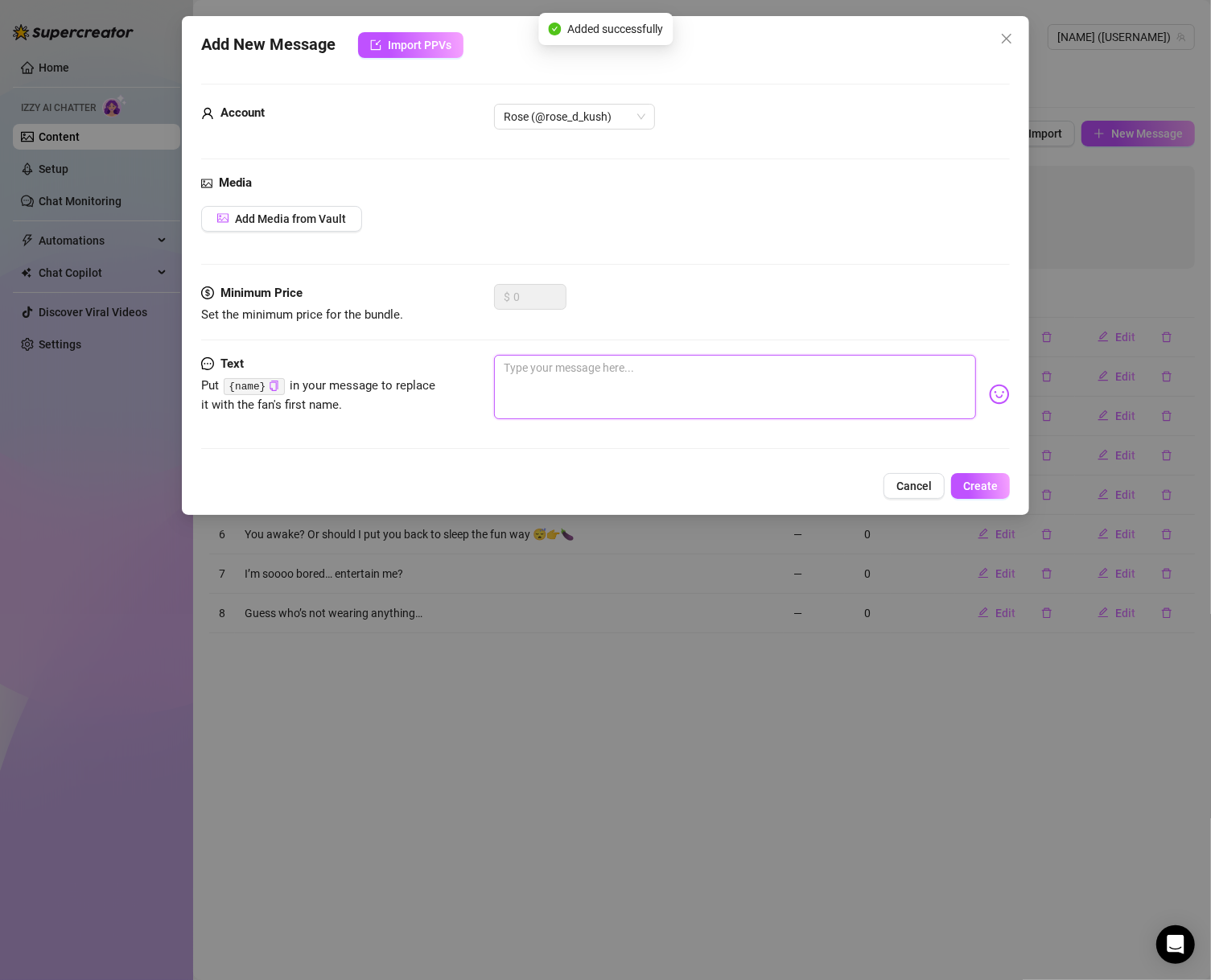 click at bounding box center (735, 387) 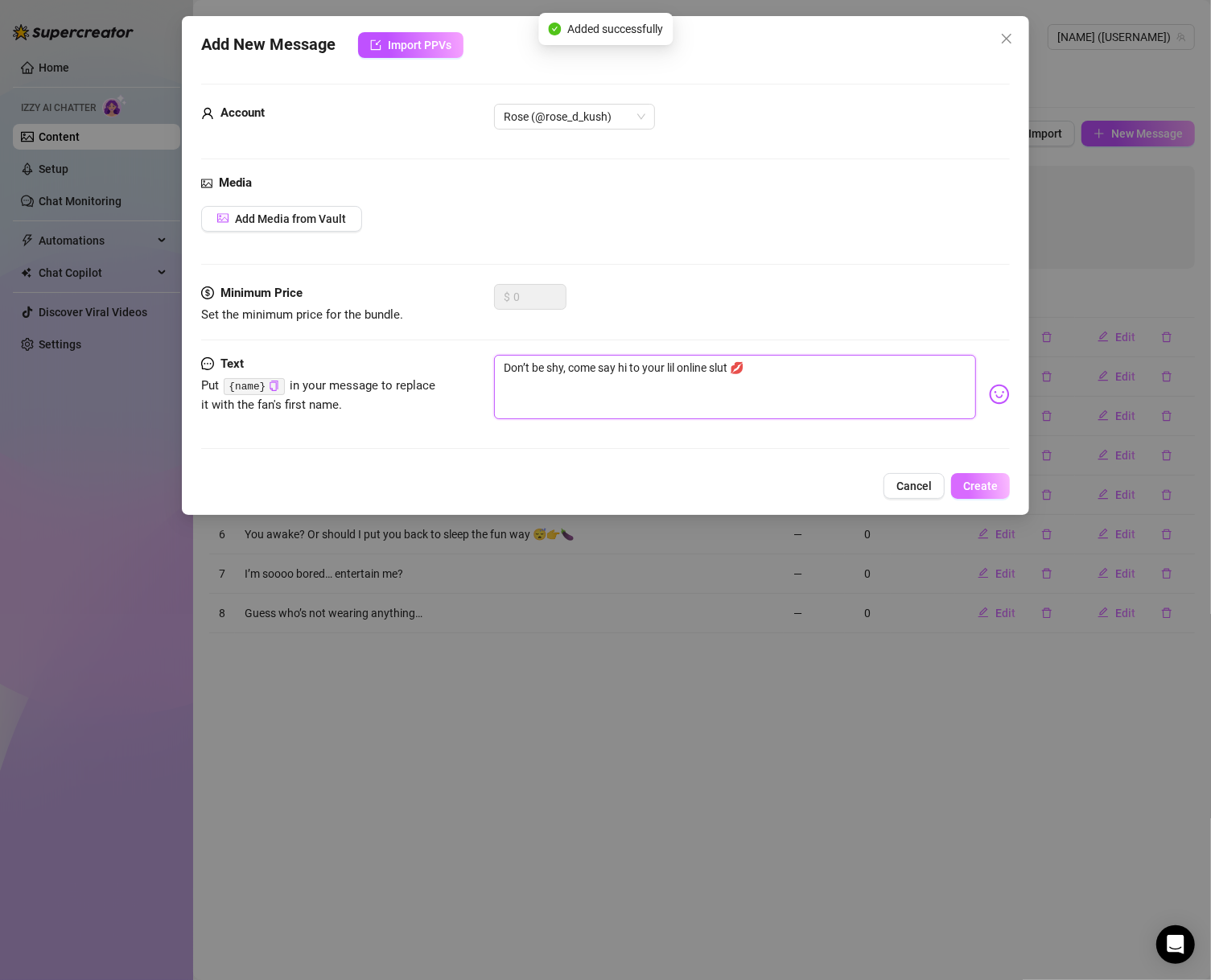 type on "Don’t be shy, come say hi to your lil online slut 💋" 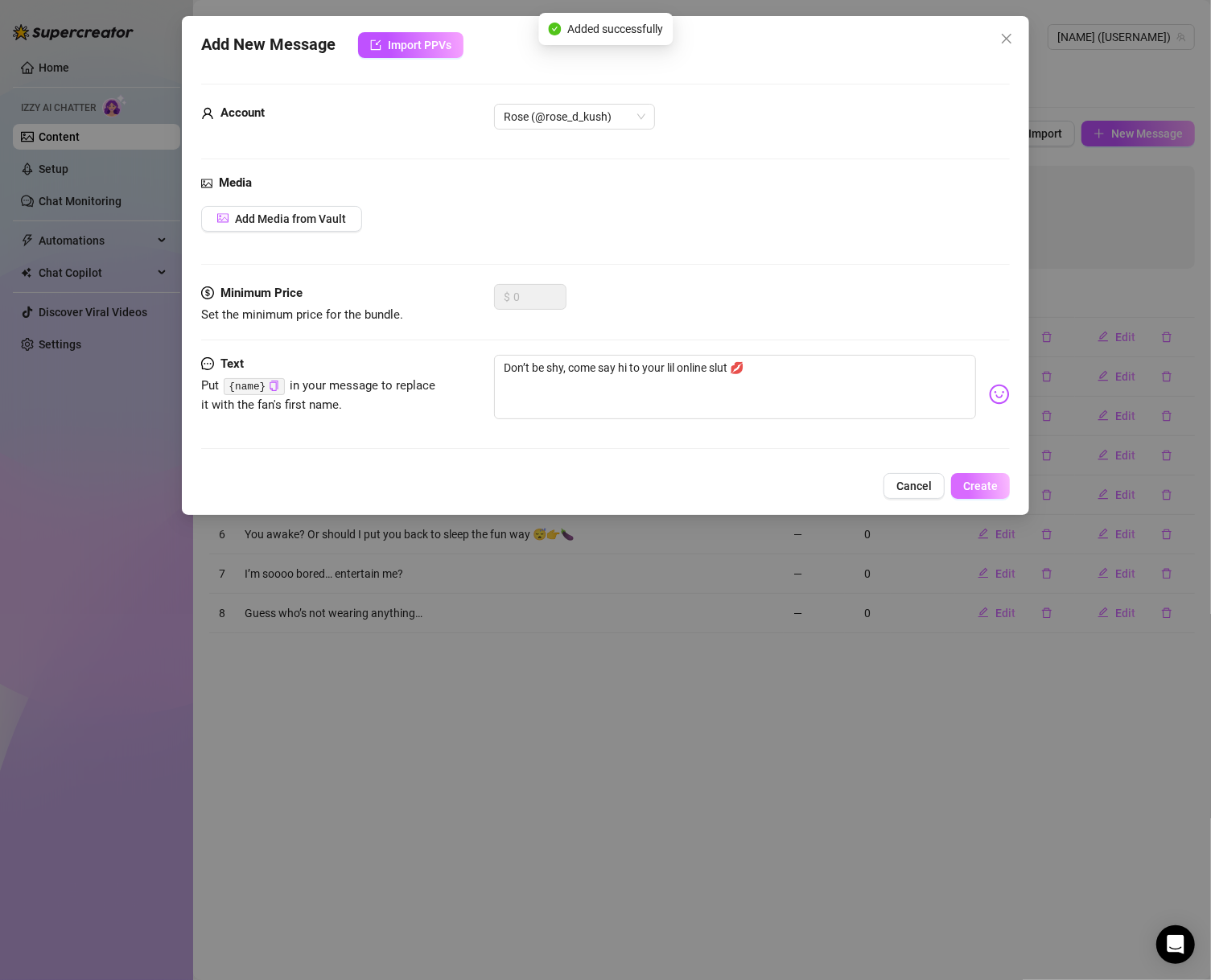 click on "Create" at bounding box center (980, 486) 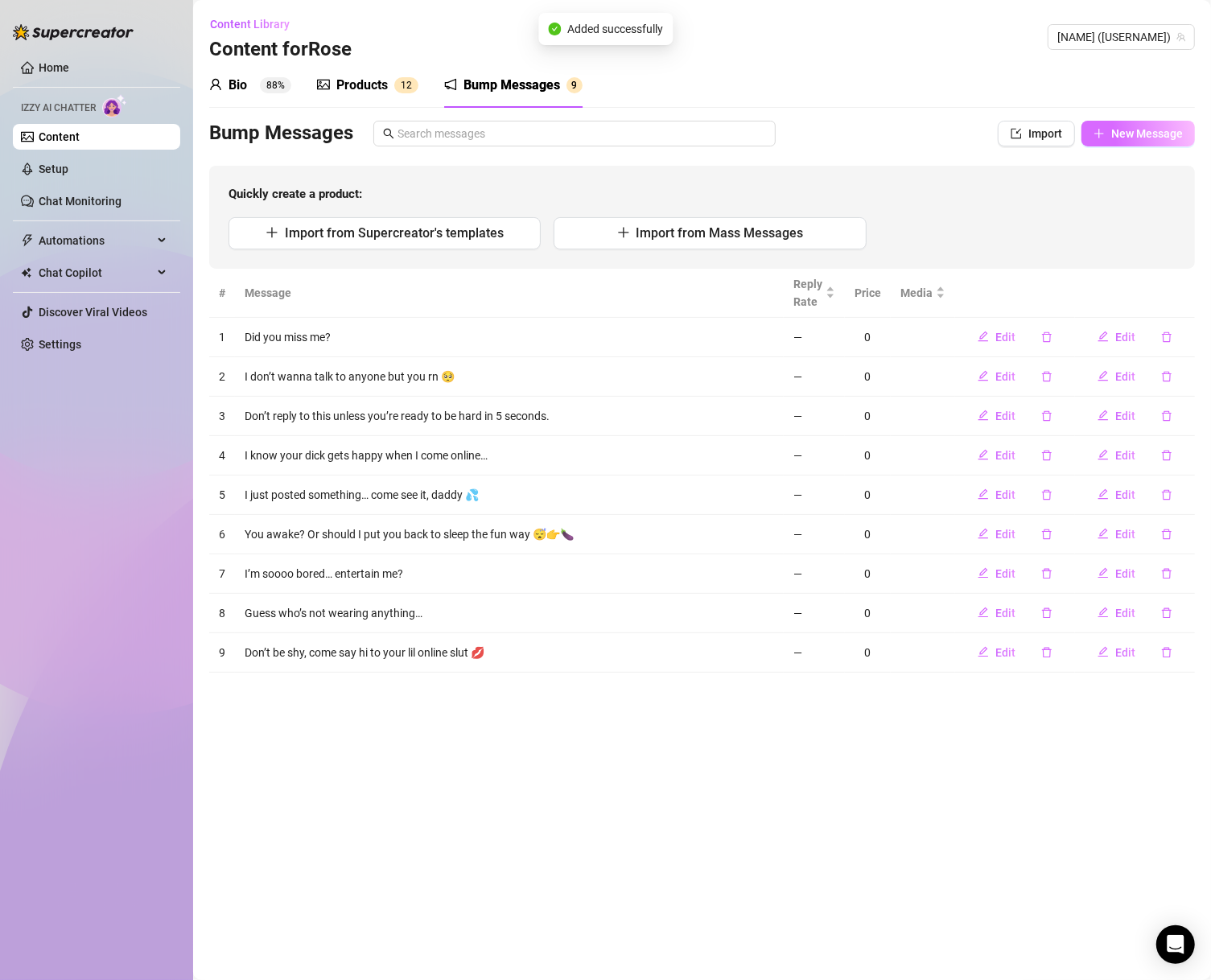 click on "New Message" at bounding box center (1147, 134) 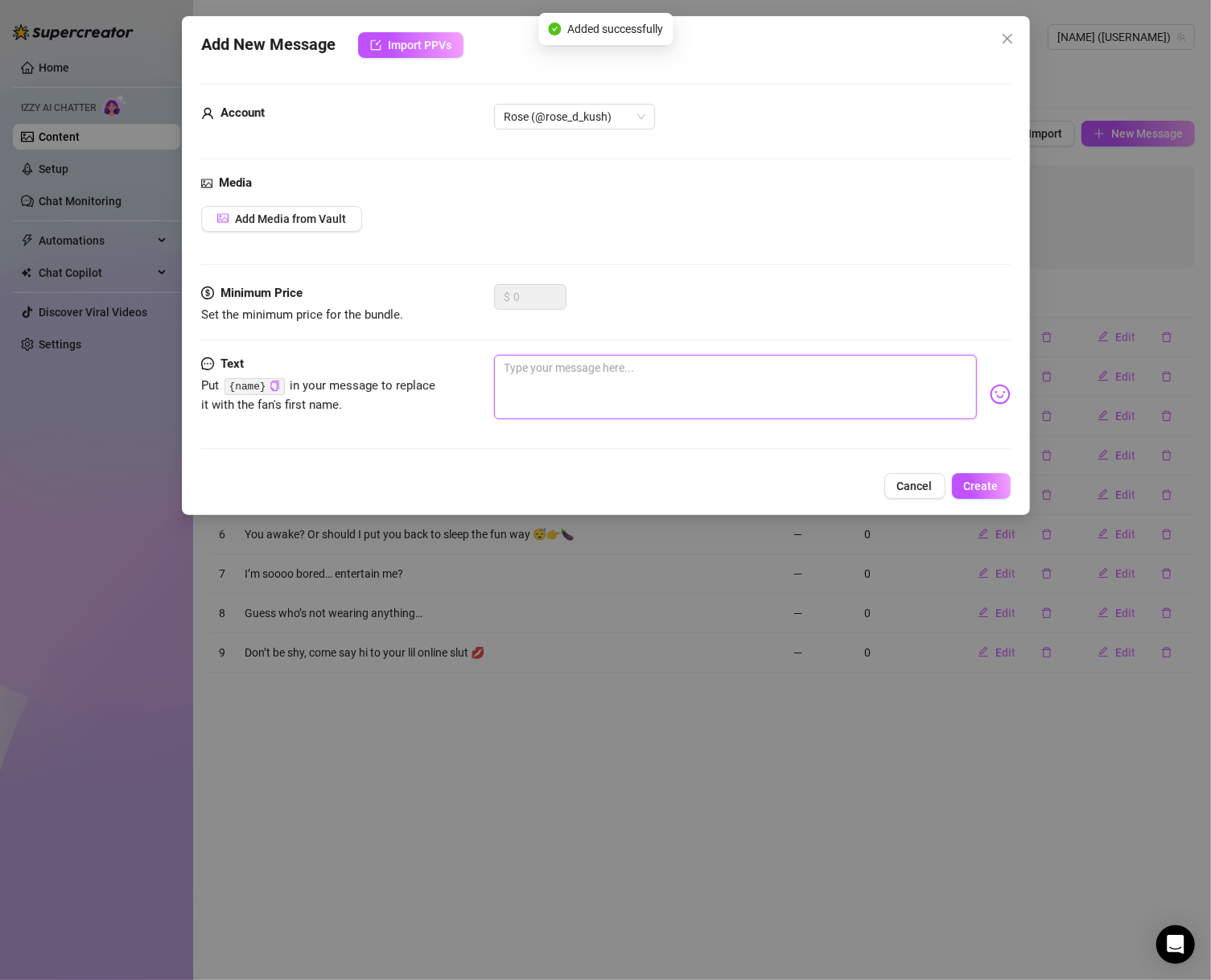 click at bounding box center (735, 387) 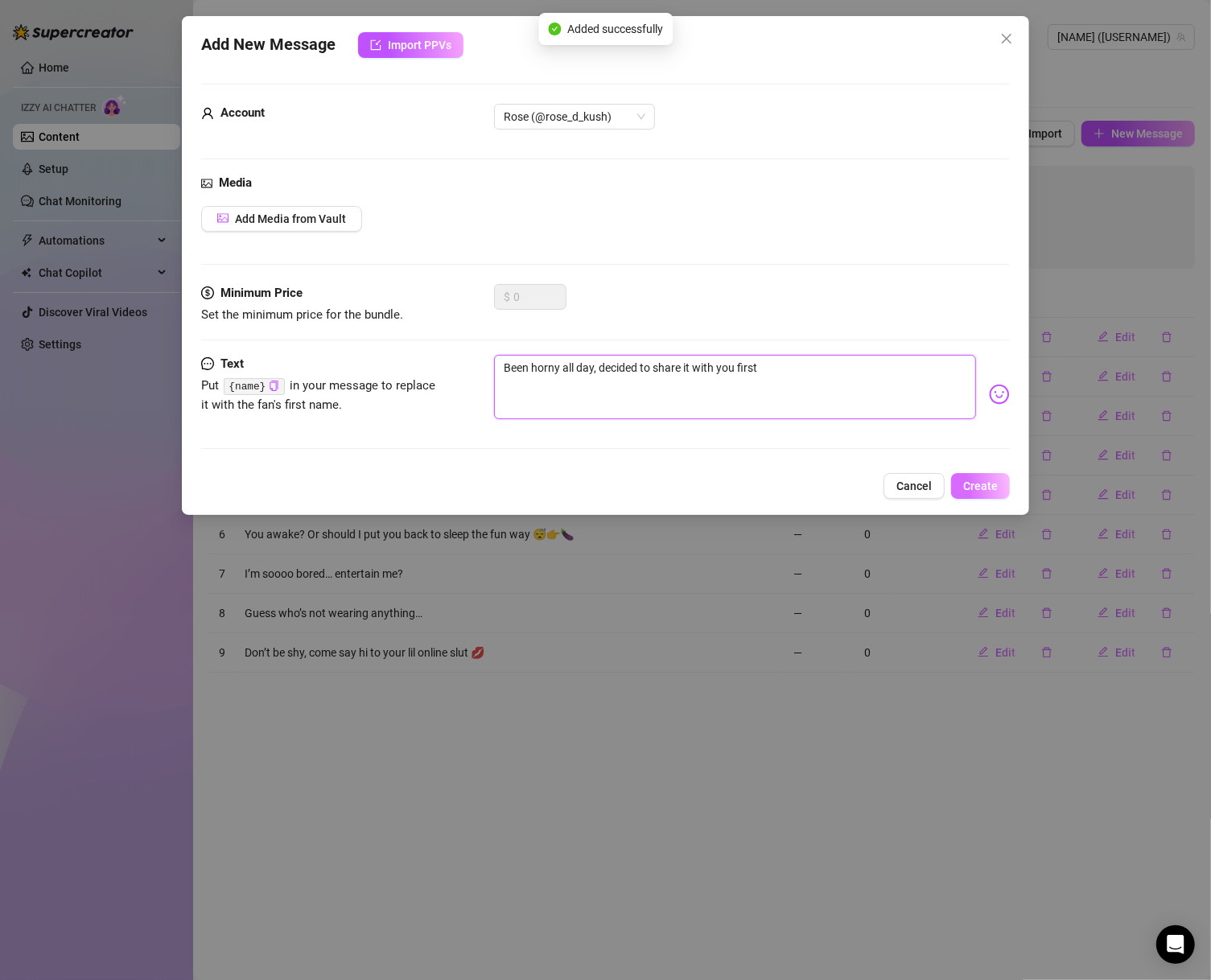 type on "Been horny all day, decided to share it with you first" 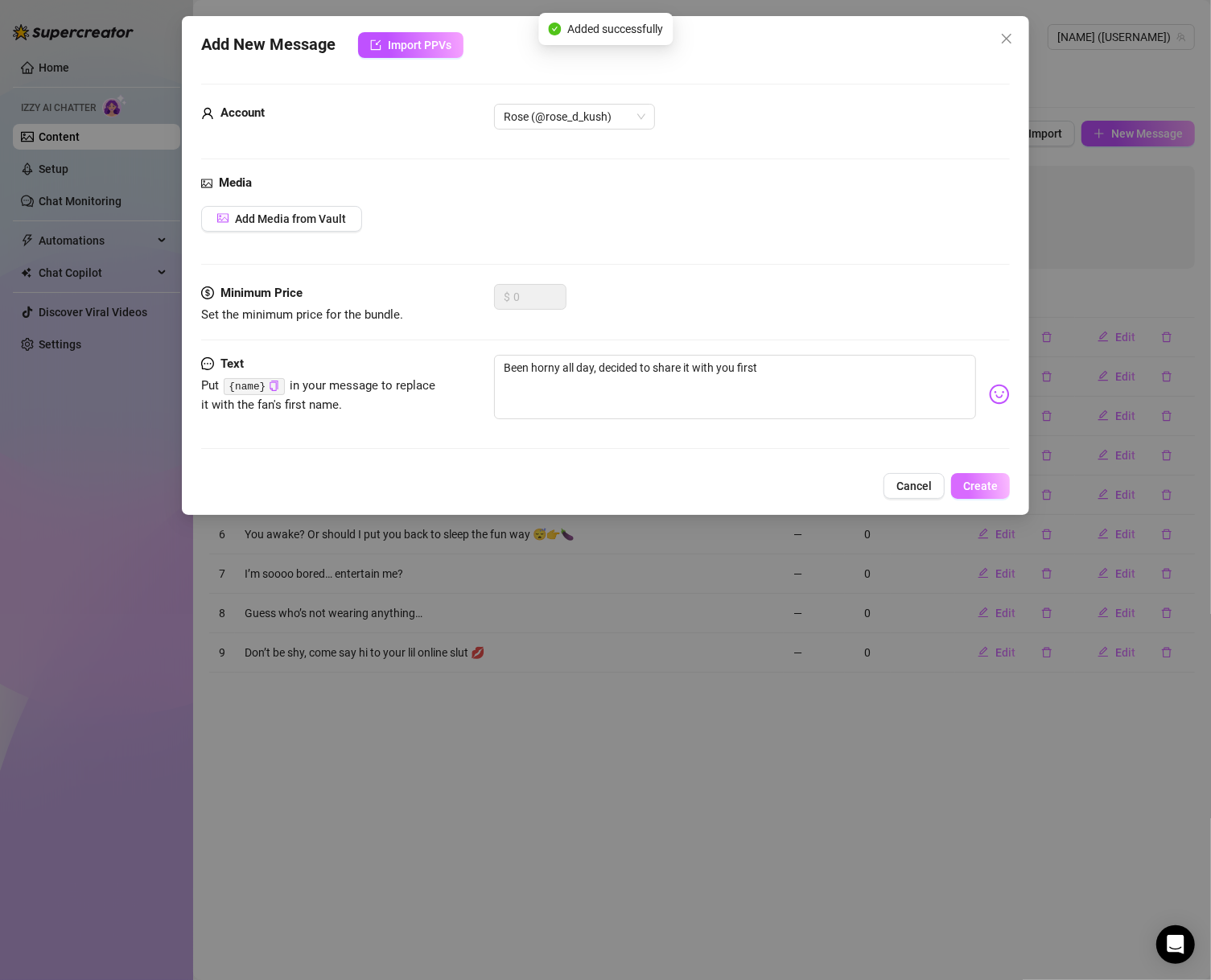 click on "Create" at bounding box center [980, 486] 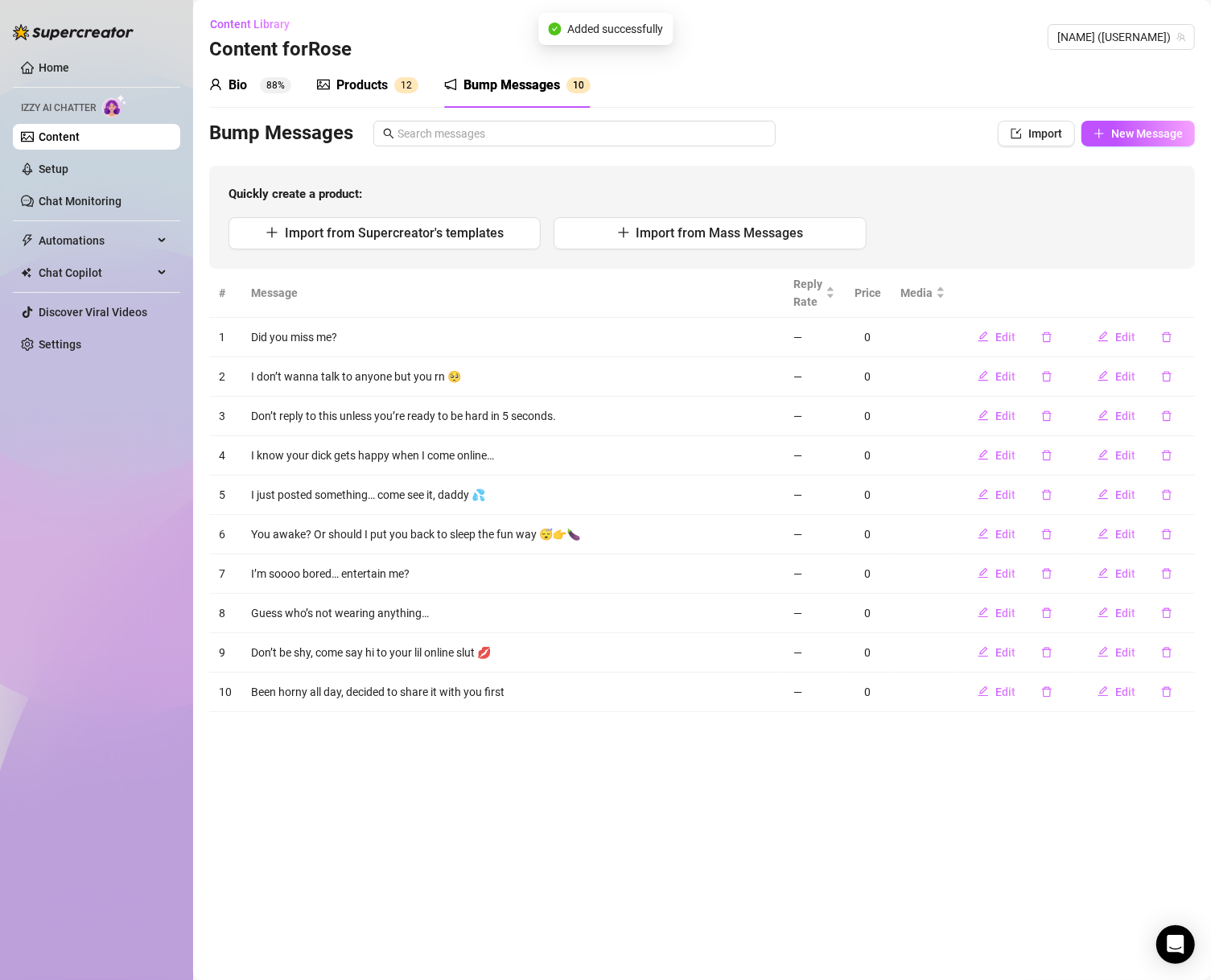 click on "Bio 88% Products 1 2 Bump Messages 1 9 0 Bio Import Bio from other creator Personal Info Chatting Lifestyle Physique Content Intimate Details Socials Train Izzy Name Required [NAME] Nickname(s) [NICKNAME] Gender Required Female Male Non-Binary / Genderqueer Agender Bigender Genderfluid Other Where did you grow up? Required I grew up in [CITY], [STATE]—so yes, I’m built different 💅 Where is your current homebase? (City/Area of your home) Required [CITY], [STATE] What is your timezone of your current location? If you are currently traveling, choose your current location Required United States of America ( Eastern Time ) Are you currently traveling? If so, where are you right now? what are you doing there? Birth Date Required [MONTH] [DAY], [YEAR] Zodiac Sign Aquarius Sexual Orientation Required Pansexual Relationship Status Required Single and ready to fuck and mingle!! Do you have any siblings? How many? Do you have any children? How many? Do you have any pets? 142 / 150 What do you do for work currently? English X" at bounding box center (702, 387) 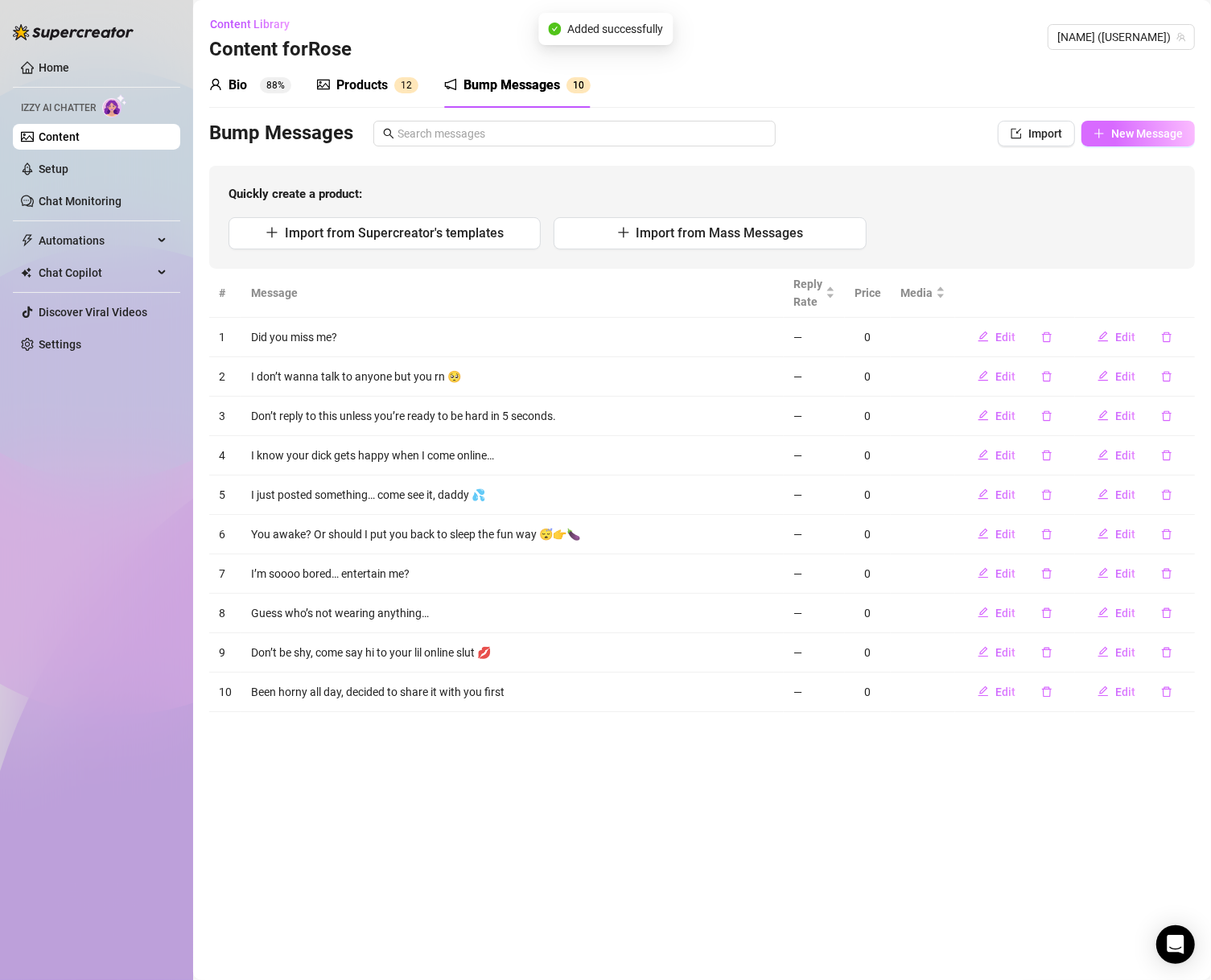 click on "New Message" at bounding box center (1138, 134) 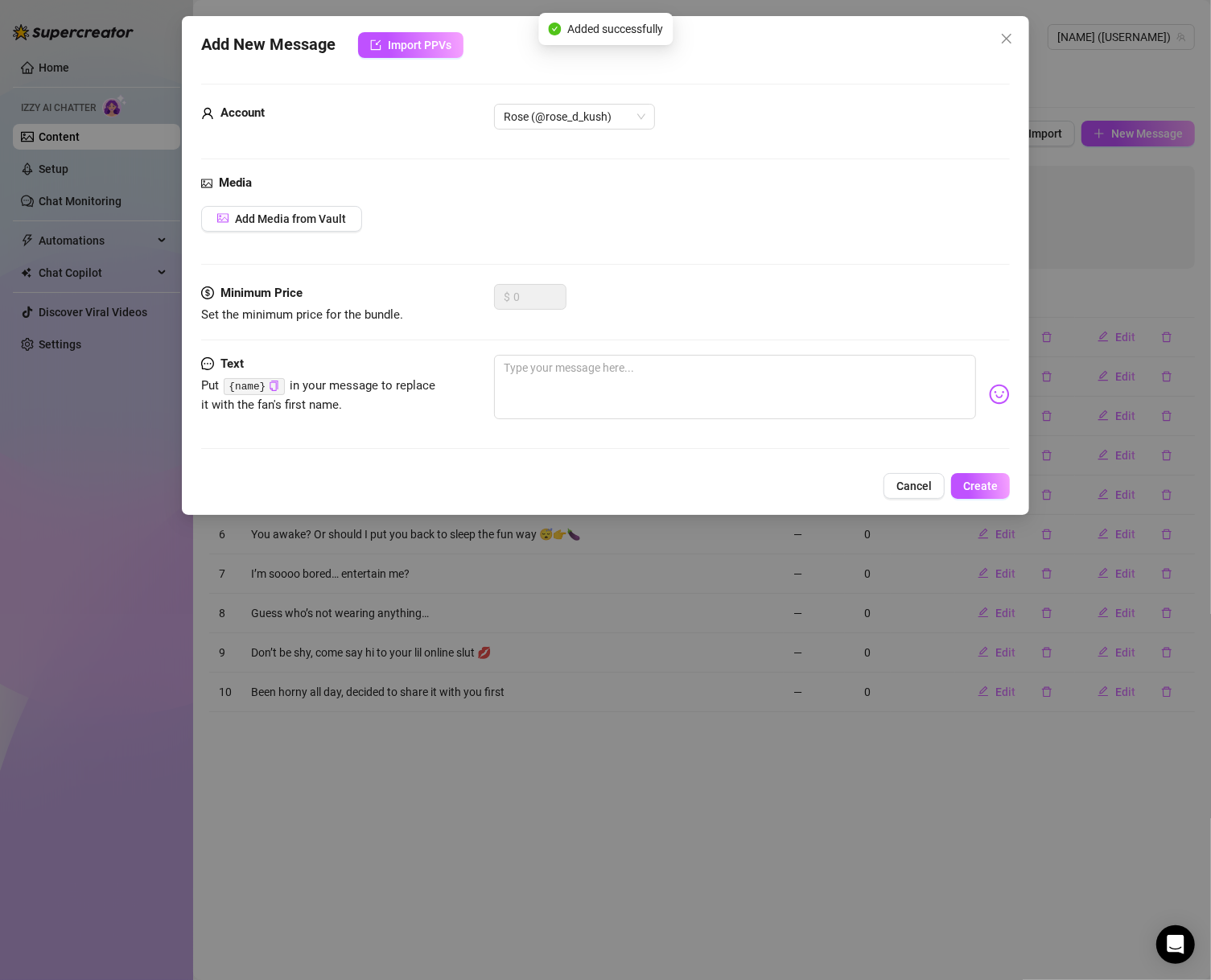 click at bounding box center (752, 394) 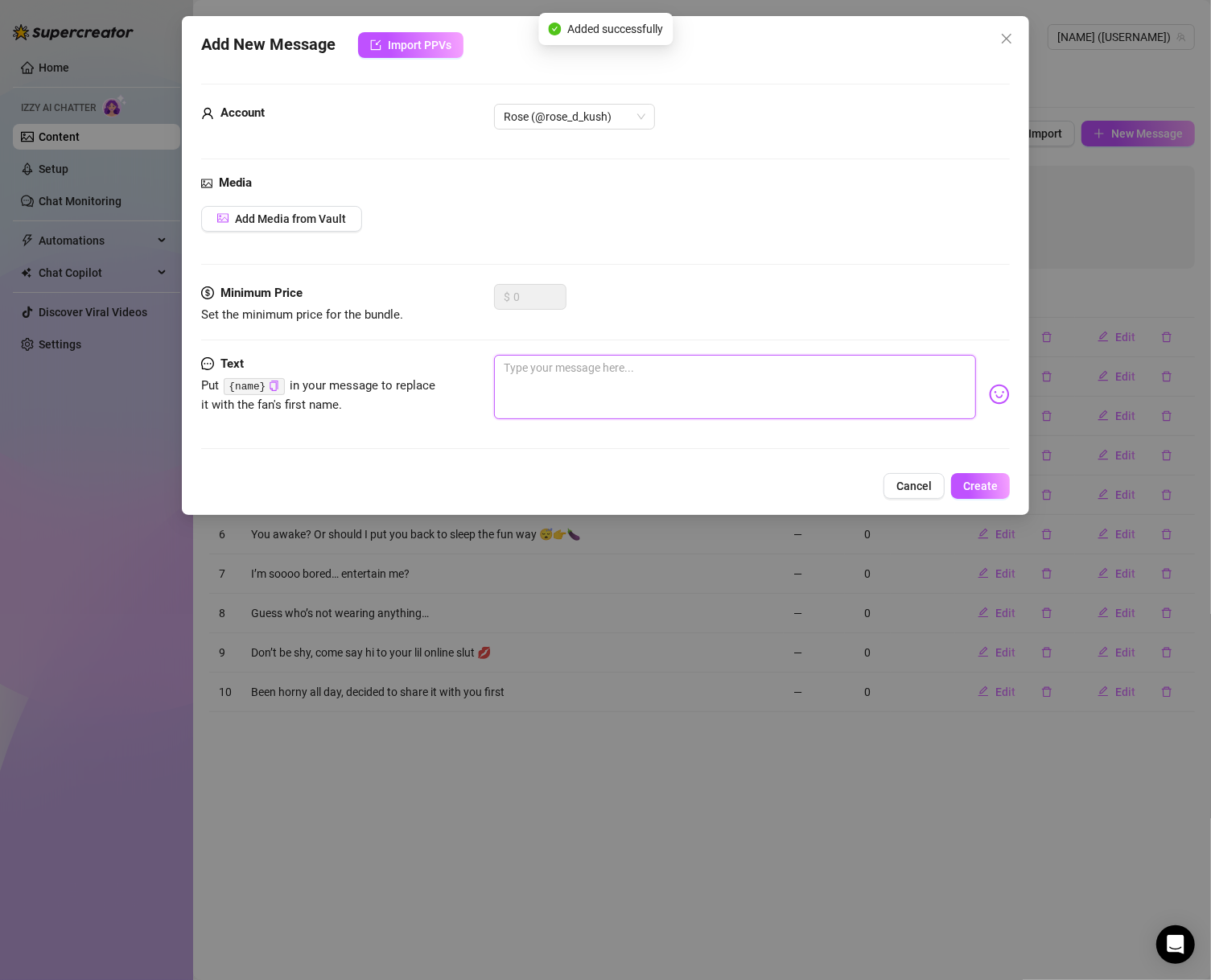 click at bounding box center [735, 387] 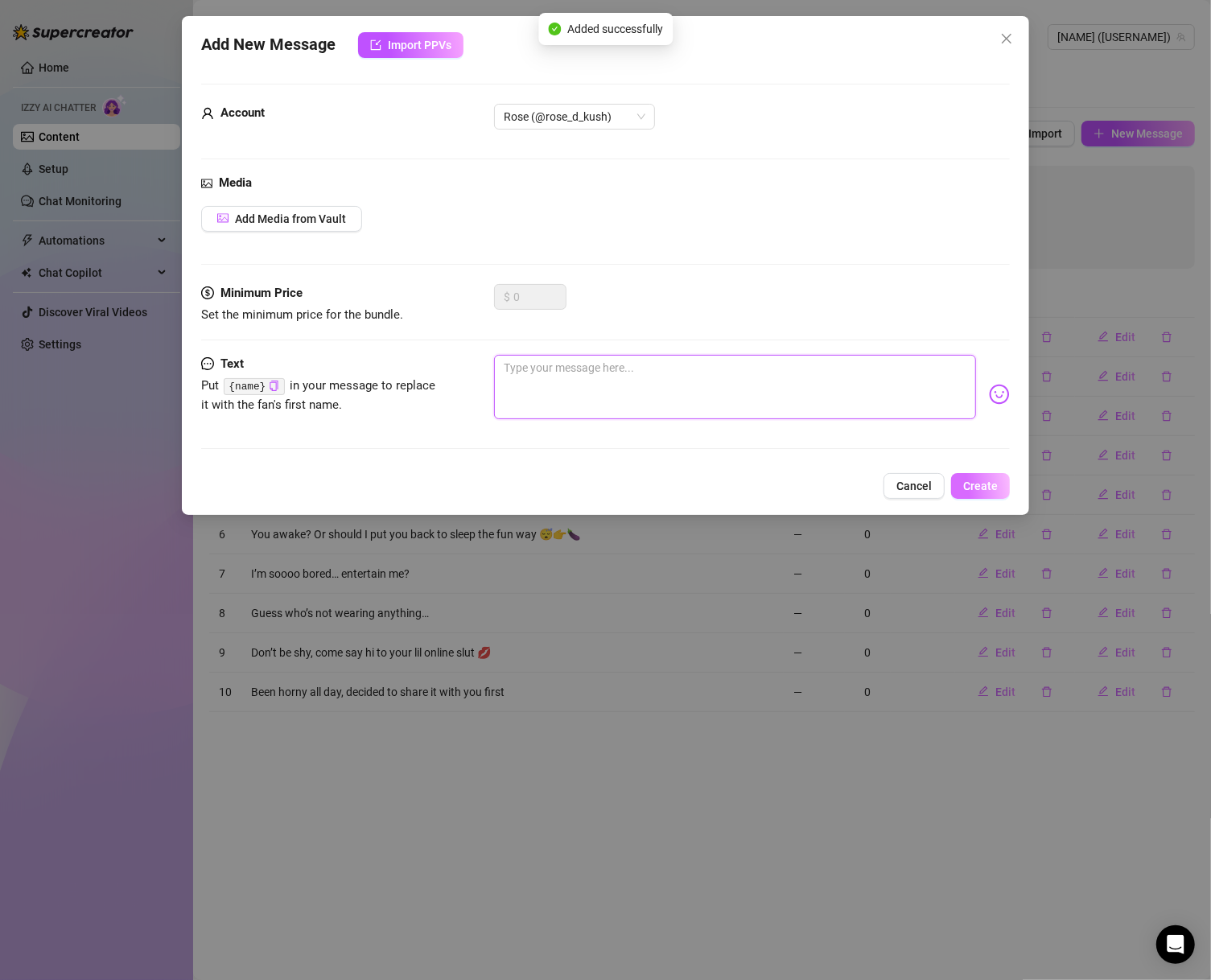 paste on "Online and already touching 💦" 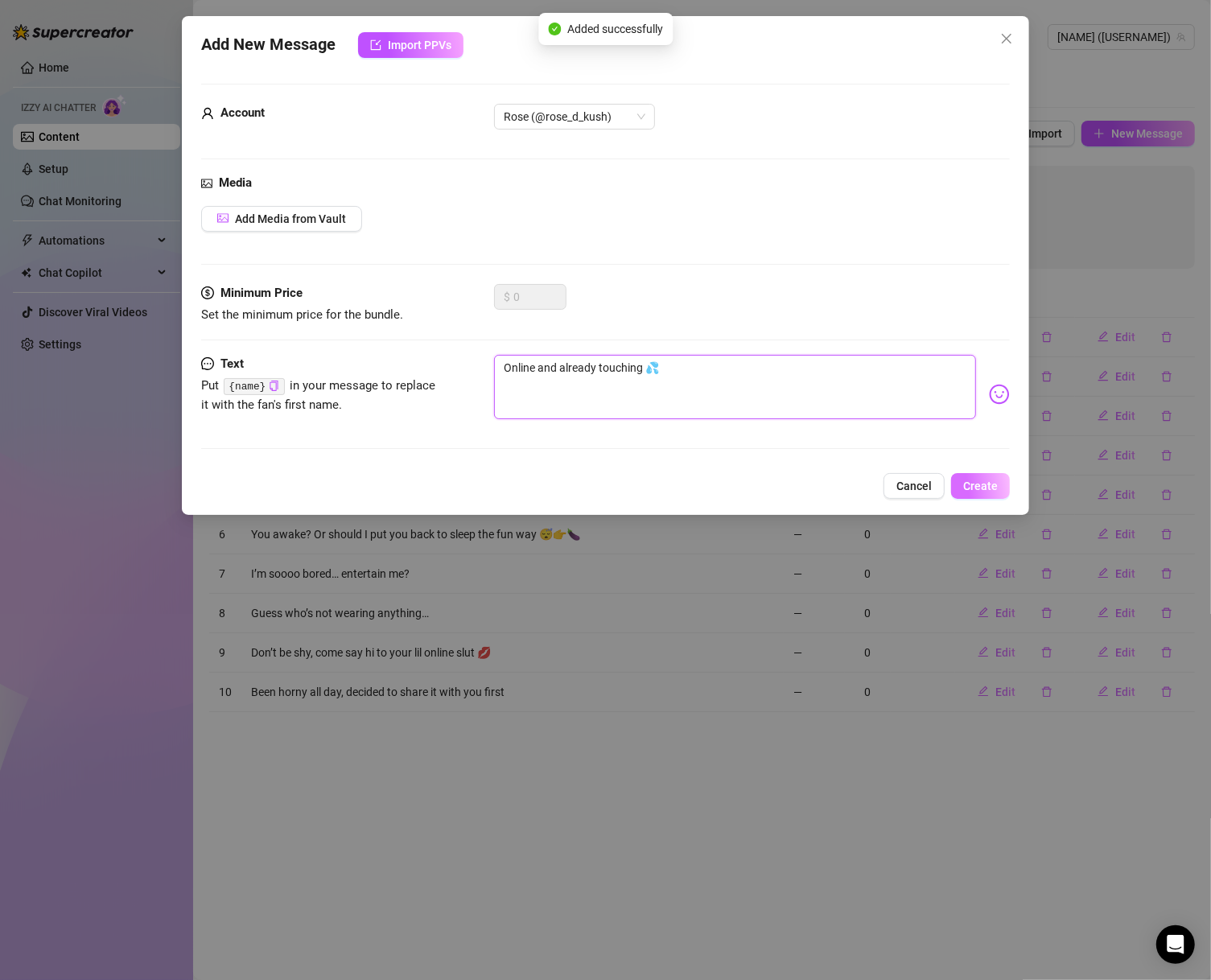 type on "Online and already touching 💦" 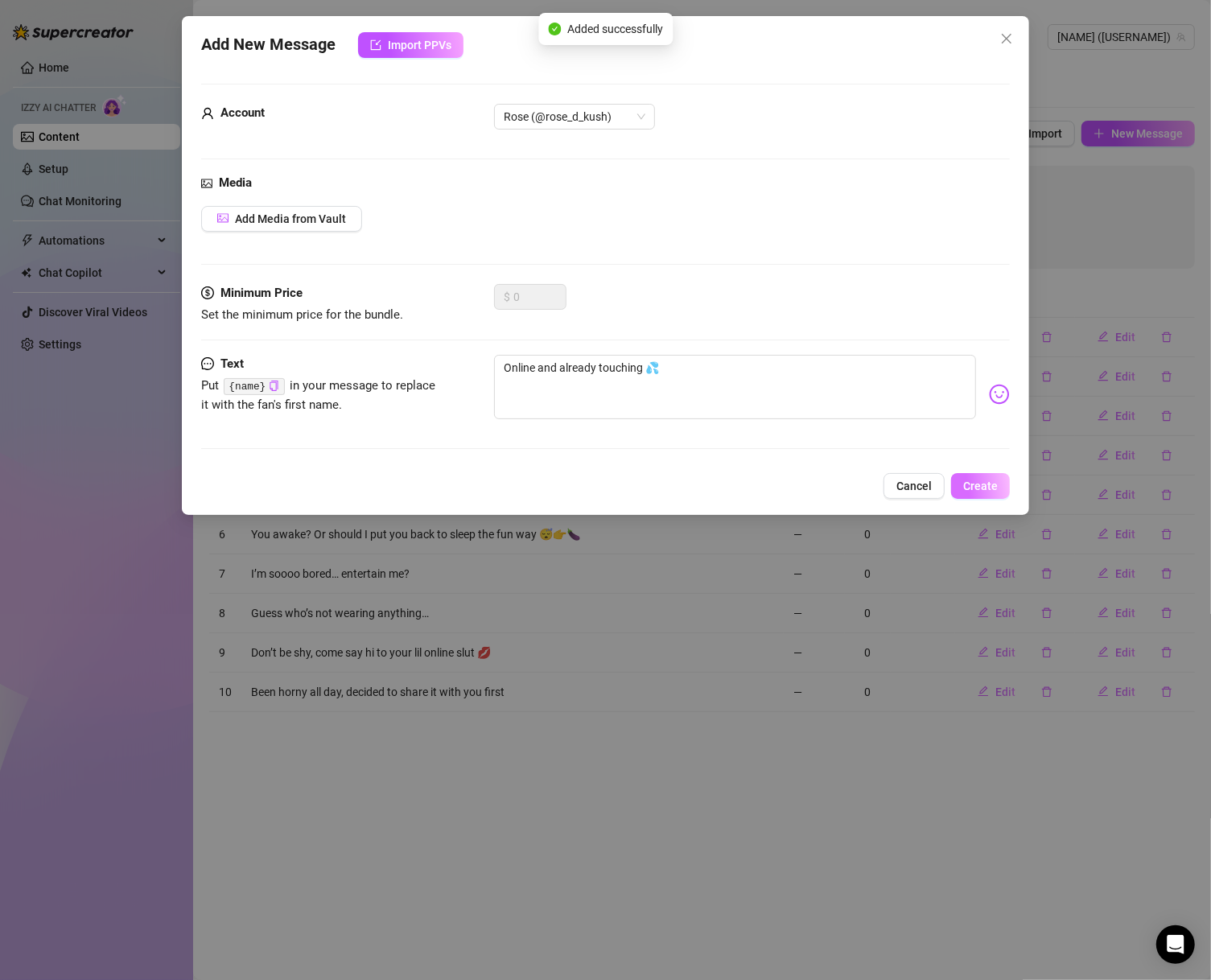 click on "Create" at bounding box center (980, 486) 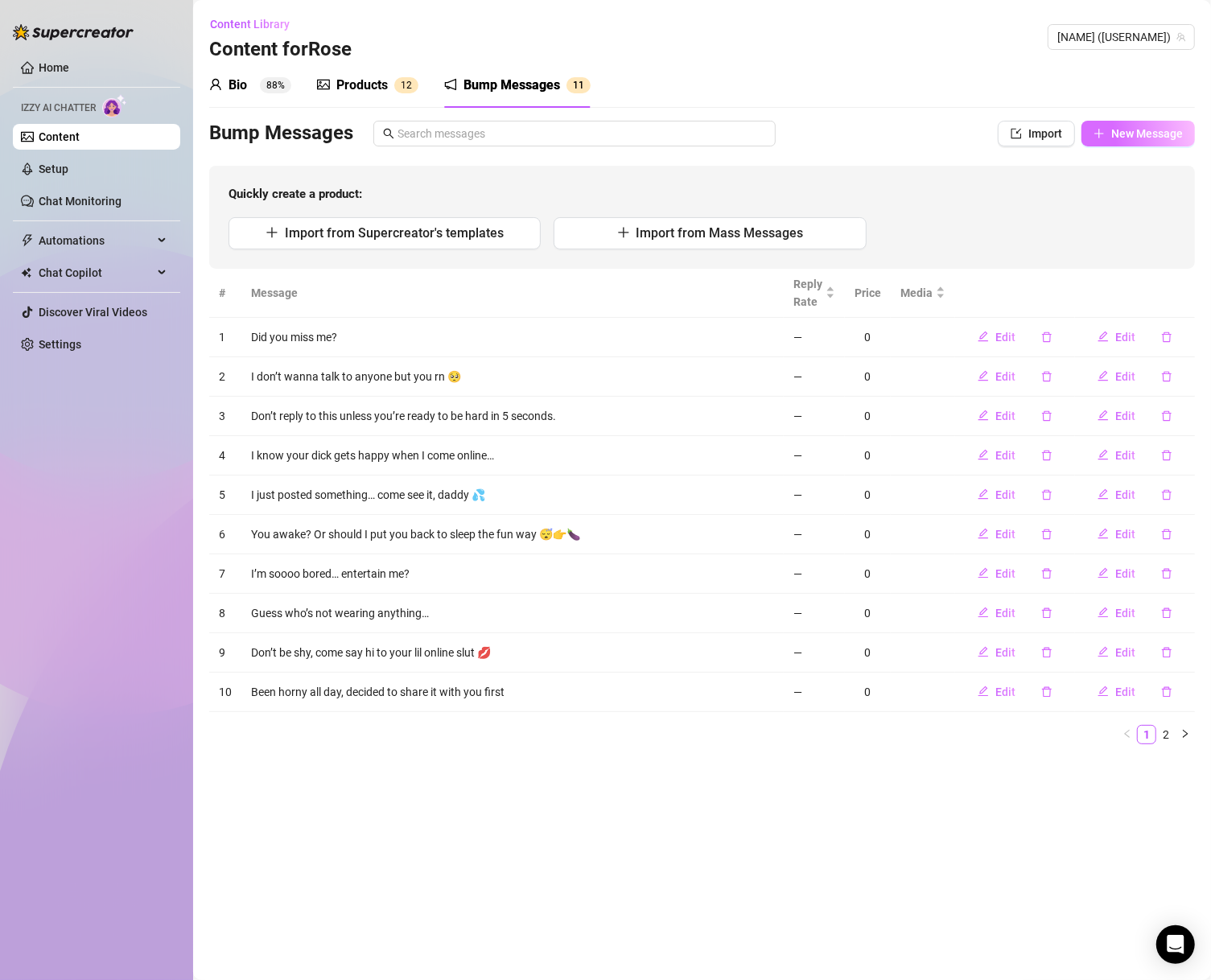 click on "New Message" at bounding box center (1147, 134) 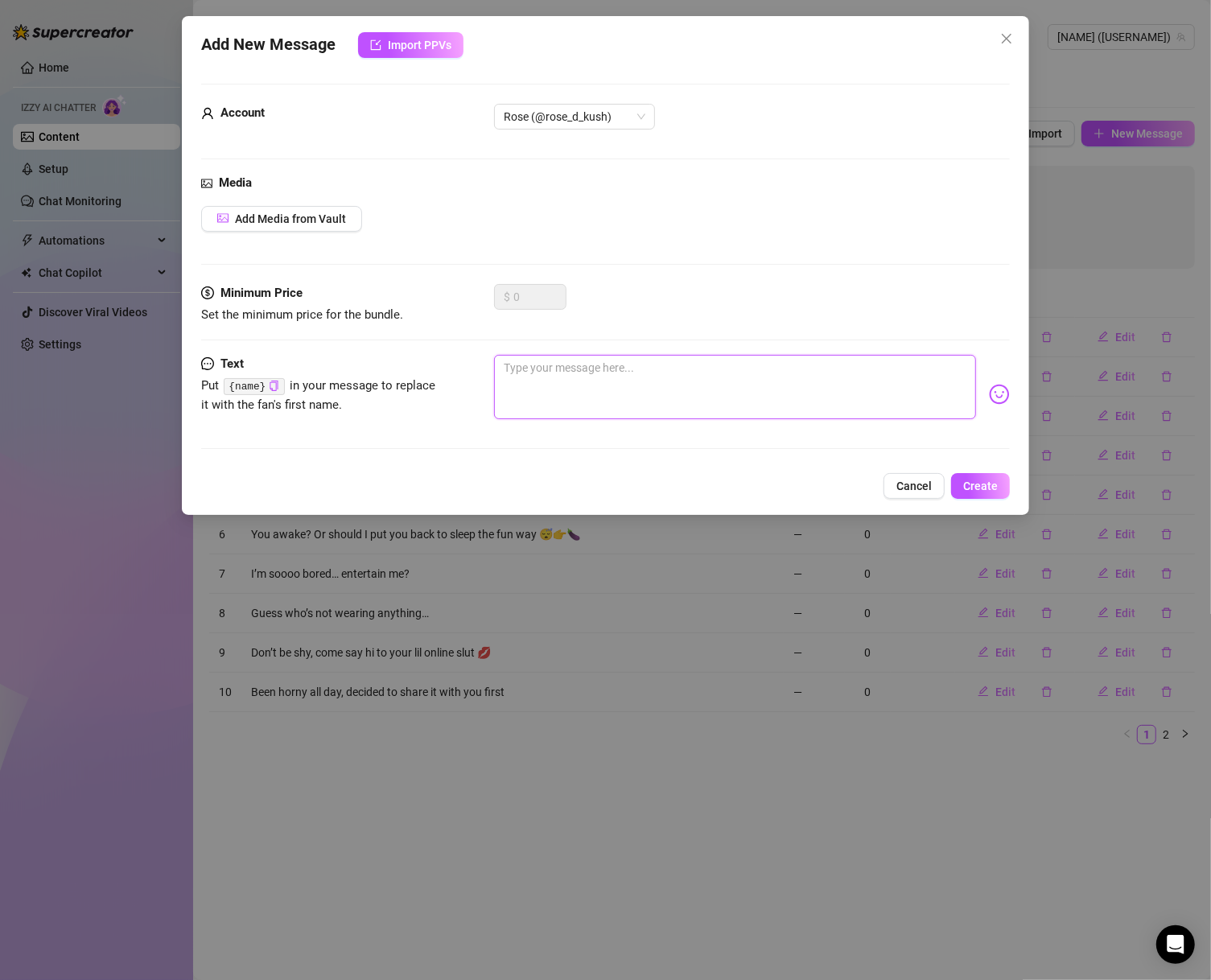click at bounding box center [735, 387] 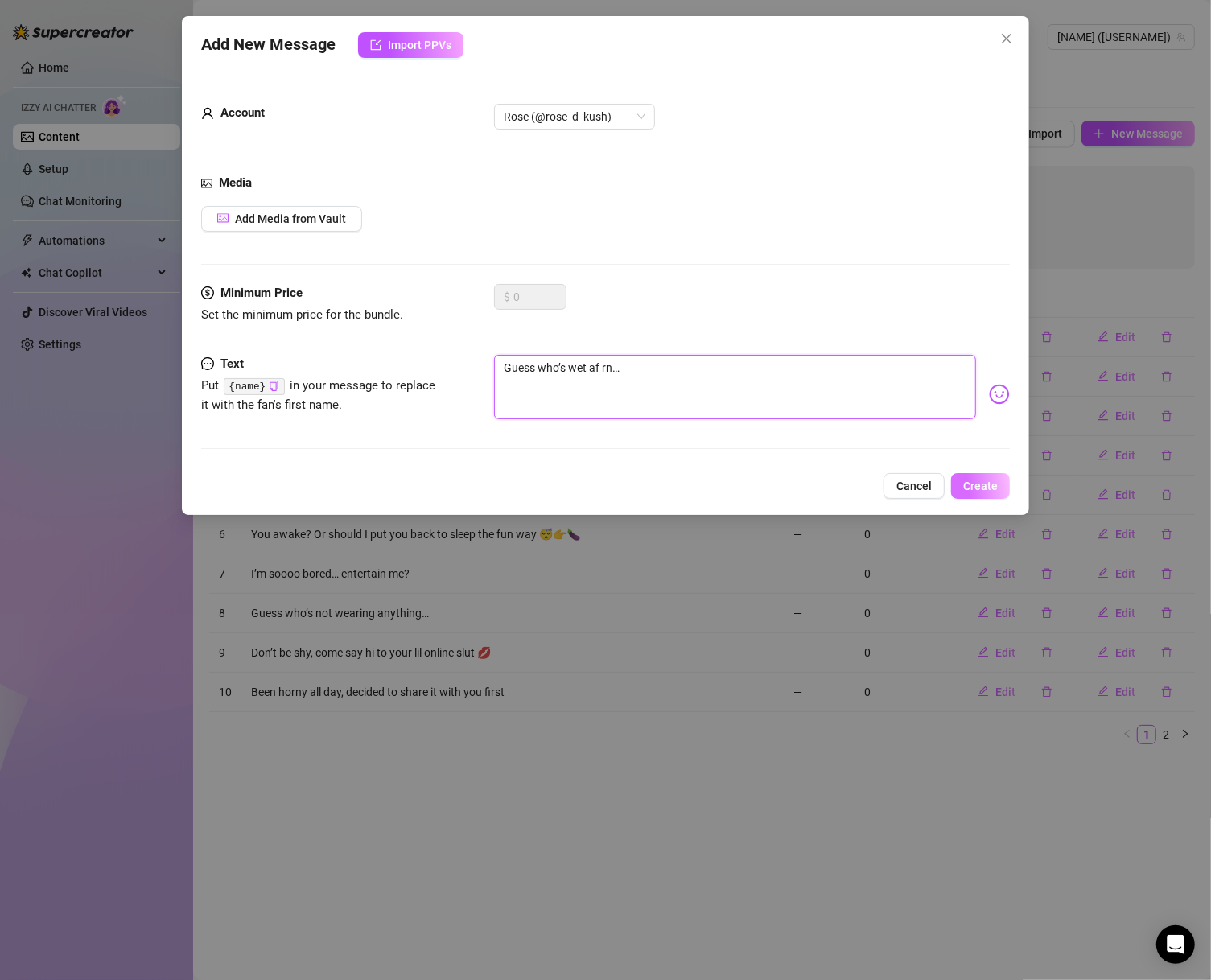type on "Guess who’s wet af rn…" 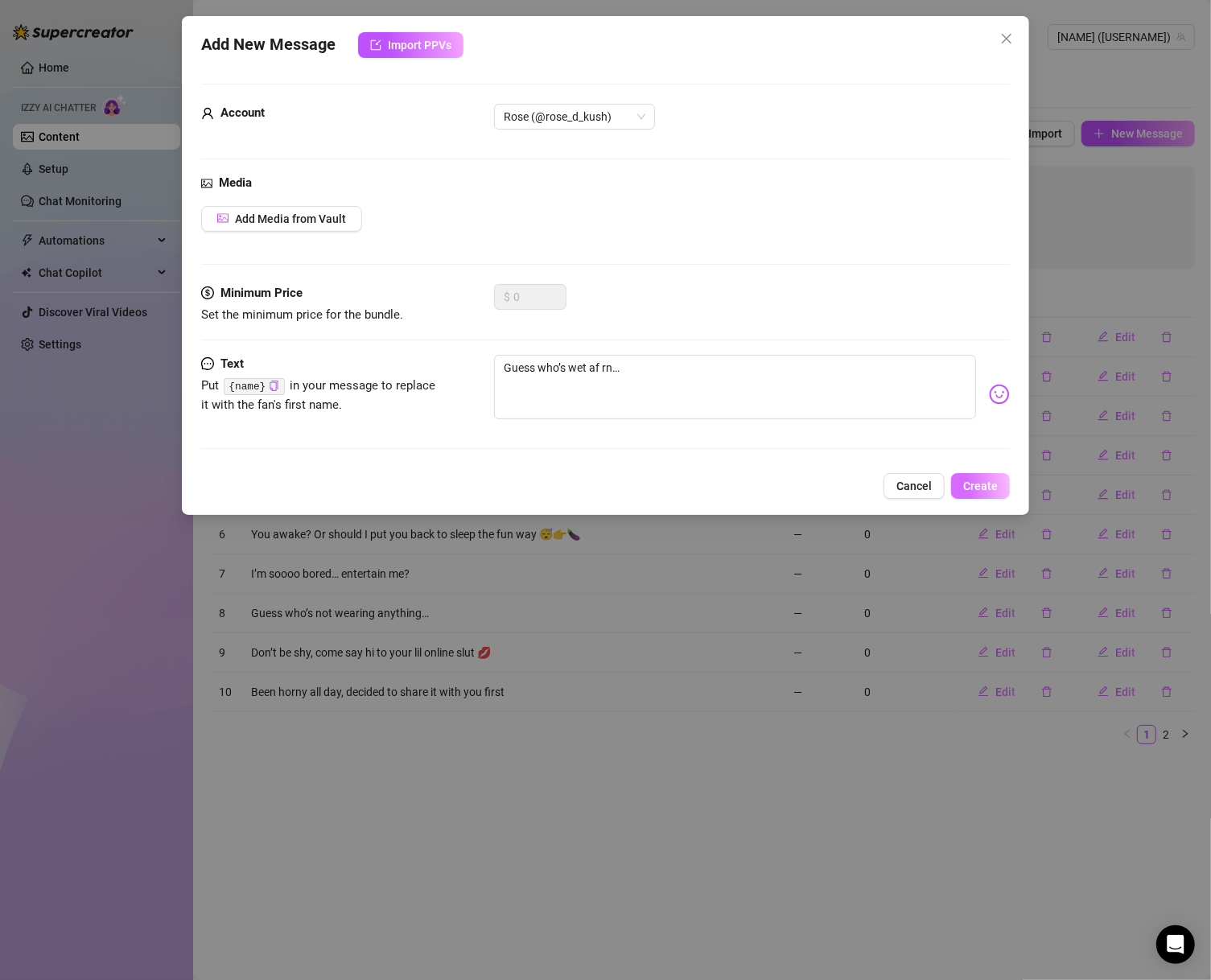 click on "Create" at bounding box center (980, 486) 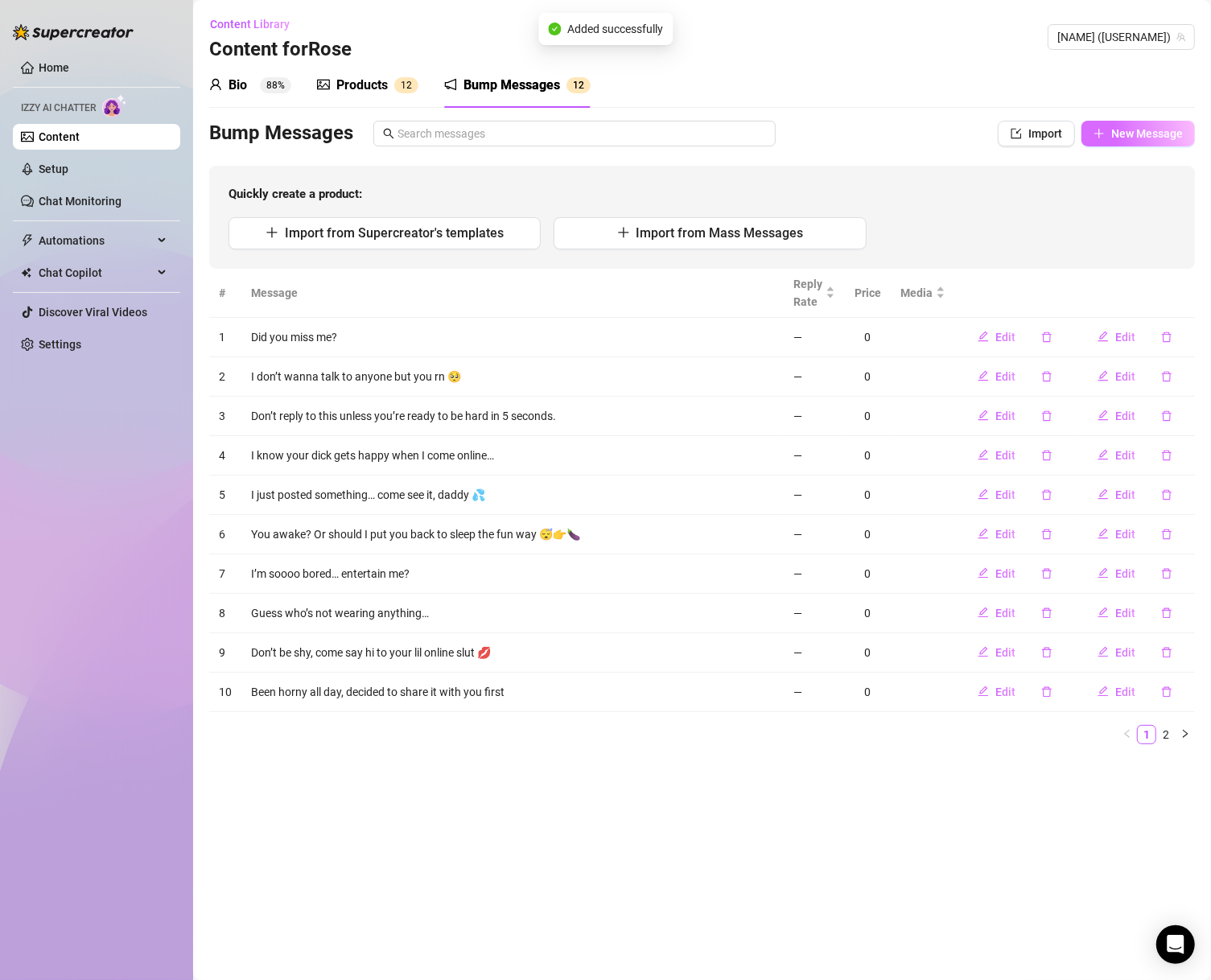 click on "New Message" at bounding box center (1138, 134) 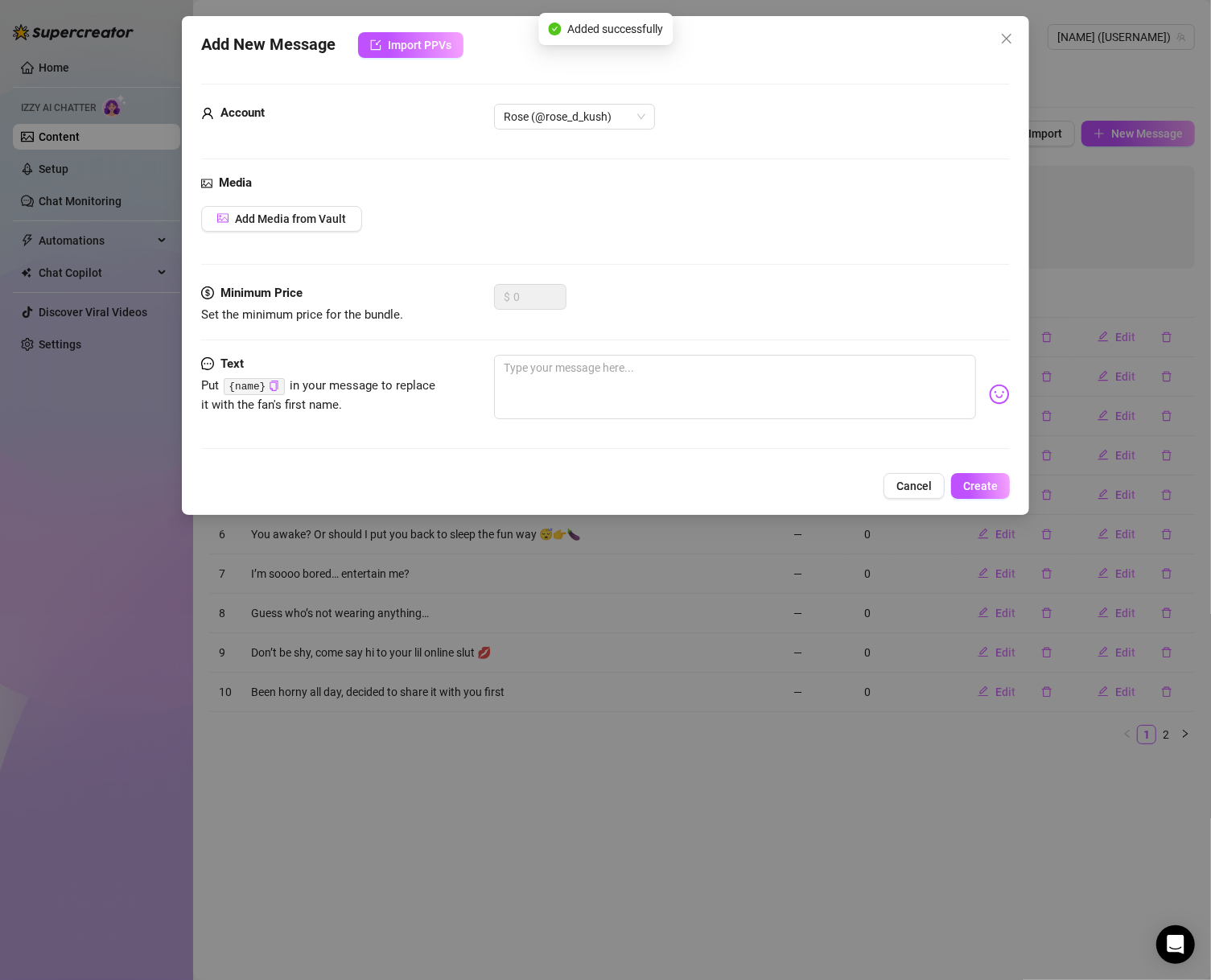 click on "$ 0" at bounding box center [752, 304] 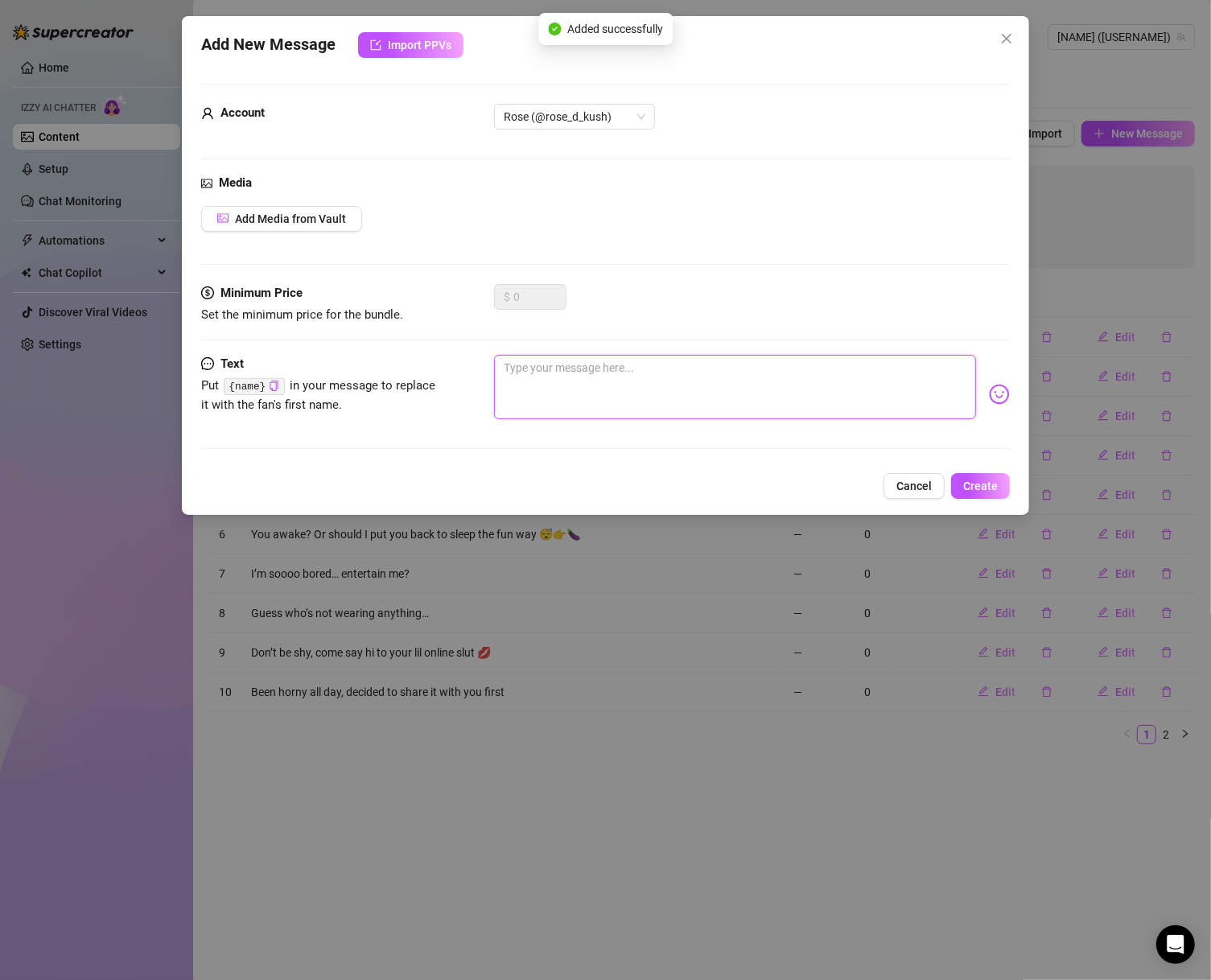 click at bounding box center (735, 387) 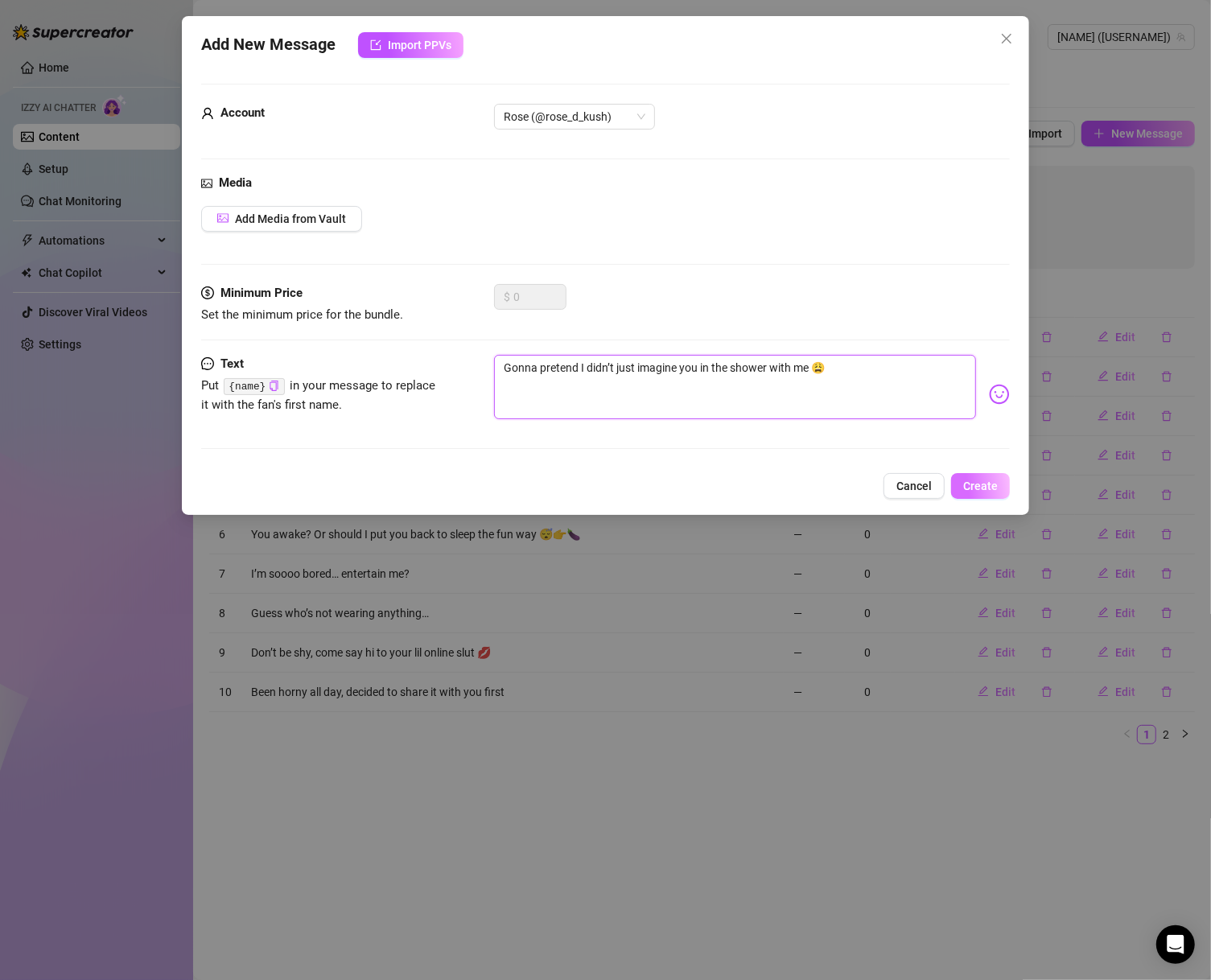 type on "Gonna pretend I didn’t just imagine you in the shower with me 😩" 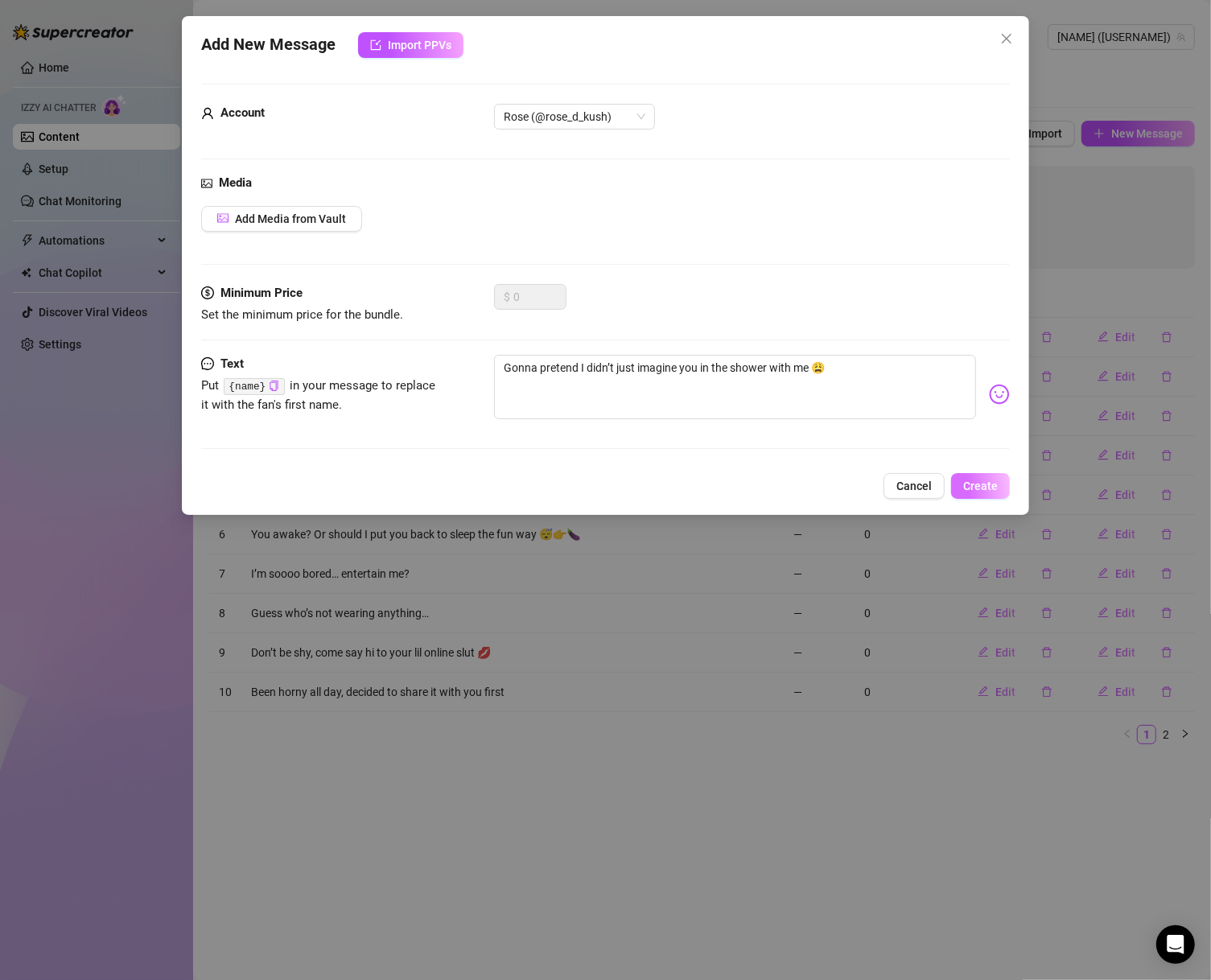 click on "Create" at bounding box center (980, 486) 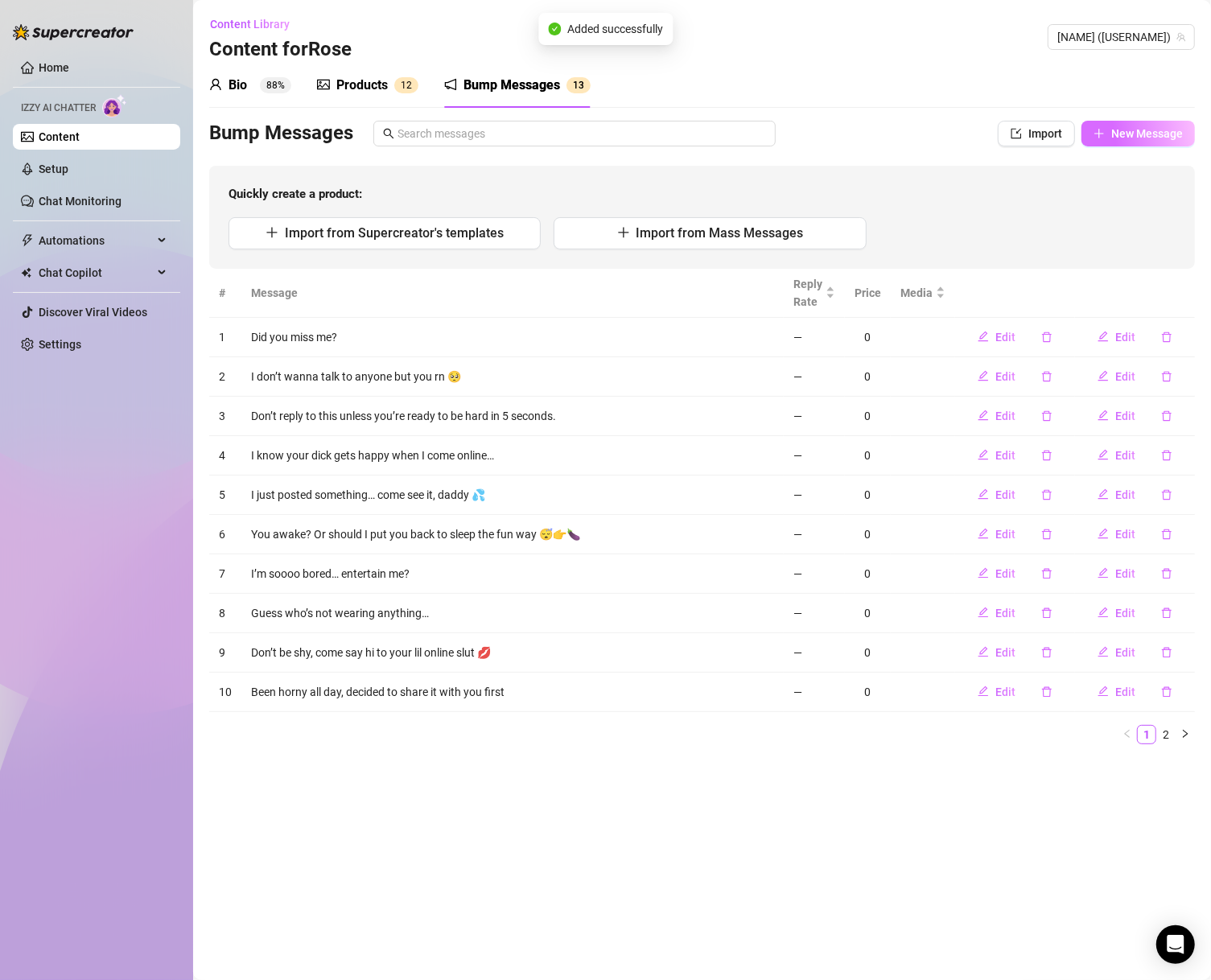 click on "New Message" at bounding box center [1147, 134] 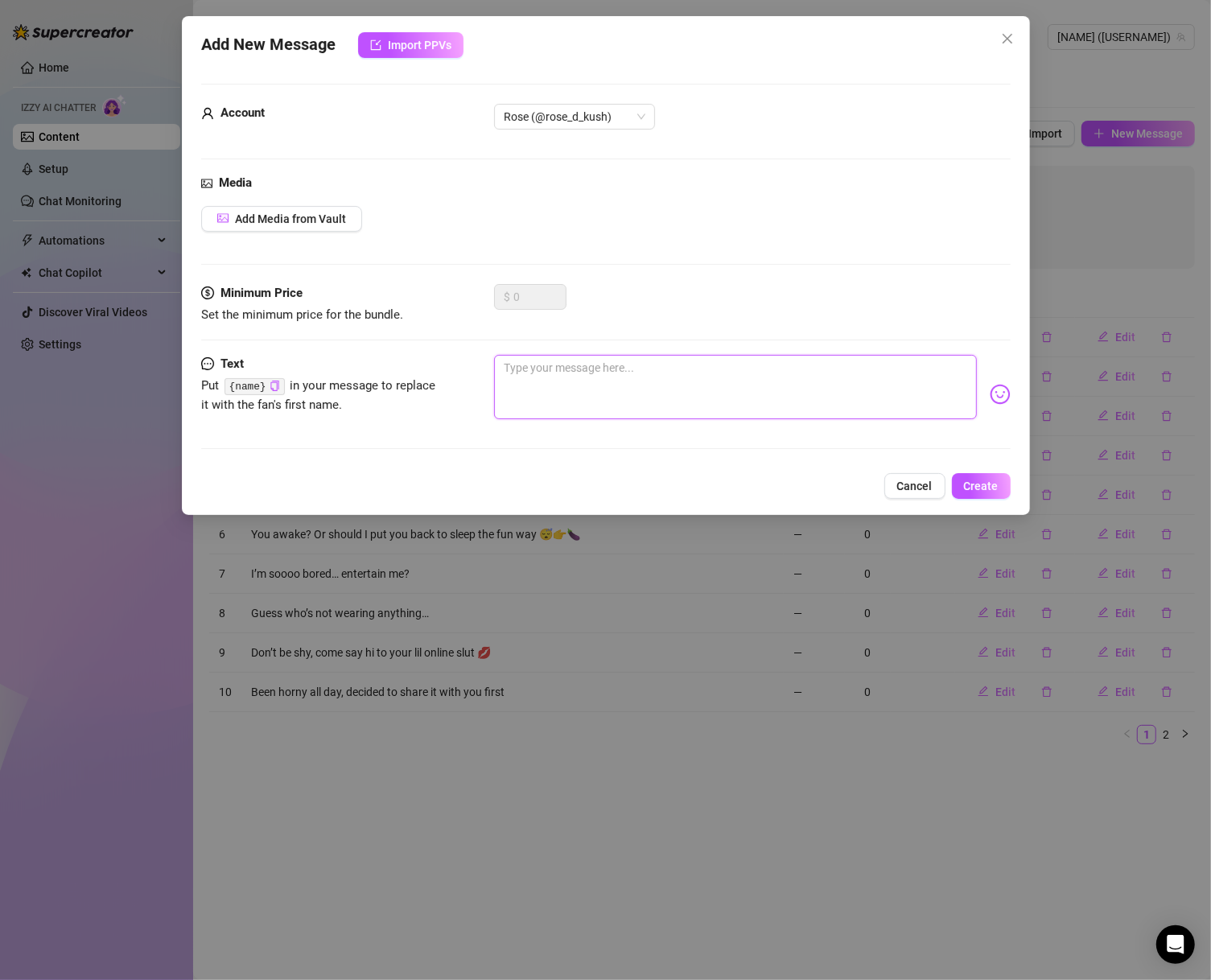 click at bounding box center [735, 387] 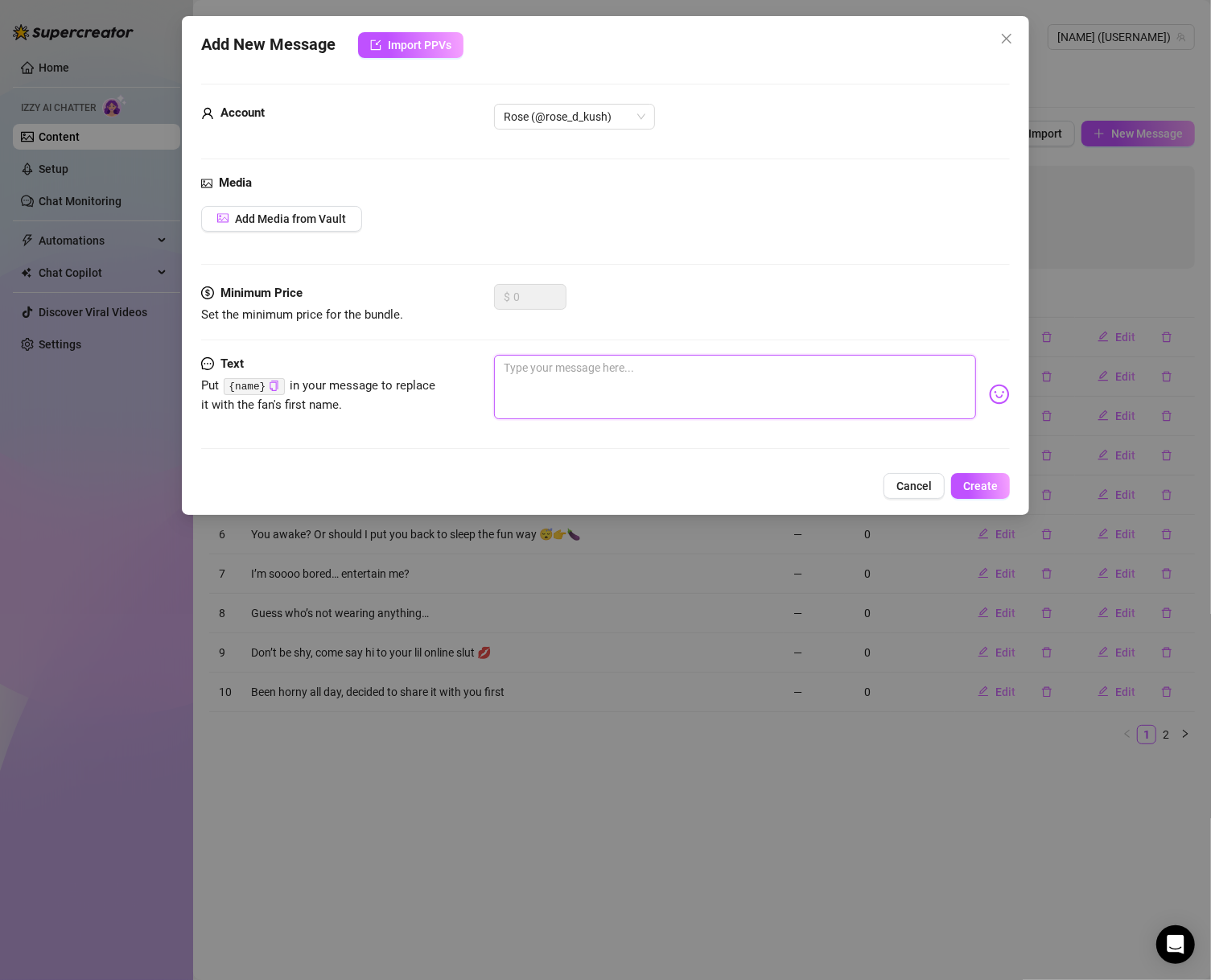 paste on "Wanna help me pick which toy I use tonight?" 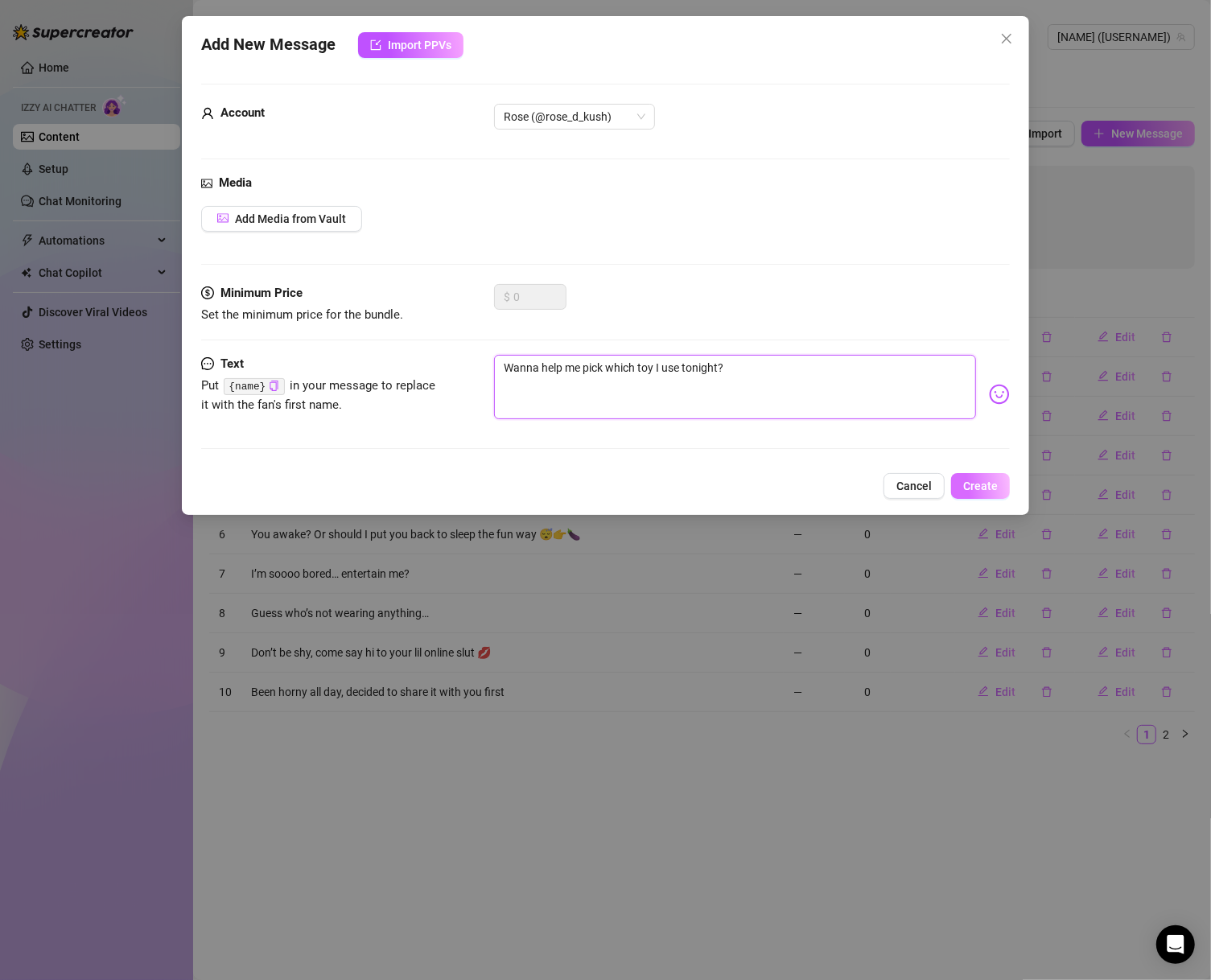 type on "Wanna help me pick which toy I use tonight?" 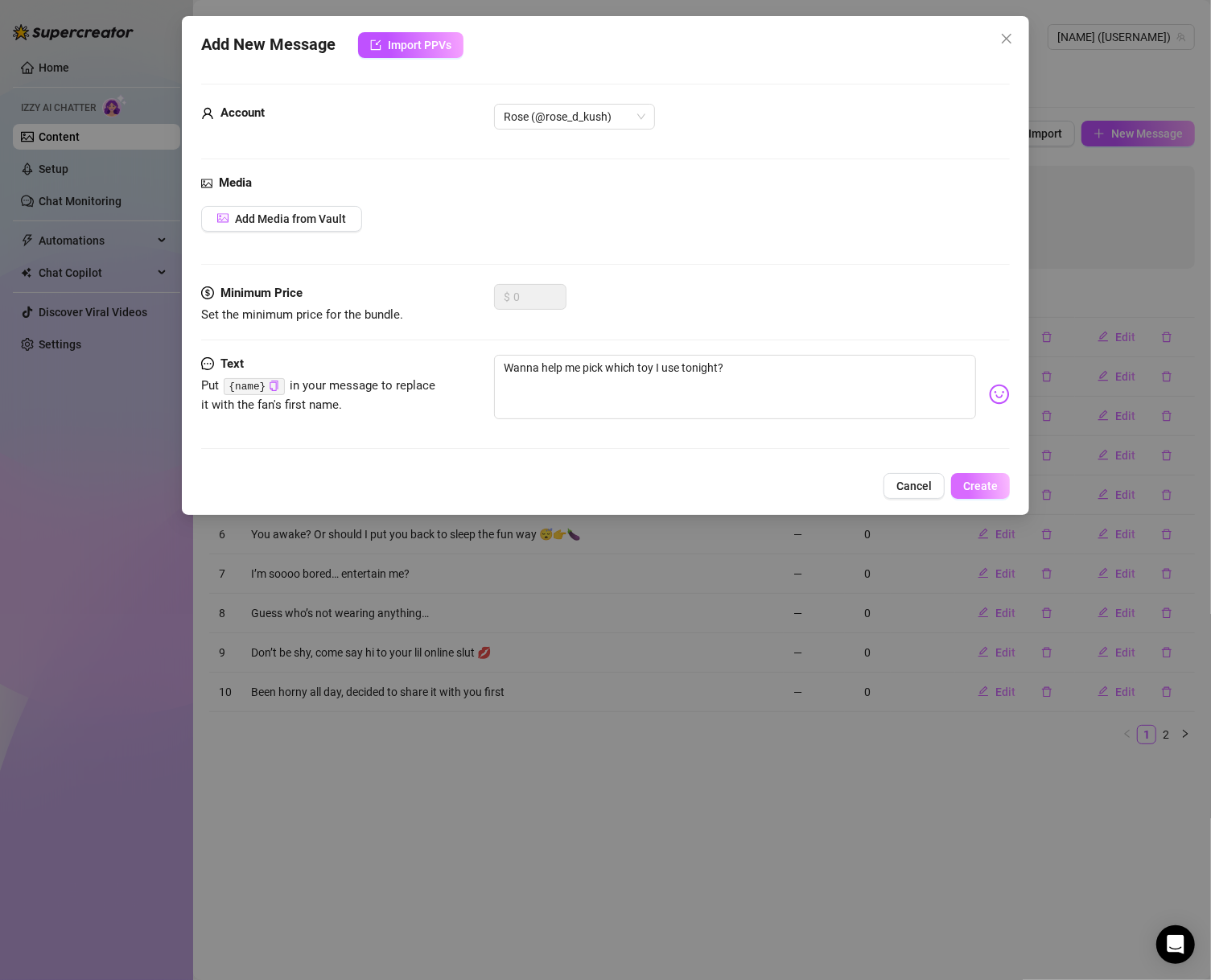 click on "Create" at bounding box center [980, 486] 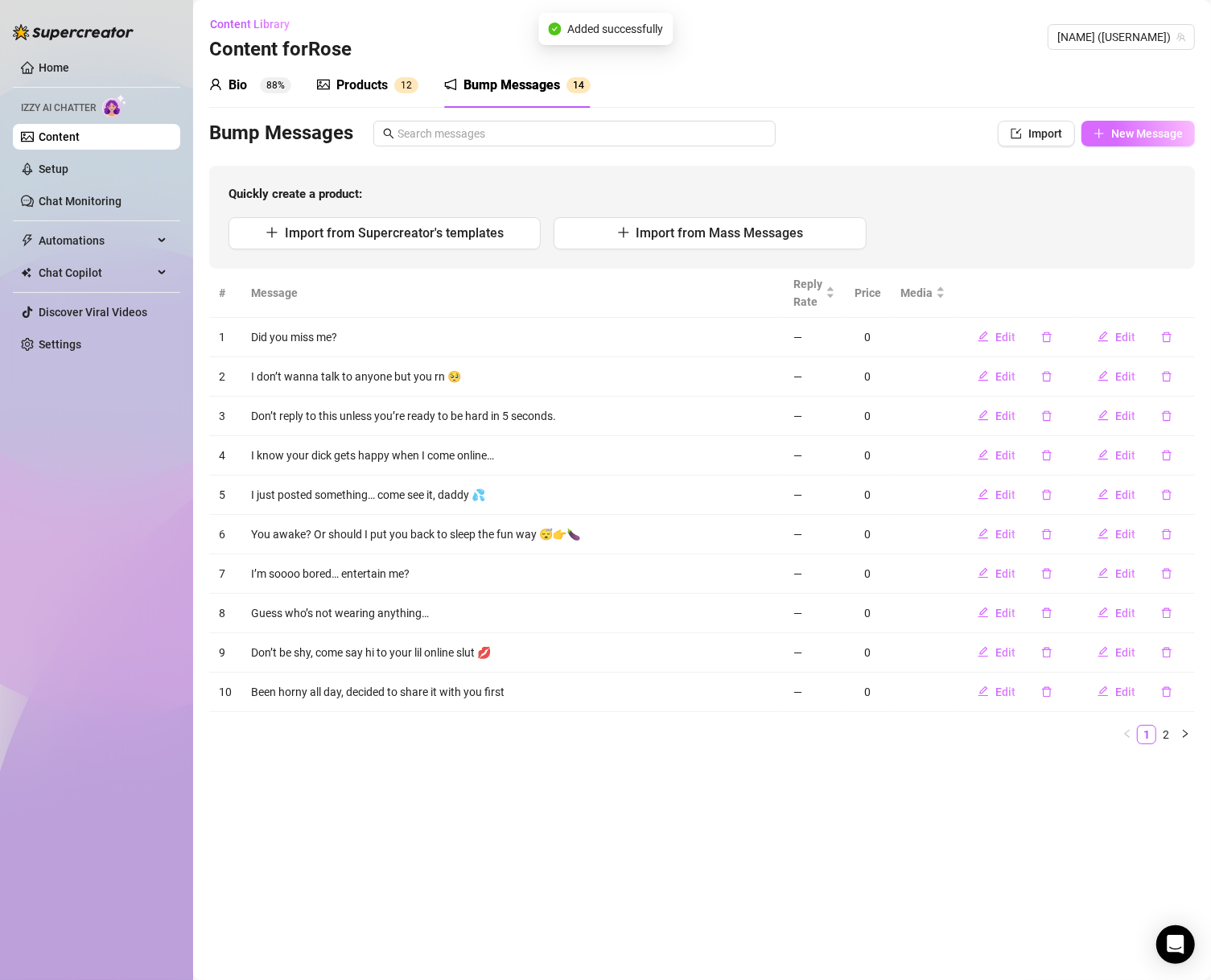 click 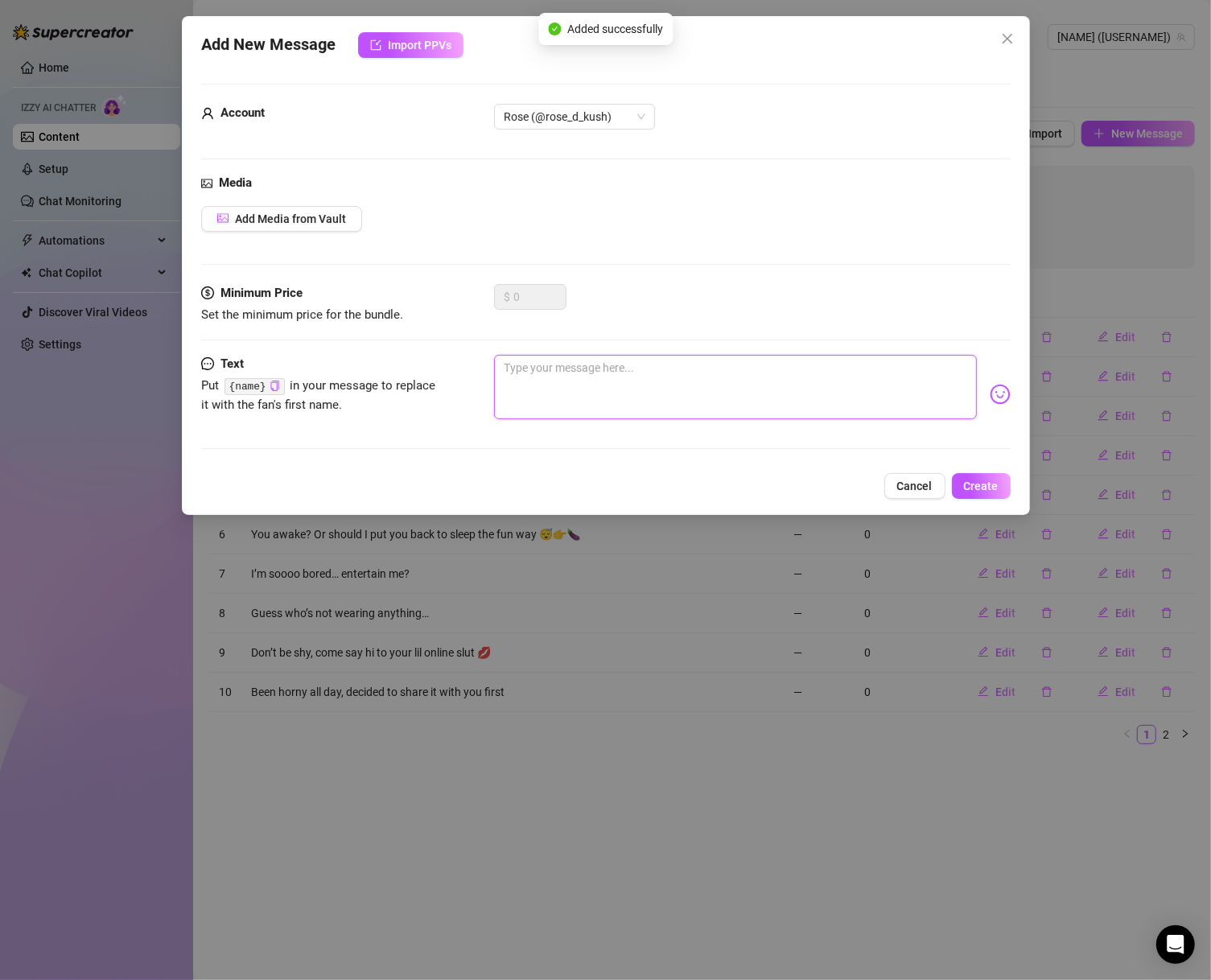 click at bounding box center [735, 387] 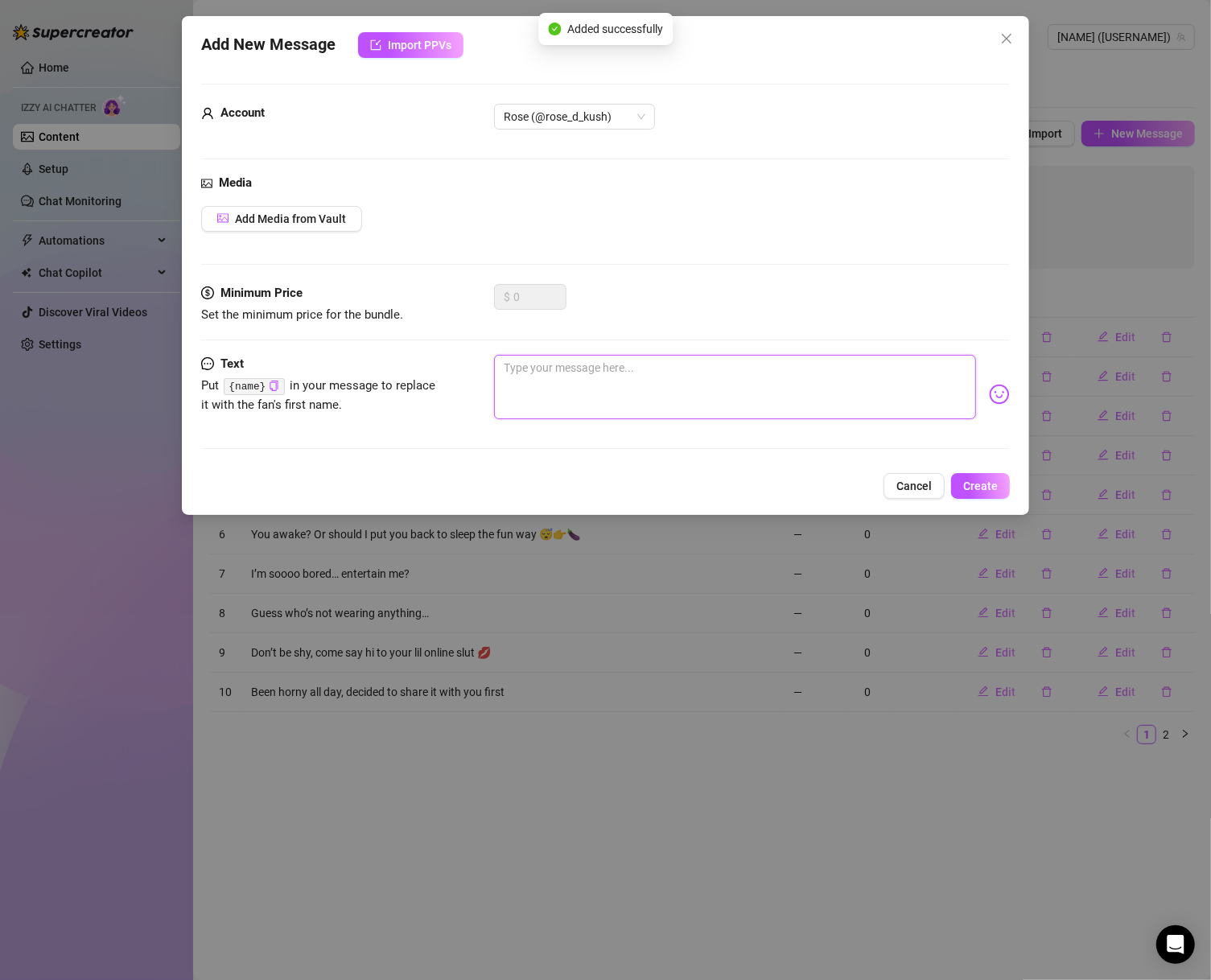 paste on "Just got this outfit off… and now I need your attention" 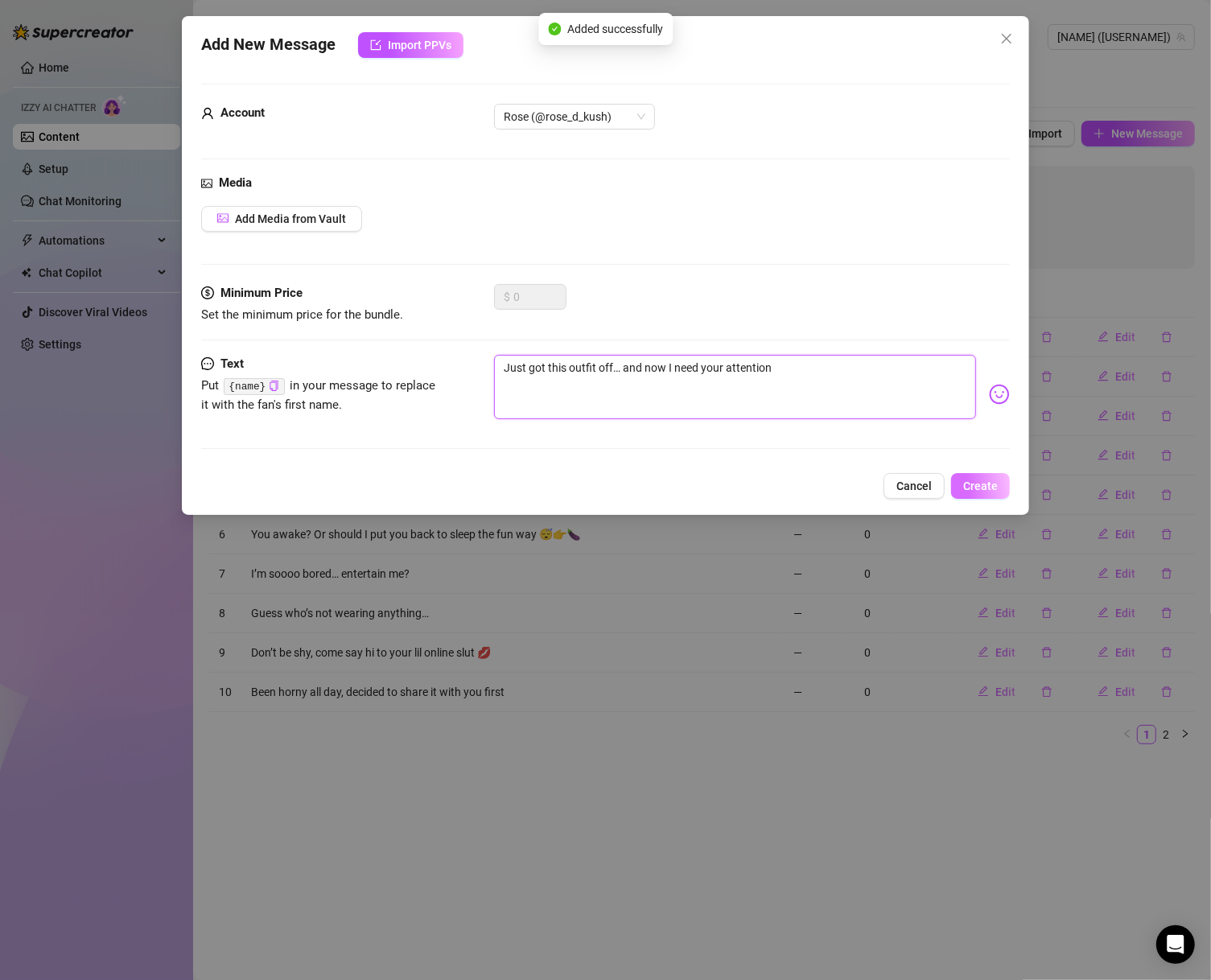 type on "Just got this outfit off… and now I need your attention" 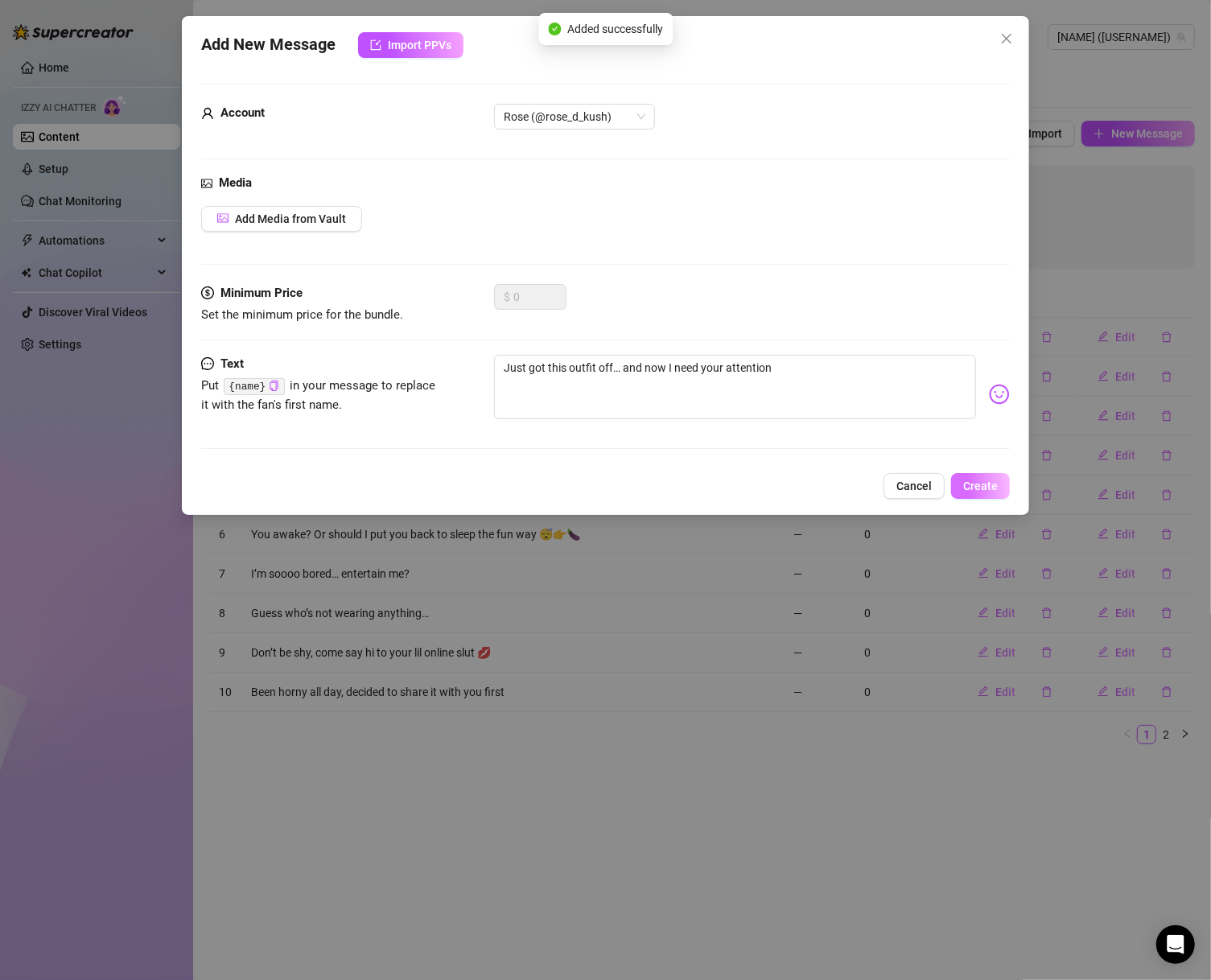 click on "Create" at bounding box center [980, 486] 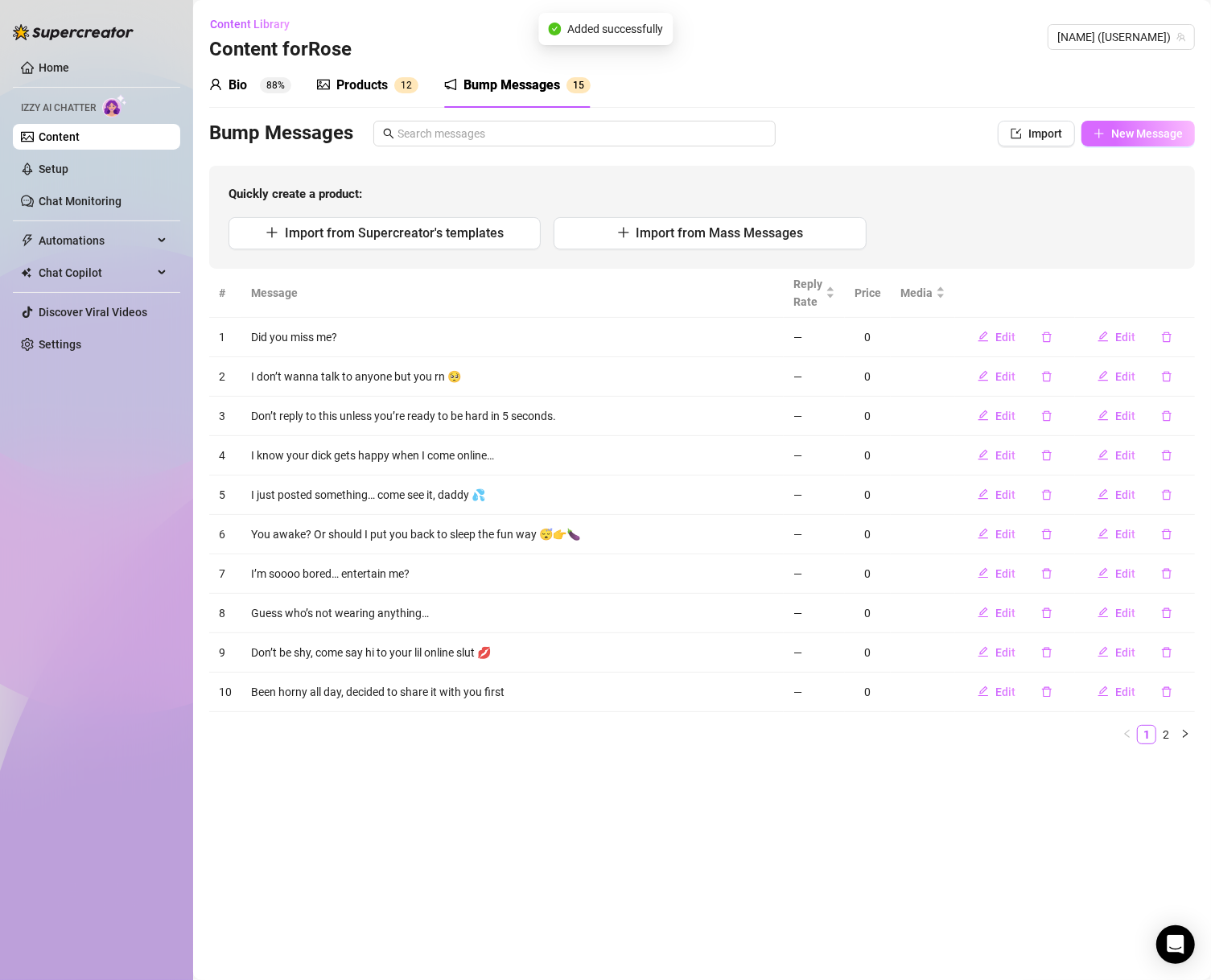 click on "New Message" at bounding box center (1147, 134) 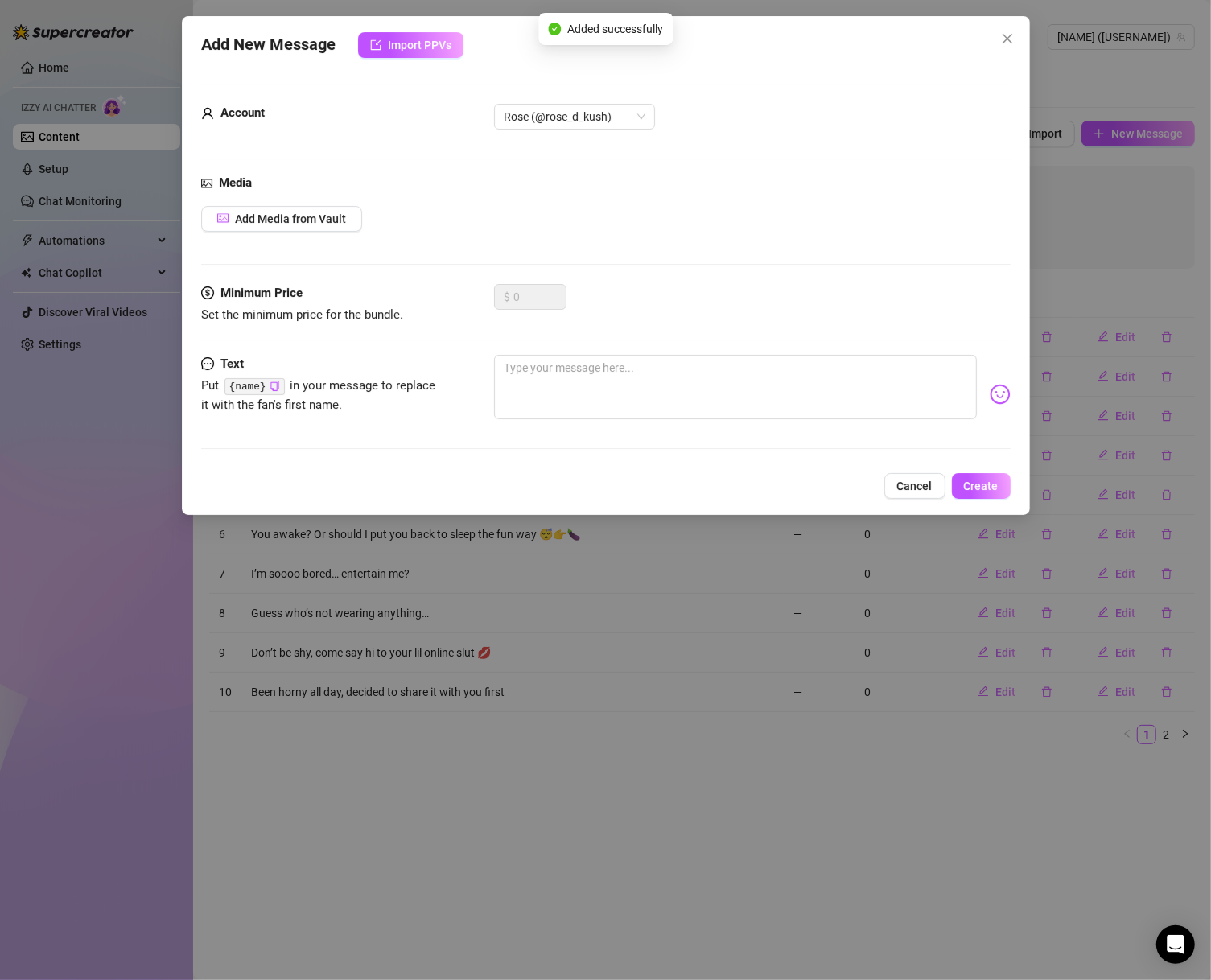 click on "Minimum Price Set the minimum price for the bundle. $ 0" at bounding box center (606, 319) 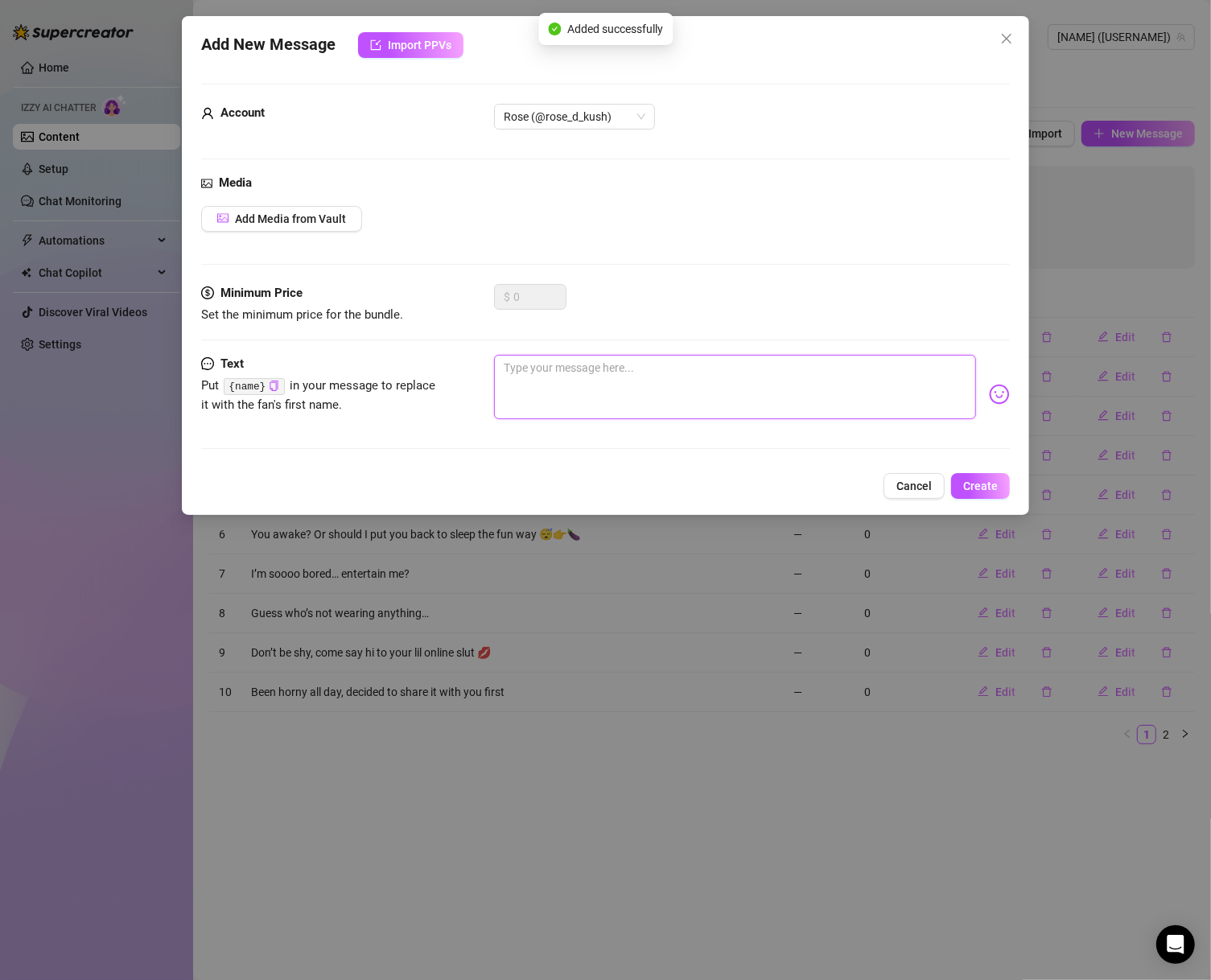 click at bounding box center (735, 387) 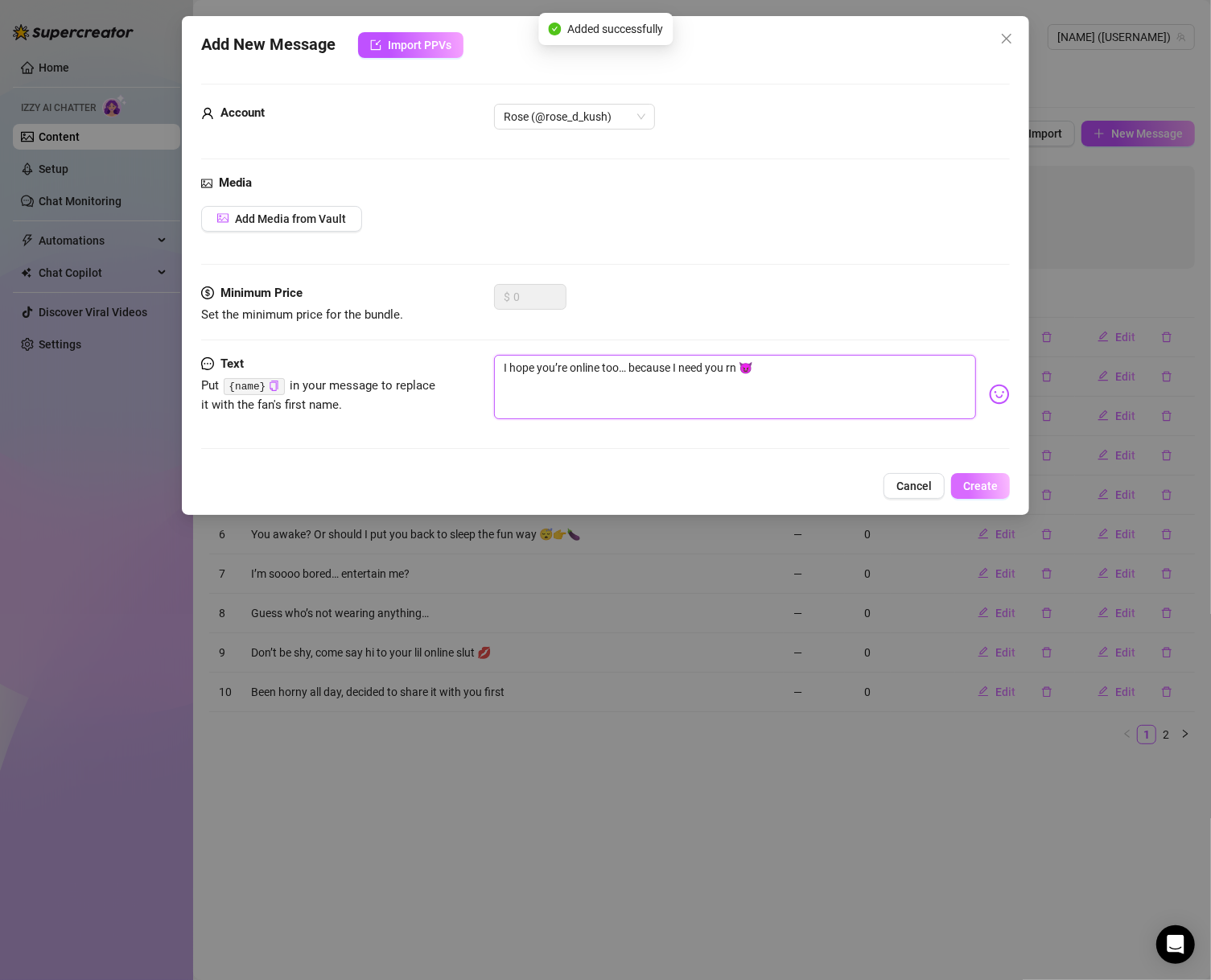 type on "I hope you’re online too… because I need you rn 😈" 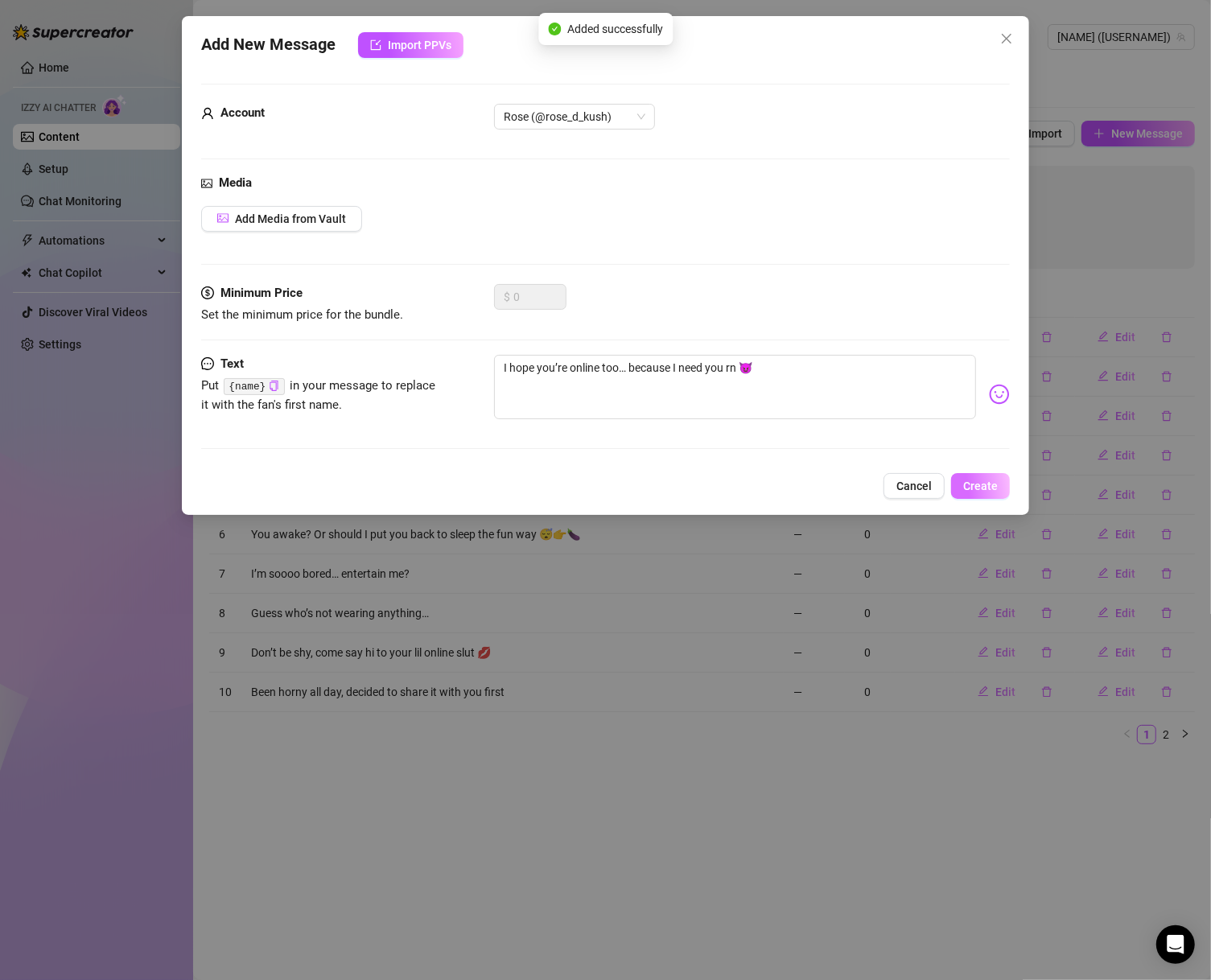 click on "Create" at bounding box center (980, 486) 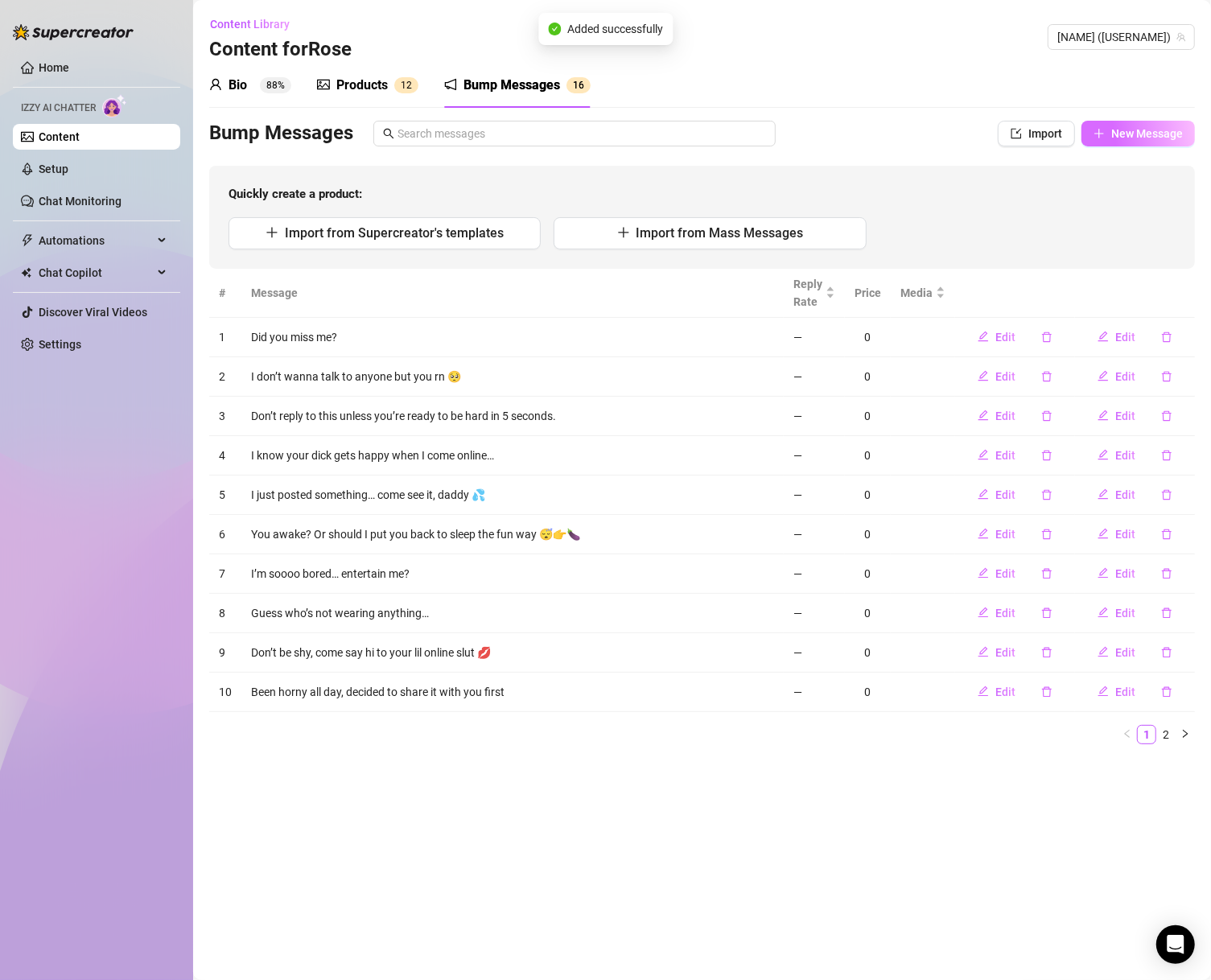 click at bounding box center [1099, 134] 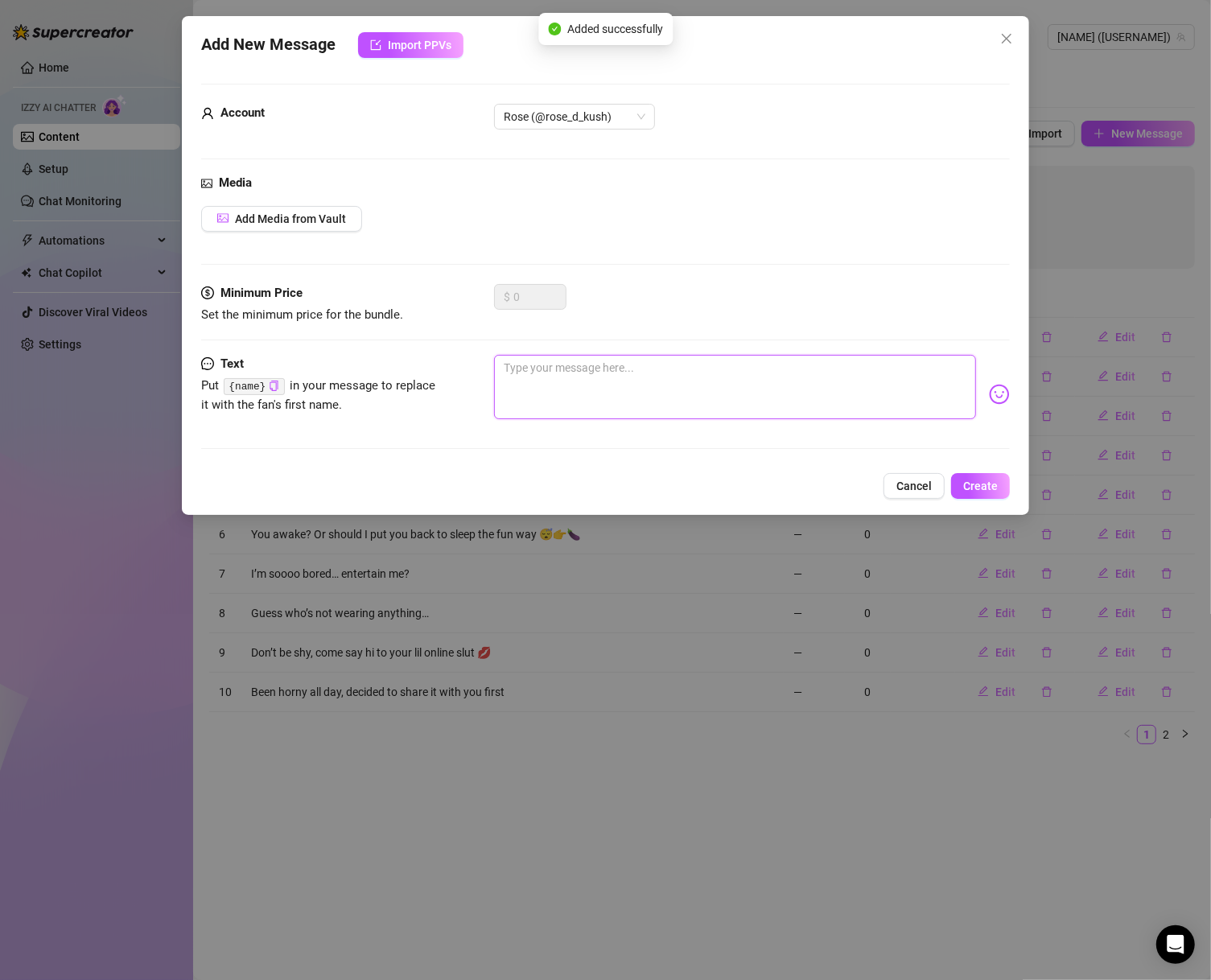 click at bounding box center (735, 387) 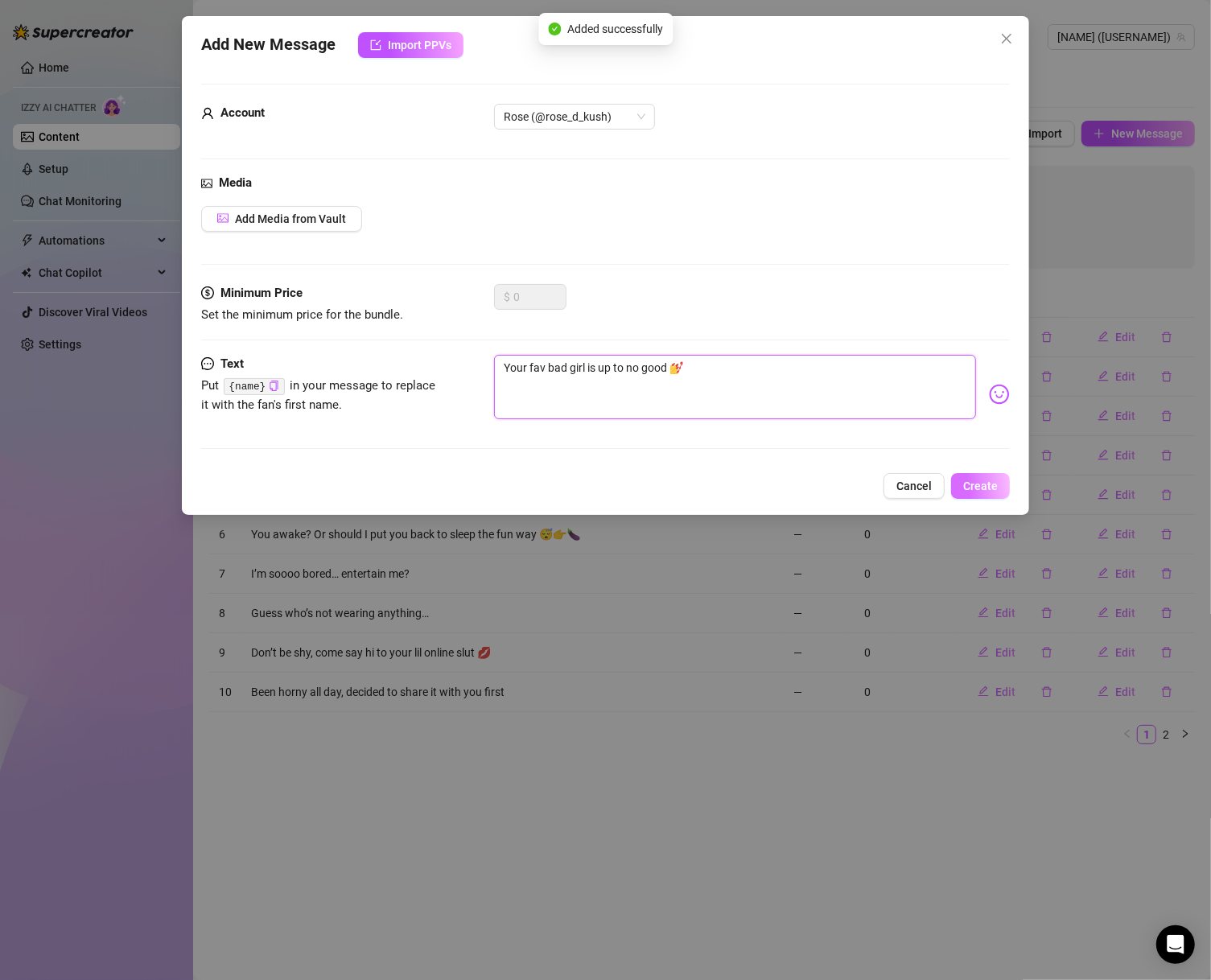 type on "Your fav bad girl is up to no good 💅" 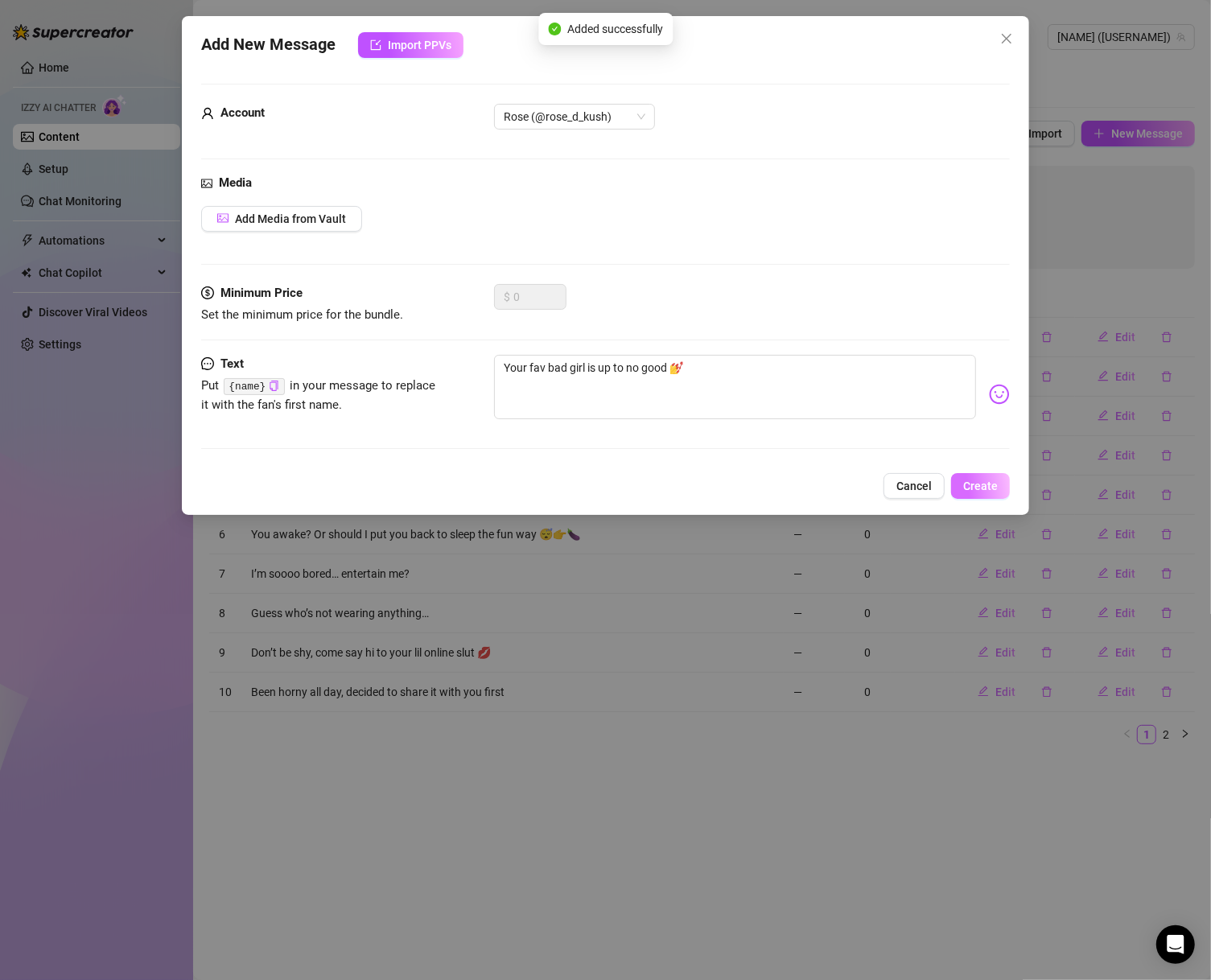 click on "Create" at bounding box center (980, 486) 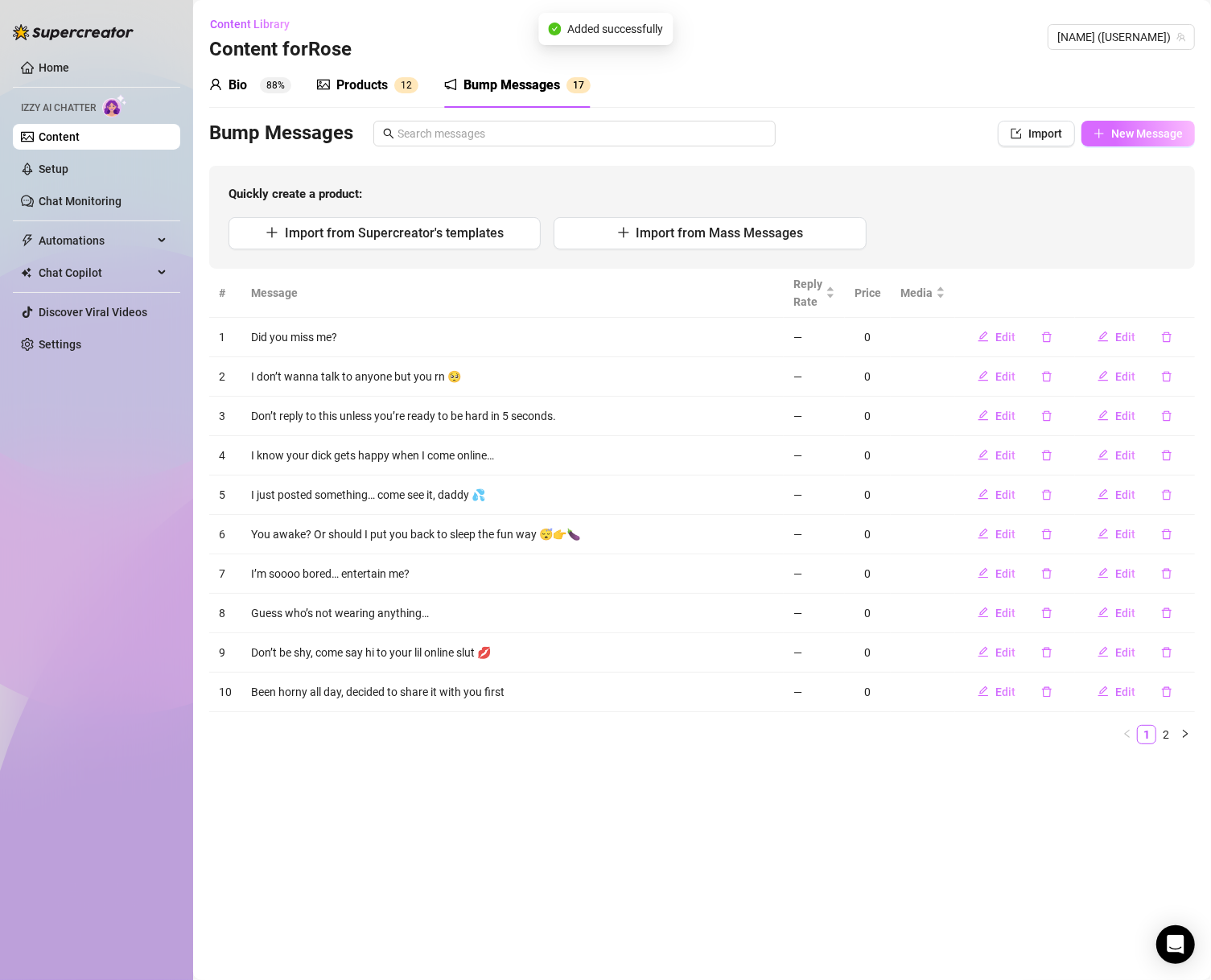 click on "New Message" at bounding box center (1138, 134) 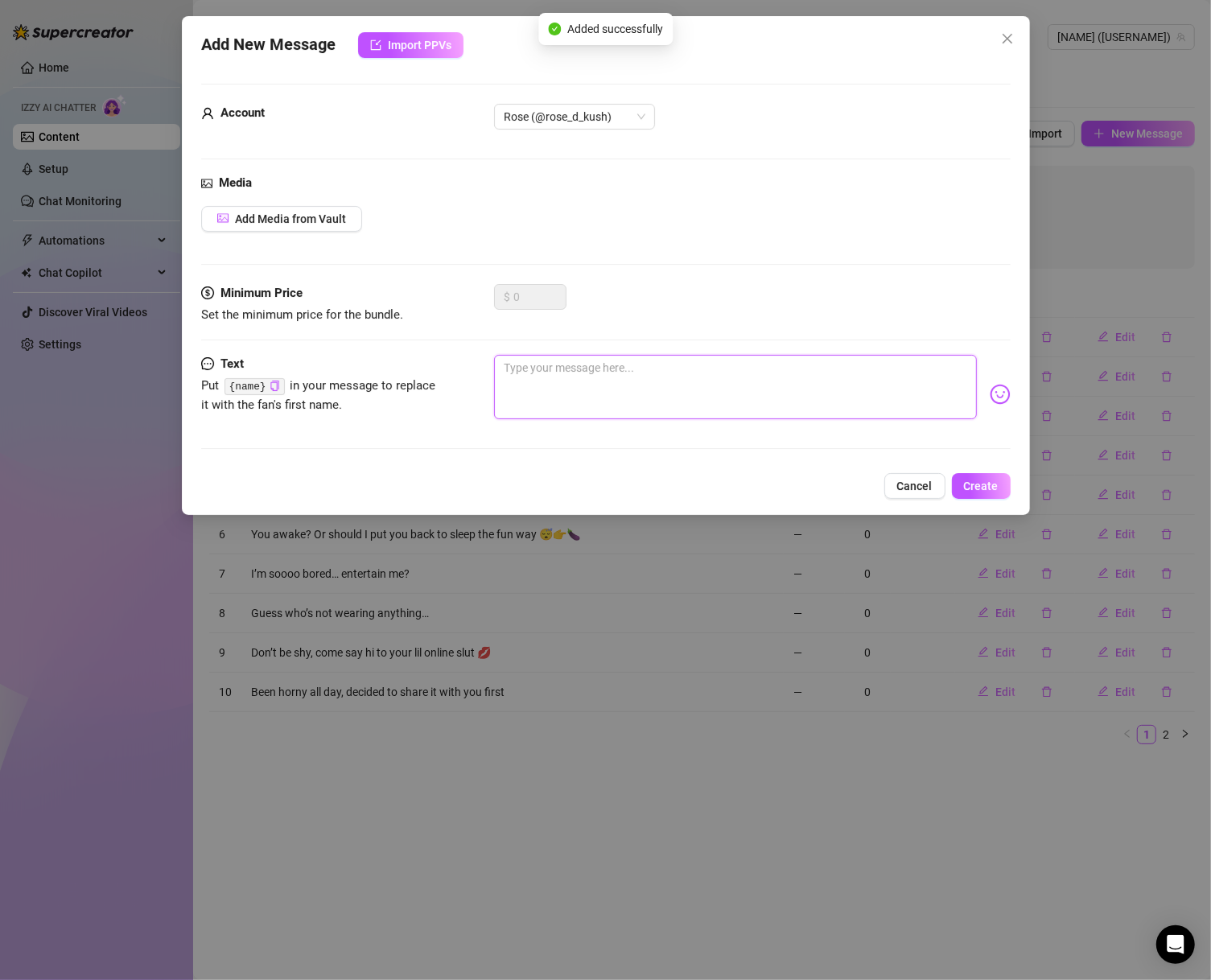 click at bounding box center [735, 387] 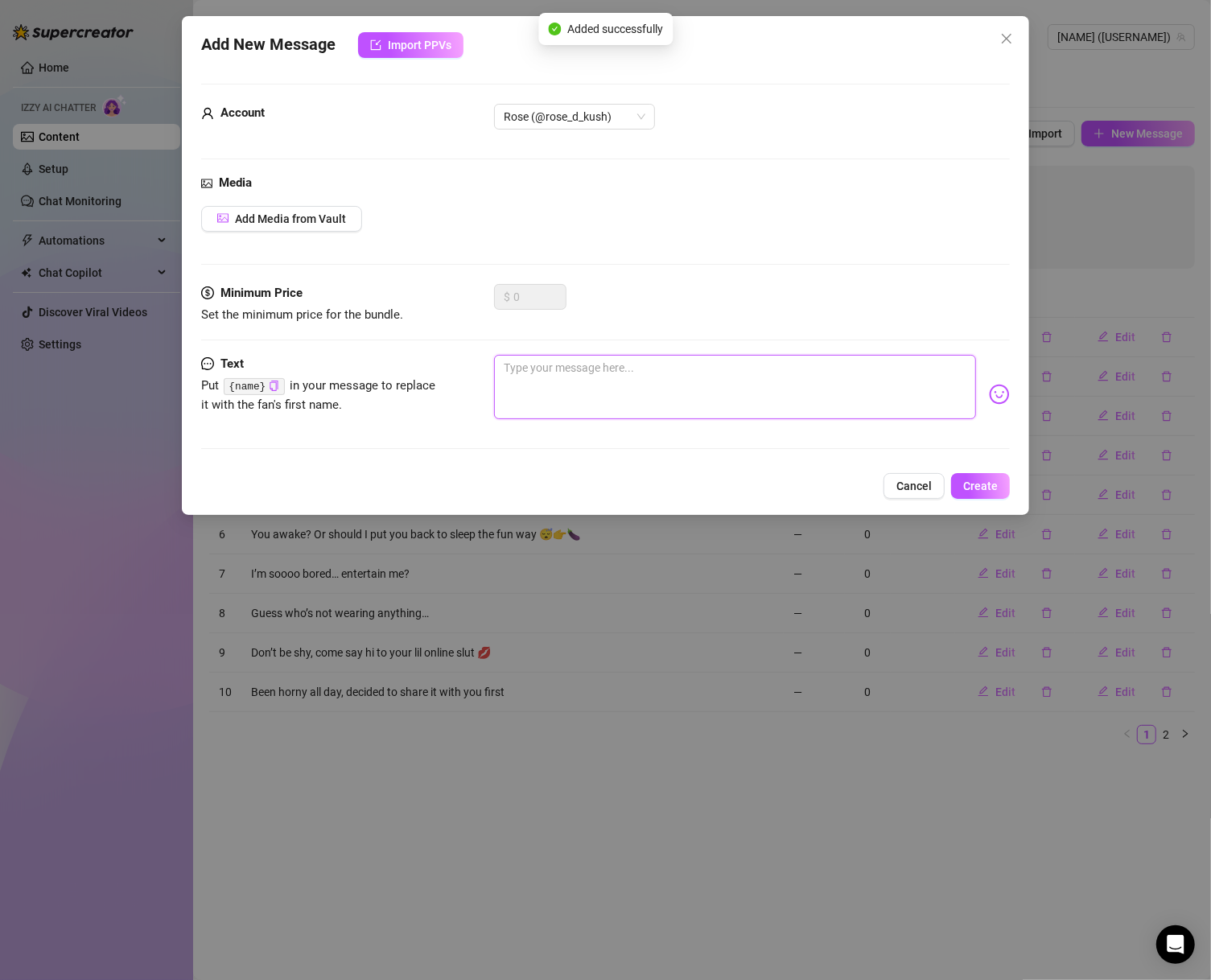 paste on "How fast can you spread these legs before I change my mind? 😏" 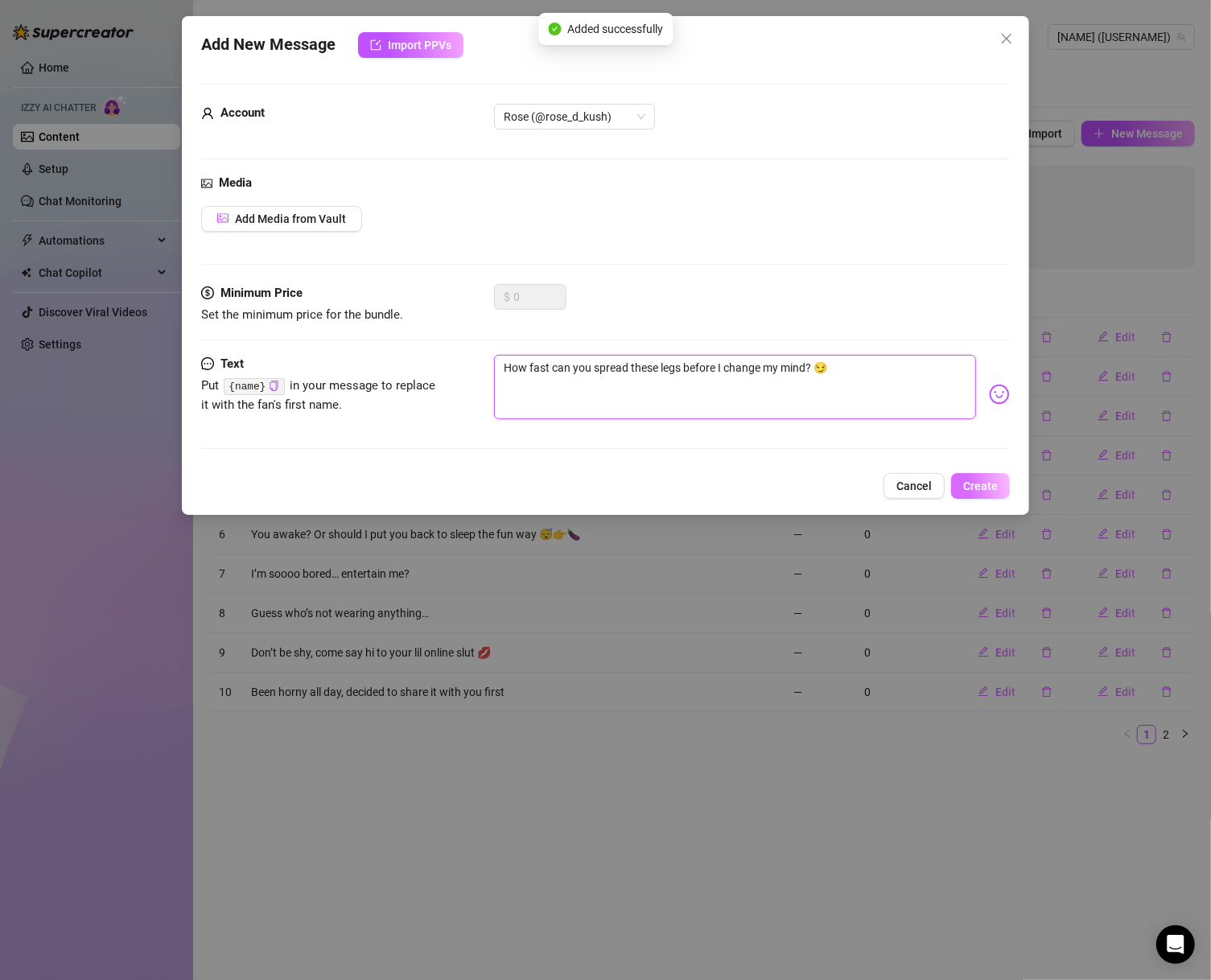 type on "How fast can you spread these legs before I change my mind? 😏" 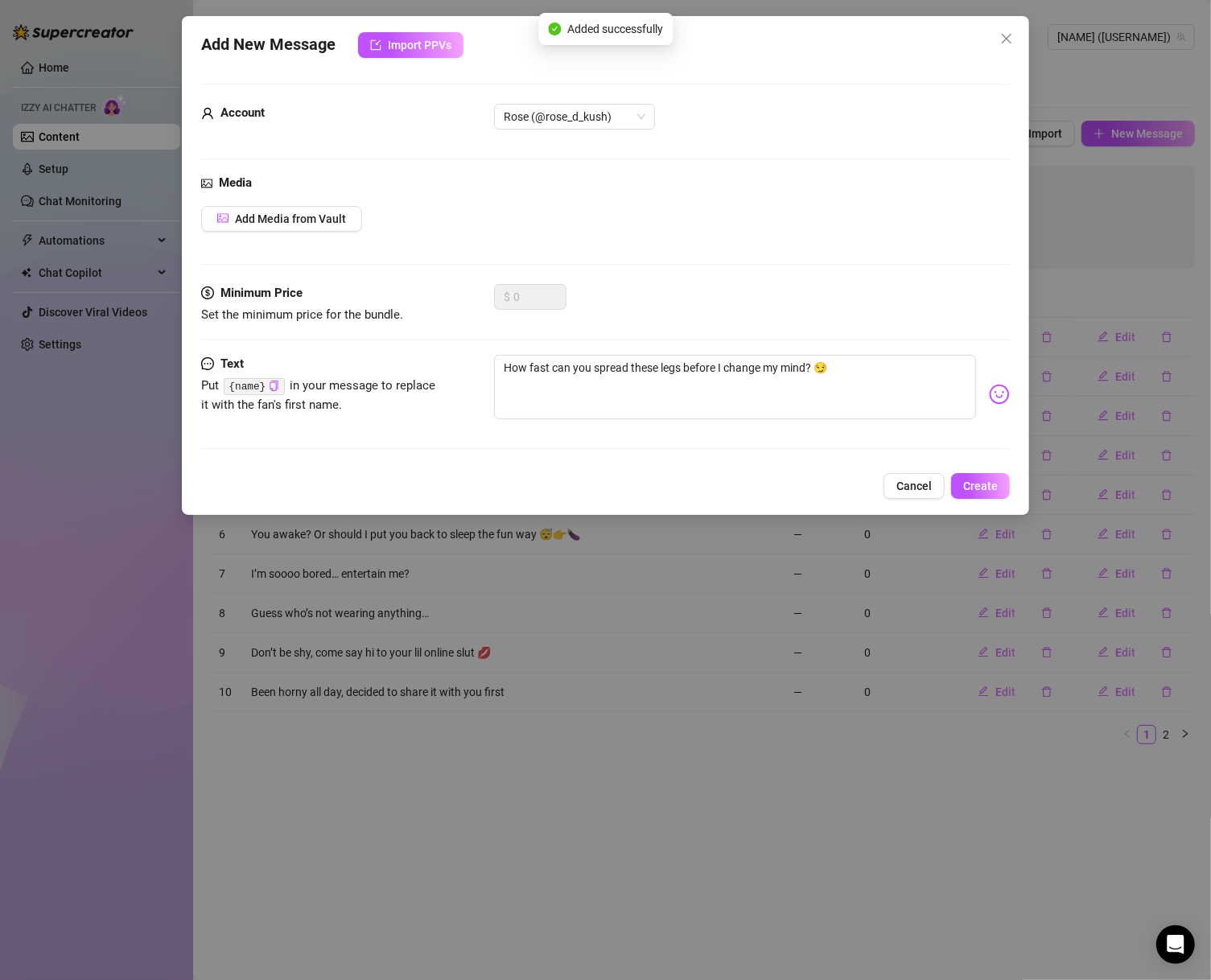 drag, startPoint x: 980, startPoint y: 497, endPoint x: 1207, endPoint y: 537, distance: 230.49729 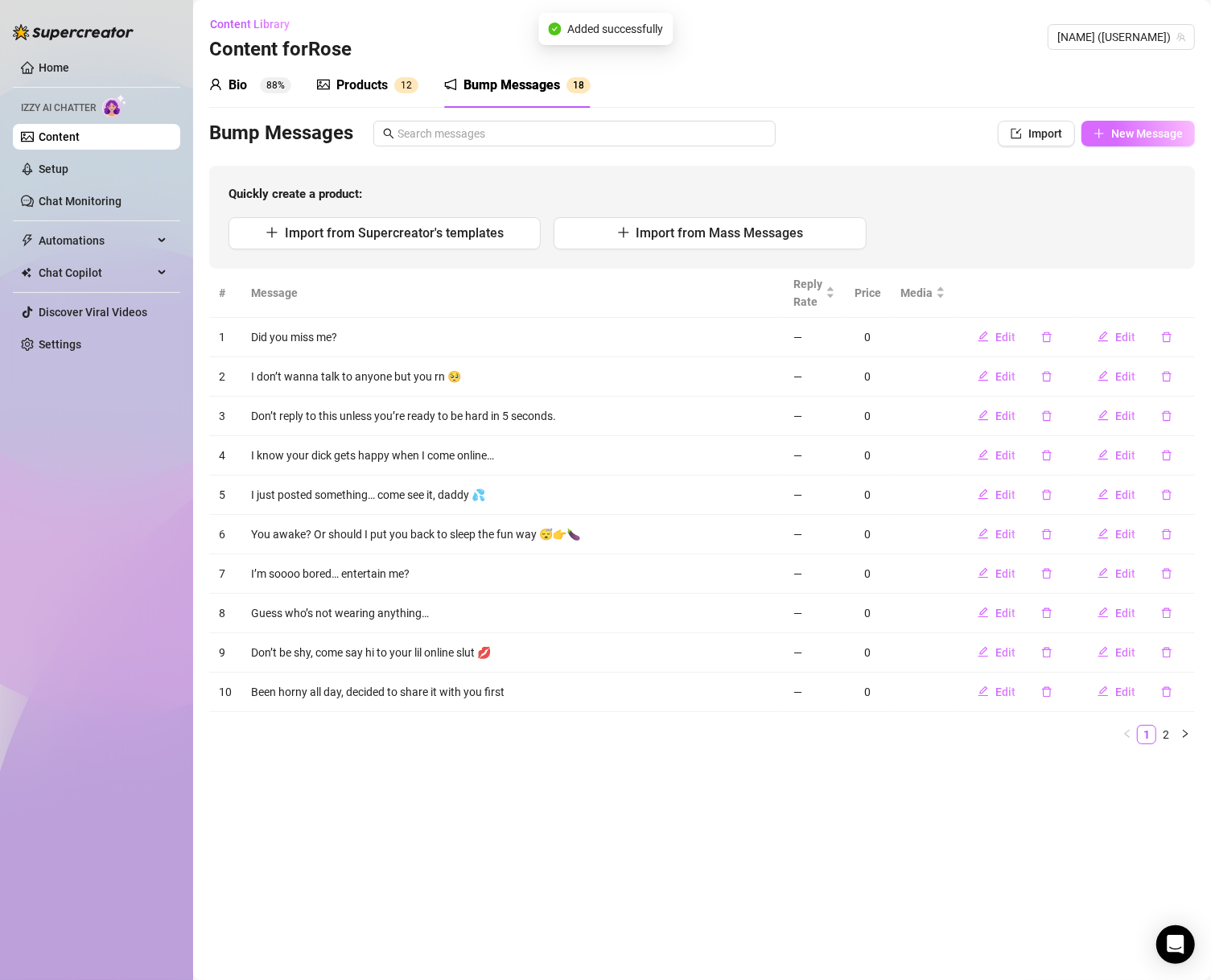click on "New Message" at bounding box center [1147, 134] 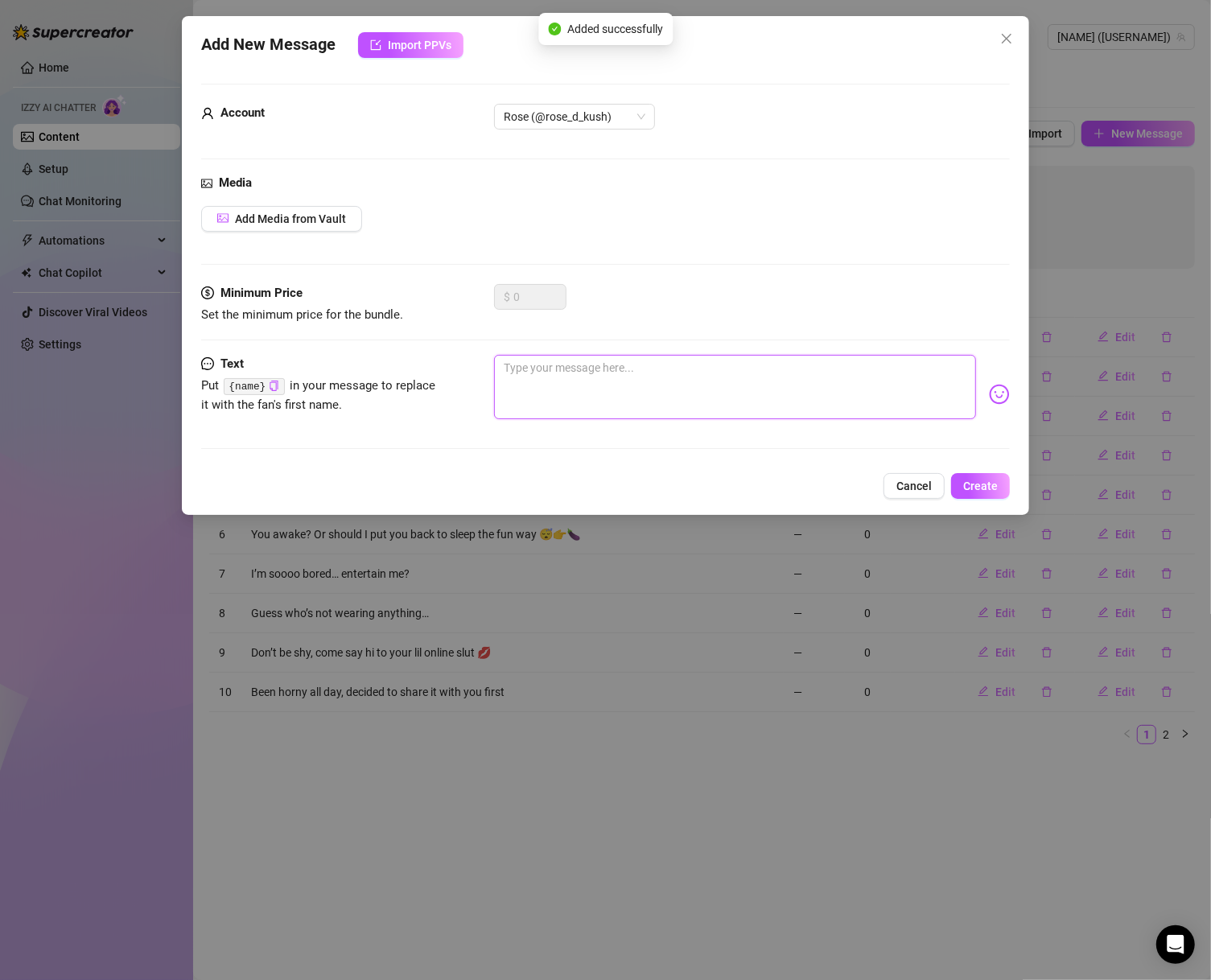 click at bounding box center (735, 387) 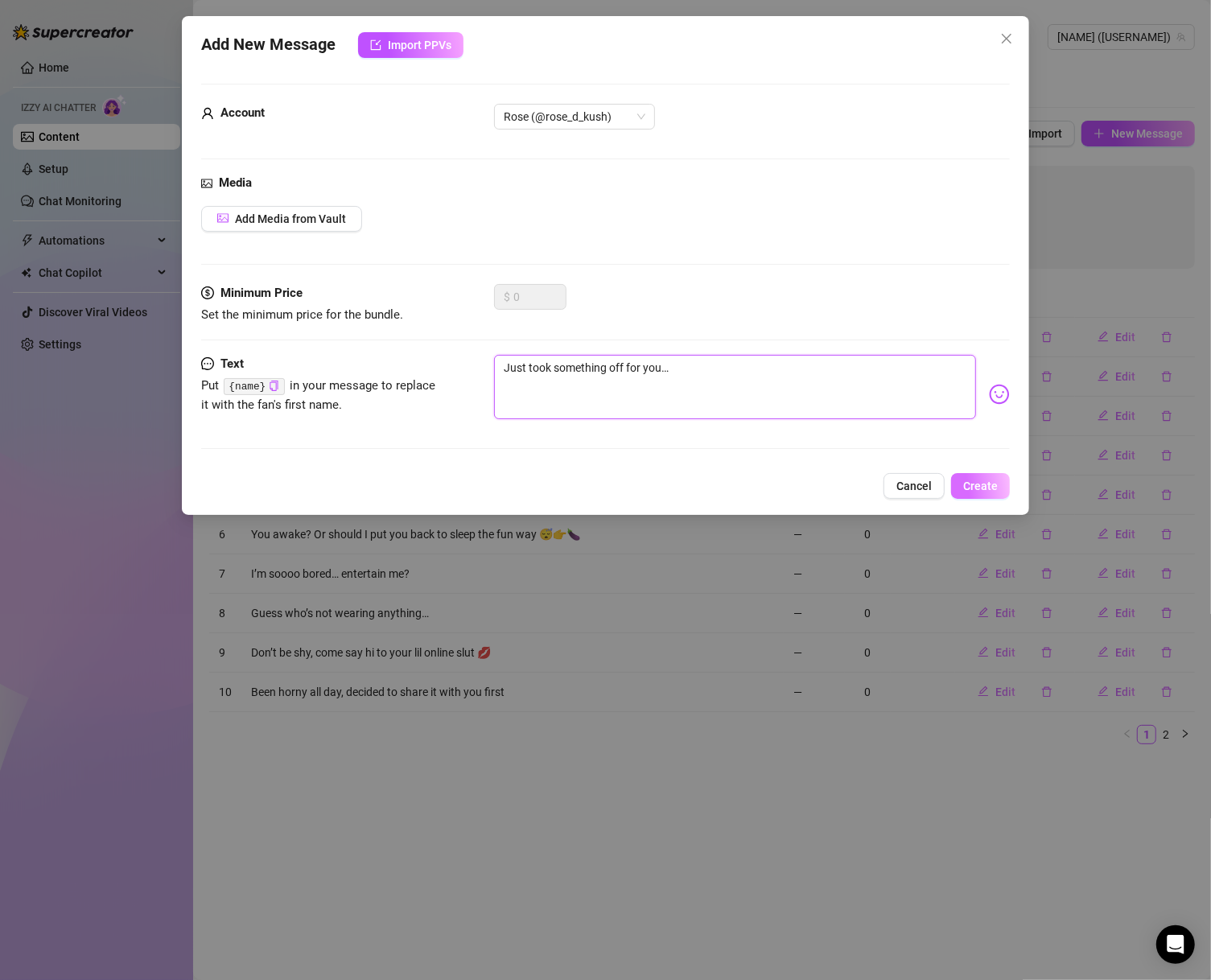 type on "Just took something off for you…" 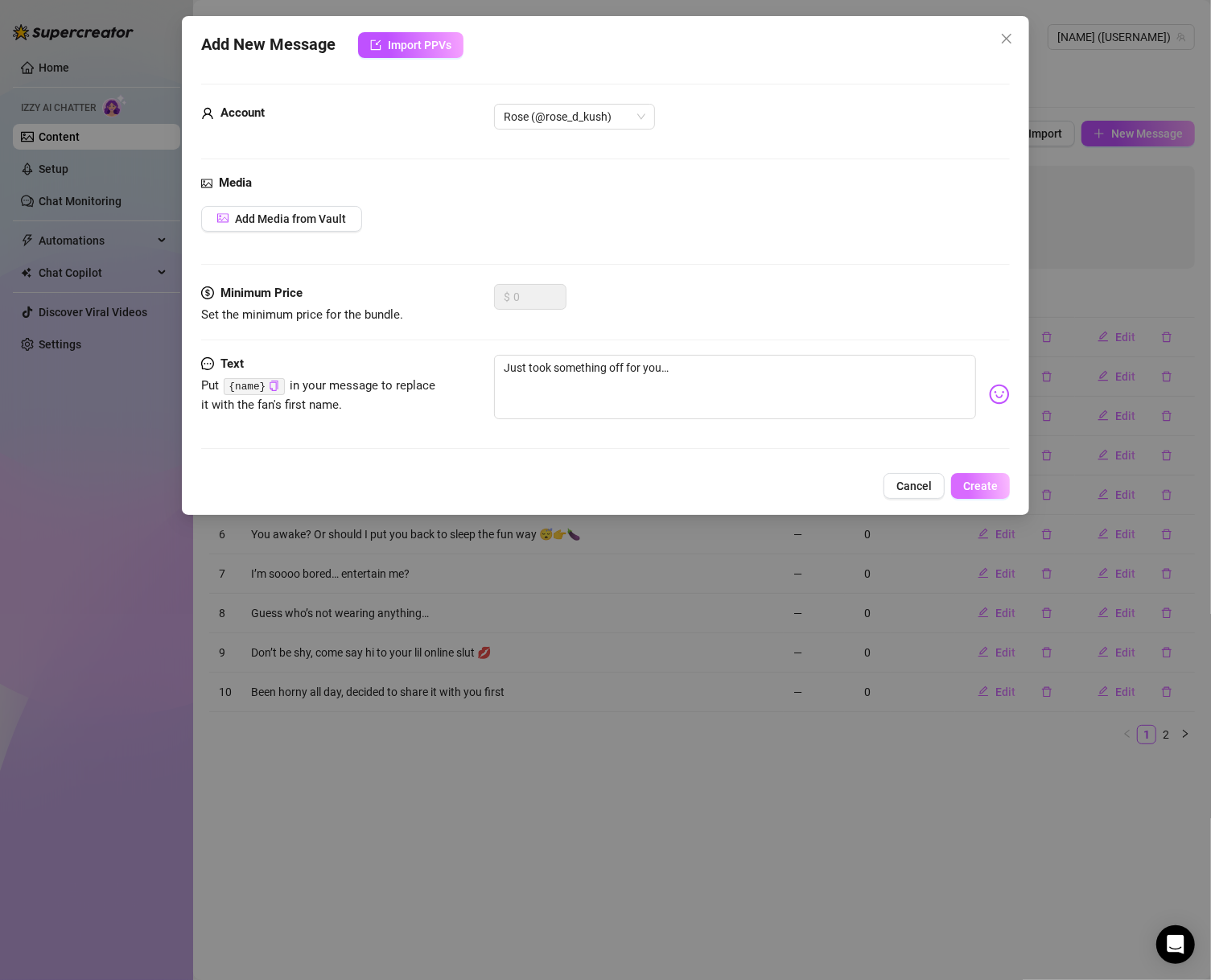 click on "Create" at bounding box center [980, 486] 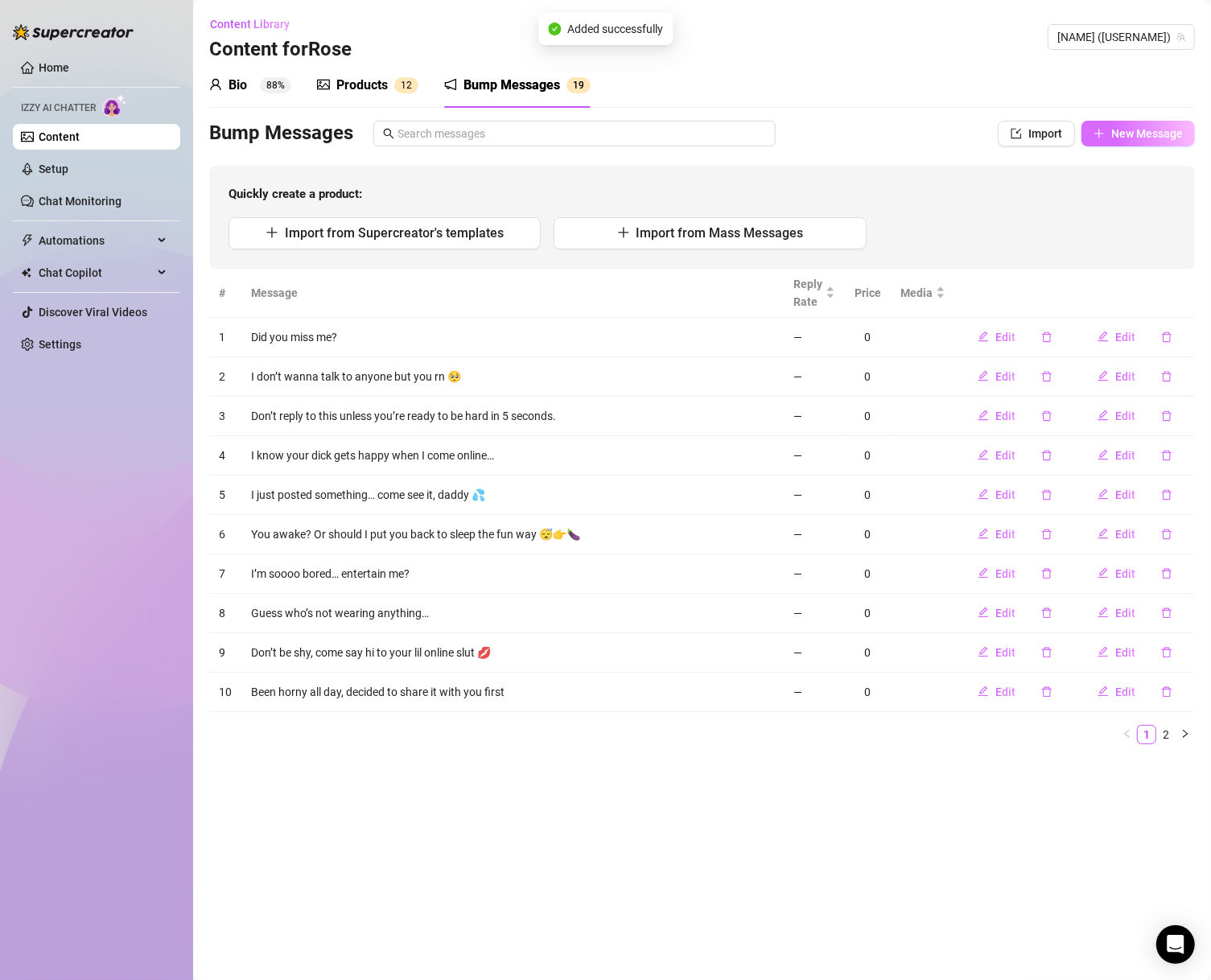 click on "New Message" at bounding box center (1147, 134) 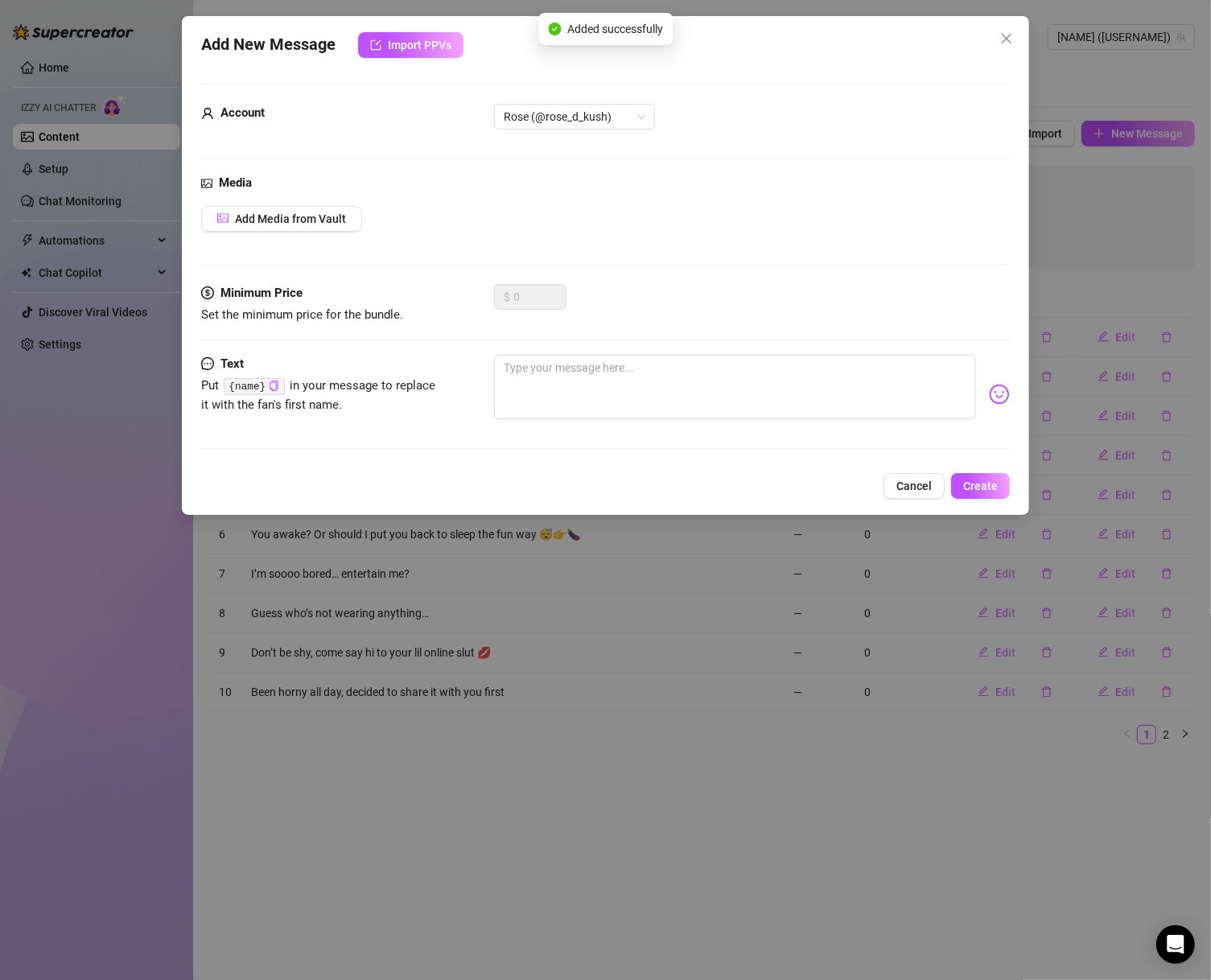 drag, startPoint x: 732, startPoint y: 334, endPoint x: 711, endPoint y: 398, distance: 67.3573 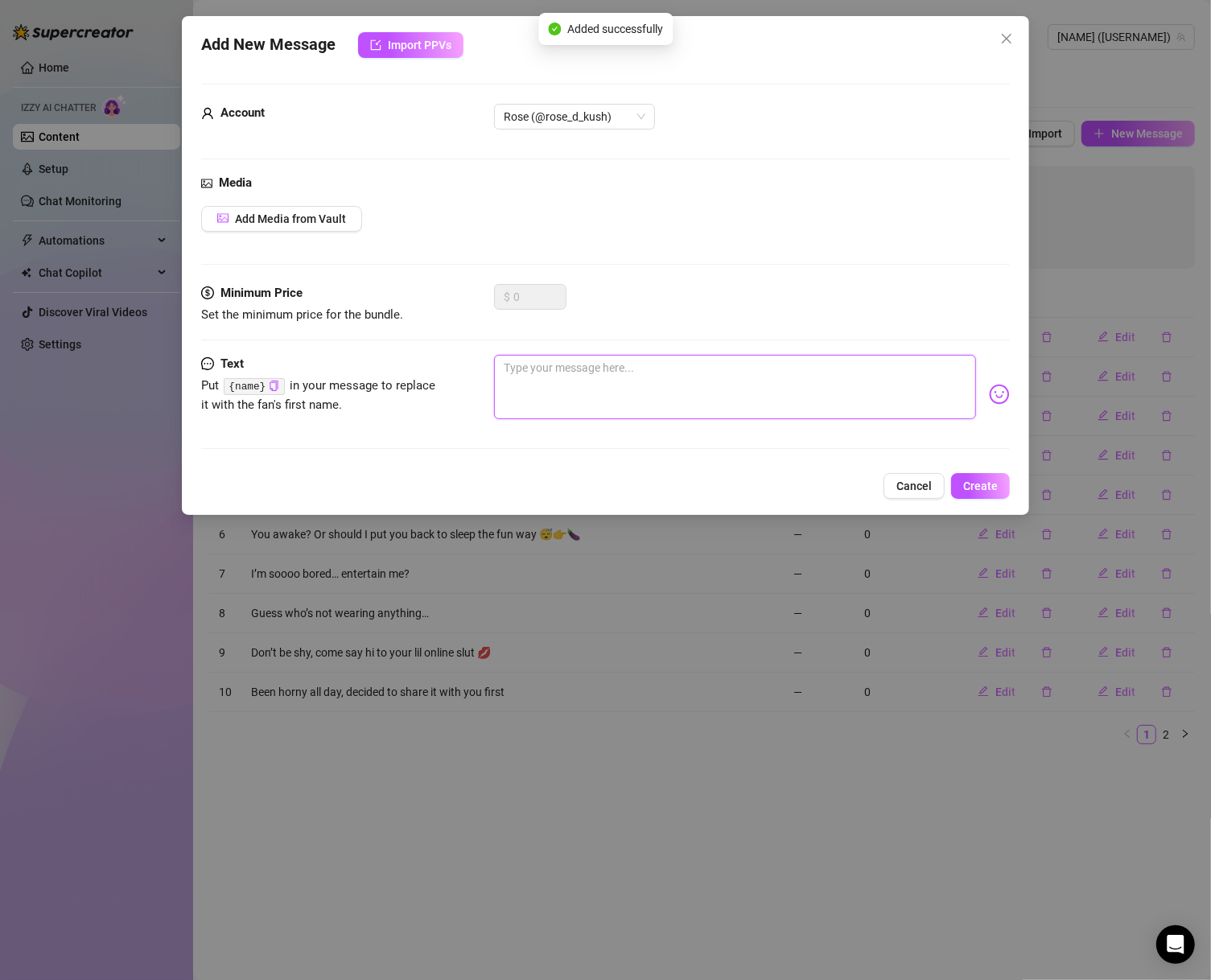 click at bounding box center (735, 387) 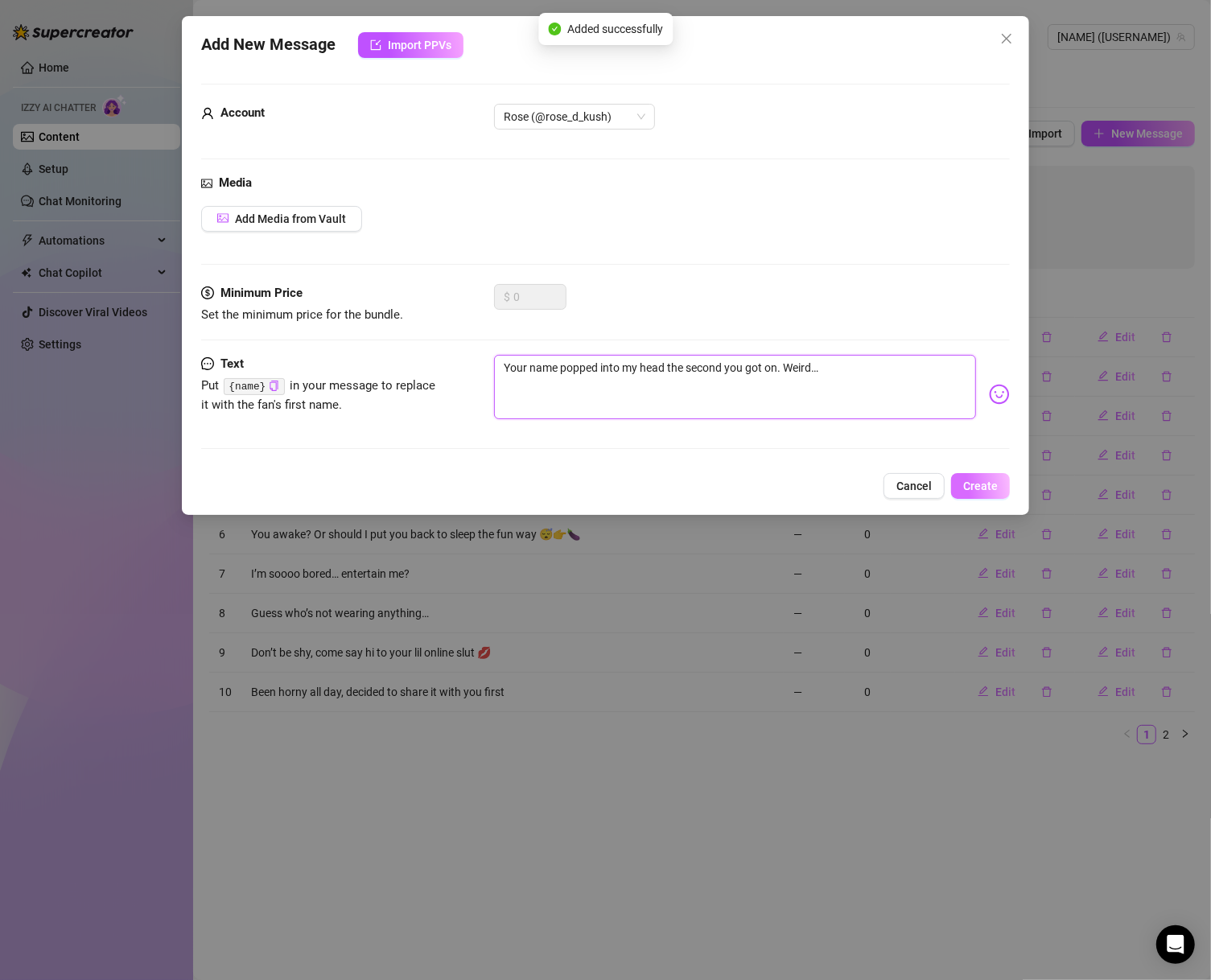 type on "Your name popped into my head the second you got on. Weird…" 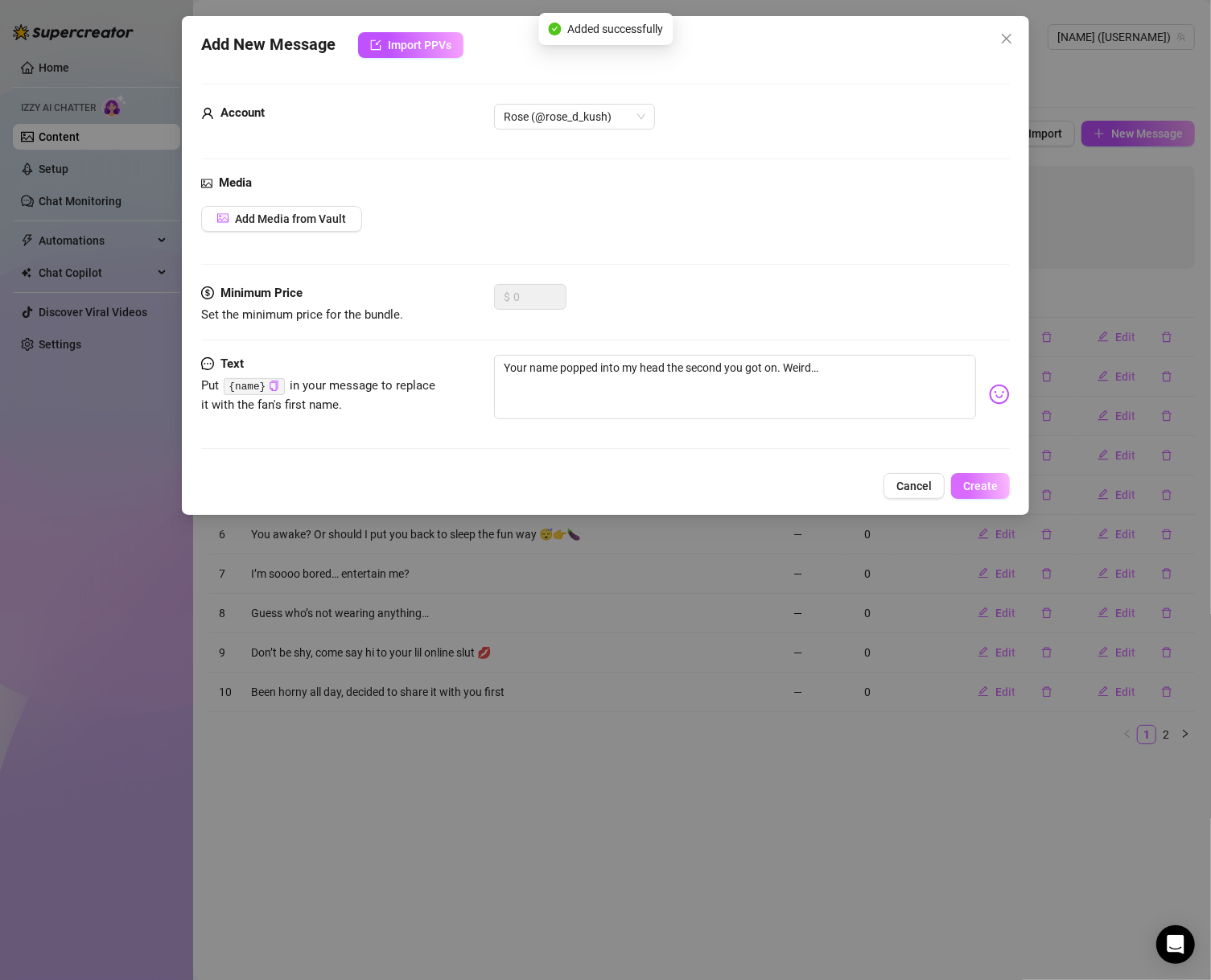 click on "Create" at bounding box center [980, 486] 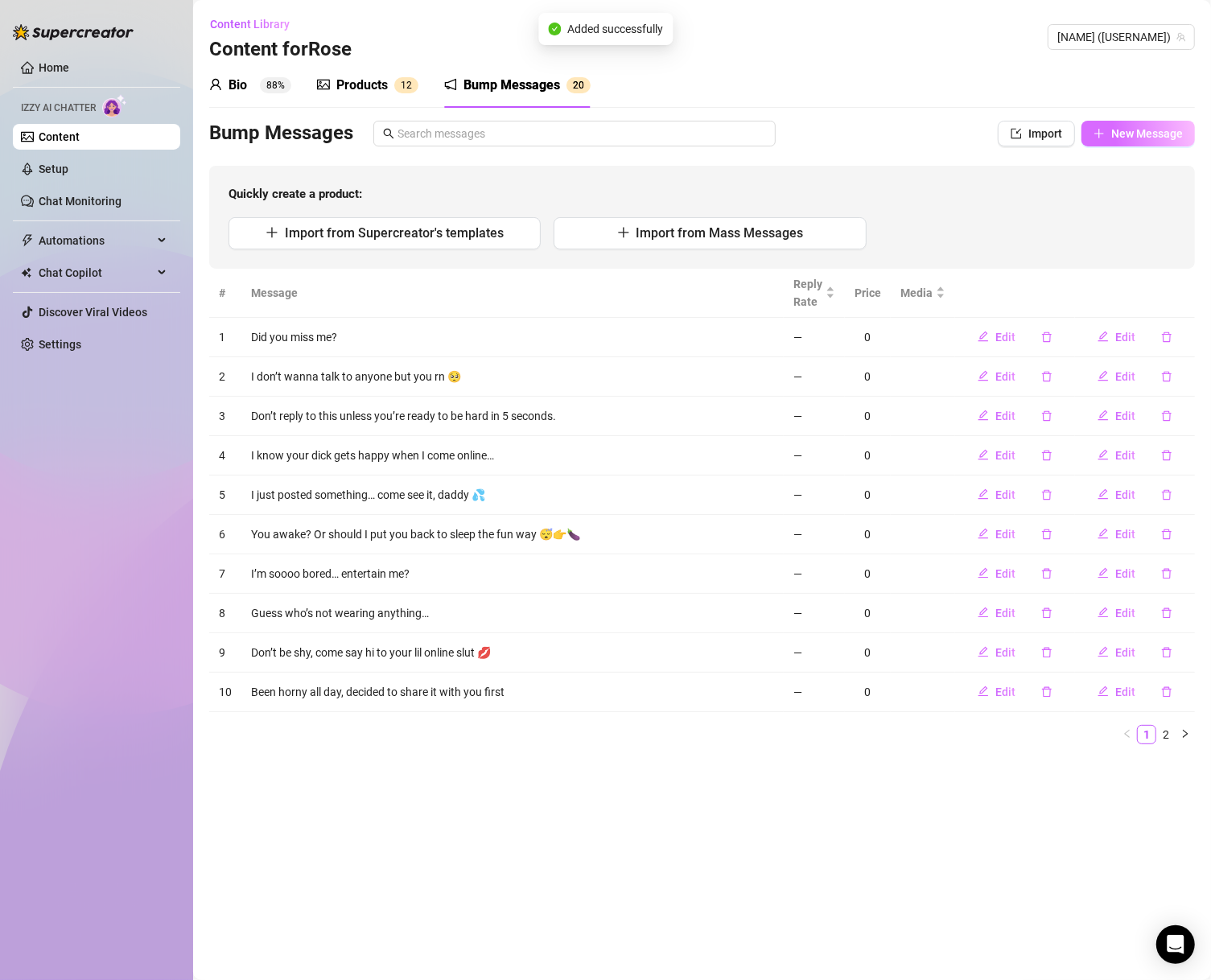 click 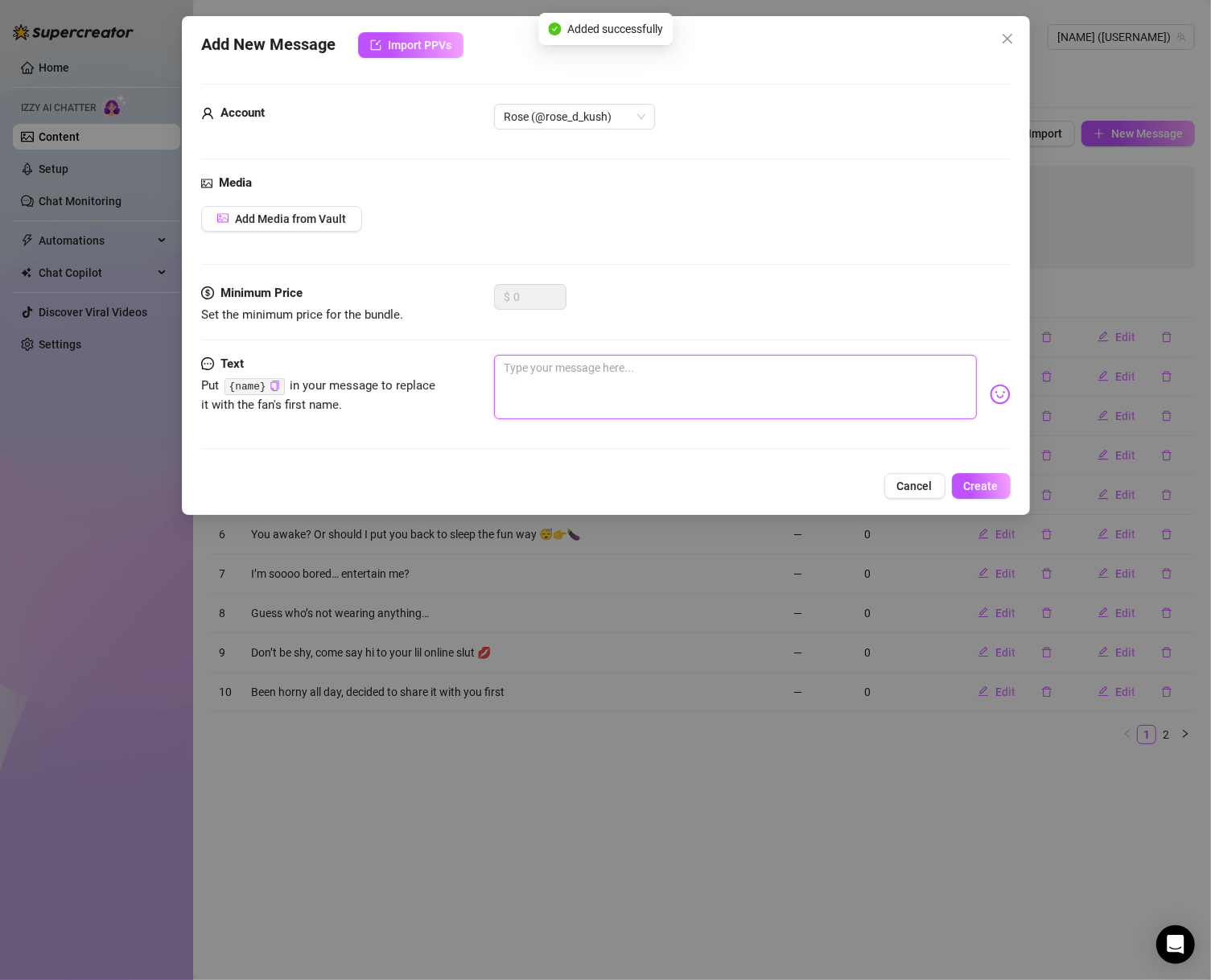click at bounding box center [735, 387] 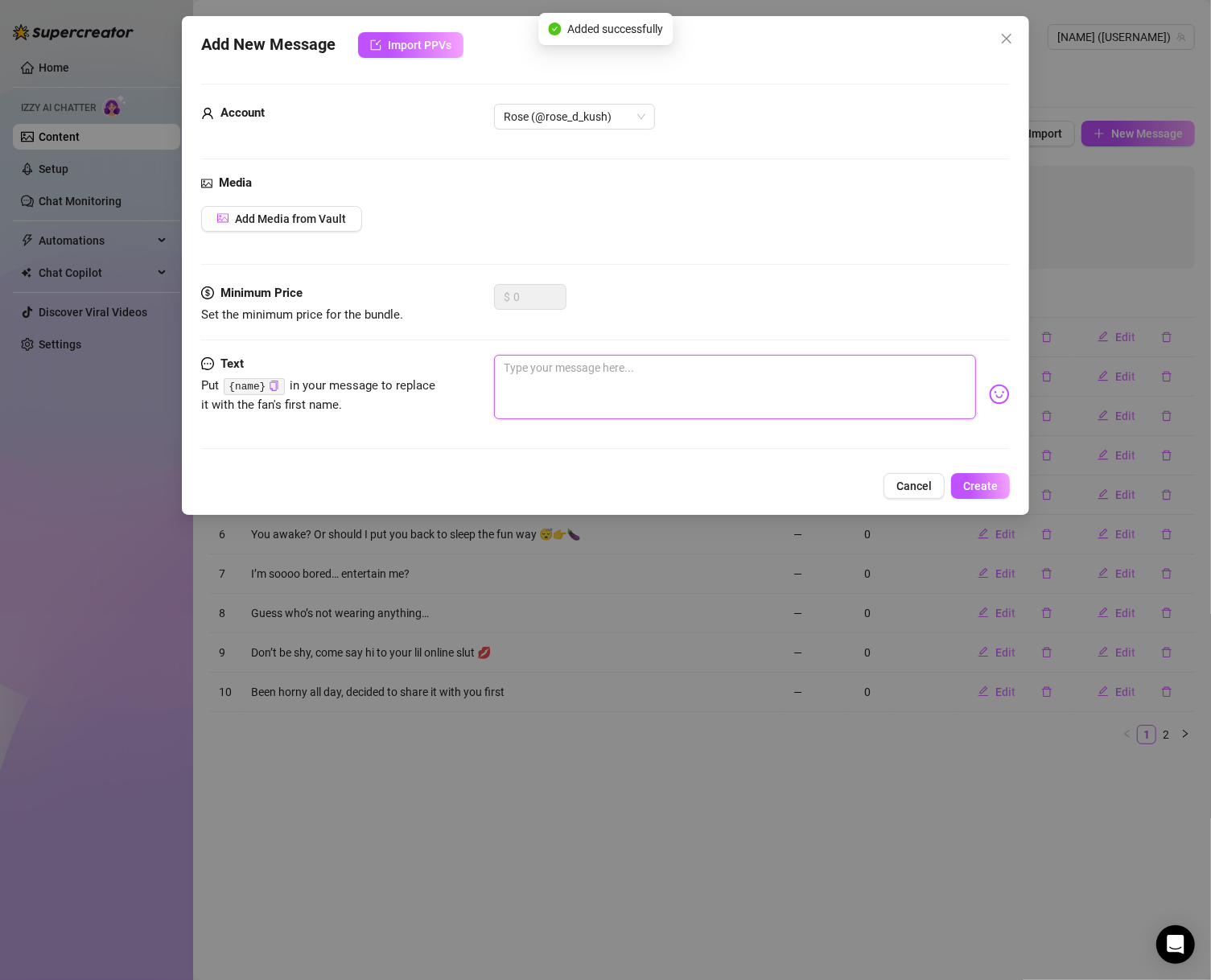 paste on "Should I be a good girl rn… or should i ruin your whole week? 😇😈" 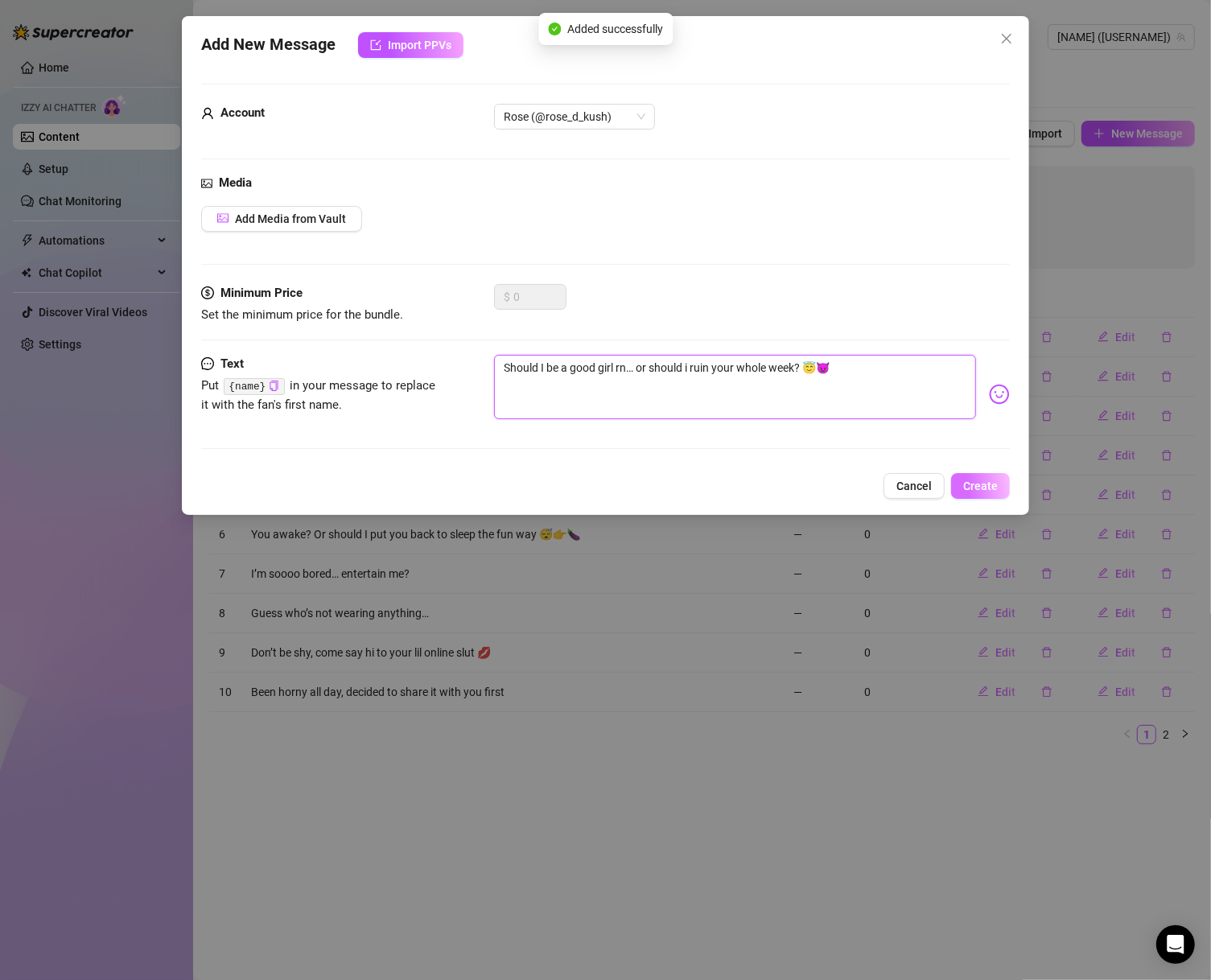 type on "Should I be a good girl rn… or should i ruin your whole week? 😇😈" 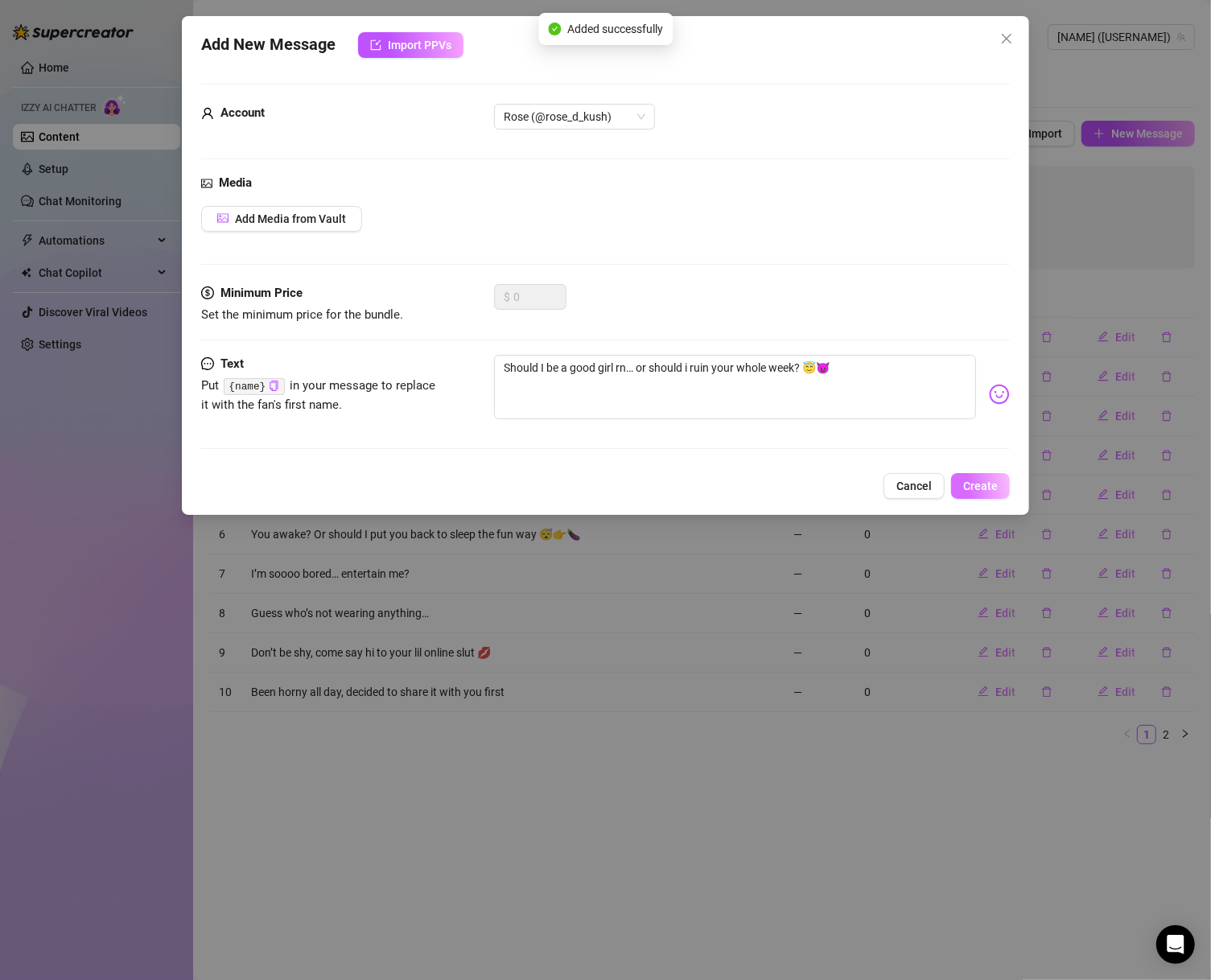 click on "Create" at bounding box center (980, 486) 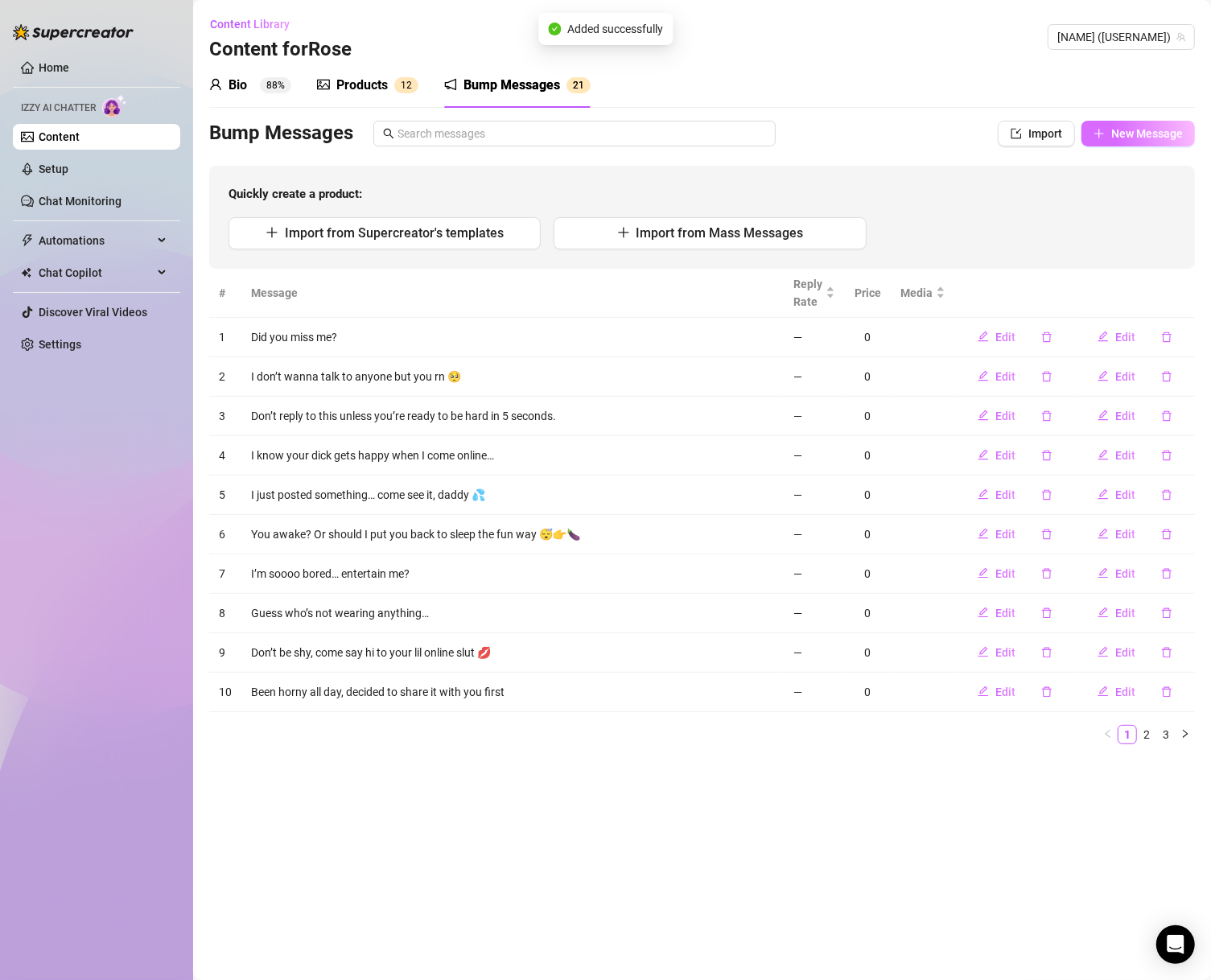 click on "New Message" at bounding box center (1147, 134) 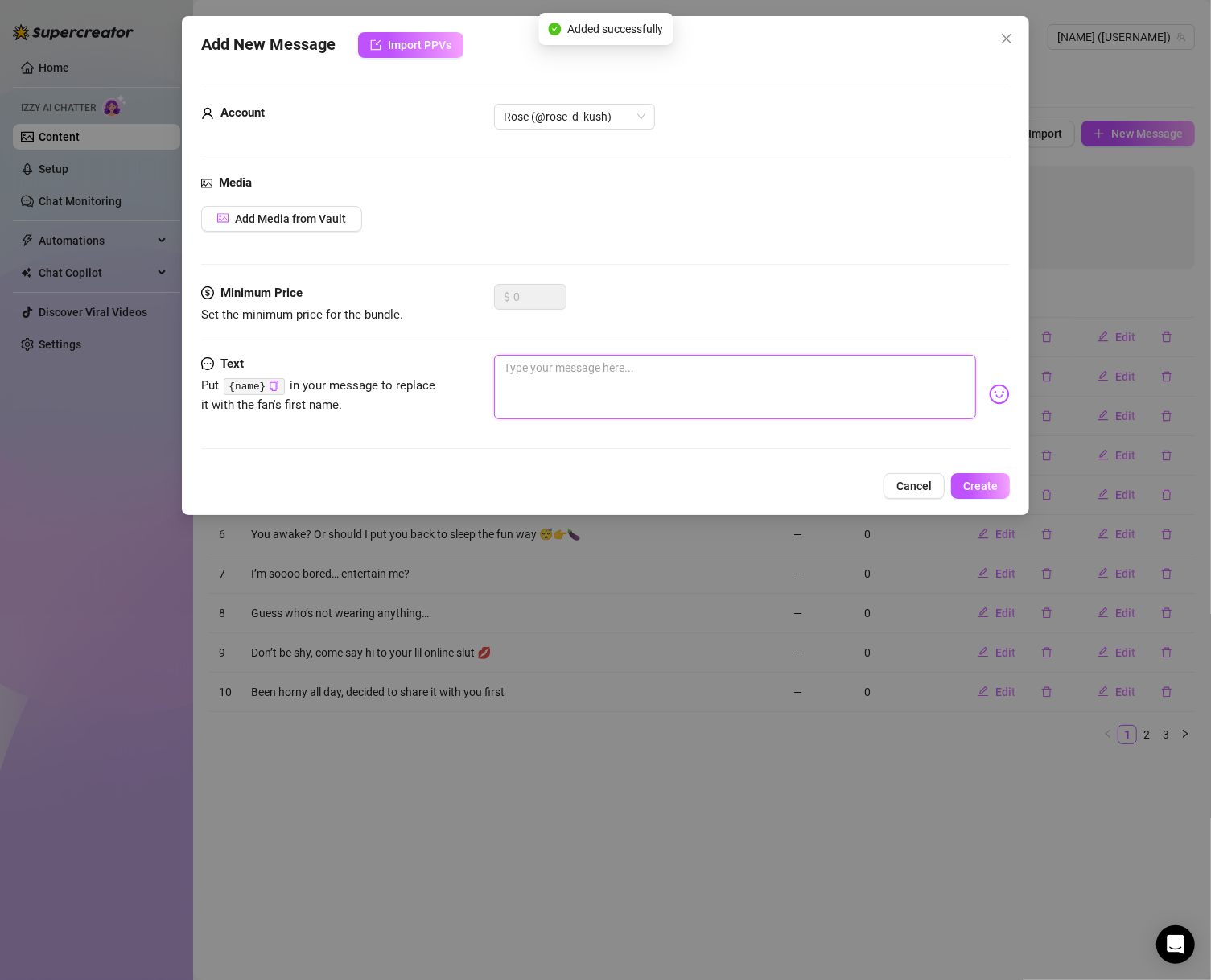 click at bounding box center [735, 387] 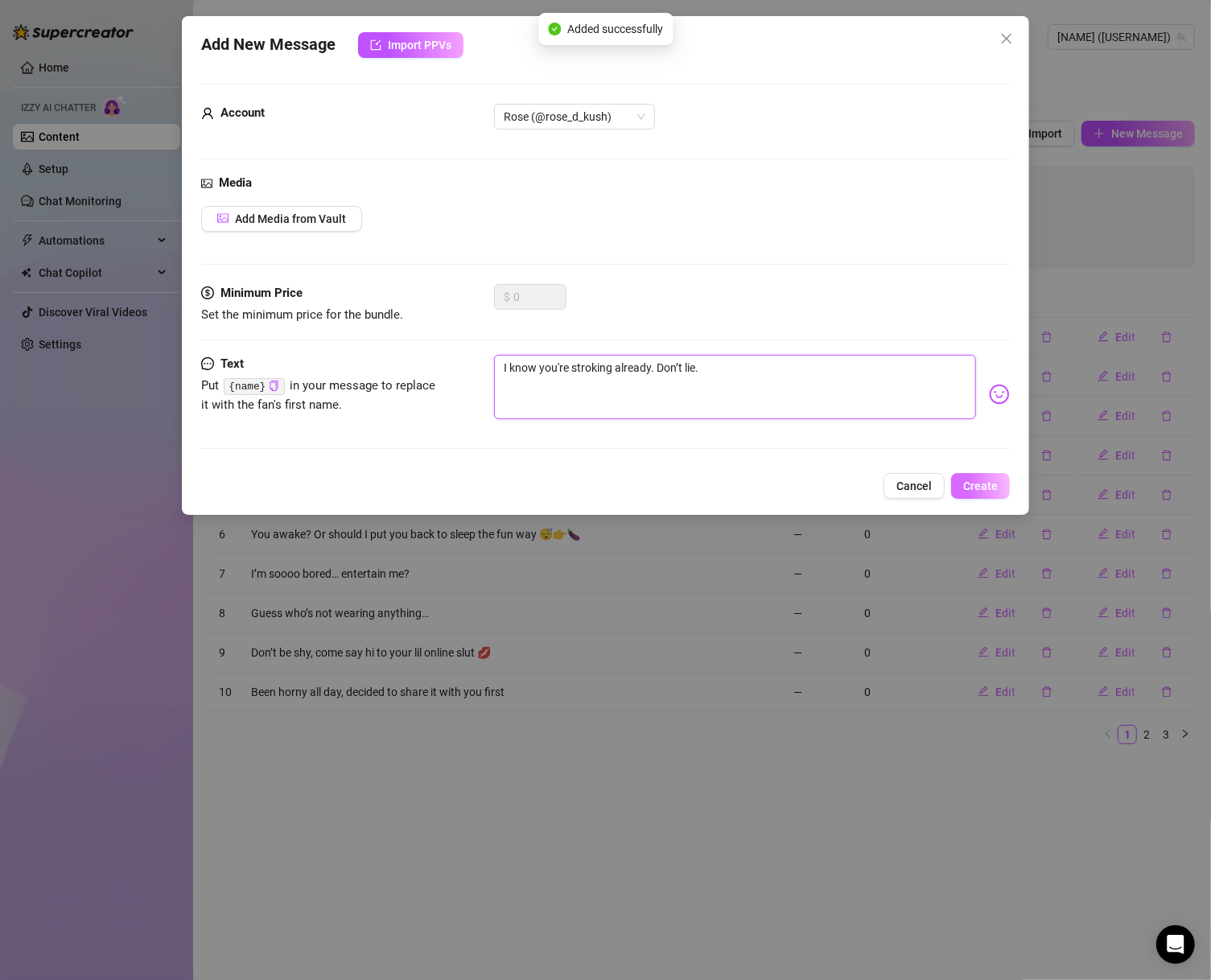 type on "I know you're stroking already. Don’t lie." 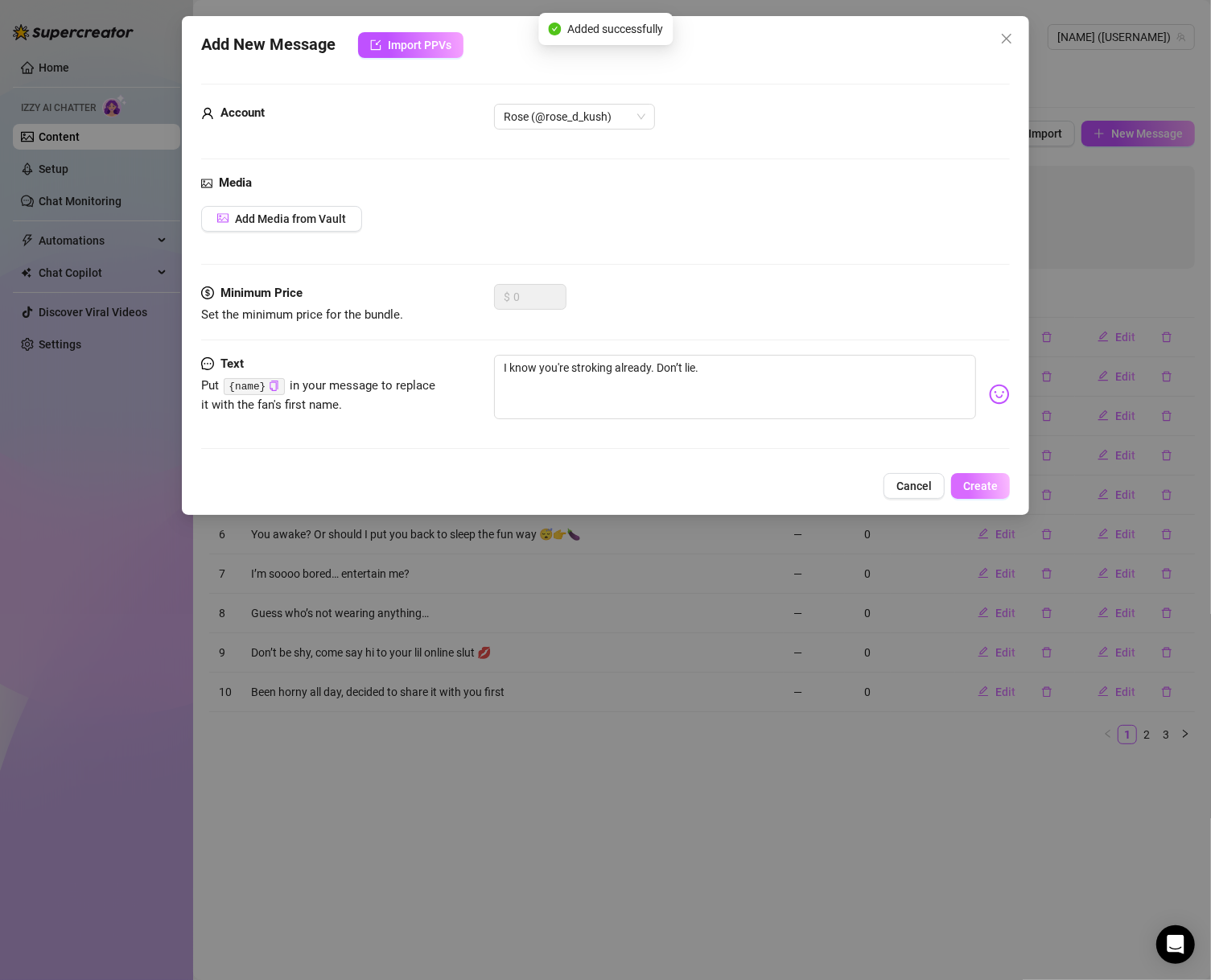 click on "Create" at bounding box center [980, 486] 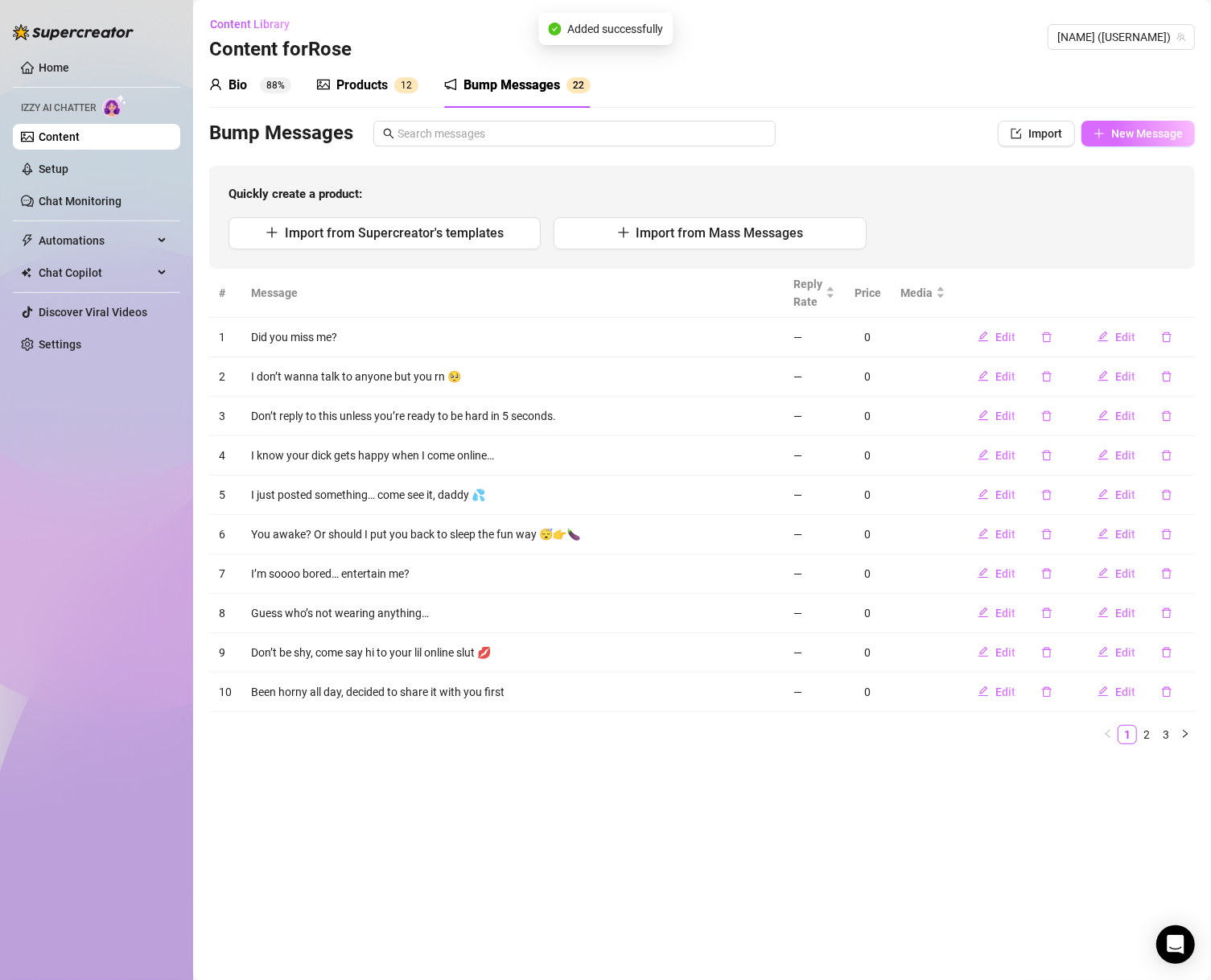click on "New Message" at bounding box center (1147, 134) 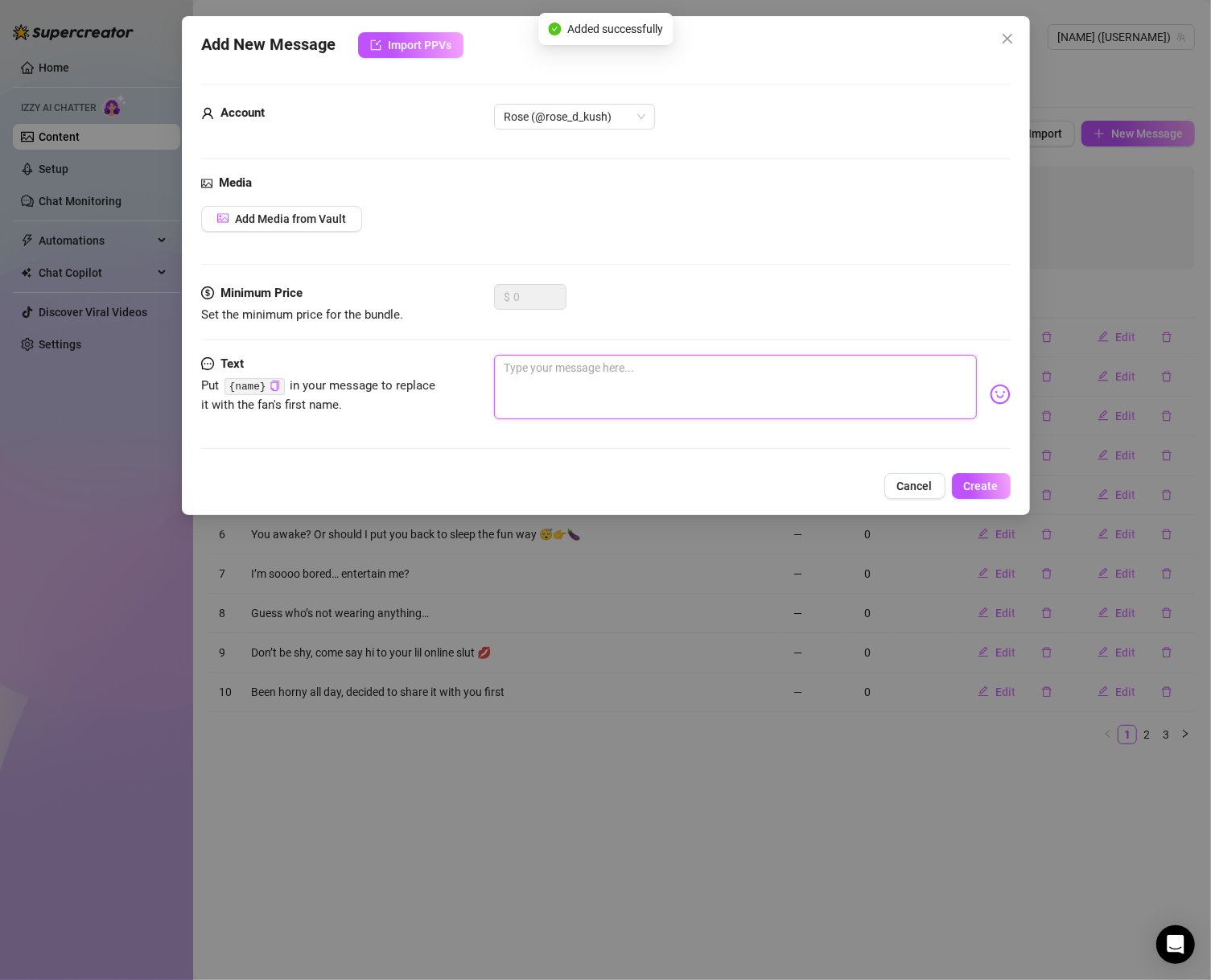 click at bounding box center (735, 387) 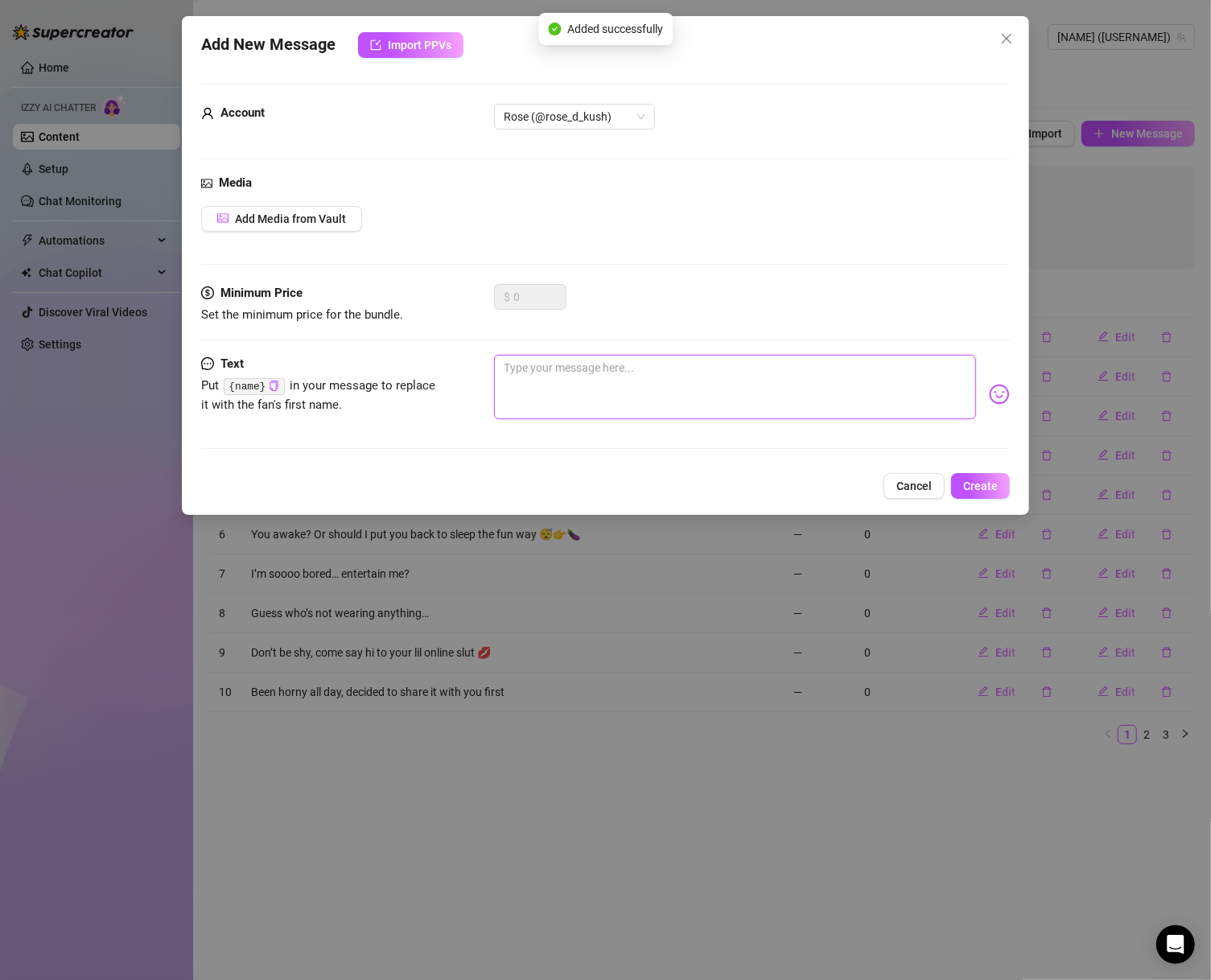 paste on "If you go down this hole… you better be ready to finish for me!" 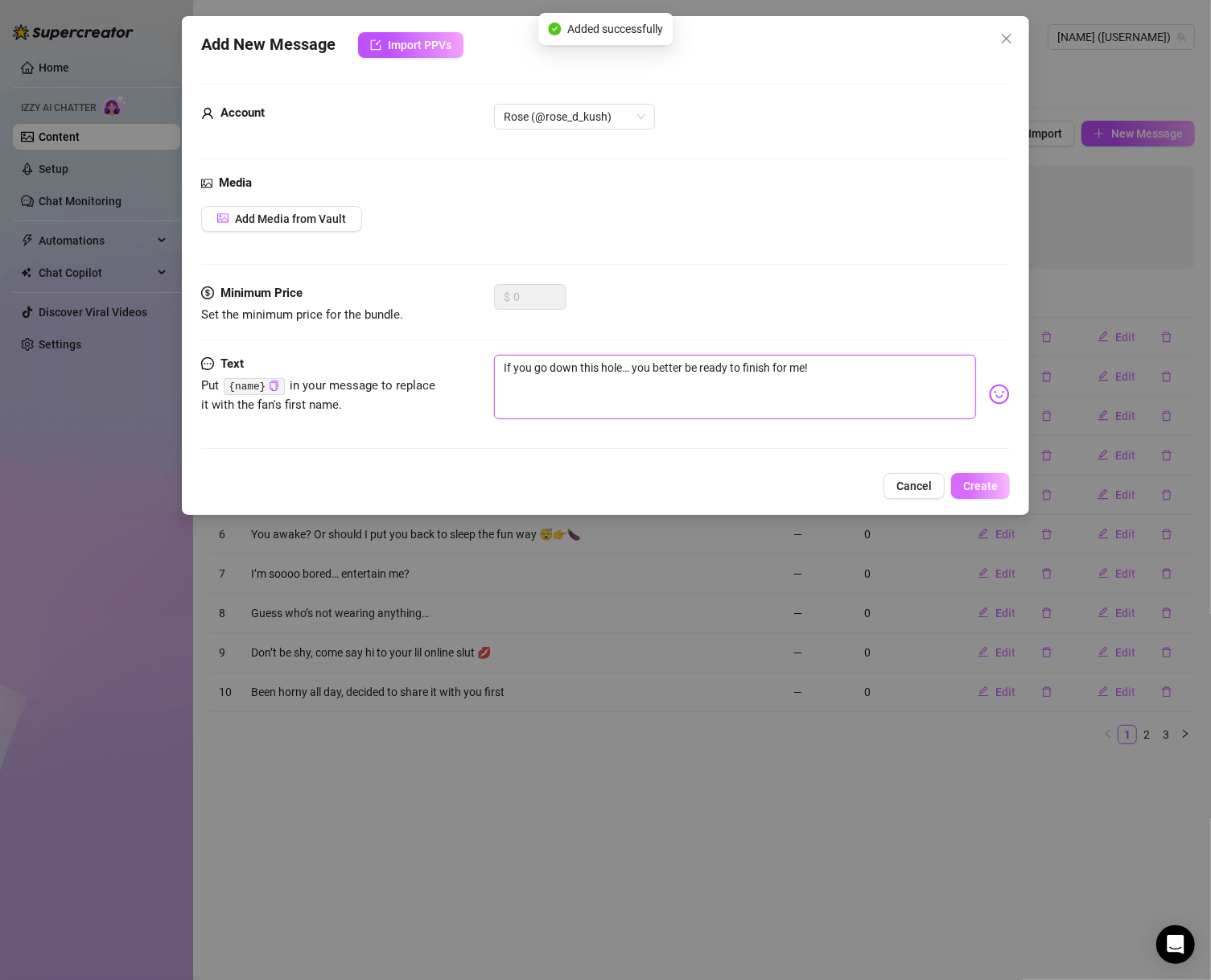 type on "If you go down this hole… you better be ready to finish for me!" 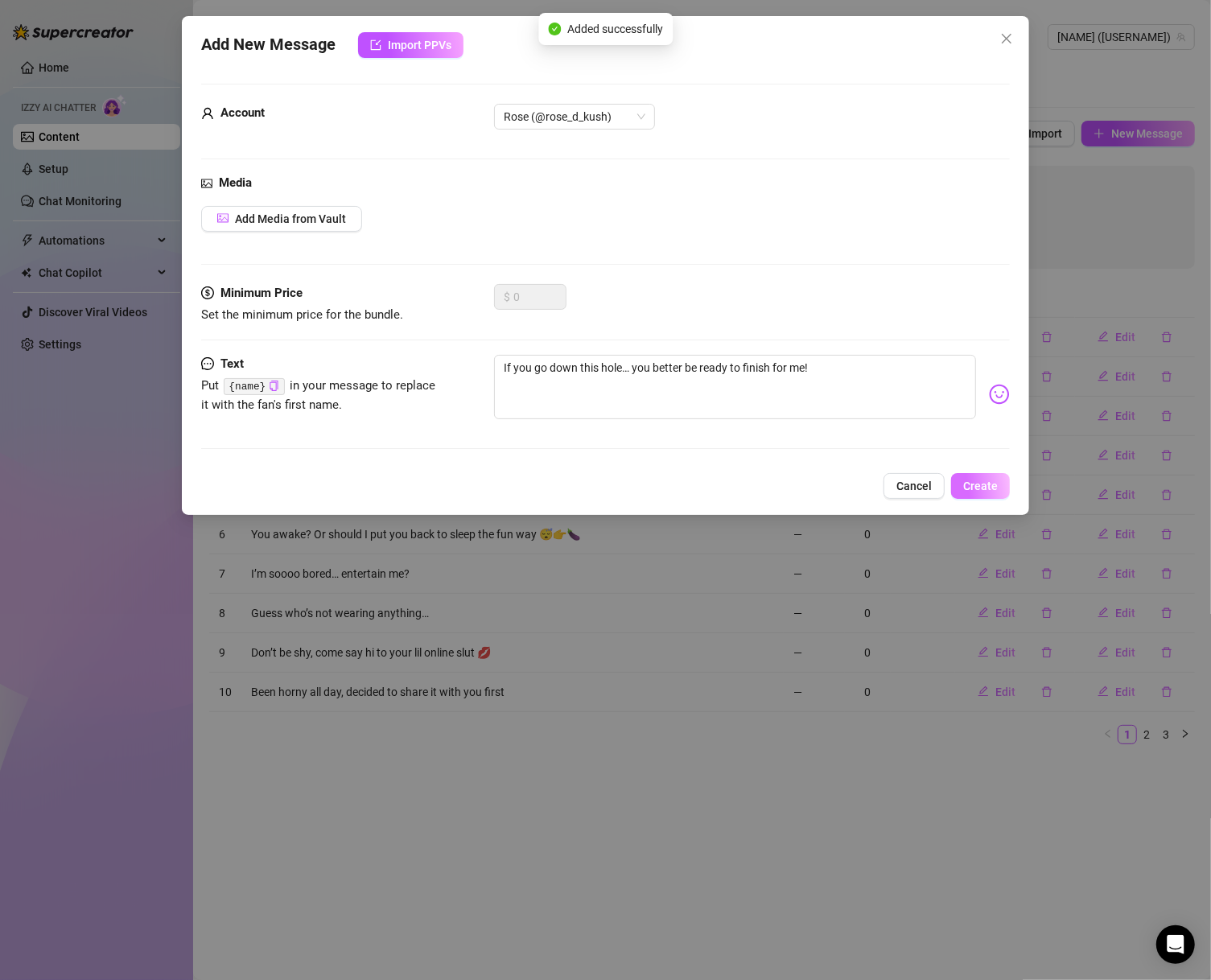 click on "Create" at bounding box center [980, 486] 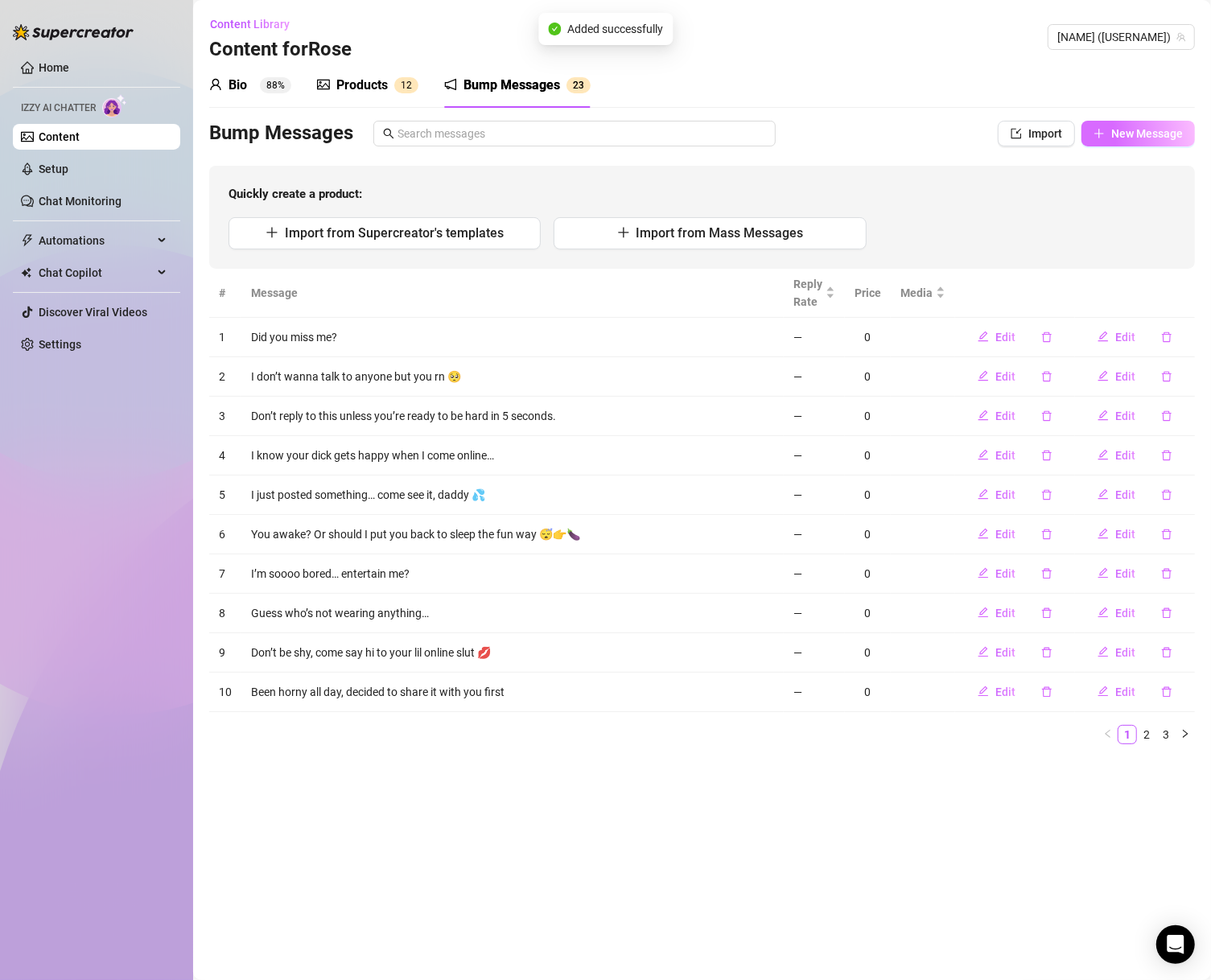 click on "New Message" at bounding box center (1138, 134) 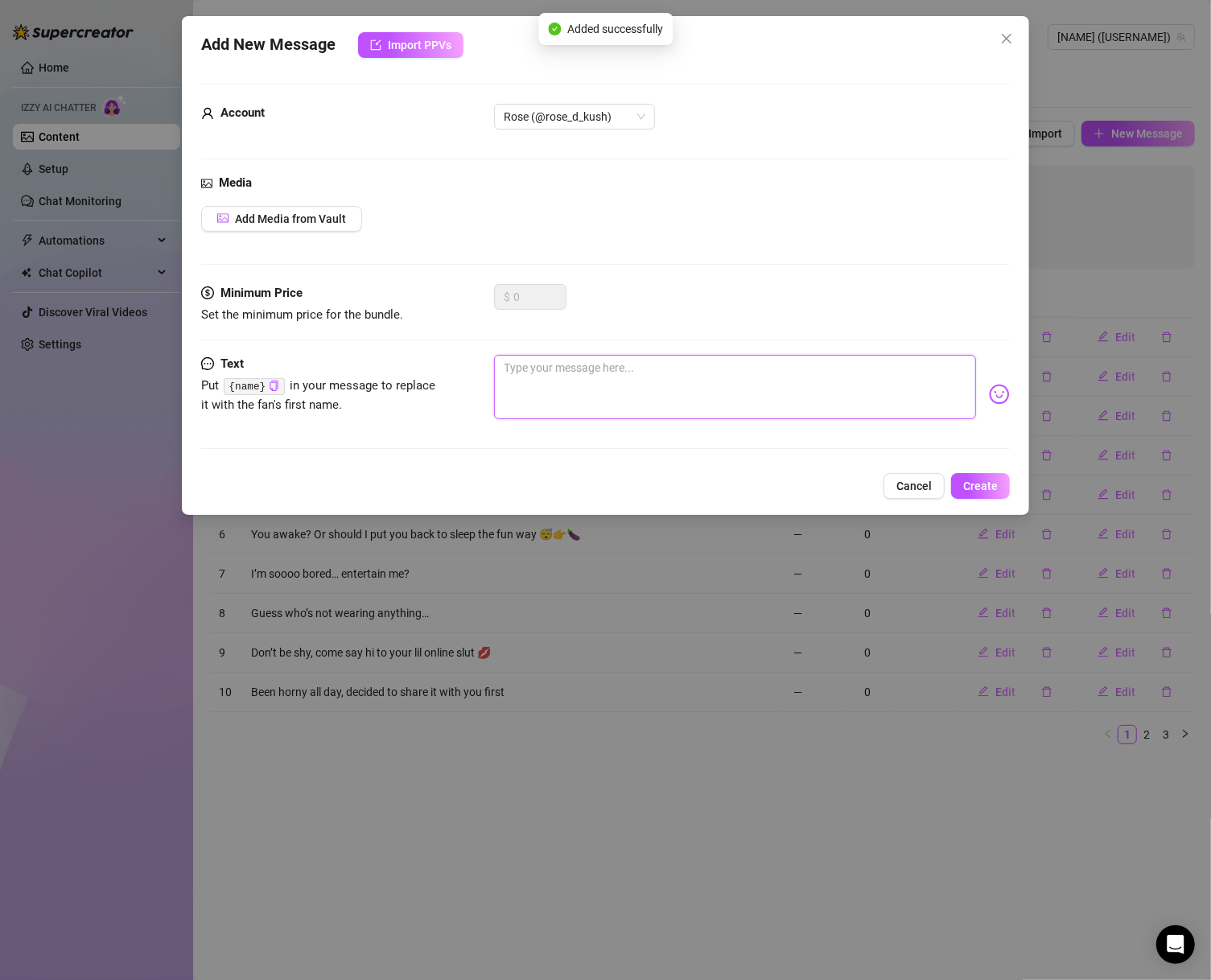 click at bounding box center [735, 387] 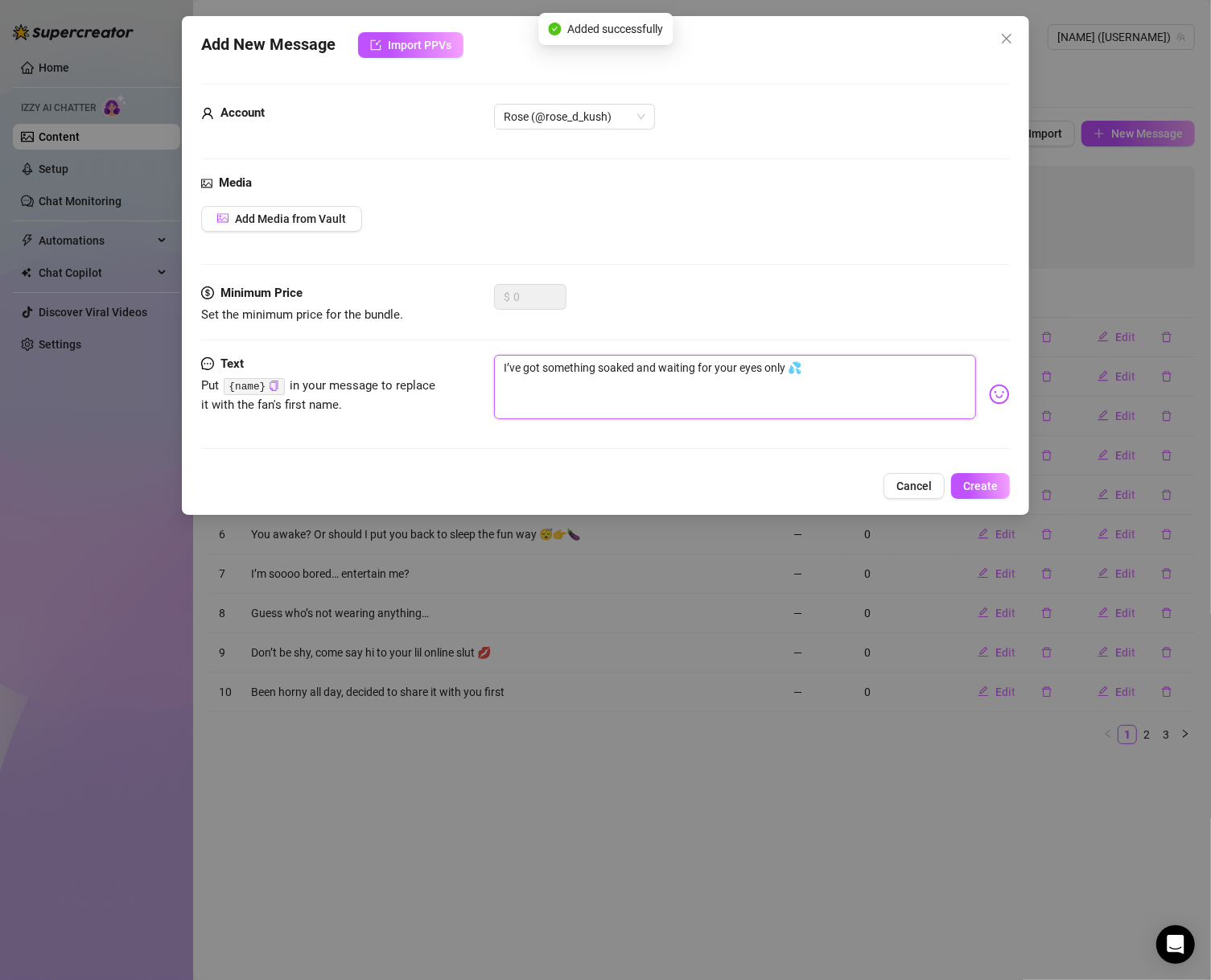 type on "I’ve got something soaked and waiting for your eyes only 💦" 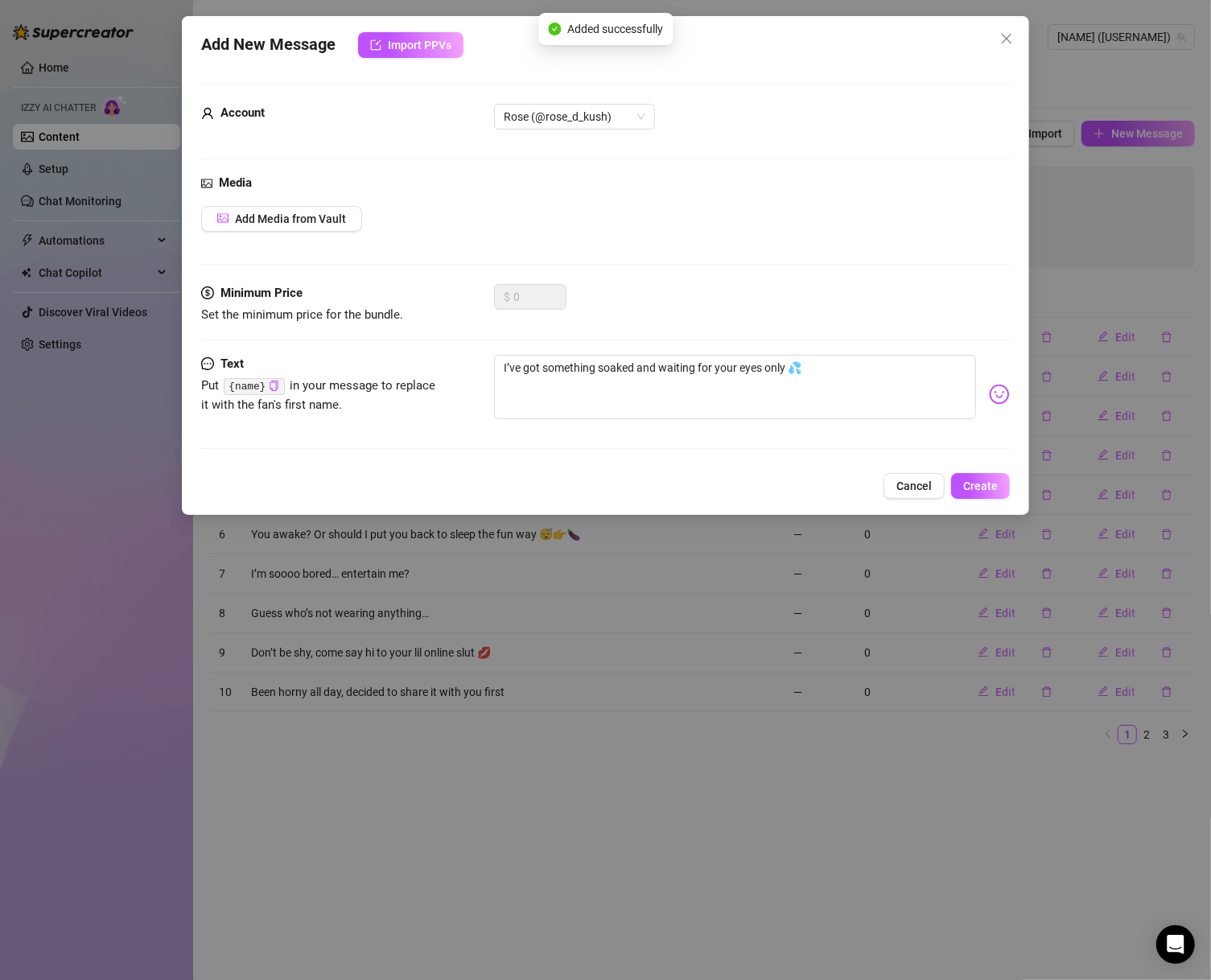 click on "Add New Message Import PPVs Account Rose (@rose_d_kush) Media Add Media from Vault Minimum Price Set the minimum price for the bundle. $ 0 Text Put   {name}   in your message to replace it with the fan's first name. I’ve got something soaked and waiting for your eyes only 💦
Cancel Create" at bounding box center (606, 266) 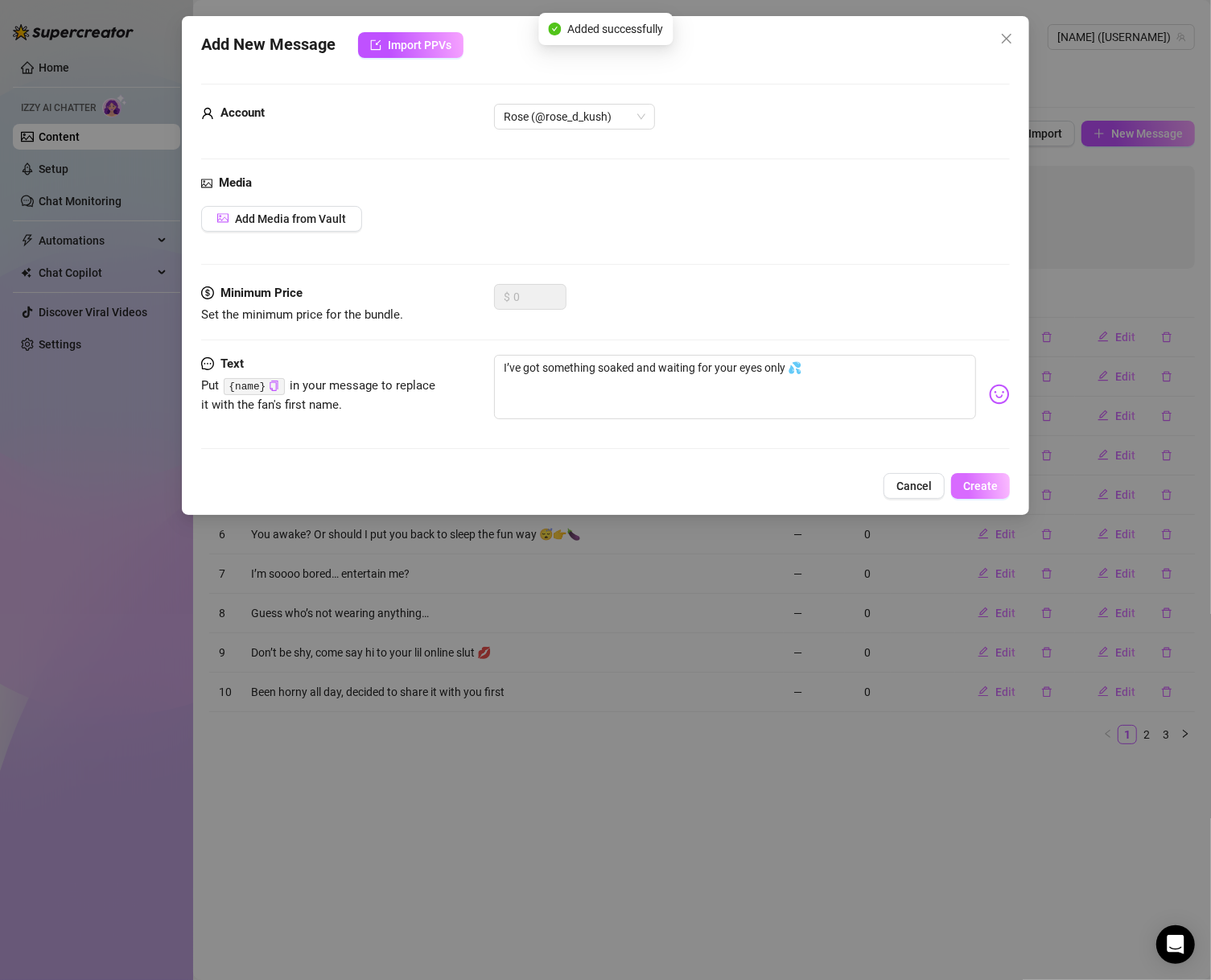 click on "Create" at bounding box center [980, 486] 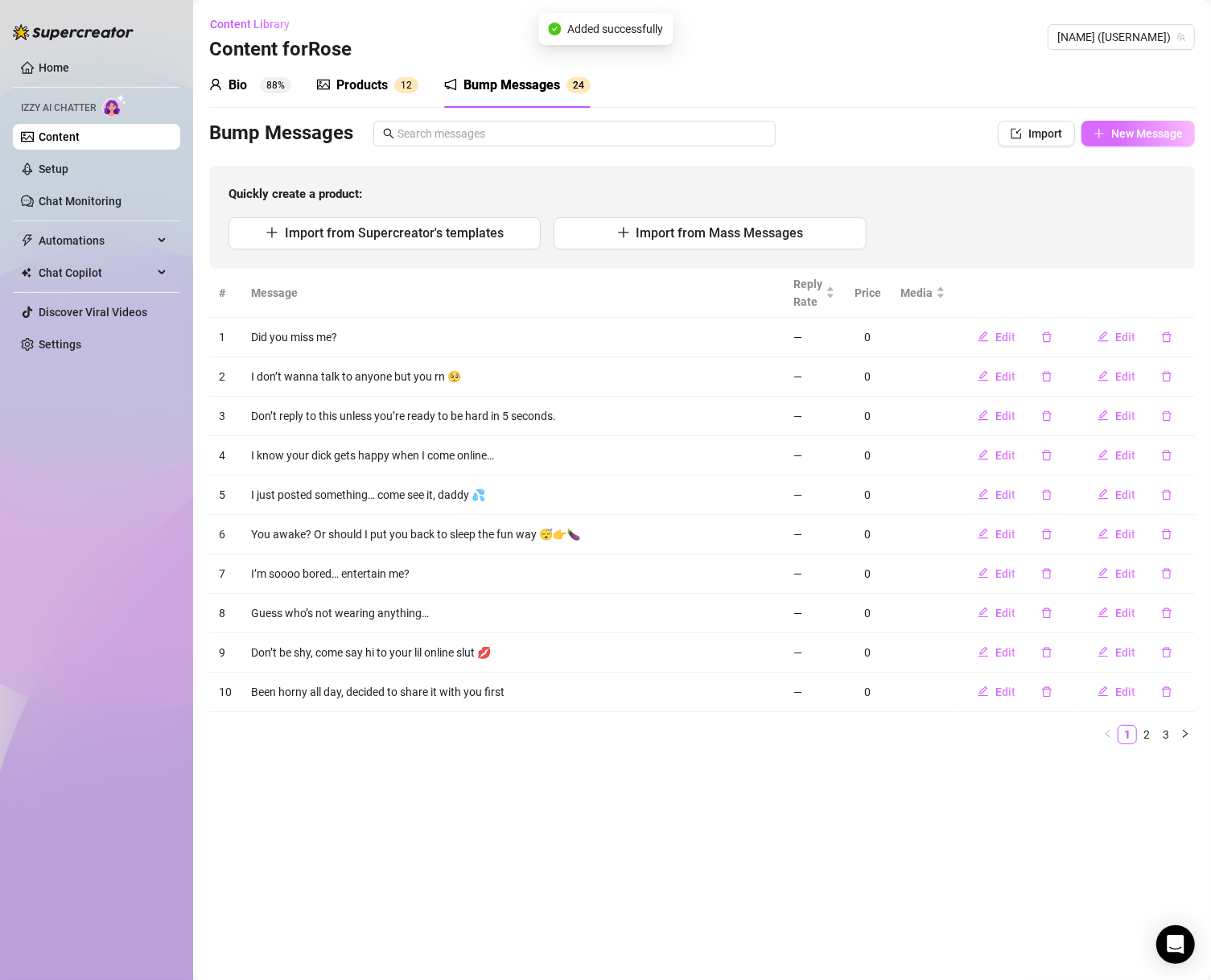 click on "New Message" at bounding box center [1147, 134] 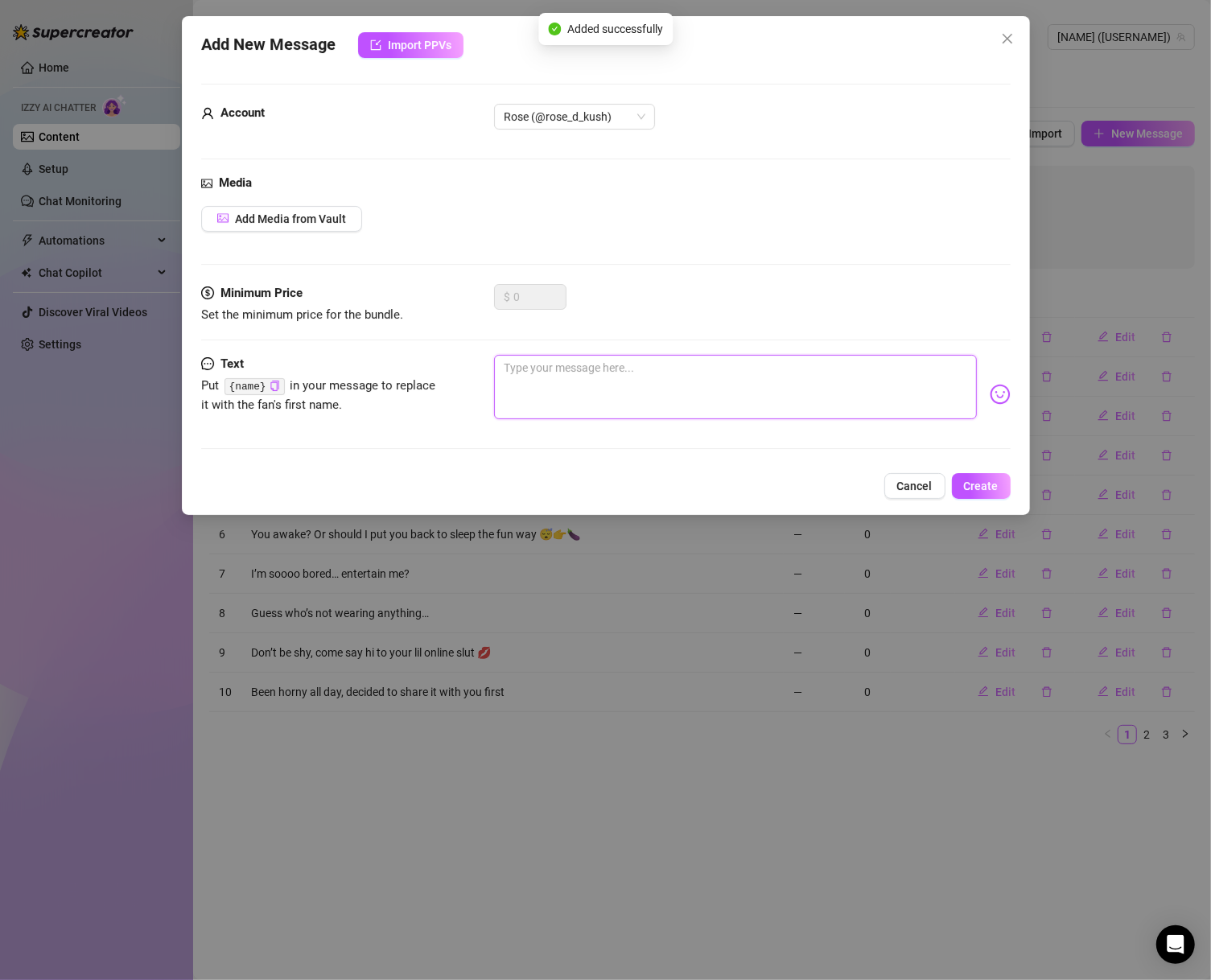 click at bounding box center (735, 387) 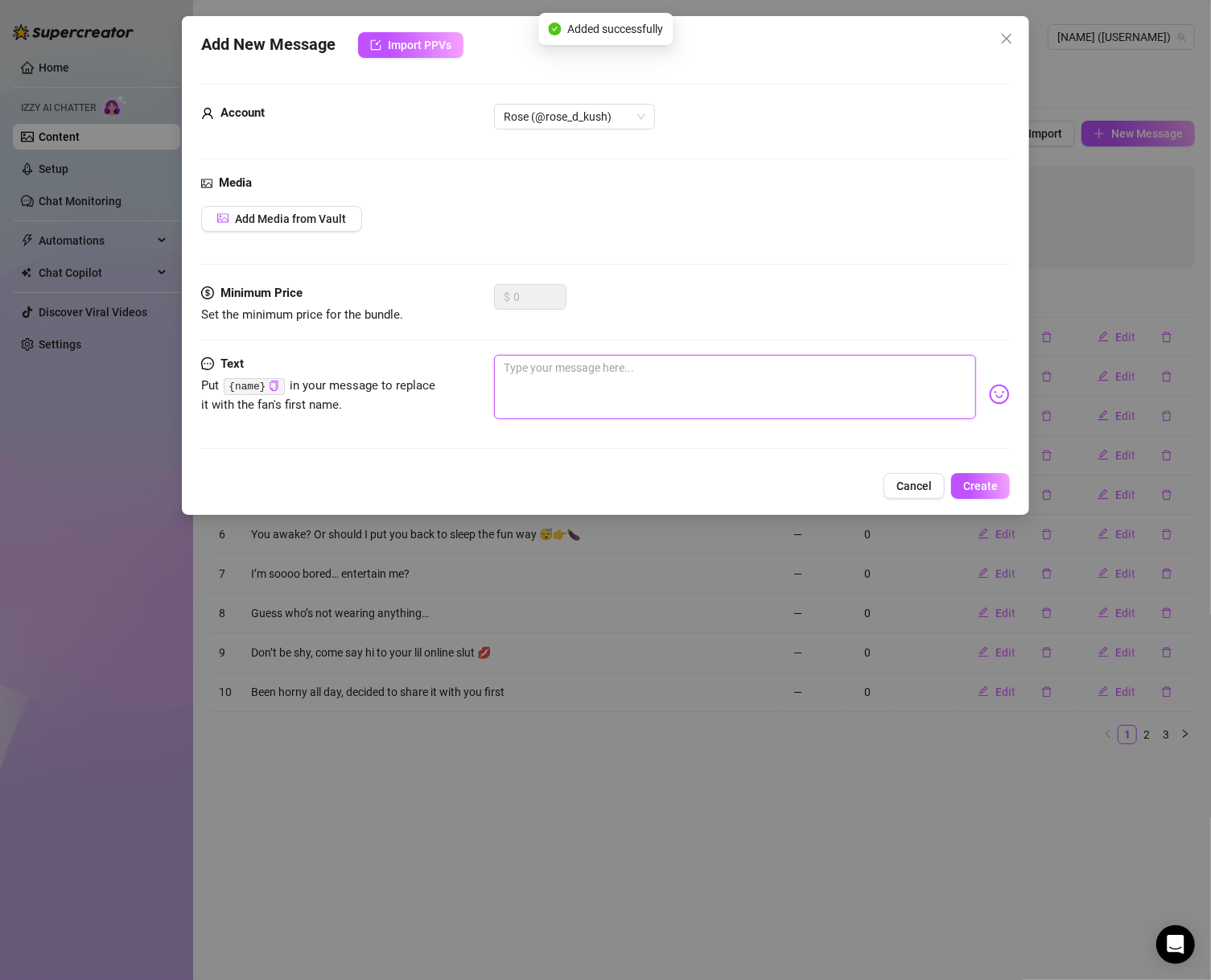 paste on "I’m sooooo bored and in bed 😩 fix ittt" 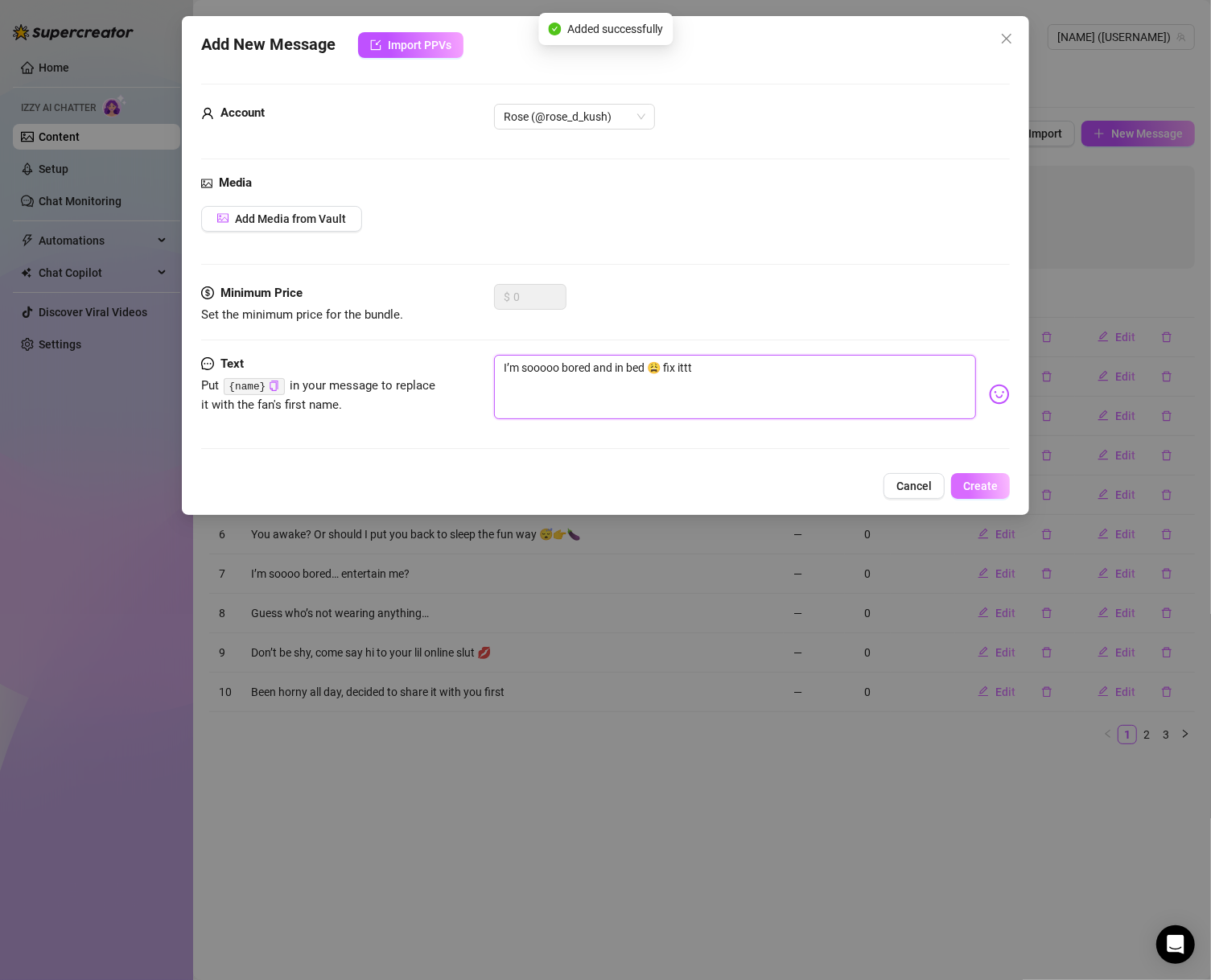 type on "I’m sooooo bored and in bed 😩 fix ittt" 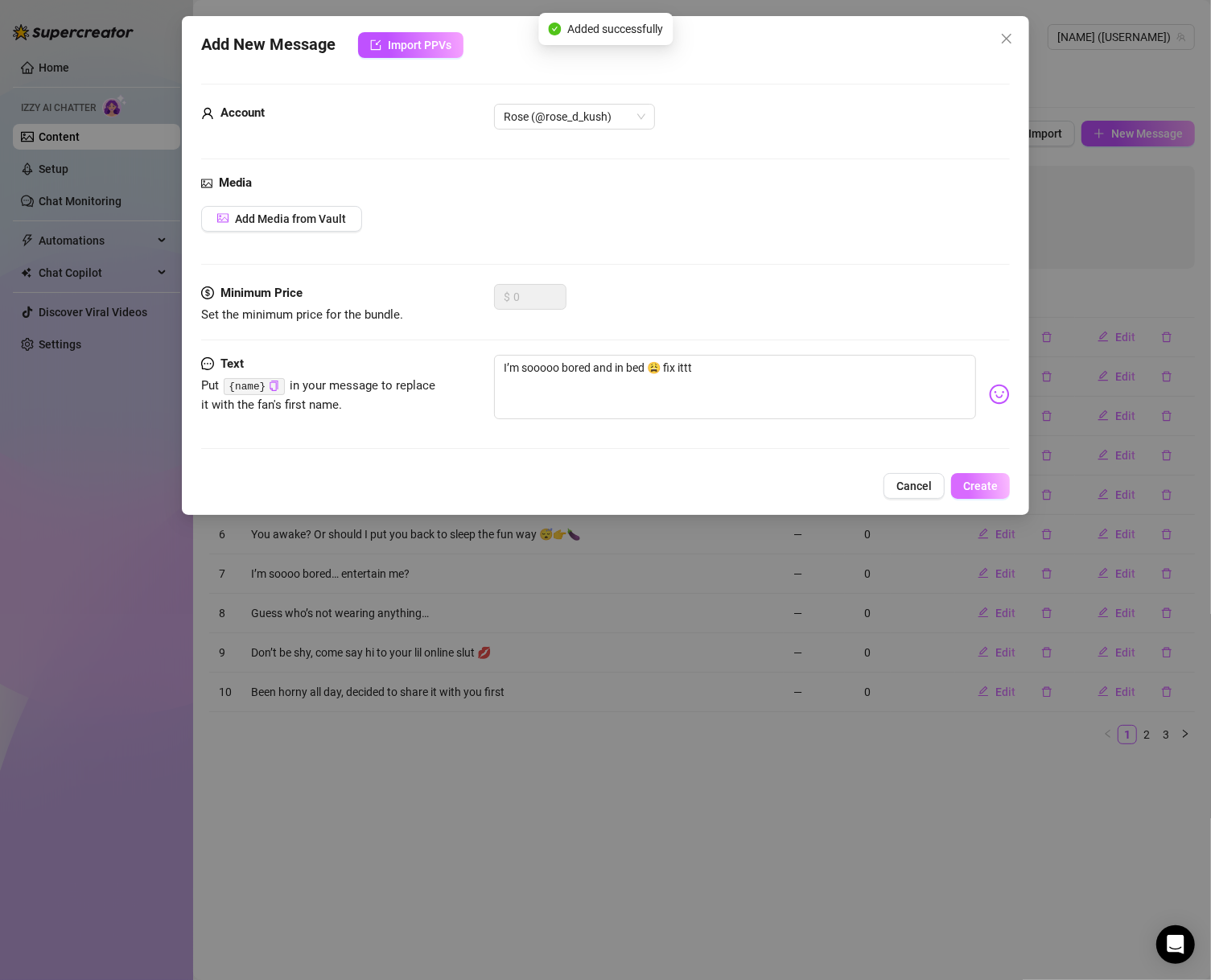 click on "Create" at bounding box center (980, 486) 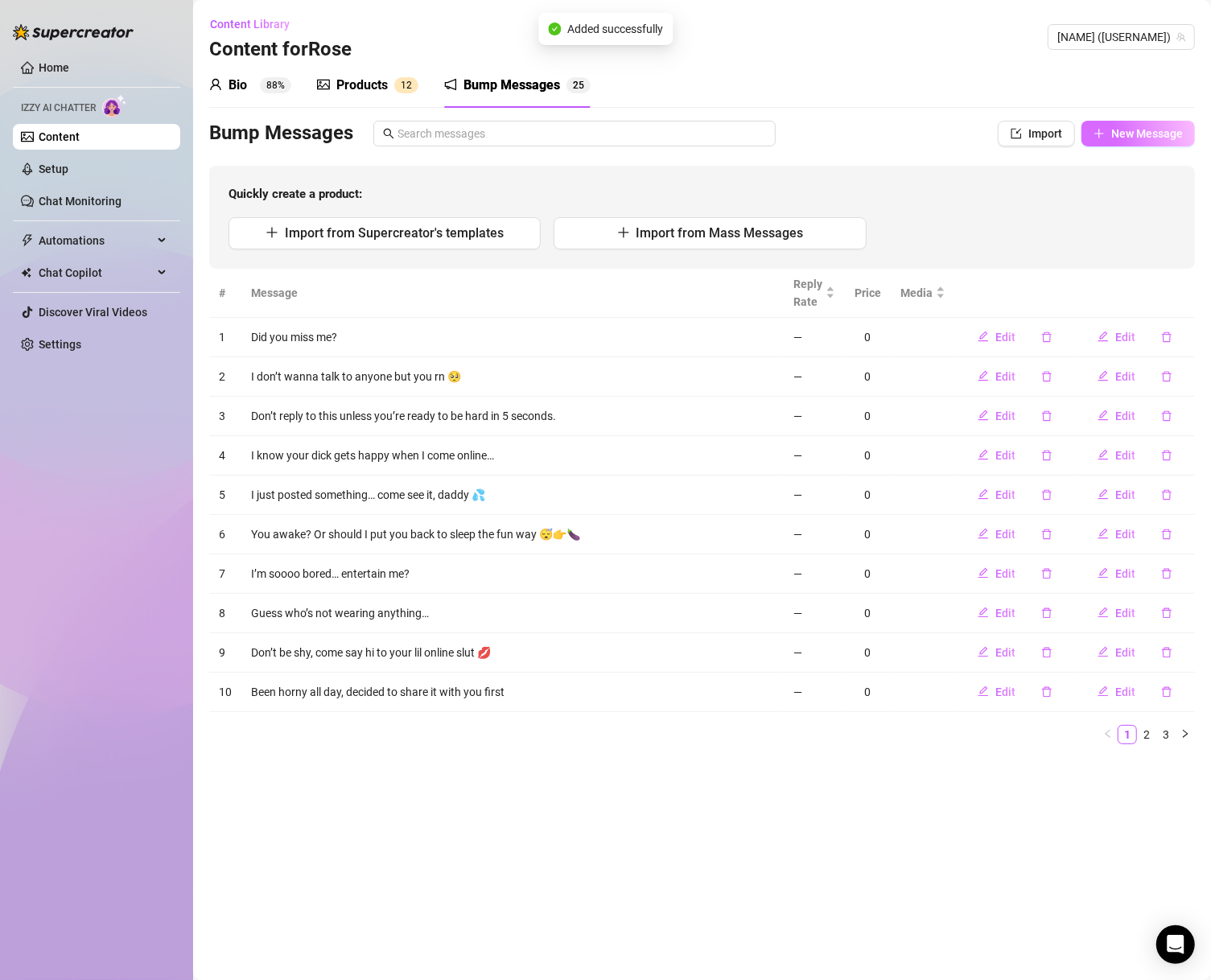 click 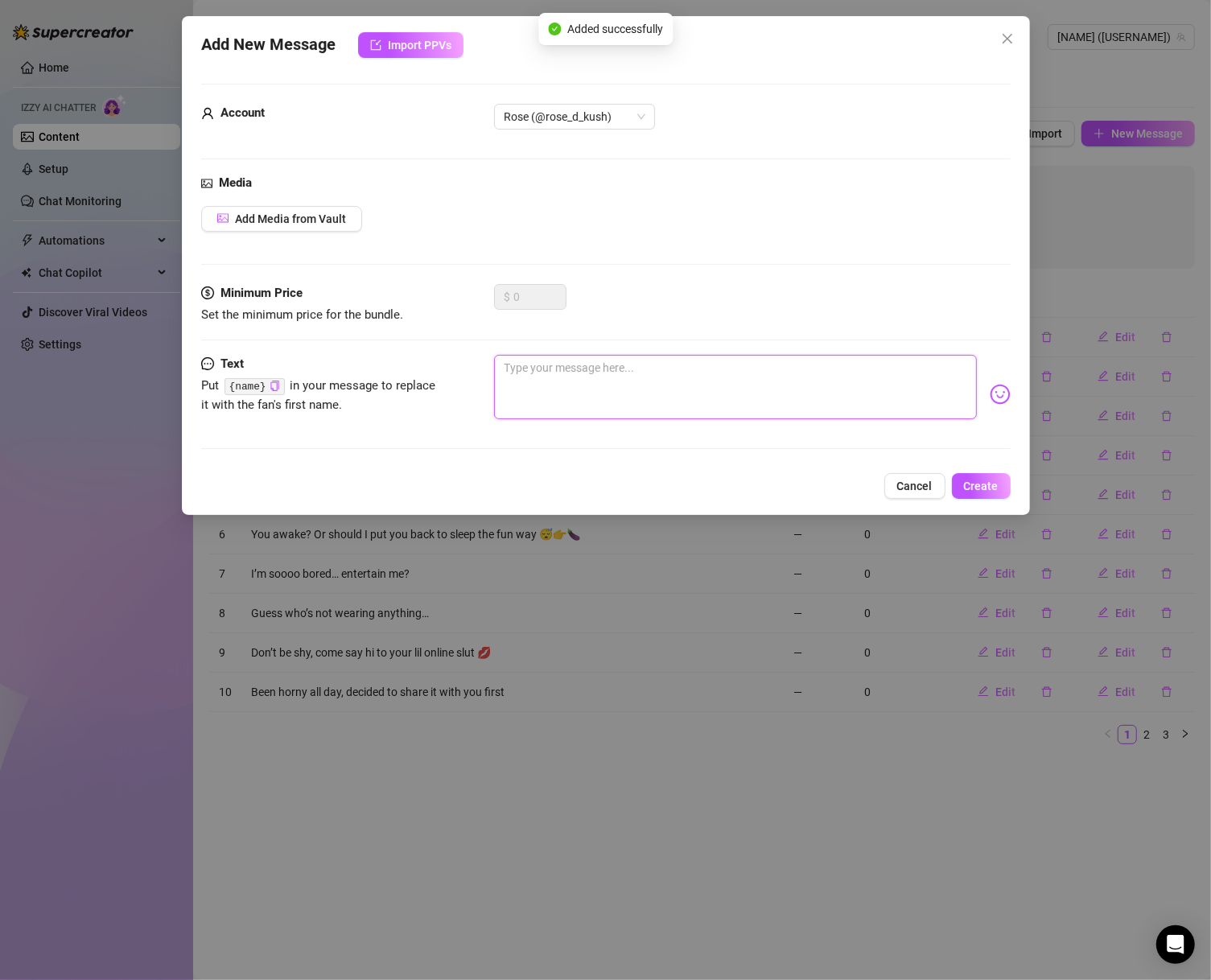 click at bounding box center (735, 387) 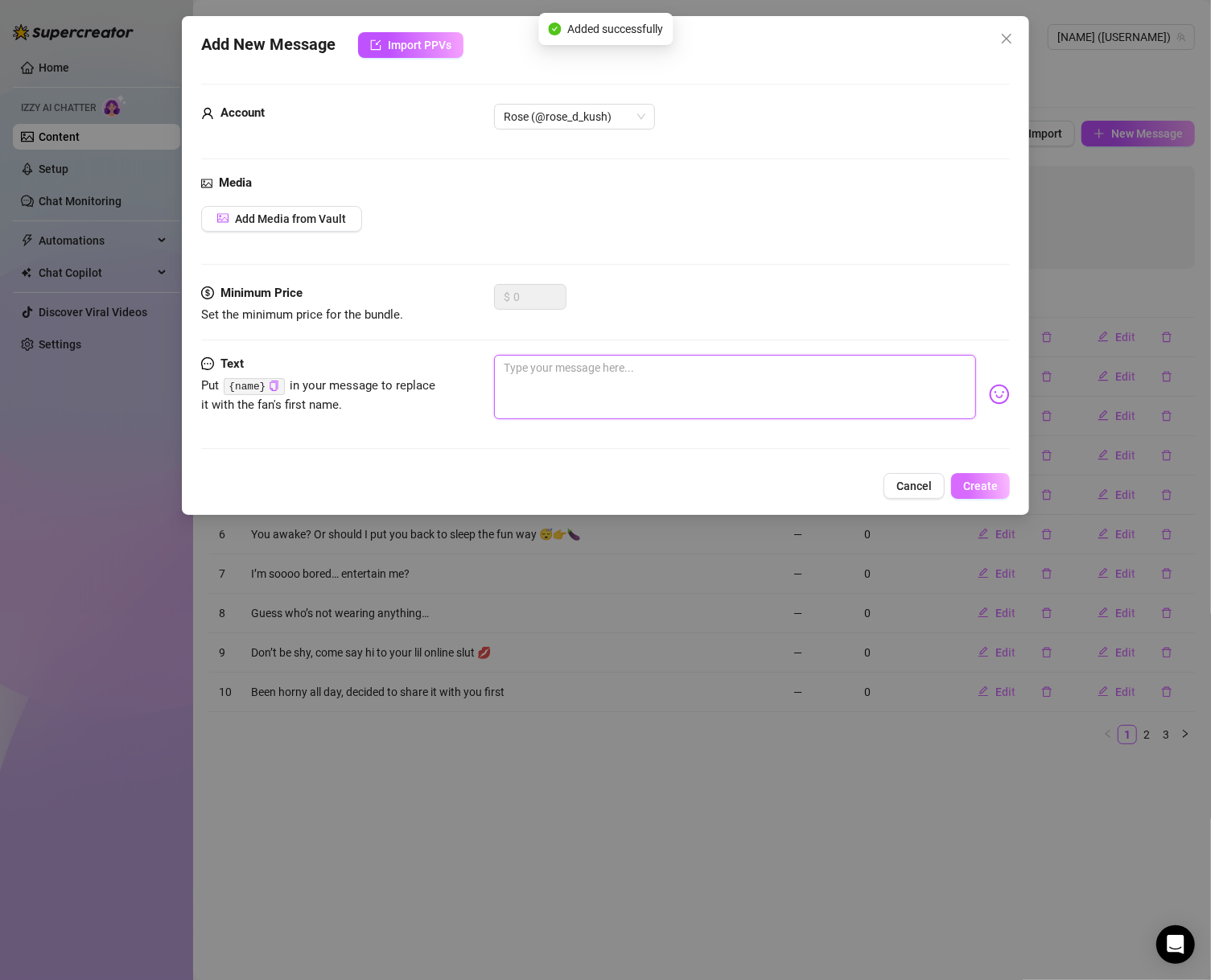 paste on "Bet your ex never logged in and teased you like this 😏" 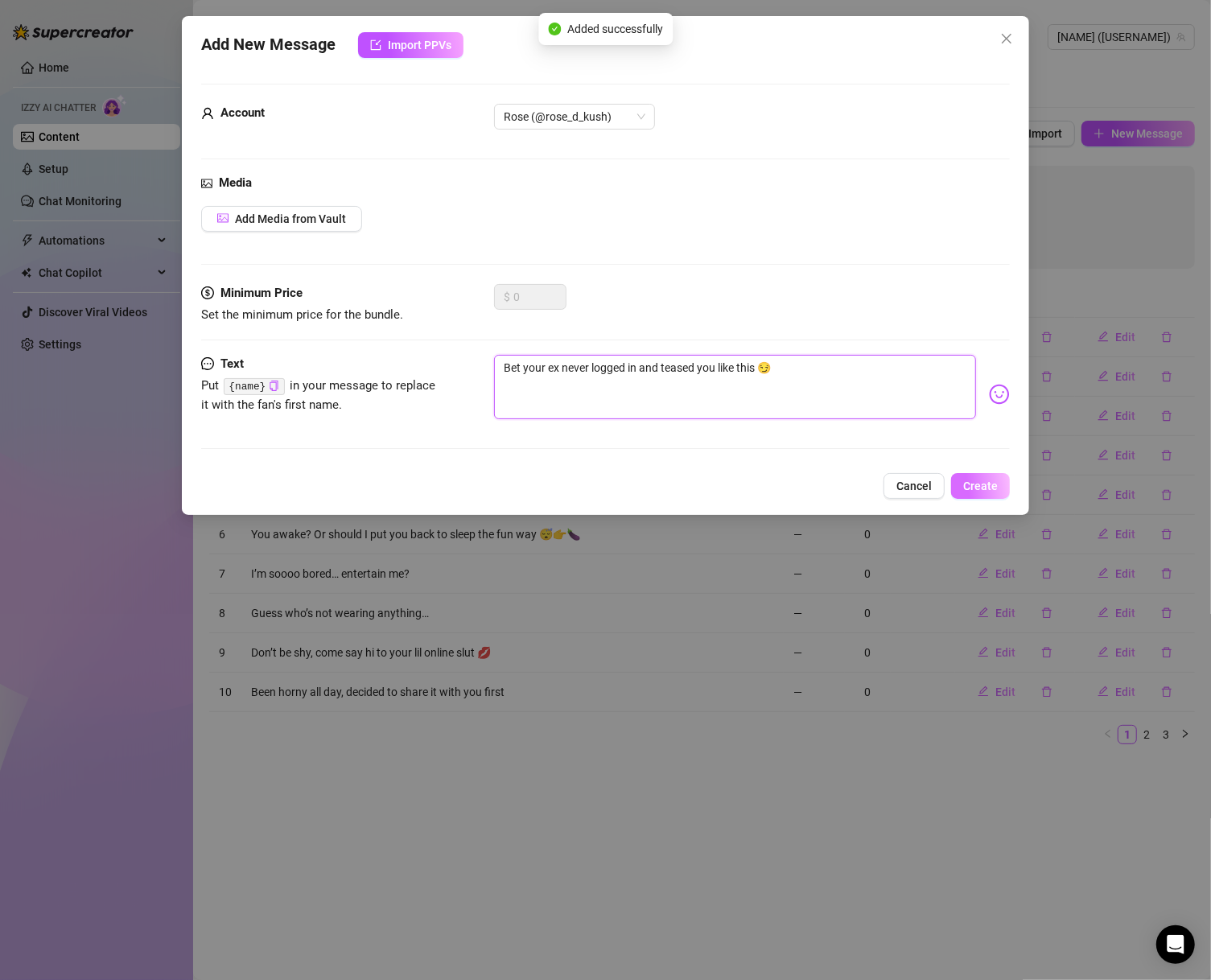 type on "Bet your ex never logged in and teased you like this 😏" 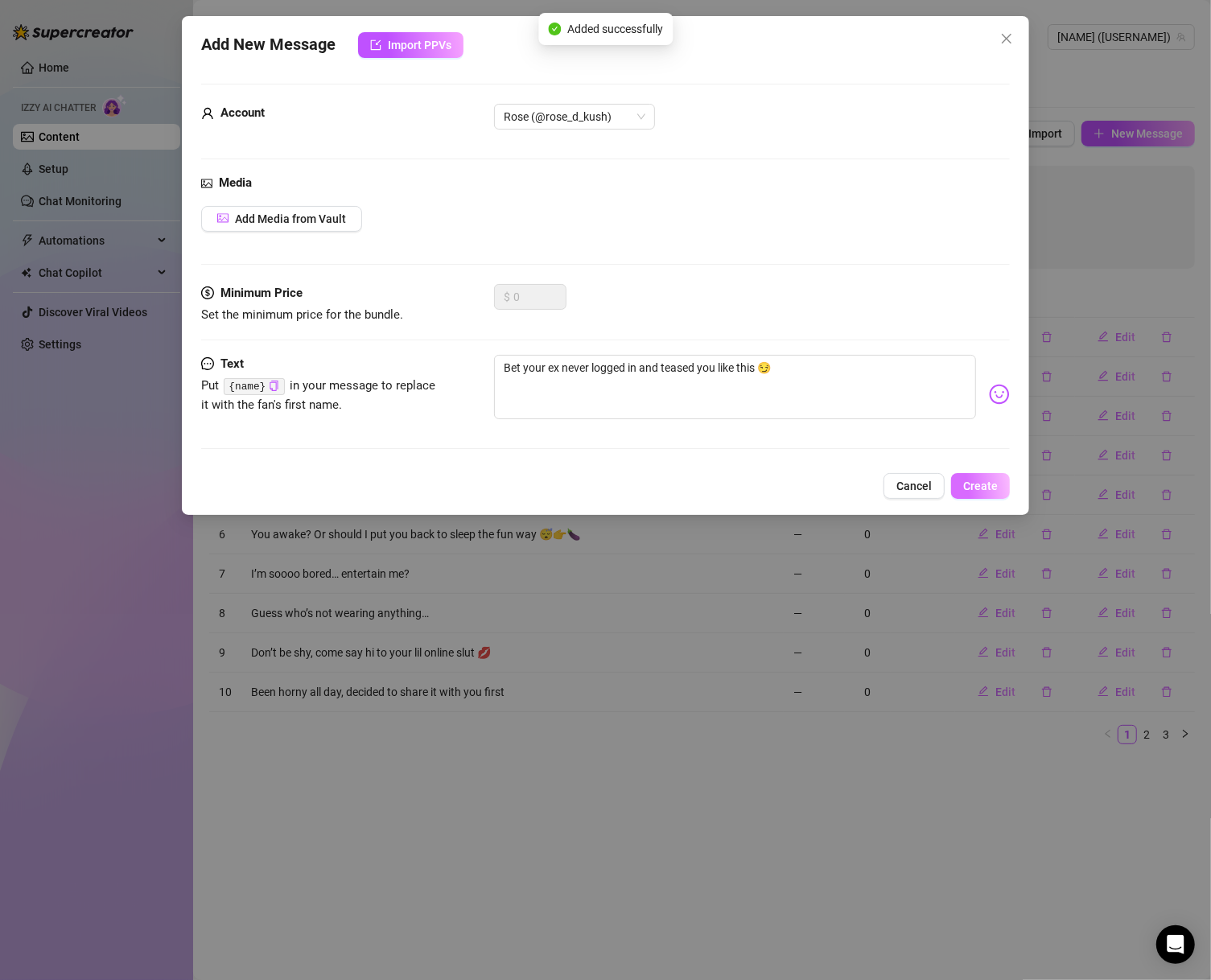 click on "Create" at bounding box center (980, 486) 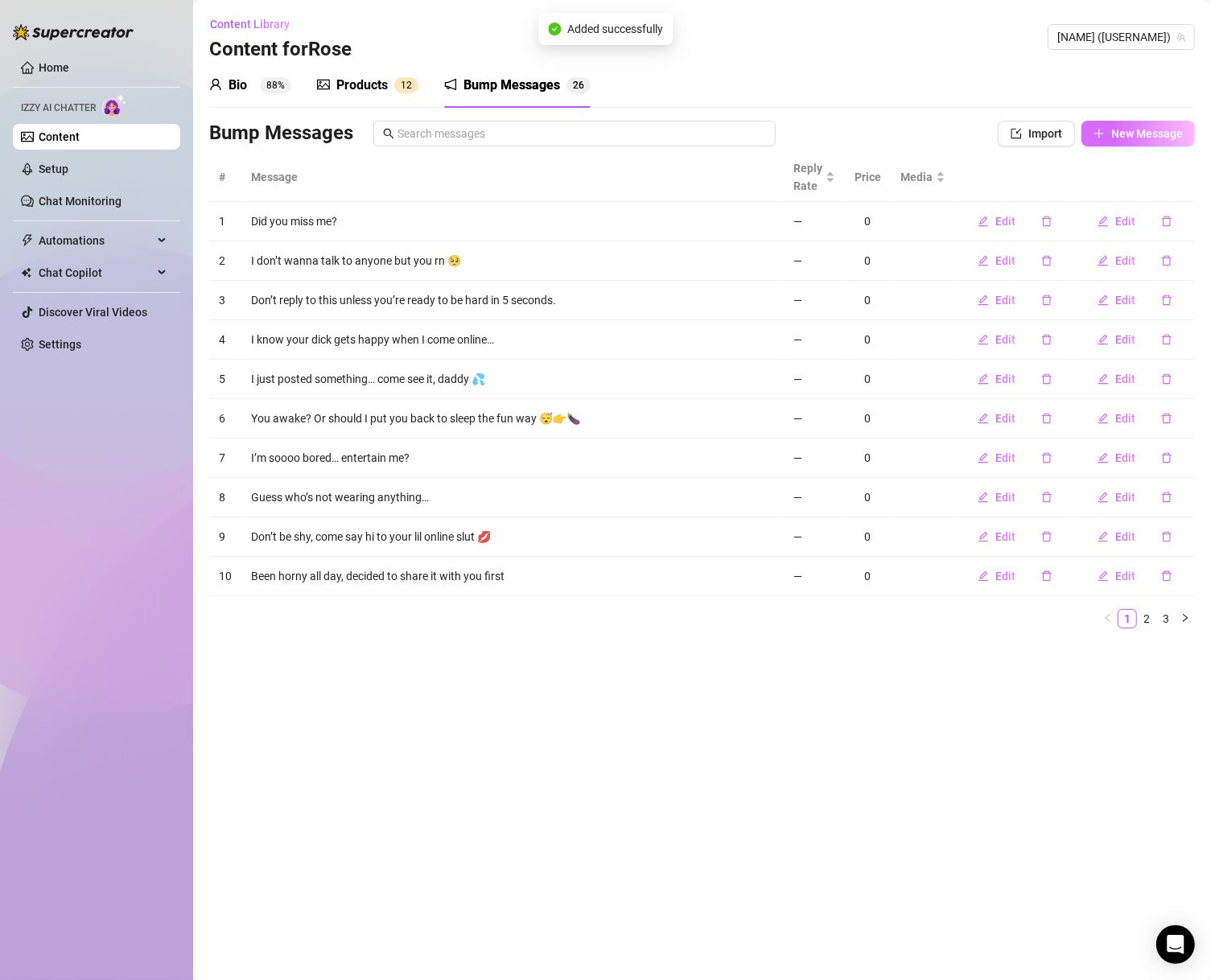 click 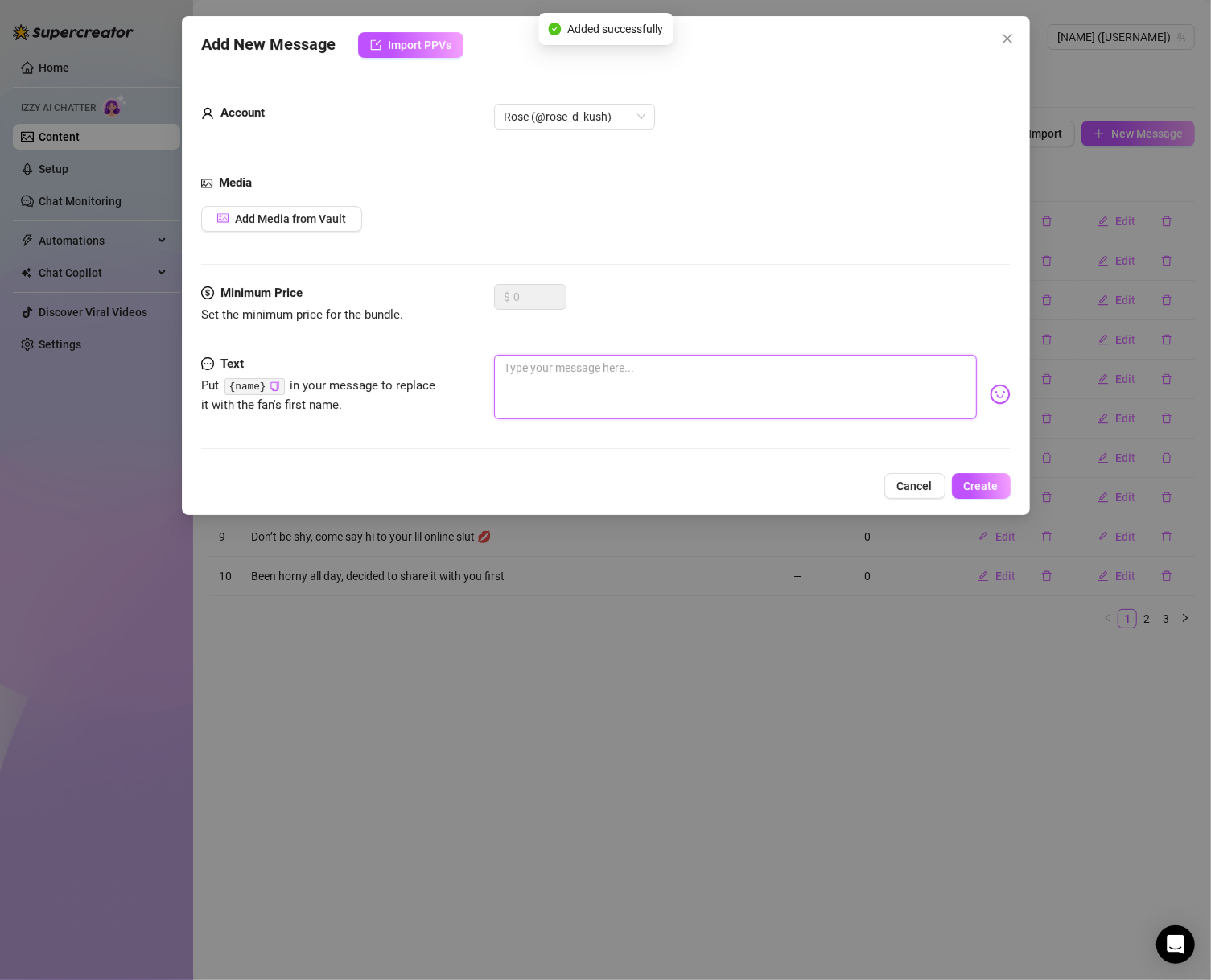 click at bounding box center (735, 387) 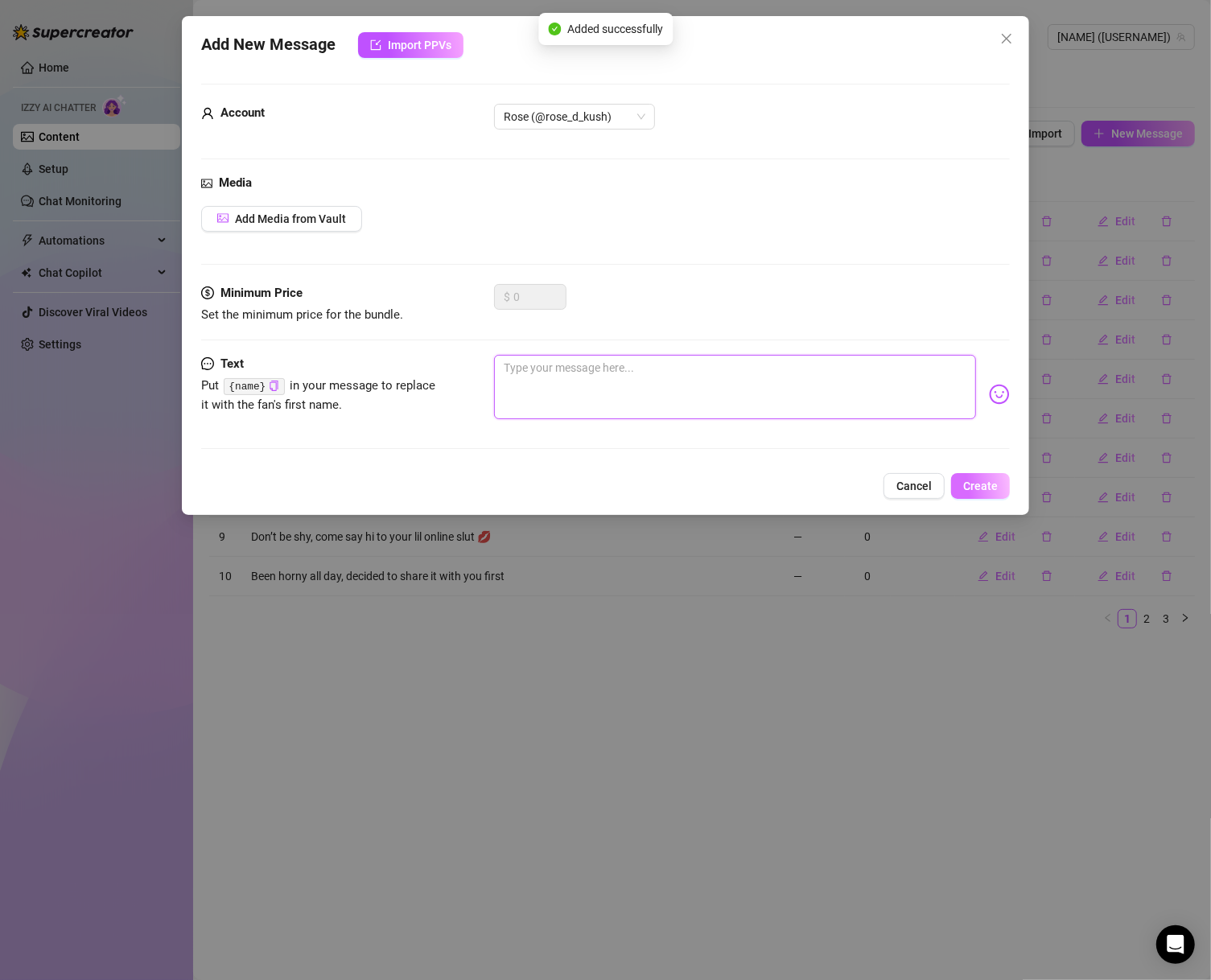paste on "I’m online and thinking about that big d- I mean, big smile of yours 😉" 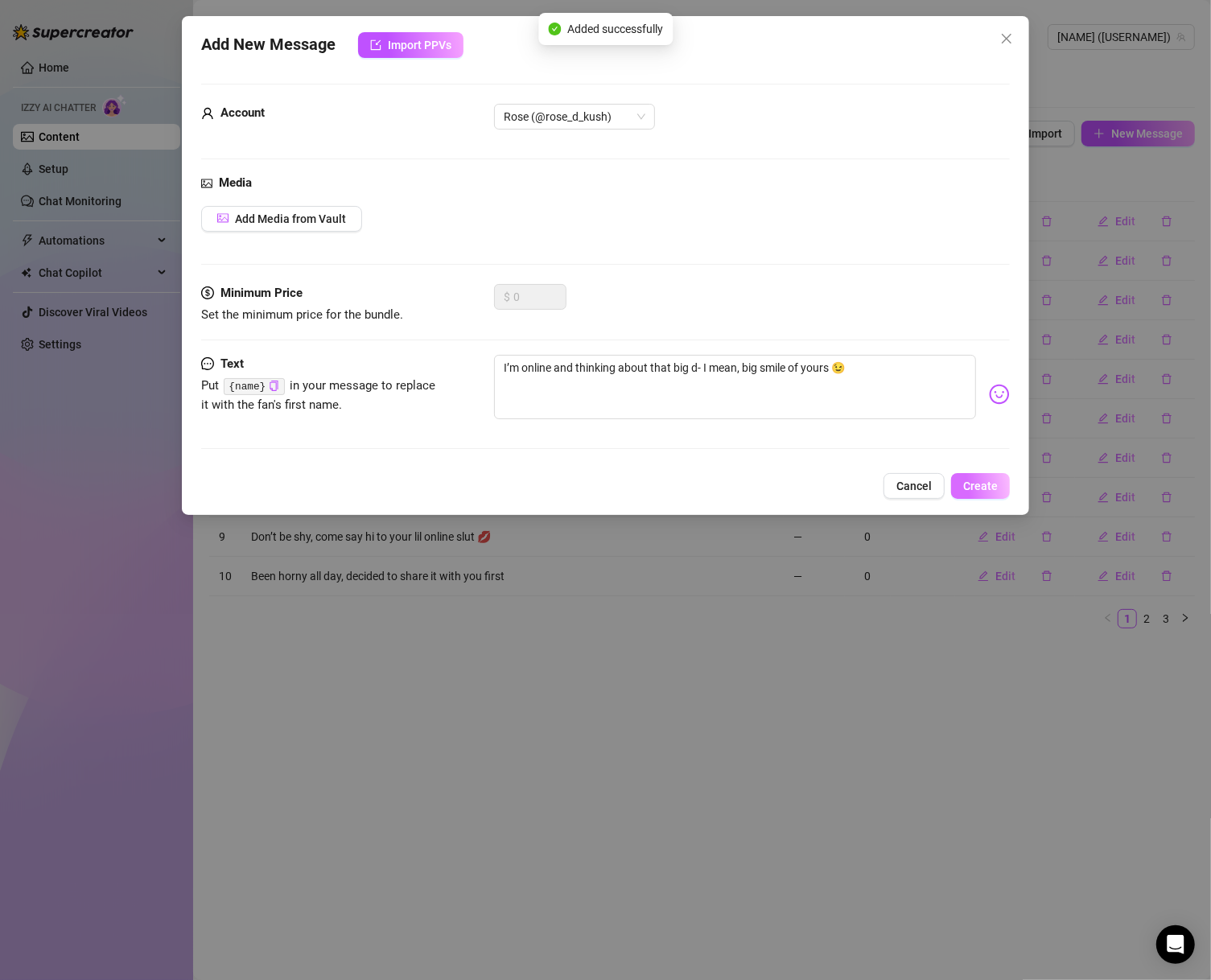 click on "Create" at bounding box center (980, 486) 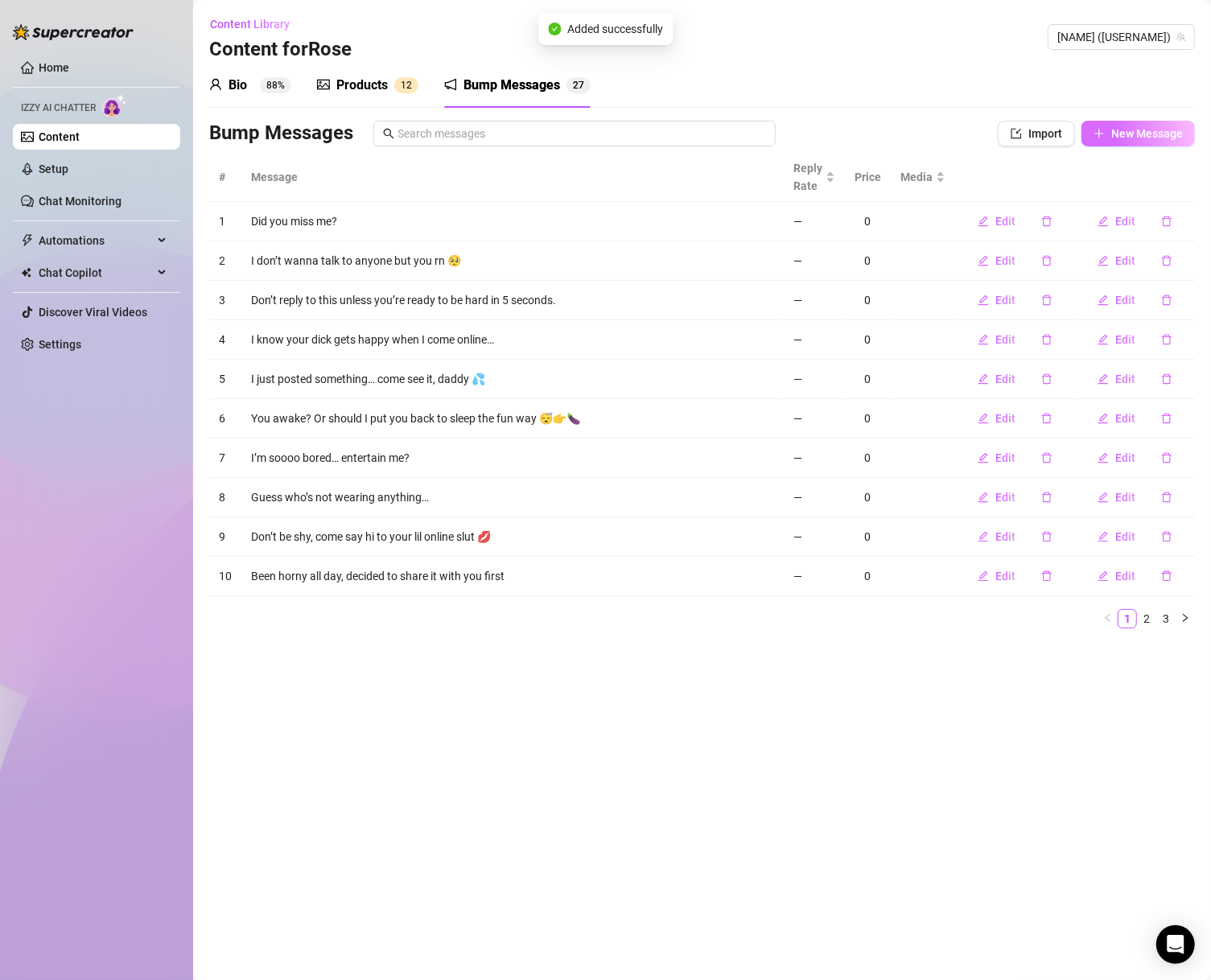 click on "New Message" at bounding box center (1138, 134) 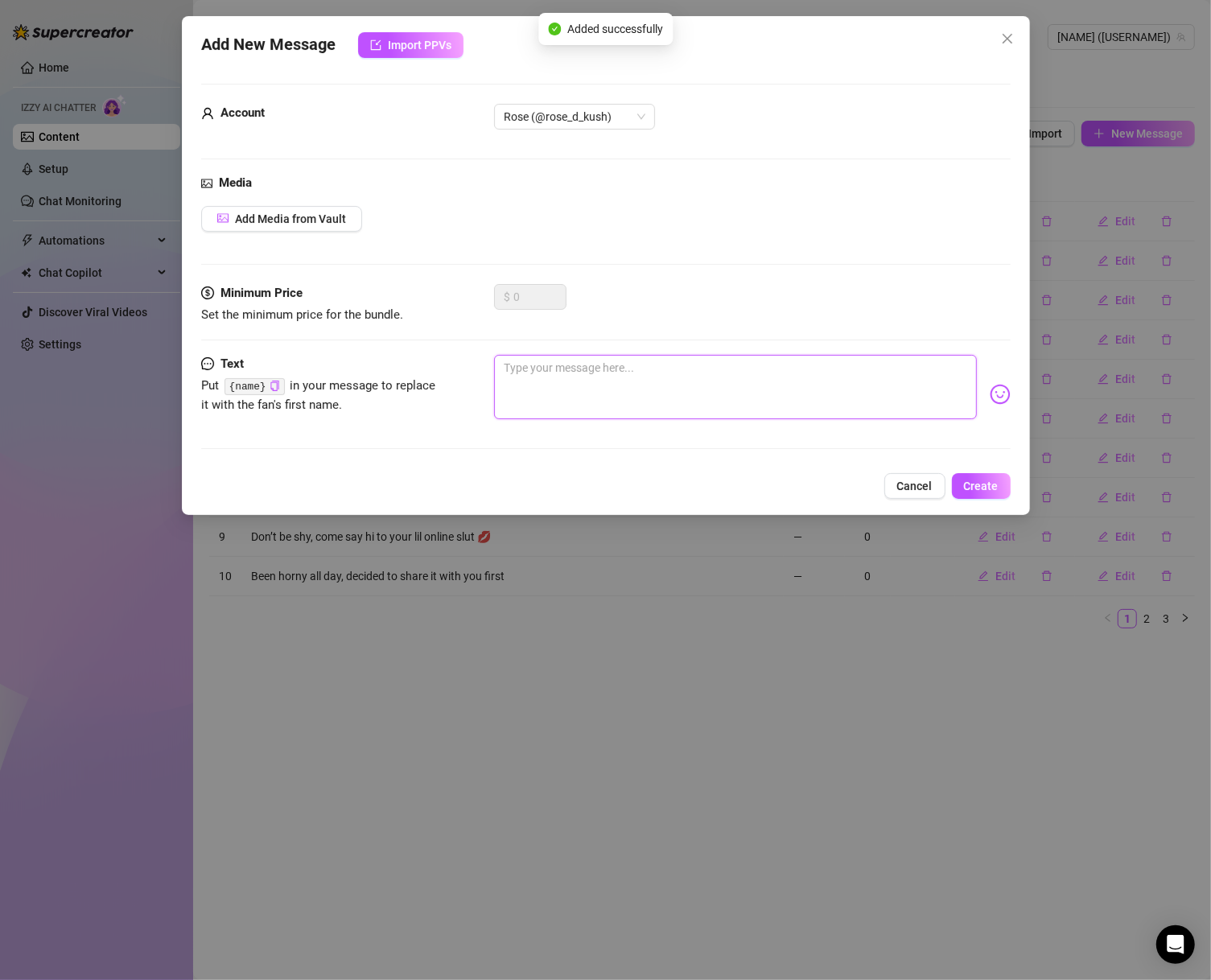 click at bounding box center [735, 387] 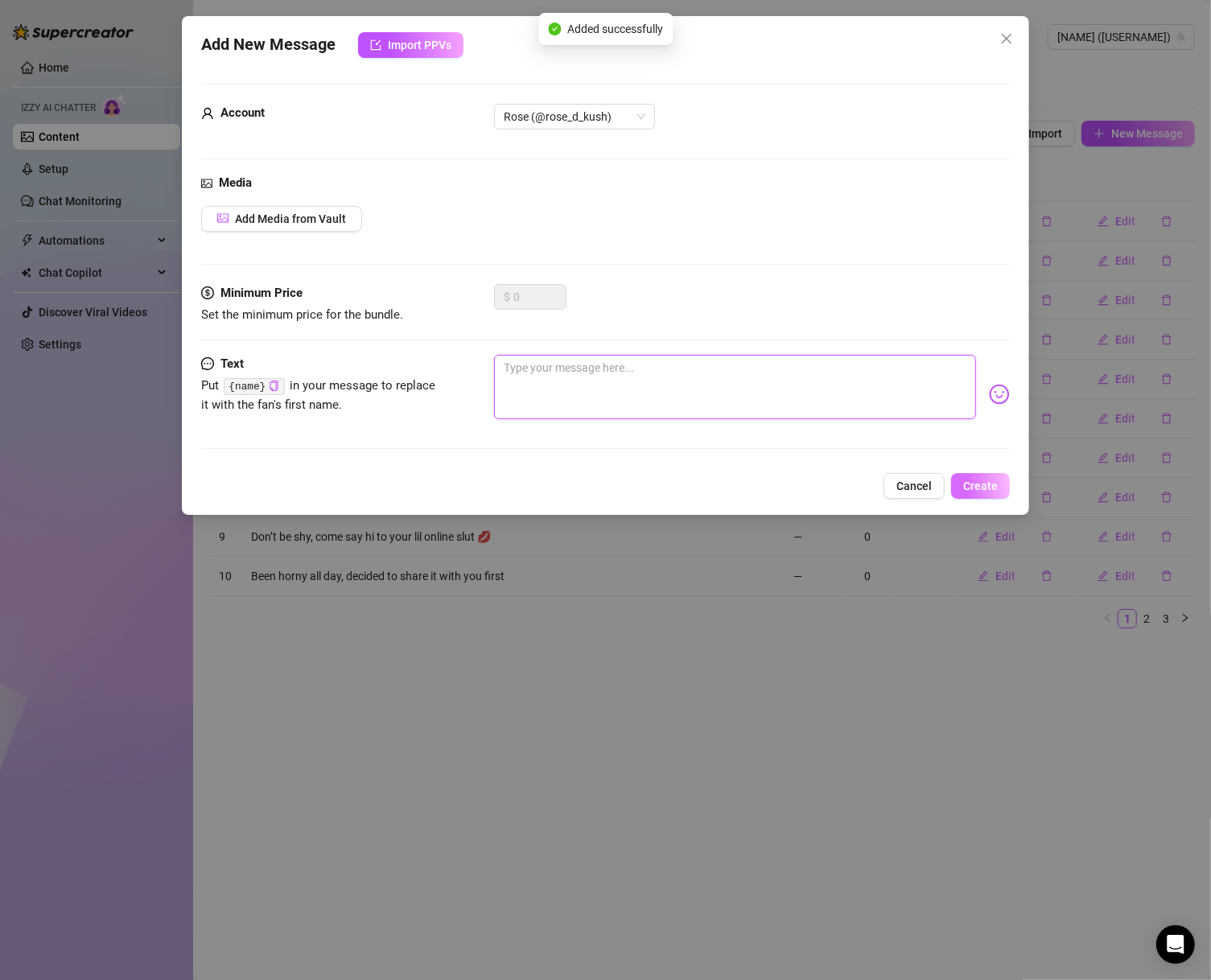 paste on "Can I tell you a dirty secret?" 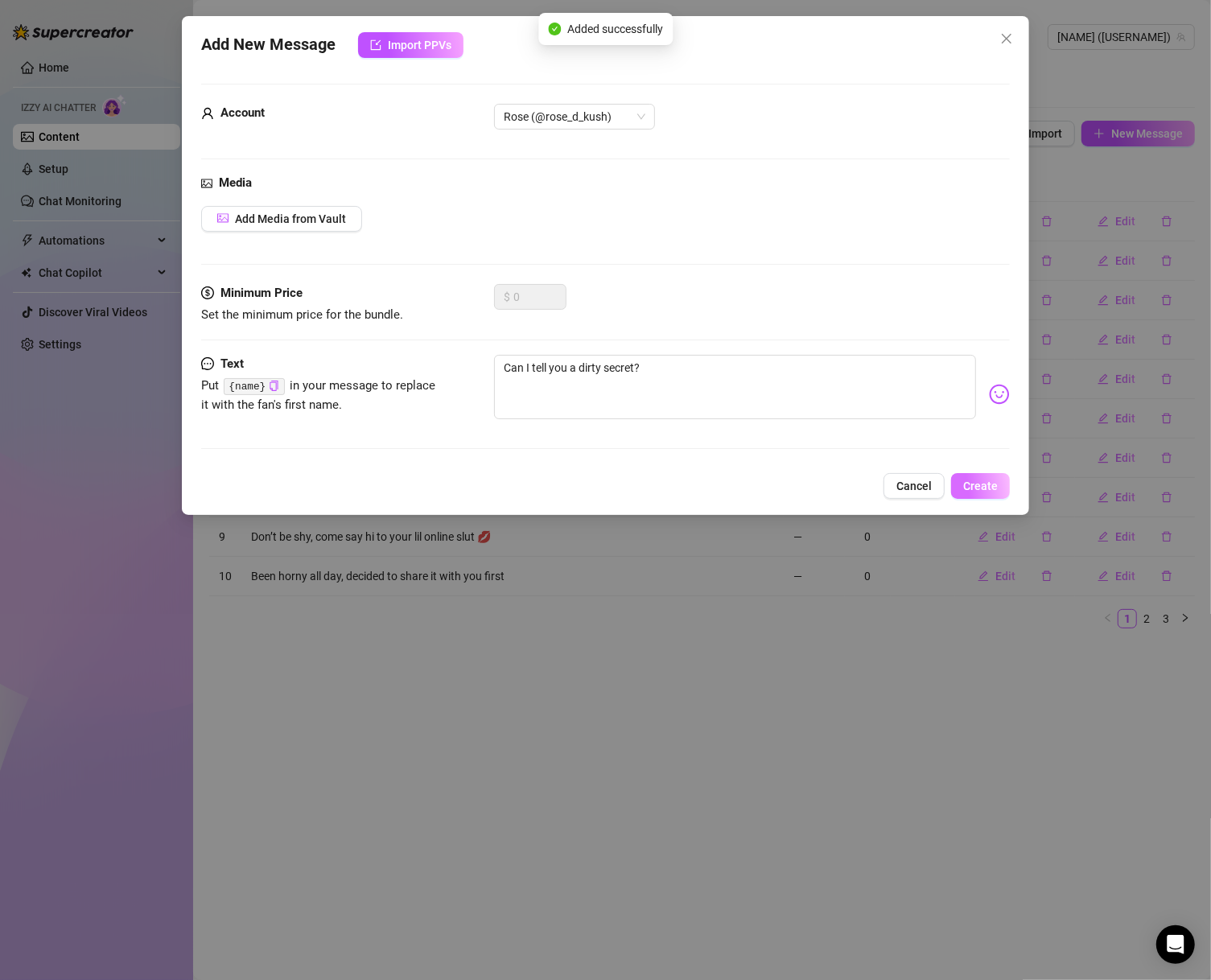 click on "Create" at bounding box center [980, 486] 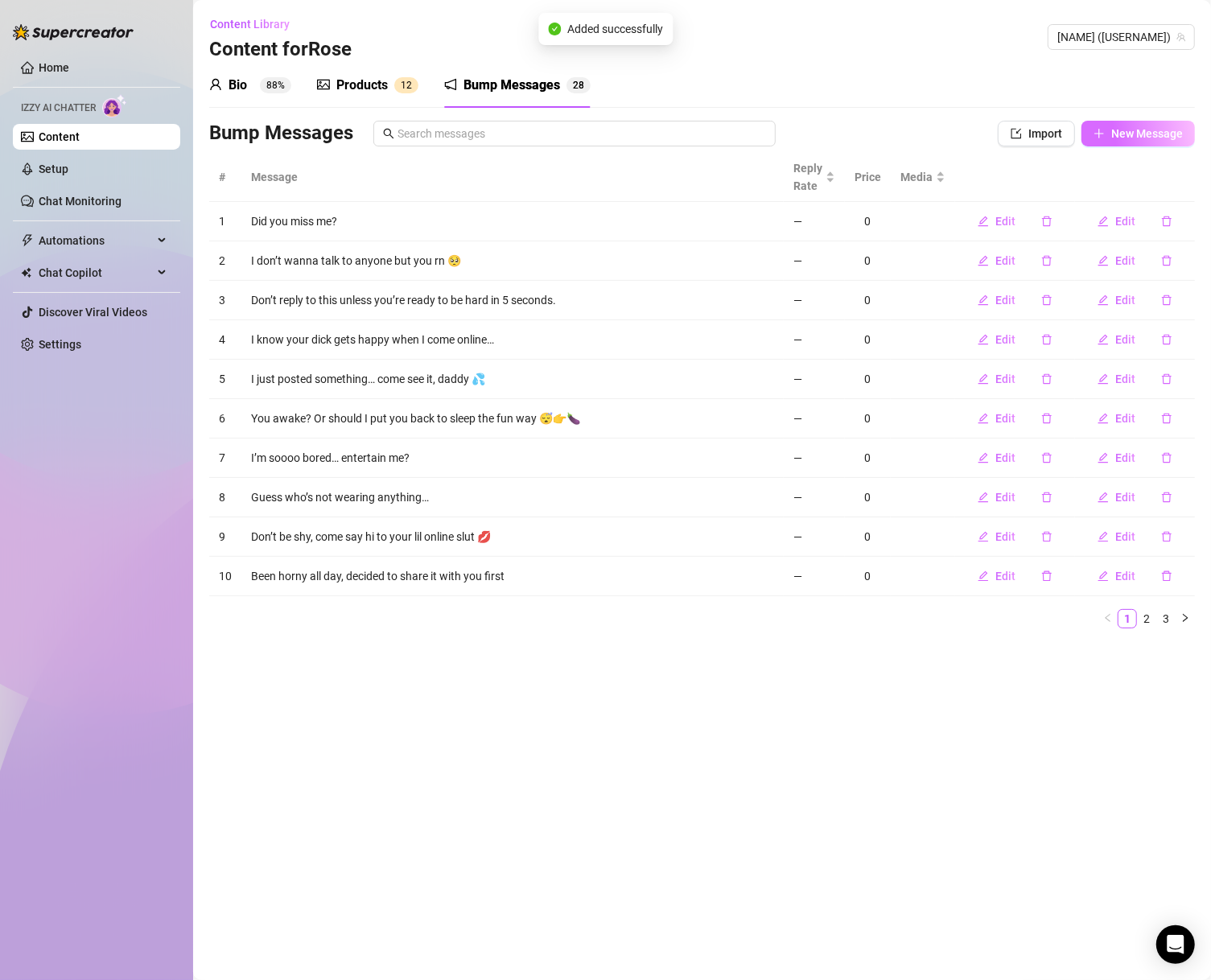 click on "New Message" at bounding box center [1138, 134] 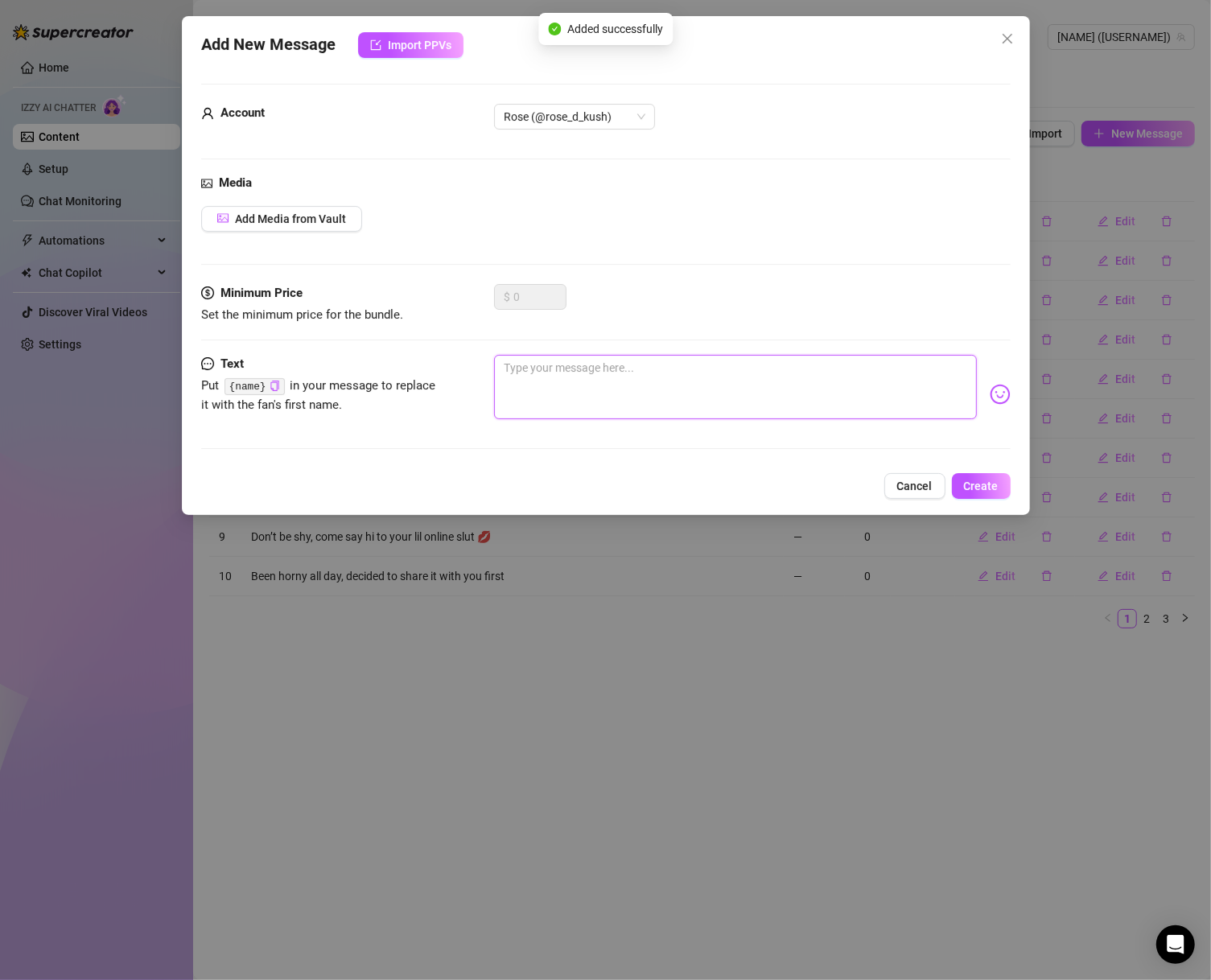 click at bounding box center (735, 387) 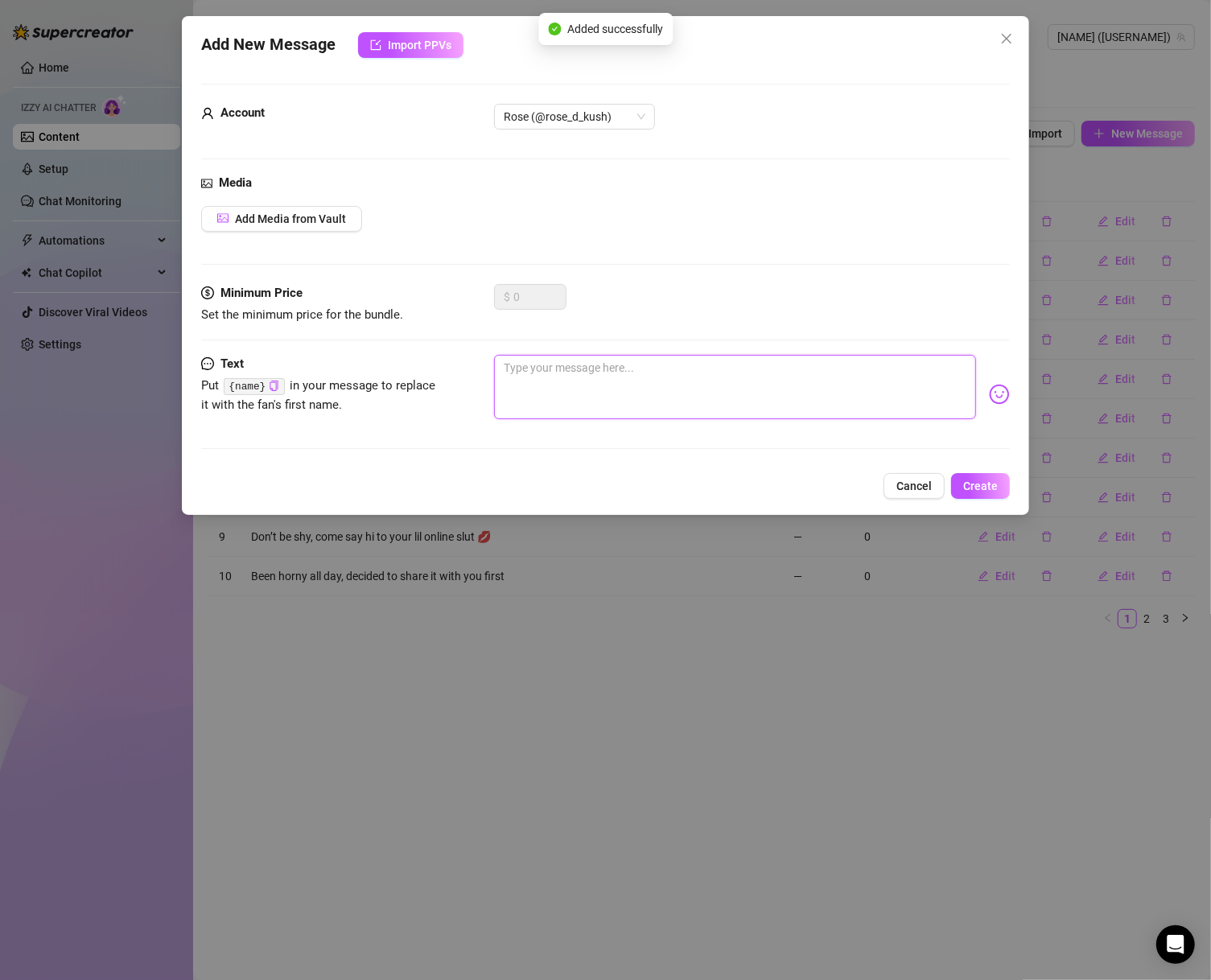 paste on "My favorite boys get first dibs… and you’re up!" 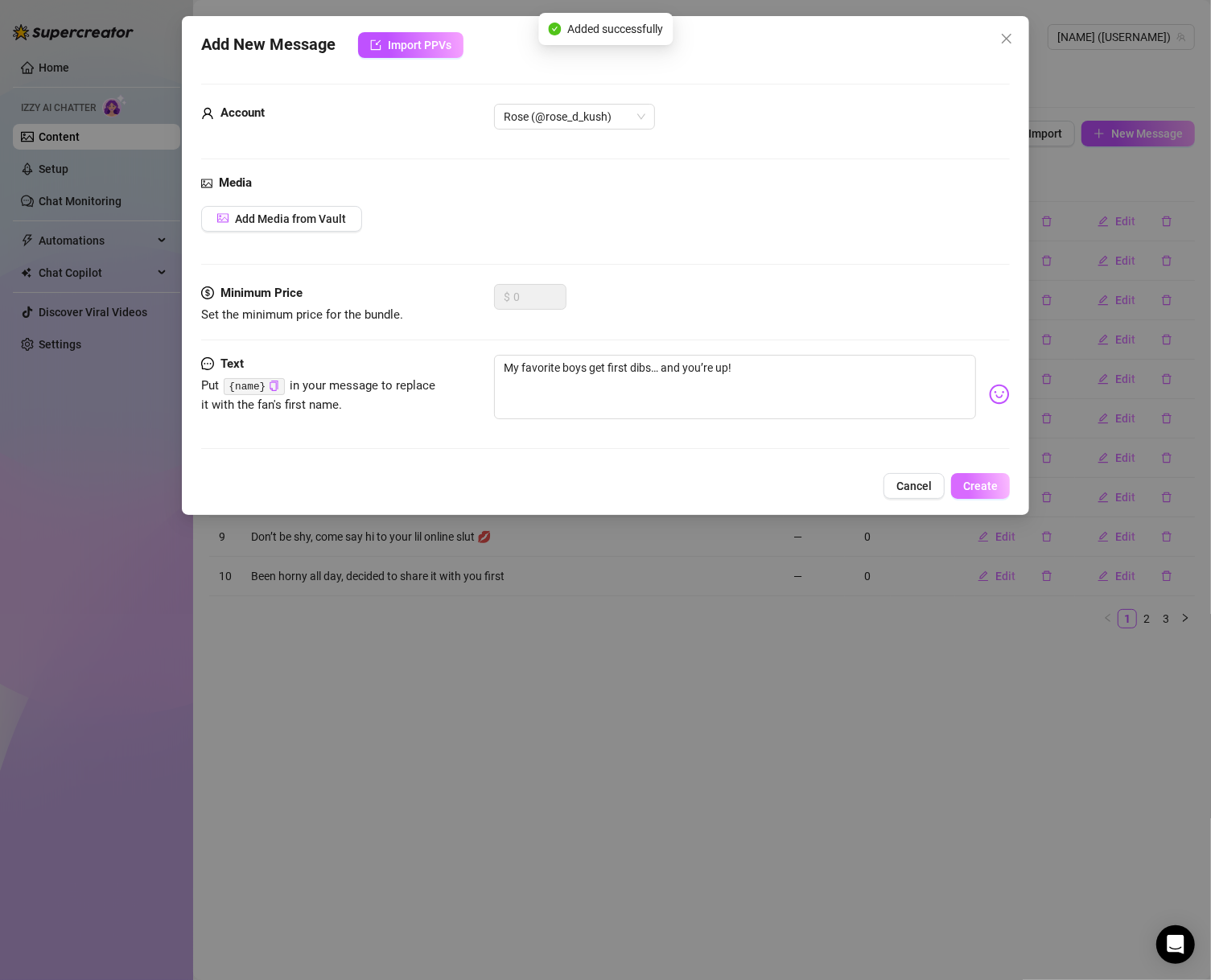 click on "Create" at bounding box center (980, 486) 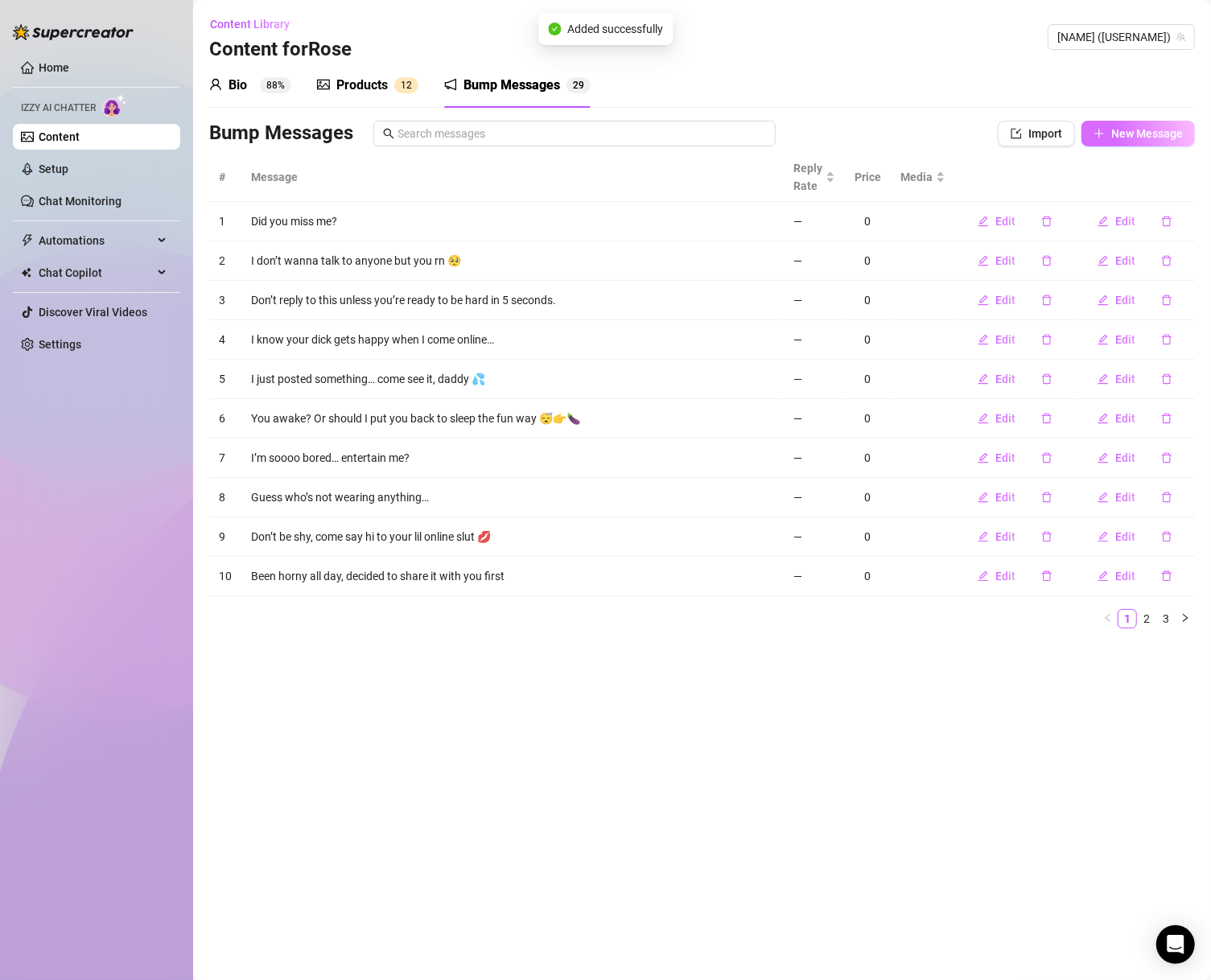 click 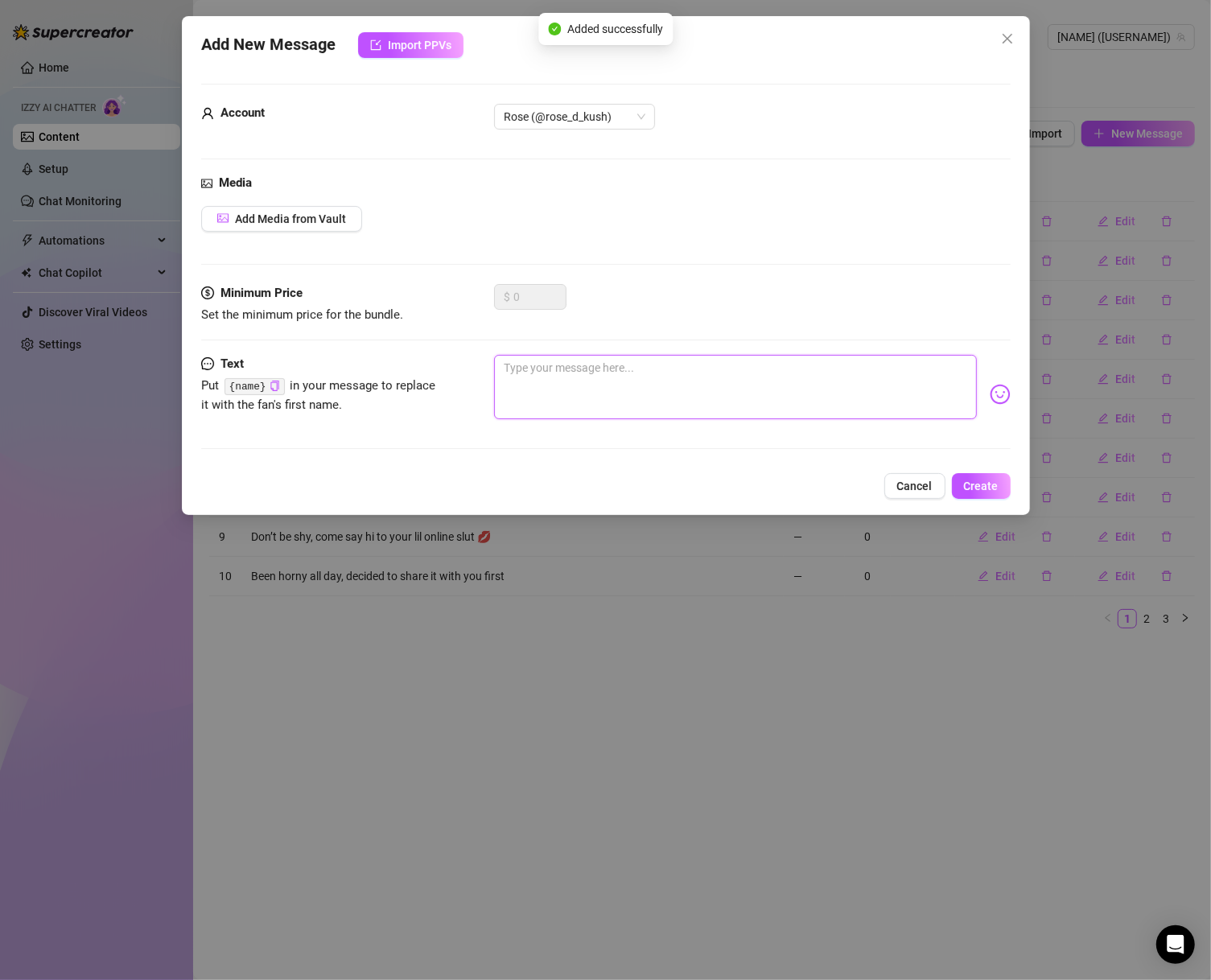 click at bounding box center [735, 387] 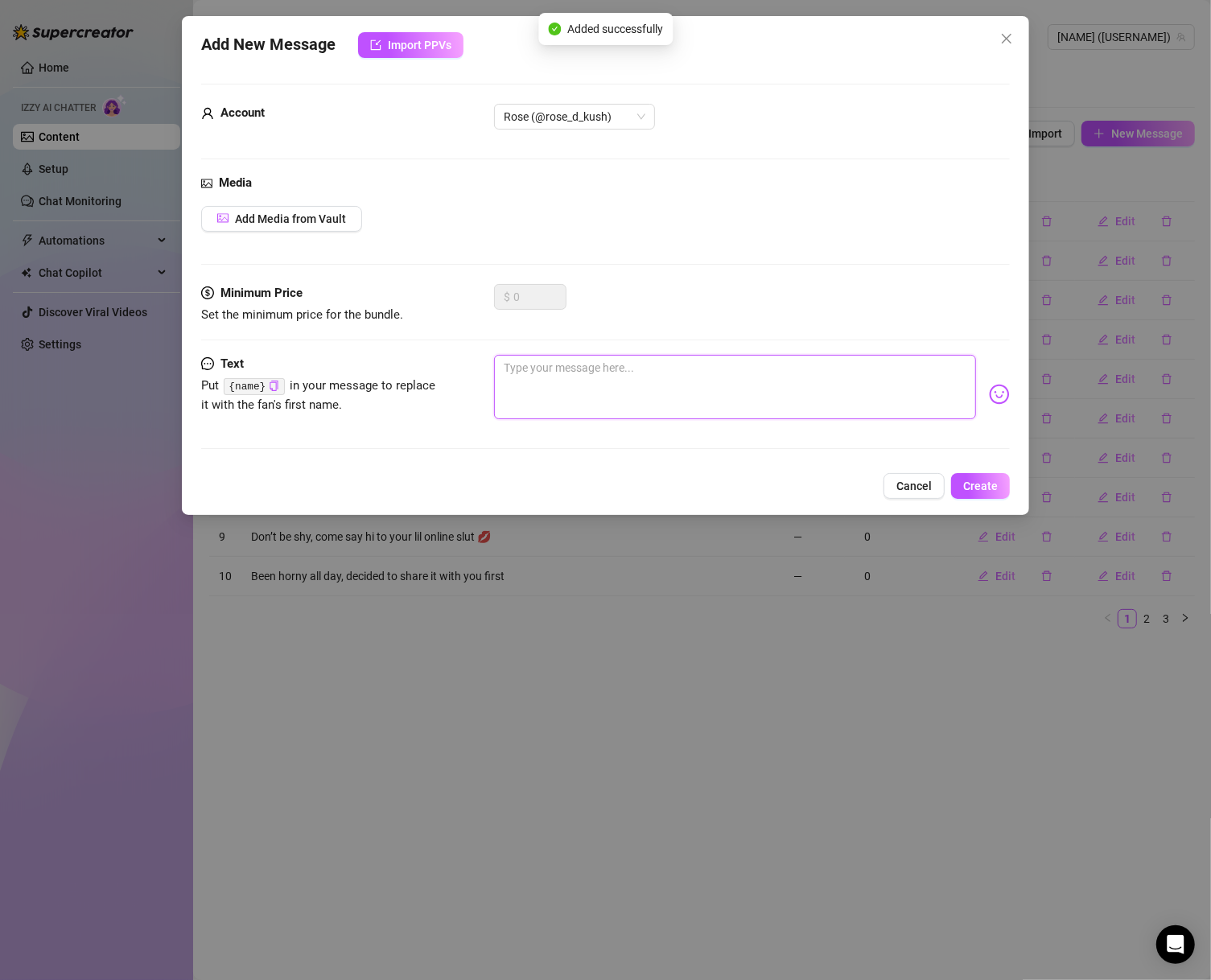 paste on "I literally came just thinking about you today." 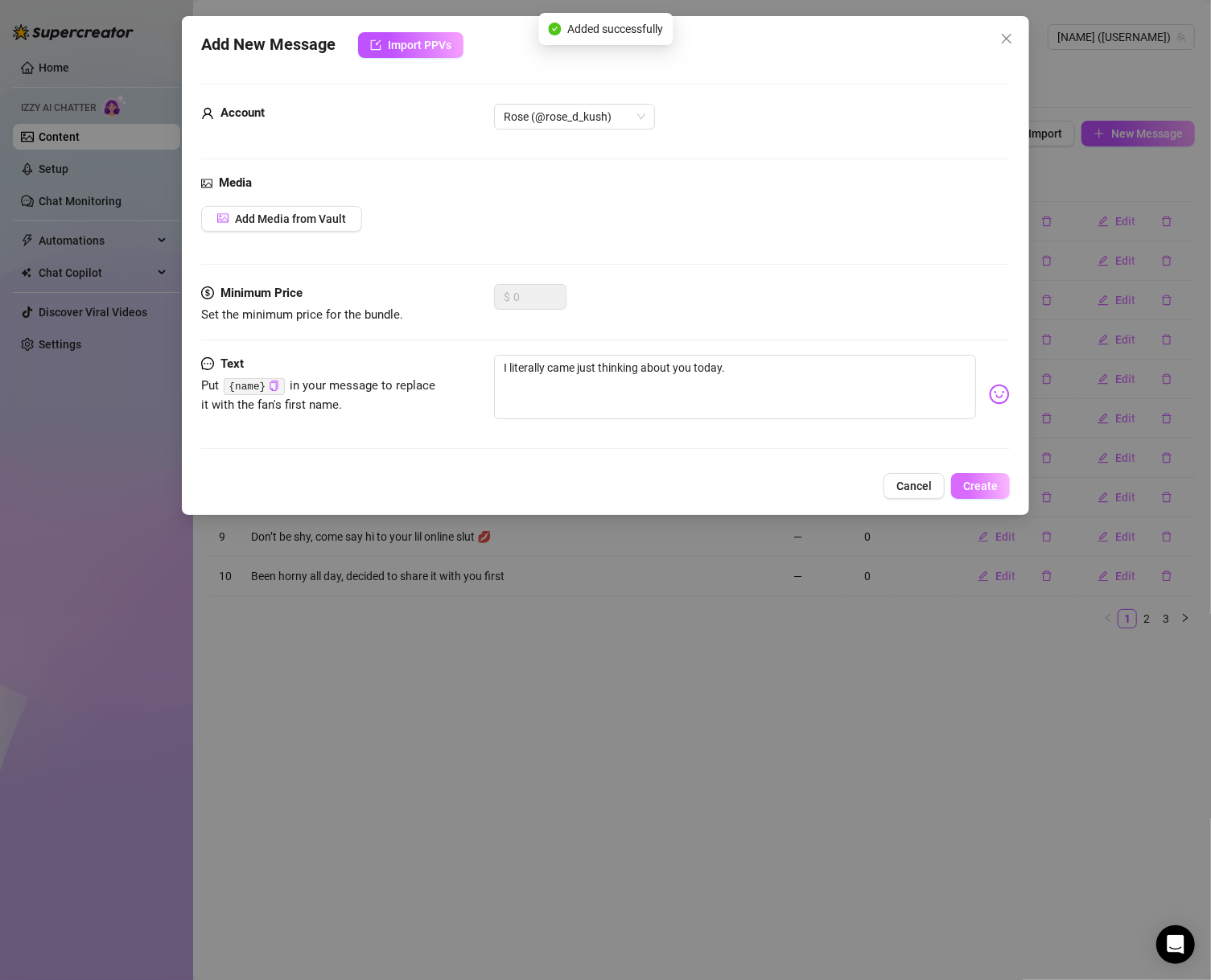 click on "Create" at bounding box center (980, 486) 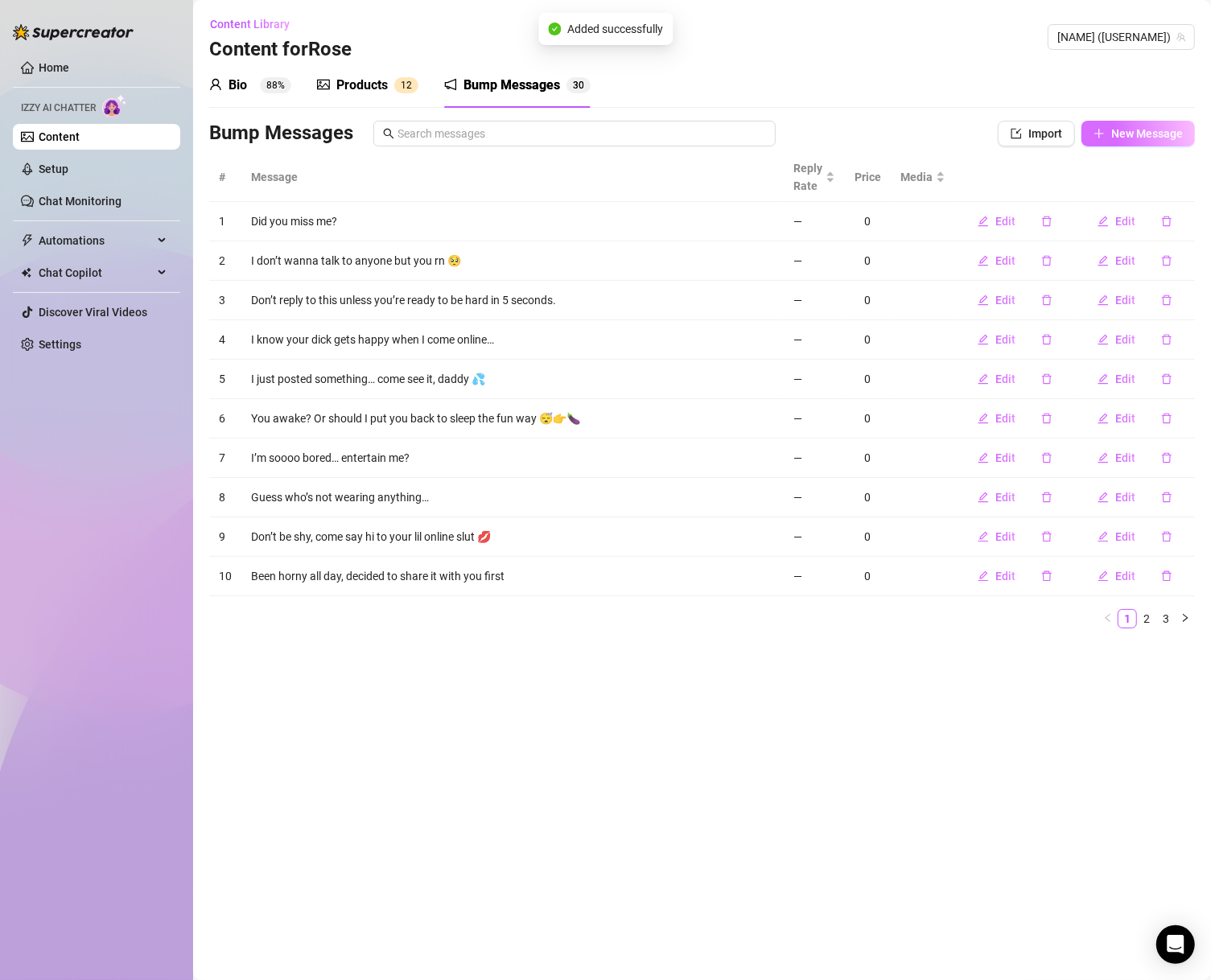 click on "New Message" at bounding box center (1147, 134) 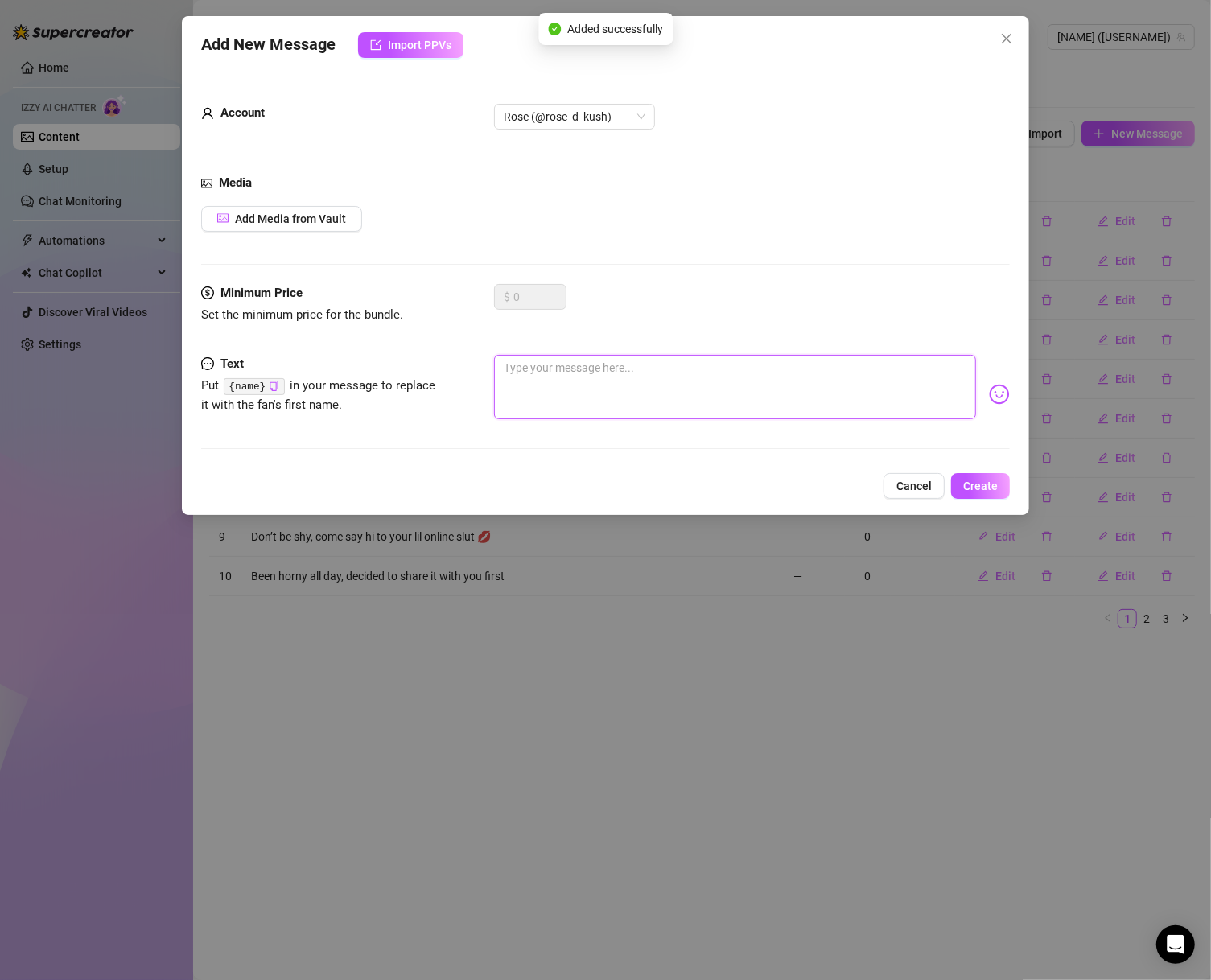 click at bounding box center [735, 387] 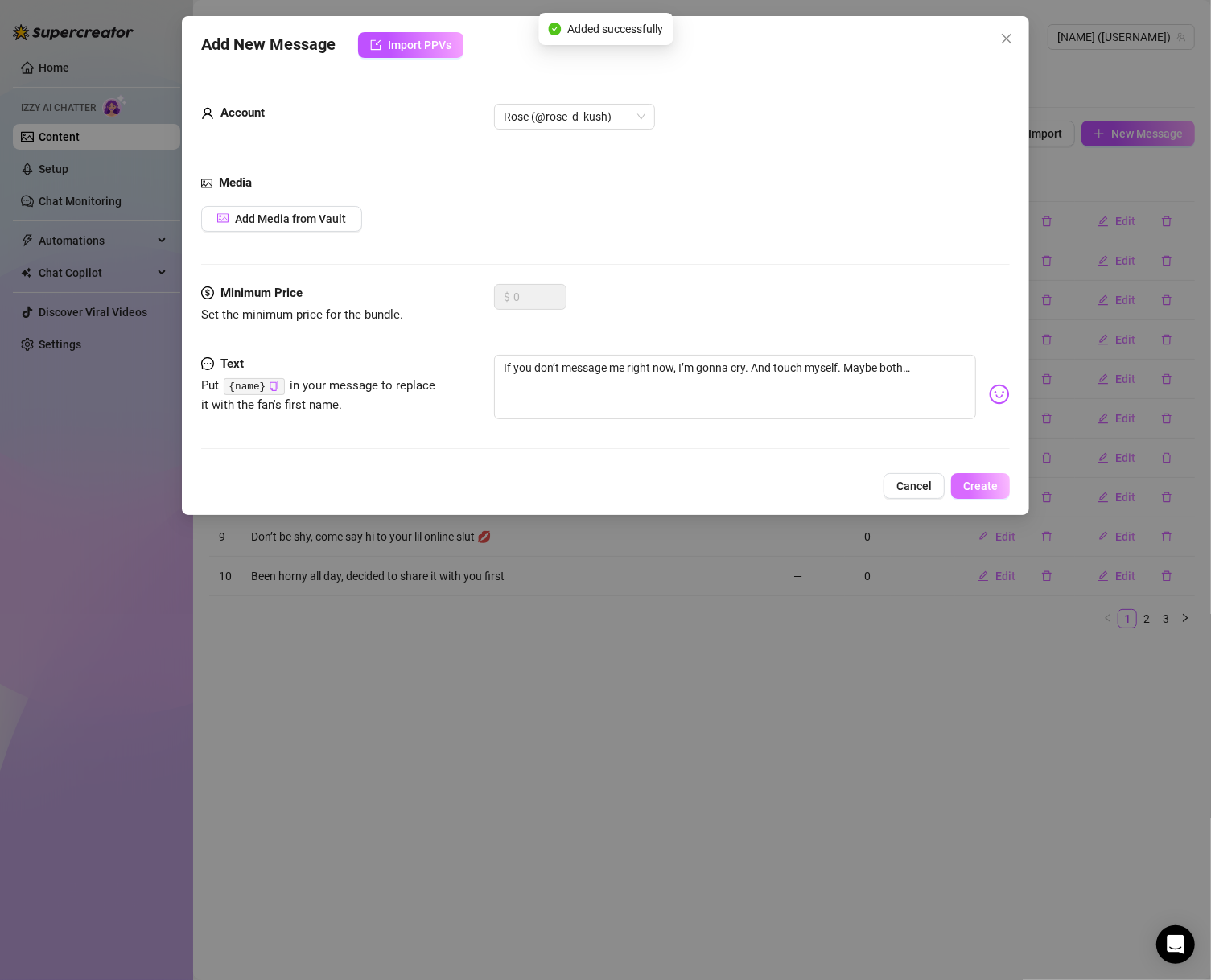 click on "Create" at bounding box center (980, 486) 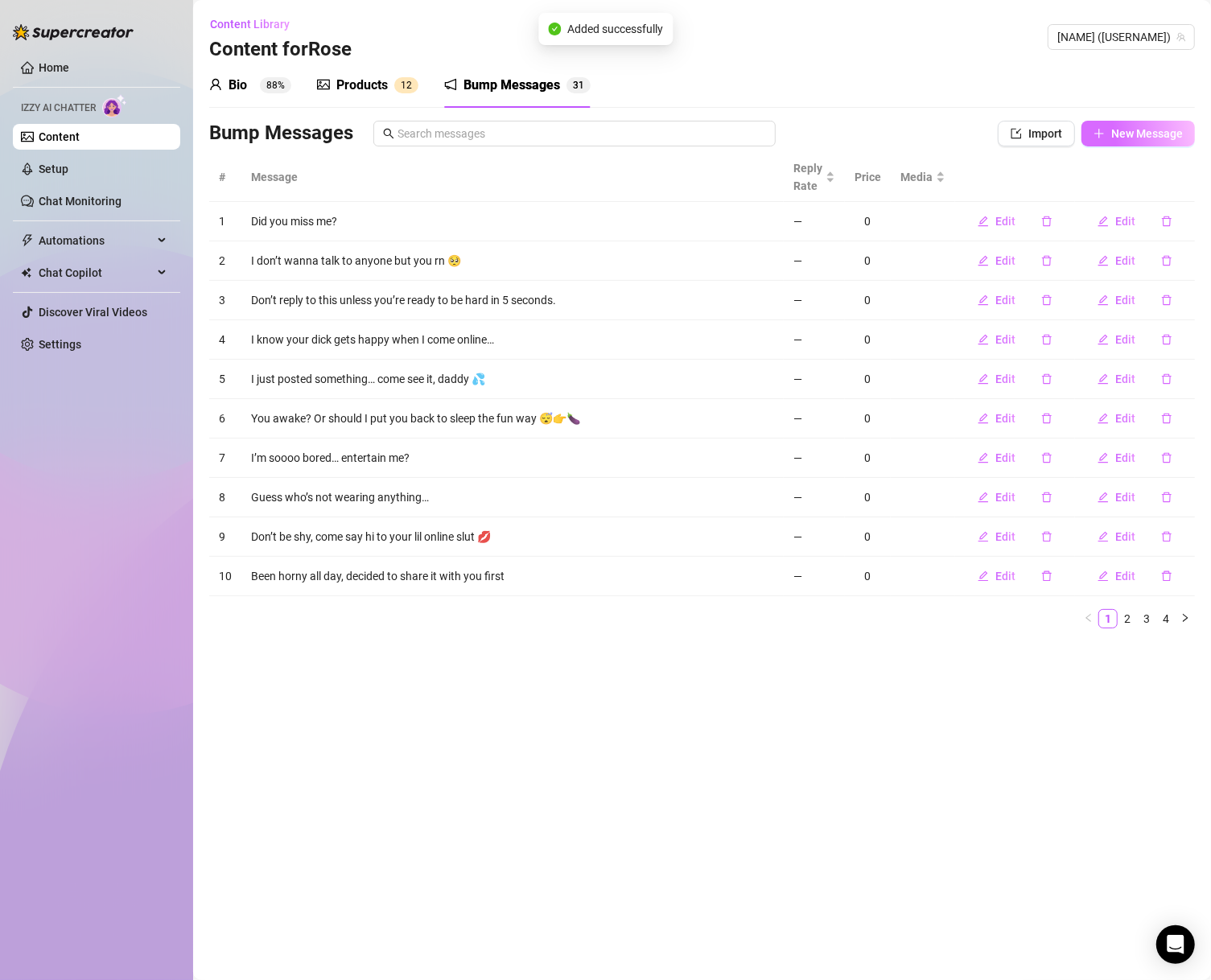click on "New Message" at bounding box center [1147, 134] 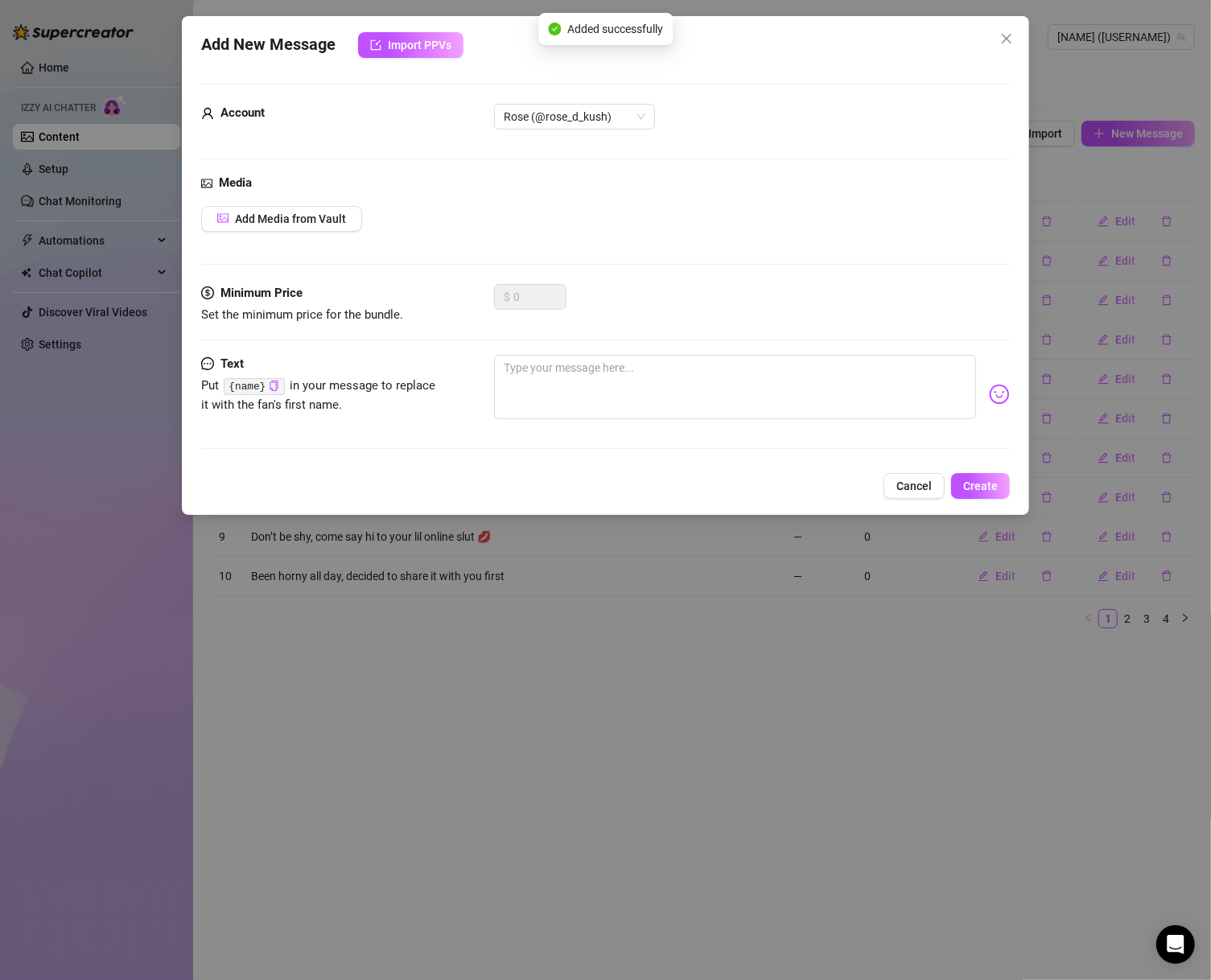 click on "Minimum Price Set the minimum price for the bundle. $ 0" at bounding box center [606, 319] 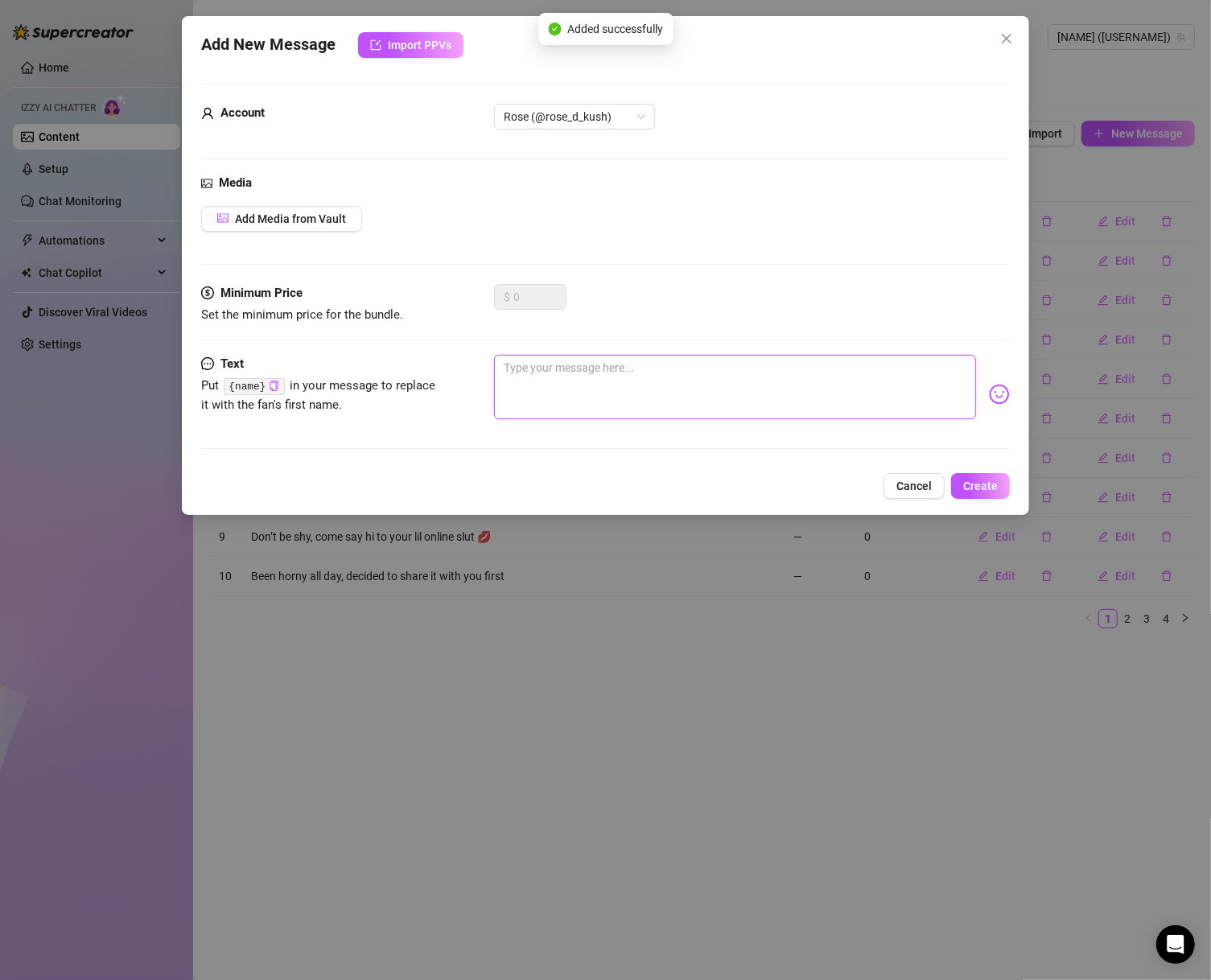click at bounding box center (735, 387) 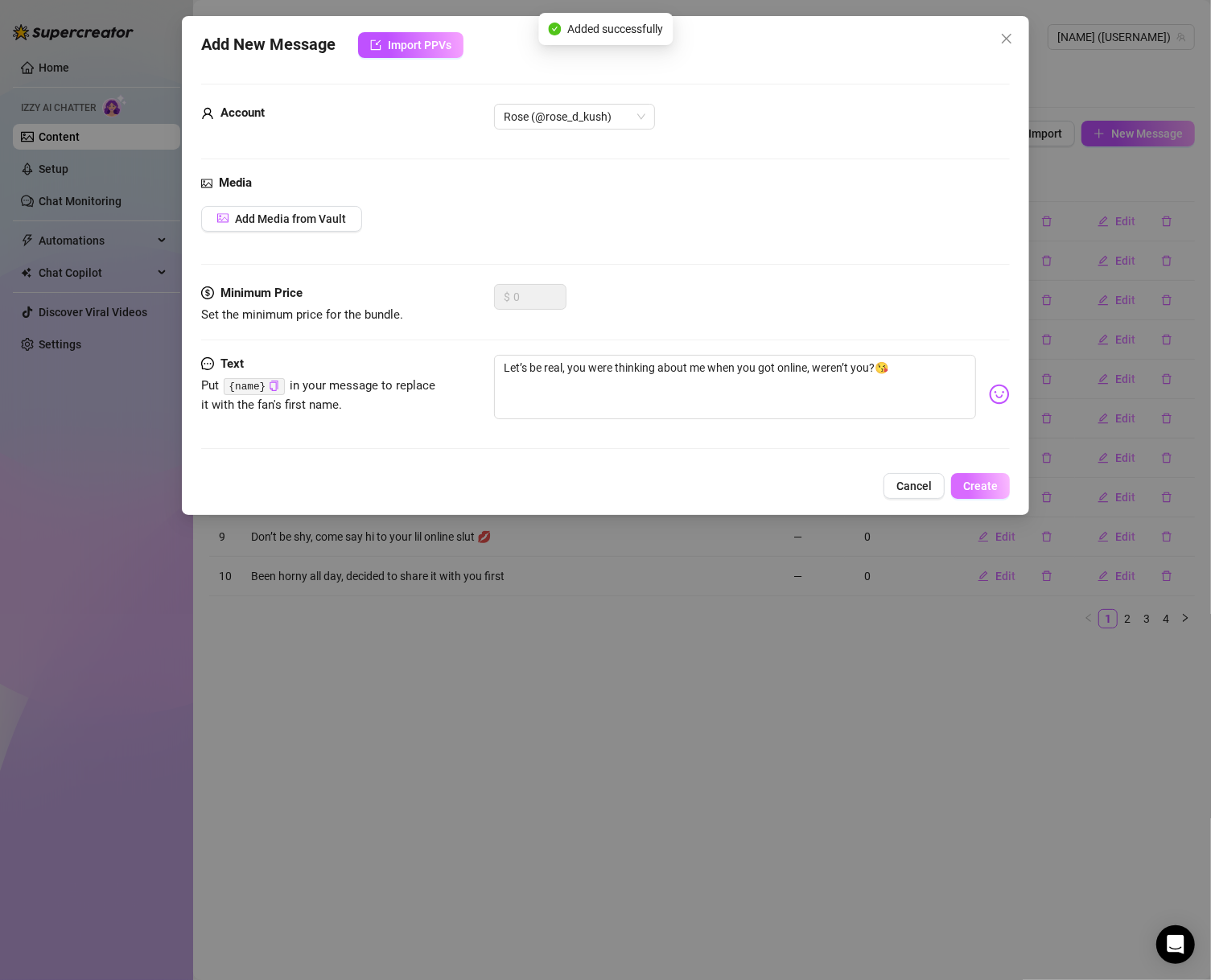 click on "Create" at bounding box center (980, 486) 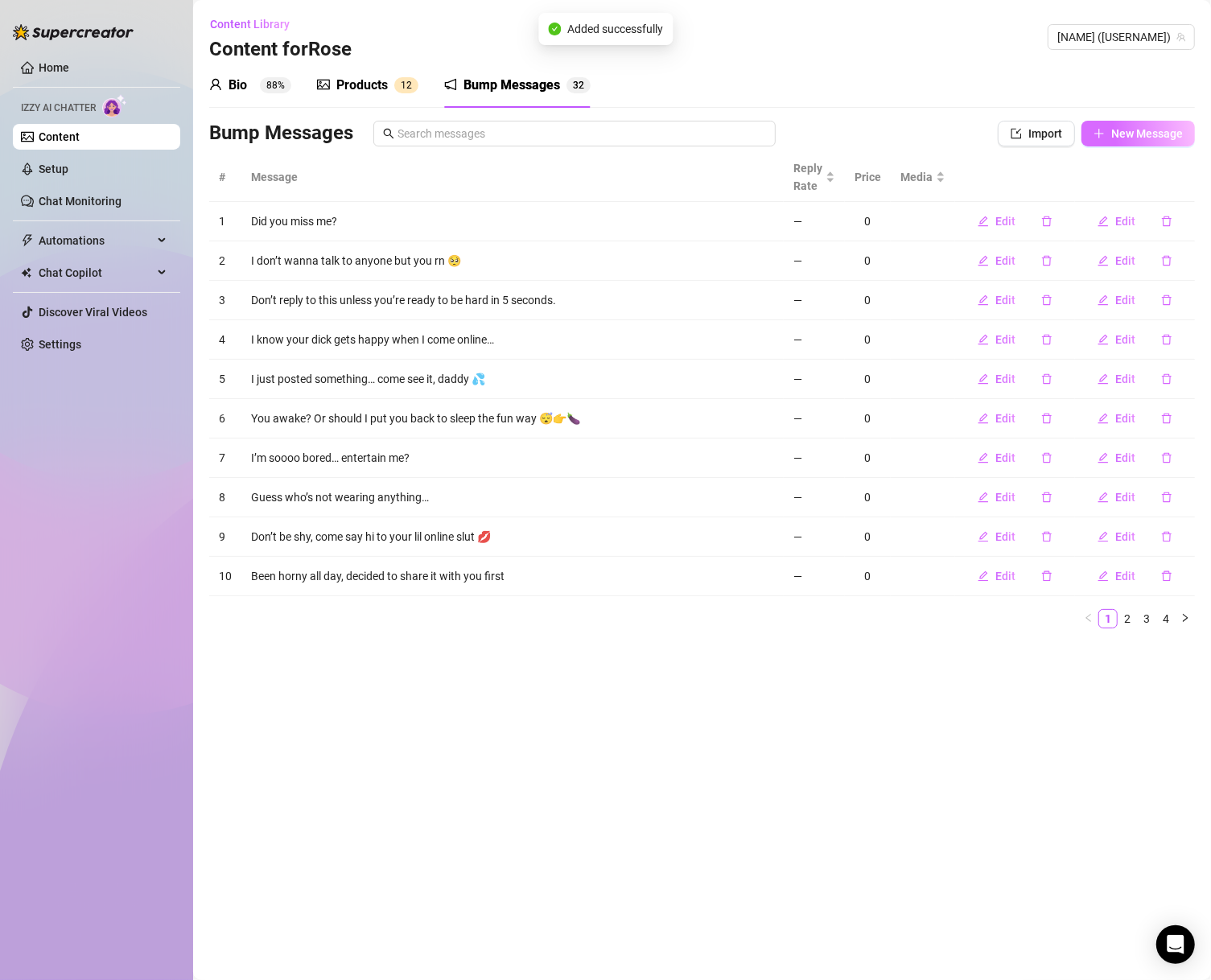 click on "New Message" at bounding box center (1147, 134) 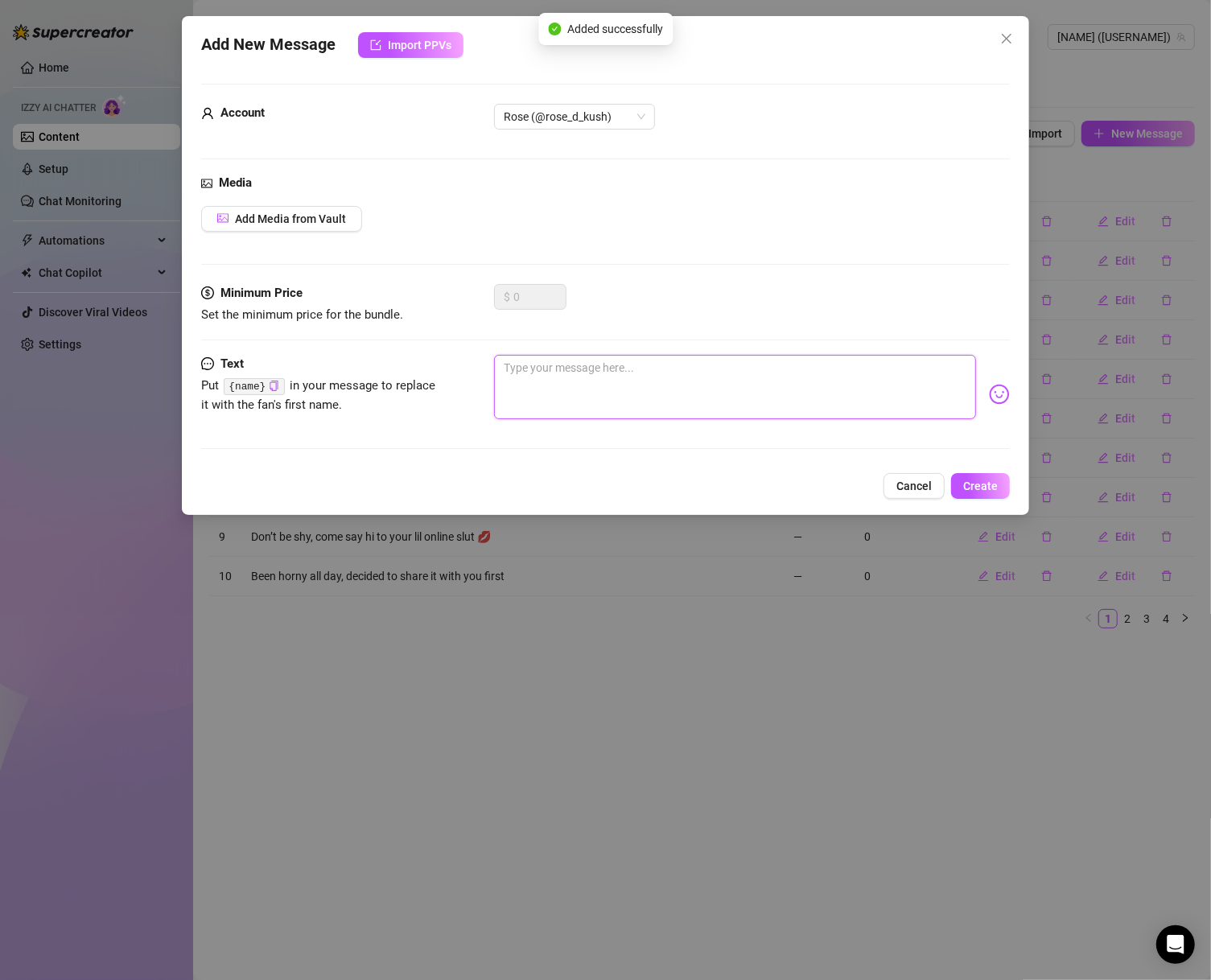 click at bounding box center (735, 387) 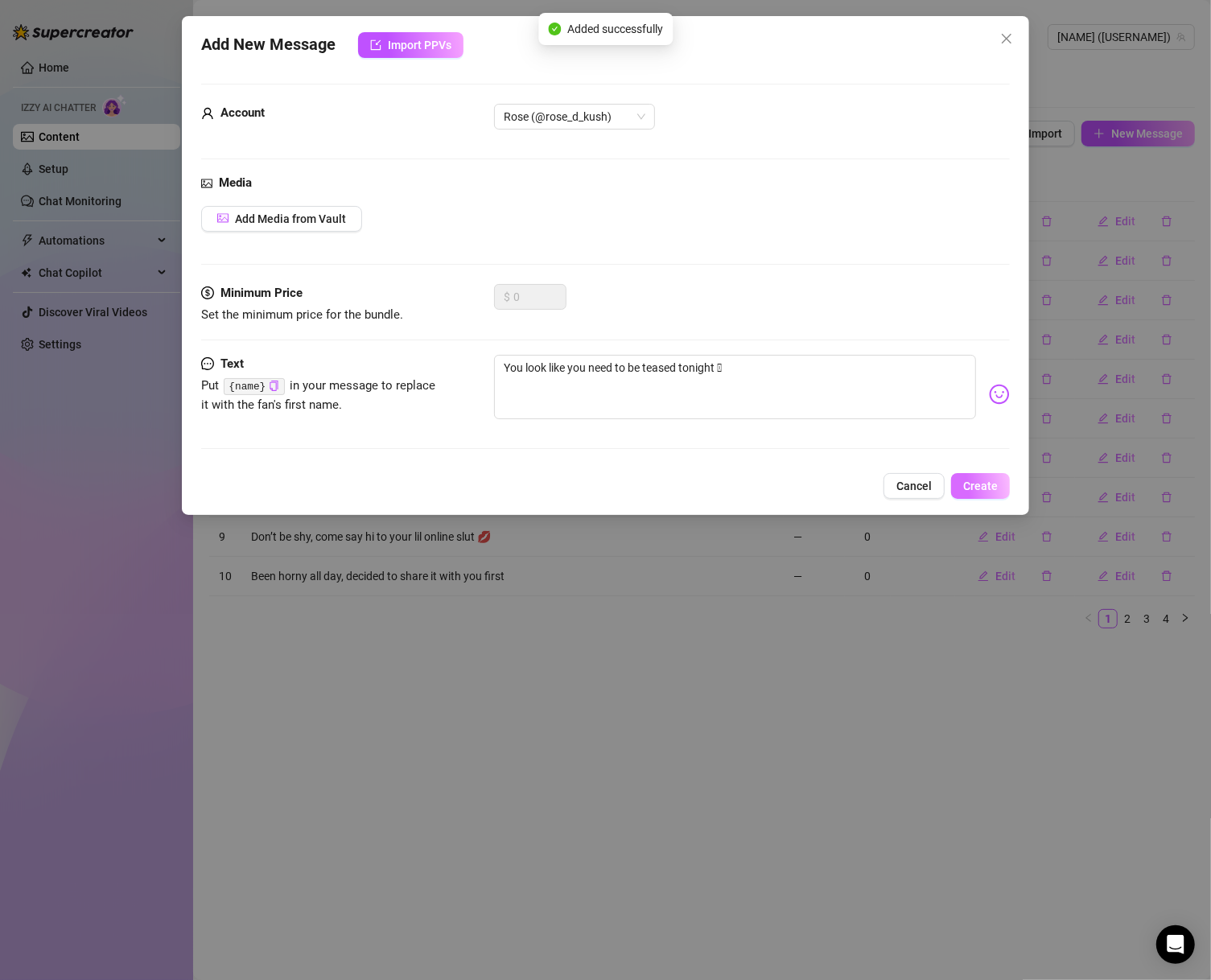 click on "Create" at bounding box center [980, 486] 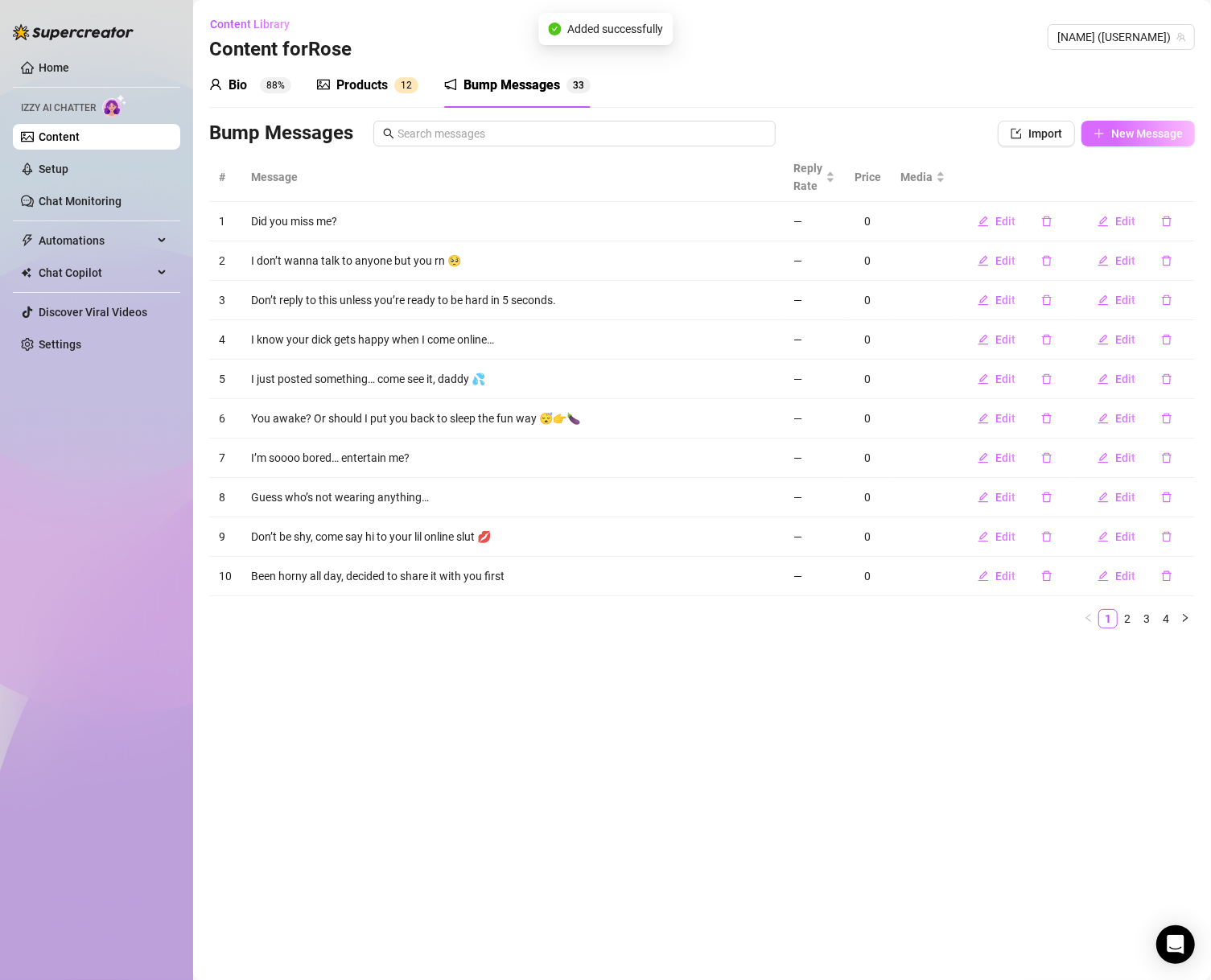 click on "New Message" at bounding box center (1147, 134) 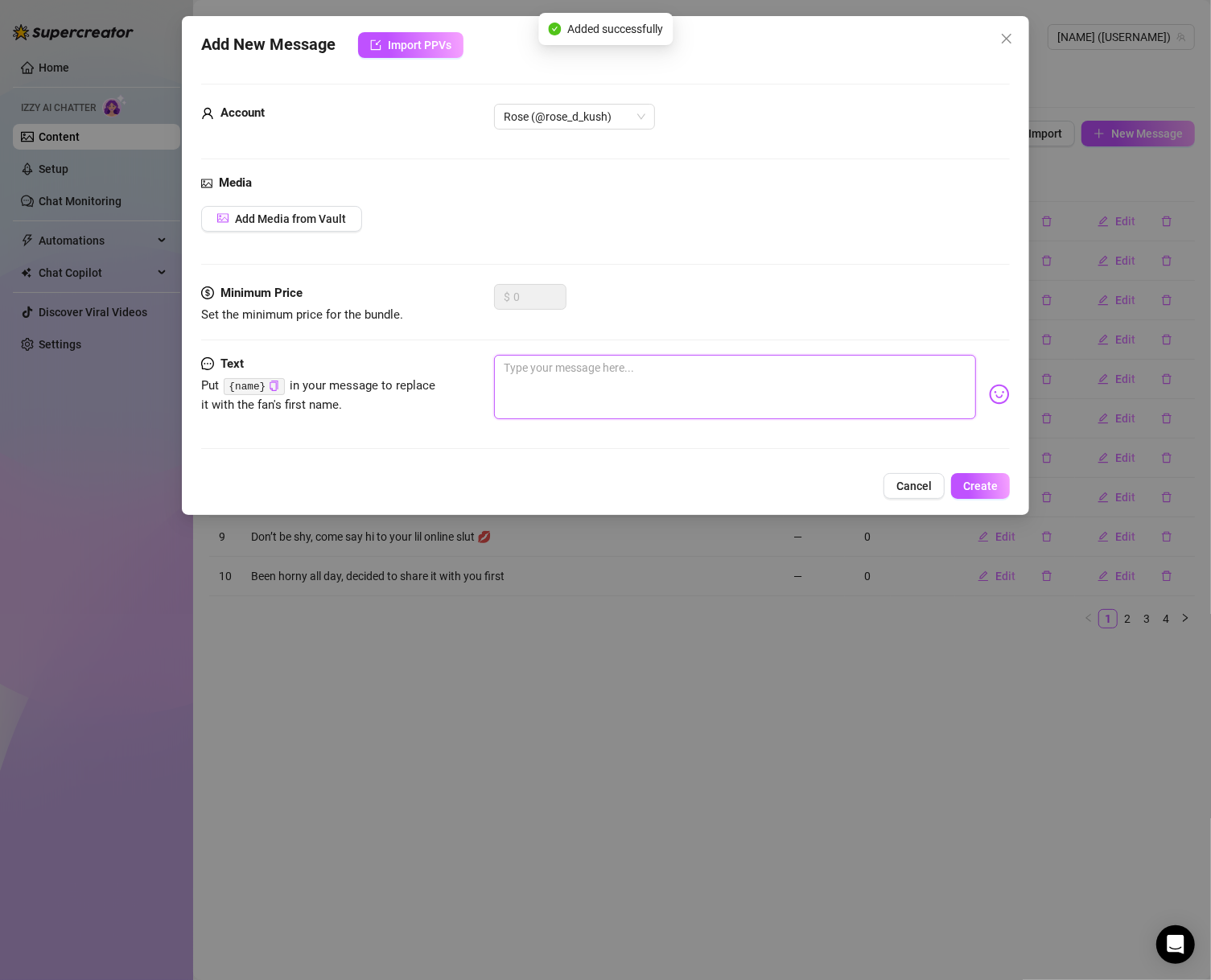 click at bounding box center (735, 387) 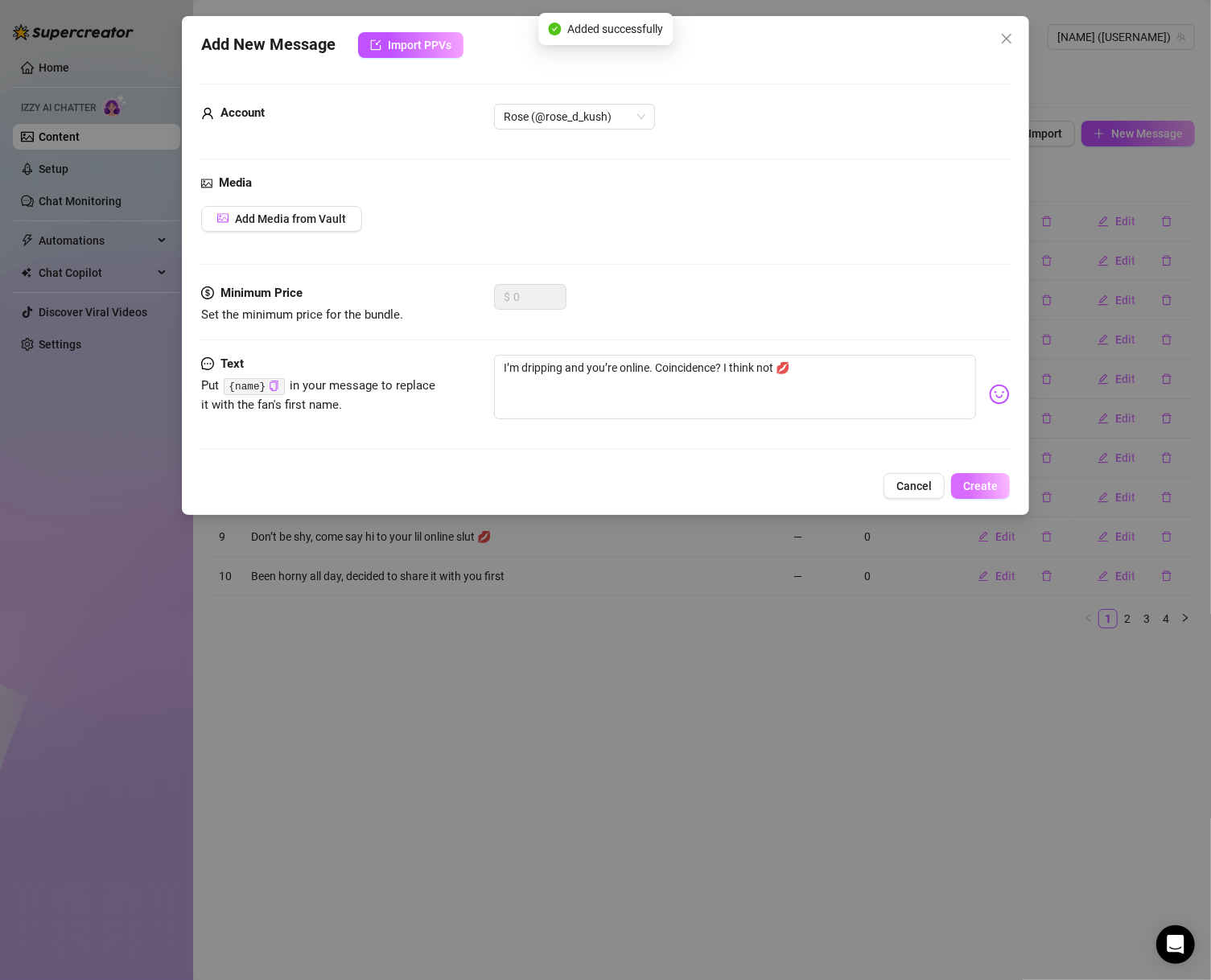 click on "Create" at bounding box center (980, 486) 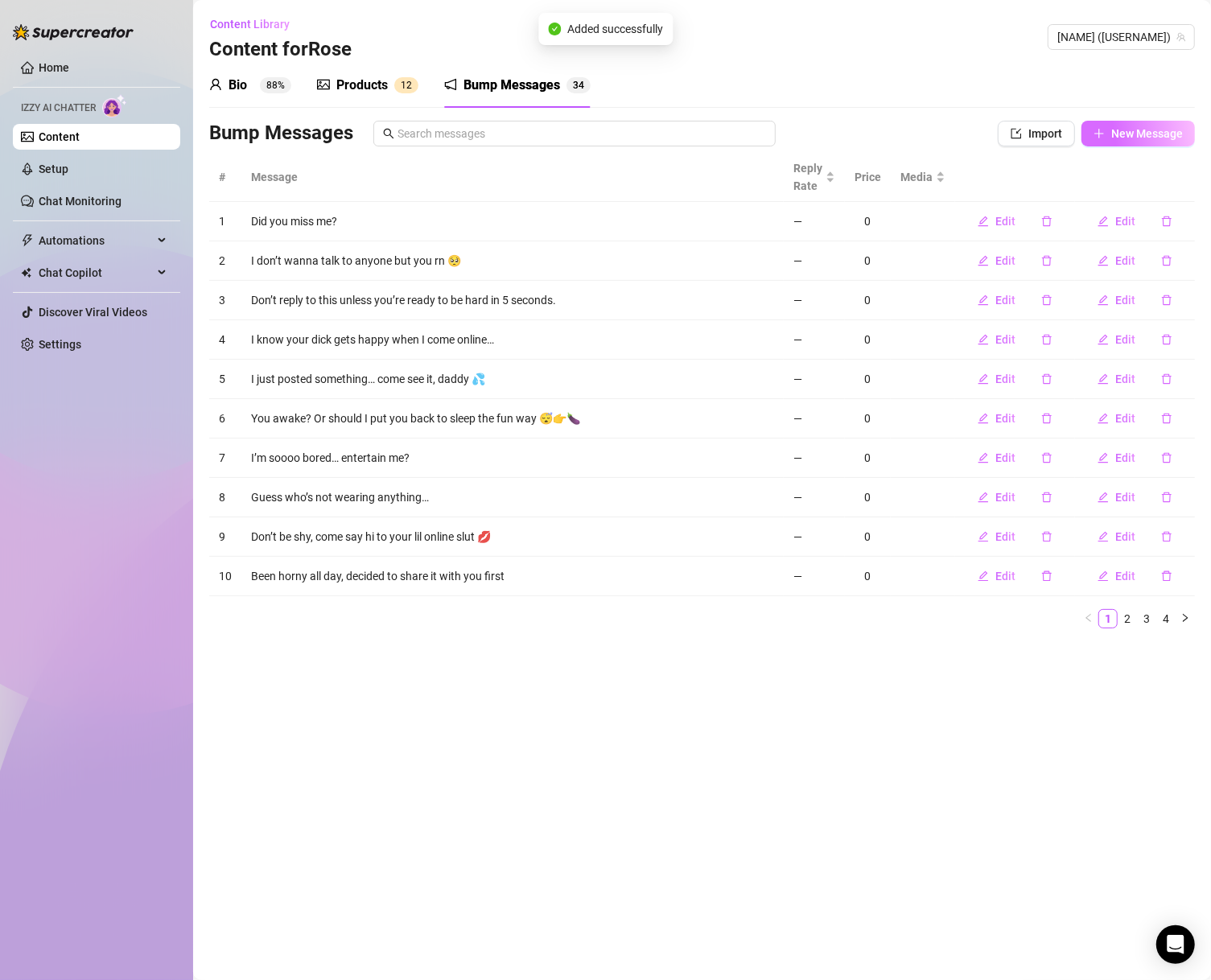 click on "New Message" at bounding box center [1147, 134] 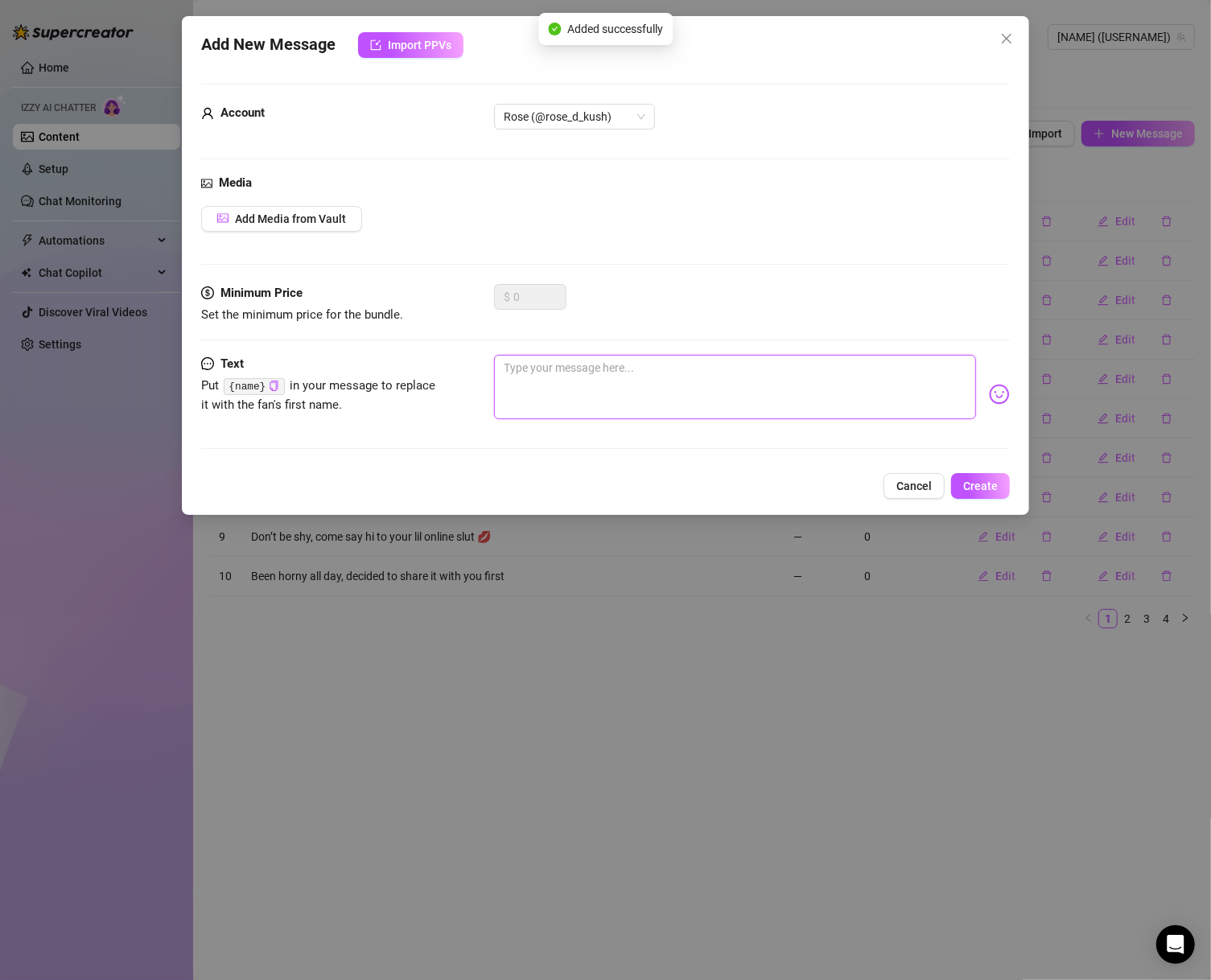 click at bounding box center [735, 387] 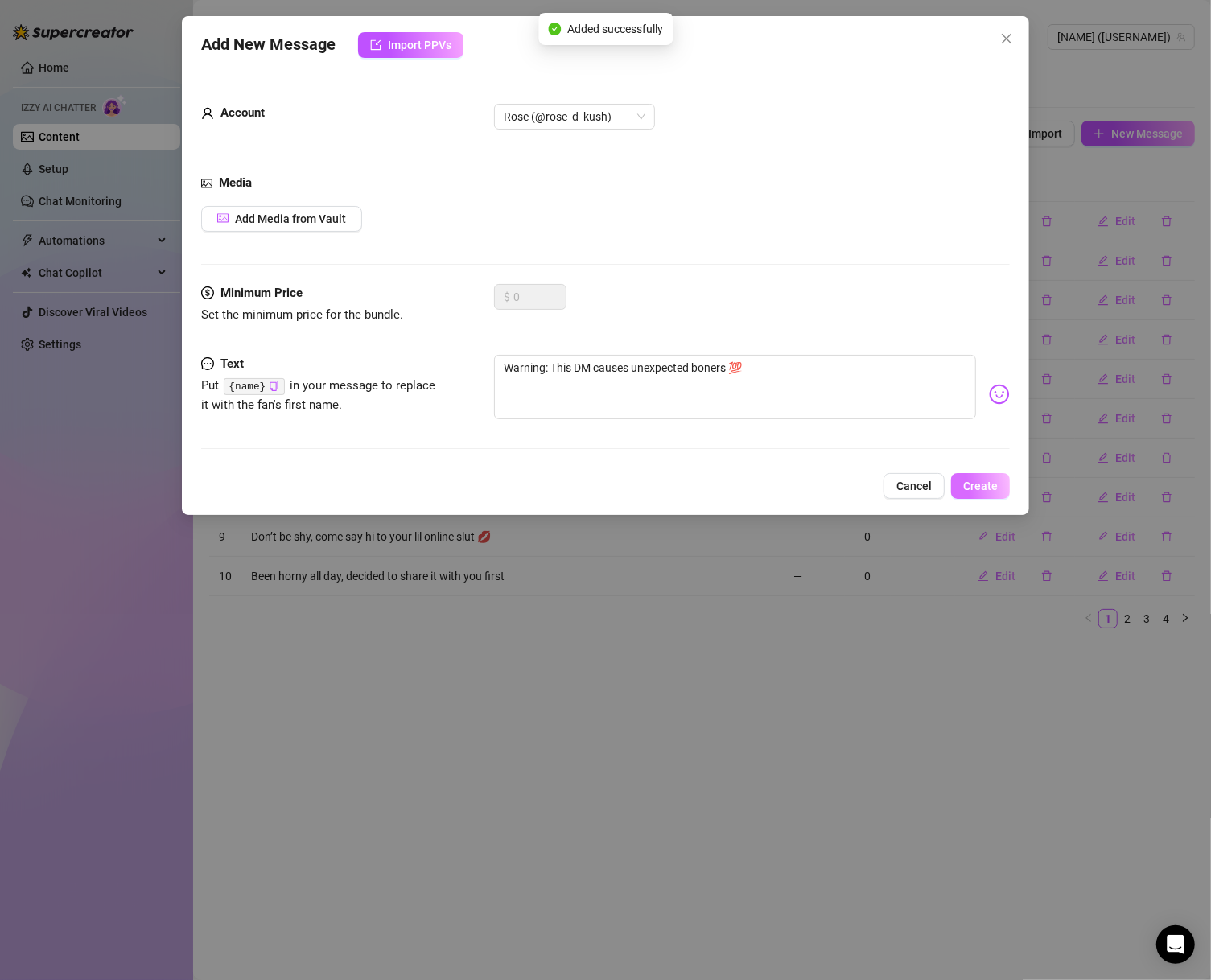 click on "Create" at bounding box center [980, 486] 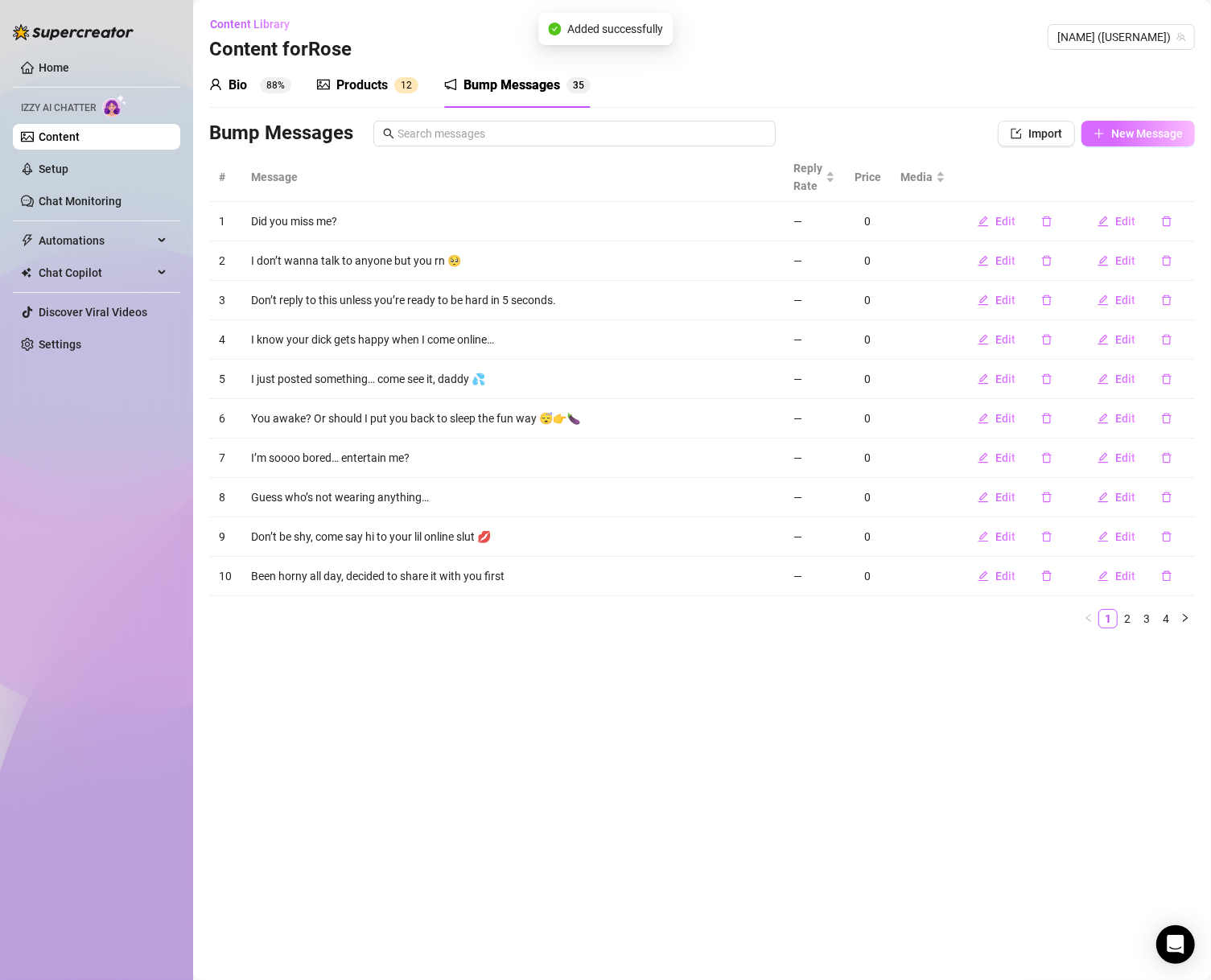 click on "New Message" at bounding box center [1138, 134] 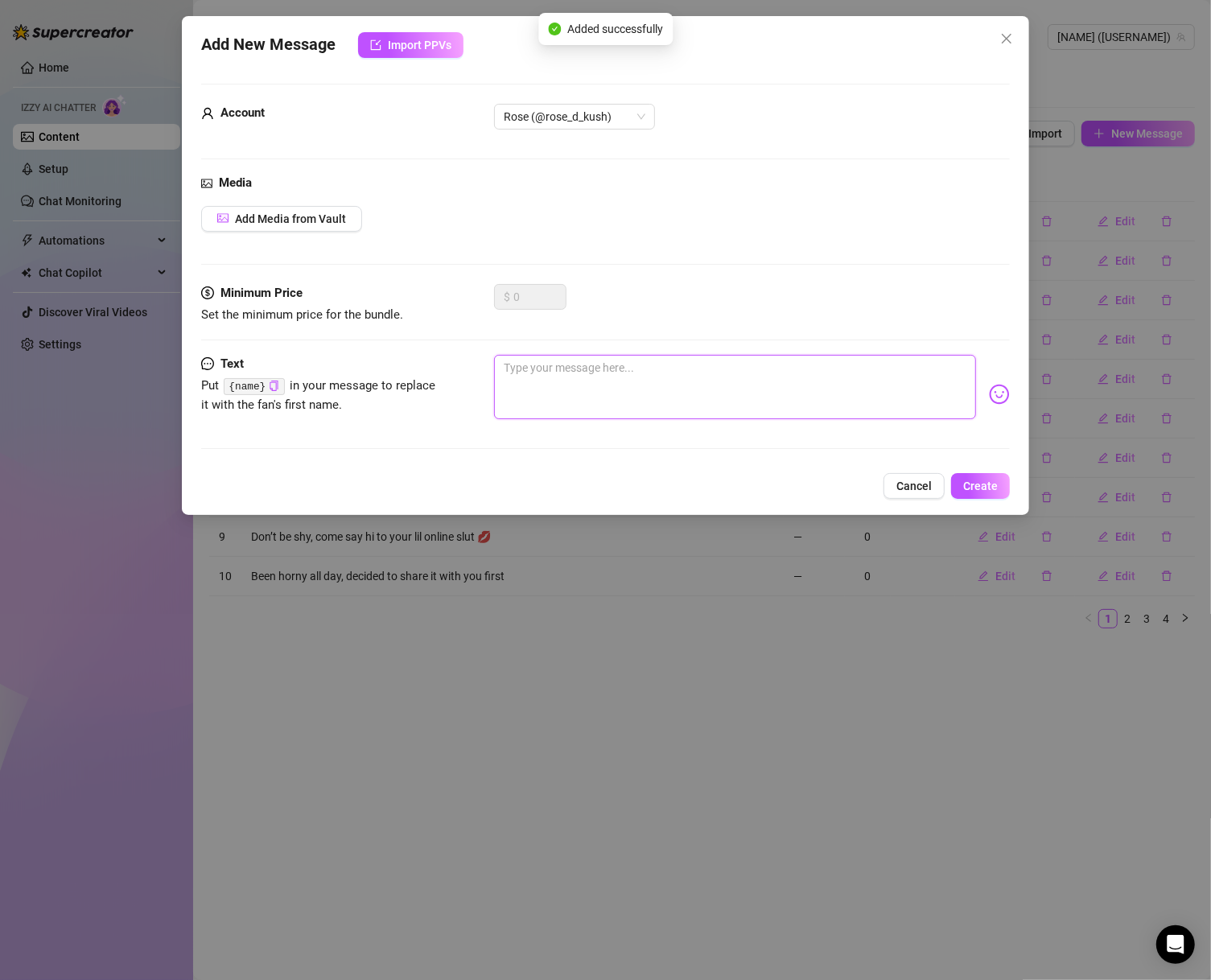 click at bounding box center (735, 387) 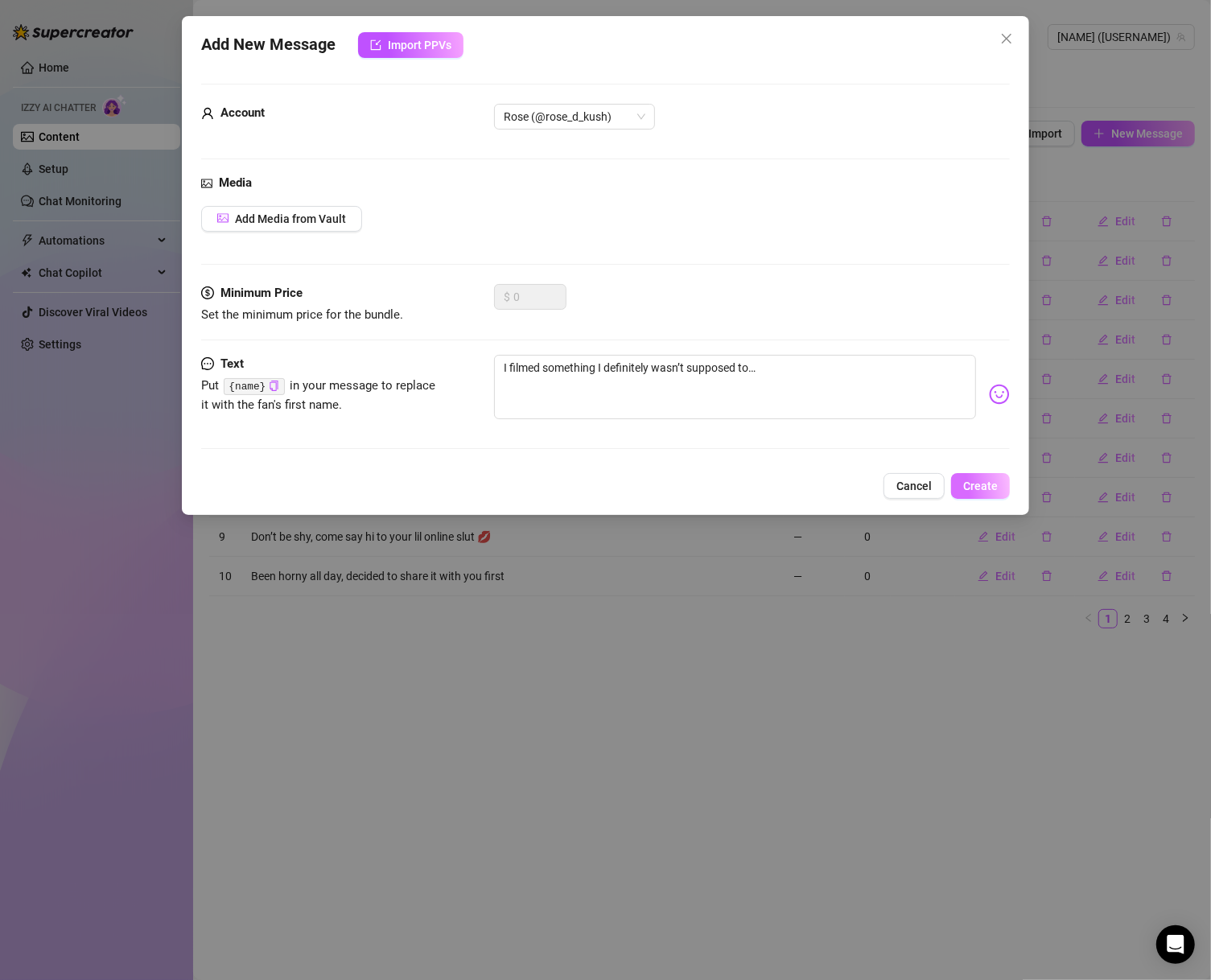 click on "Create" at bounding box center (980, 486) 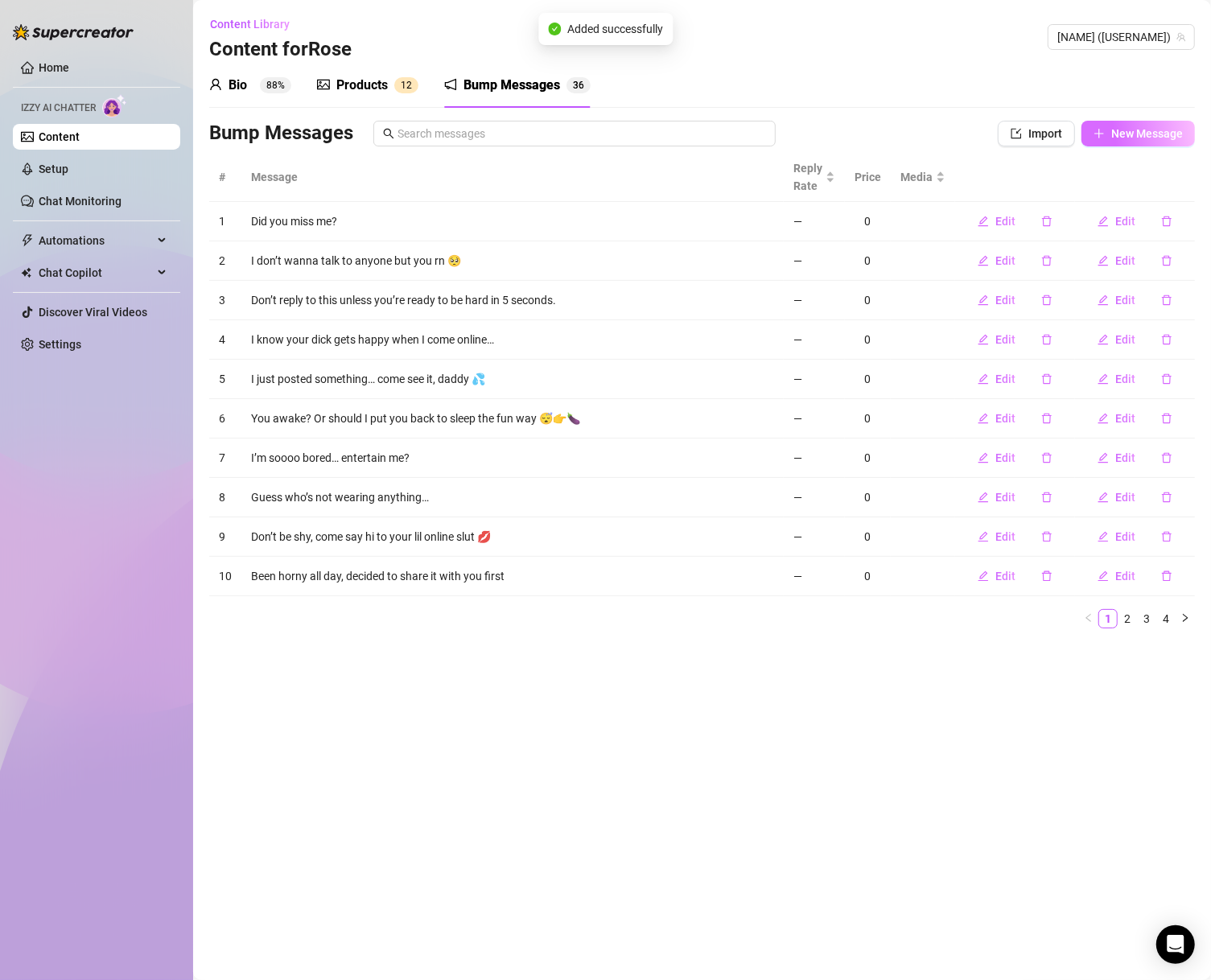 click on "New Message" at bounding box center [1147, 134] 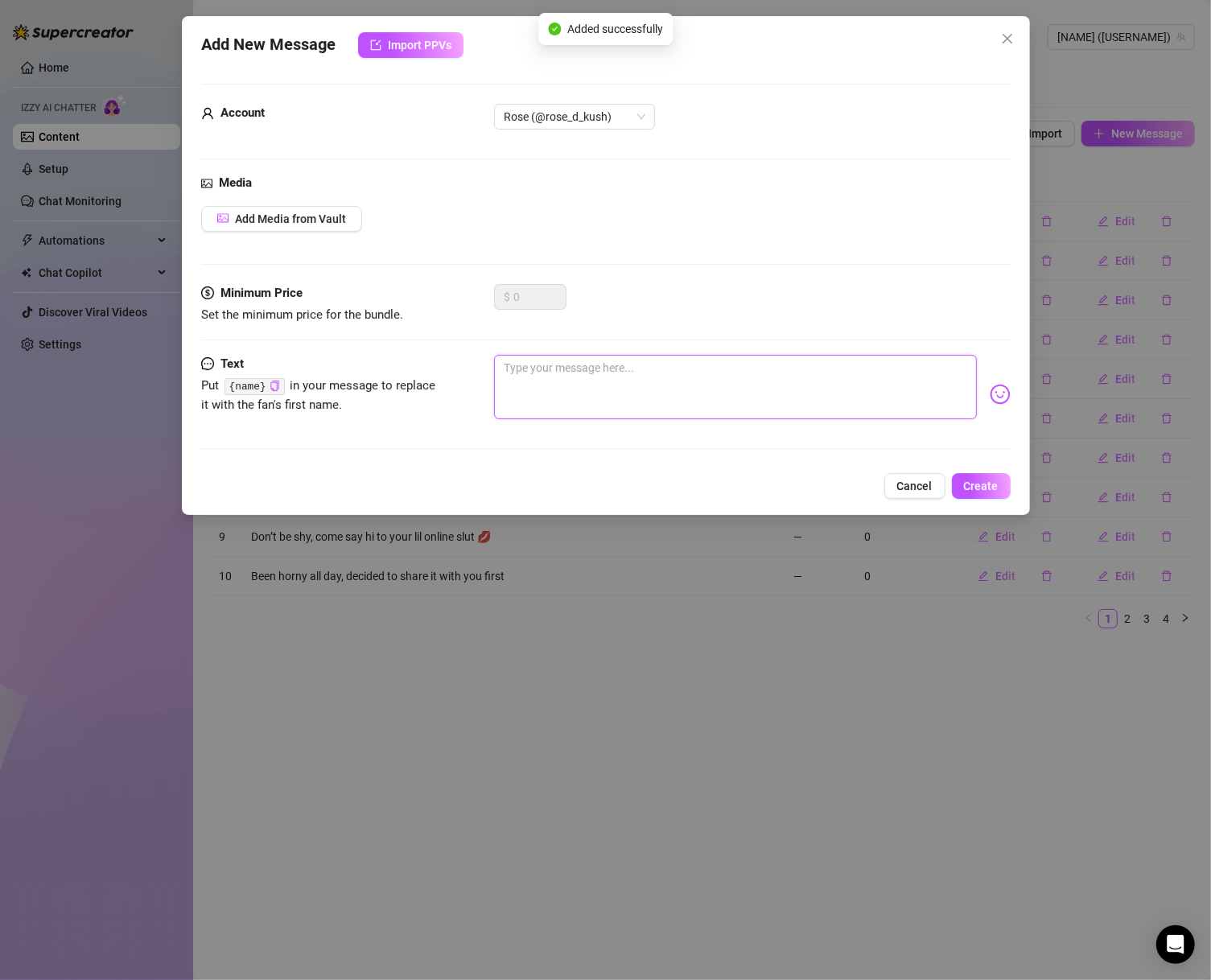 drag, startPoint x: 814, startPoint y: 361, endPoint x: 825, endPoint y: 381, distance: 22.825424 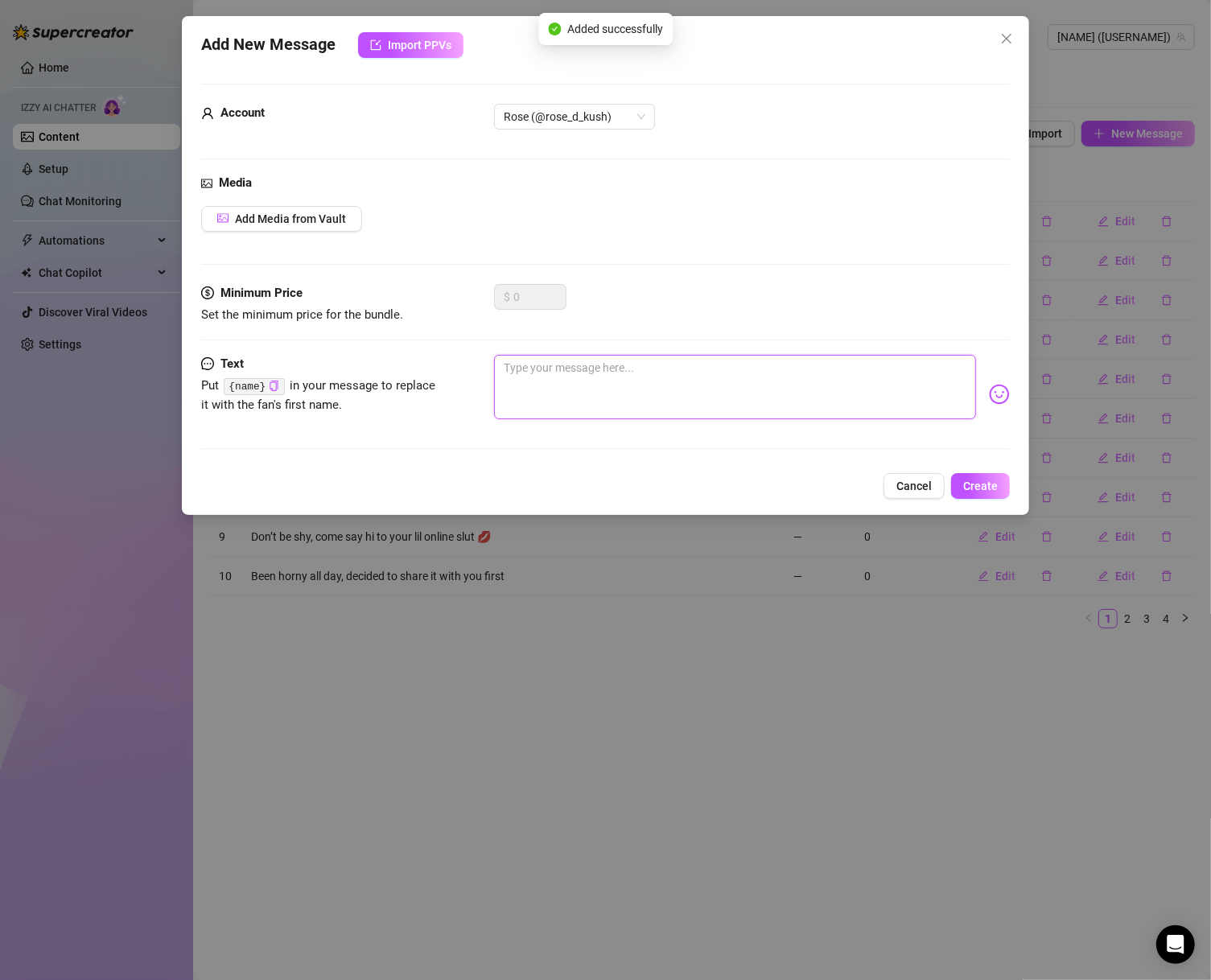 paste on "I’m bored and horny. And I picked YOU to do something about it😈" 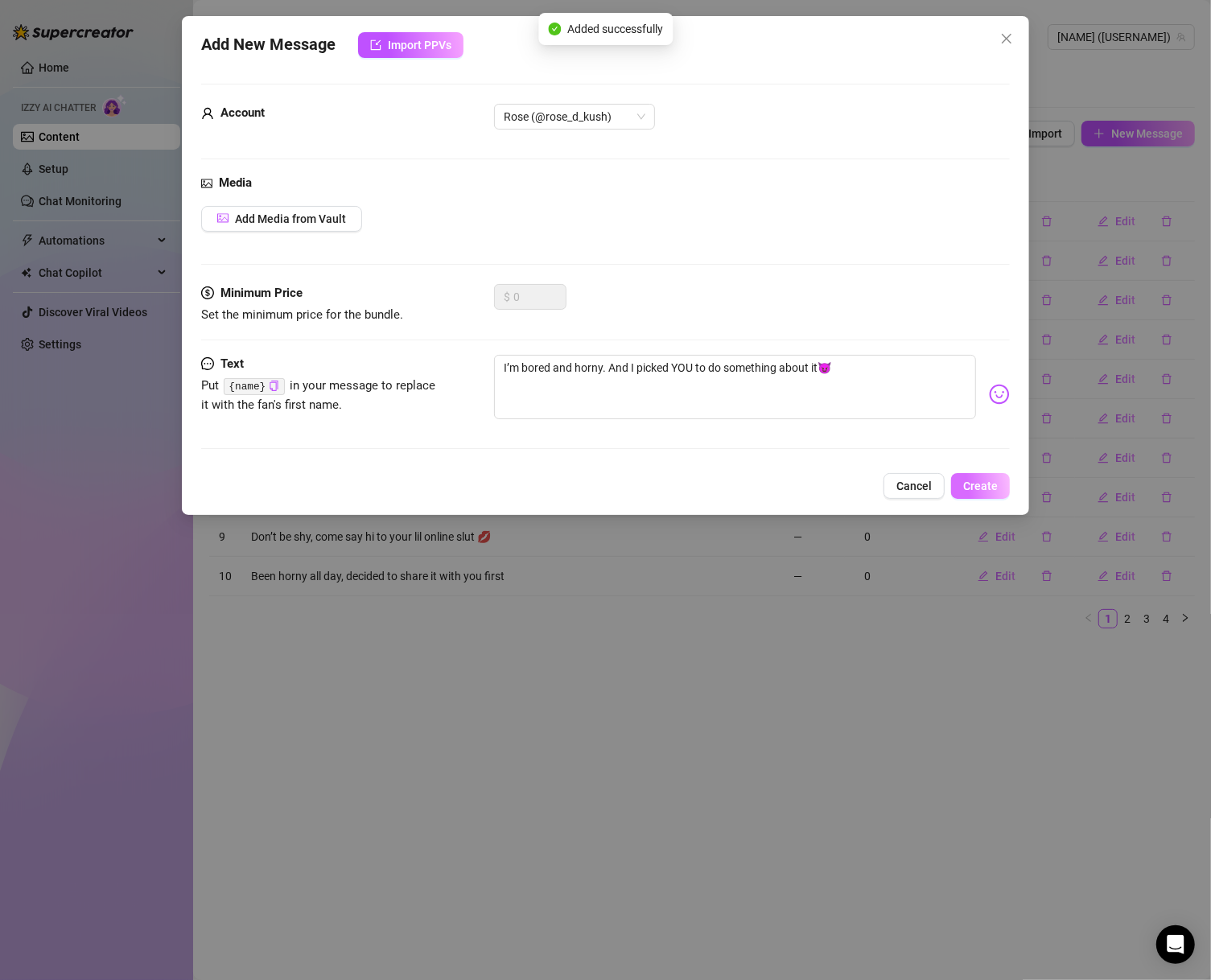 click on "Create" at bounding box center (980, 486) 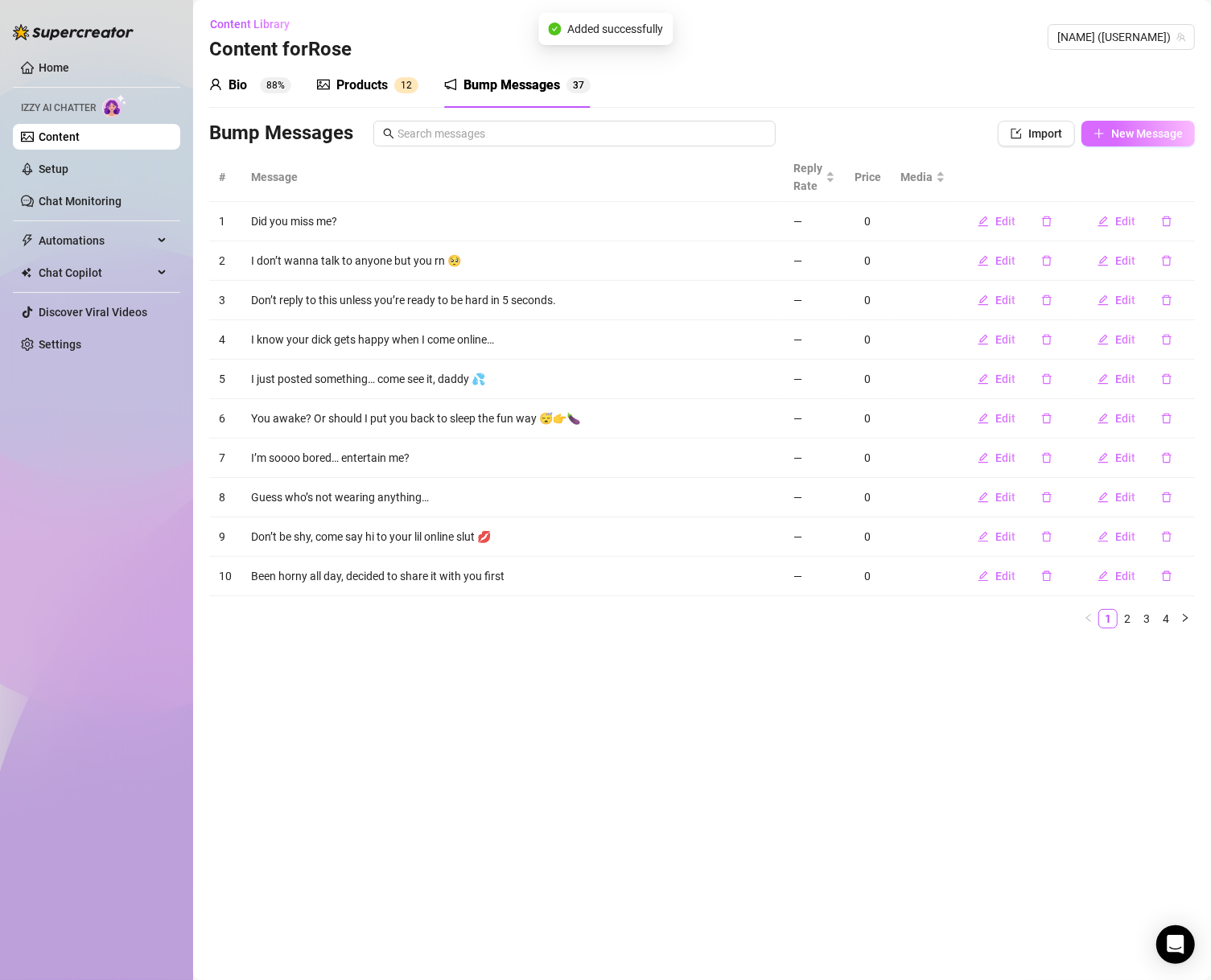 click 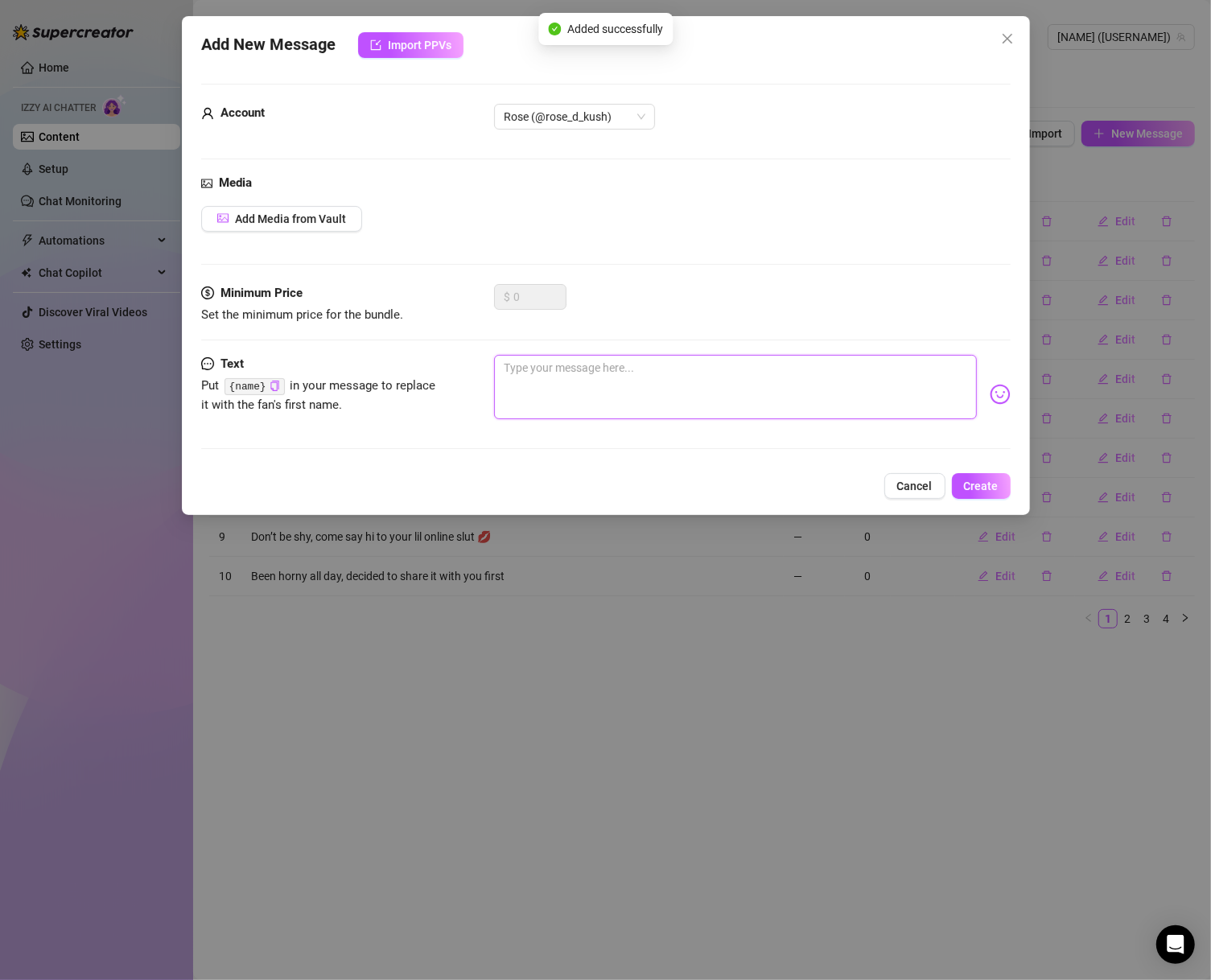 click at bounding box center [735, 387] 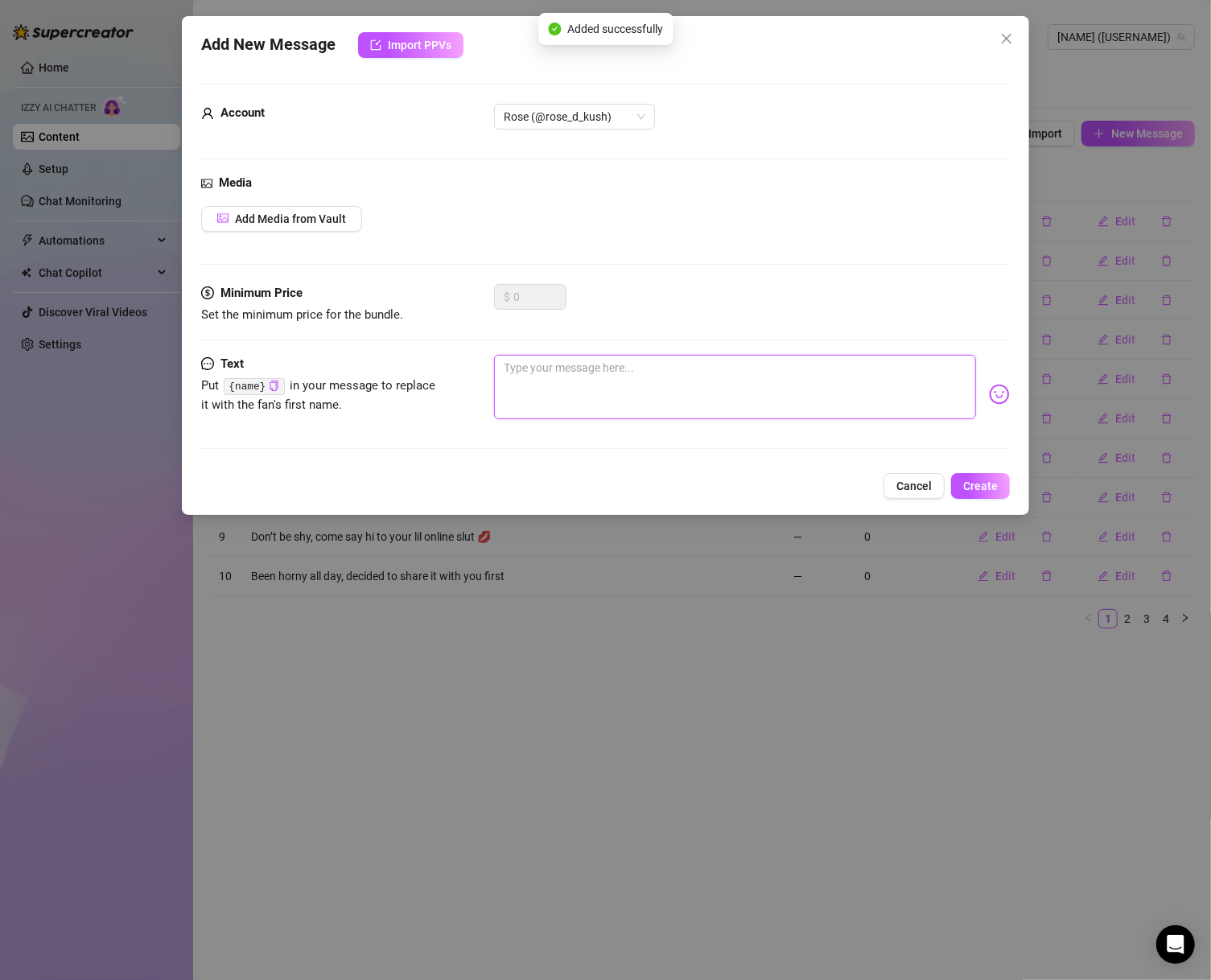 paste on "If your hands aren’t down your pants in 30 seconds, I failed!!" 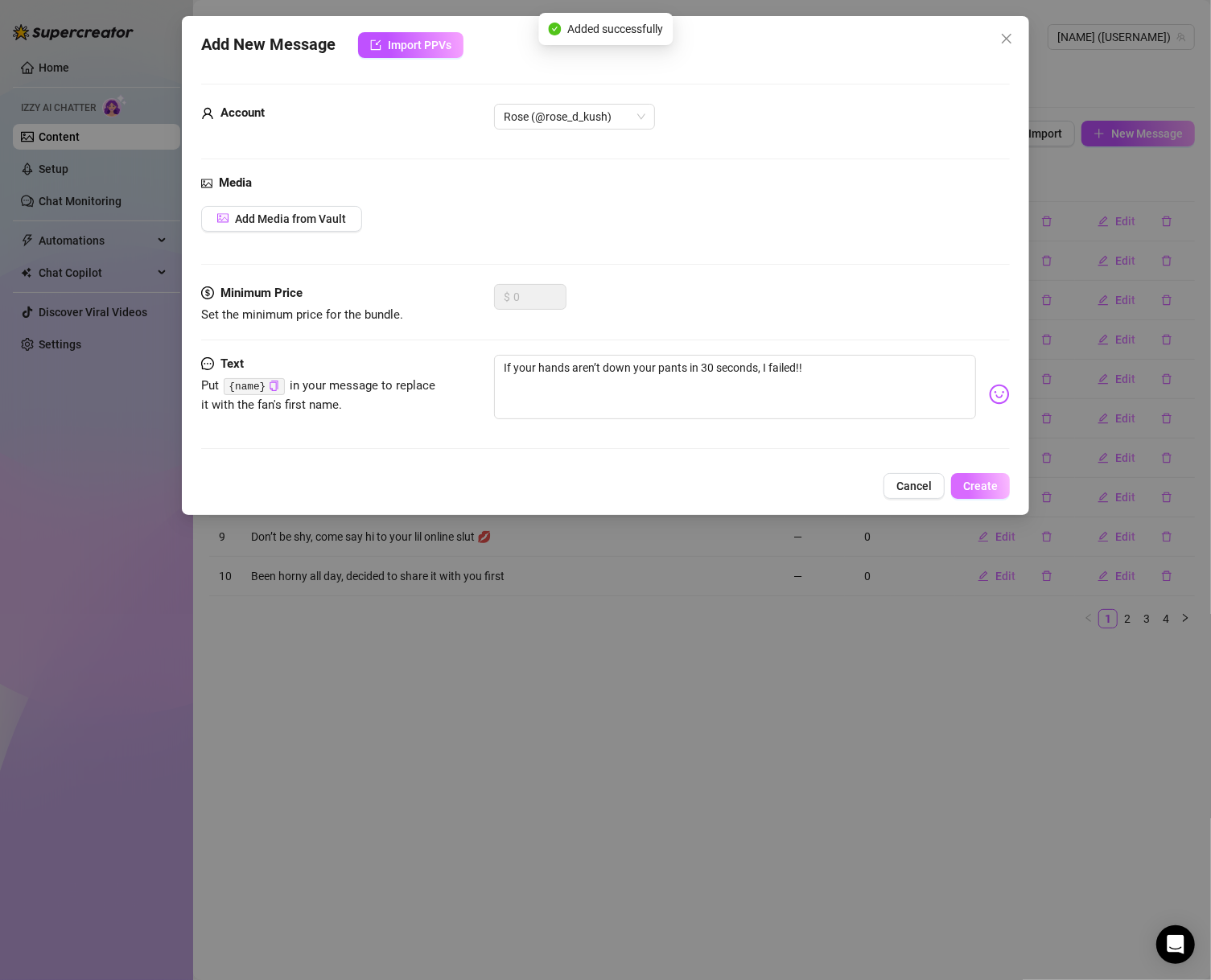 click on "Create" at bounding box center (980, 486) 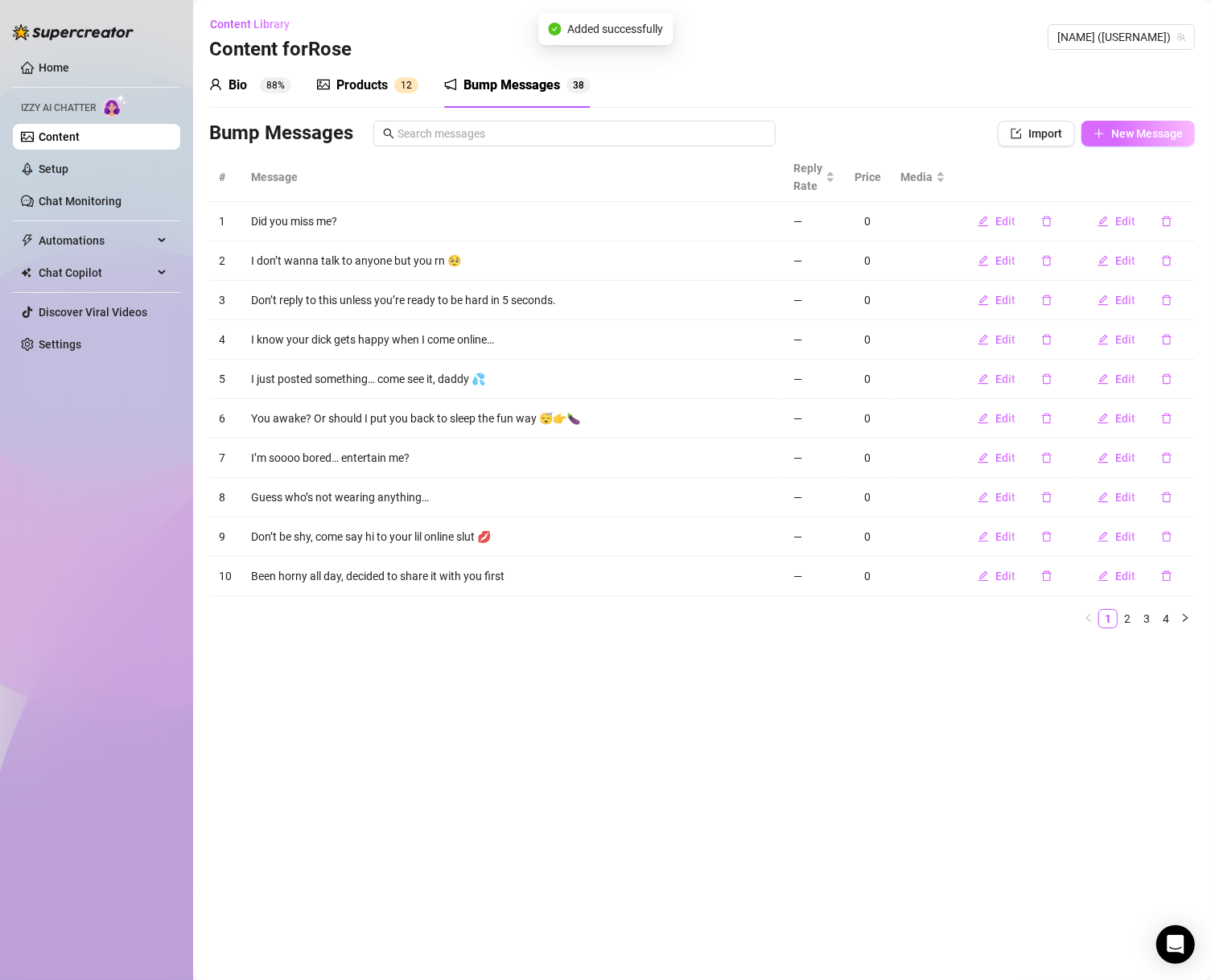 click on "New Message" at bounding box center [1138, 134] 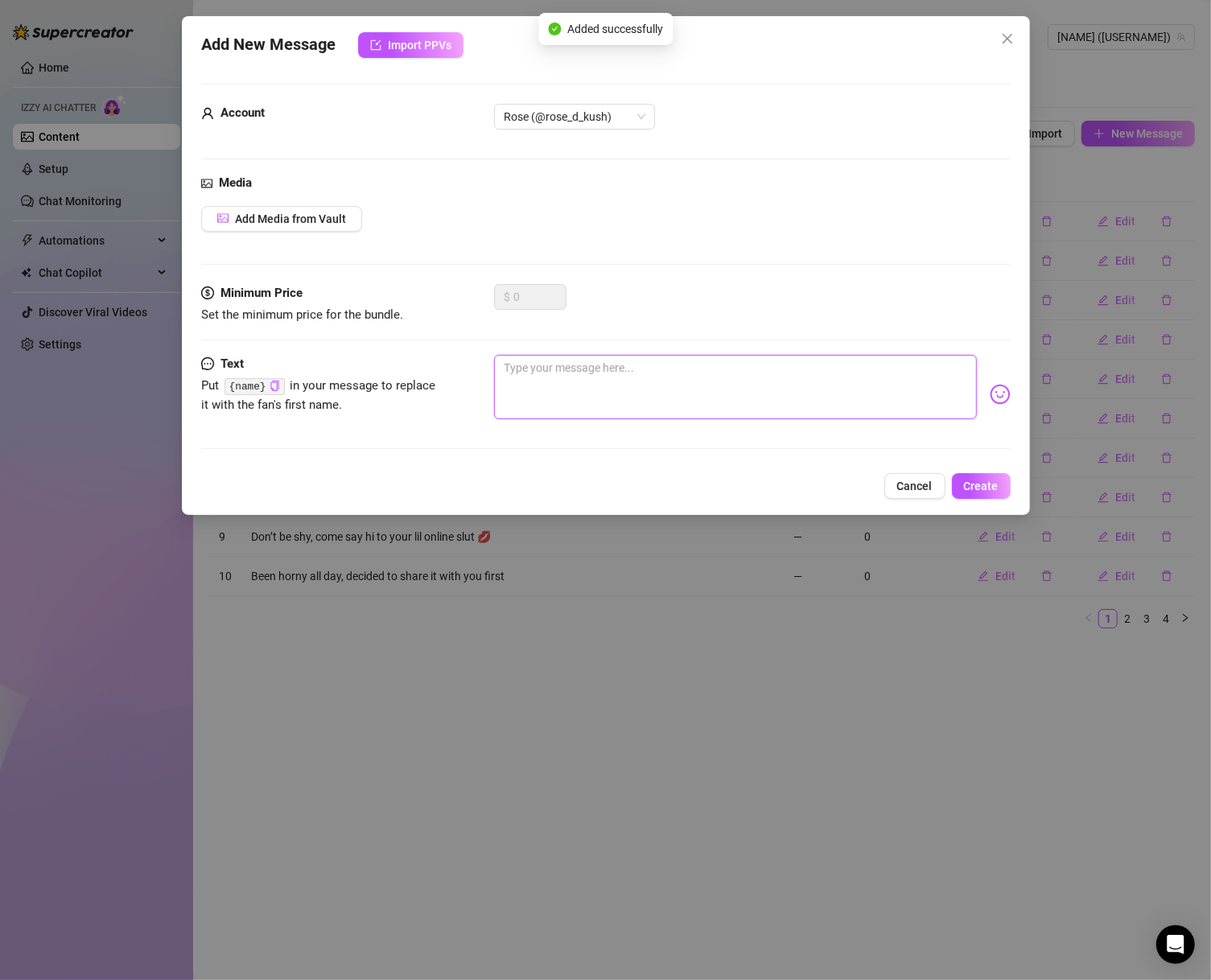 click at bounding box center (735, 387) 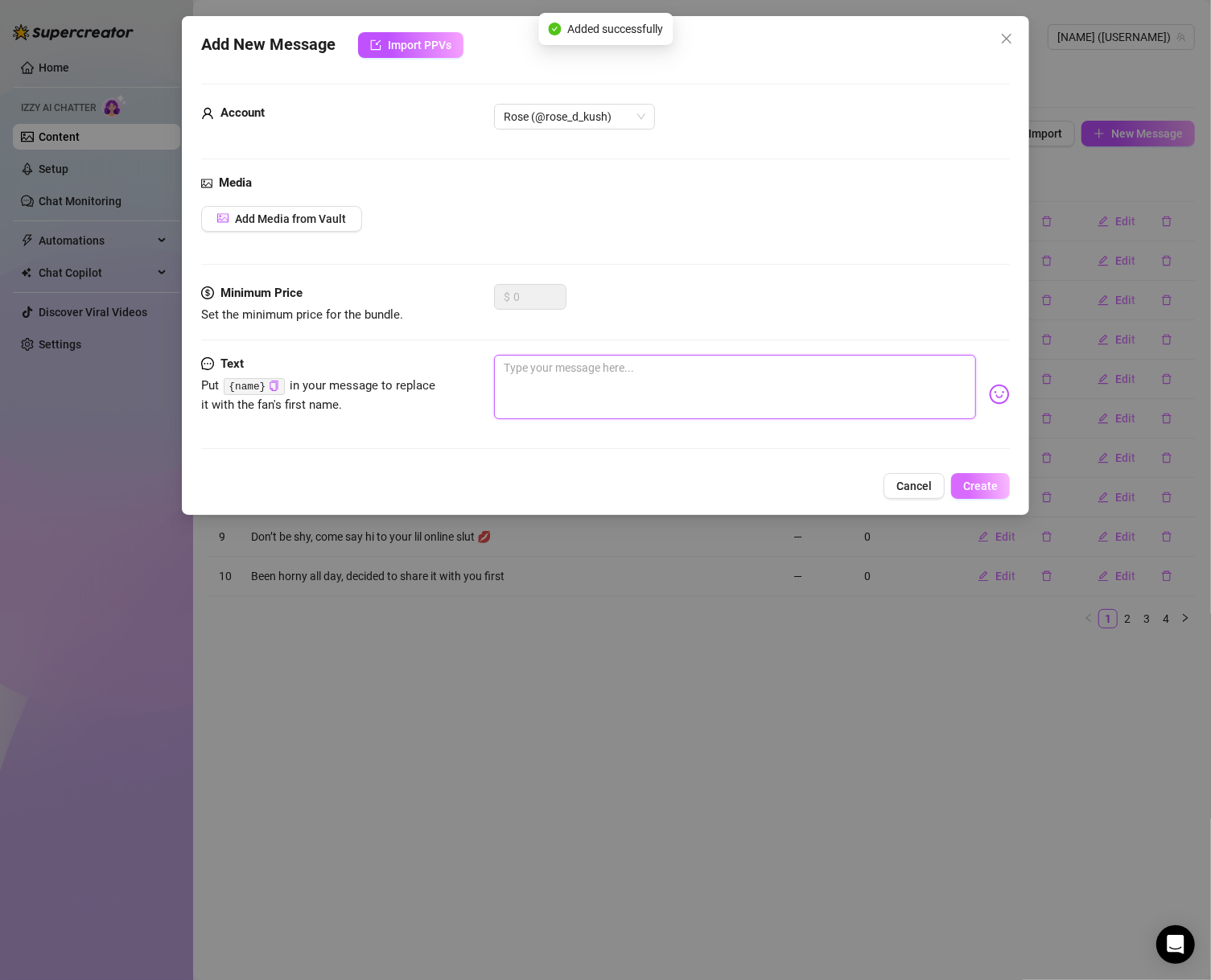 paste on "Just saw you were online… and got wet 😮‍💨" 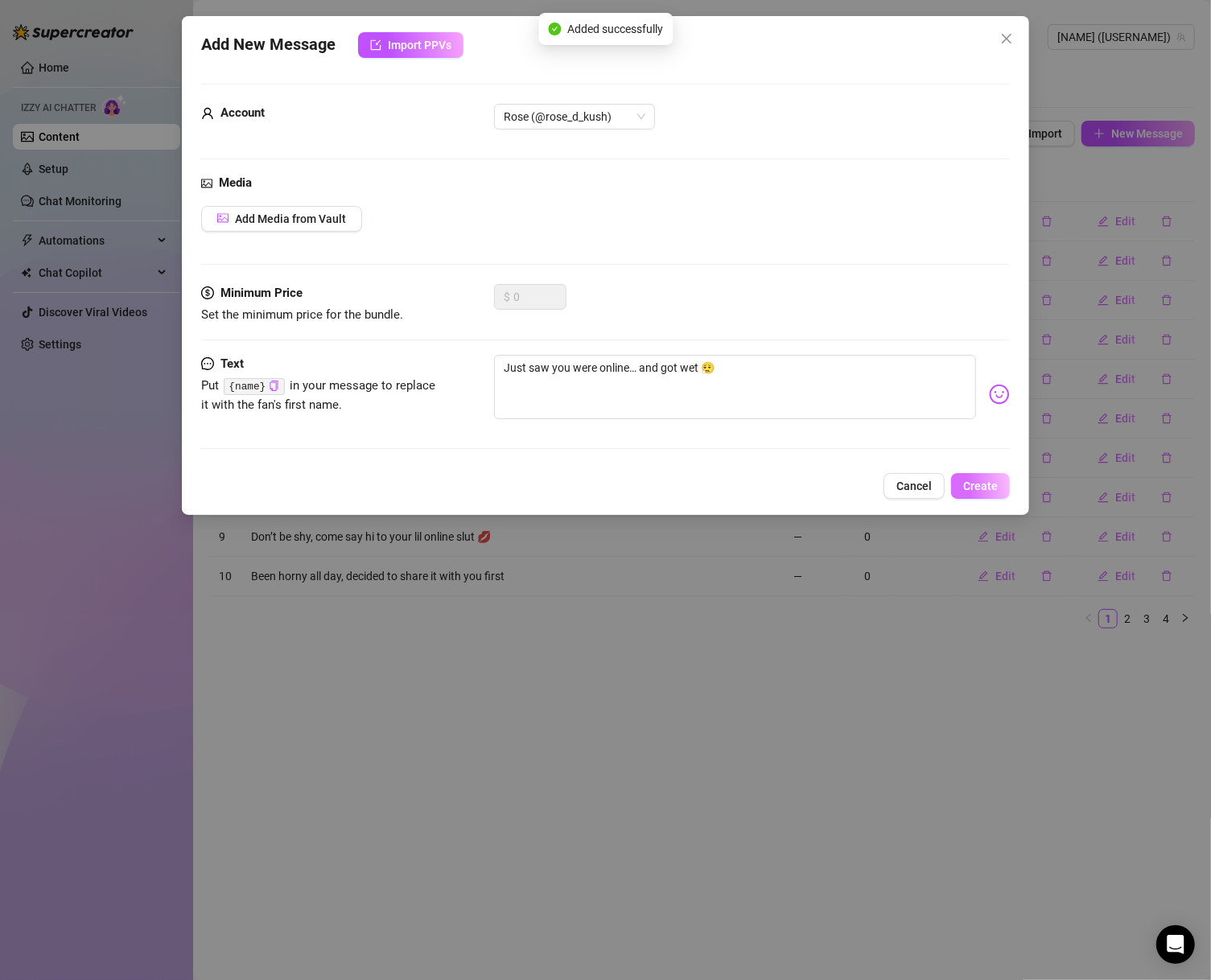 click on "Create" at bounding box center [980, 486] 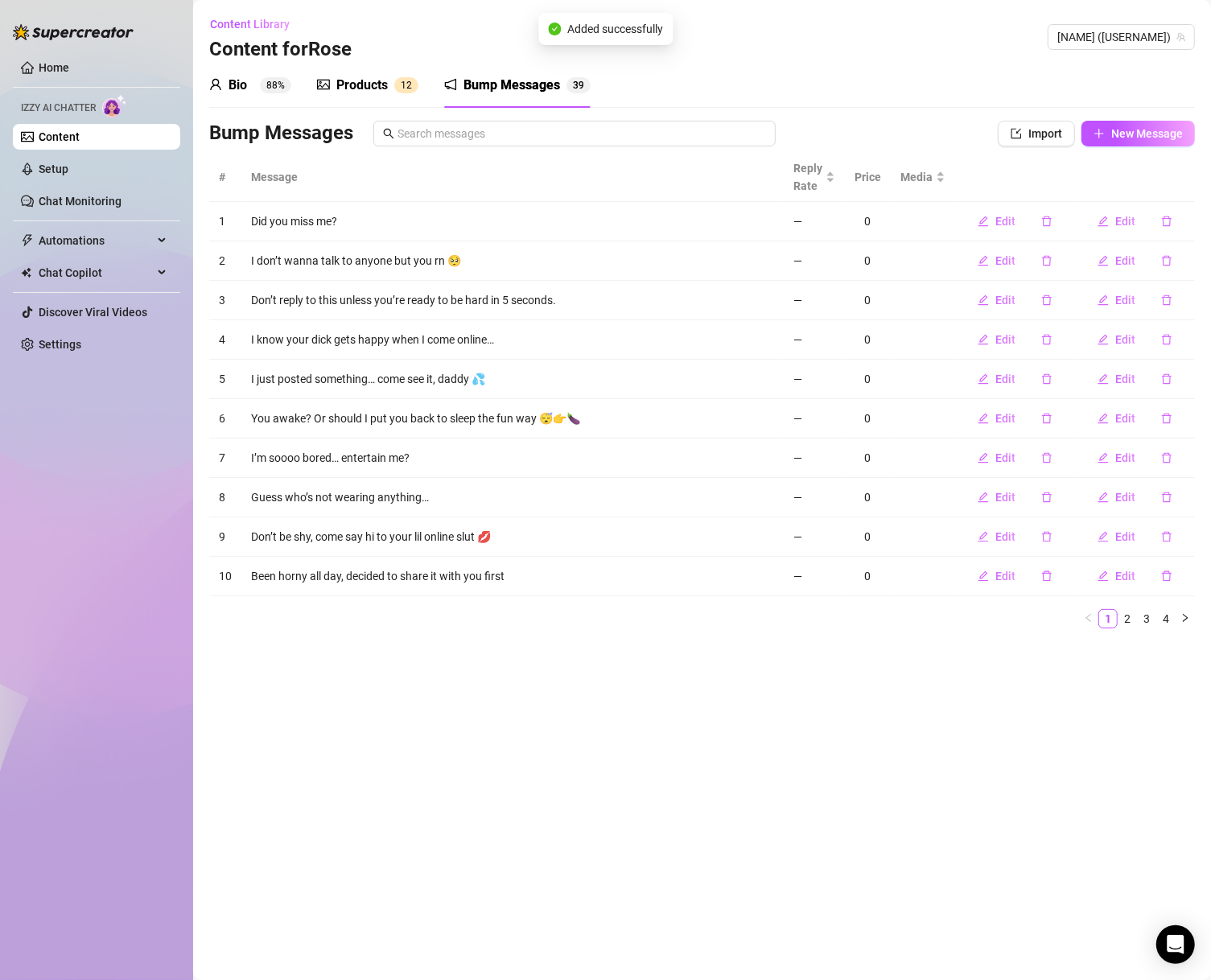 click on "Bio 88% Products 1 2 Bump Messages 3 8 9 Bio Import Bio from other creator Personal Info Chatting Lifestyle Physique Content Intimate Details Socials Train Izzy Name Required [NAME] Nickname(s) [NICKNAME] Gender Required Female Male Non-Binary / Genderqueer Agender Bigender Genderfluid Other Where did you grow up? Required I grew up in [CITY], [STATE]—so yes, I’m built different 💅 Where is your current homebase? (City/Area of your home) Required [CITY], [STATE] What is your timezone of your current location? If you are currently traveling, choose your current location Required United States of America ( Eastern Time ) Are you currently traveling? If so, where are you right now? what are you doing there? Birth Date Required [MONTH] [DAY], [YEAR] Zodiac Sign Aquarius Sexual Orientation Required Pansexual Relationship Status Required Single and ready to fuck and mingle!! Do you have any siblings? How many? Do you have any children? How many? Do you have any pets? 142 / 150 What do you do for work currently? English X" at bounding box center [702, 352] 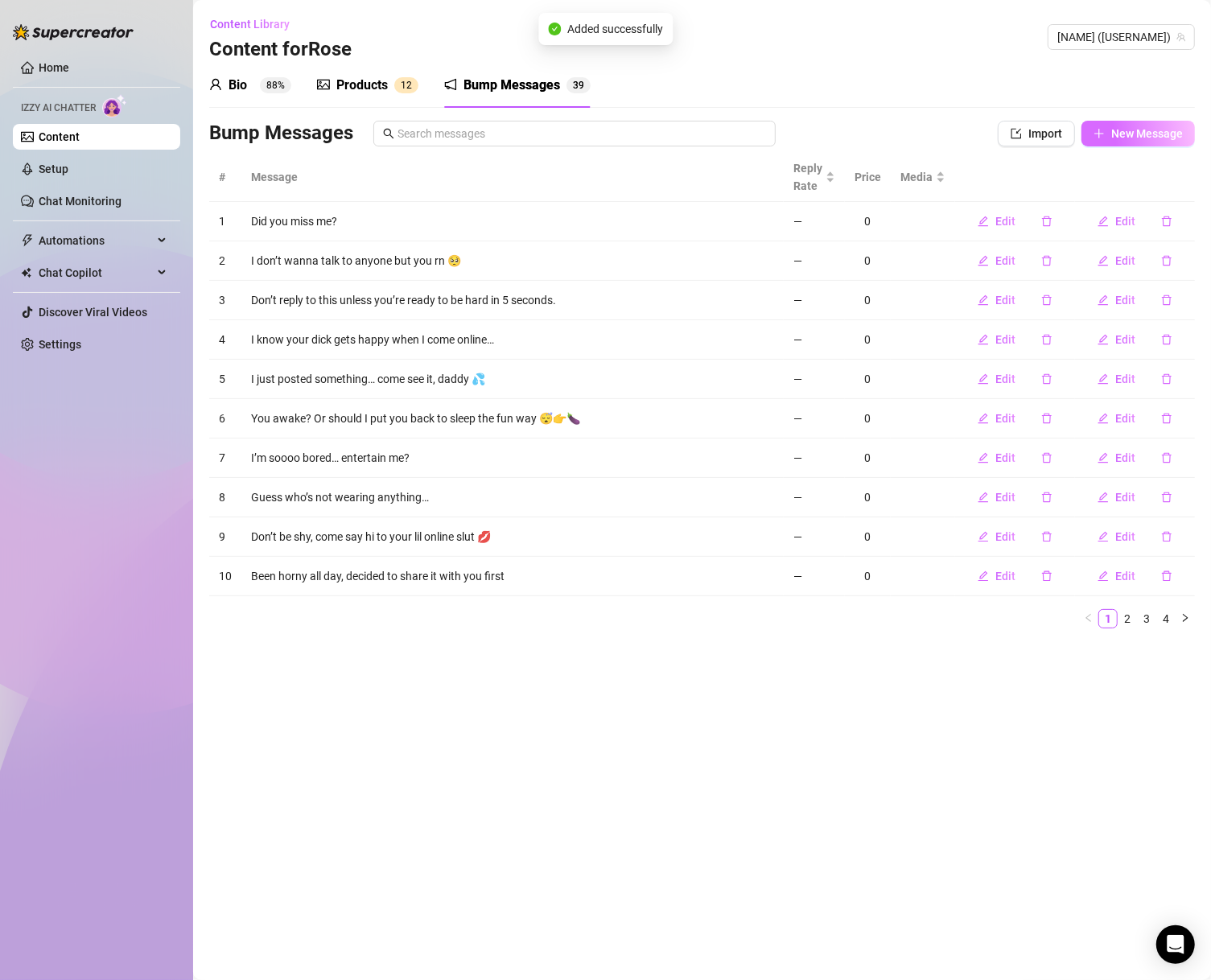 click 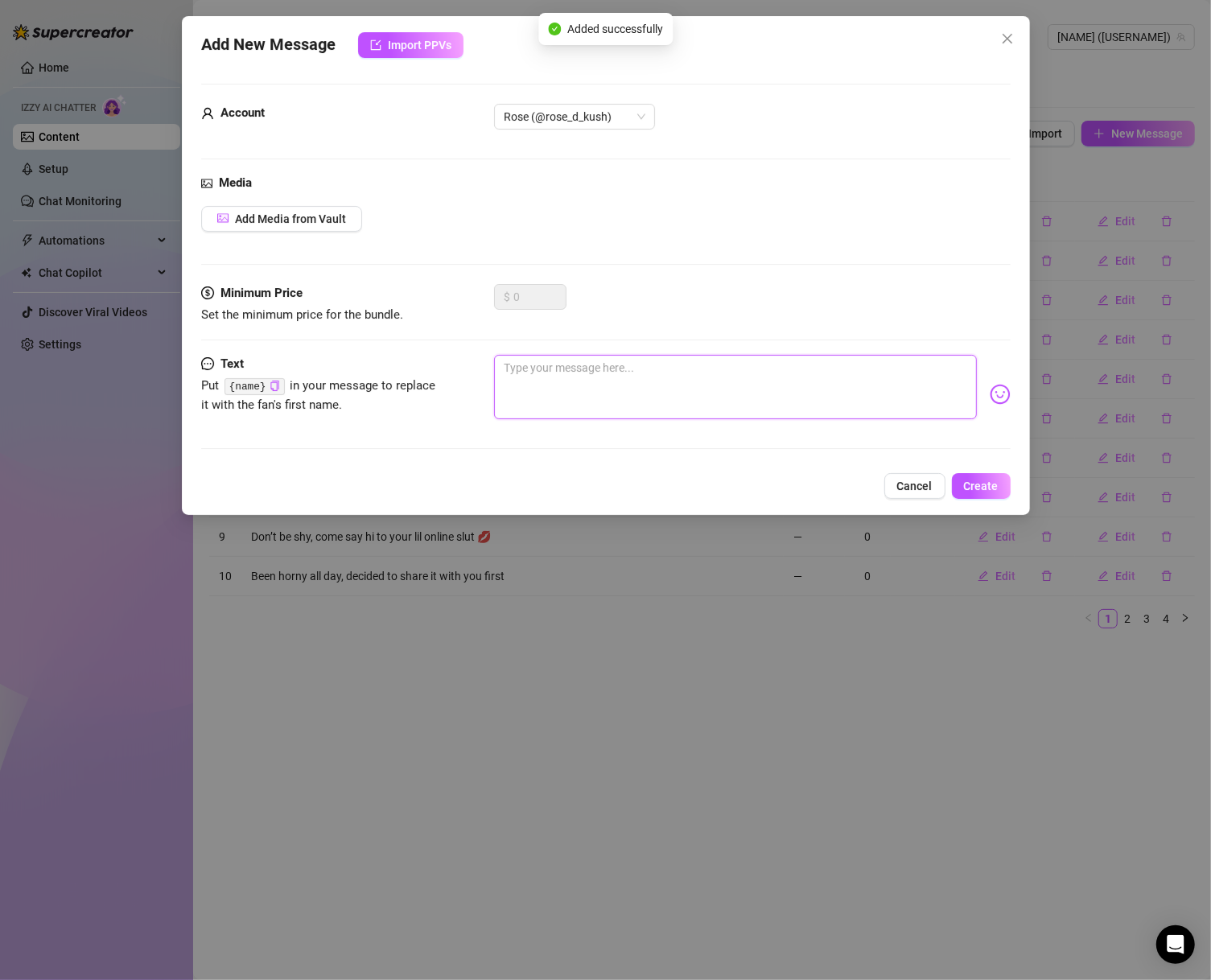 click at bounding box center (735, 387) 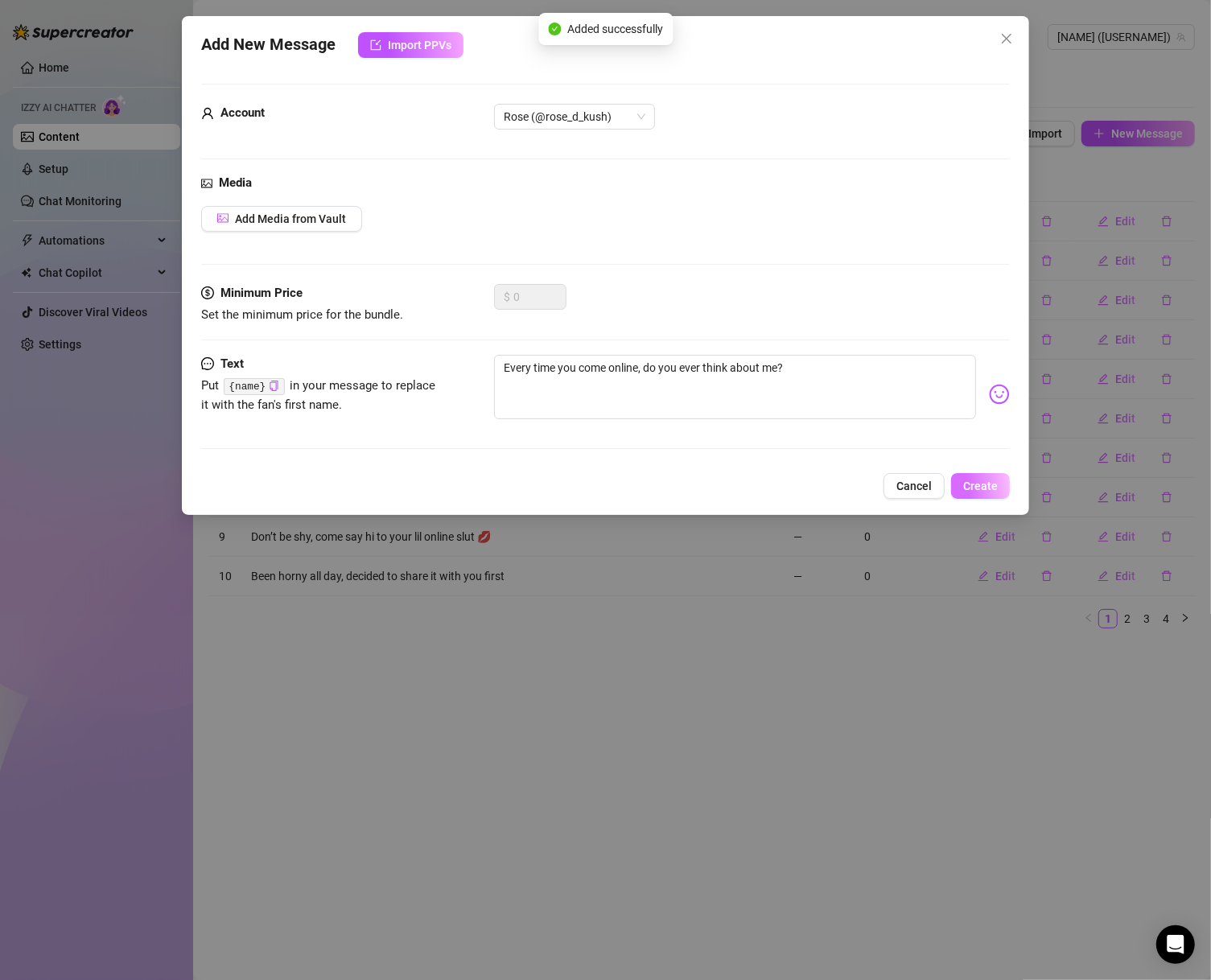 click on "Create" at bounding box center (980, 486) 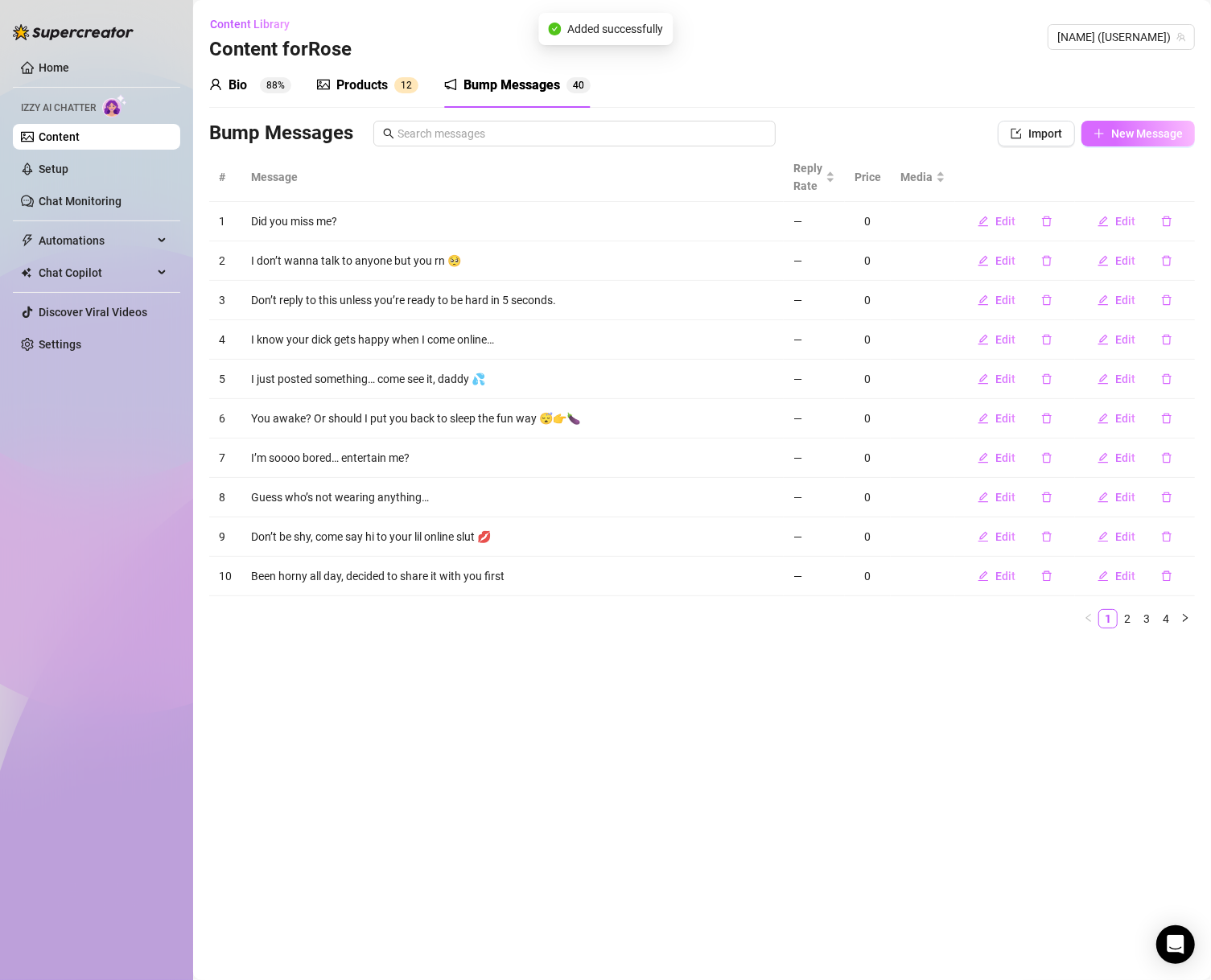 click on "New Message" at bounding box center (1138, 134) 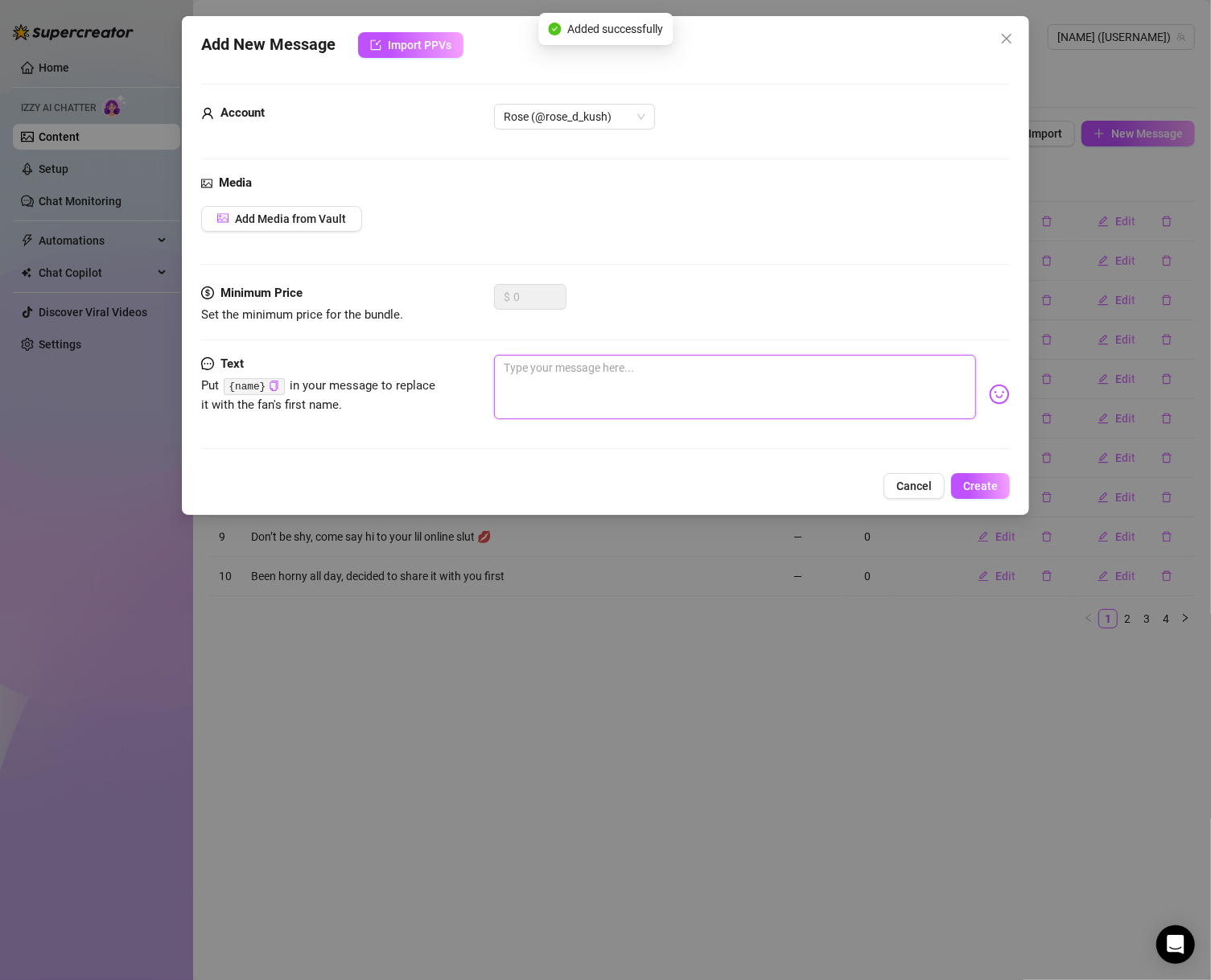 click at bounding box center [735, 387] 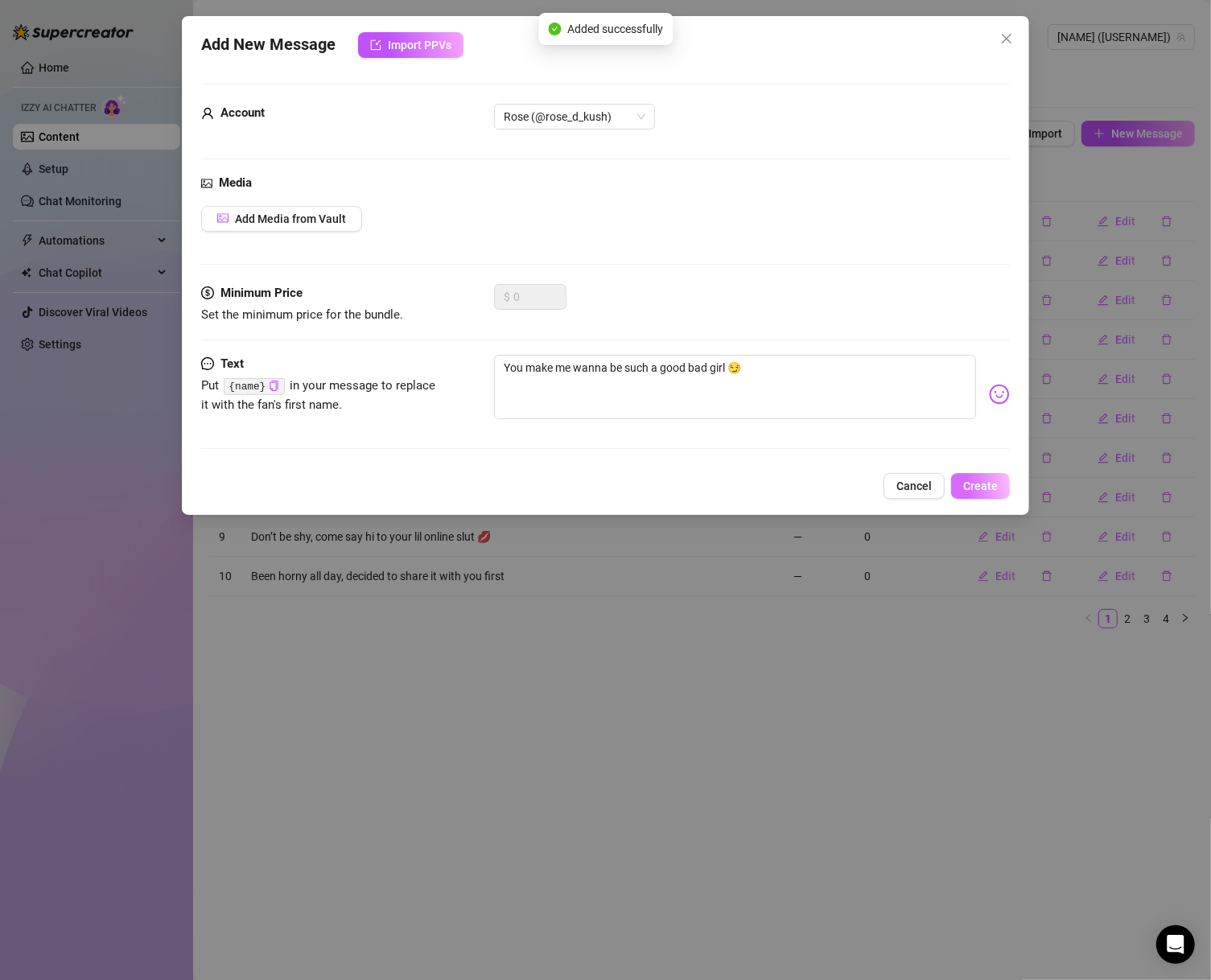 click on "Create" at bounding box center [980, 486] 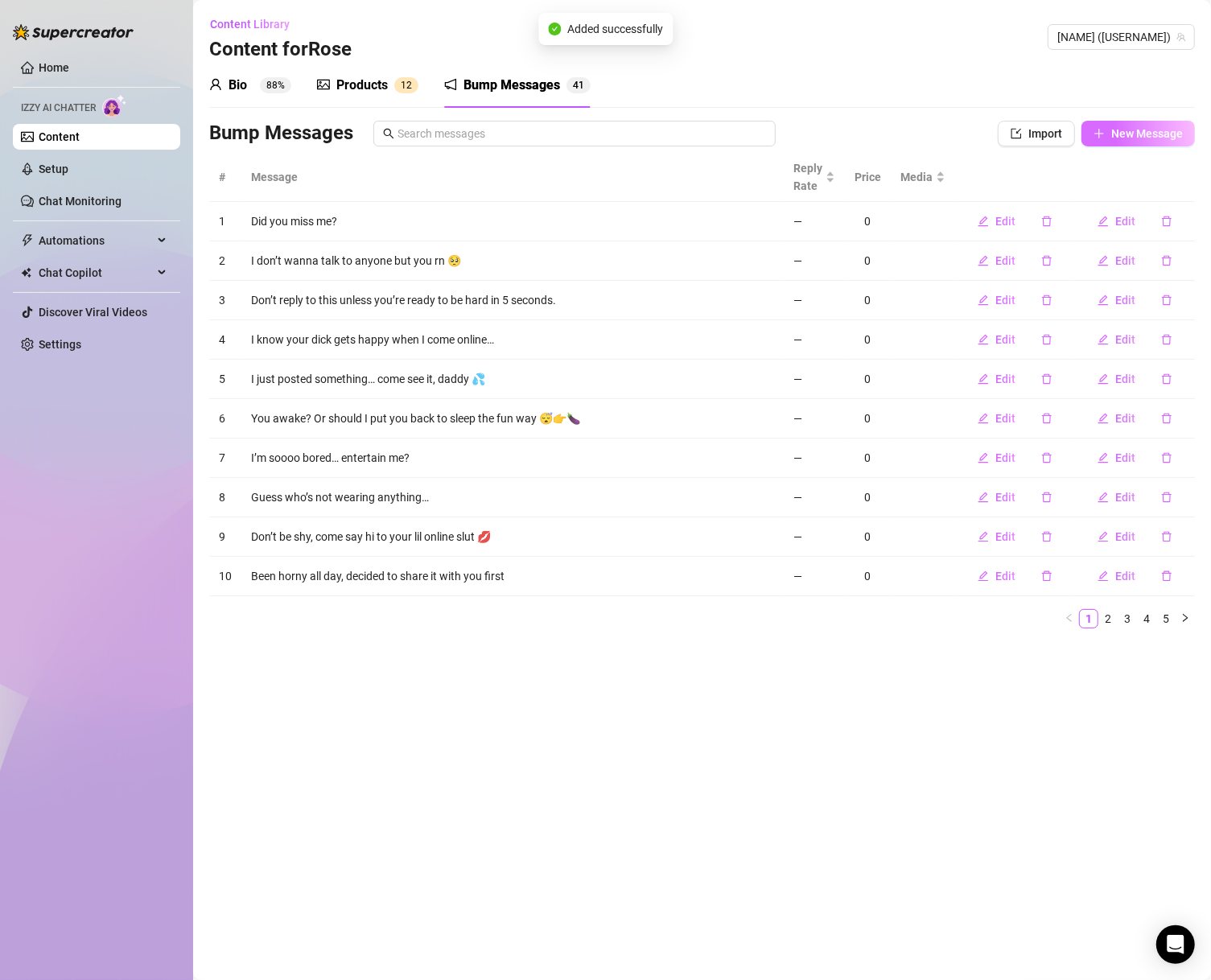 click on "New Message" at bounding box center (1138, 134) 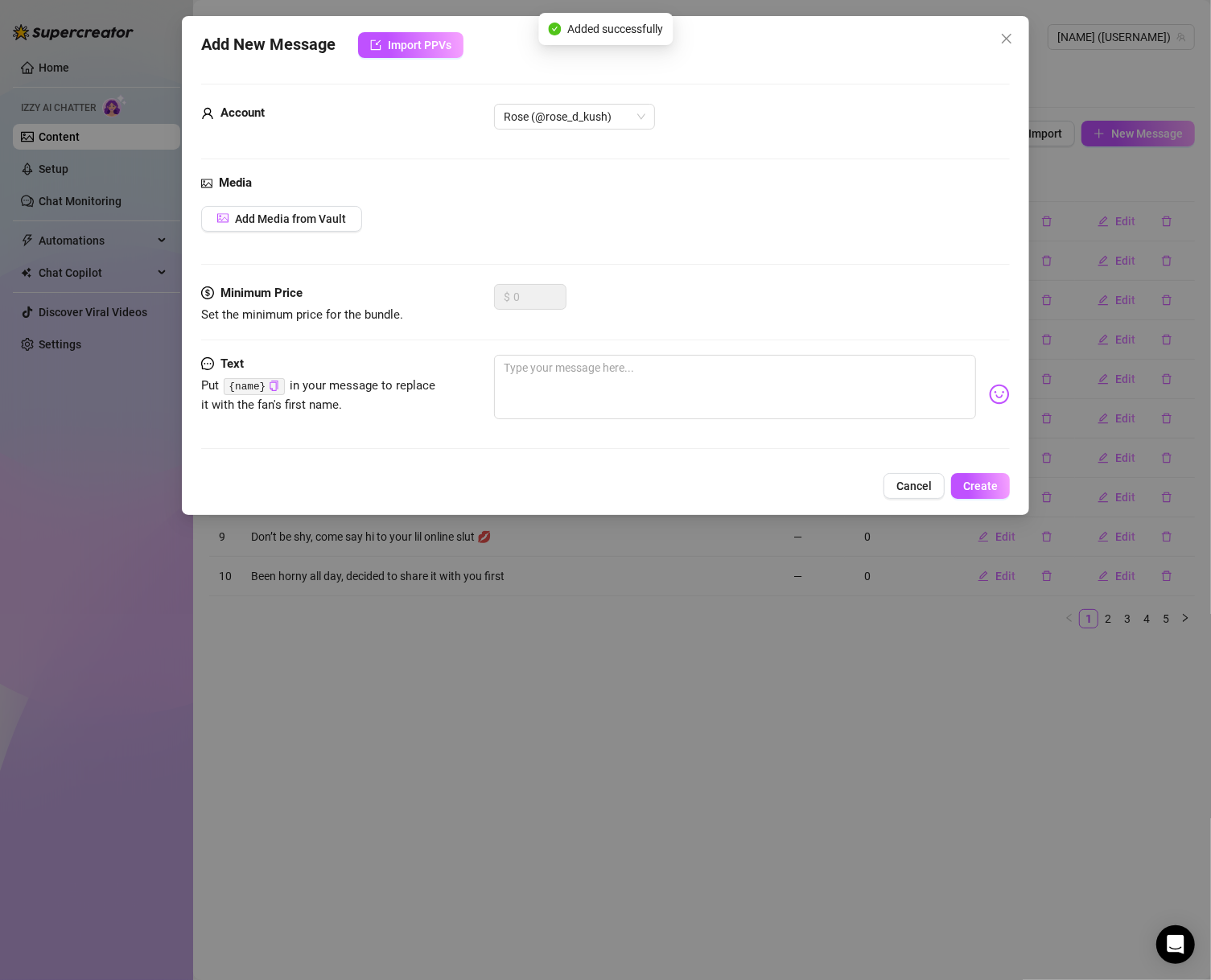 click on "Text Put   {name}   in your message to replace it with the fan's first name." at bounding box center (606, 409) 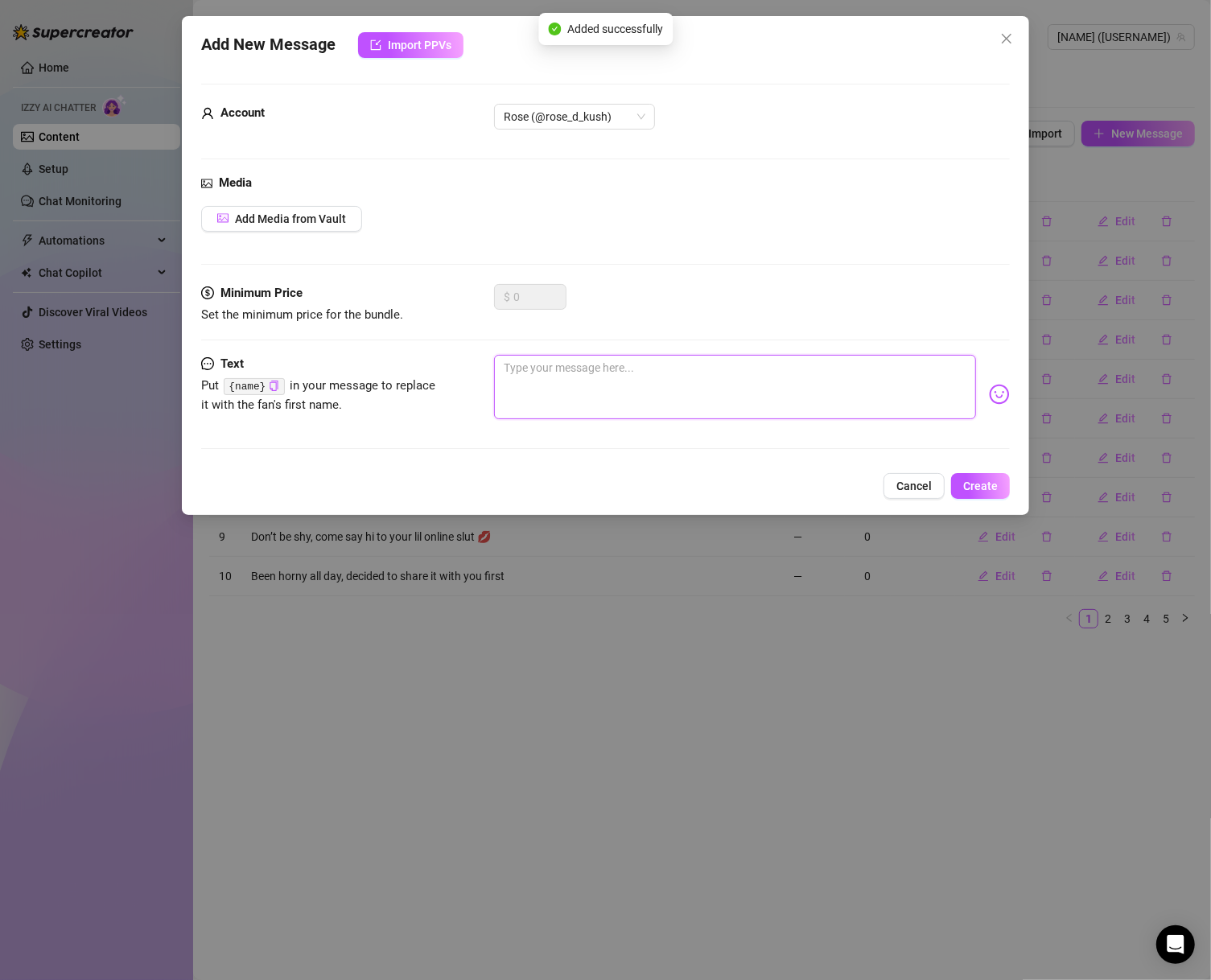 click at bounding box center [735, 387] 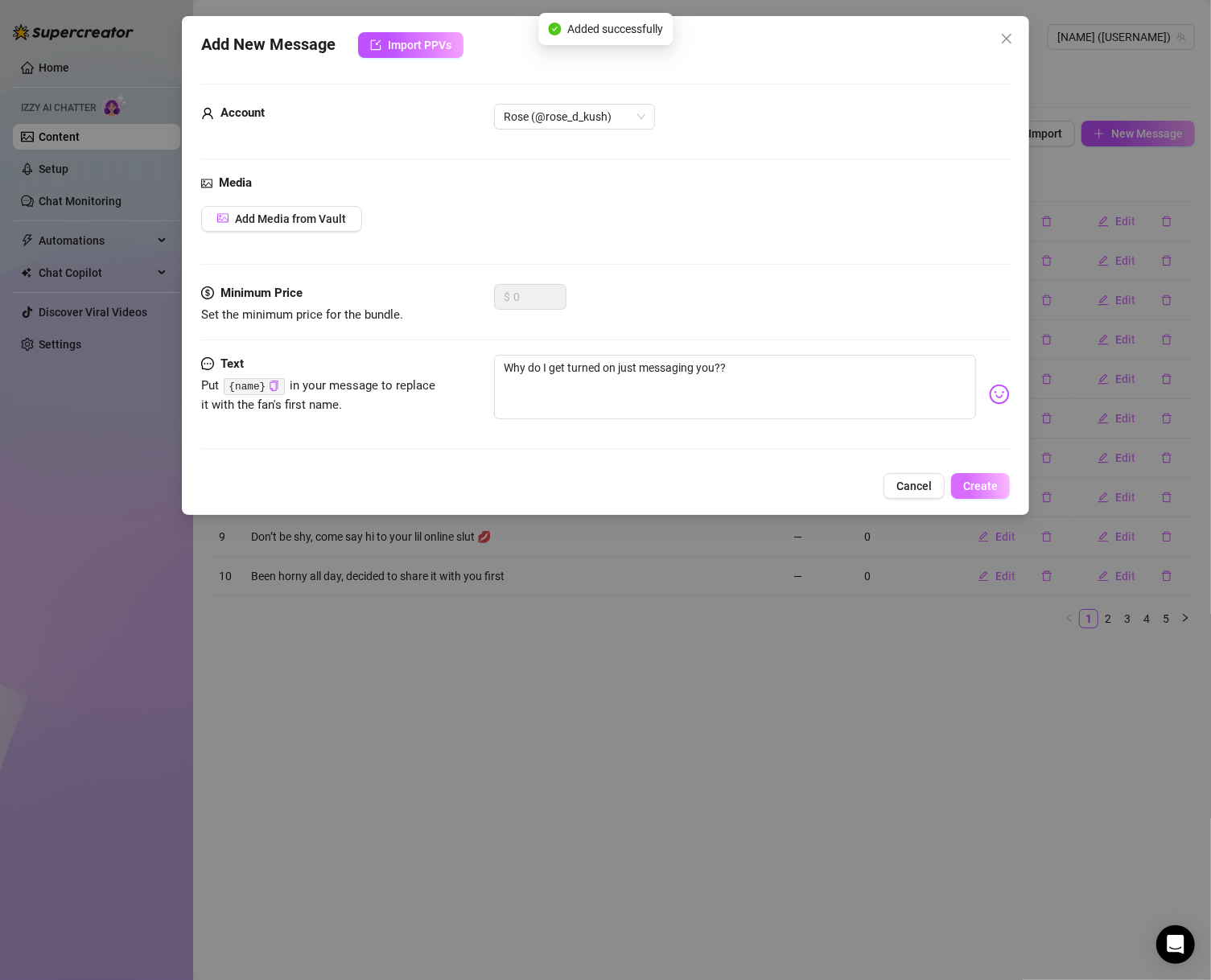 click on "Create" at bounding box center [980, 486] 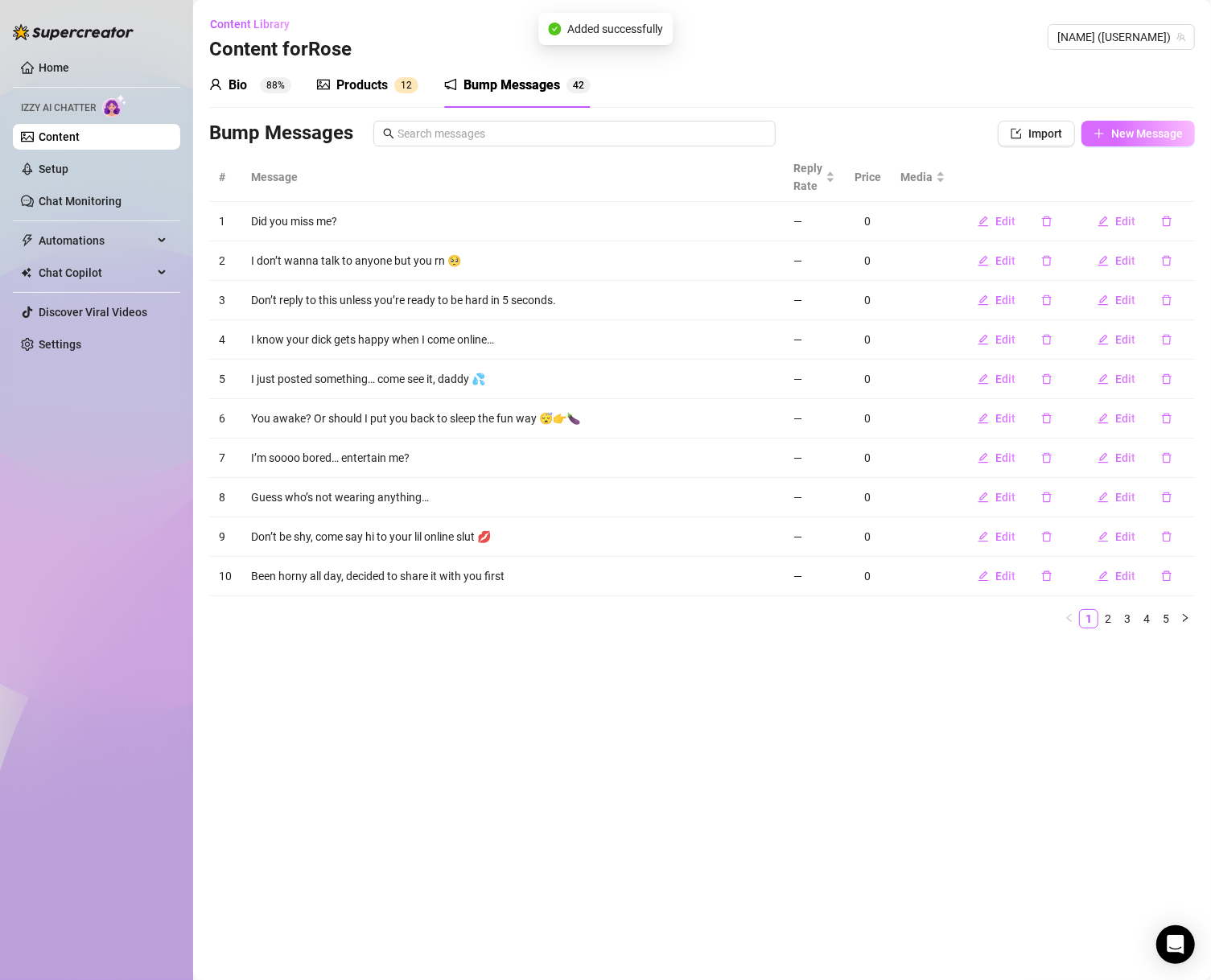 click on "New Message" at bounding box center [1138, 134] 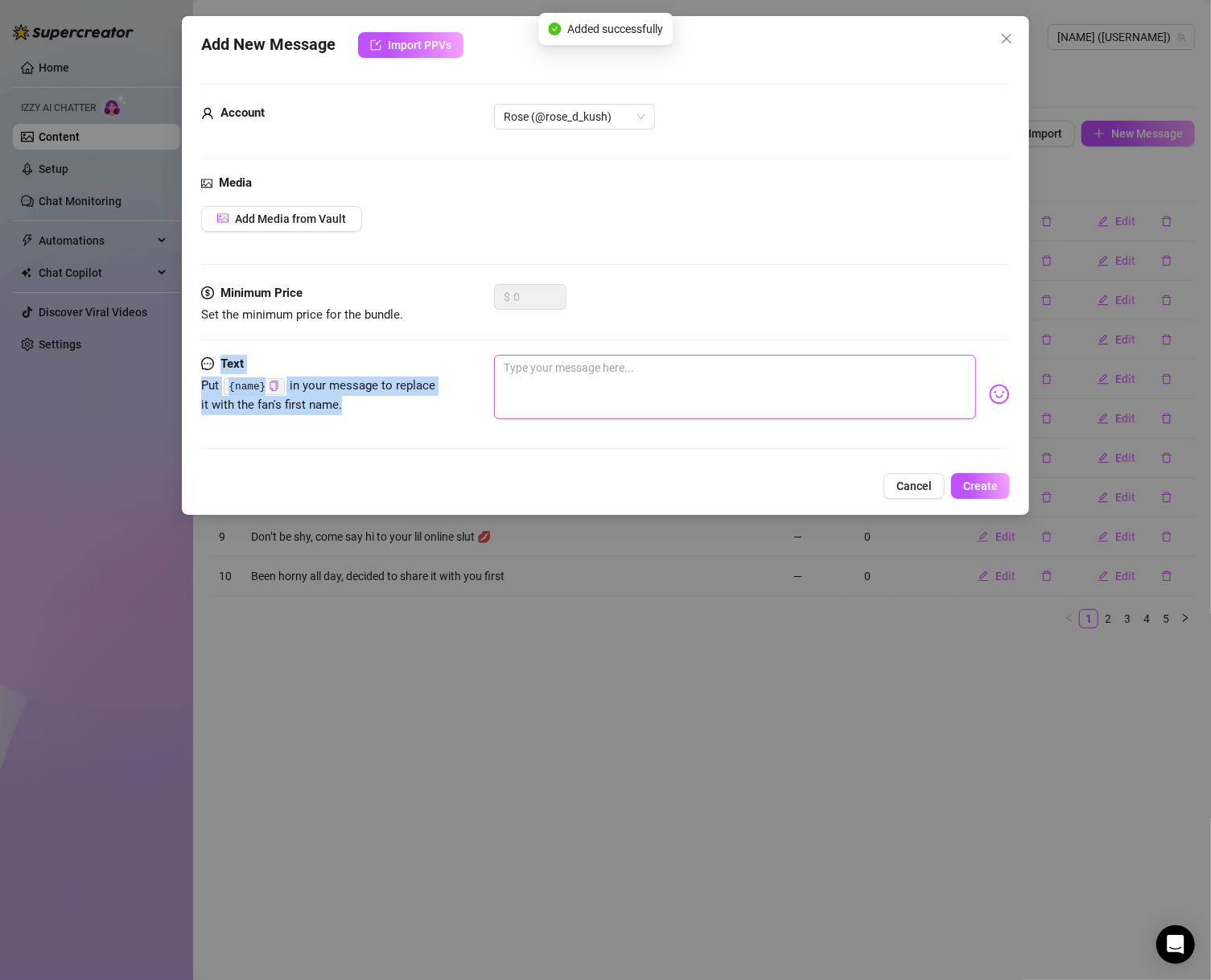 click on "Account Rose (@rose_d_kush) Media Add Media from Vault Minimum Price Set the minimum price for the bundle. $ 0 Text Put {name} in your message to replace it with the fan's first name." at bounding box center (606, 274) 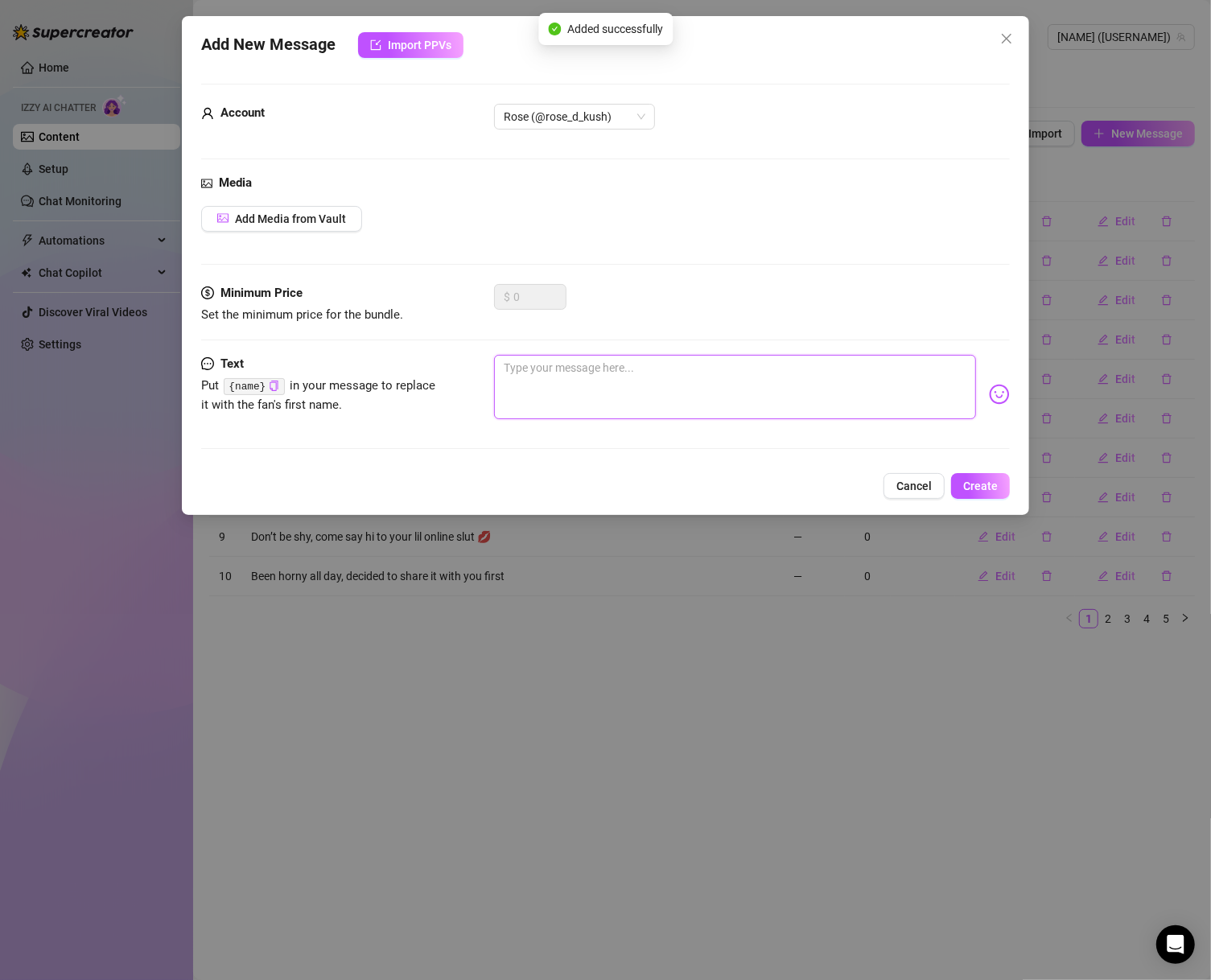 click at bounding box center [735, 387] 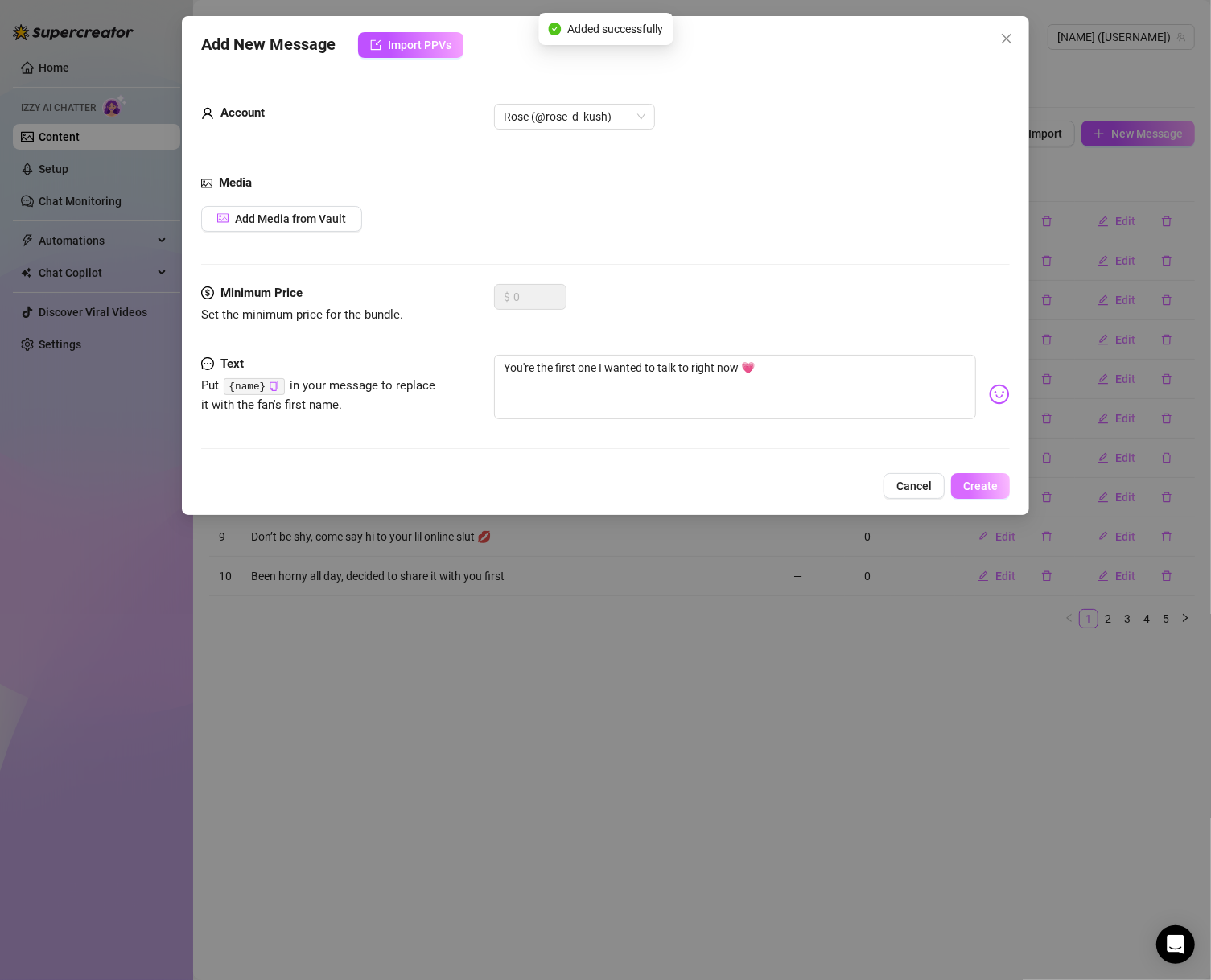 click on "Create" at bounding box center (980, 486) 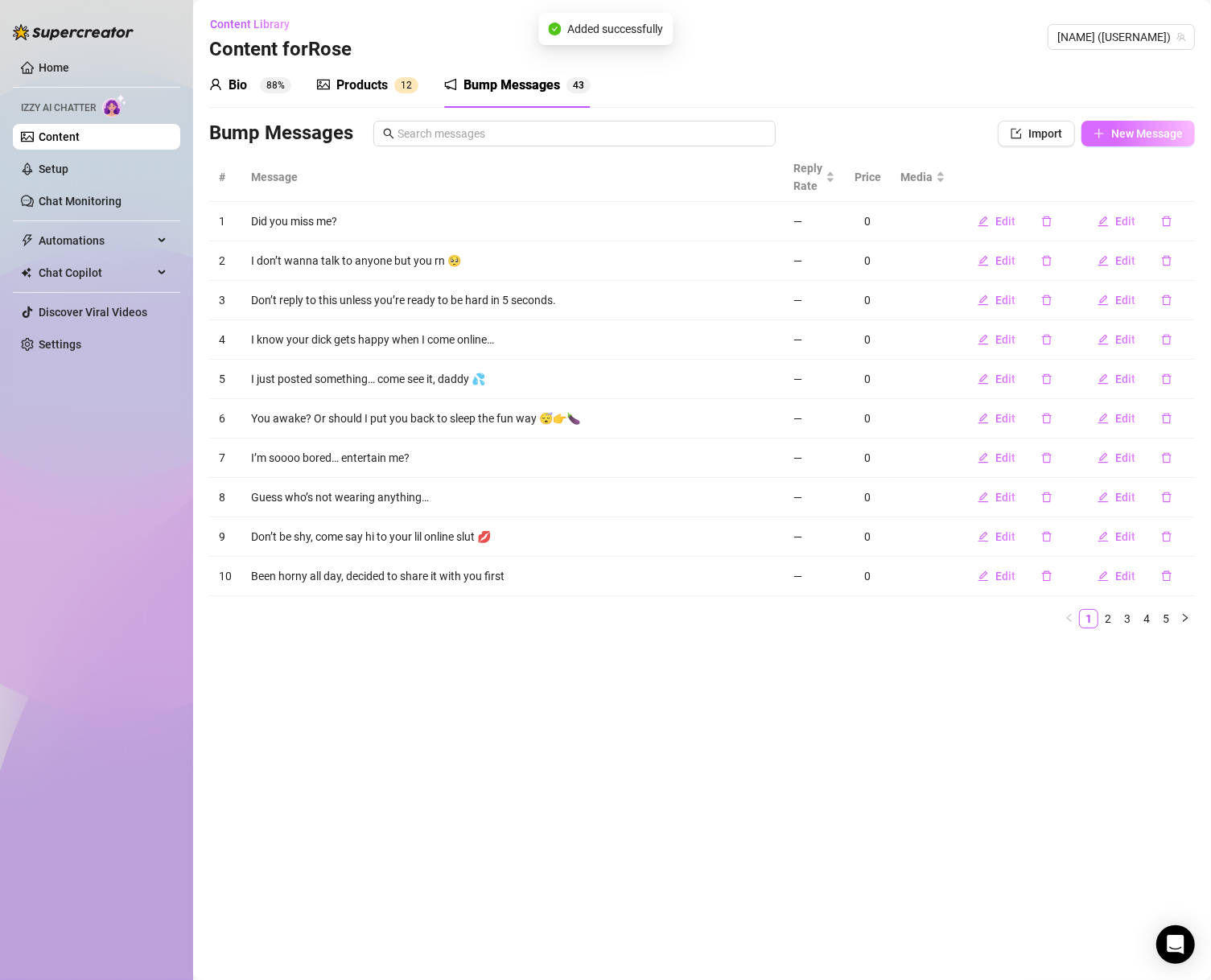 click 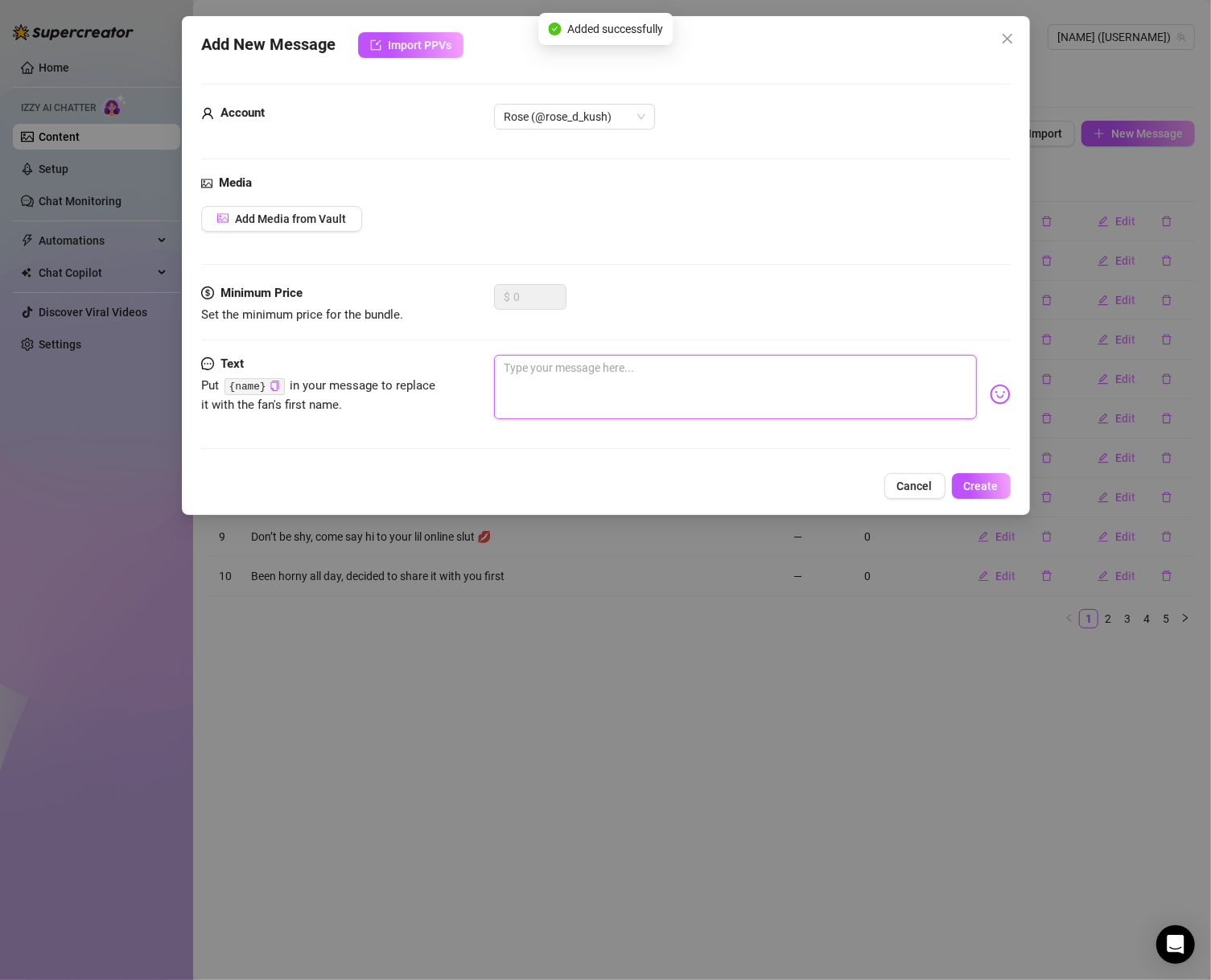 drag, startPoint x: 669, startPoint y: 386, endPoint x: 686, endPoint y: 381, distance: 17.720045 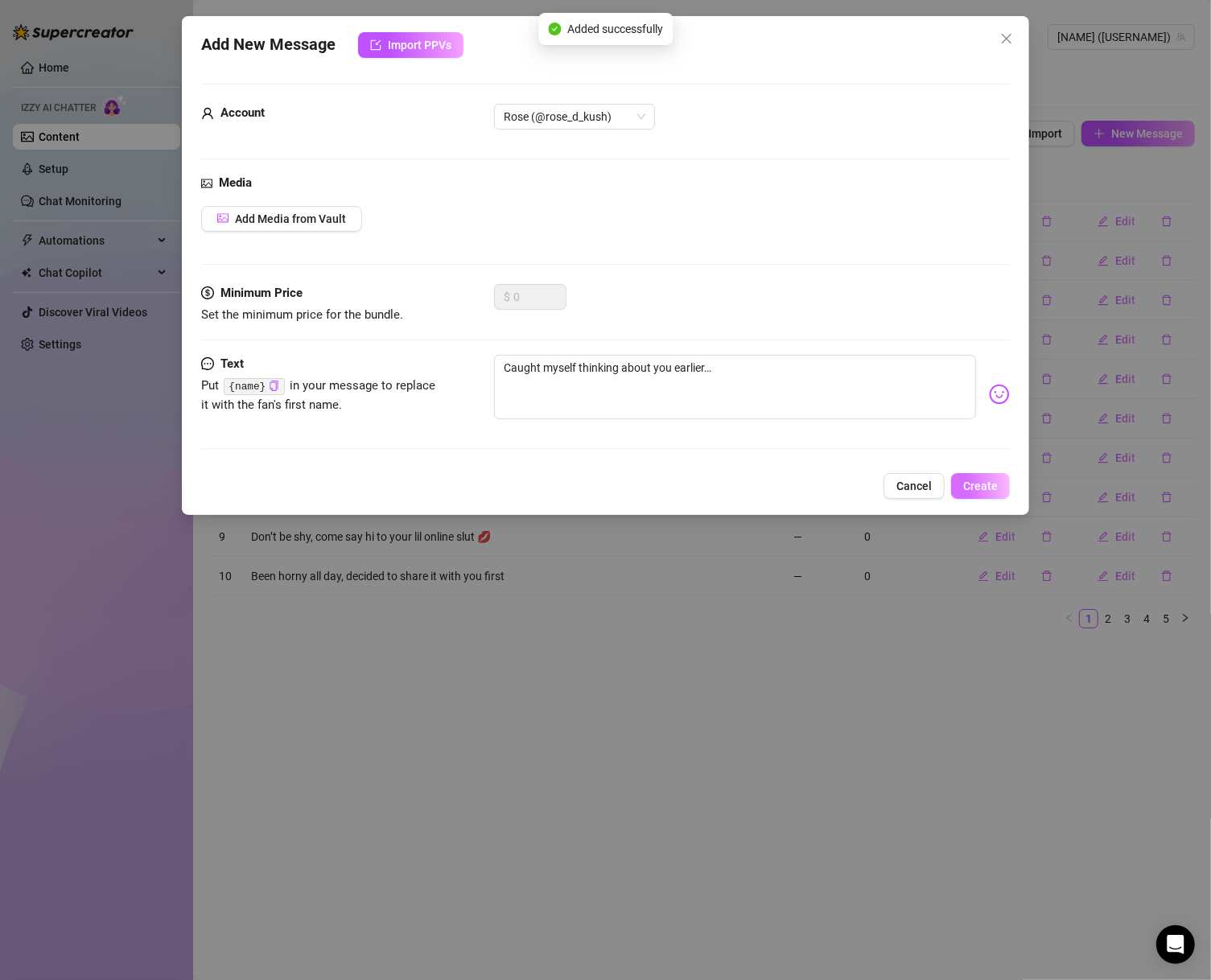 click on "Create" at bounding box center [980, 486] 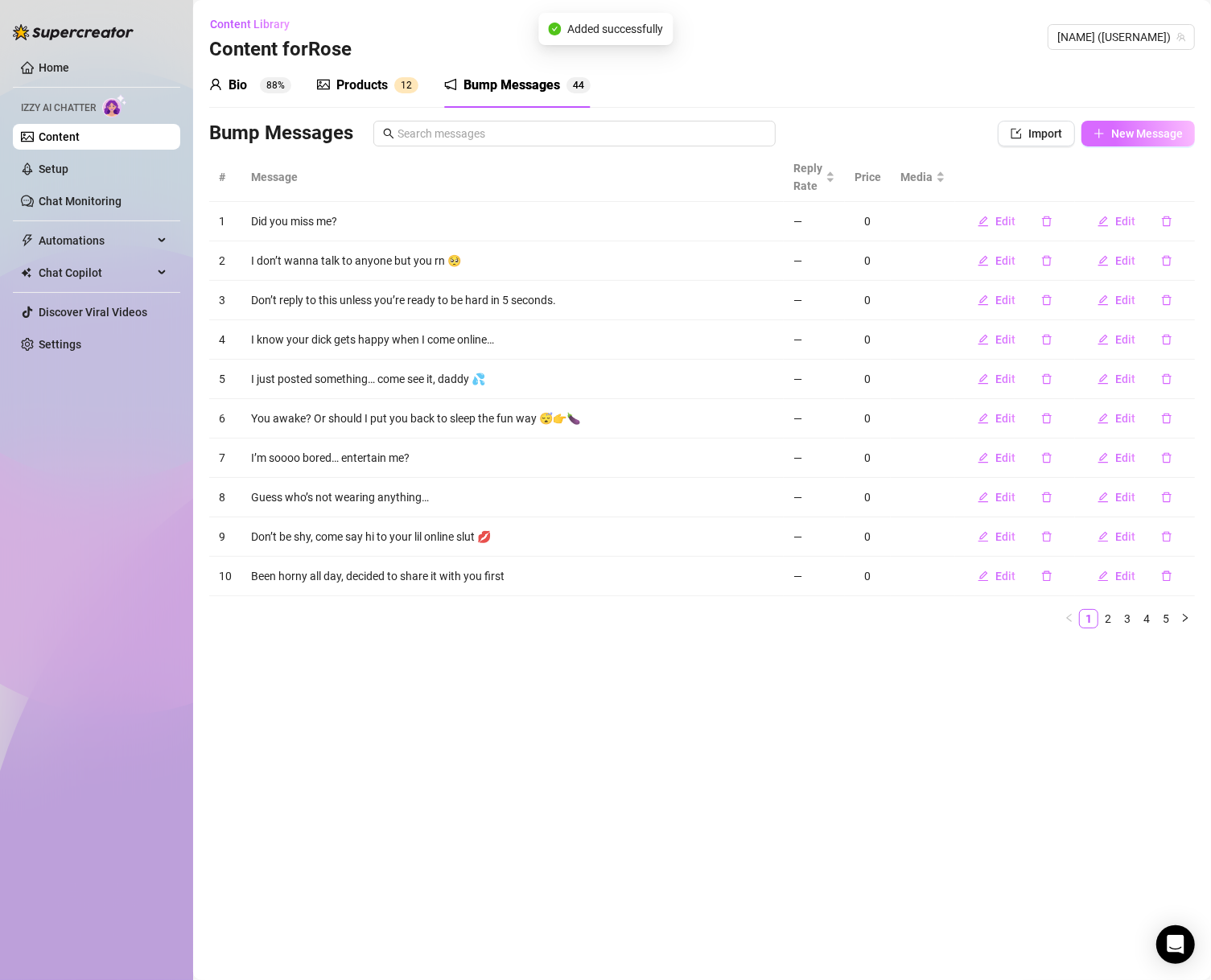 click on "New Message" at bounding box center [1138, 134] 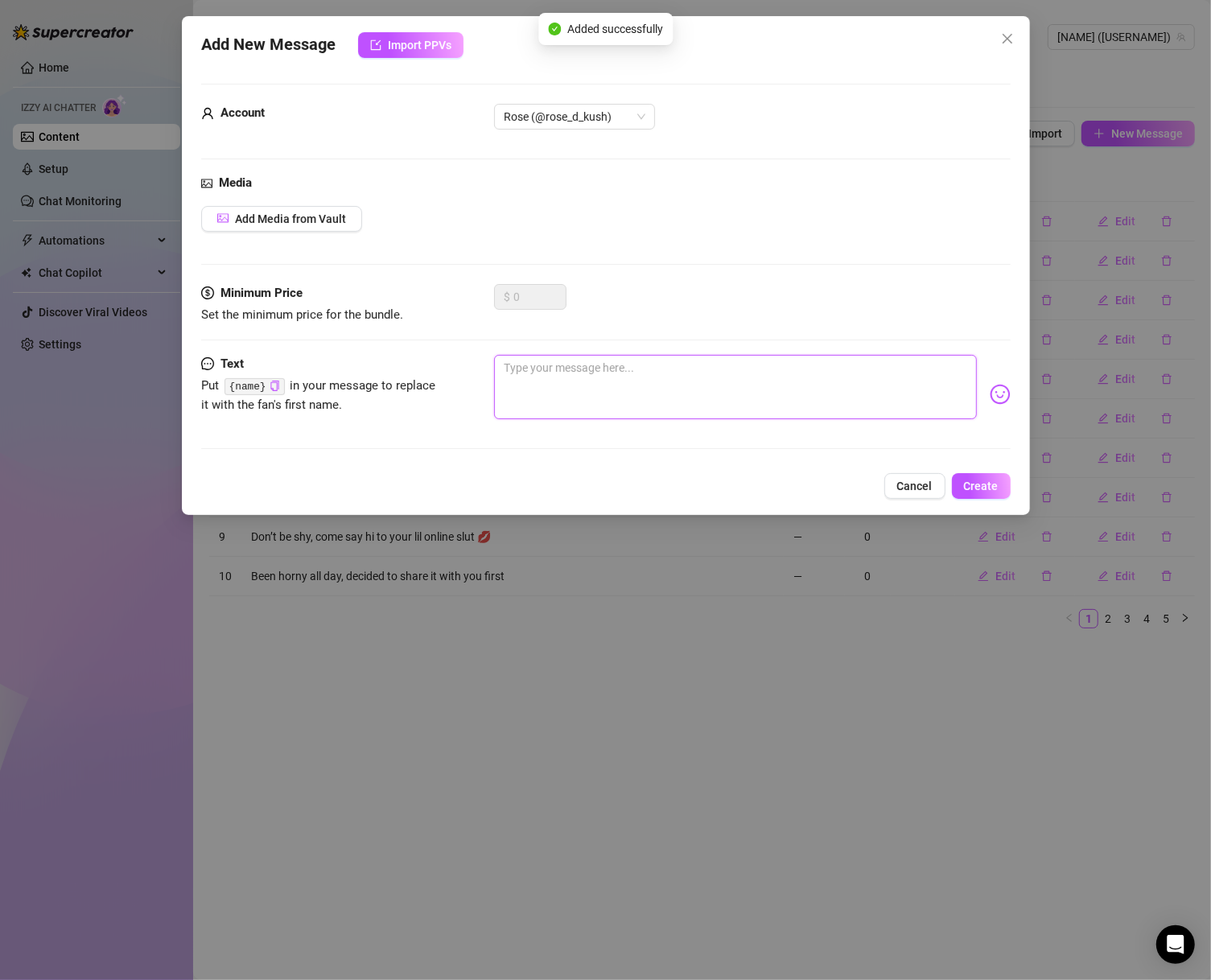 click at bounding box center (735, 387) 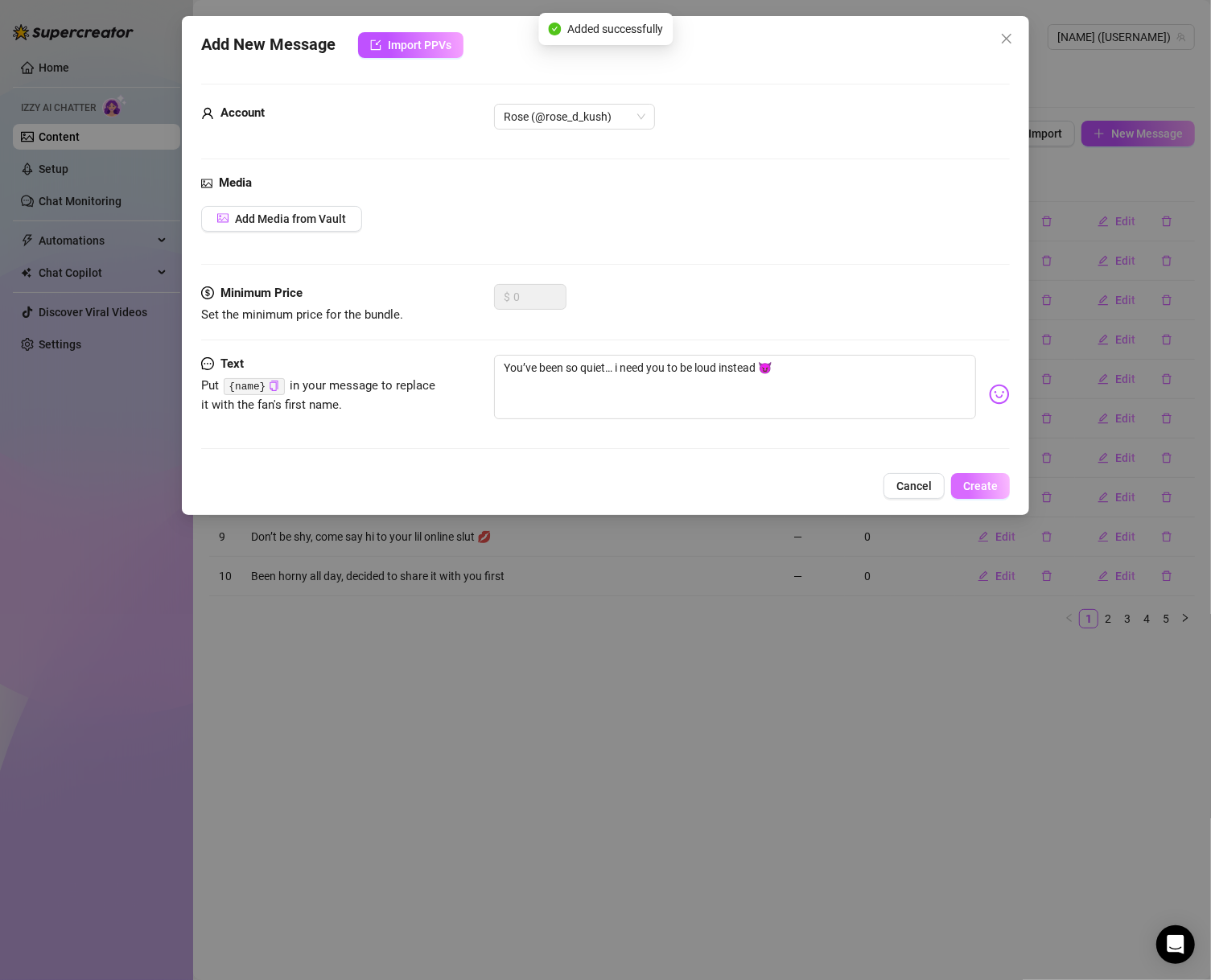 click on "Create" at bounding box center (980, 486) 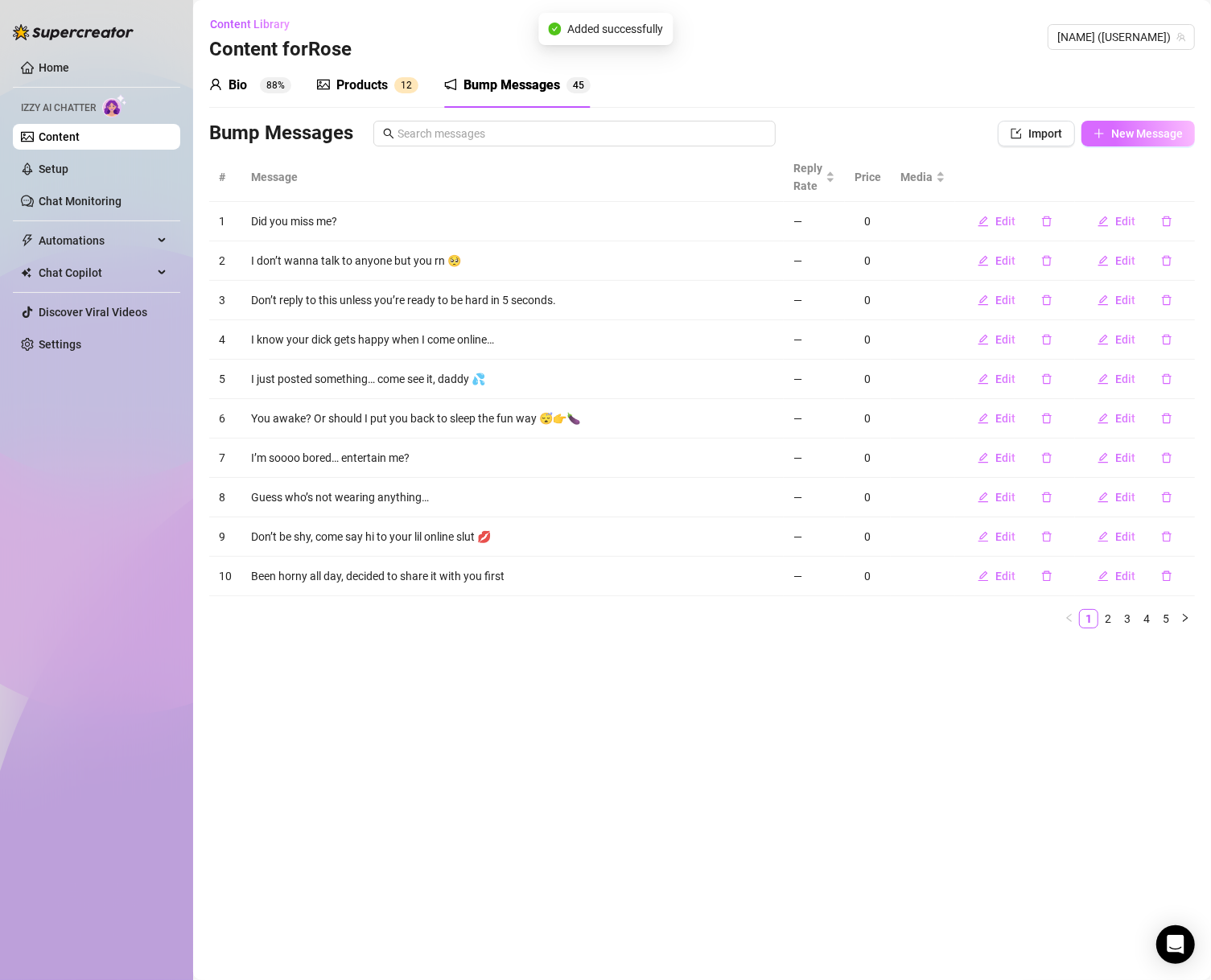 click 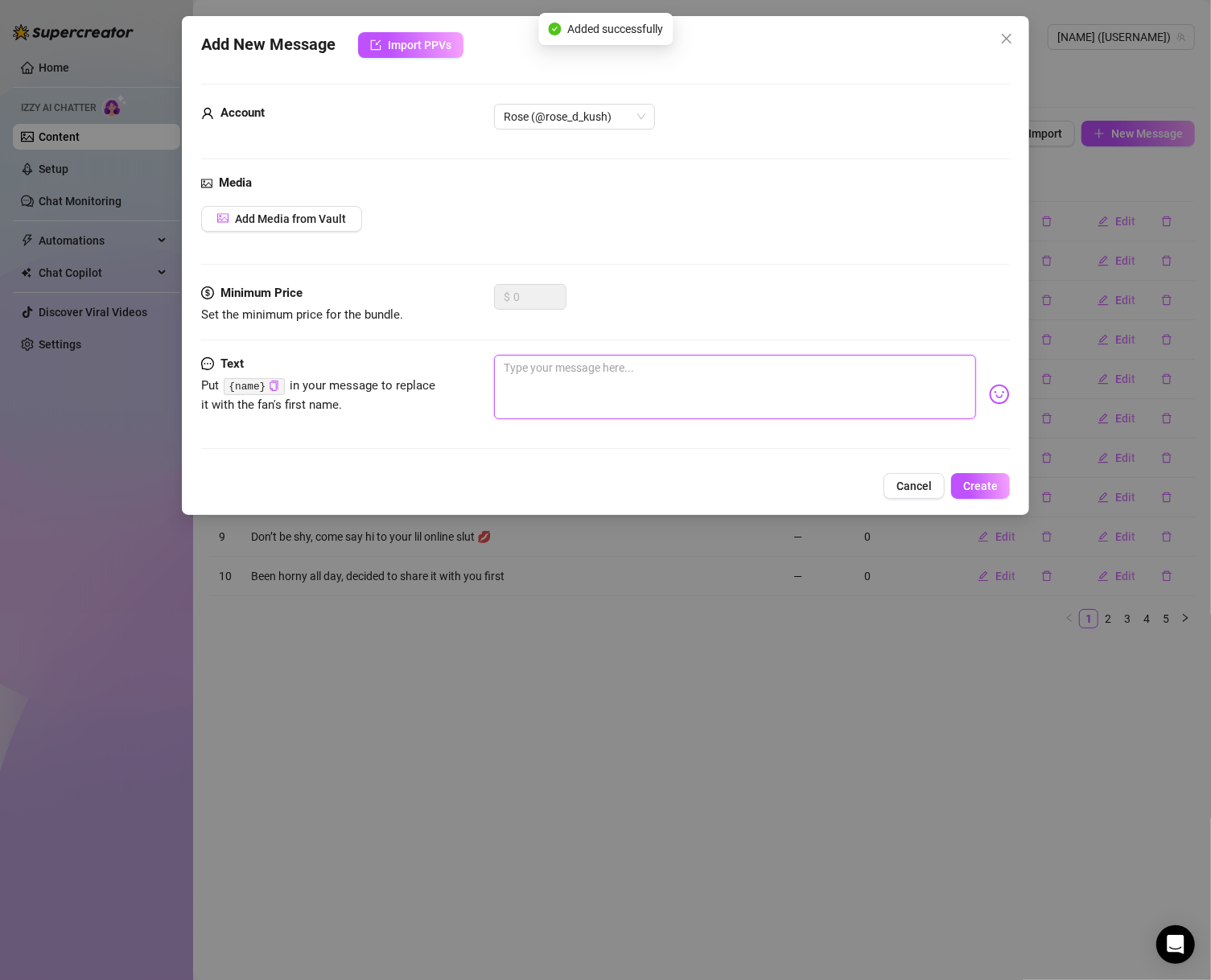 click at bounding box center [735, 387] 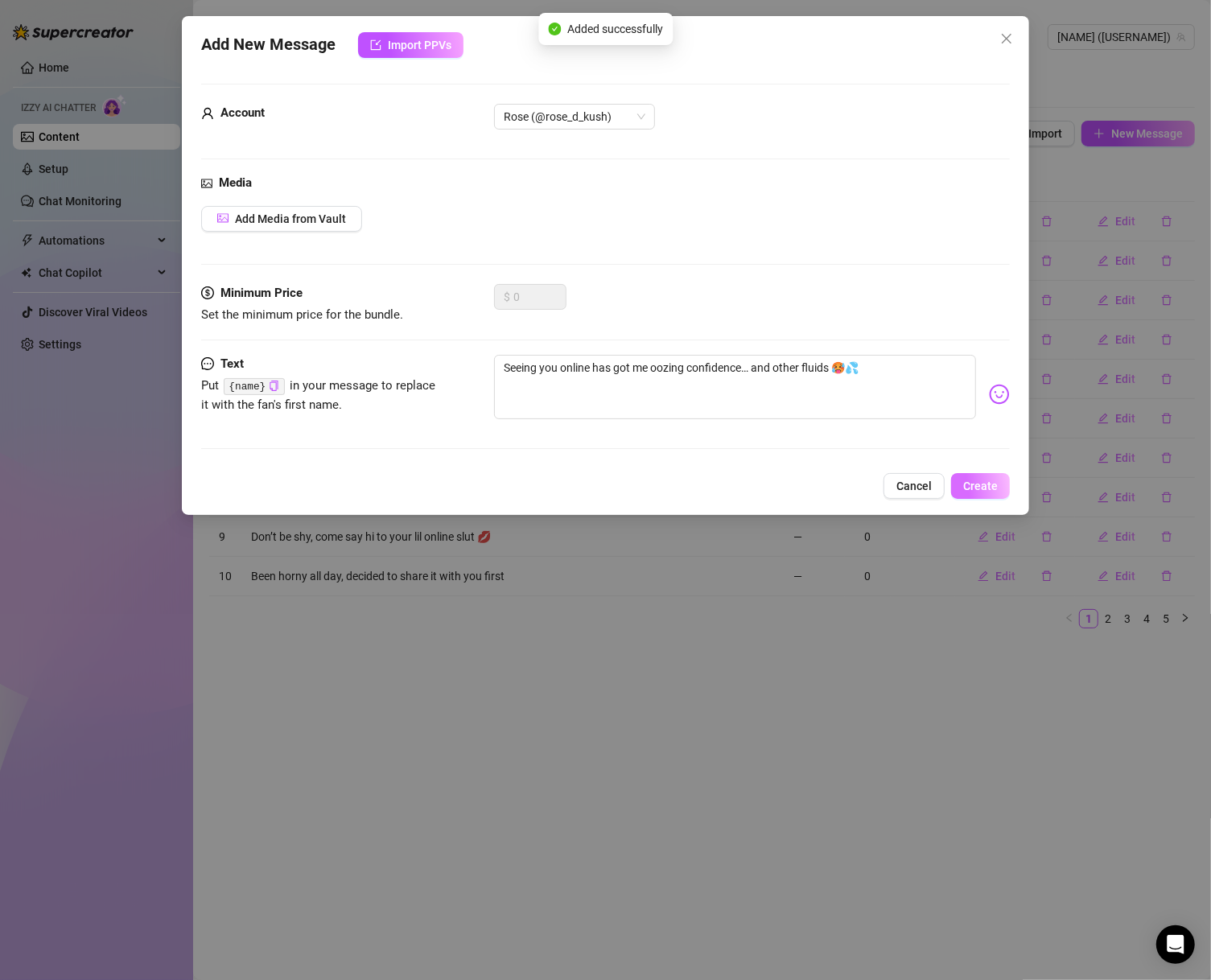 click on "Create" at bounding box center [980, 486] 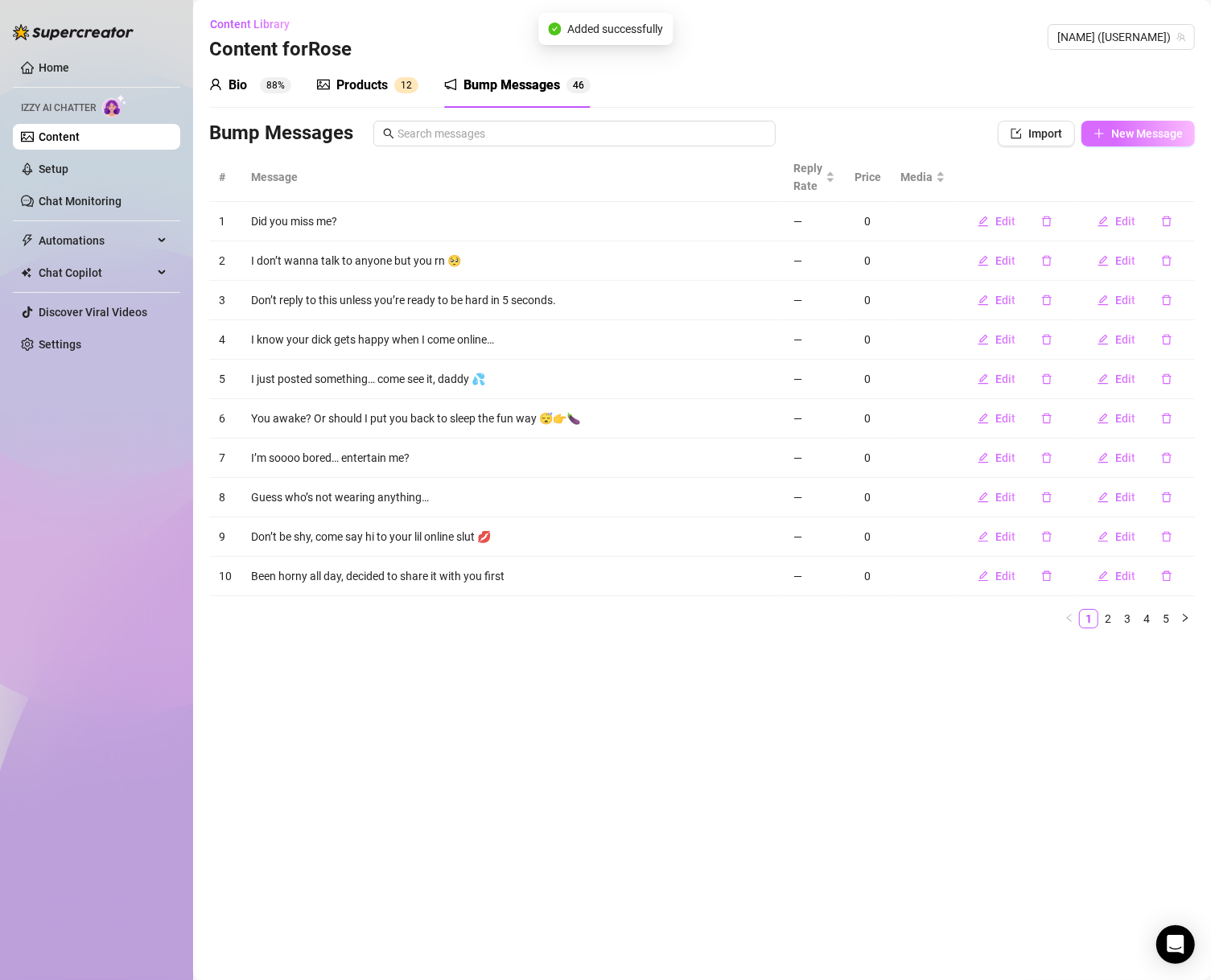 click on "New Message" at bounding box center [1138, 134] 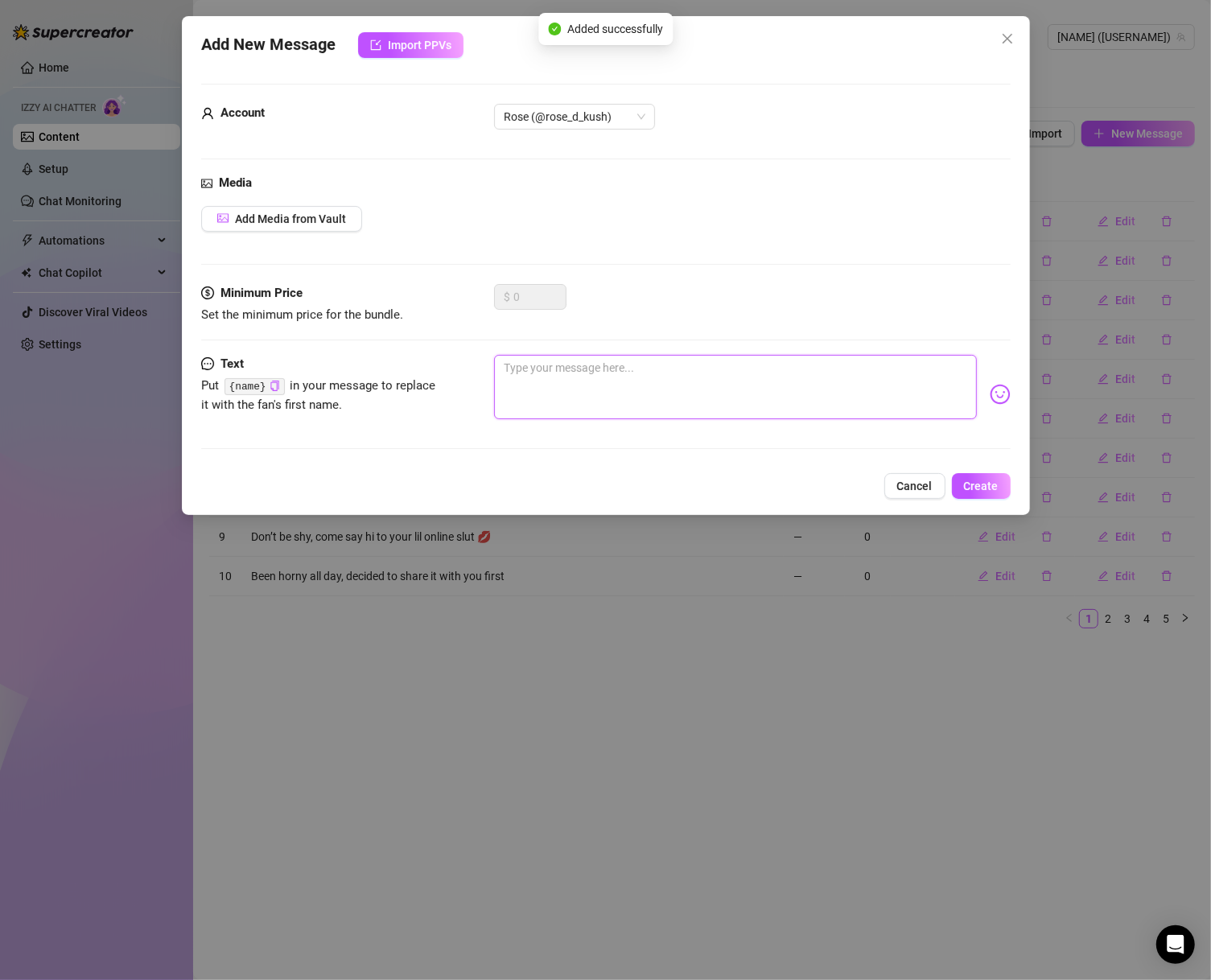 click at bounding box center (735, 387) 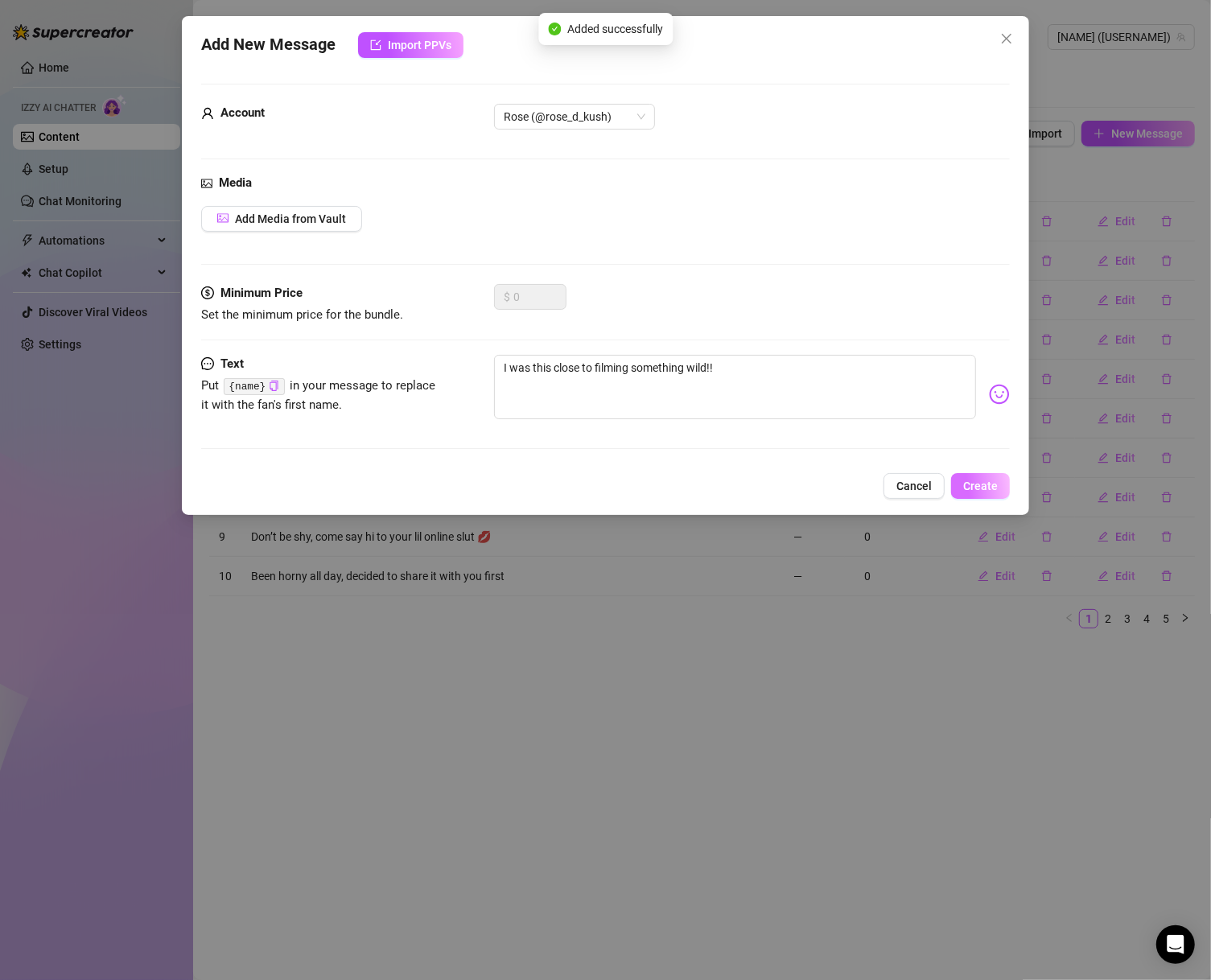 click on "Create" at bounding box center [980, 486] 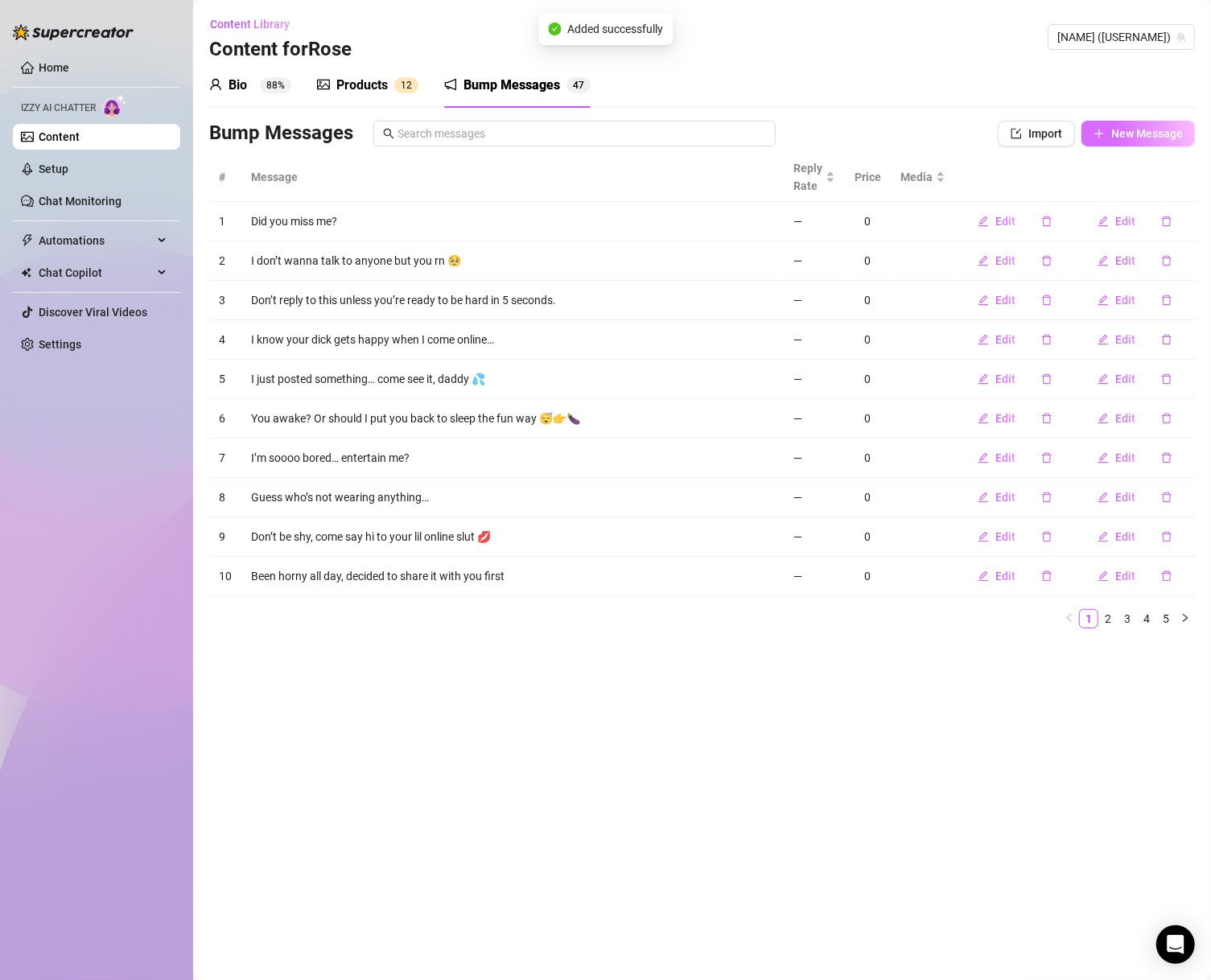 click 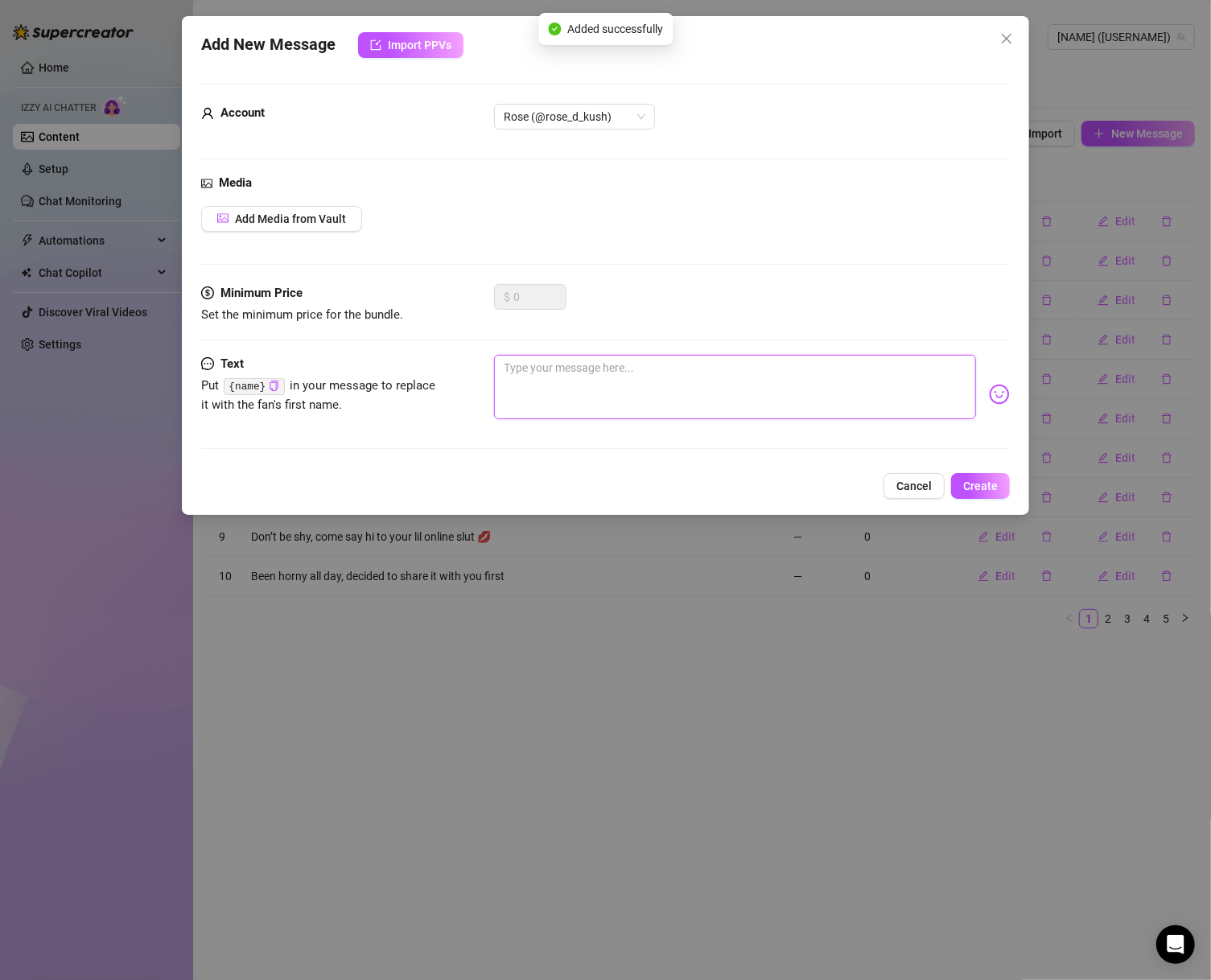 click at bounding box center [735, 387] 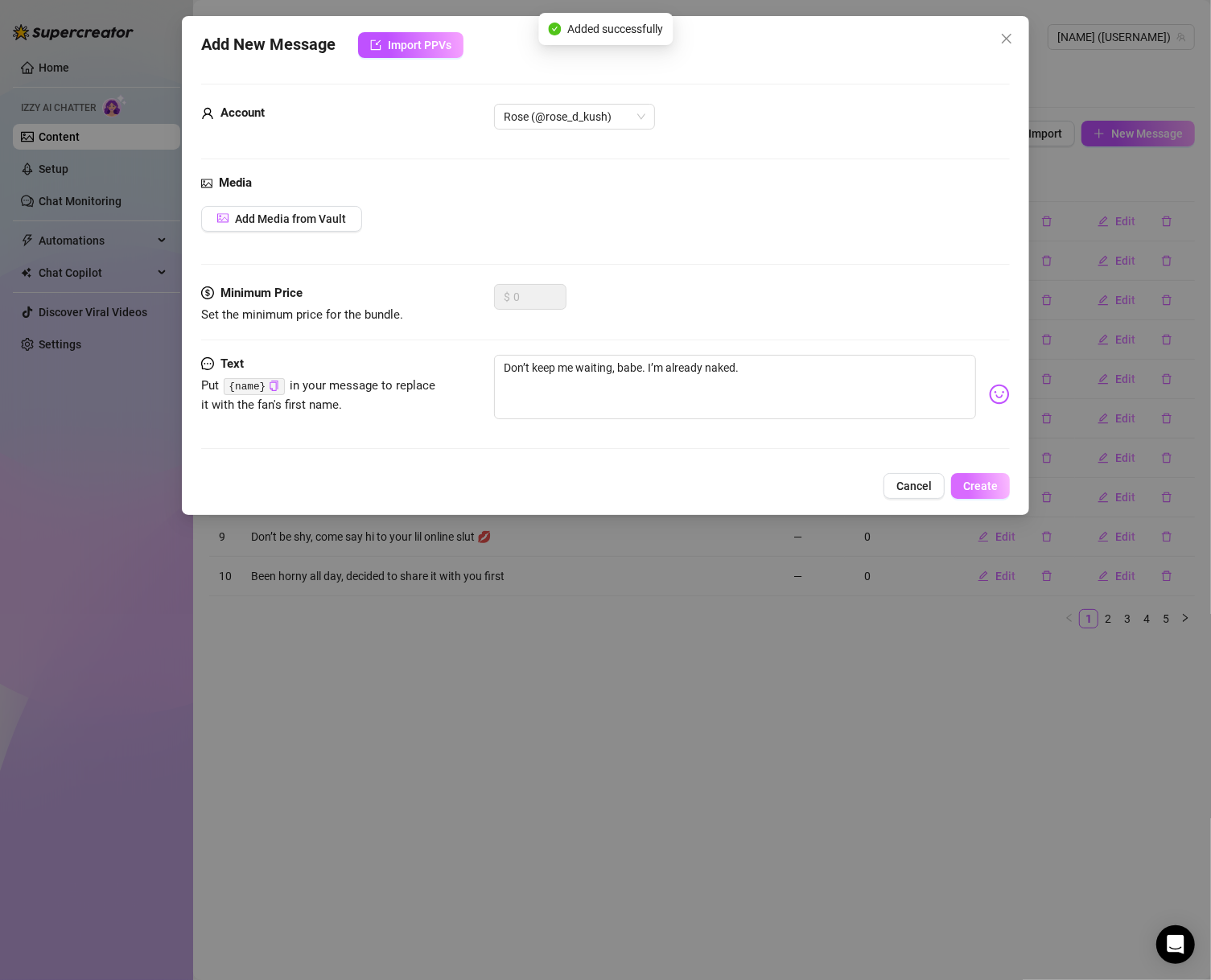 click on "Create" at bounding box center (980, 486) 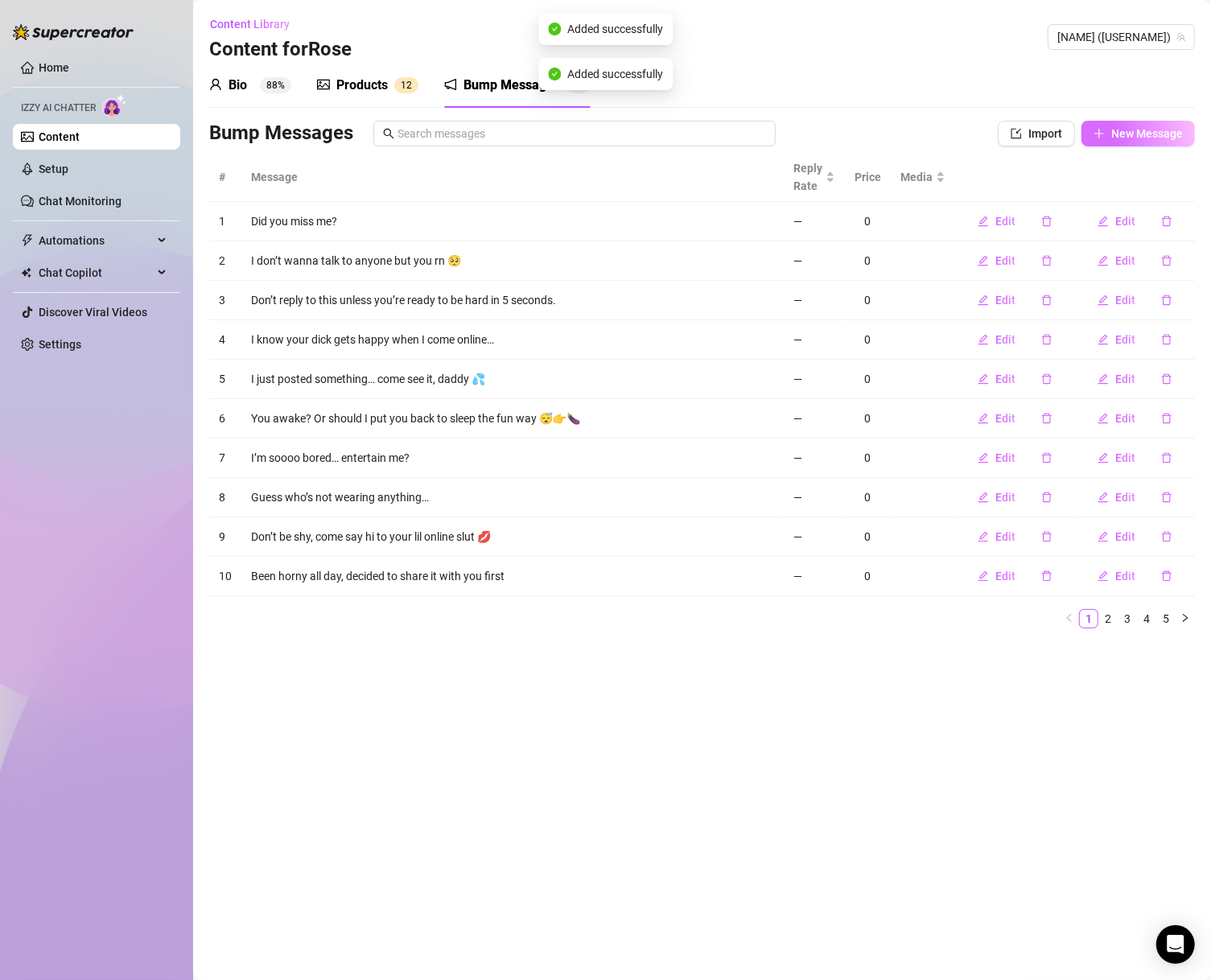 click on "New Message" at bounding box center [1138, 134] 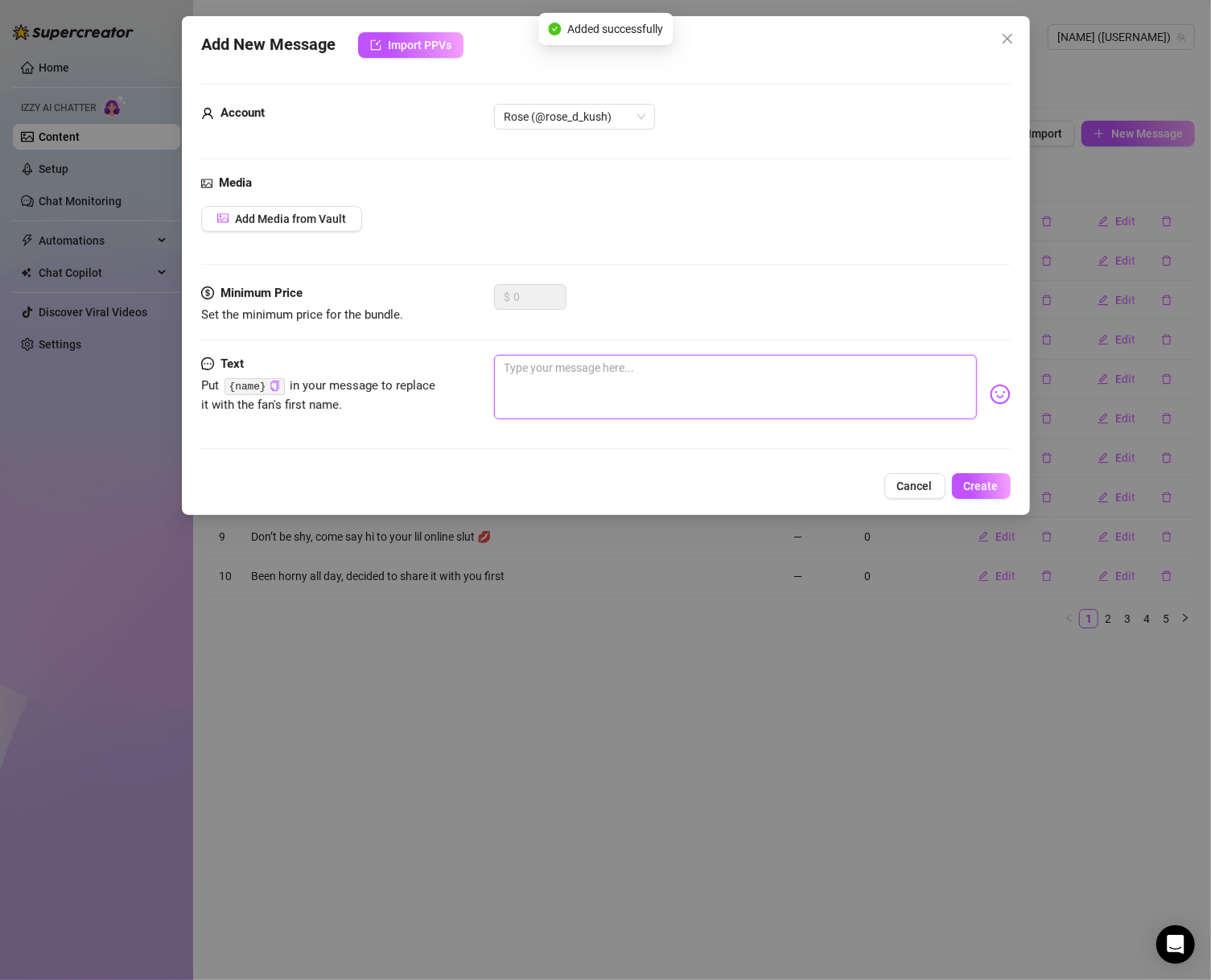 click at bounding box center (735, 387) 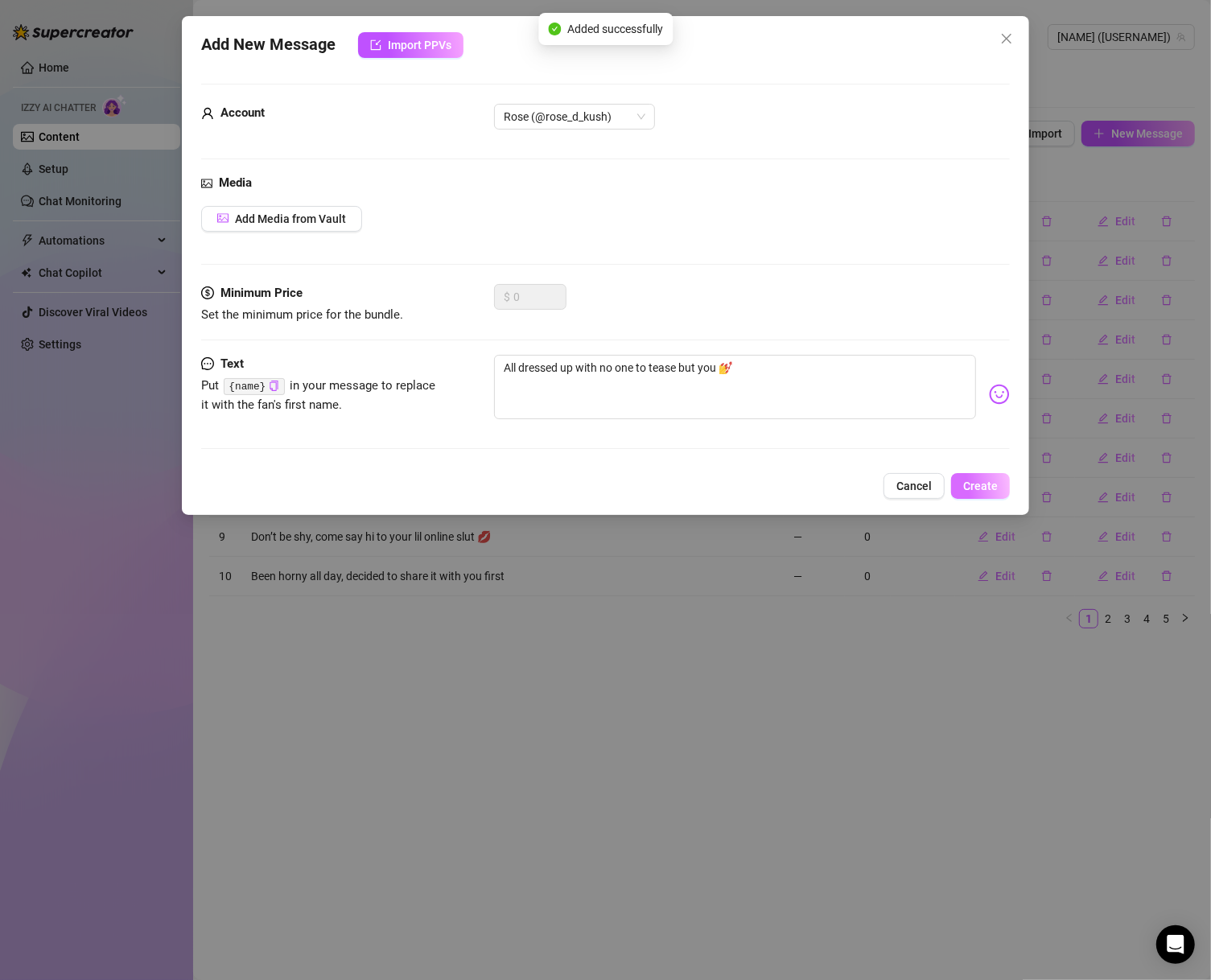 click on "Create" at bounding box center [980, 486] 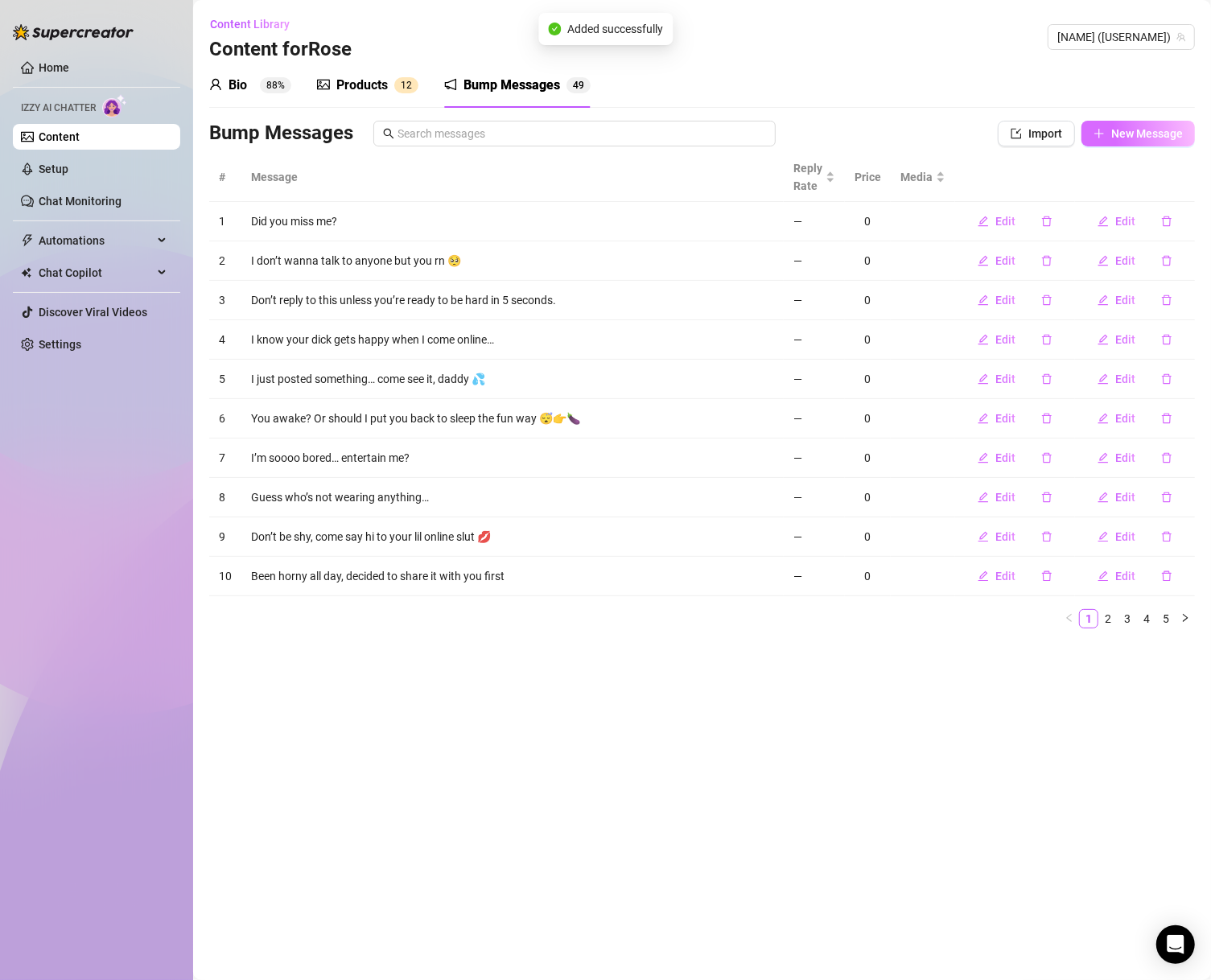 click 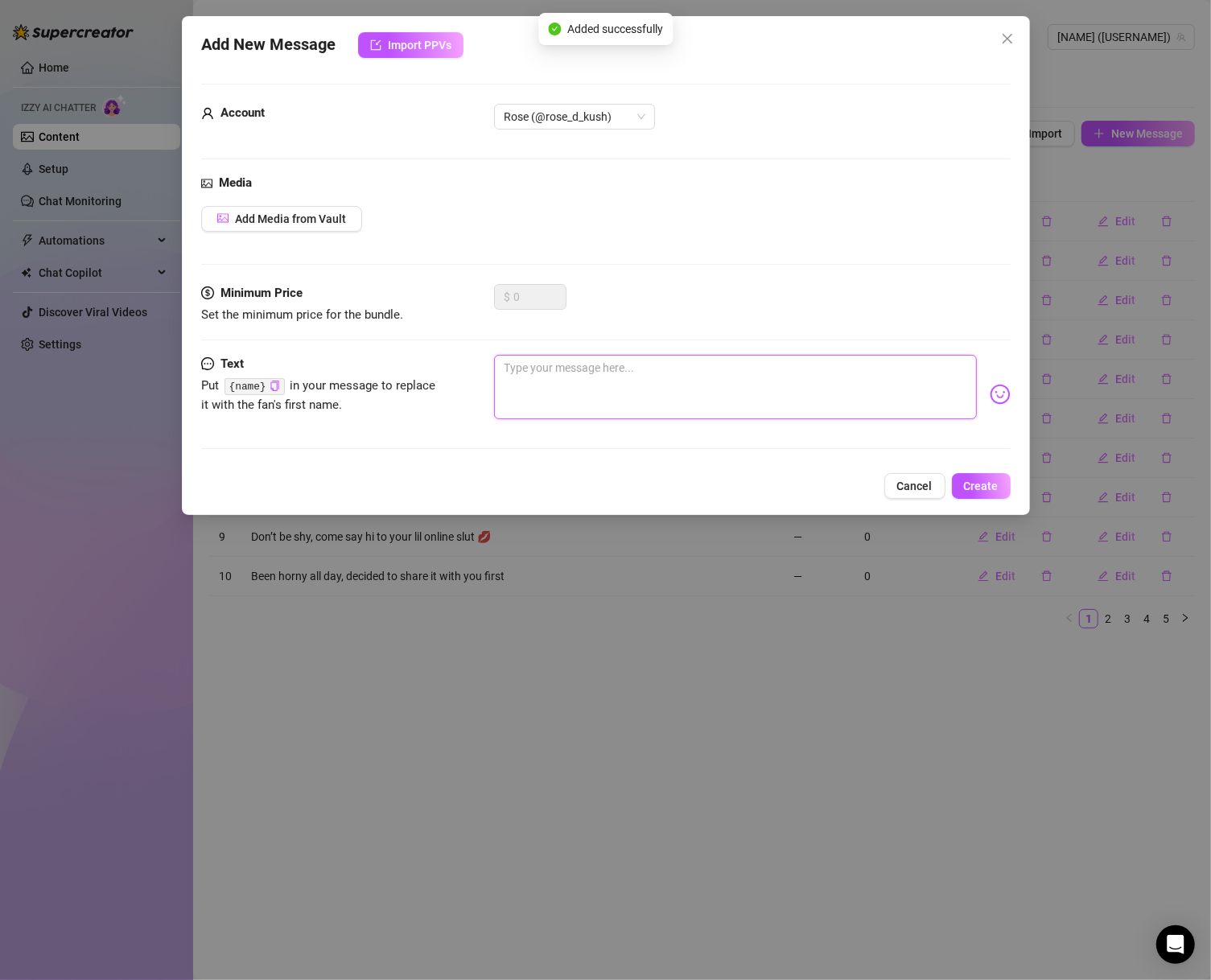 click at bounding box center (735, 387) 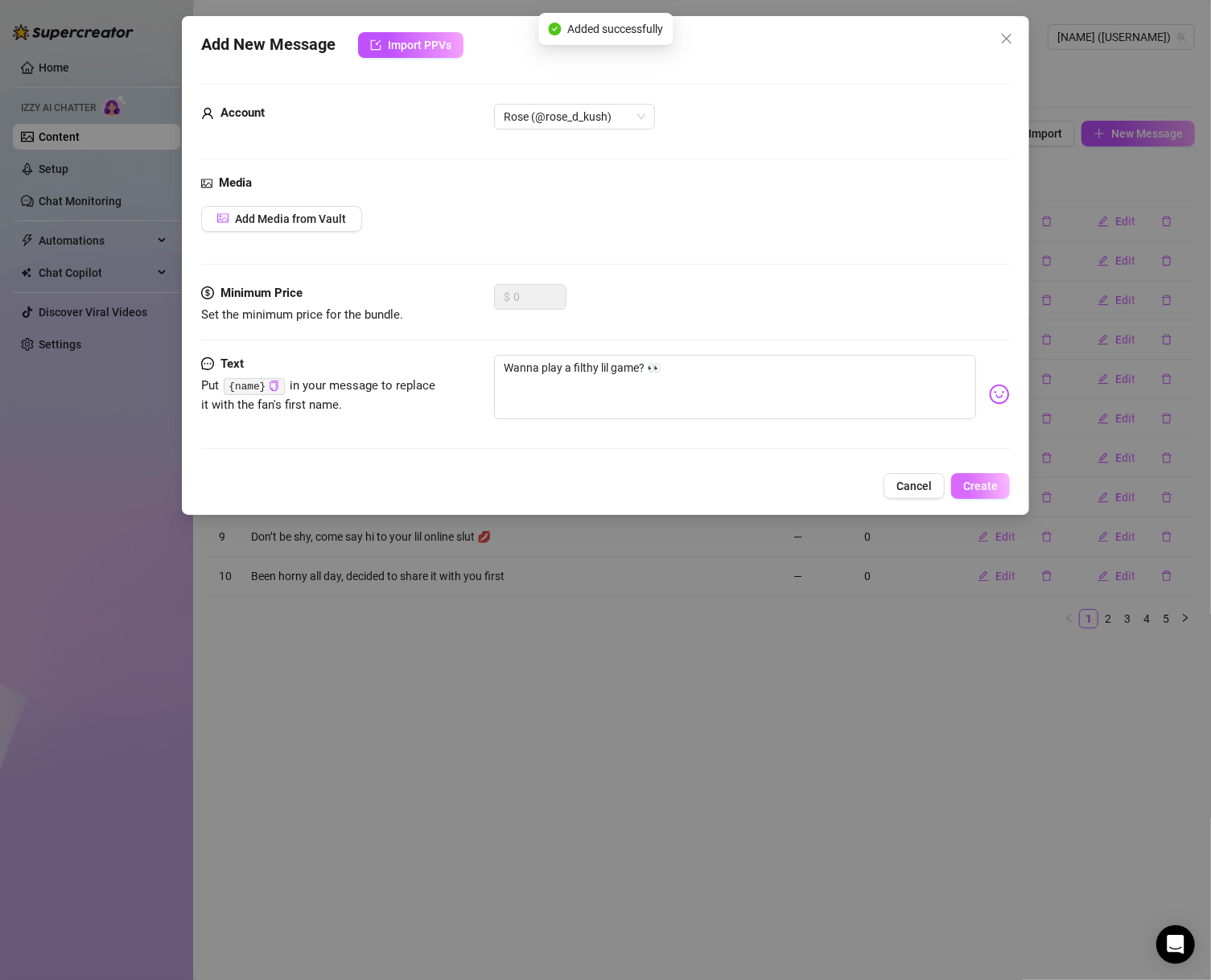 click on "Create" at bounding box center (980, 486) 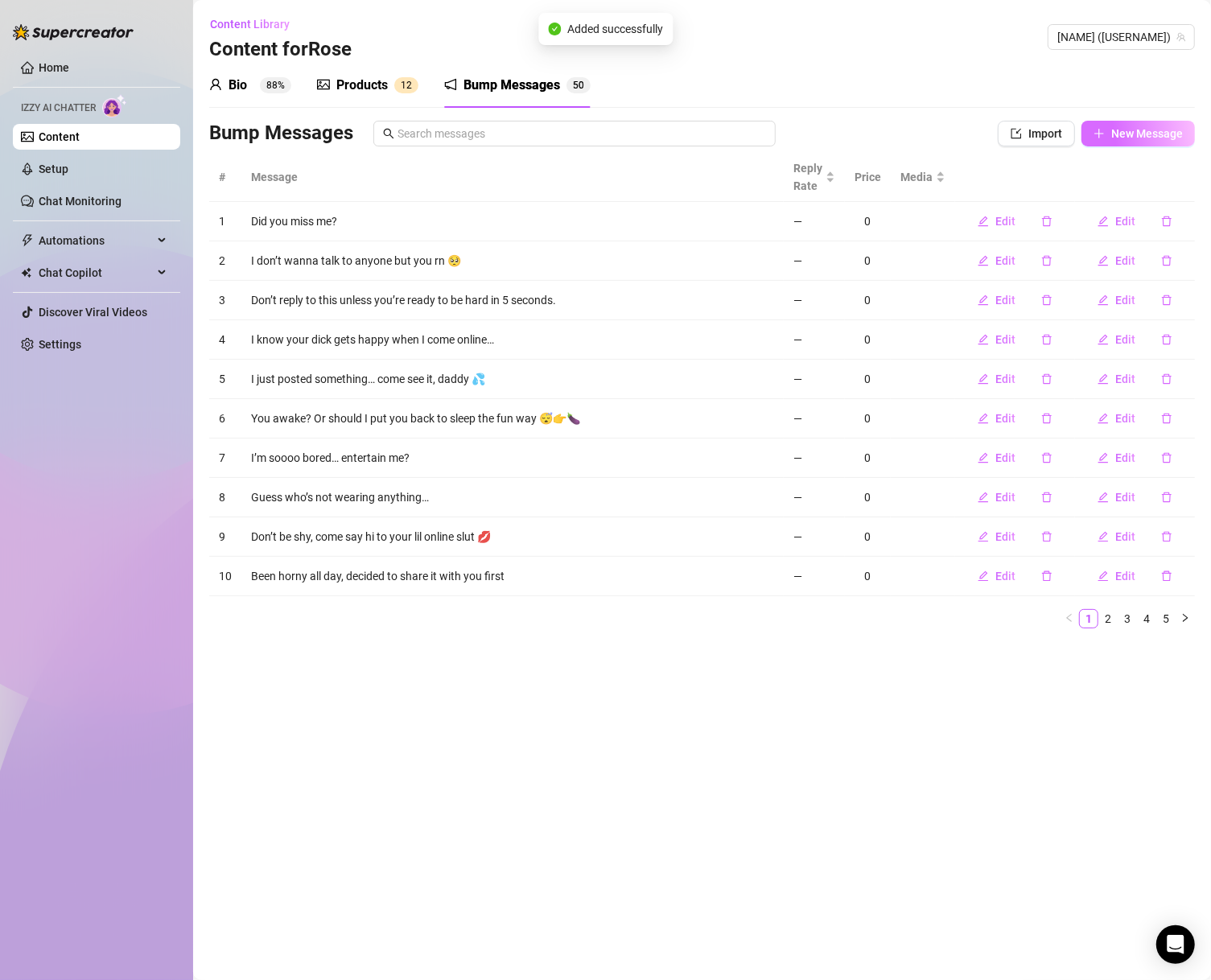 click on "New Message" at bounding box center [1147, 134] 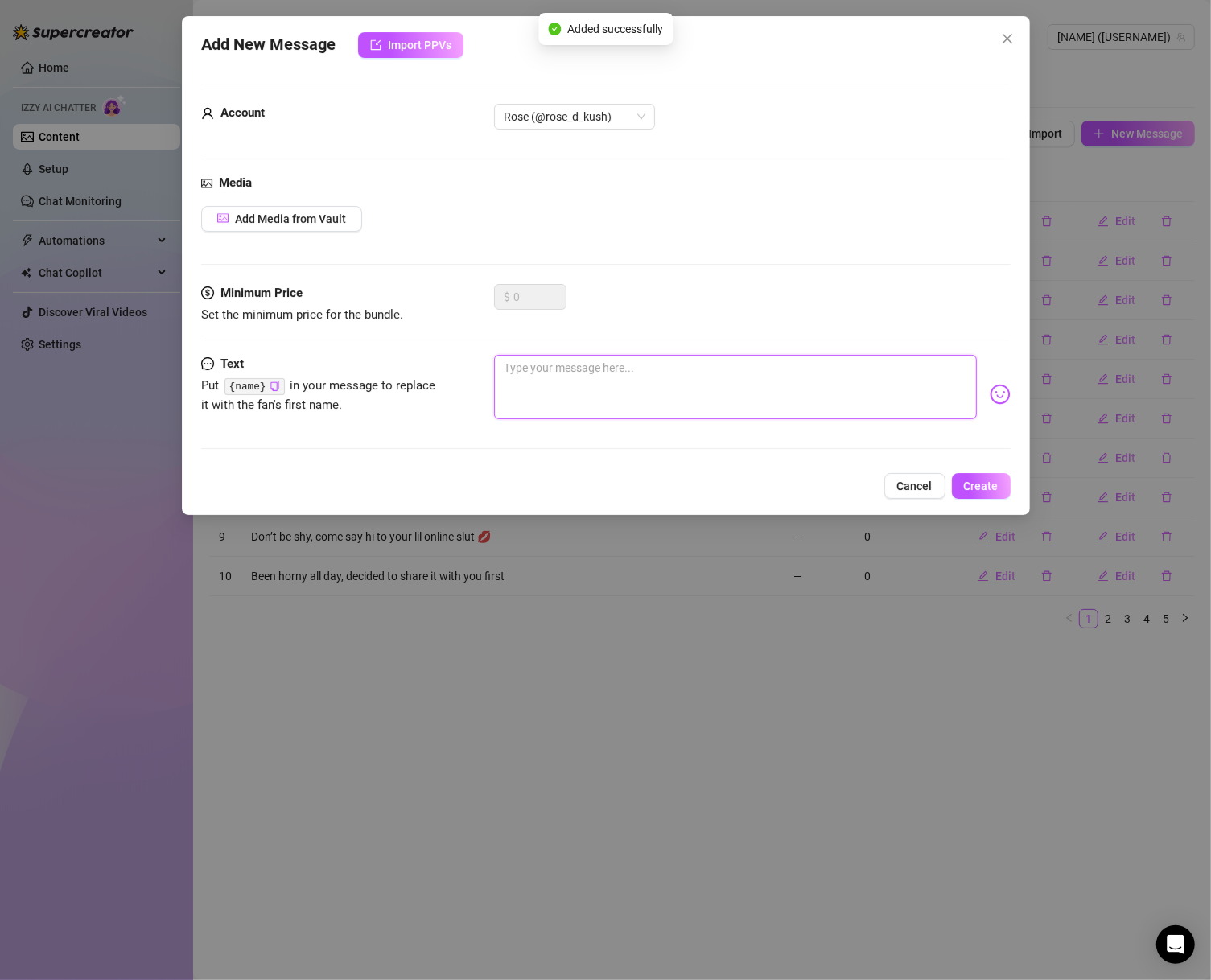 click at bounding box center [735, 387] 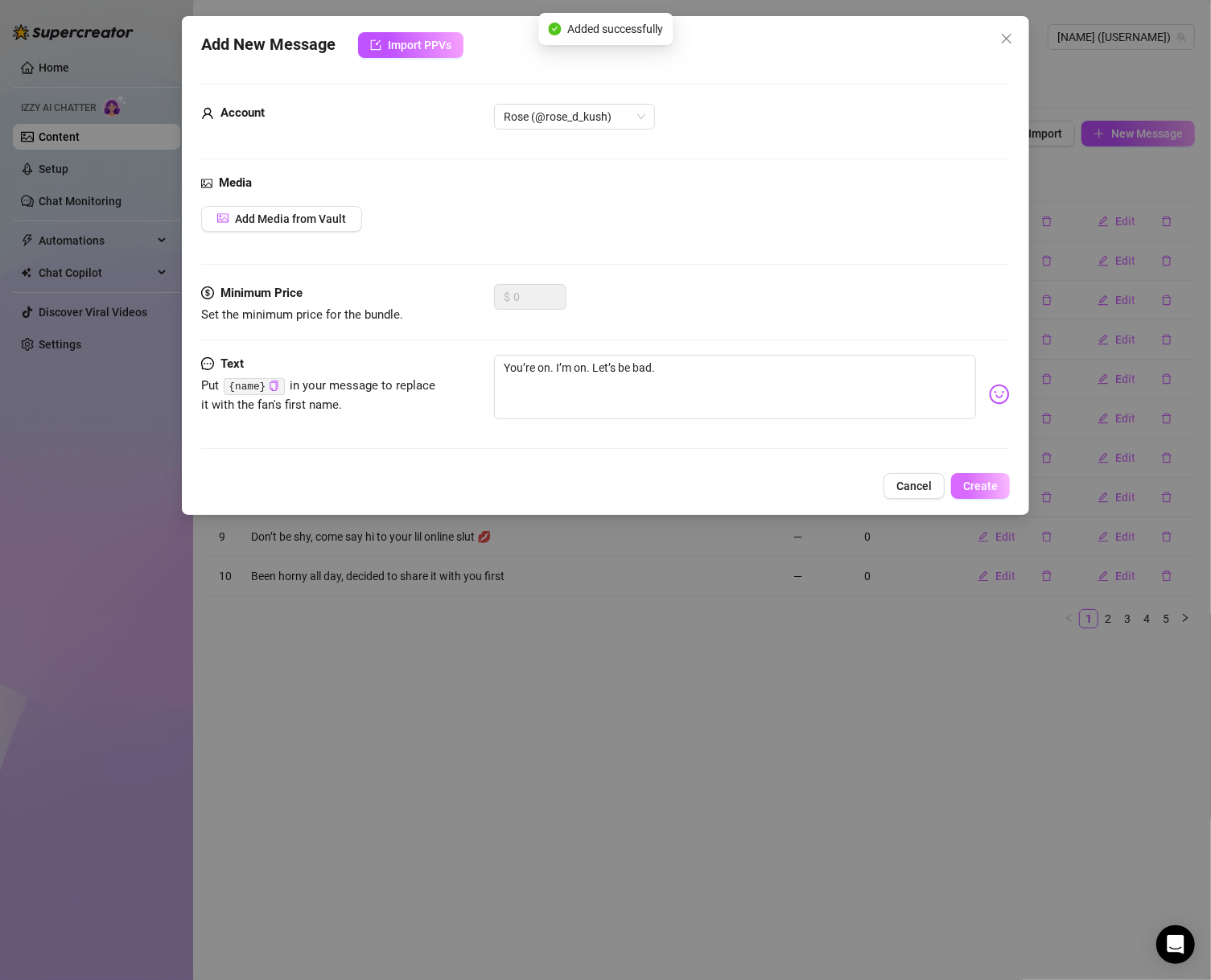click on "Create" at bounding box center (980, 486) 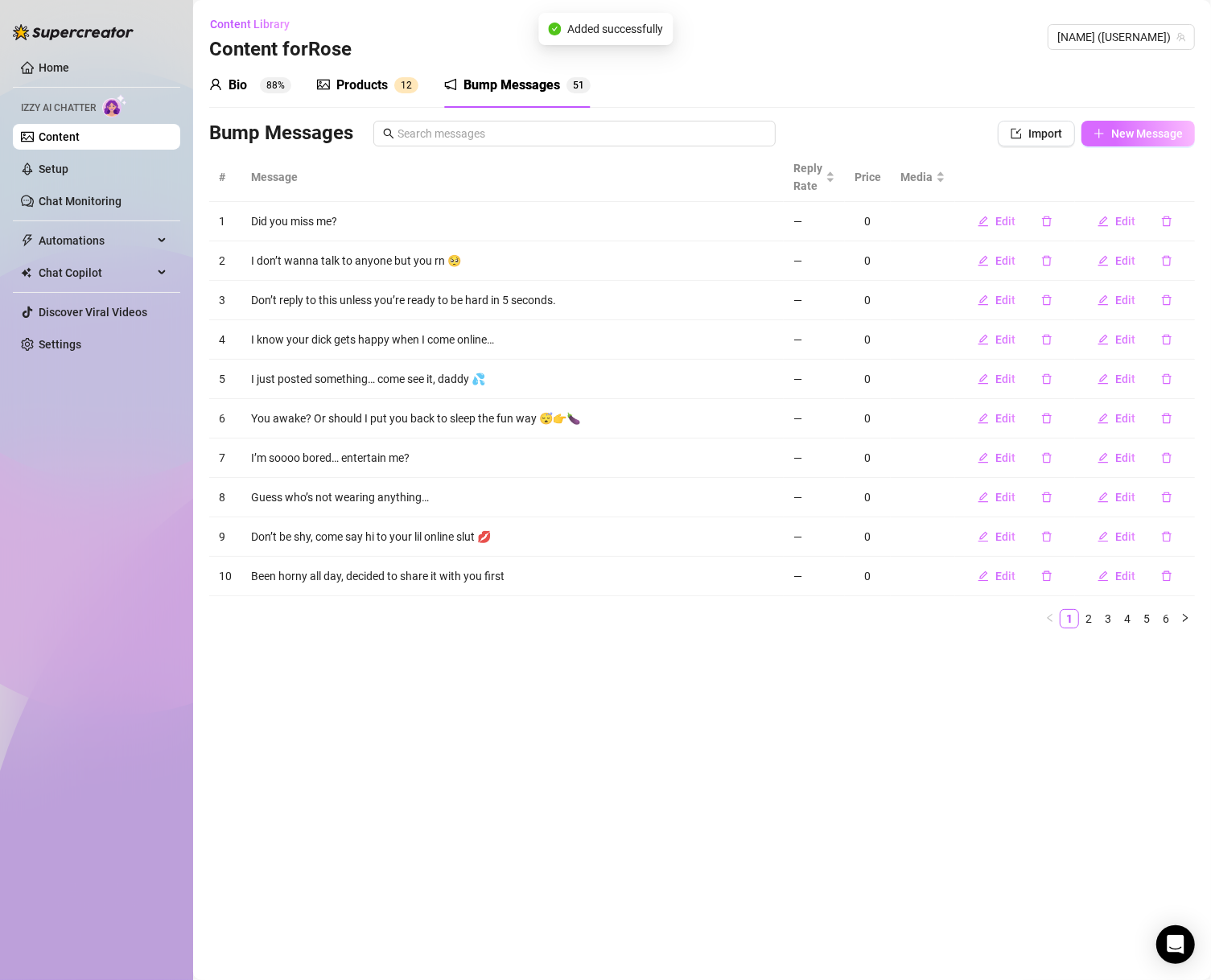 click on "New Message" at bounding box center (1138, 134) 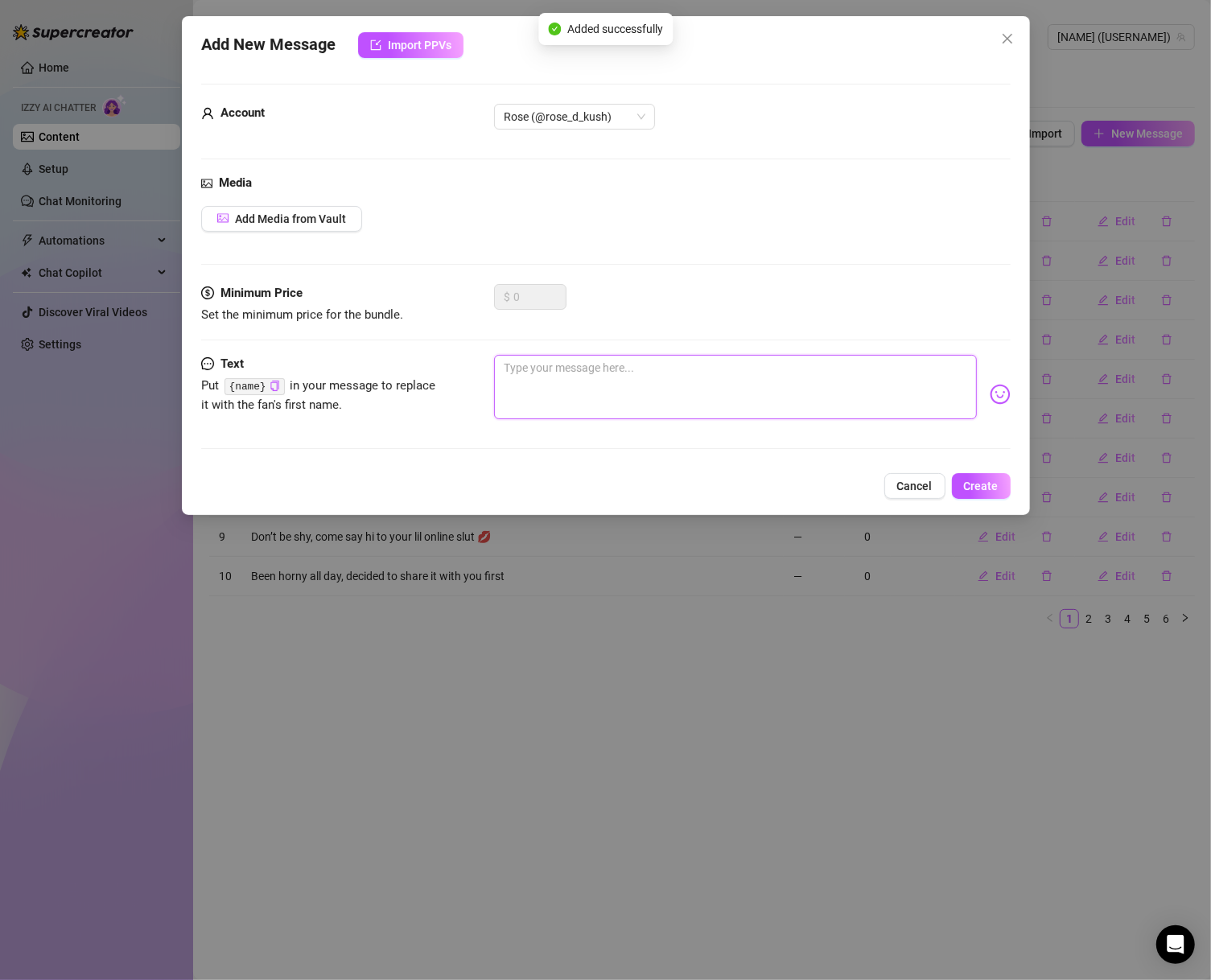 click at bounding box center [735, 387] 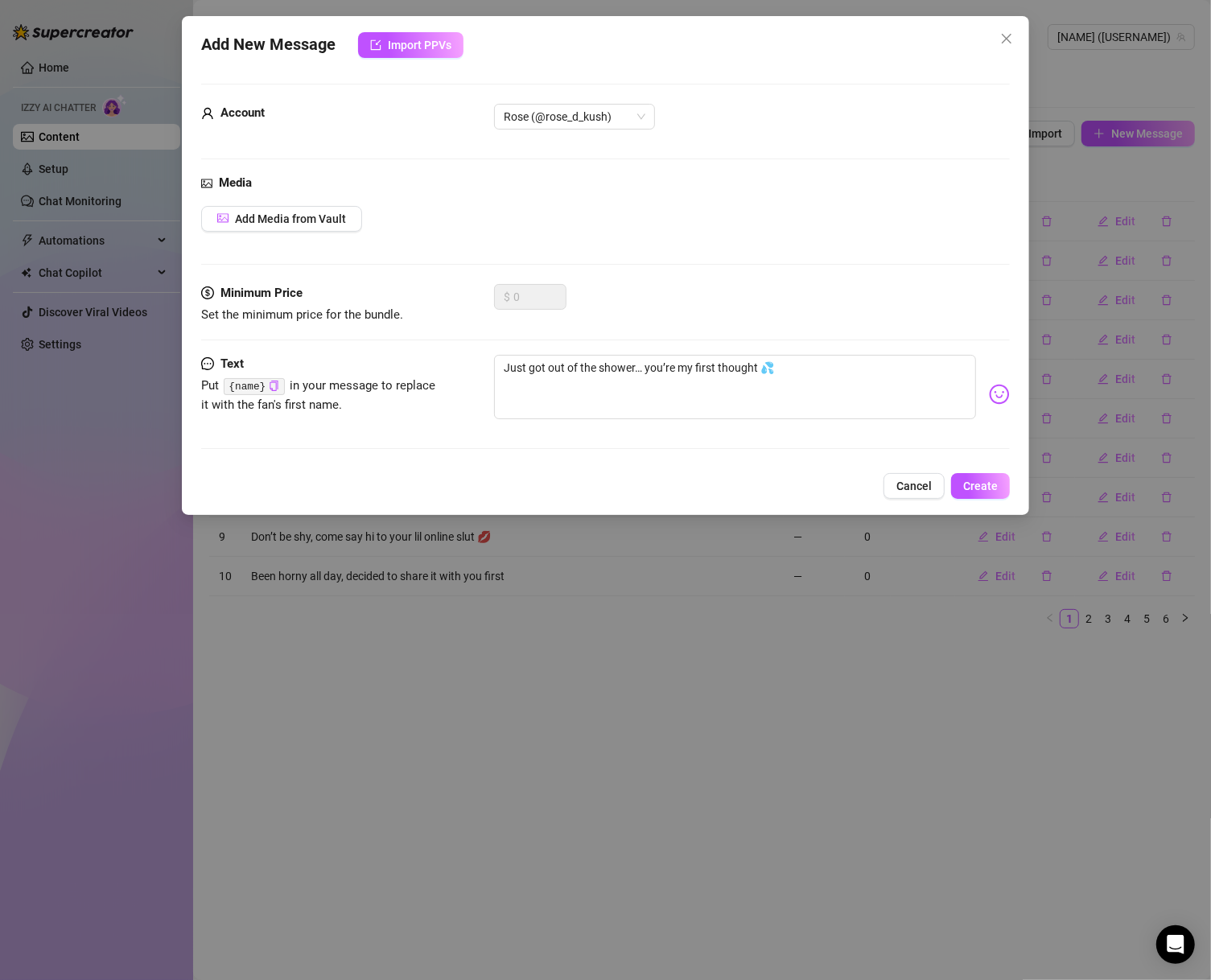 click on "Add New Message Import PPVs Account [USERNAME] ([USERNAME]) Media Add Media from Vault Minimum Price Set the minimum price for the bundle. $ 0 Text Put {name} in your message to replace it with the fan's first name. Just got out of the shower… you’re my first thought 💦
Cancel Create" at bounding box center (606, 266) 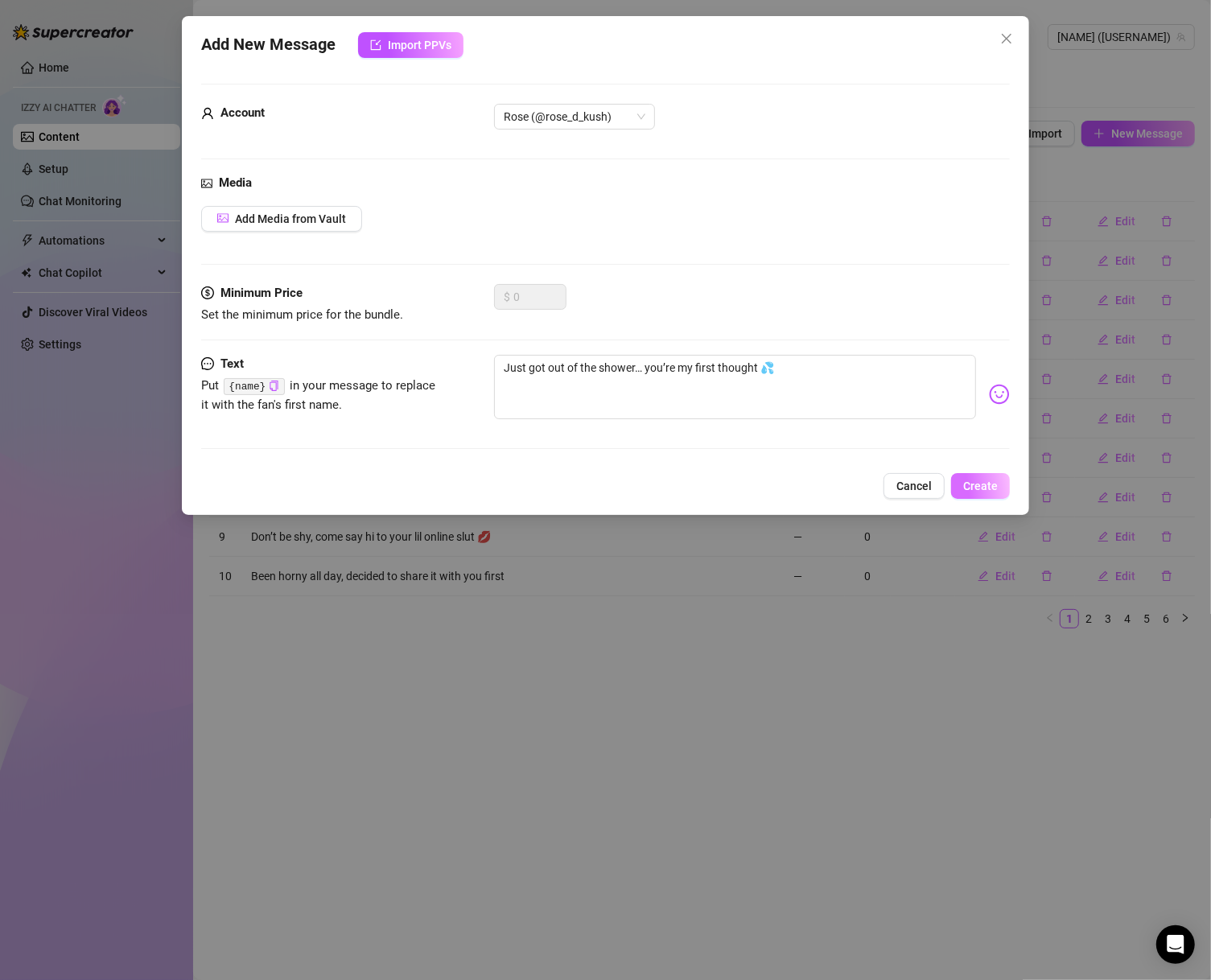 click on "Create" at bounding box center (980, 486) 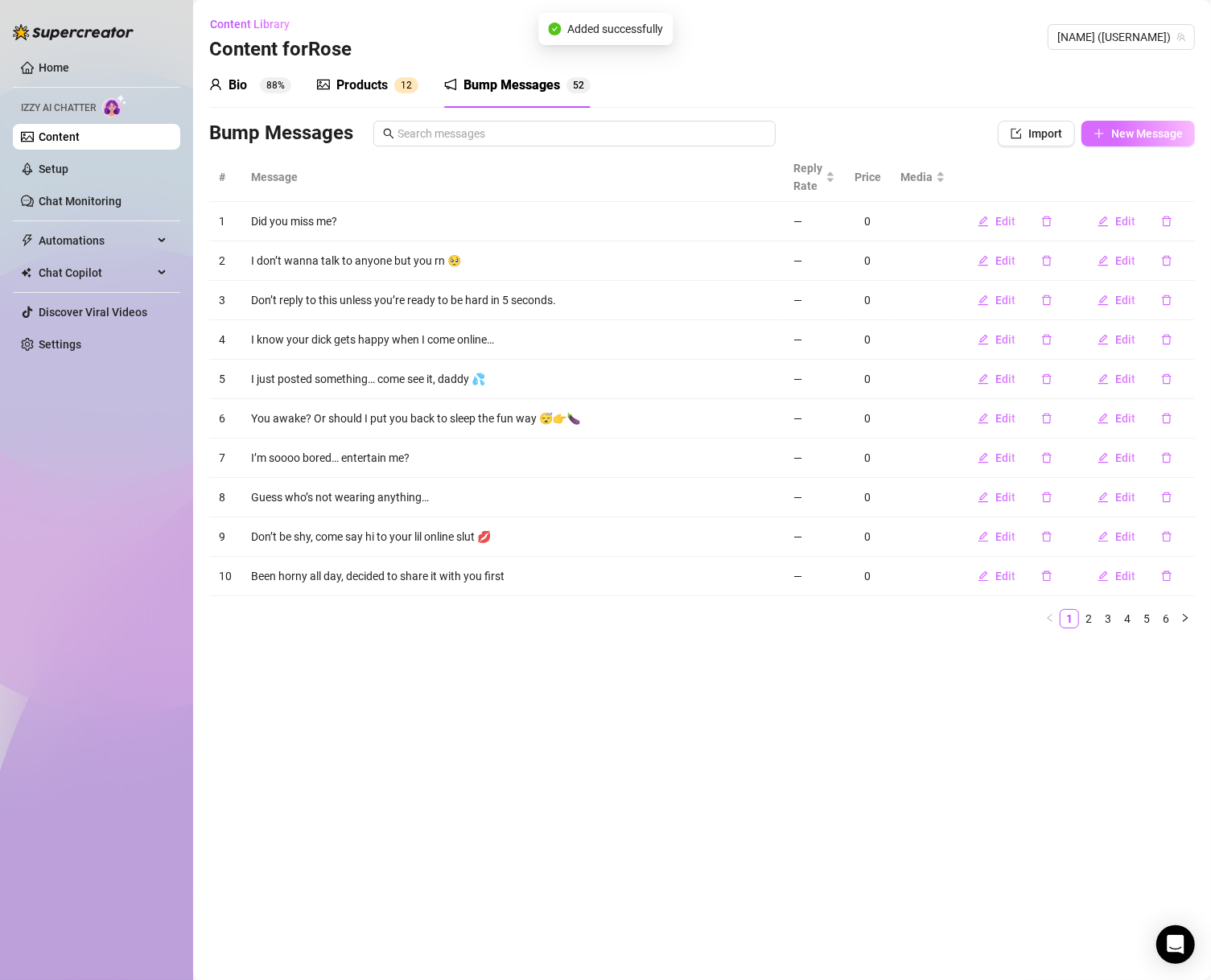 click on "New Message" at bounding box center [1147, 134] 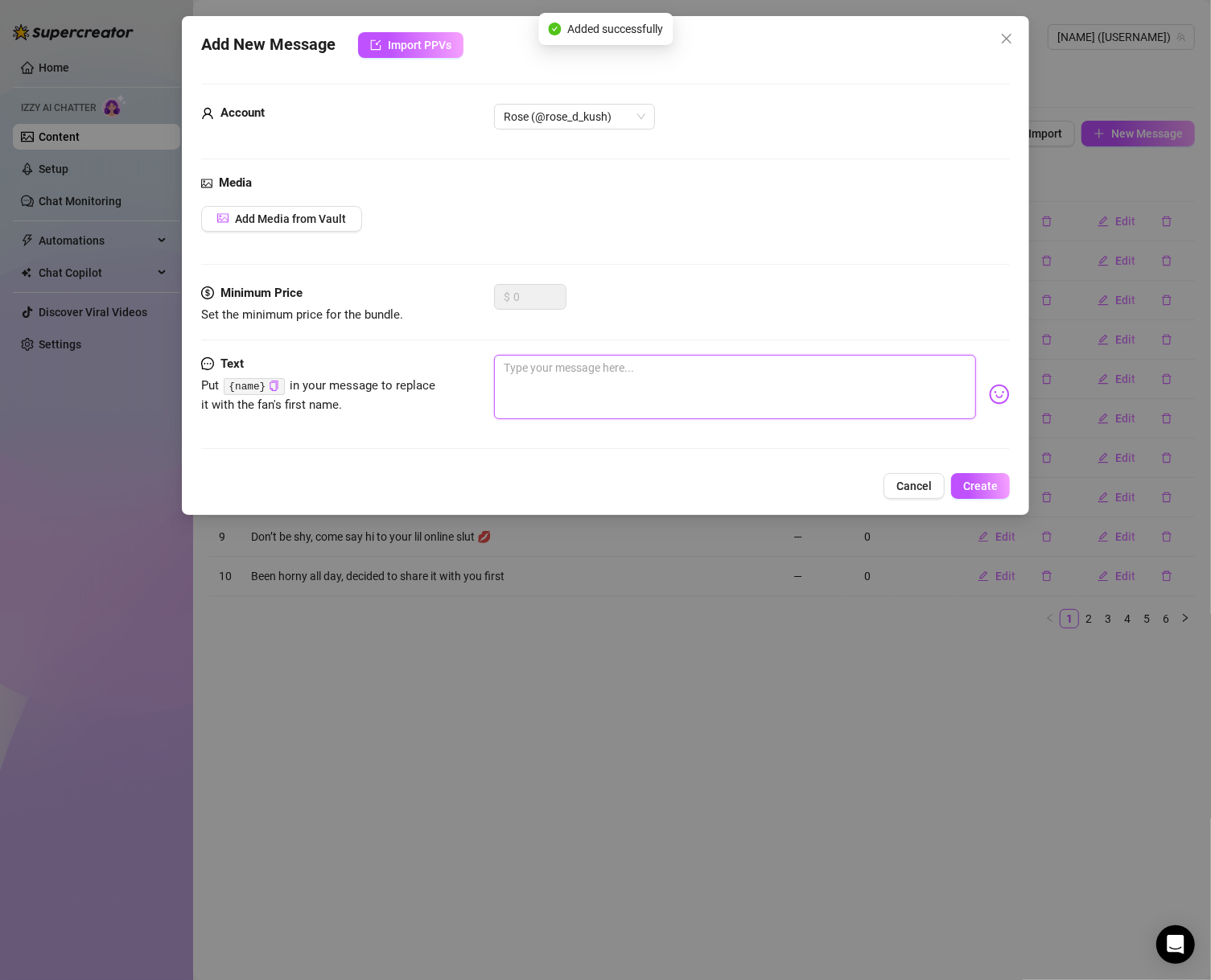 click at bounding box center [735, 387] 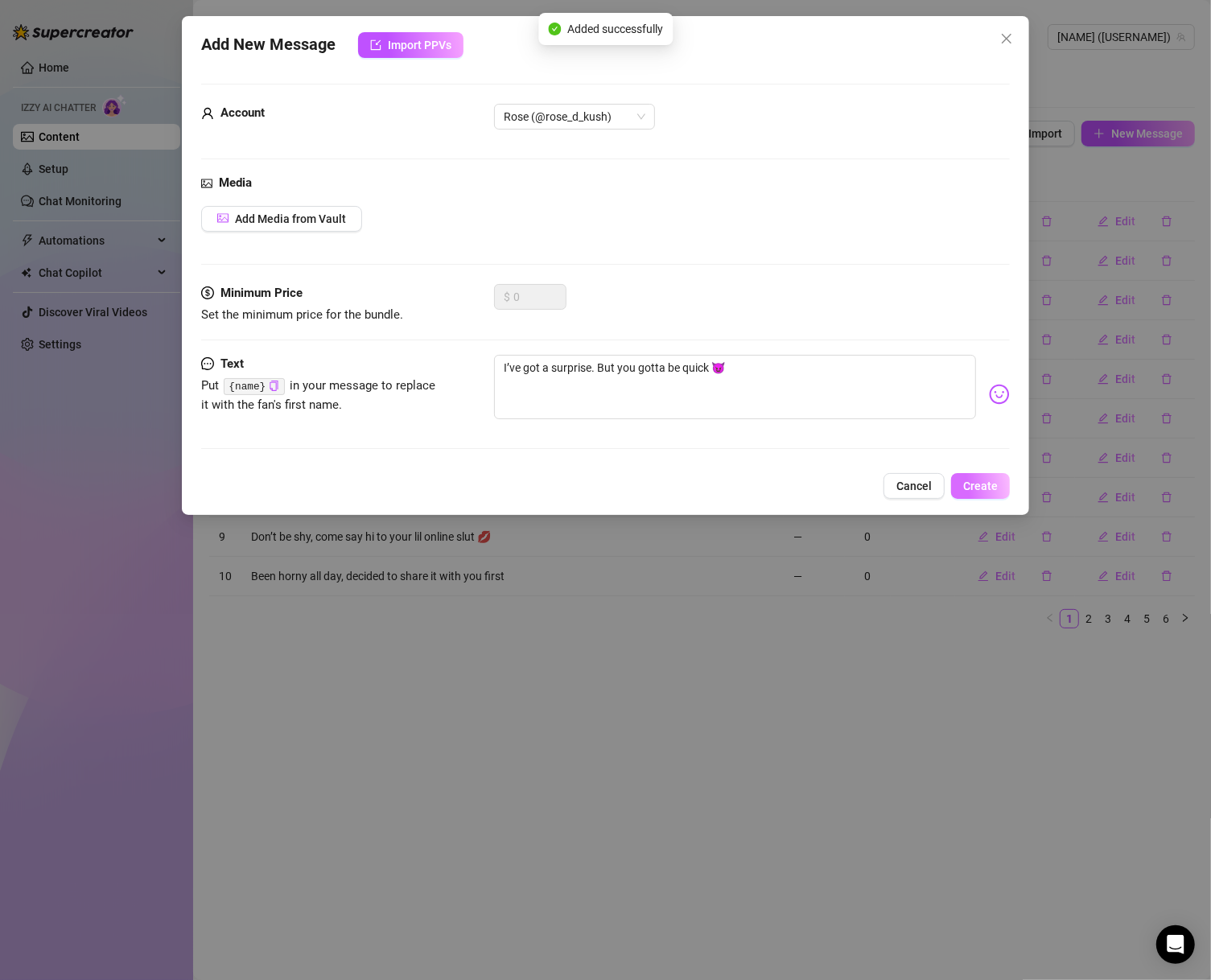 click on "Create" at bounding box center (980, 486) 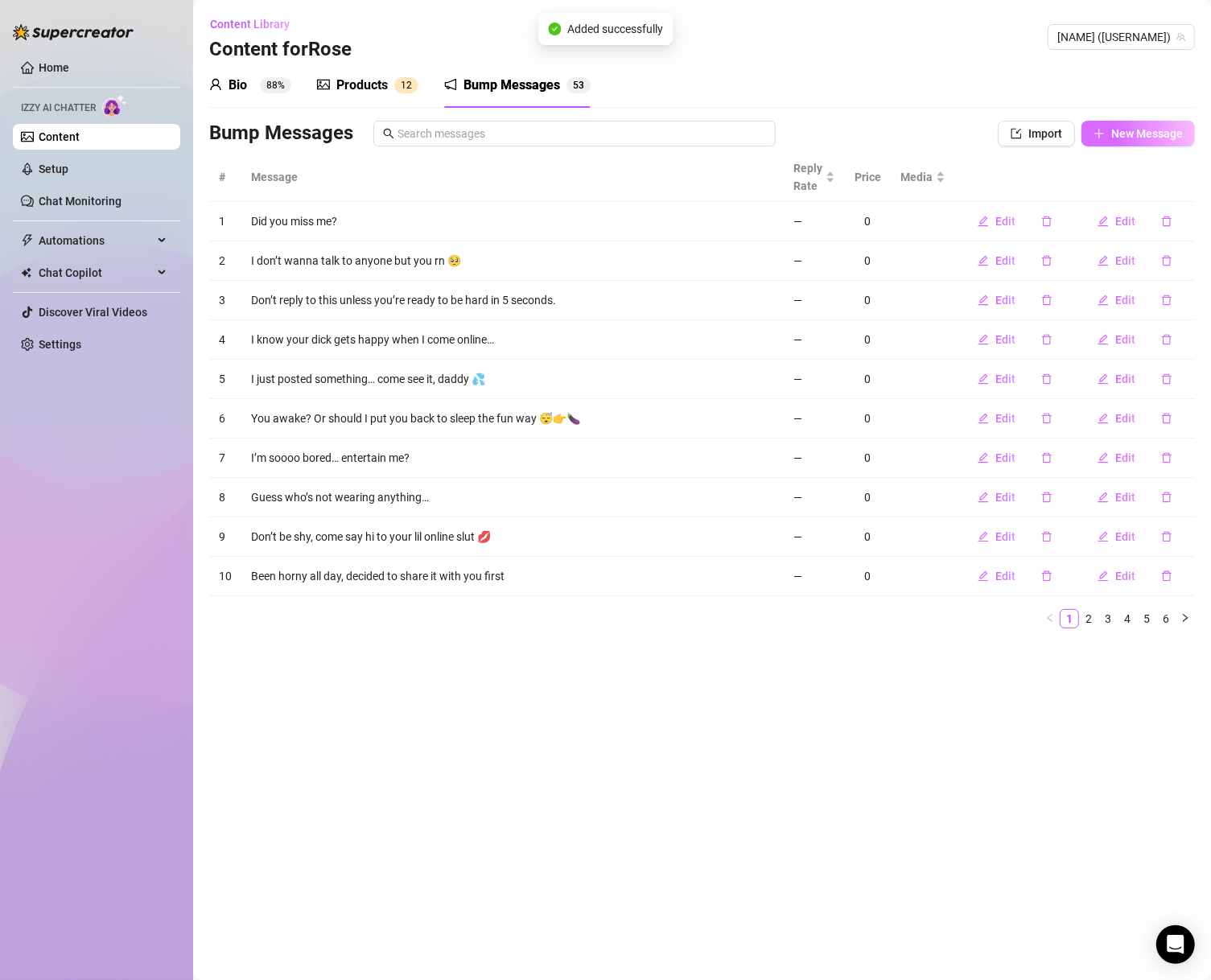 click on "New Message" at bounding box center [1147, 134] 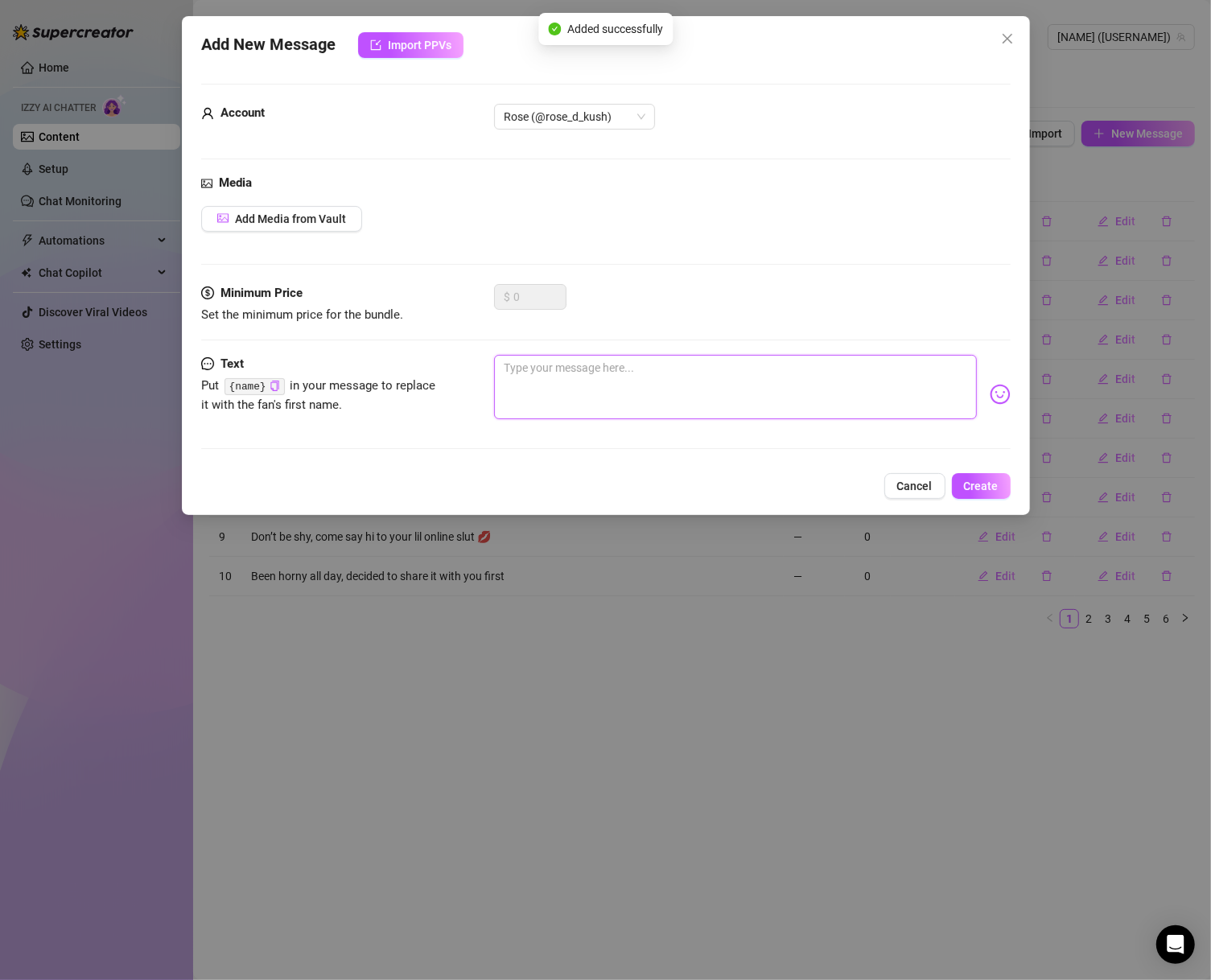 click at bounding box center [735, 387] 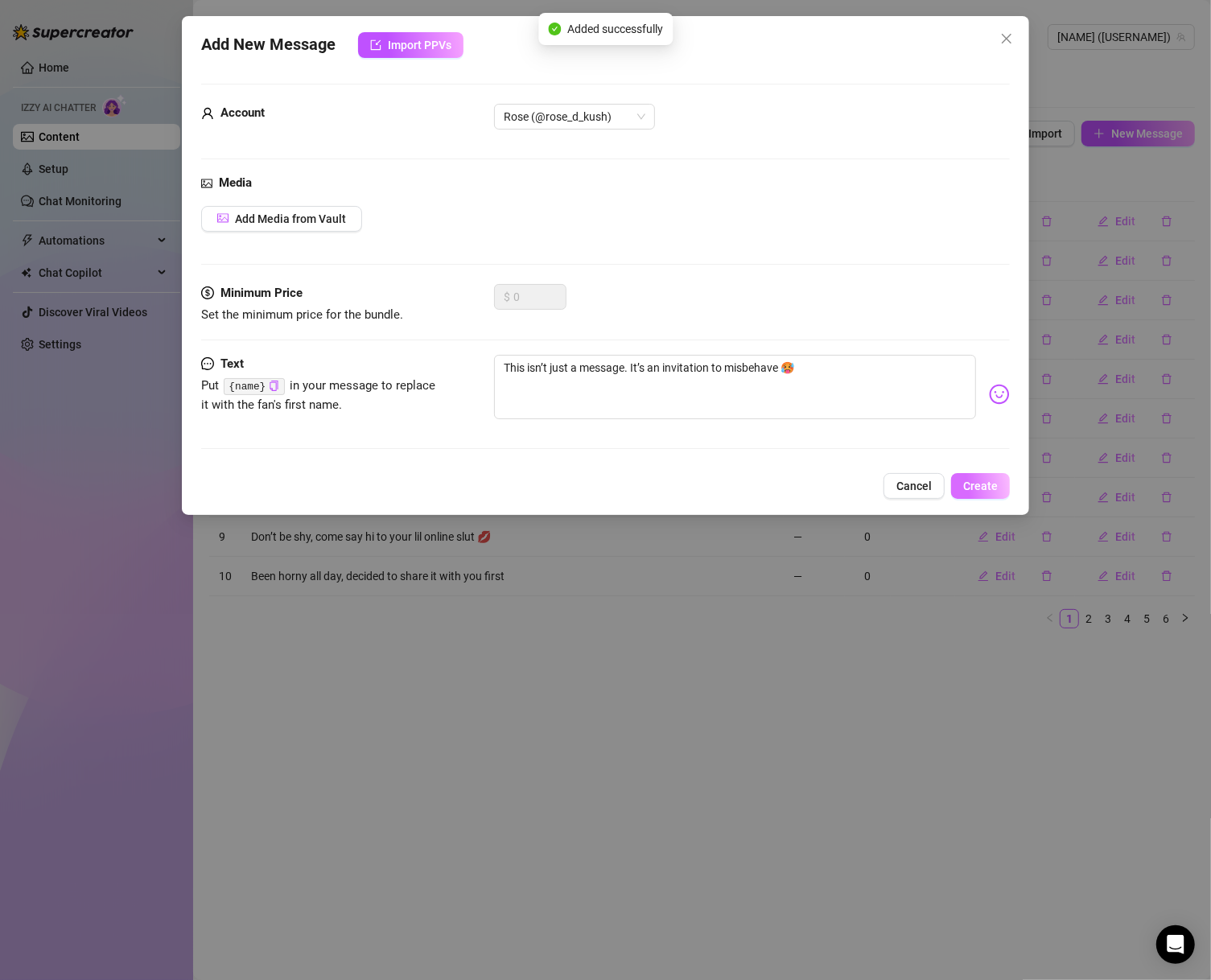 click on "Create" at bounding box center [980, 486] 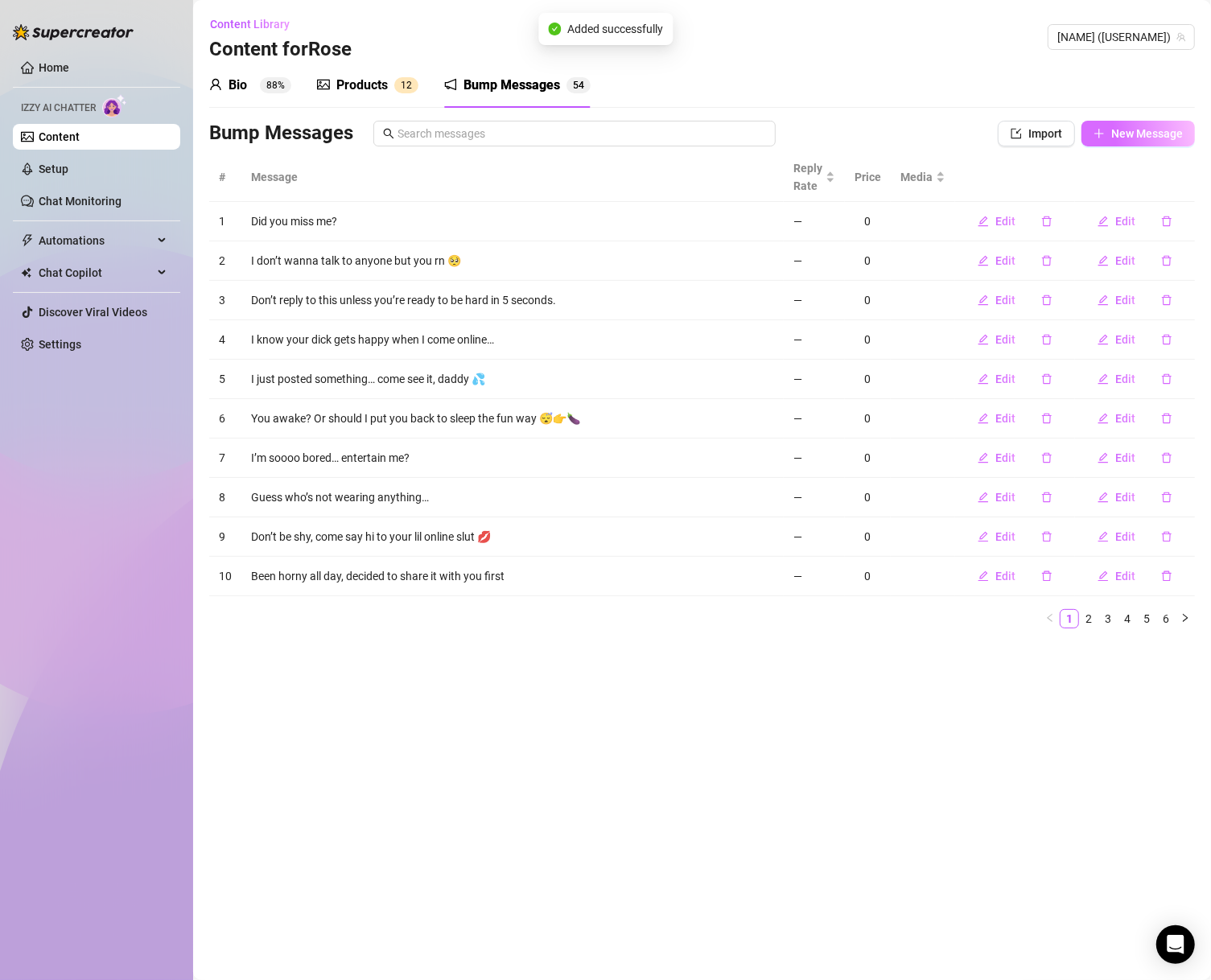 click on "New Message" at bounding box center (1147, 134) 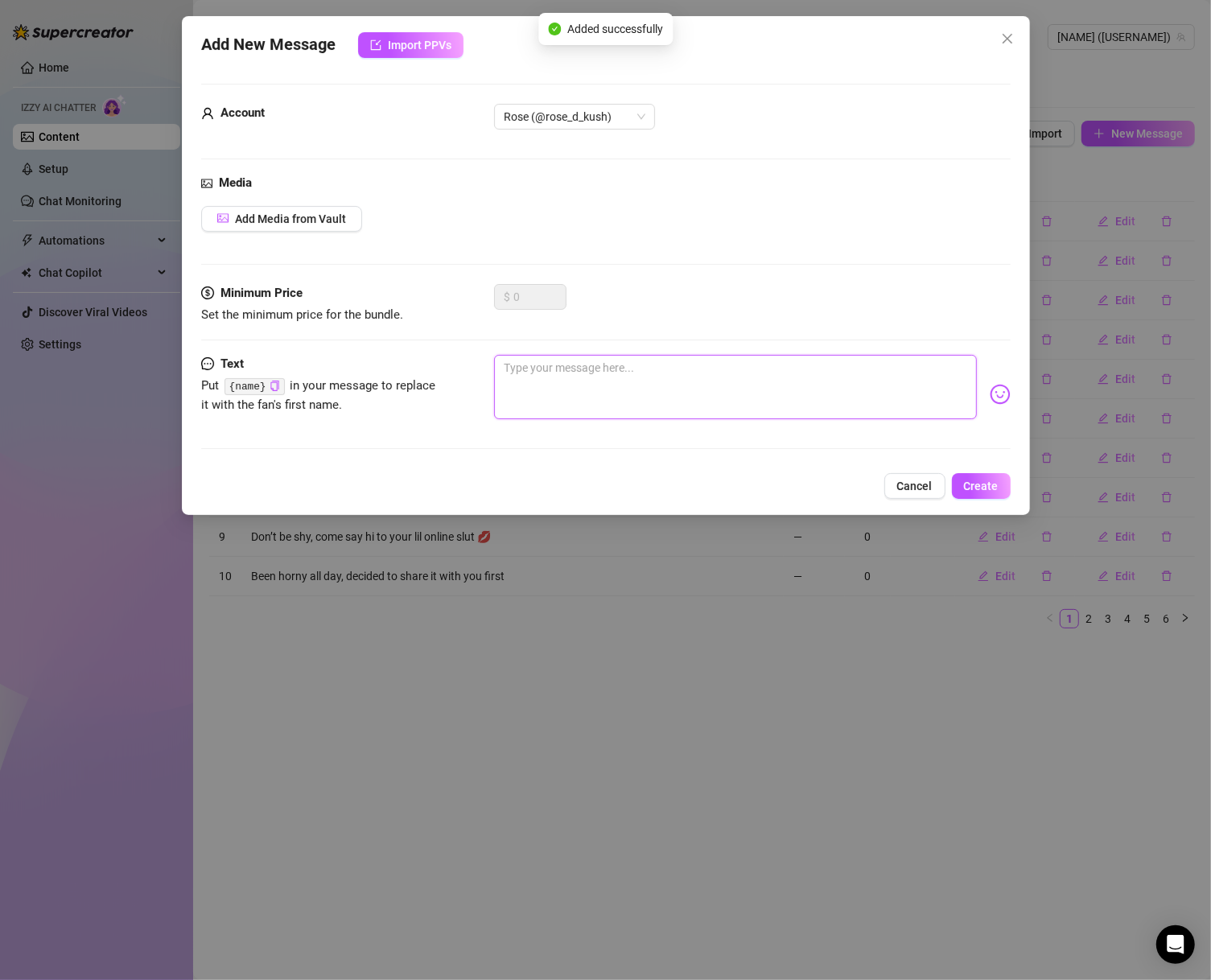 click at bounding box center [735, 387] 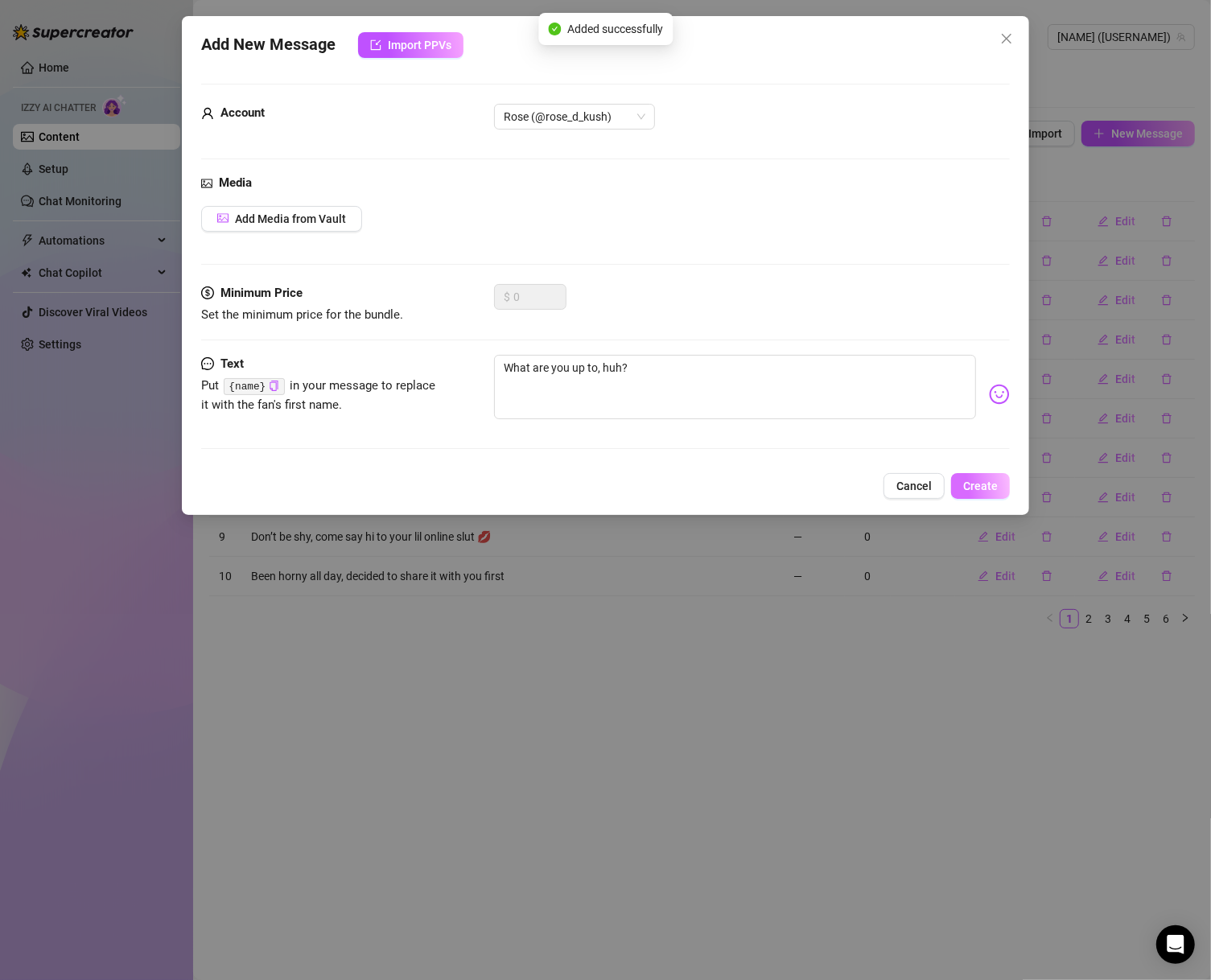 click on "Create" at bounding box center [980, 486] 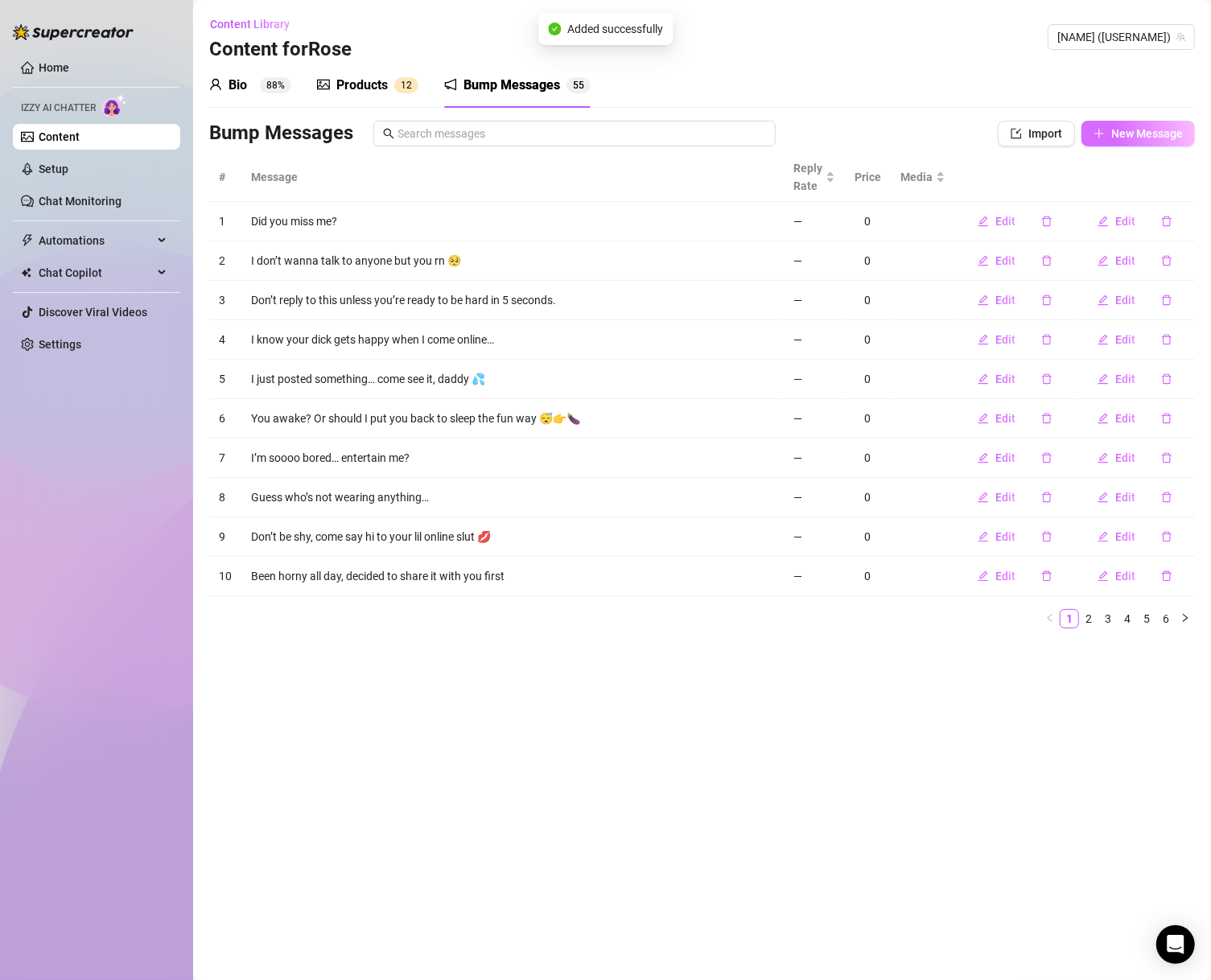 drag, startPoint x: 1105, startPoint y: 155, endPoint x: 1111, endPoint y: 142, distance: 14.317821 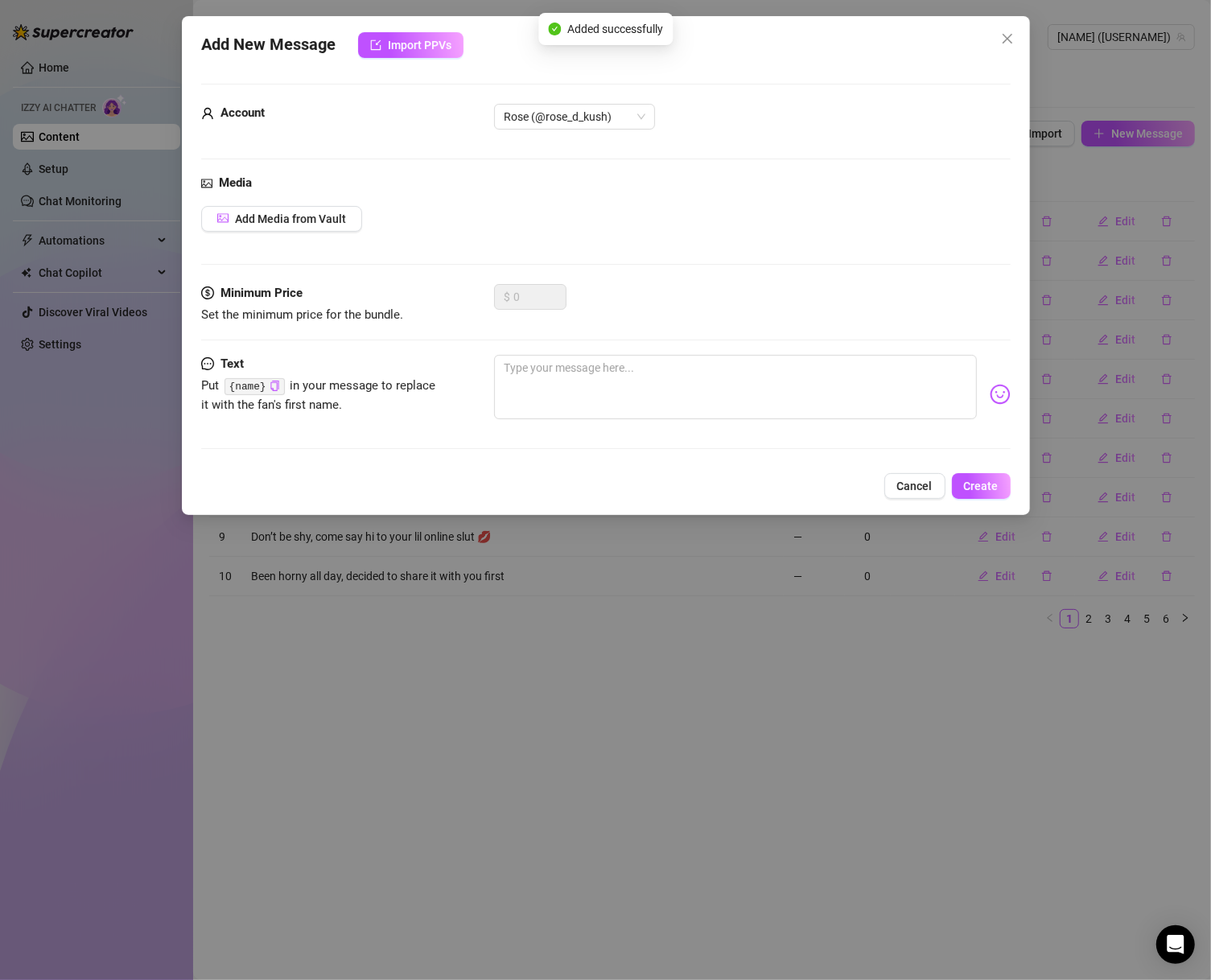 drag, startPoint x: 810, startPoint y: 439, endPoint x: 809, endPoint y: 397, distance: 42.011903 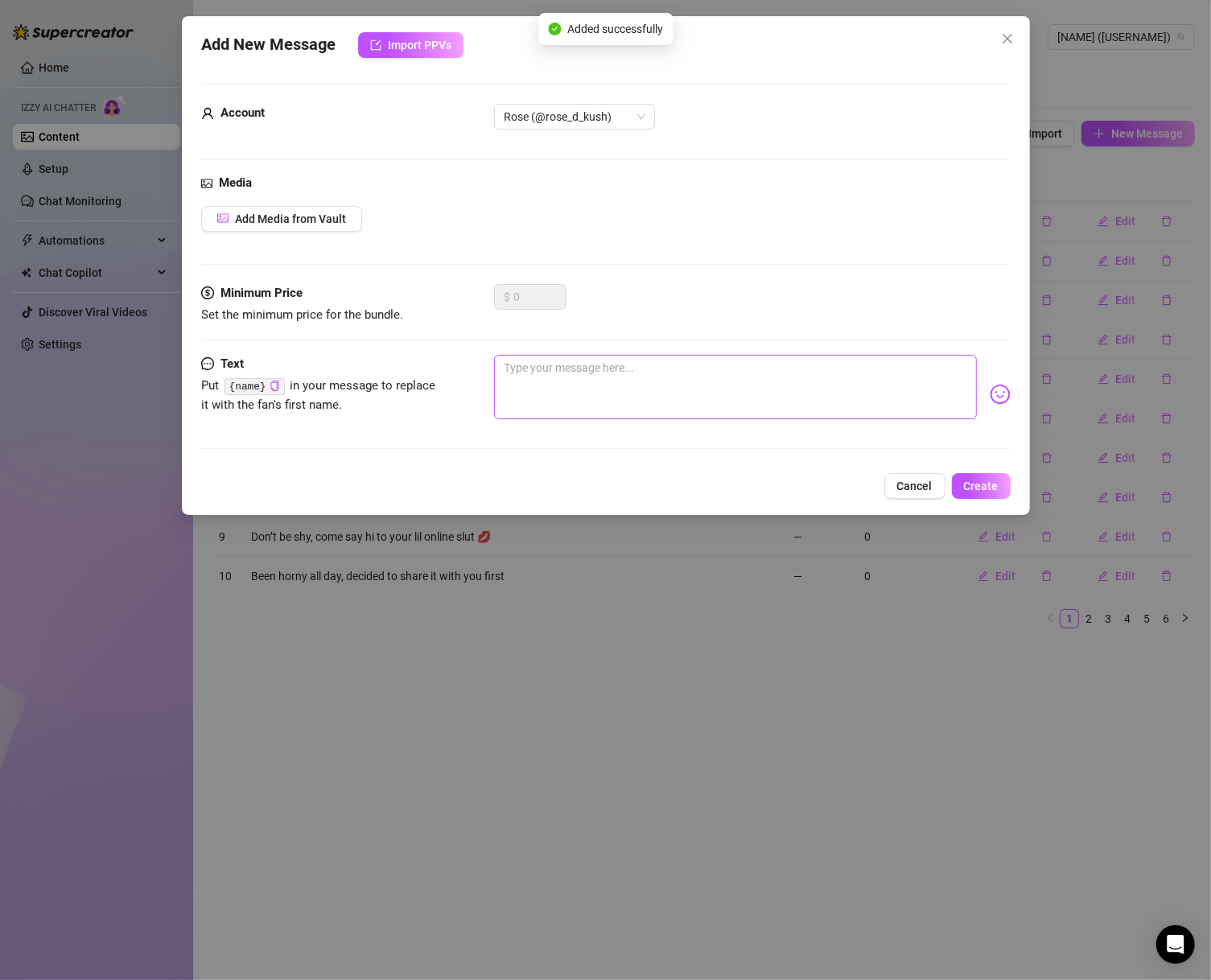 click on "Text Put   {name}   in your message to replace it with the fan's first name." at bounding box center (606, 409) 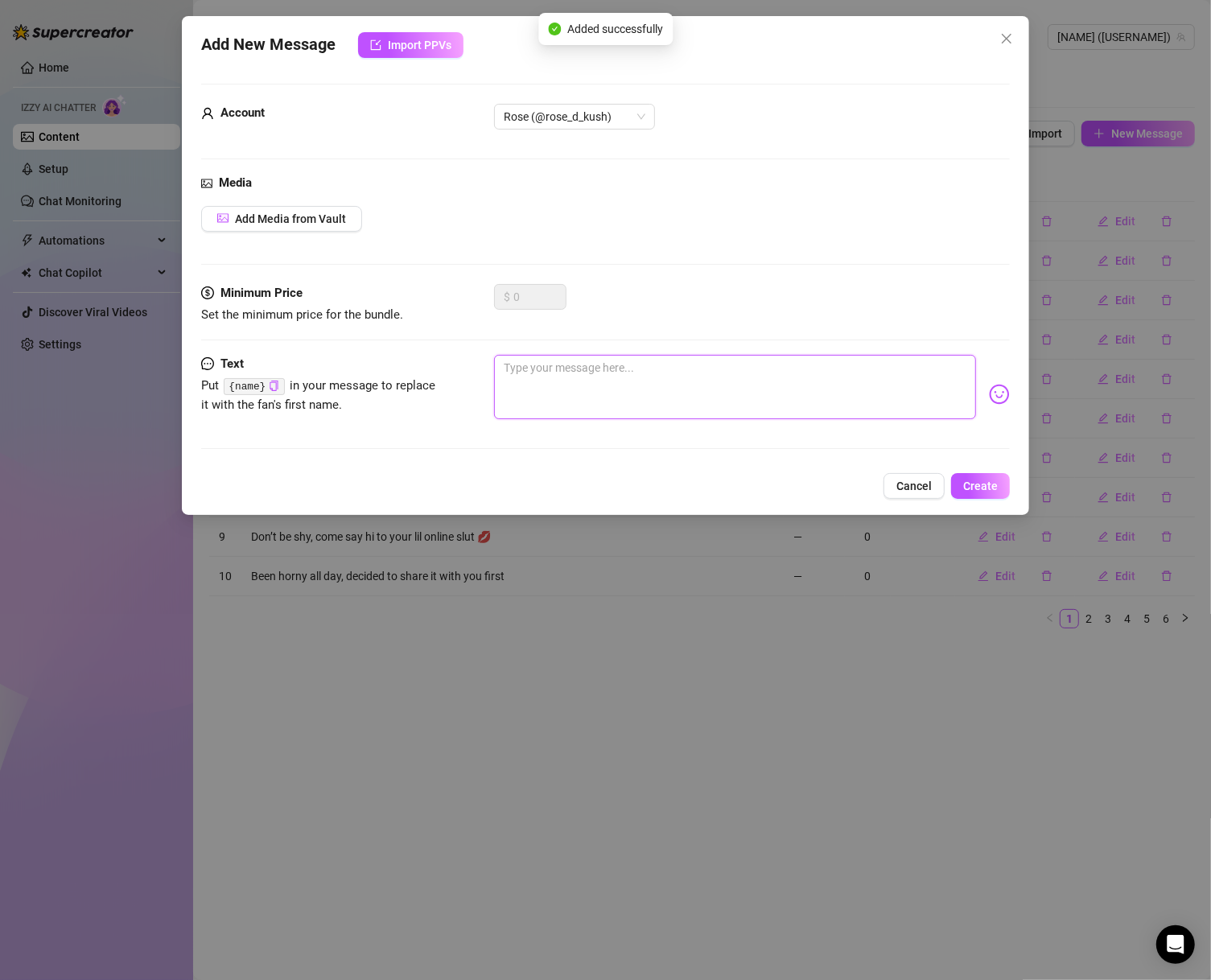 click at bounding box center (735, 387) 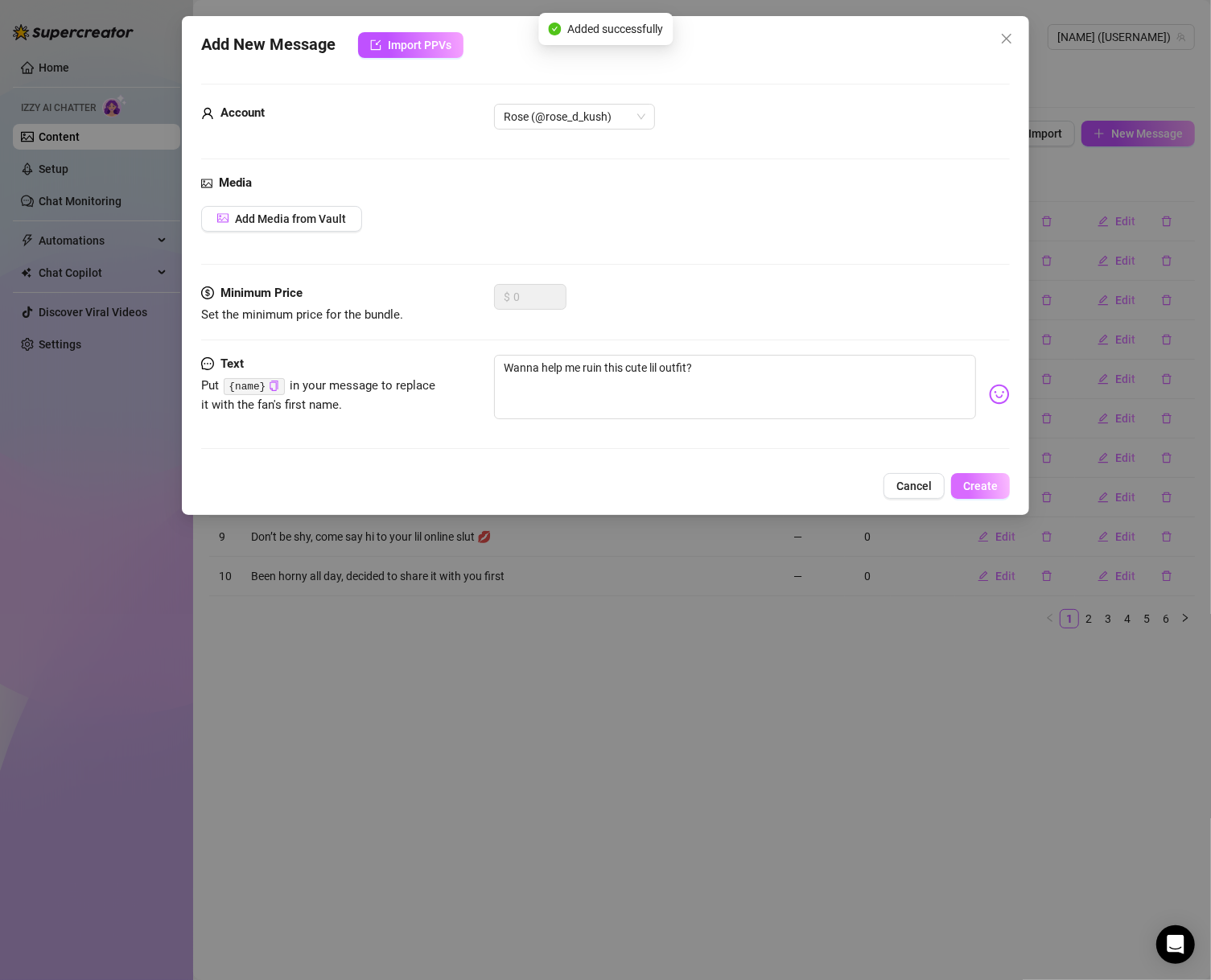 click on "Create" at bounding box center [980, 486] 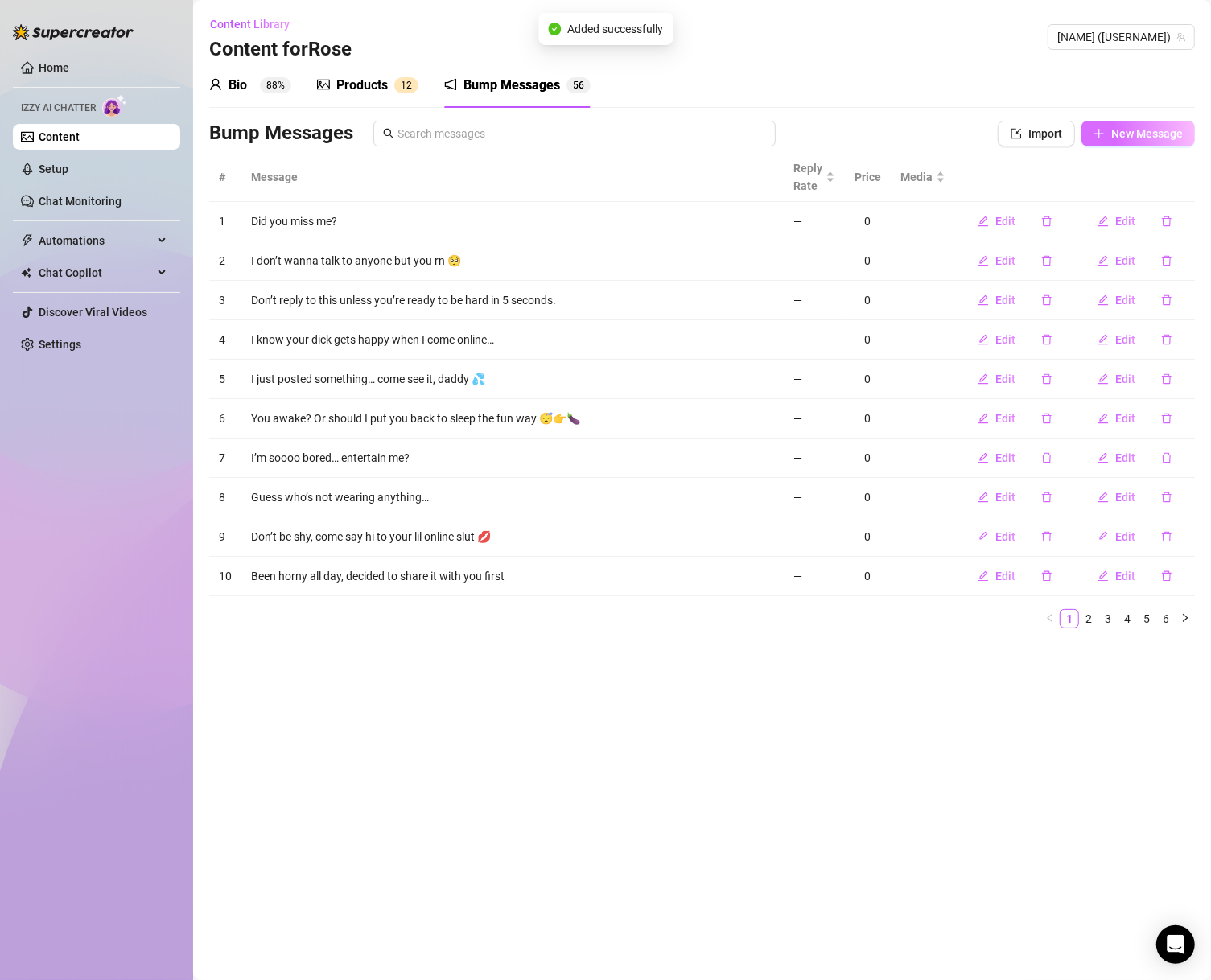 click on "New Message" at bounding box center (1138, 134) 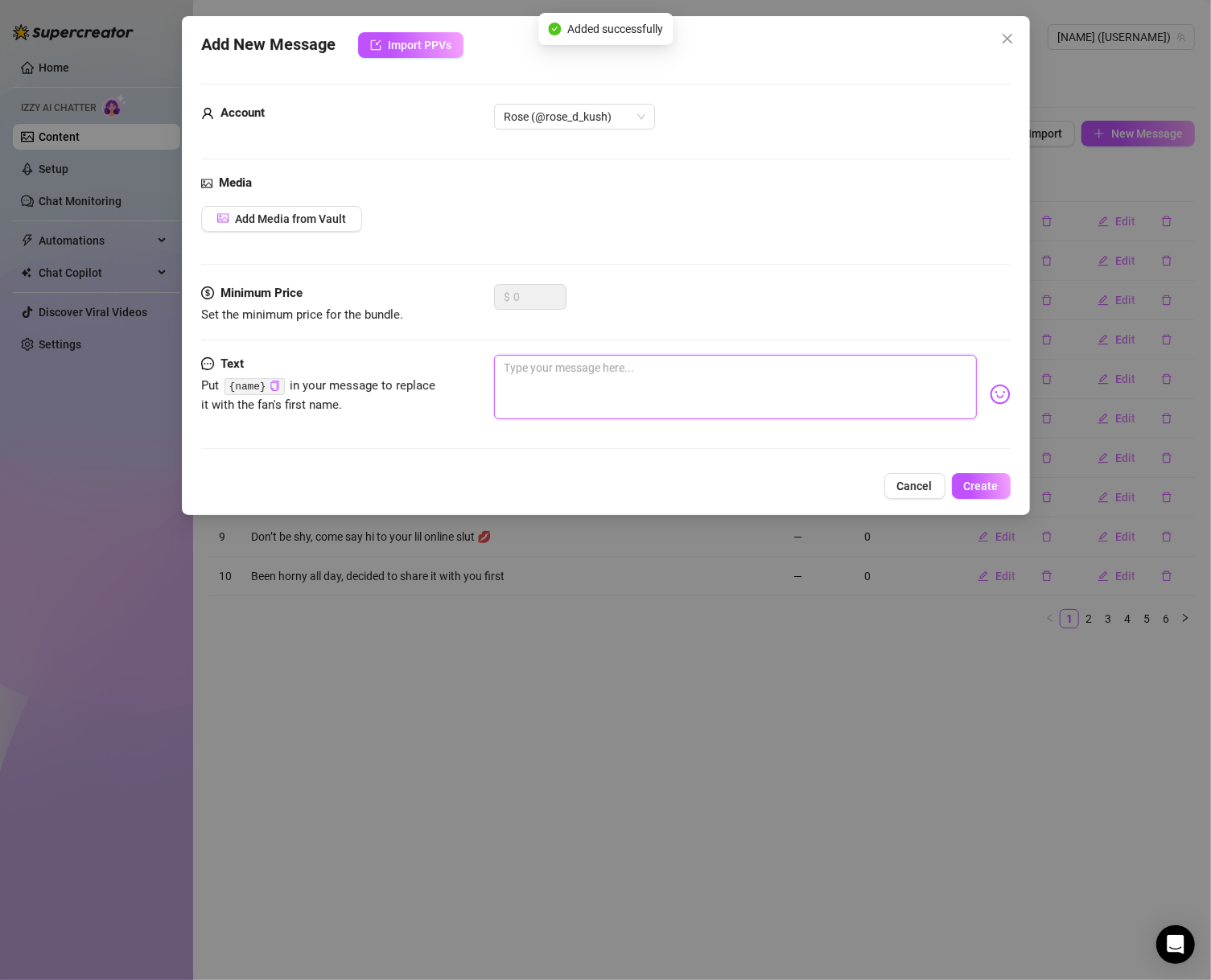 click at bounding box center [735, 387] 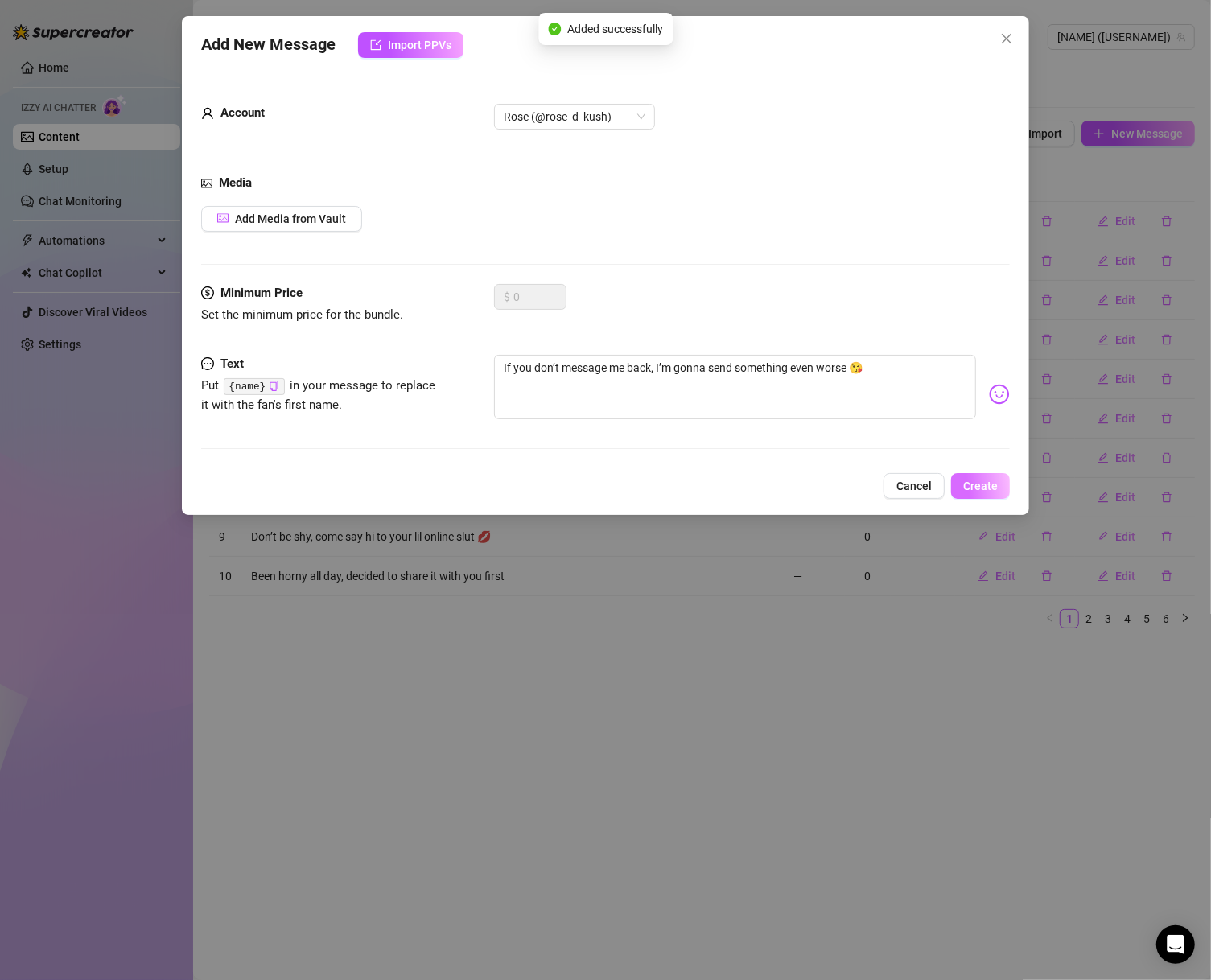 click on "Create" at bounding box center (980, 486) 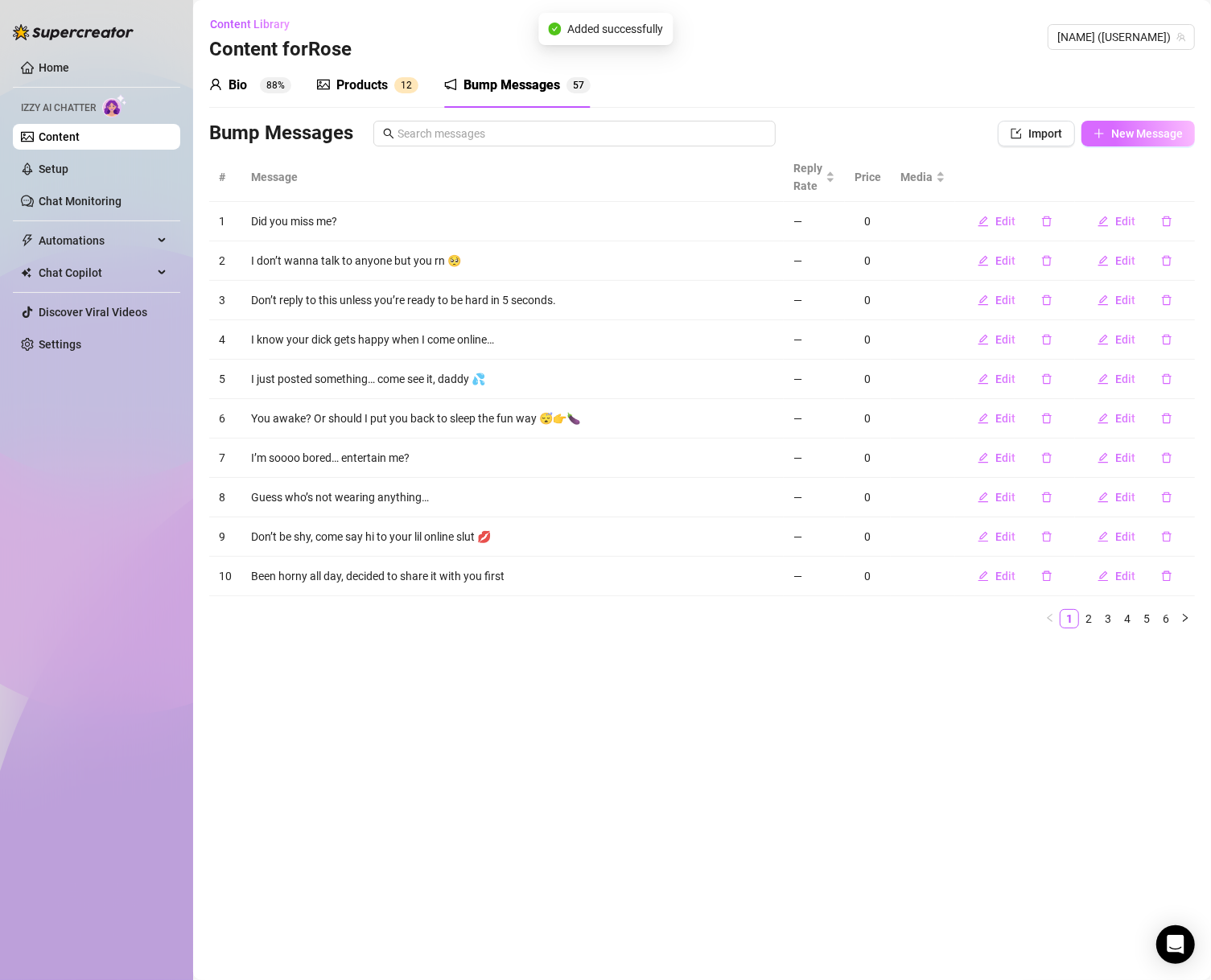 click on "New Message" at bounding box center [1138, 134] 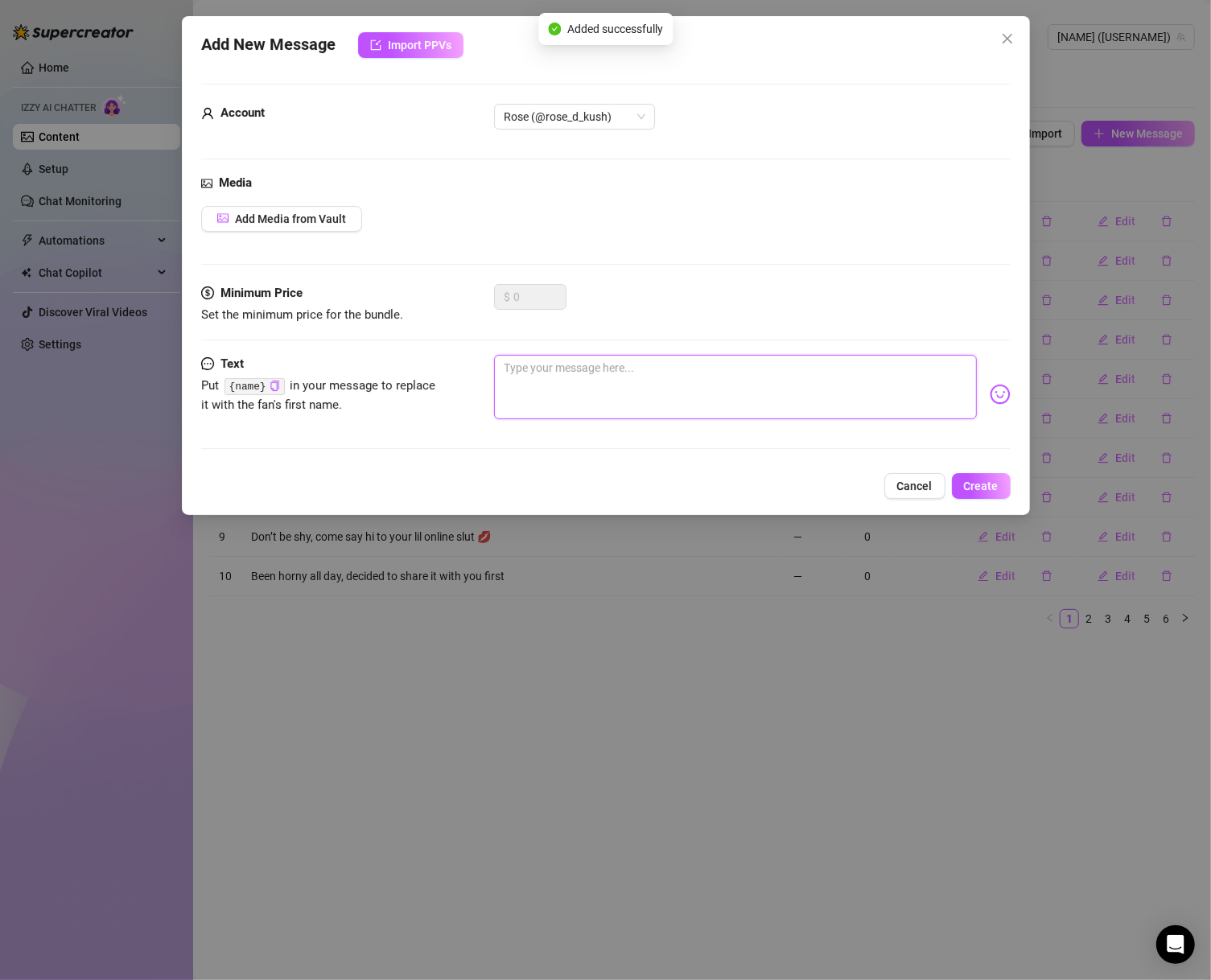 drag, startPoint x: 797, startPoint y: 374, endPoint x: 796, endPoint y: 362, distance: 12.041595 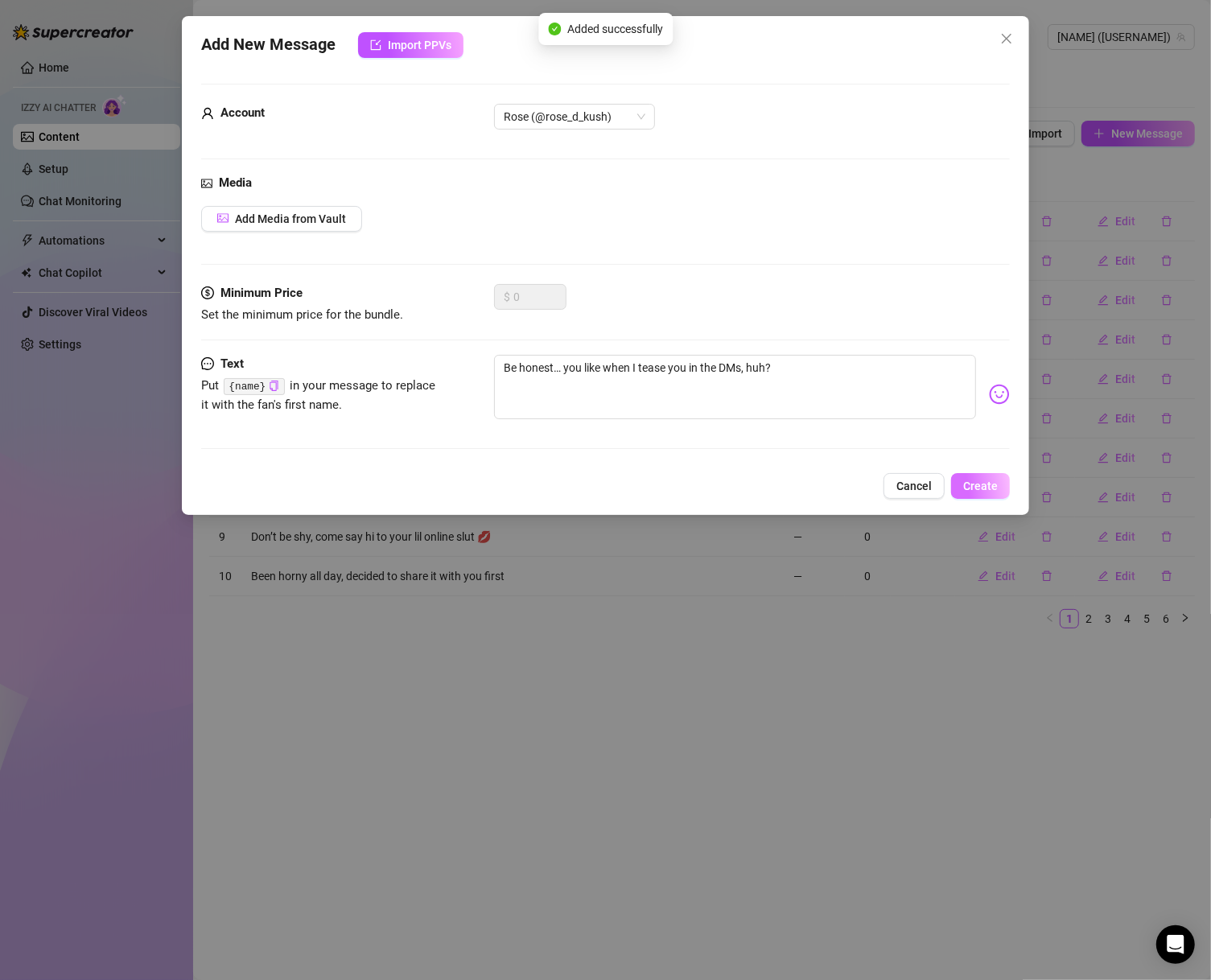 click on "Create" at bounding box center [980, 486] 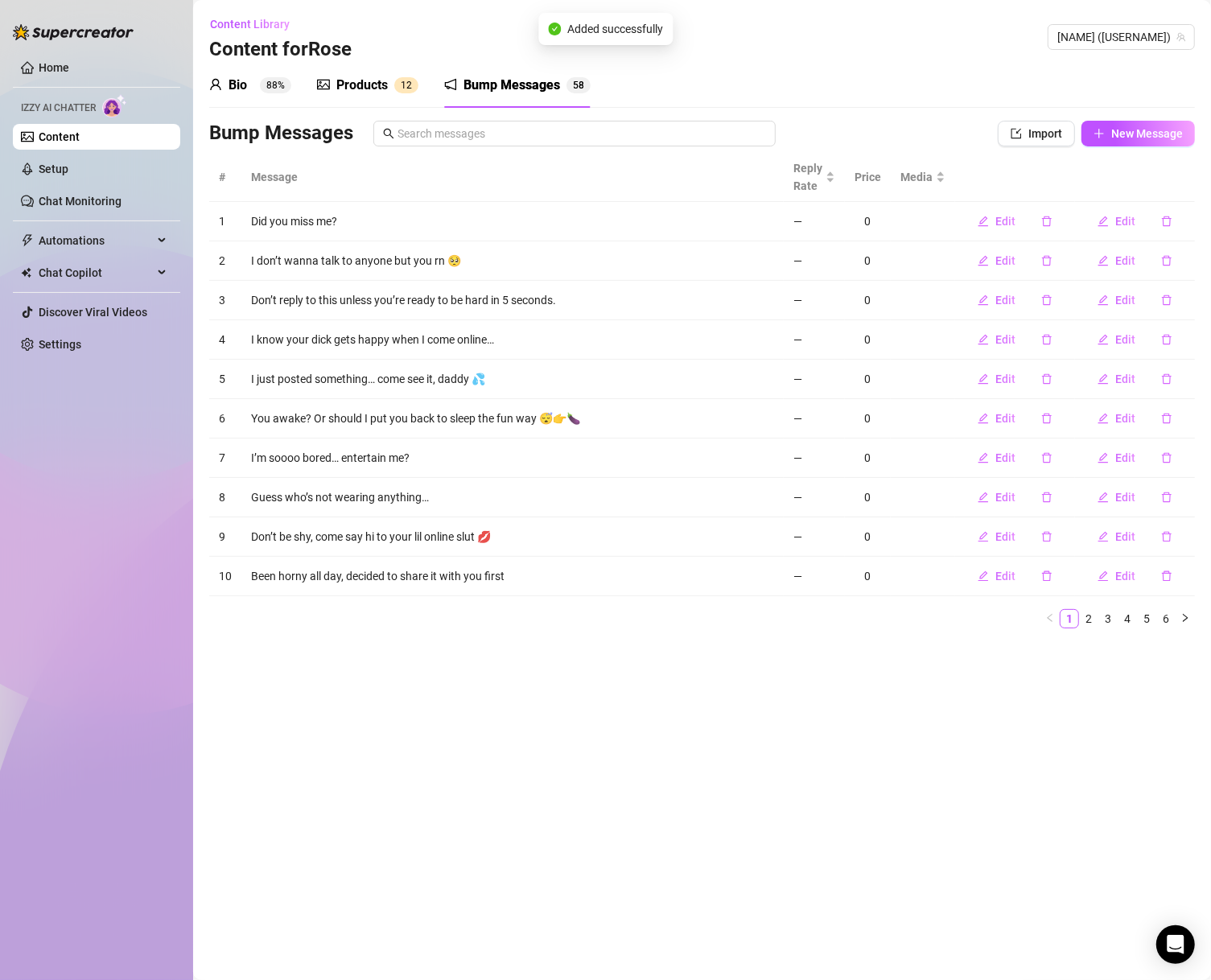 click on "Bio 88% Products 1 2 Bump Messages 5 8 Bio Import Bio from other creator Personal Info Chatting Lifestyle Physique Content Intimate Details Socials Train Izzy Name Required [NAME] Nickname(s) [NICKNAME] Gender Required Female Male Non-Binary / Genderqueer Agender Bigender Genderfluid Other Where did you grow up? Required I grew up in [CITY], [STATE]—so yes, I’m built different 💅 Where is your current homebase? (City/Area of your home) Required [CITY], [STATE] What is your timezone of your current location? If you are currently traveling, choose your current location Required United States of America ( Eastern Time ) Are you currently traveling? If so, where are you right now? what are you doing there? Birth Date Required [MONTH] [DAY], [YEAR] Zodiac Sign Aquarius Sexual Orientation Required Pansexual Relationship Status Required Single and ready to fuck and mingle!! Do you have any siblings? How many? Do you have any children? How many? Do you have any pets? 142 / 150 What do you do for work currently? English ft" at bounding box center (702, 352) 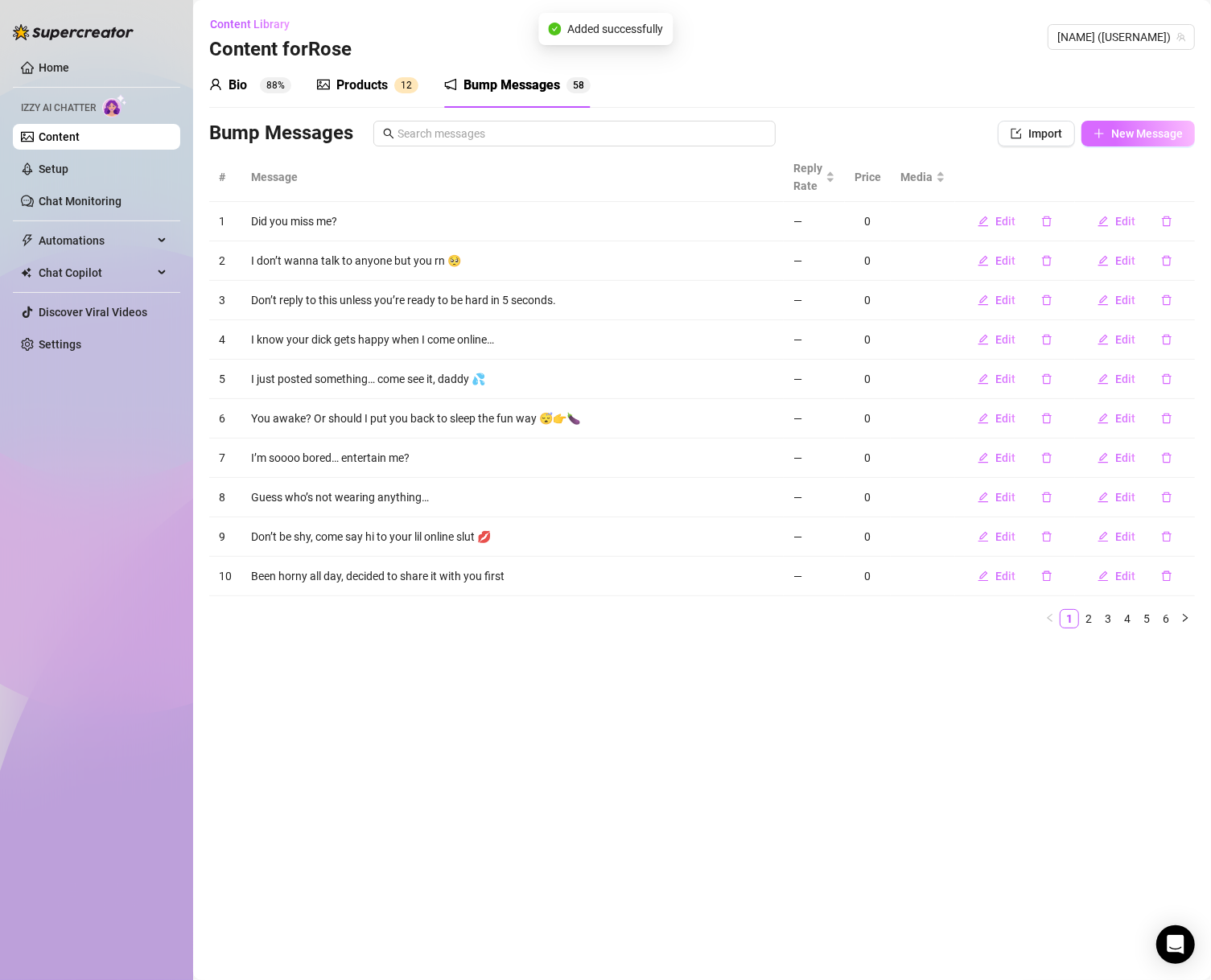 click on "New Message" at bounding box center [1147, 134] 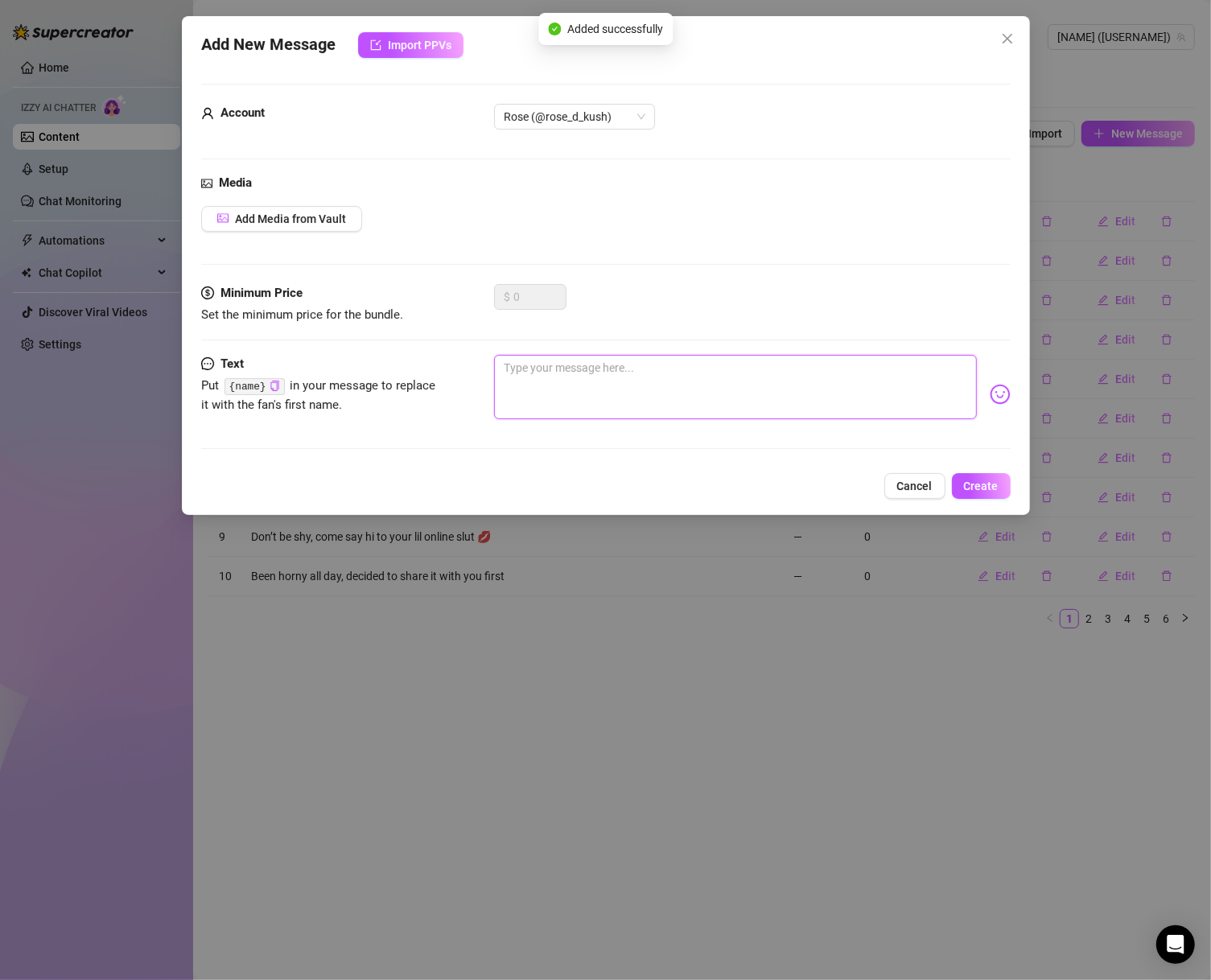 click at bounding box center (735, 387) 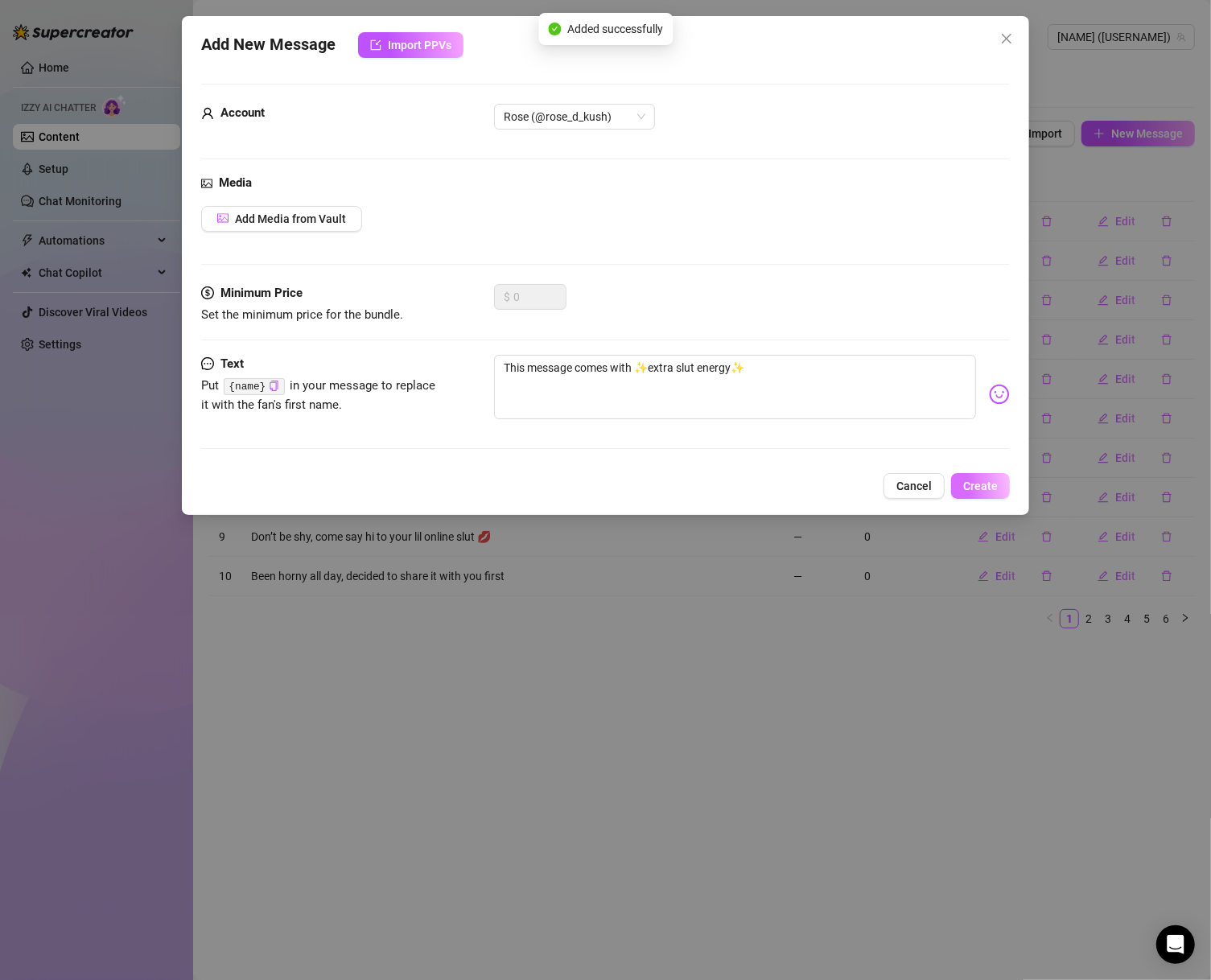click on "Create" at bounding box center (980, 486) 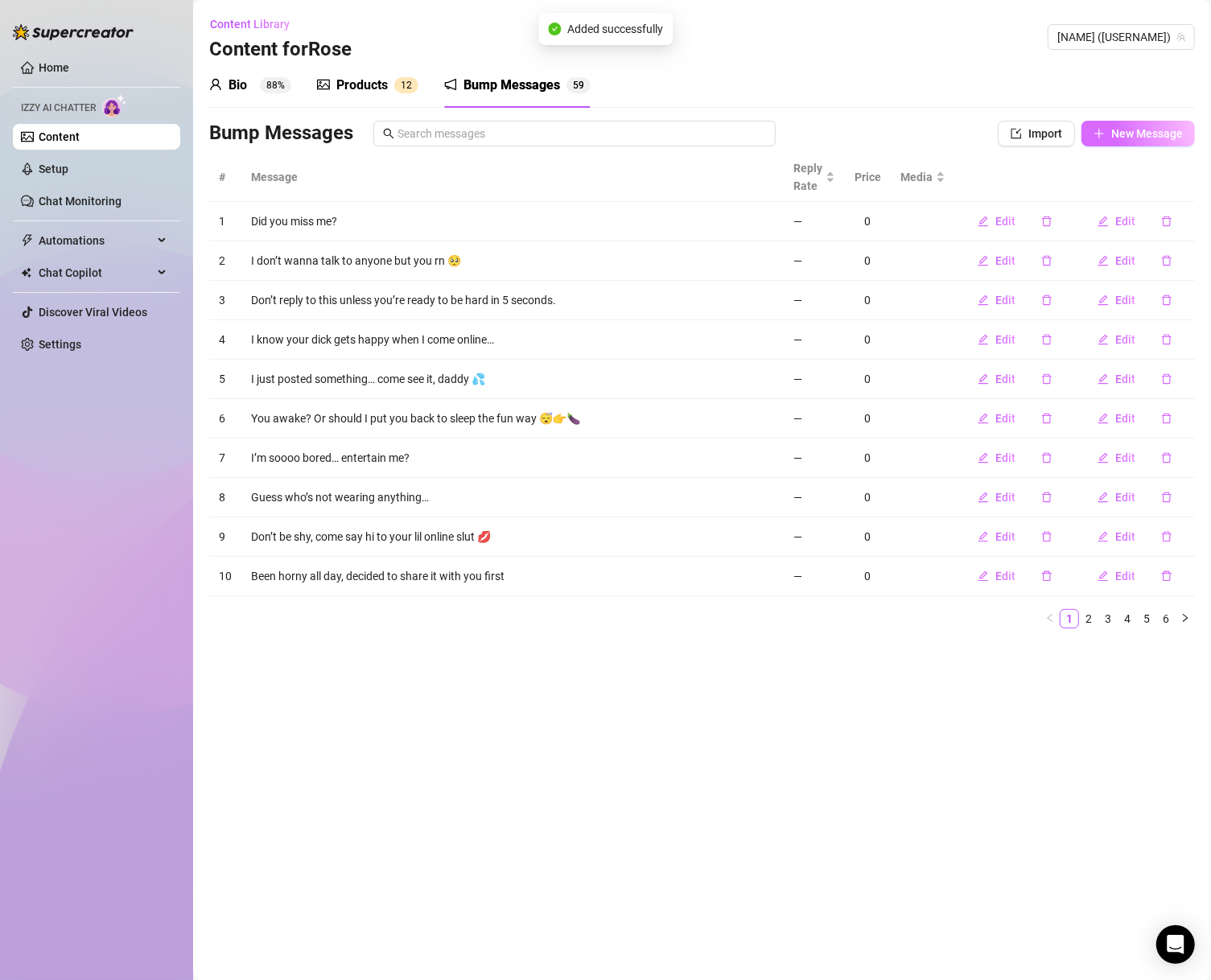 click on "New Message" at bounding box center [1138, 134] 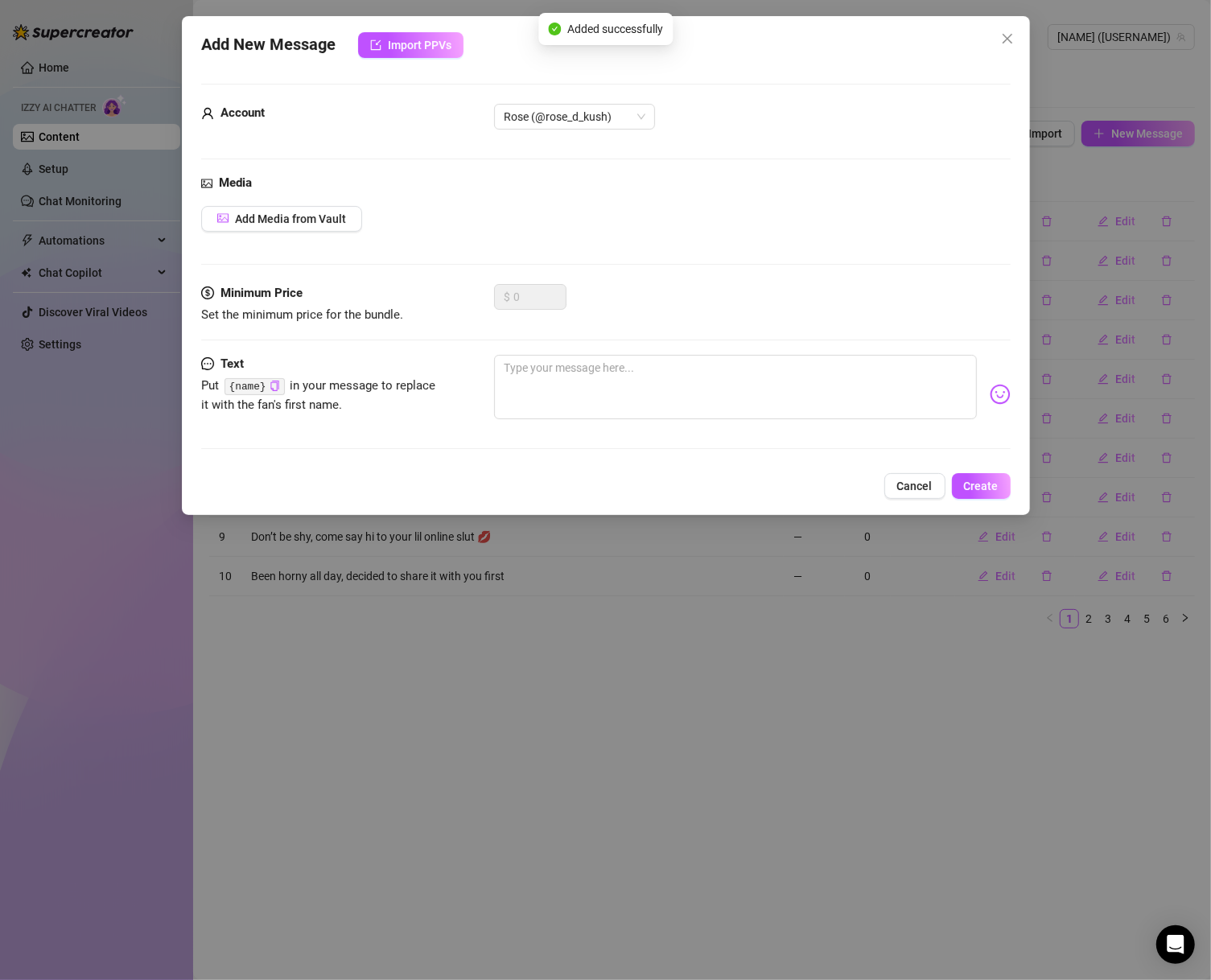 click on "Minimum Price Set the minimum price for the bundle. $ 0" at bounding box center [606, 319] 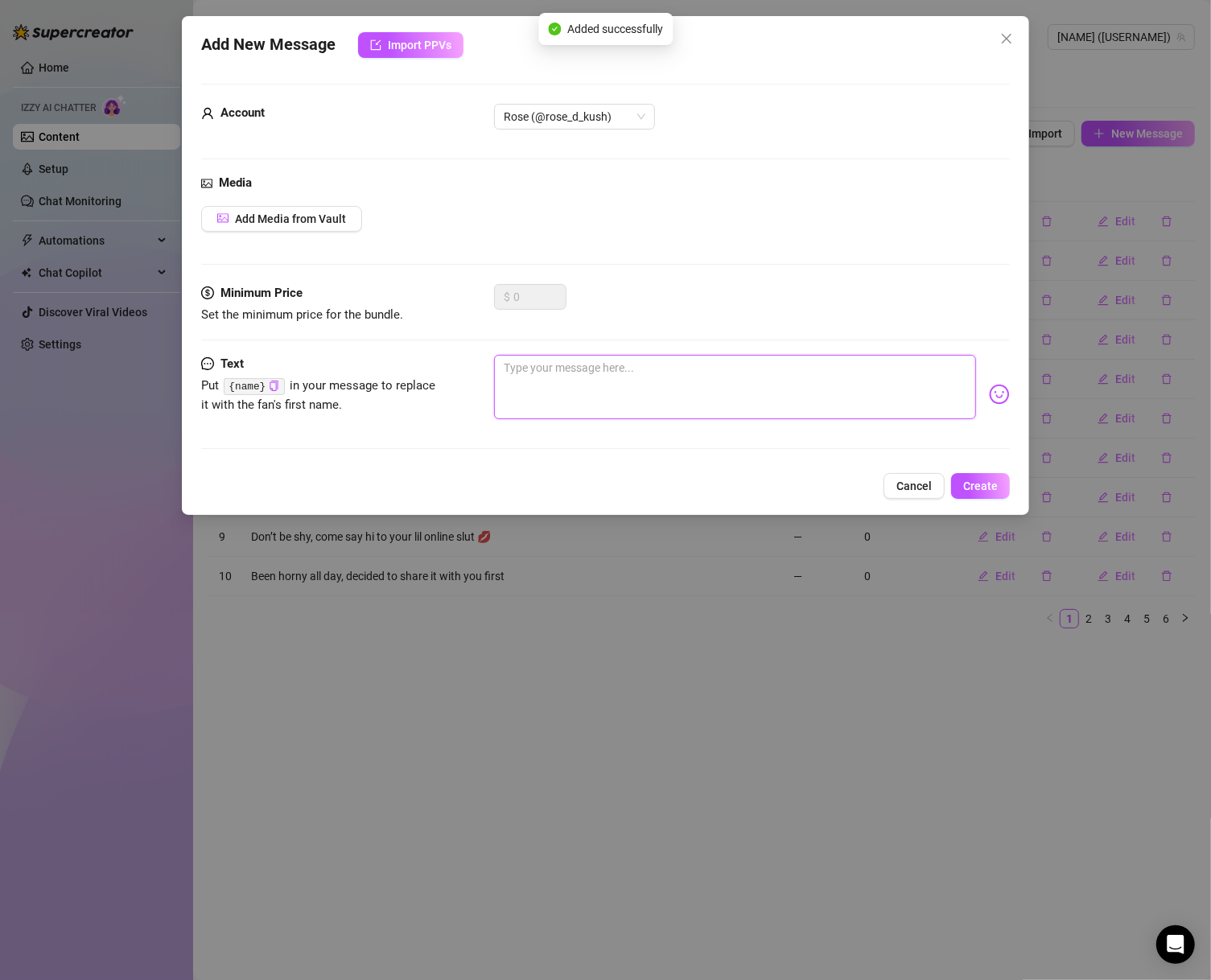 click at bounding box center (735, 387) 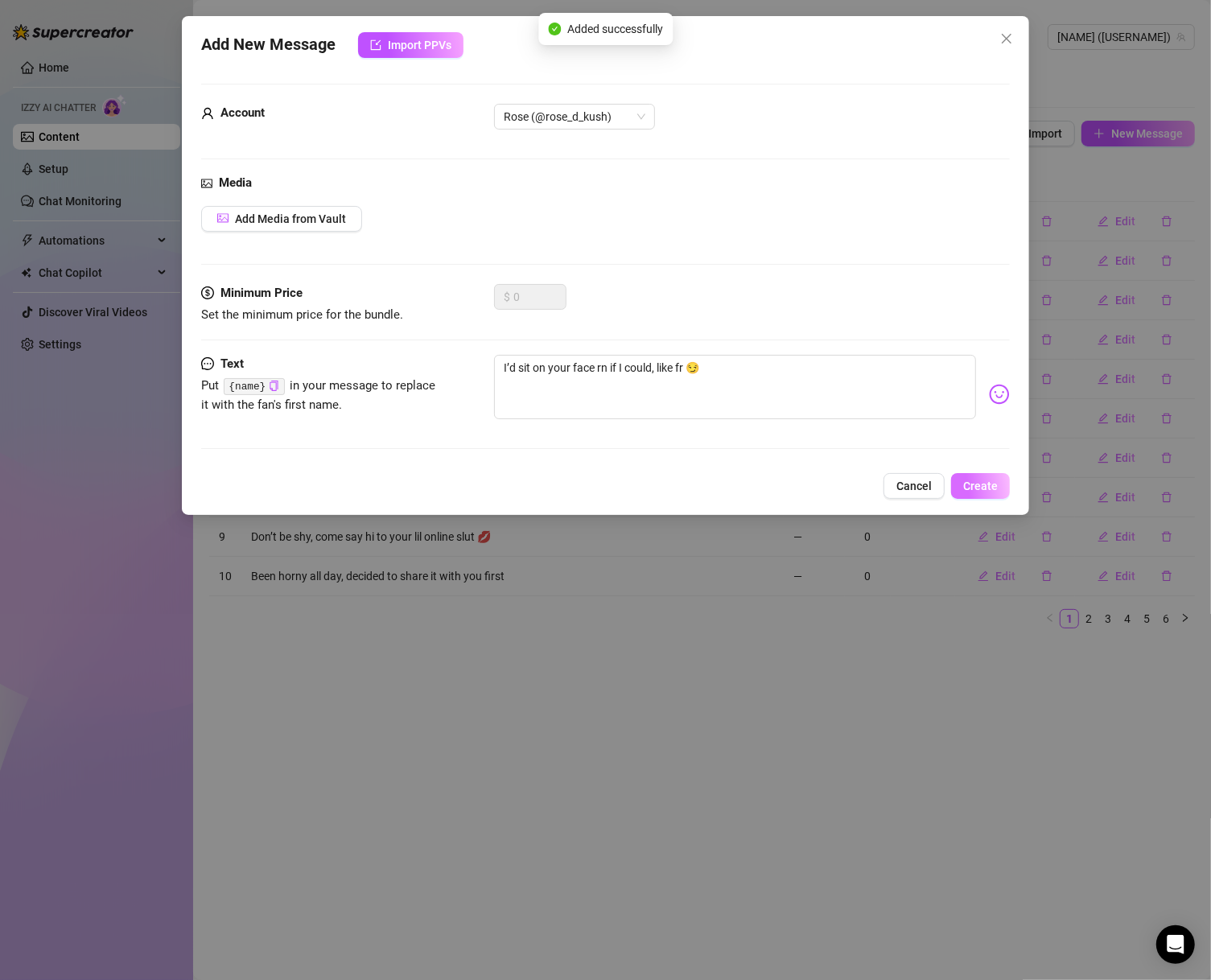 click on "Create" at bounding box center (980, 486) 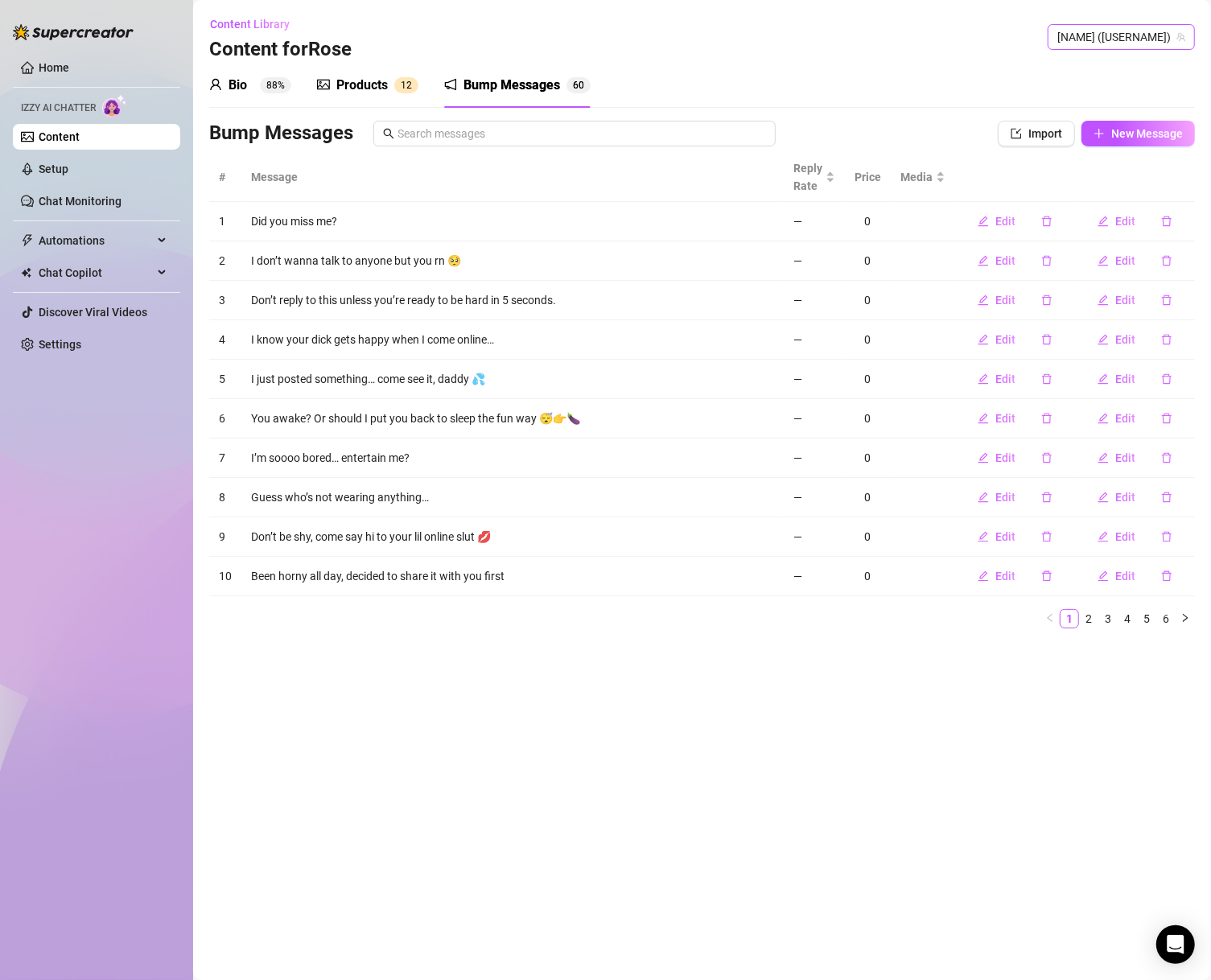 click on "[NAME] ([USERNAME])" at bounding box center [1121, 37] 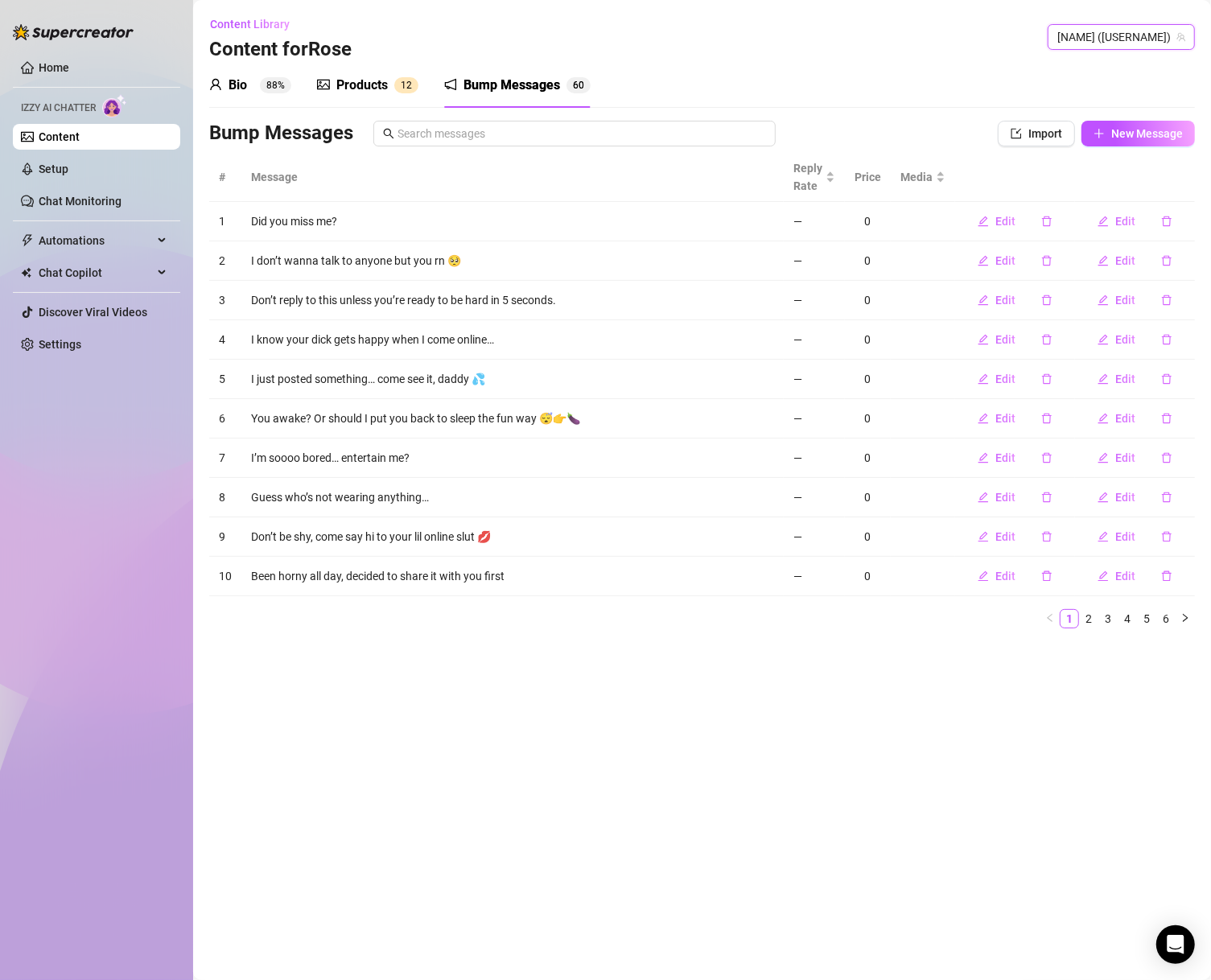click on "Content Library Content for [NAME] [NAME] ([USERNAME]) [NAME] ([USERNAME]) Bio 88% Products 1 2 Bump Messages 6 0 Bio Import Bio from other creator Personal Info Chatting Lifestyle Physique Content Intimate Details Socials Train Izzy Name Required [NAME] Nickname(s) [NICKNAME] Gender Required Female Male Non-Binary / Genderqueer Agender Bigender Genderfluid Other Where did you grow up? Required I grew up in [CITY], [STATE]—so yes, I’m built different 💅 Where is your current homebase? (City/Area of your home) Required [CITY], [STATE] What is your timezone of your current location? If you are currently traveling, choose your current location Required United States of America ( Eastern Time ) Are you currently traveling? If so, where are you right now? what are you doing there? Birth Date Required [MONTH] [DAY], [YEAR] Zodiac Sign Aquarius Sexual Orientation Required Pansexual Relationship Status Required Single and ready to fuck and mingle!! Do you have any siblings? How many? Do you have any children? How many? 142 / 150" at bounding box center [702, 490] 